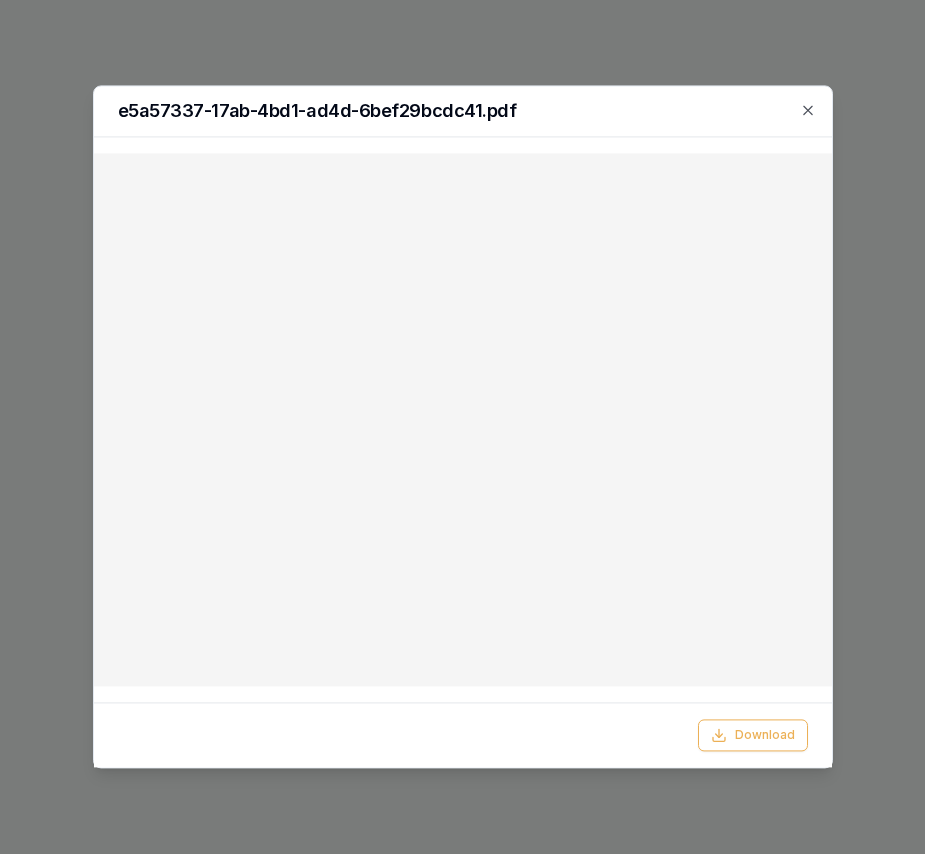 scroll, scrollTop: 0, scrollLeft: 0, axis: both 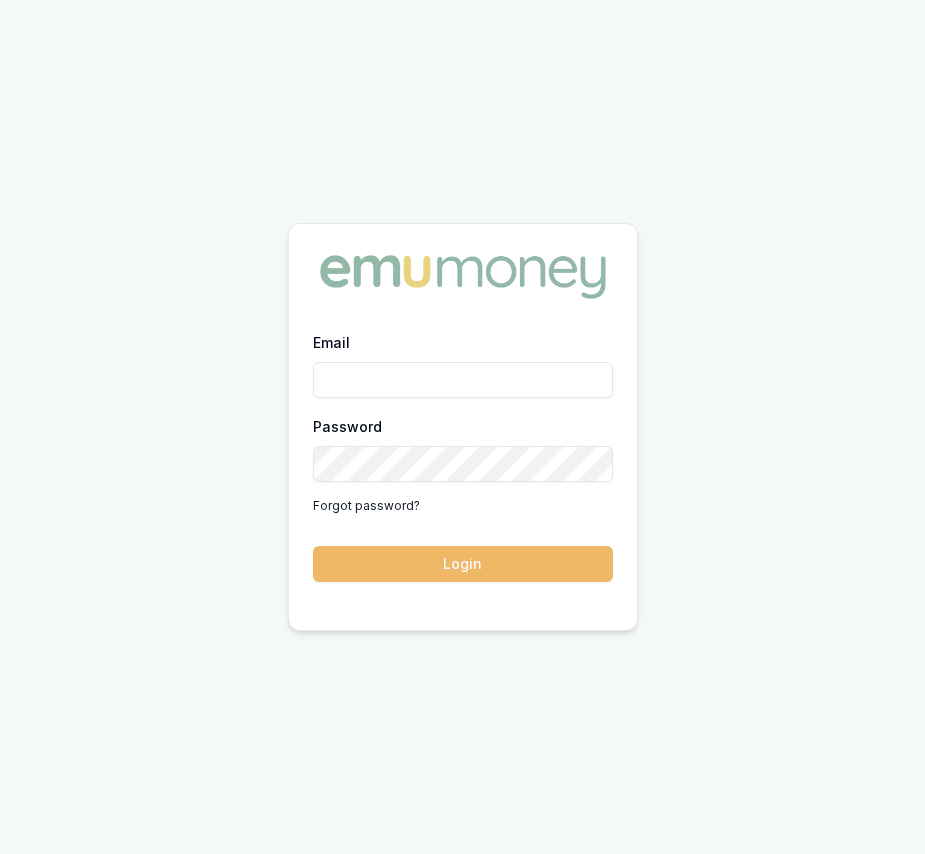 type on "[EMAIL]" 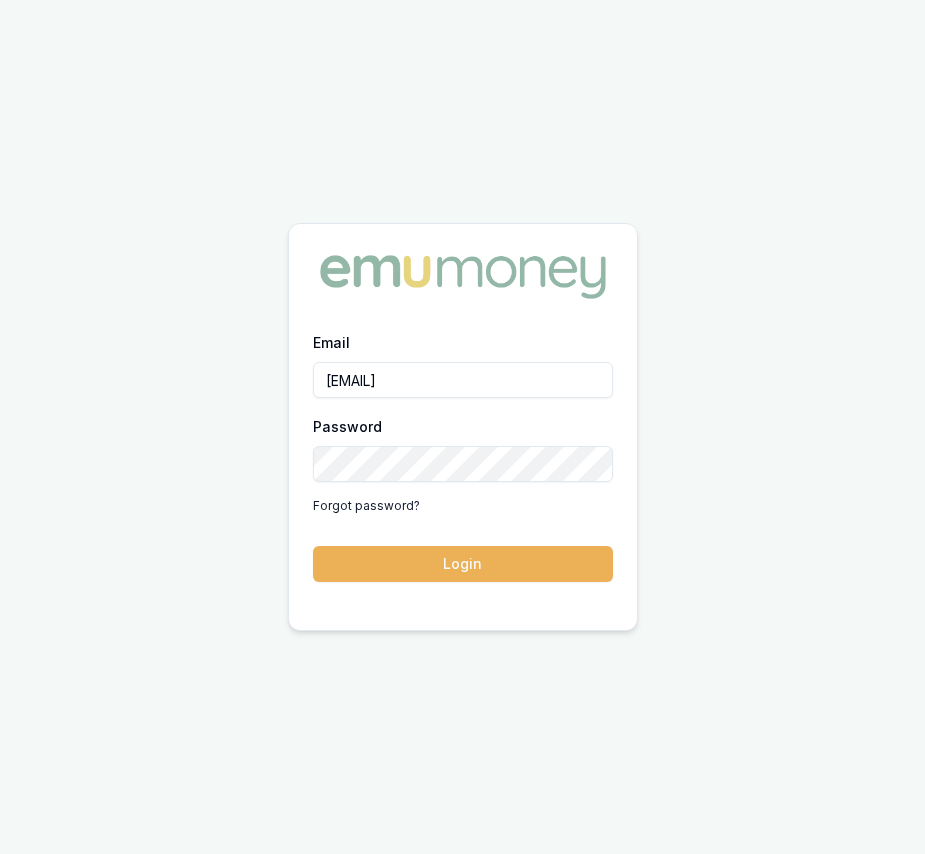 drag, startPoint x: 504, startPoint y: 570, endPoint x: 505, endPoint y: 556, distance: 14.035668 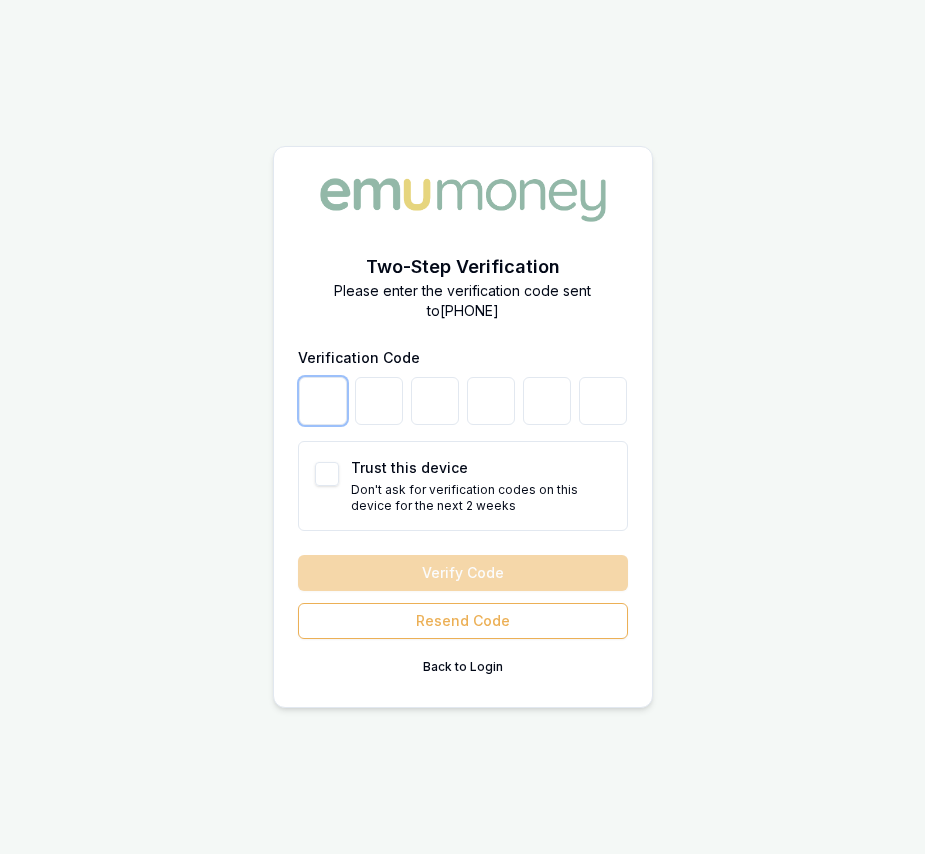 click at bounding box center (323, 401) 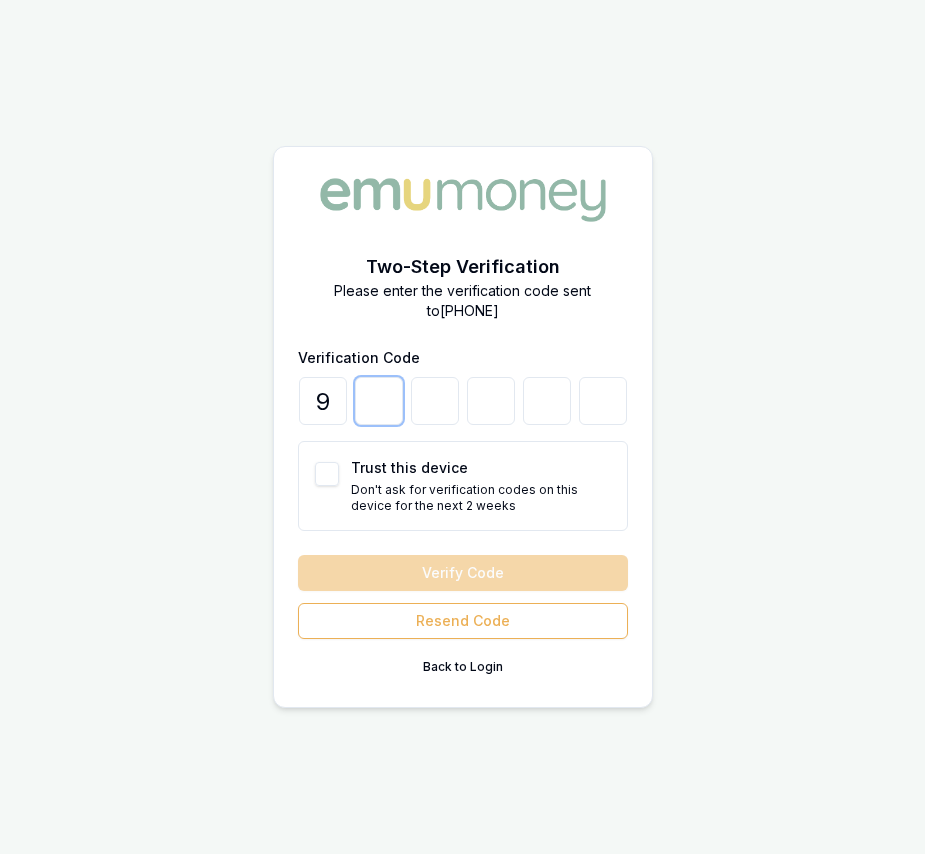 type on "6" 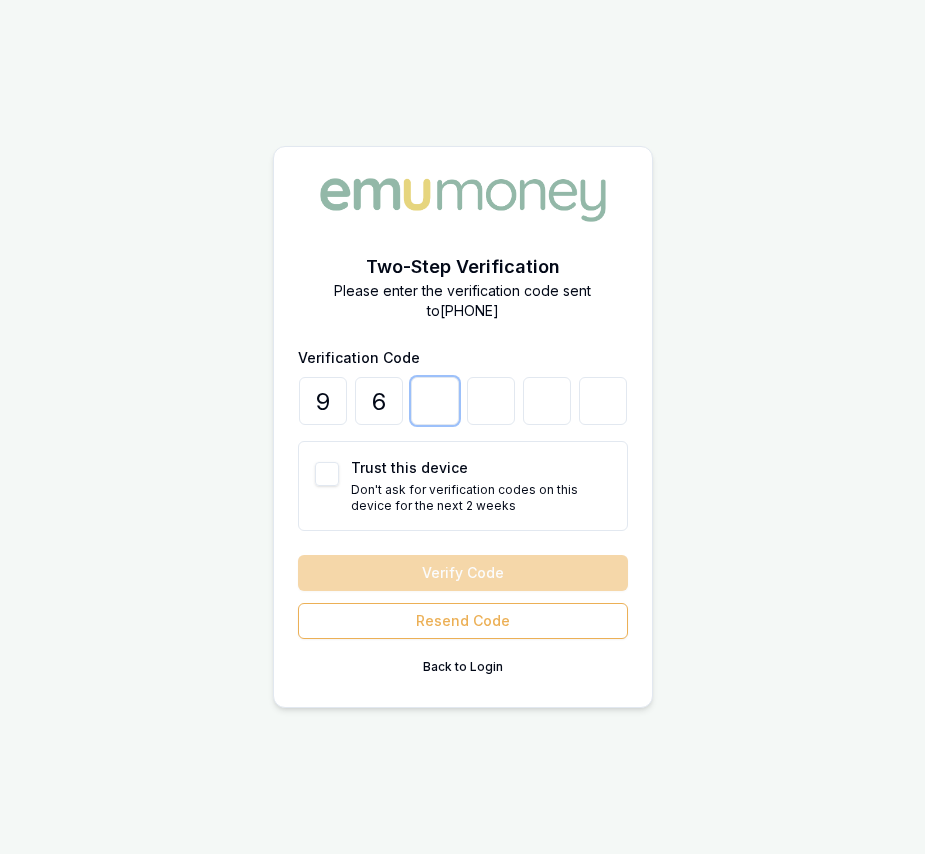 type on "4" 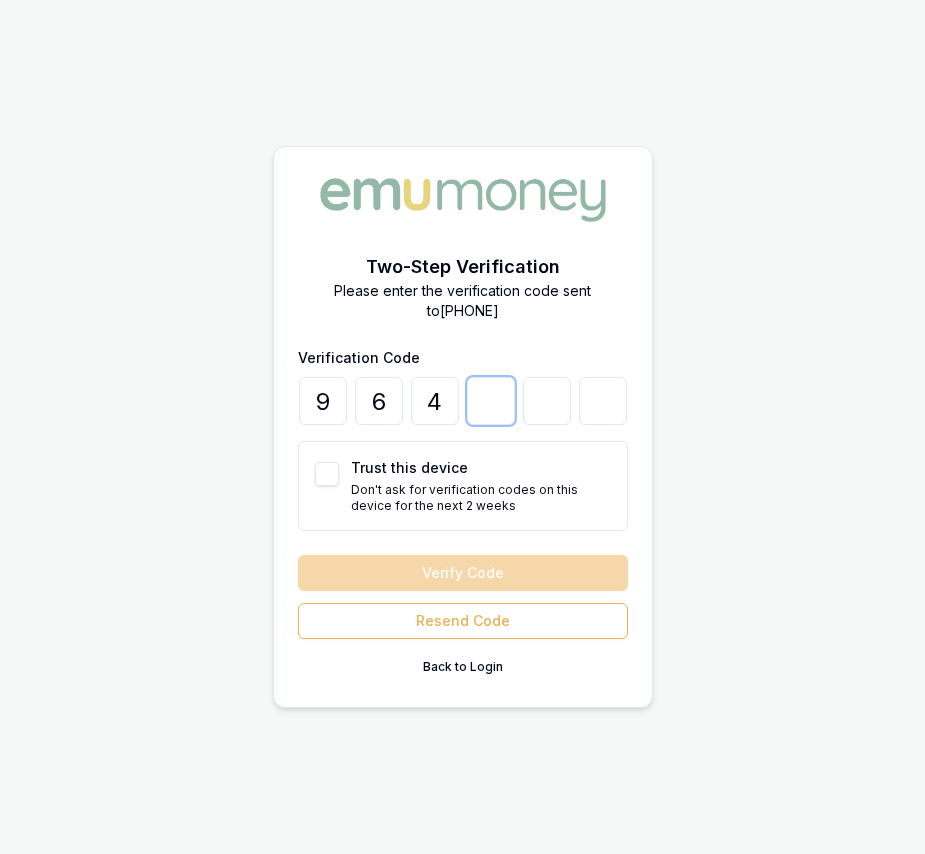 type on "9" 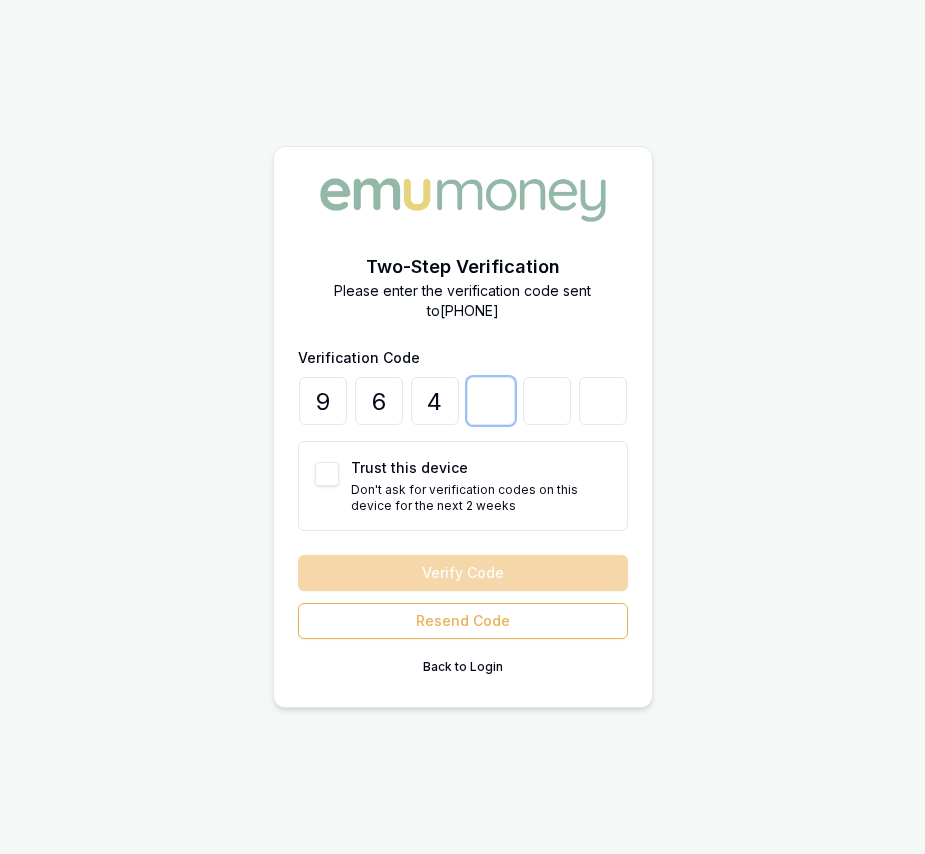 type on "8" 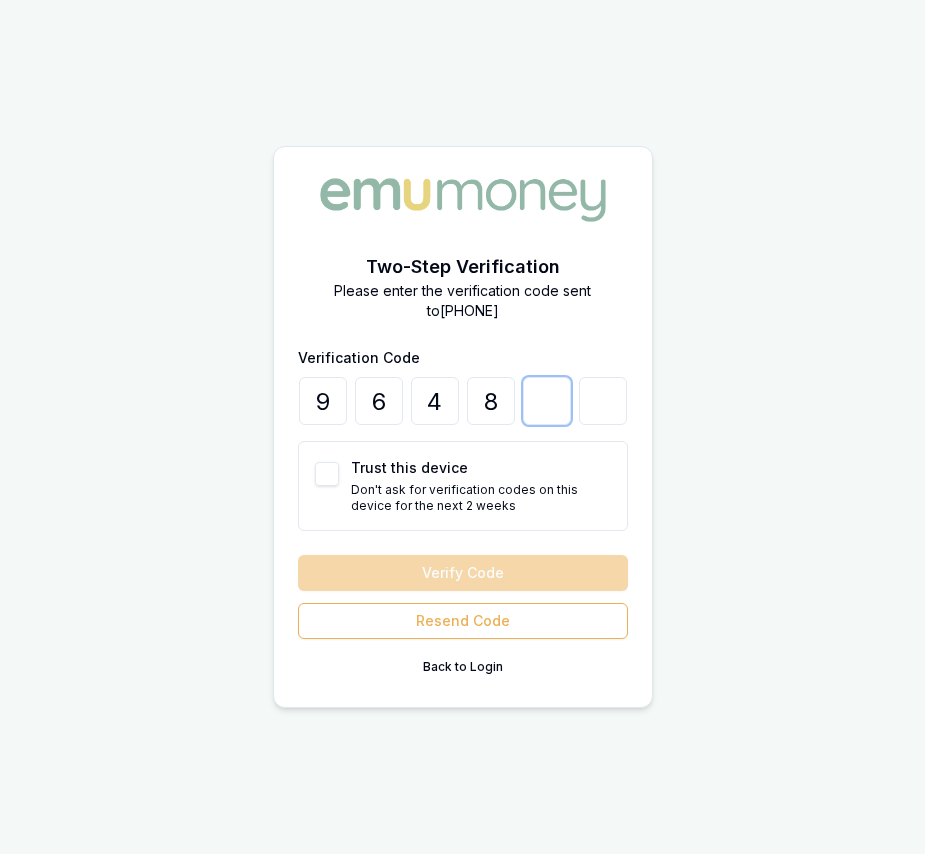 type on "5" 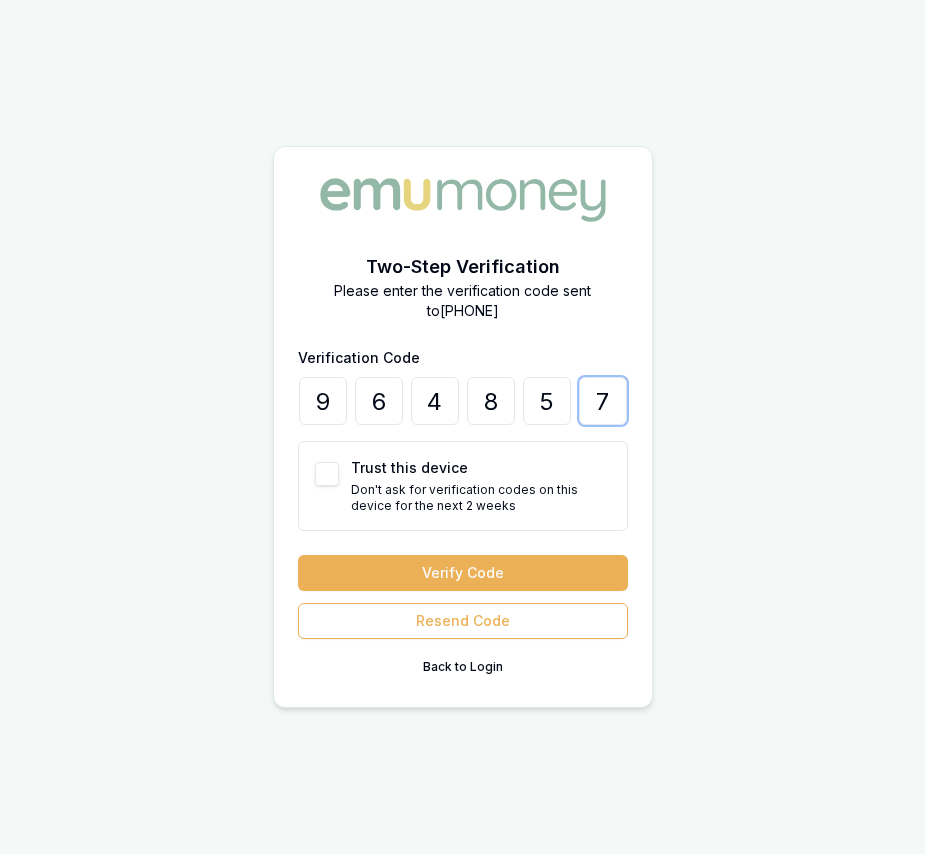 type on "7" 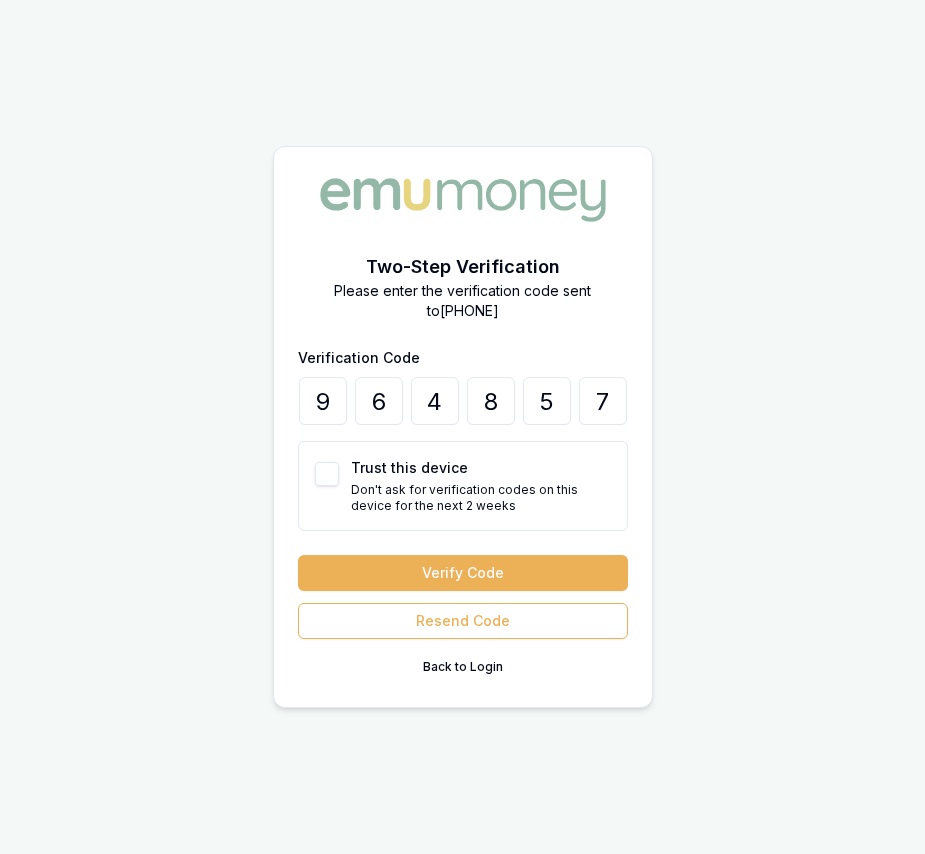 click on "Trust this device" at bounding box center (327, 474) 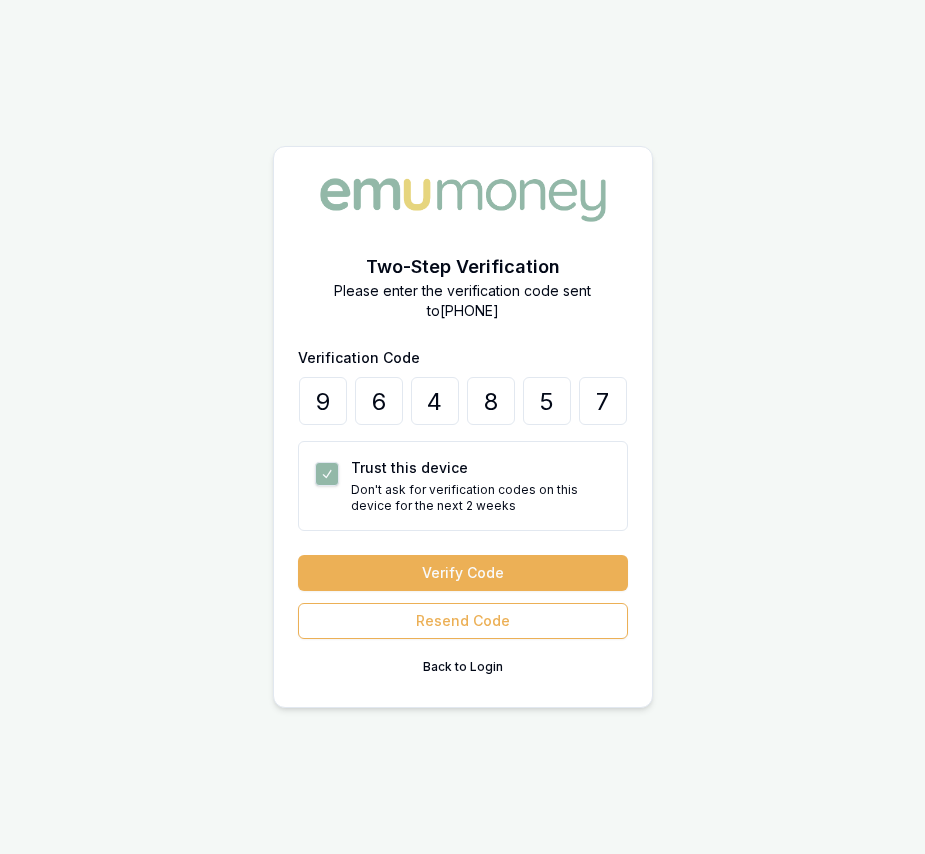 click on "Verify Code" at bounding box center (463, 573) 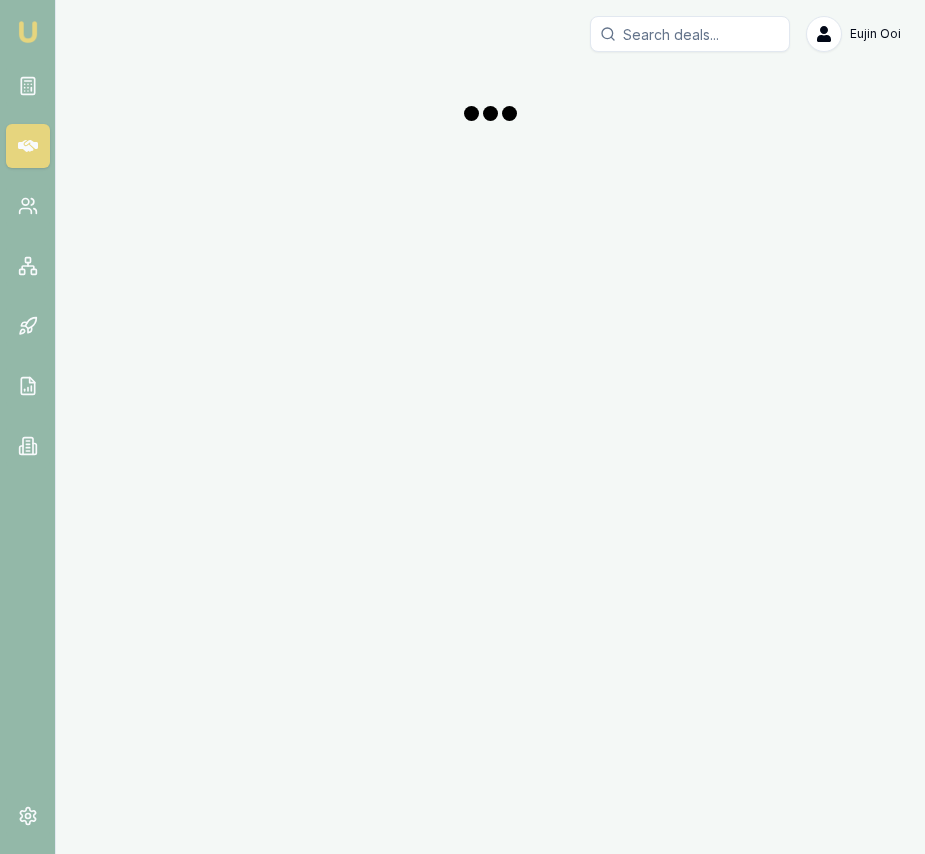 scroll, scrollTop: 0, scrollLeft: 0, axis: both 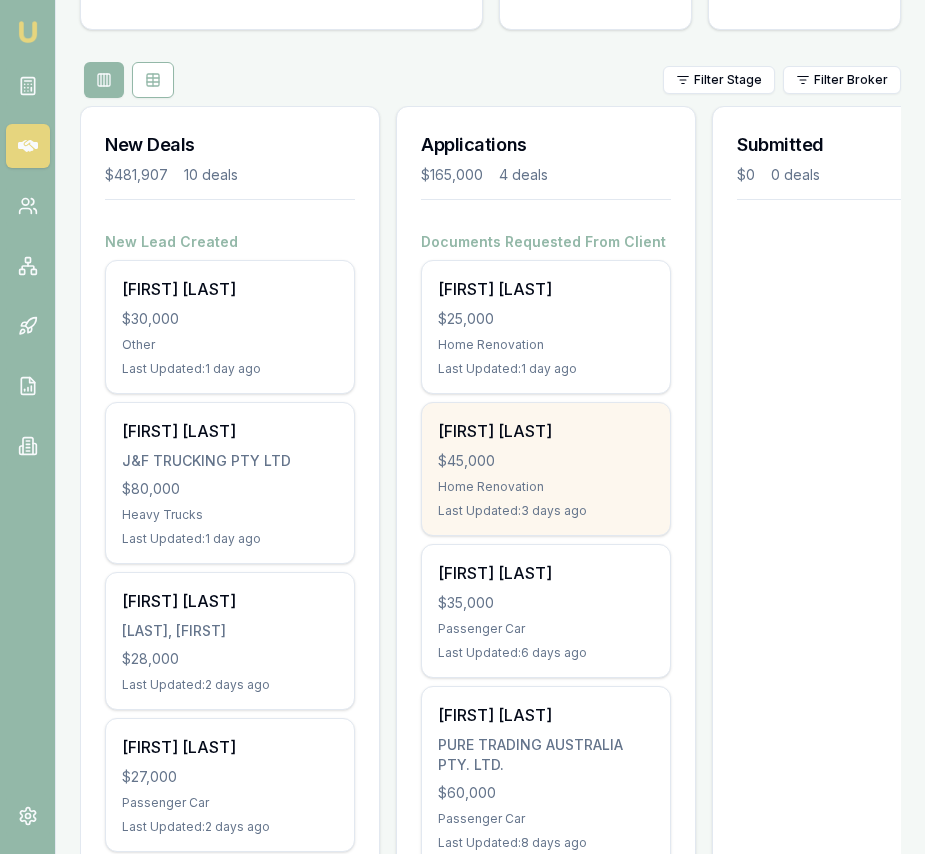 click on "Rajinder Sandhu $45,000 Home Renovation Last Updated:  3 days ago" at bounding box center [546, 469] 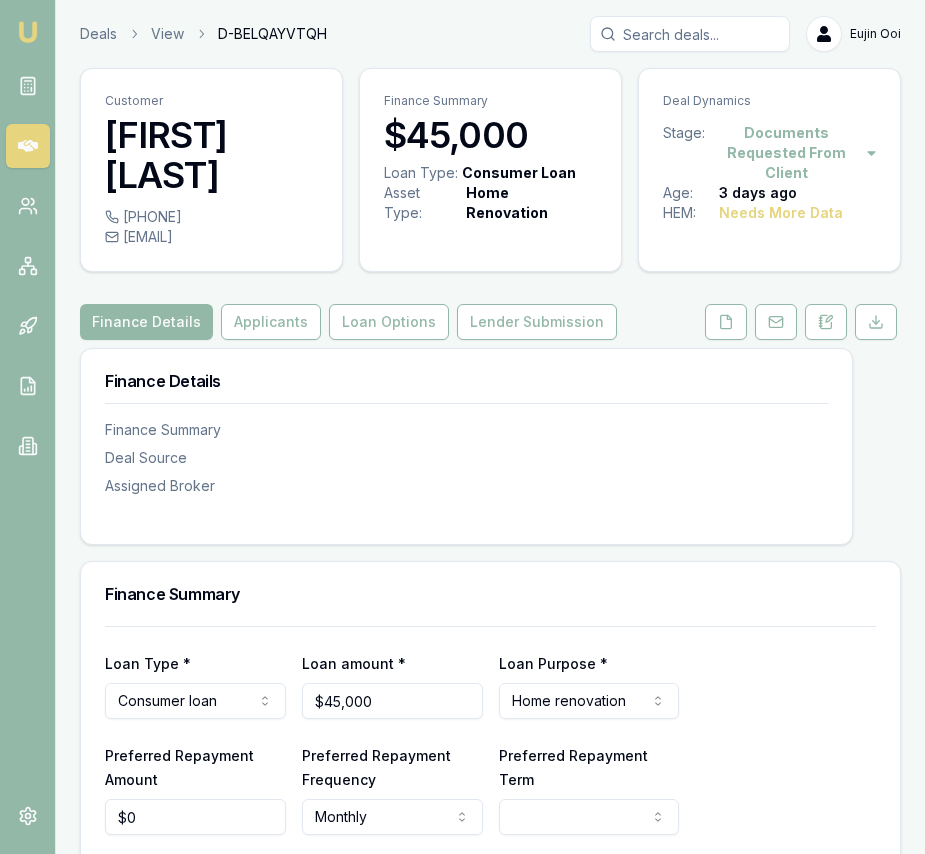 scroll, scrollTop: 0, scrollLeft: 0, axis: both 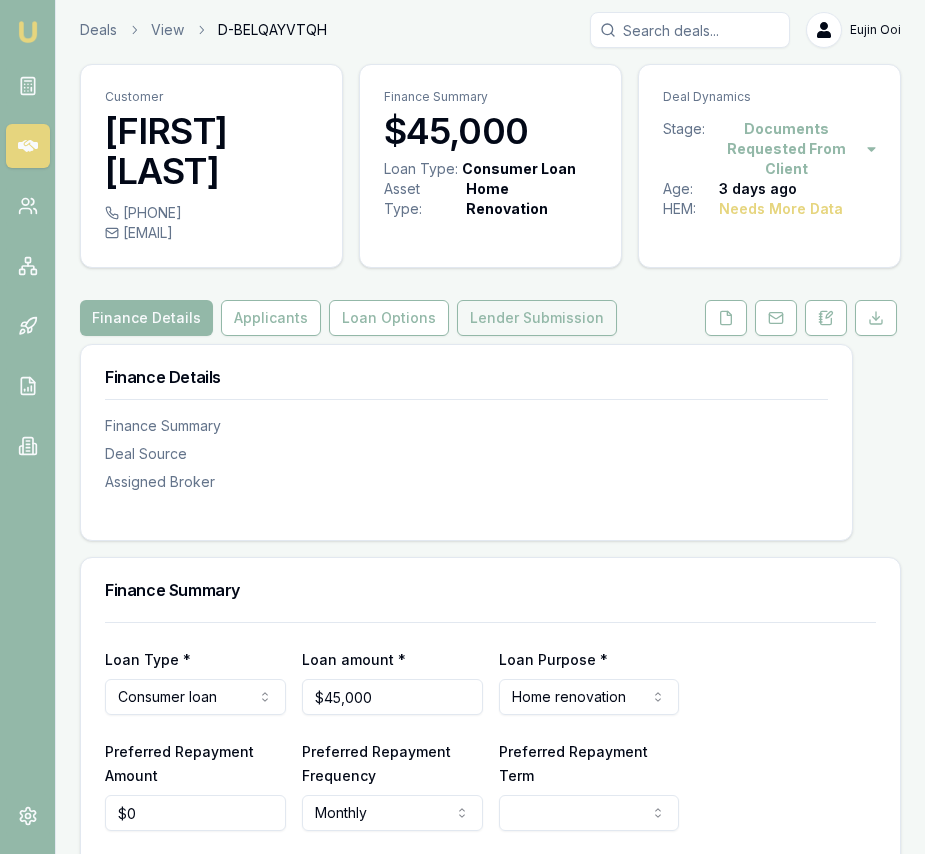 click on "Lender Submission" at bounding box center (537, 318) 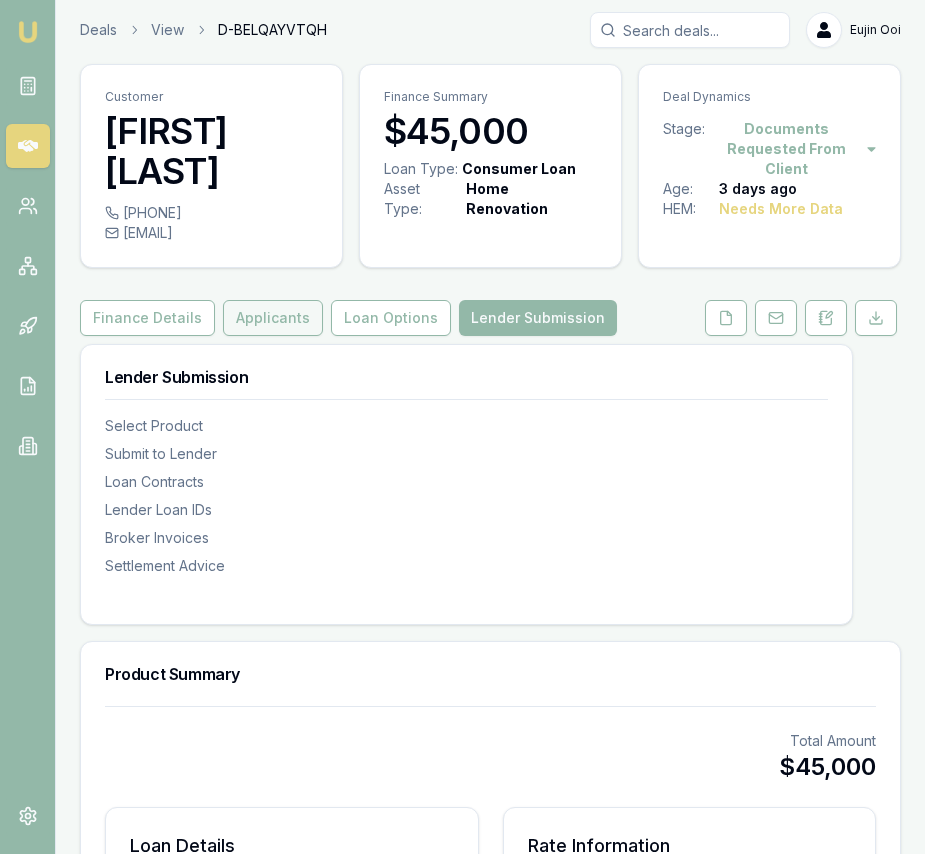 click on "Applicants" at bounding box center (273, 318) 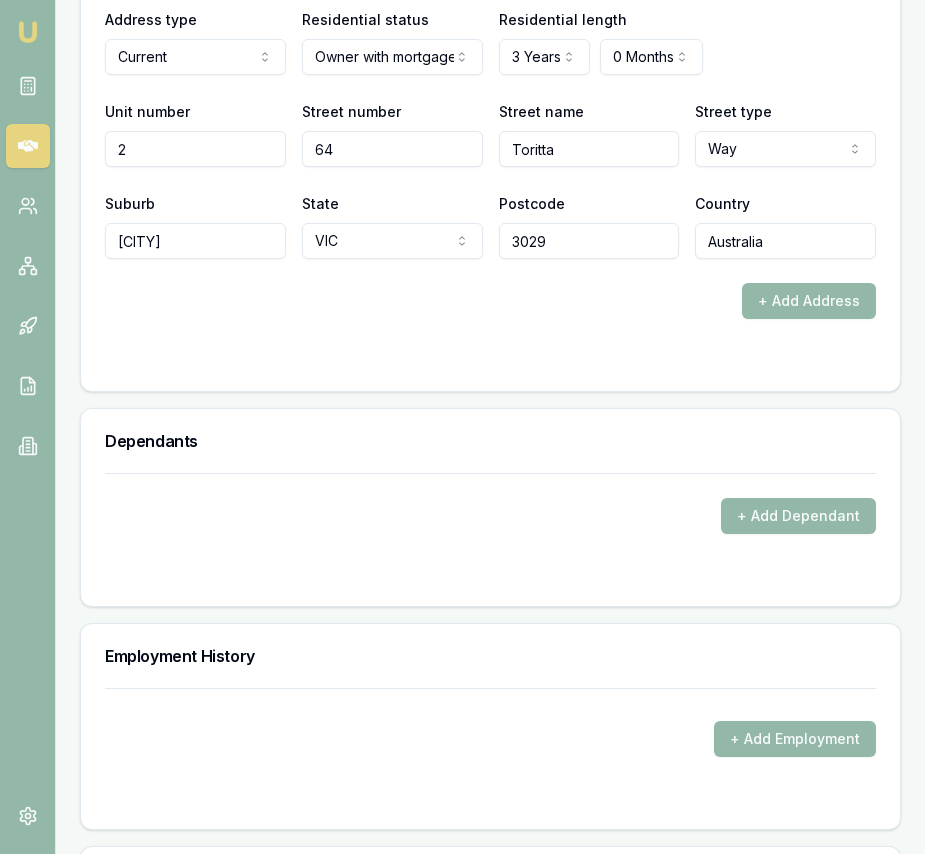 scroll, scrollTop: 2753, scrollLeft: 0, axis: vertical 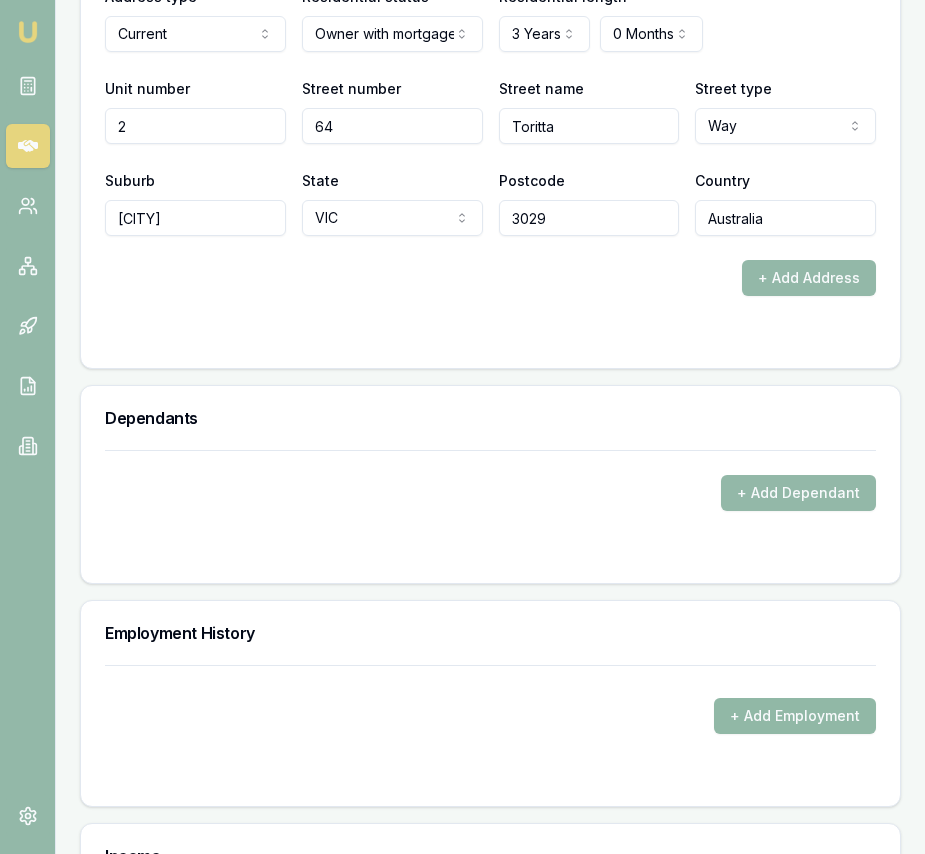 click on "+ Add Employment" at bounding box center (795, 716) 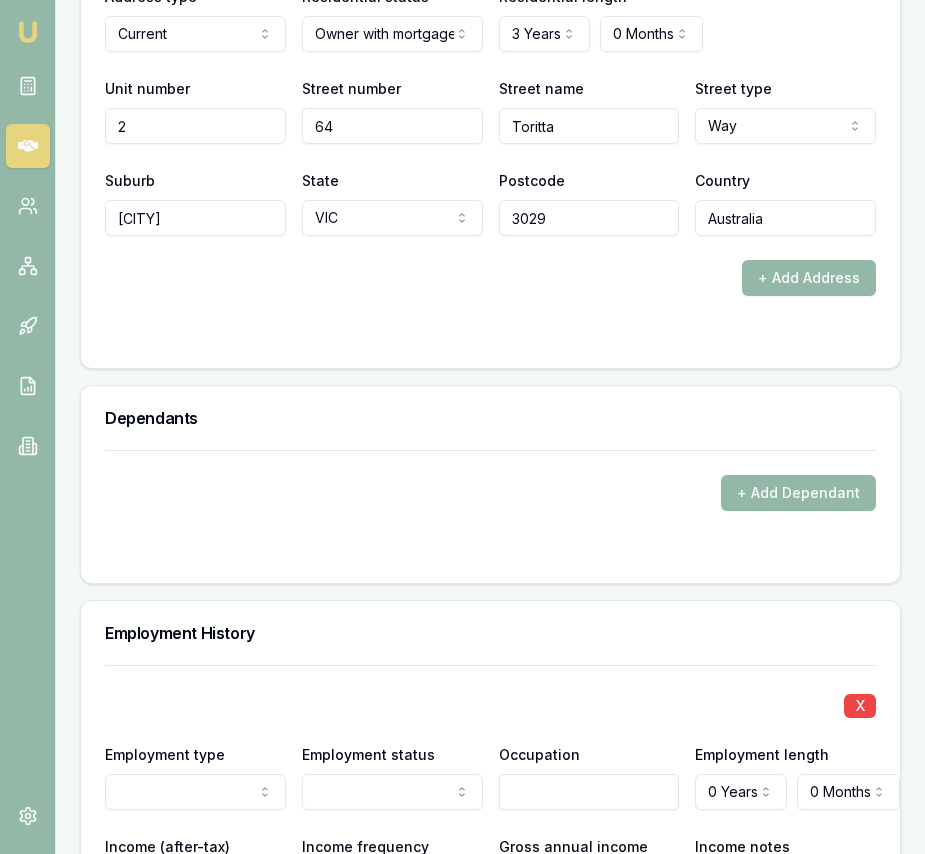 click on "X Employment type  Current Previous Employment status  Full time Part time Casual Contract Self employed Occupation  Employment length  0 Years 0 Years 1 Year 2 Years 3 Years 4 Years 5 Years 6 Years 7 Years 8 Years 9 Years 10 Years 11 Years 12 Years 13 Years 14 Years 15 Years 16 Years 17 Years 18 Years 19 Years 20 Years 0 Months 0 Months 1 Month 2 Months 3 Months 4 Months 5 Months 6 Months 7 Months 8 Months 9 Months 10 Months 11 Months Income (after-tax)  $0 Income frequency  Select an income frequency Weekly Fortnightly Monthly Quarterly Annually Gross annual income  $0 Income notes  Employer name  Employer ABN  Employer contact  Employer phone  Industry  Unit number  Street number  Street name  Suburb  State  Select a state NSW VIC QLD SA WA TAS NT ACT Postcode  Country  Australia" at bounding box center (490, 963) 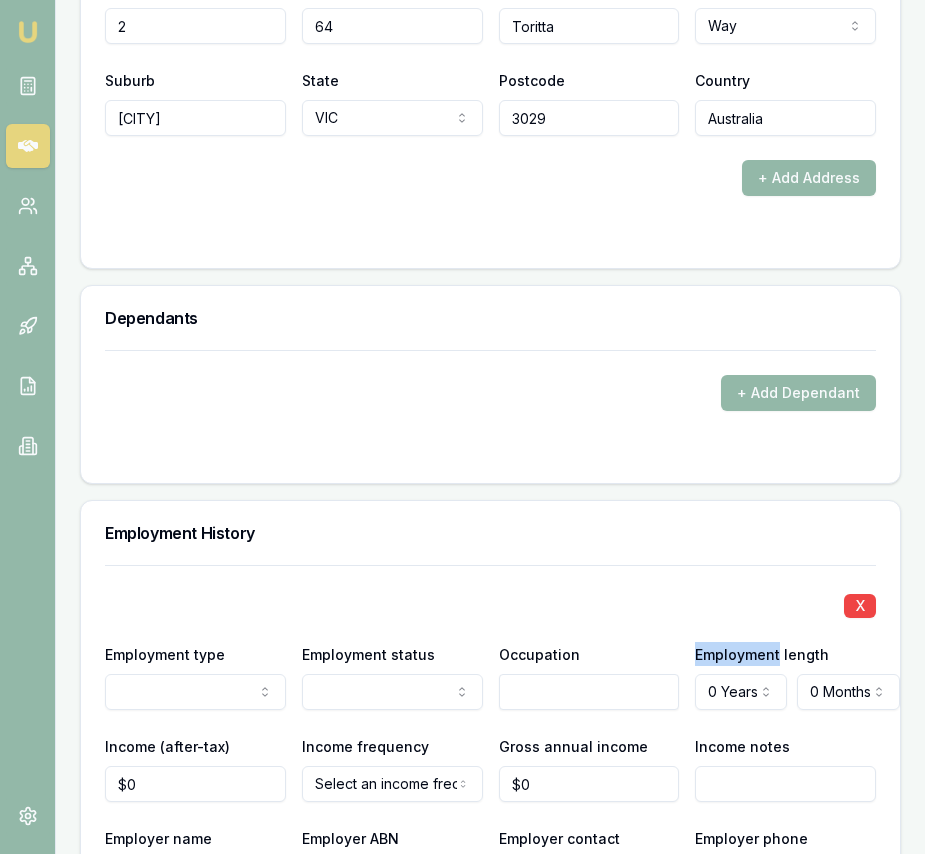 click on "Emu Broker Deals View D-BELQAYVTQH Eujin Ooi Toggle Menu Customer [NAME] [PHONE] [EMAIL] Finance Summary $45,000 Loan Type: Consumer Loan Asset Type : Home Renovation Deal Dynamics Stage: Documents Requested From Client Age: 3 days ago HEM: Needs More Data Finance Details Applicants Loan Options Lender Submission Applicant Information [NAME] switch Personal Personal Details Credit Score Identification Bank Details Residential Dependants Employment Income Expenses Assets & Liabilities Client Reference Summary Income & Expenses Summary Assets & Liabilities Summary HEM Check Personal Title * Mrs Mr Mrs Miss Ms Dr Prof First name * [NAME] Middle name Last name * [NAME] Date of birth 26/02/1992 Gender Female Male Female Other Not disclosed Marital status Married Single Married De facto Separated Divorced Widowed Residency status Australian citizen Australian citizen Permanent resident Visa holder Email [EMAIL] Phone [PHONE] Applicant type 599" at bounding box center [462, -2426] 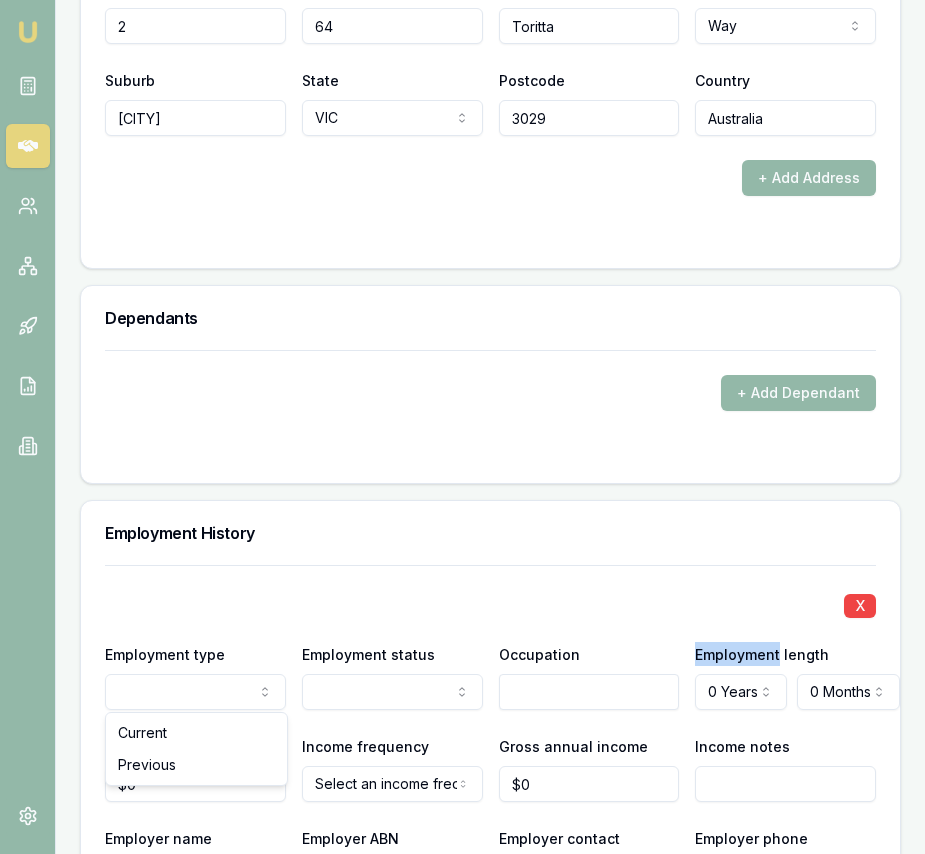 scroll, scrollTop: 2855, scrollLeft: 0, axis: vertical 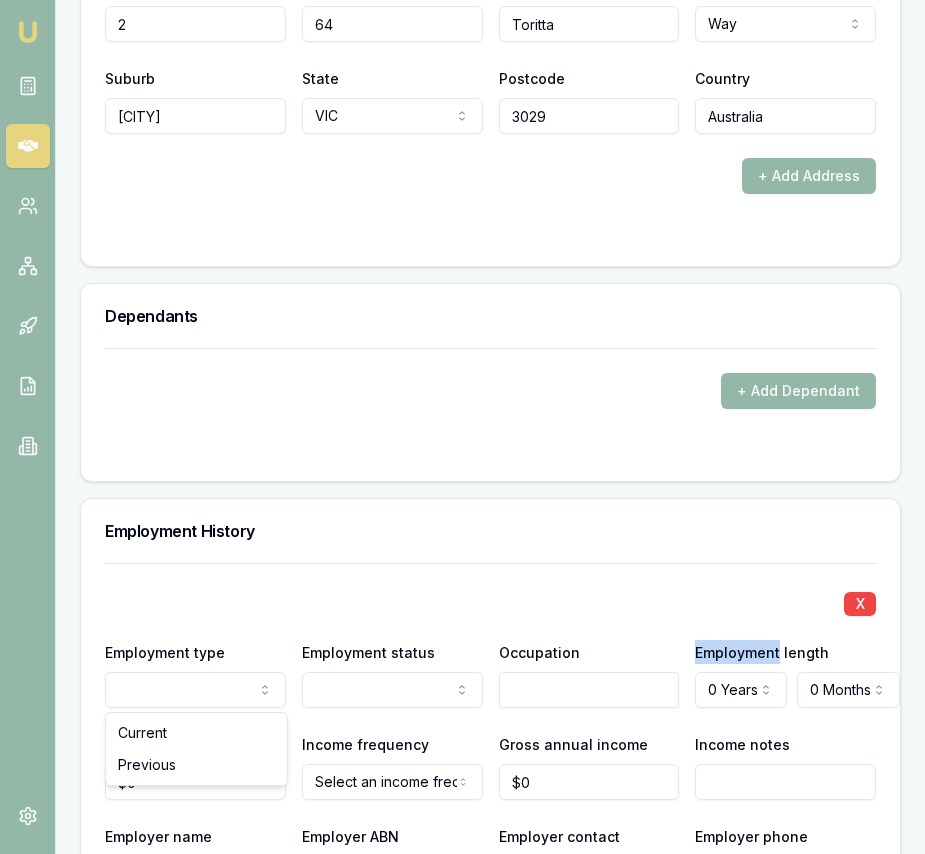 drag, startPoint x: 218, startPoint y: 738, endPoint x: 261, endPoint y: 725, distance: 44.922153 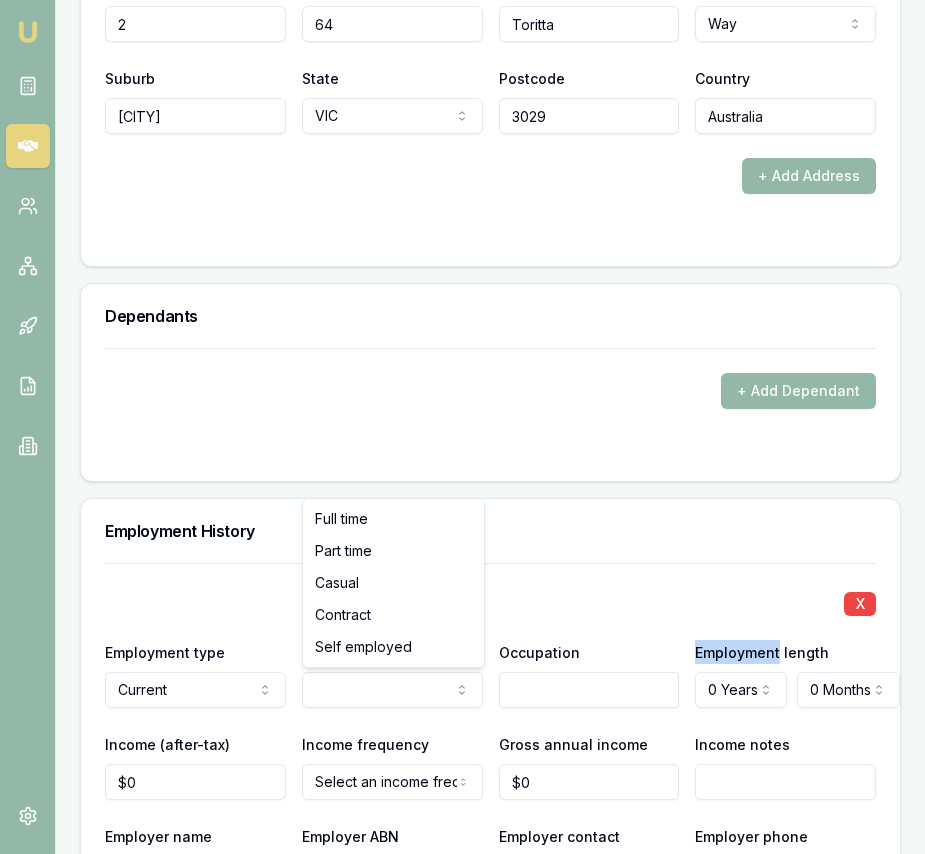 click on "Emu Broker Deals View D-BELQAYVTQH Eujin Ooi Toggle Menu Customer [NAME] [PHONE] [EMAIL] Finance Summary $45,000 Loan Type: Consumer Loan Asset Type : Home Renovation Deal Dynamics Stage: Documents Requested From Client Age: 3 days ago HEM: Needs More Data Finance Details Applicants Loan Options Lender Submission Applicant Information [NAME] switch Personal Personal Details Credit Score Identification Bank Details Residential Dependants Employment Income Expenses Assets & Liabilities Client Reference Summary Income & Expenses Summary Assets & Liabilities Summary HEM Check Personal Title * Mrs Mr Mrs Miss Ms Dr Prof First name * [NAME] Middle name Last name * [NAME] Date of birth 26/02/1992 Gender Female Male Female Other Not disclosed Marital status Married Single Married De facto Separated Divorced Widowed Residency status Australian citizen Australian citizen Permanent resident Visa holder Email [EMAIL] Phone [PHONE] Applicant type 599" at bounding box center (462, -2428) 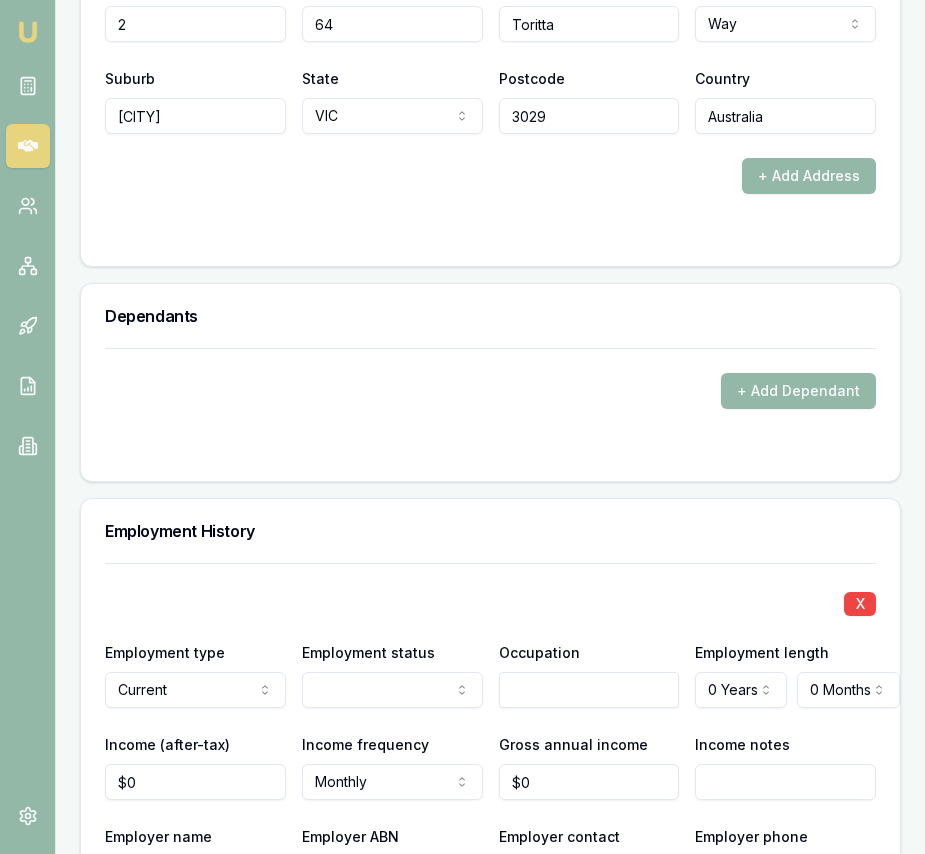 click on "Employment History" at bounding box center [490, 531] 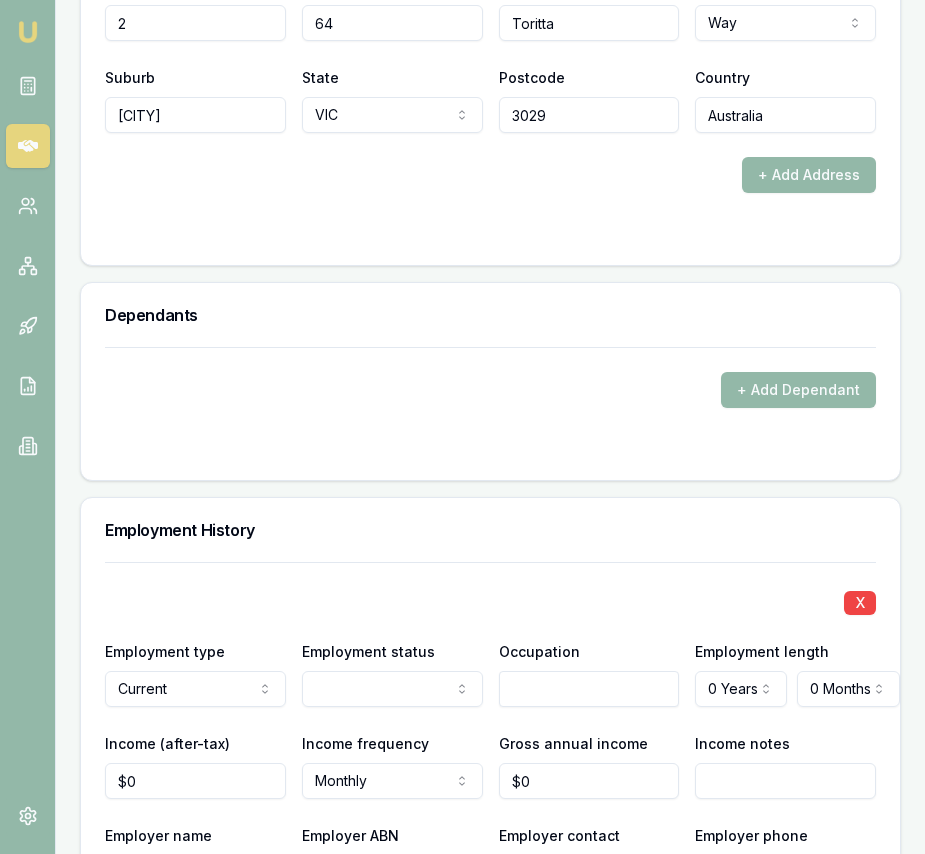 click on "Emu Broker Deals View D-BELQAYVTQH Eujin Ooi Toggle Menu Customer [NAME] [PHONE] [EMAIL] Finance Summary $45,000 Loan Type: Consumer Loan Asset Type : Home Renovation Deal Dynamics Stage: Documents Requested From Client Age: 3 days ago HEM: Needs More Data Finance Details Applicants Loan Options Lender Submission Applicant Information [NAME] switch Personal Personal Details Credit Score Identification Bank Details Residential Dependants Employment Income Expenses Assets & Liabilities Client Reference Summary Income & Expenses Summary Assets & Liabilities Summary HEM Check Personal Title * Mrs Mr Mrs Miss Ms Dr Prof First name * [NAME] Middle name Last name * [NAME] Date of birth 26/02/1992 Gender Female Male Female Other Not disclosed Marital status Married Single Married De facto Separated Divorced Widowed Residency status Australian citizen Australian citizen Permanent resident Visa holder Email [EMAIL] Phone [PHONE] Applicant type 599" at bounding box center [462, -2429] 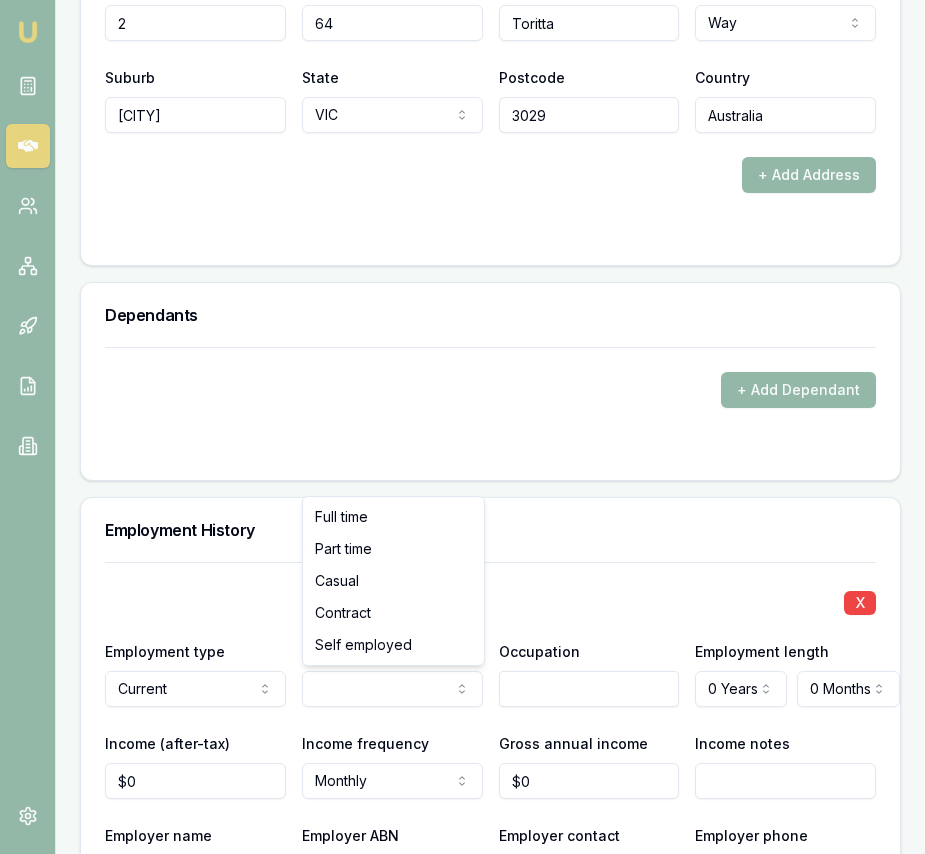 scroll, scrollTop: 2857, scrollLeft: 0, axis: vertical 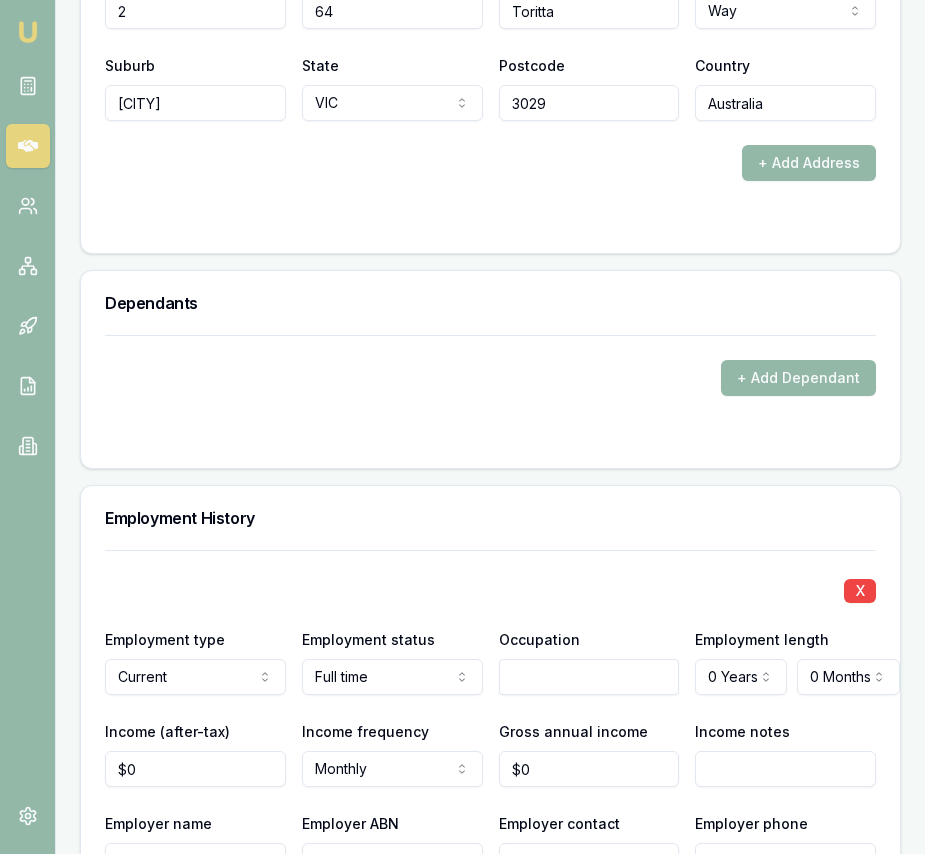 click at bounding box center (589, 677) 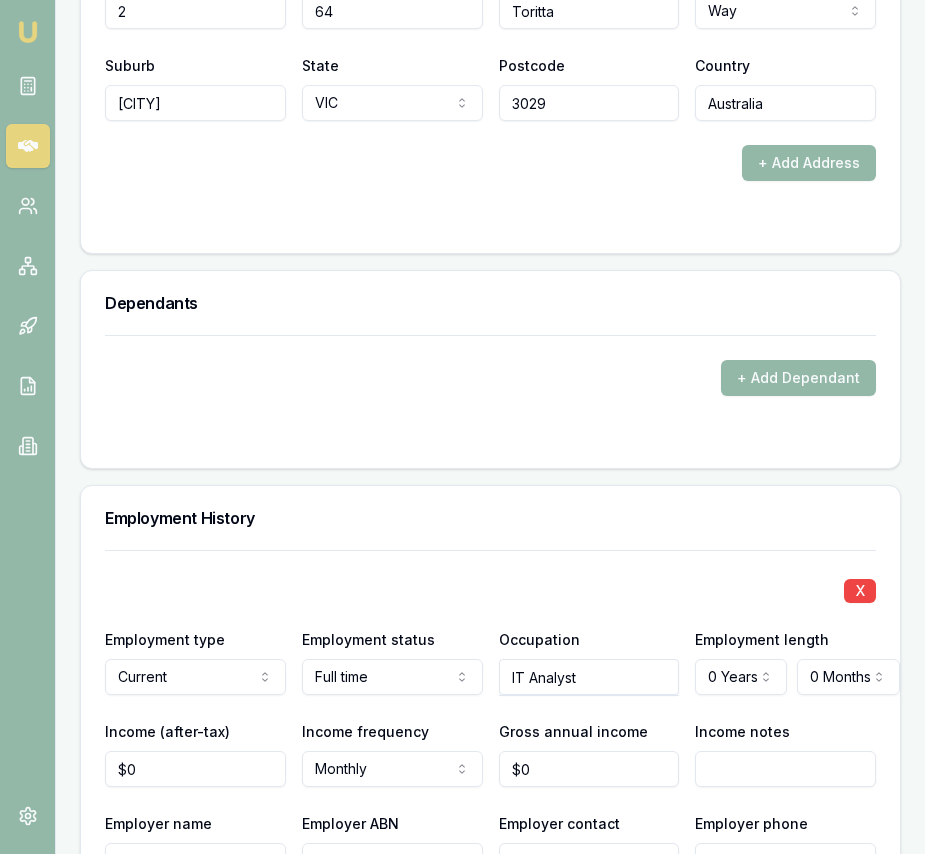 scroll, scrollTop: 2871, scrollLeft: 0, axis: vertical 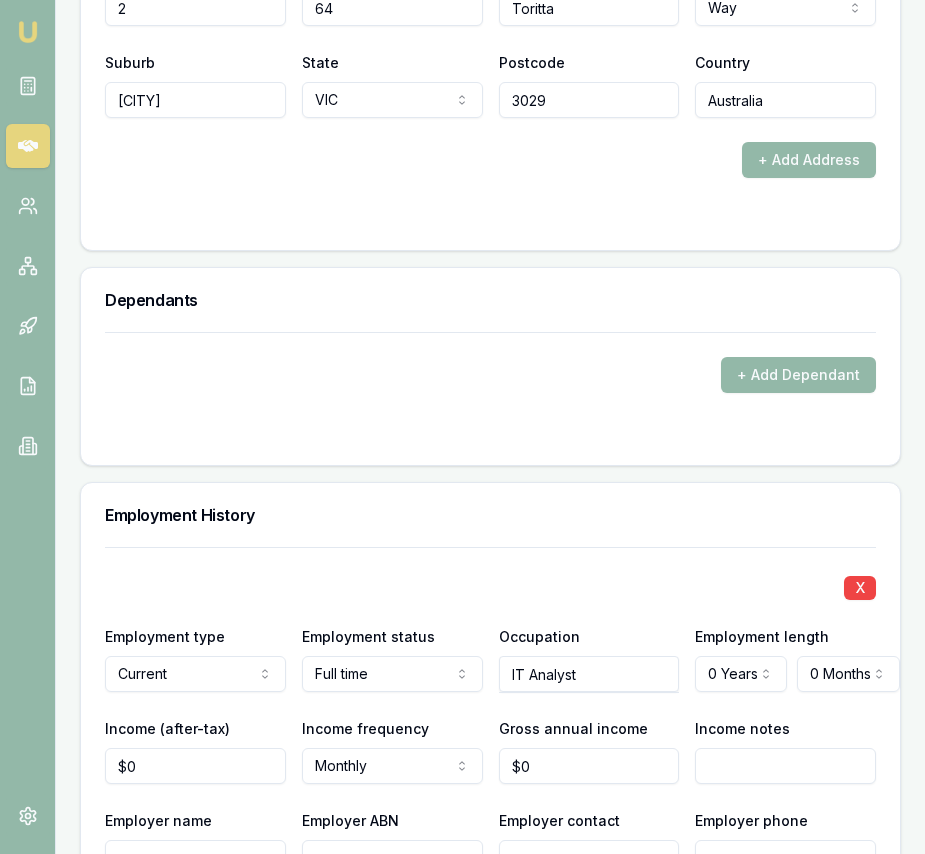 type on "IT Analyst" 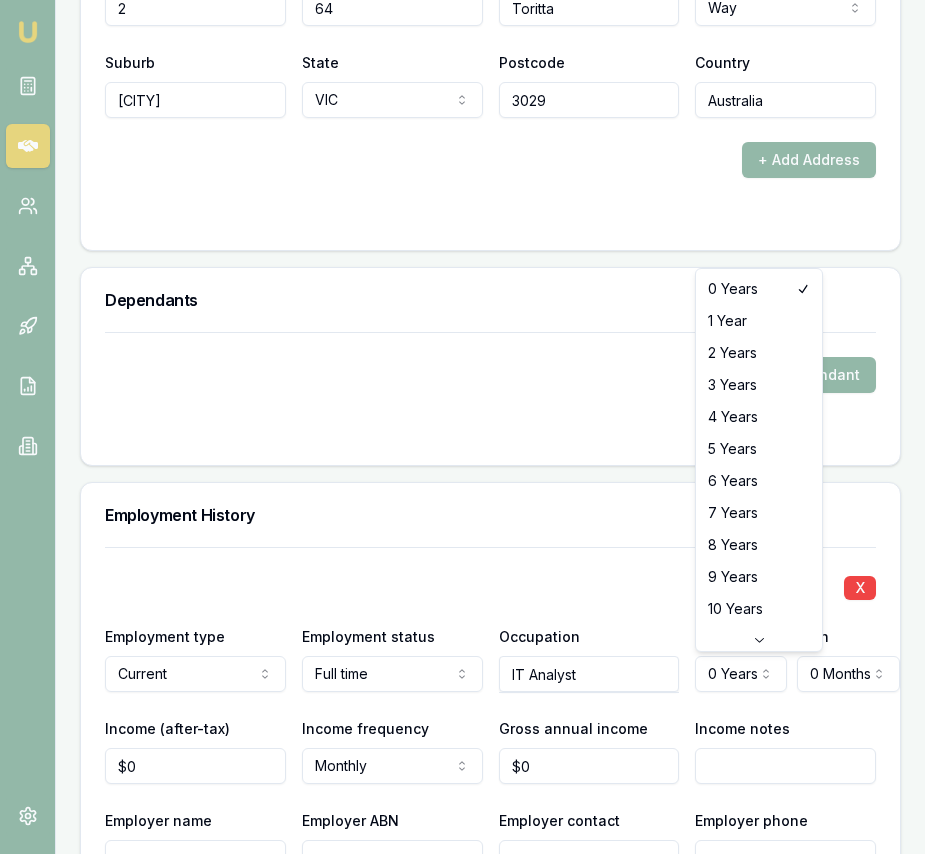 select on "4" 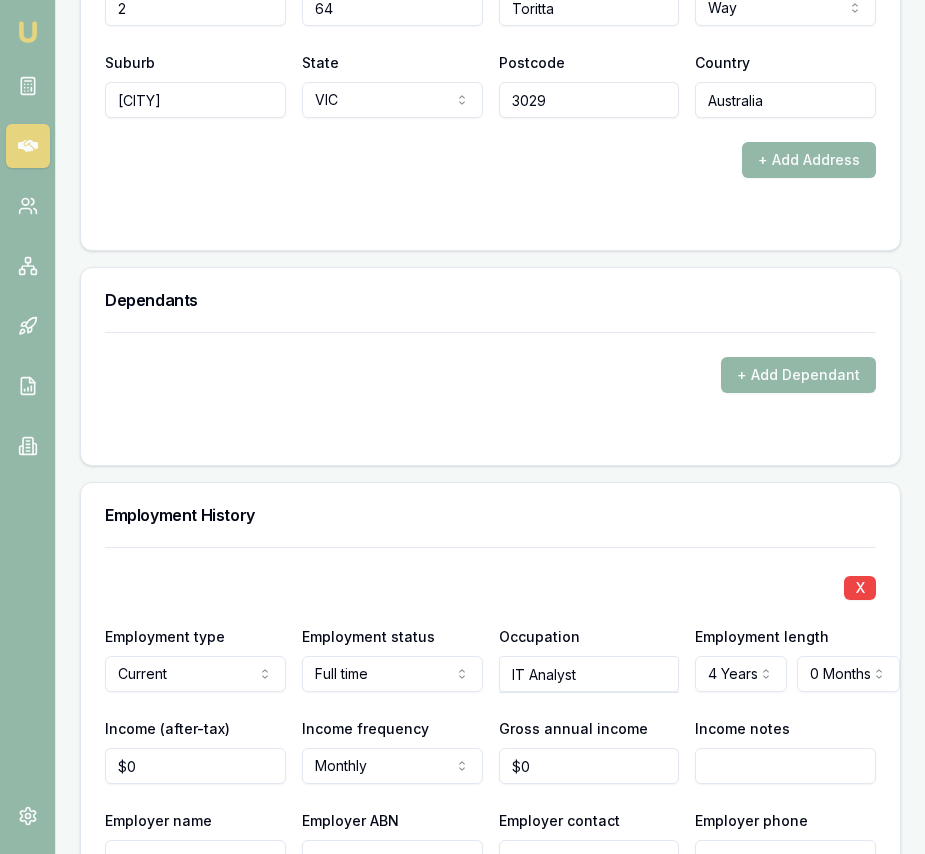 click on "Emu Broker Deals View D-BELQAYVTQH Eujin Ooi Toggle Menu Customer Rajinder Sandhu 0469823904 rajindersandhu1992@gmail.com Finance Summary $45,000 Loan Type: Consumer Loan Asset Type : Home Renovation Deal Dynamics Stage: Documents Requested From Client Age: 3 days ago HEM: Needs More Data Finance Details Applicants Loan Options Lender Submission Applicant Information Rajinder Sandhu switch Personal Personal Details Credit Score Identification Bank Details Residential Dependants Employment Income Expenses Assets & Liabilities Client Reference Summary Income & Expenses Summary Assets & Liabilities Summary HEM Check Personal Title * Mrs Mr Mrs Miss Ms Dr Prof First name * Rajinder Middle name  Last name * Sandhu Date of birth 26/02/1992 Gender  Female Male Female Other Not disclosed Marital status  Married Single Married De facto Separated Divorced Widowed Residency status  Australian citizen Australian citizen Permanent resident Visa holder Email rajindersandhu1992@gmail.com Phone 0469823904 Applicant type  599" at bounding box center [462, -2444] 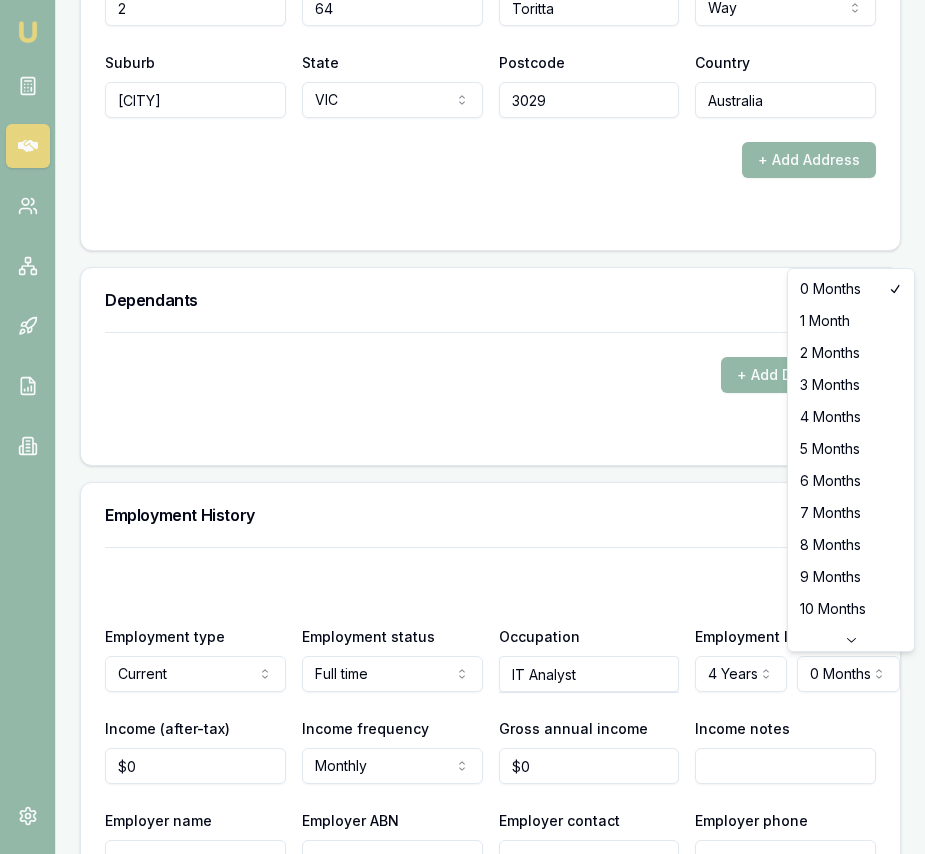 select on "5" 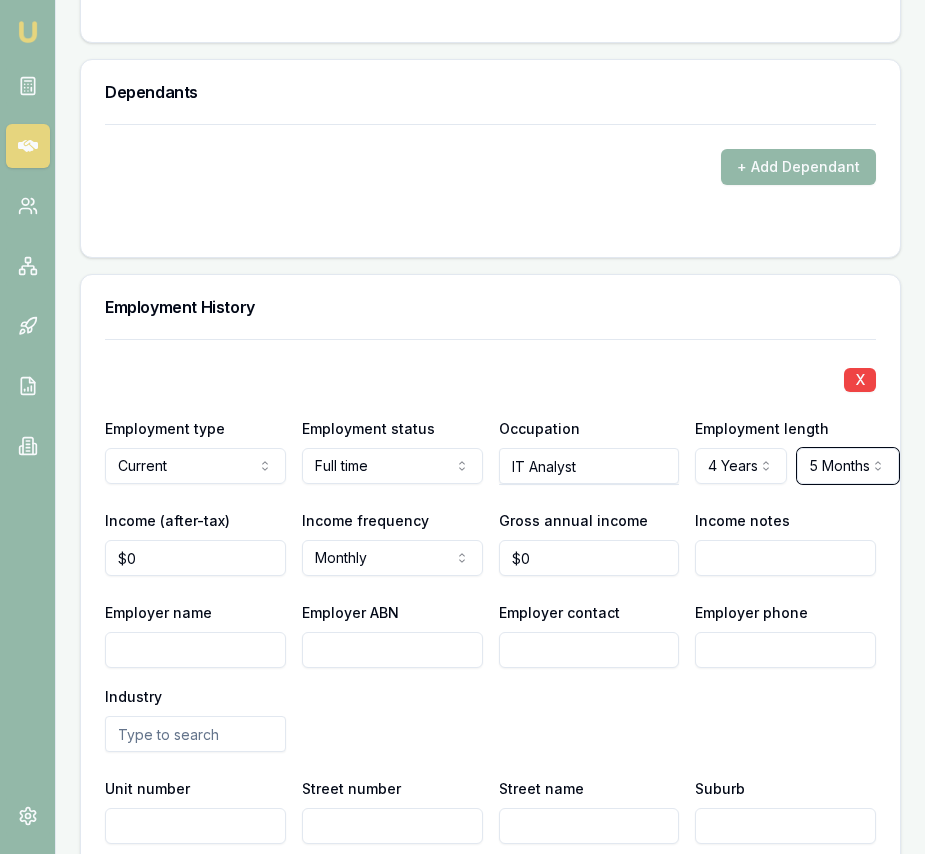 scroll, scrollTop: 3144, scrollLeft: 0, axis: vertical 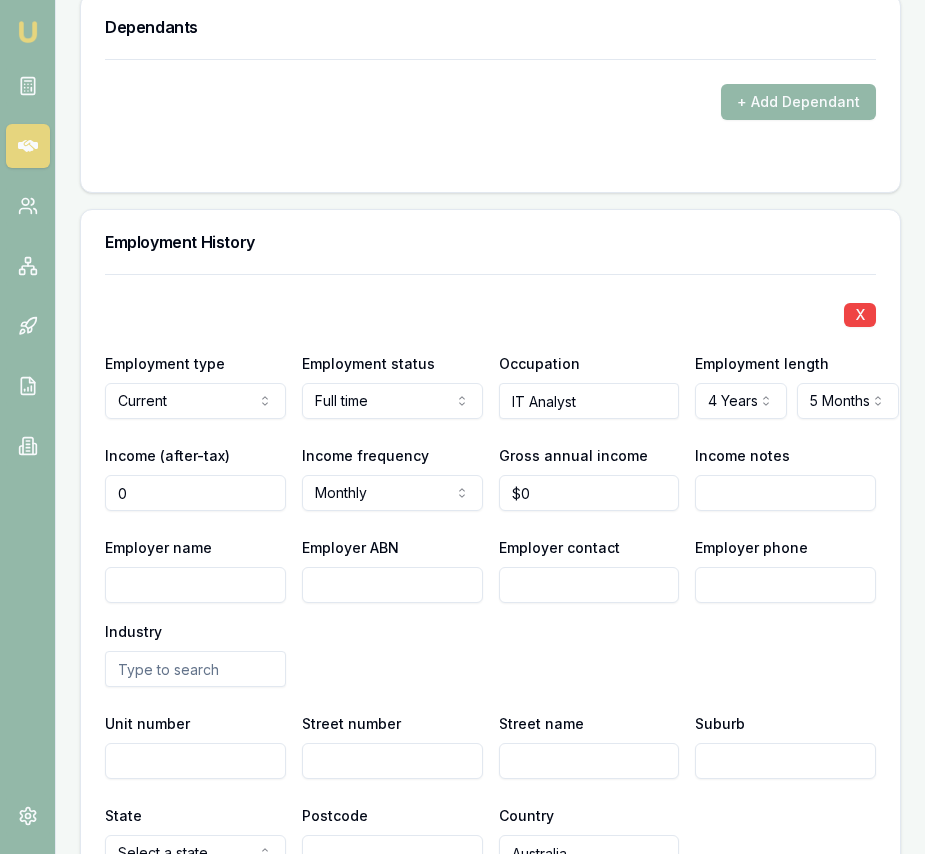 click on "0" at bounding box center [195, 493] 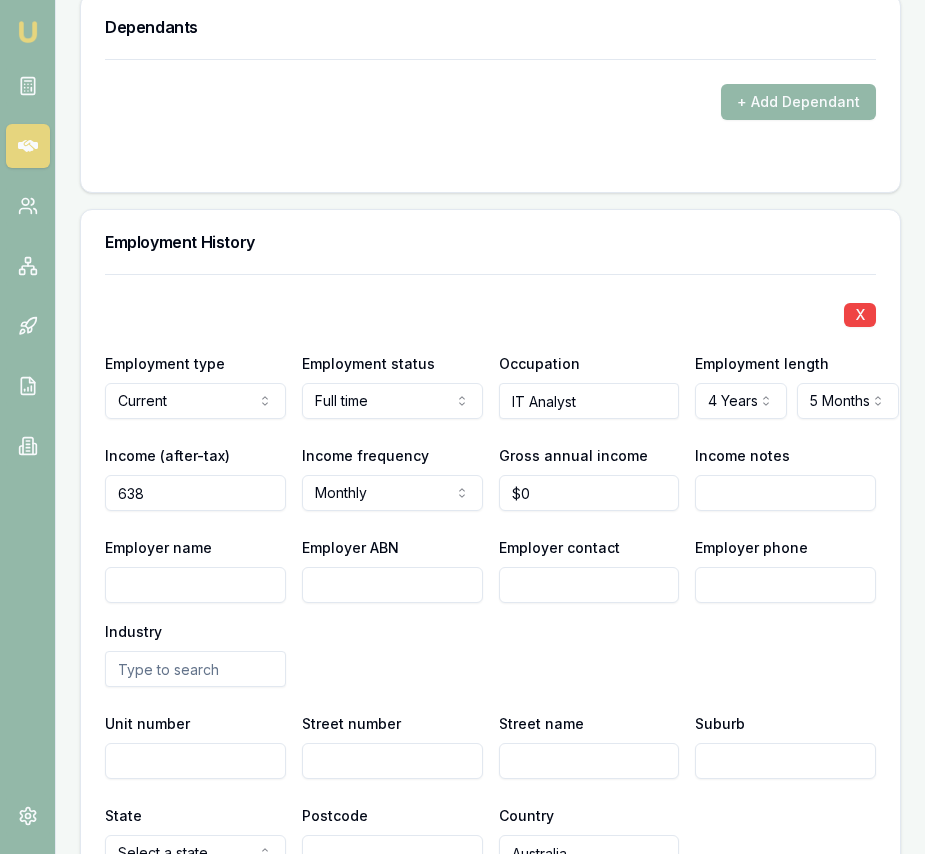 type on "6389" 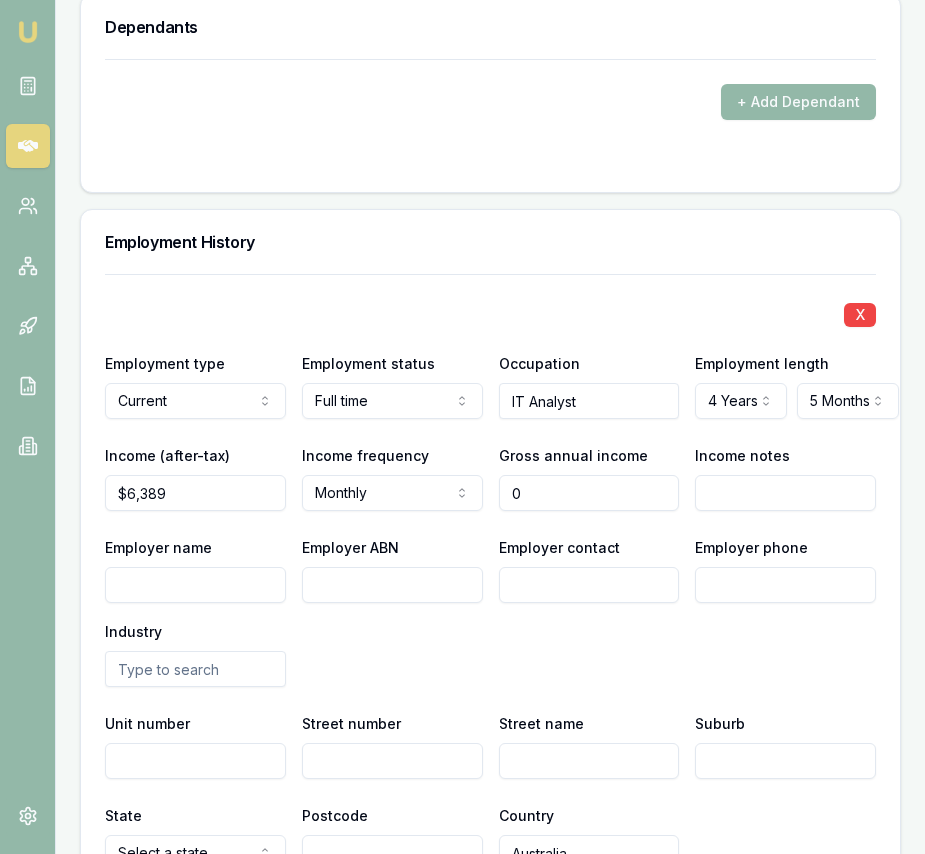 click on "0" at bounding box center [589, 493] 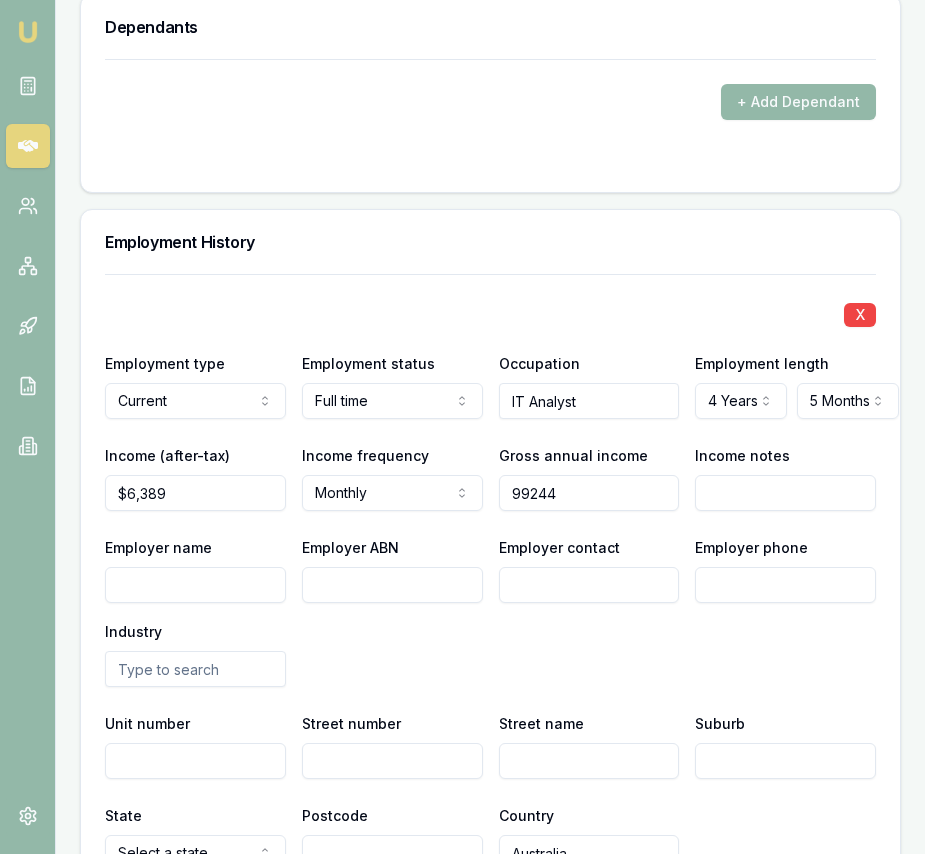 type on "$99,244" 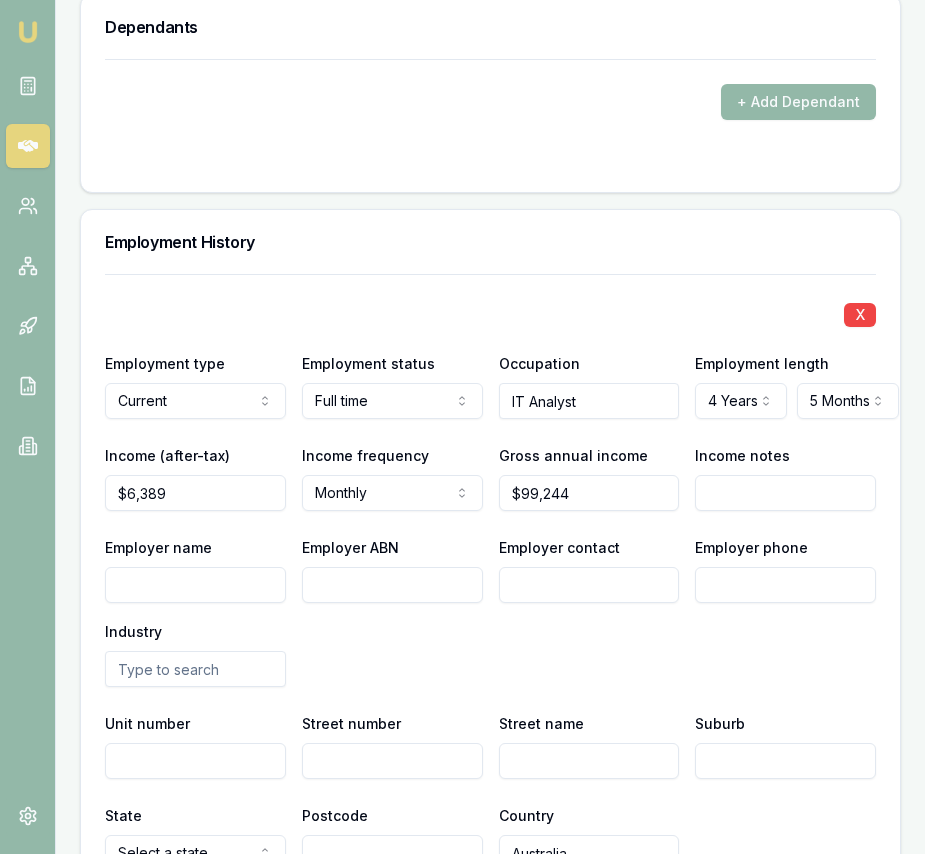 scroll, scrollTop: 3149, scrollLeft: 0, axis: vertical 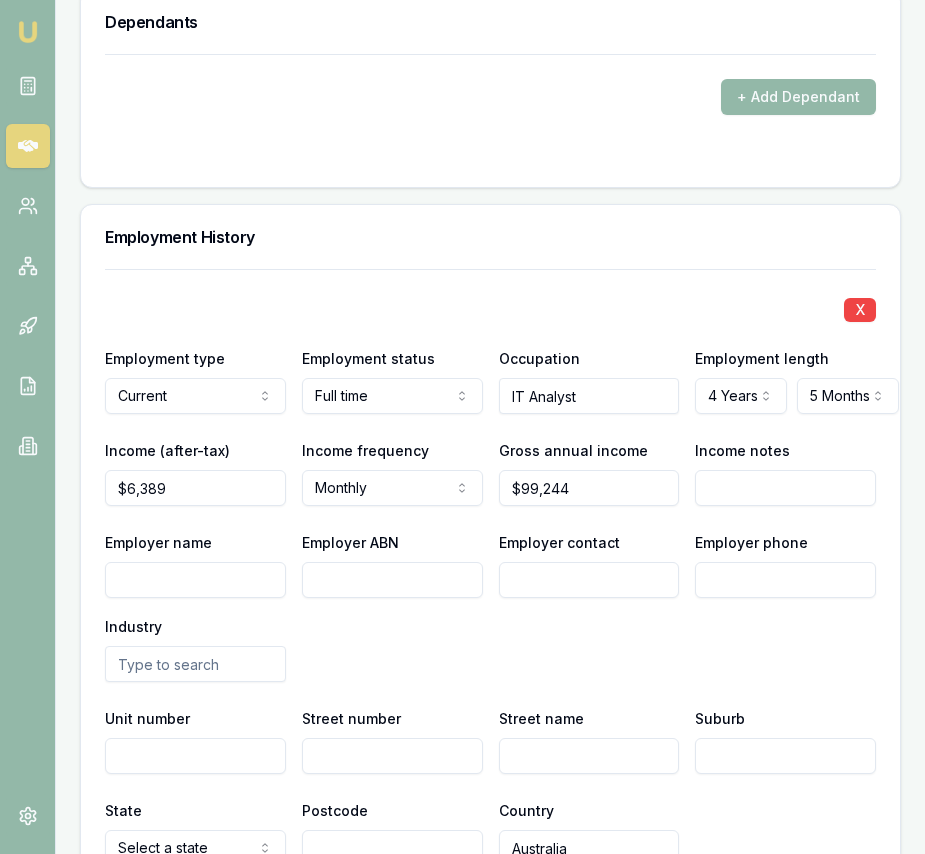 click on "Employer name" at bounding box center [195, 580] 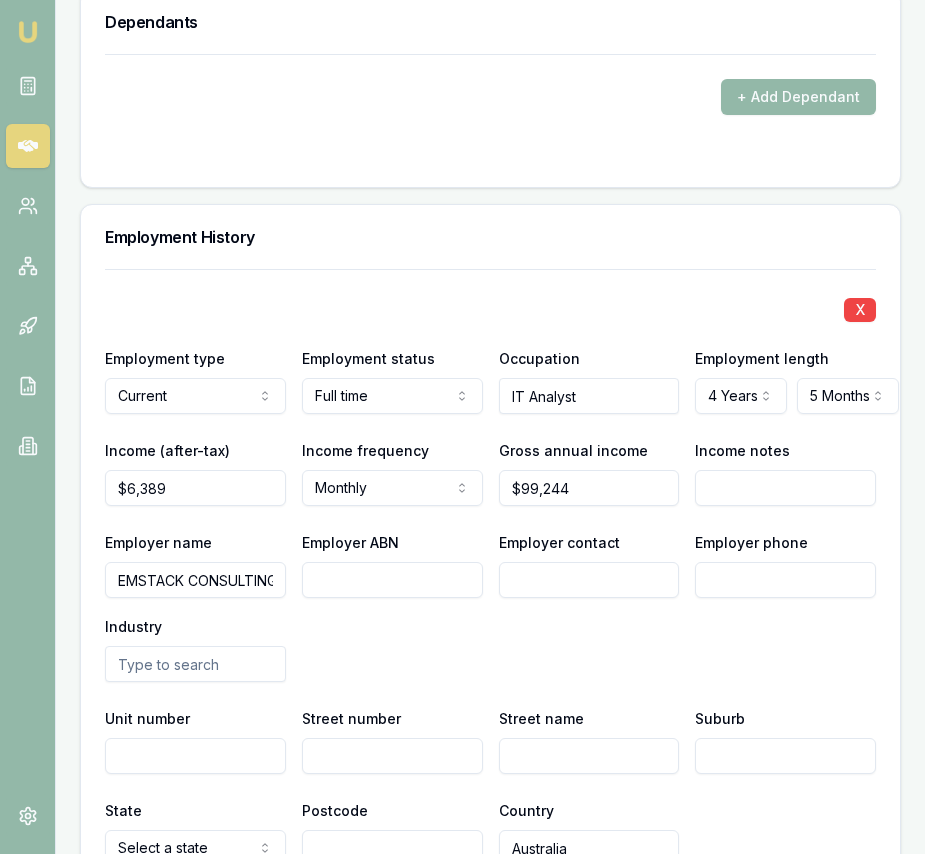 scroll, scrollTop: 0, scrollLeft: 68, axis: horizontal 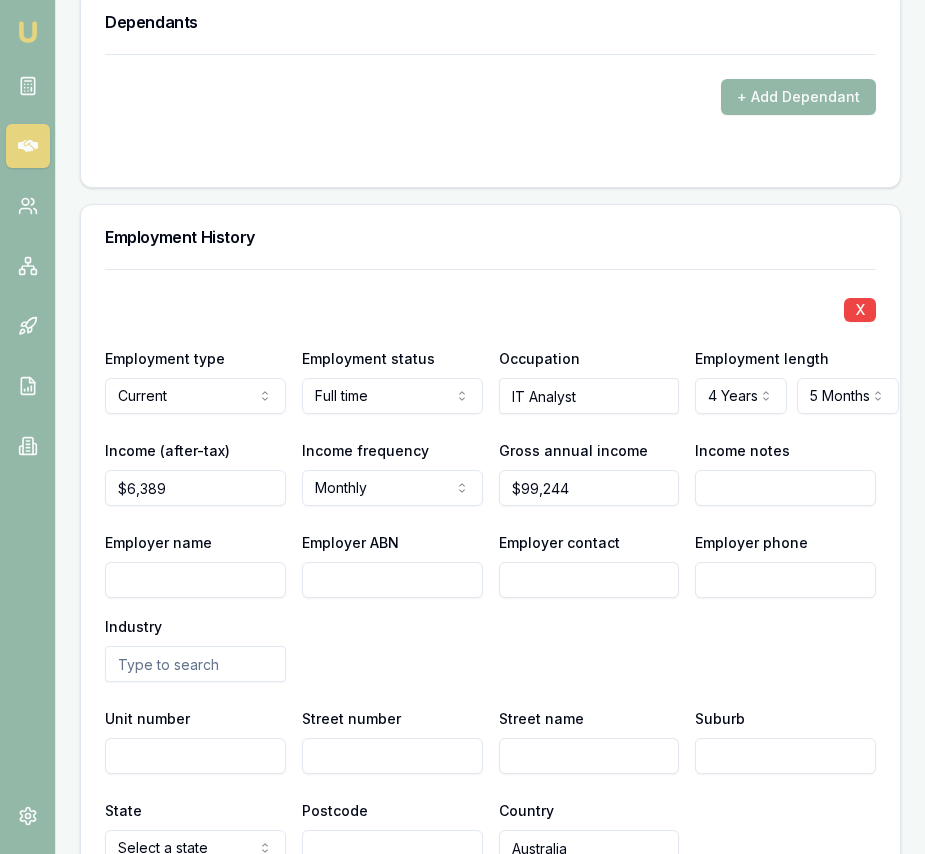 click on "Employer ABN" at bounding box center (392, 580) 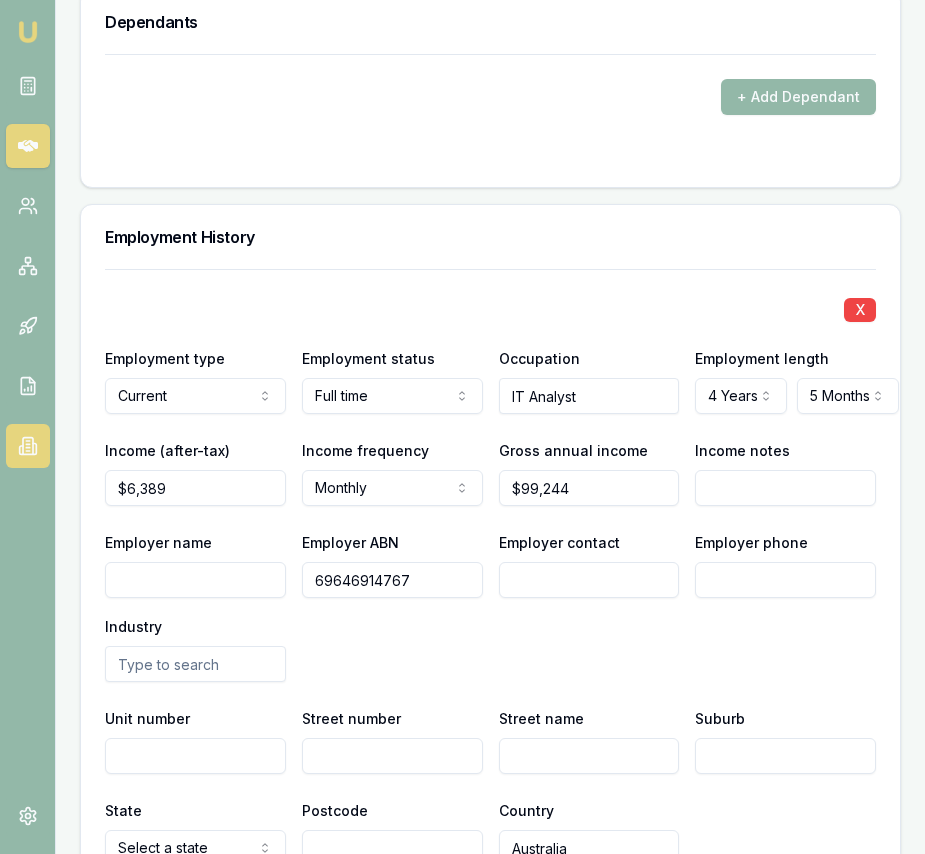 type on "69646914767" 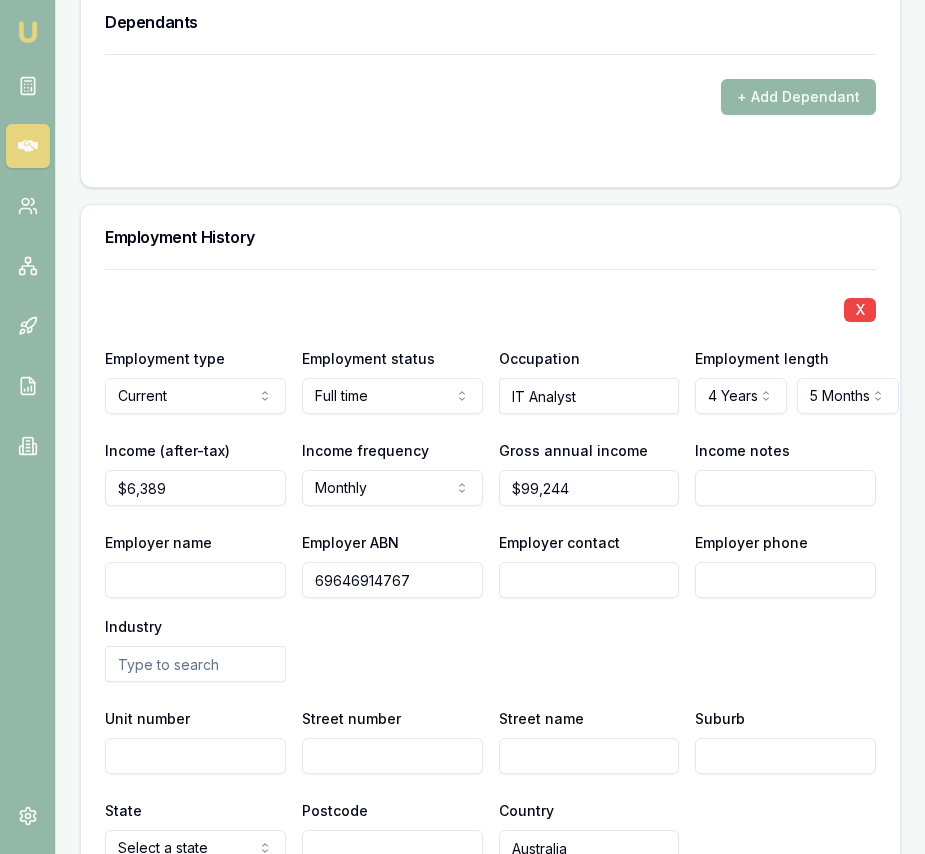 click on "Employer name" at bounding box center (195, 580) 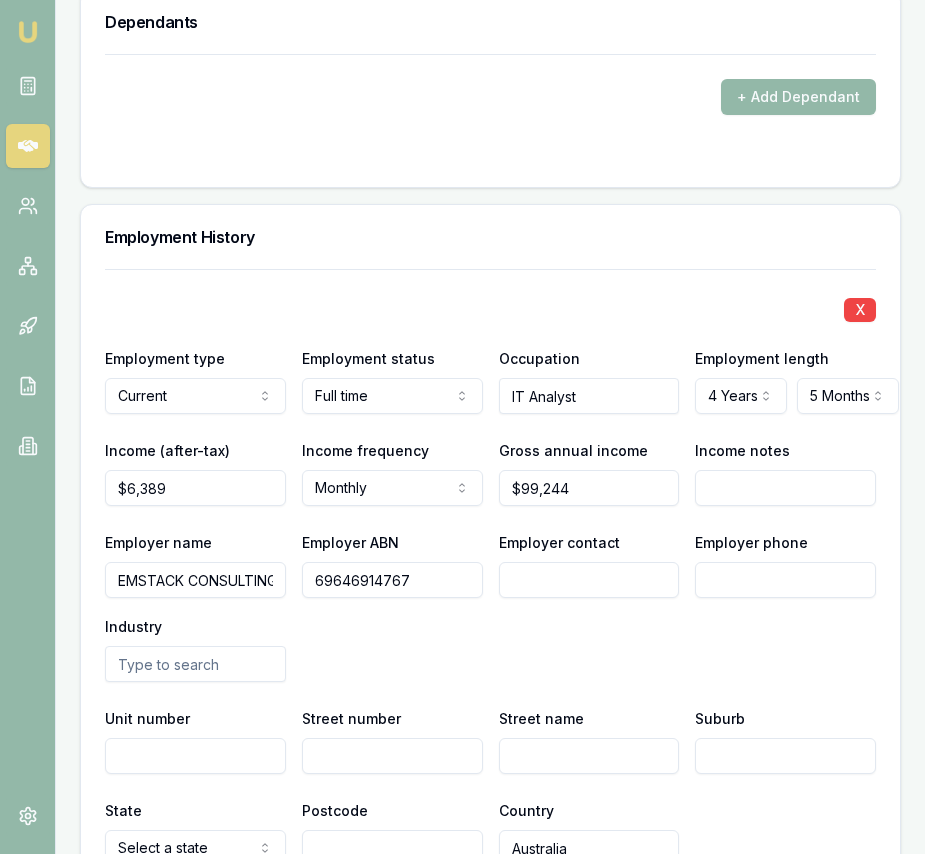 scroll, scrollTop: 0, scrollLeft: 68, axis: horizontal 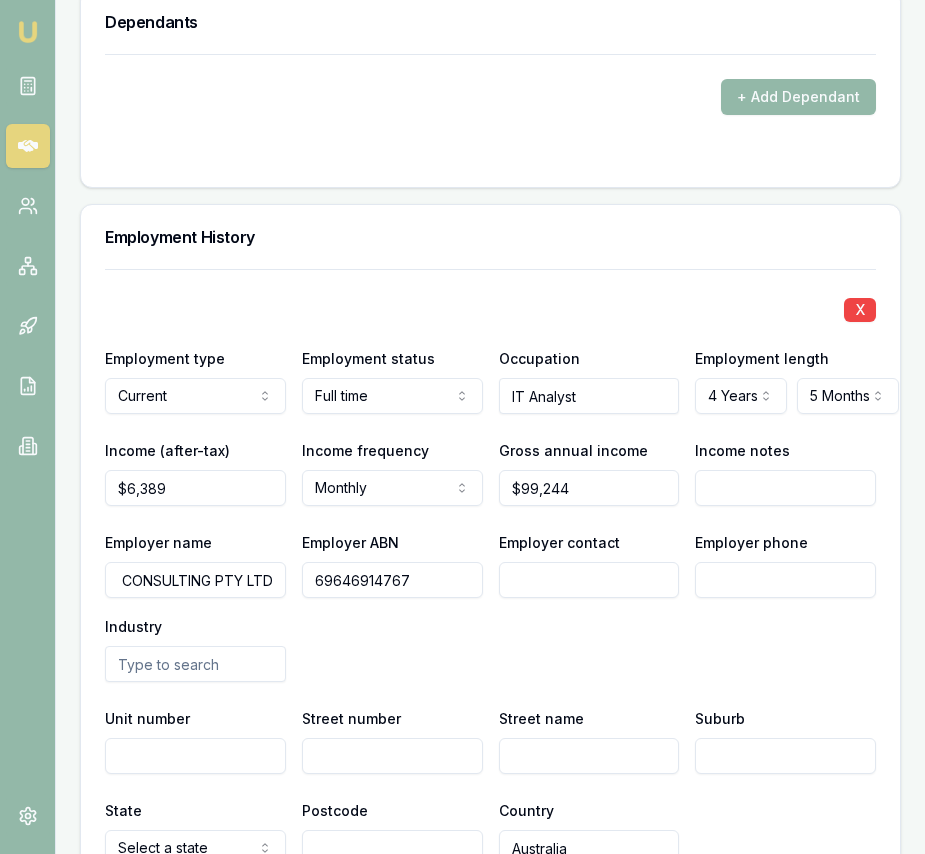 type on "EMSTACK CONSULTING PTY LTD" 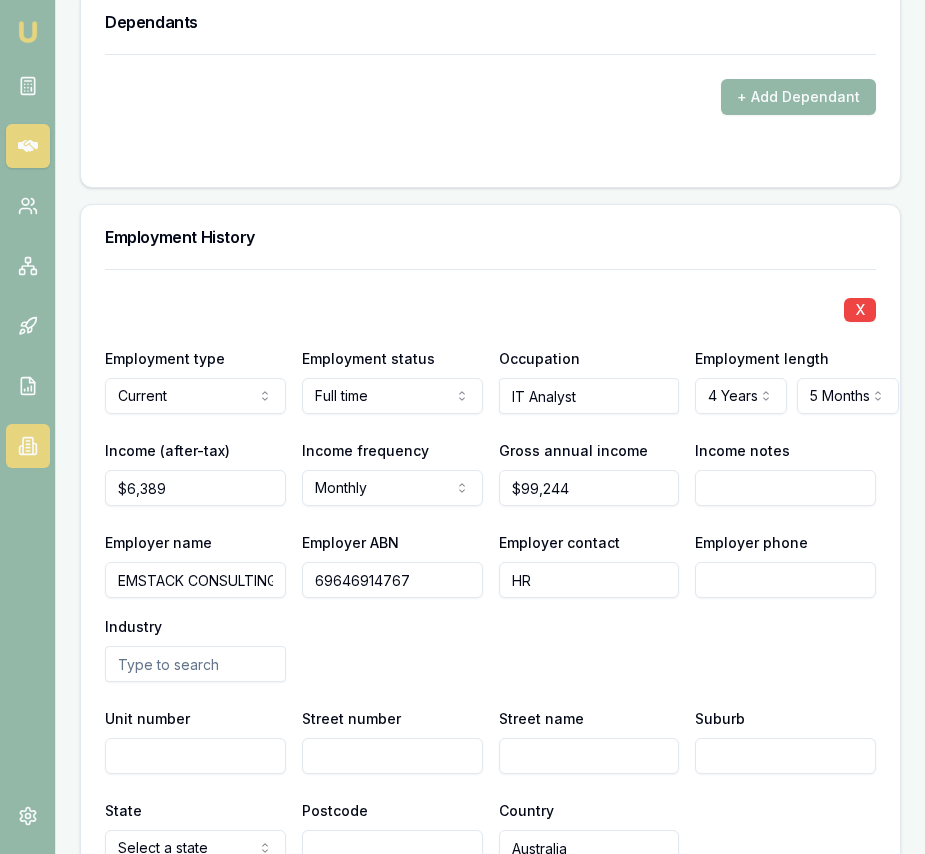 type on "HR" 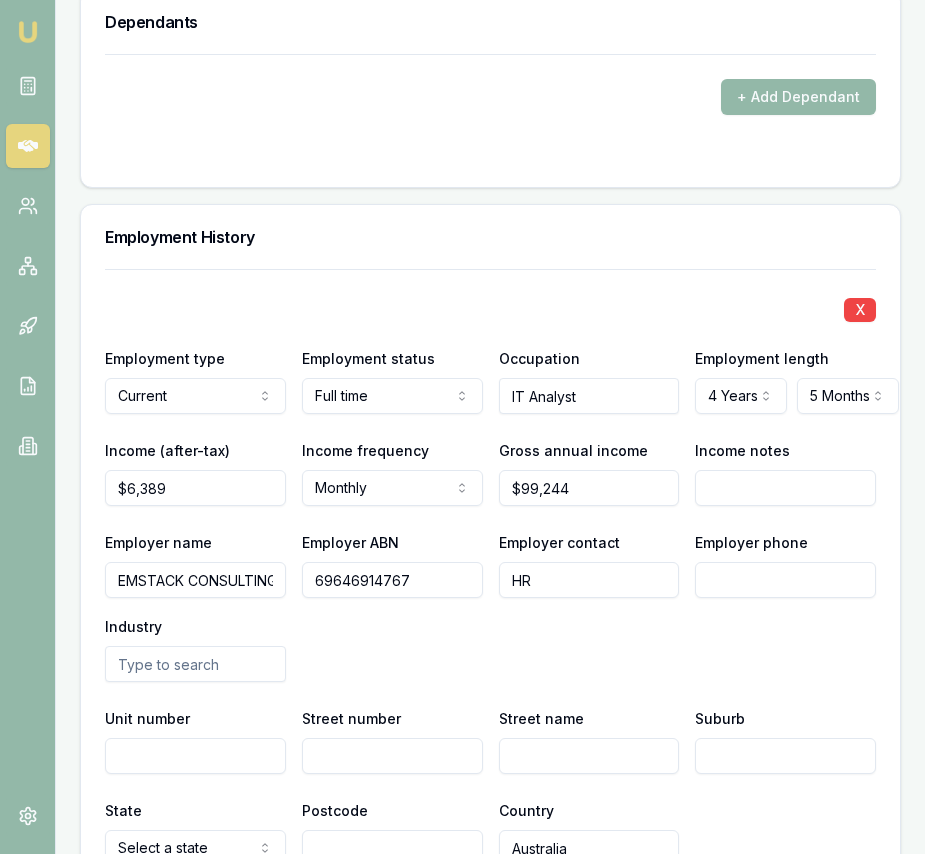 click on "Employer phone" at bounding box center (785, 580) 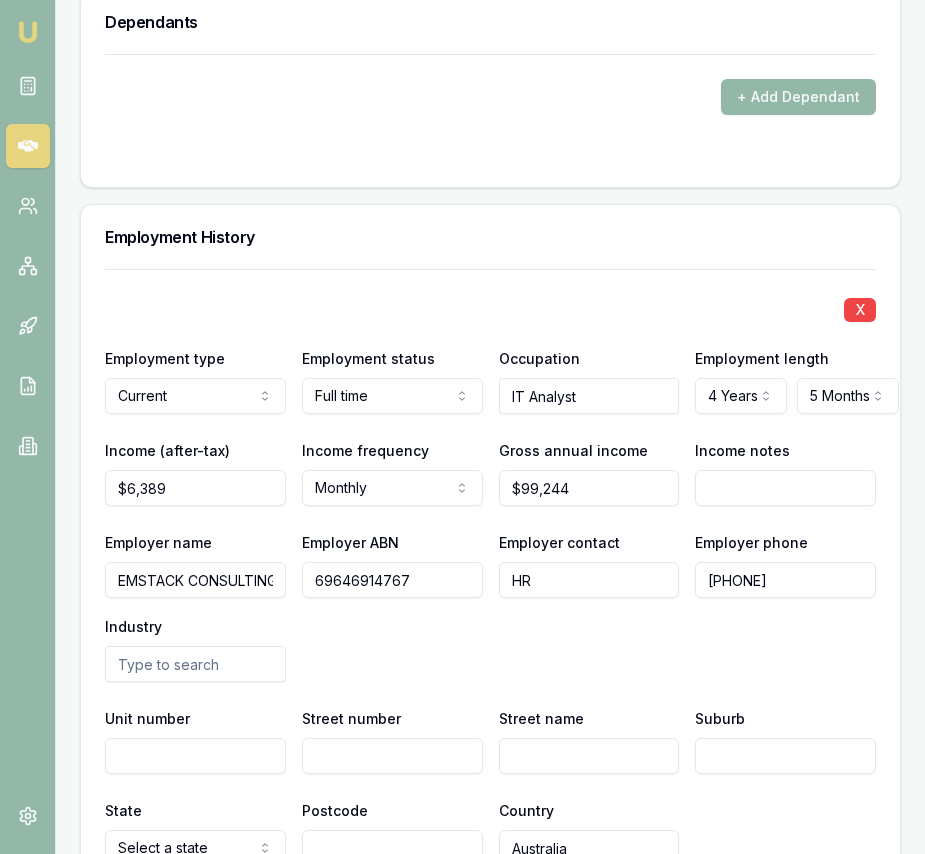 type on "0390 708 894" 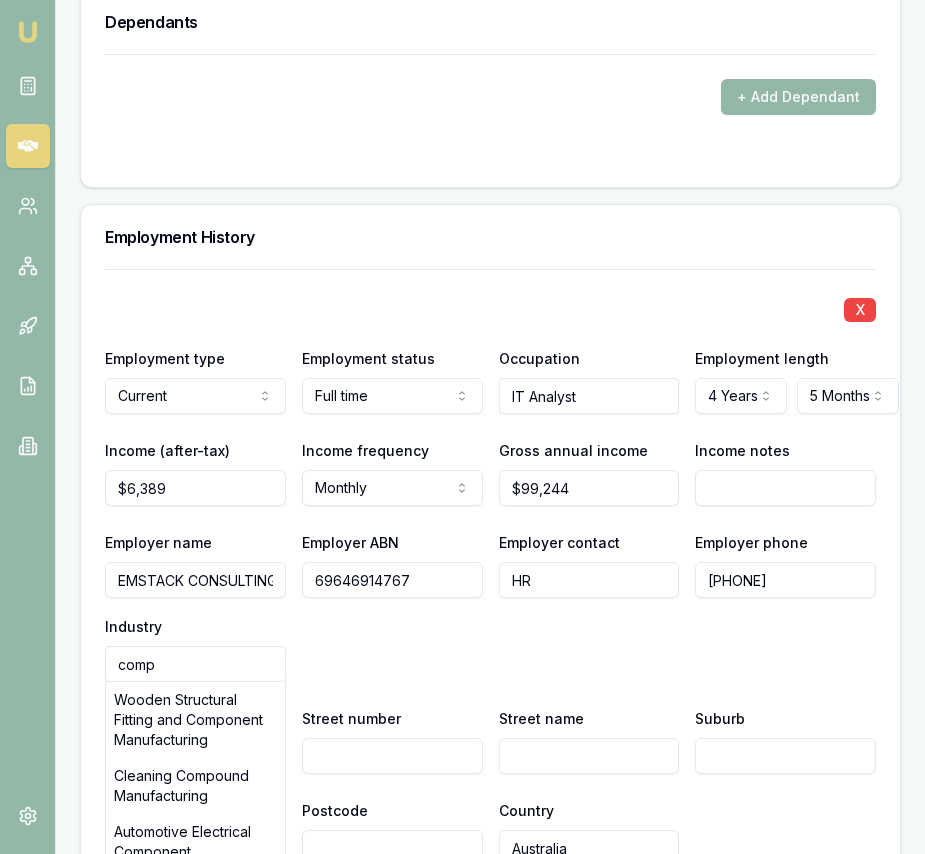 type on "compu" 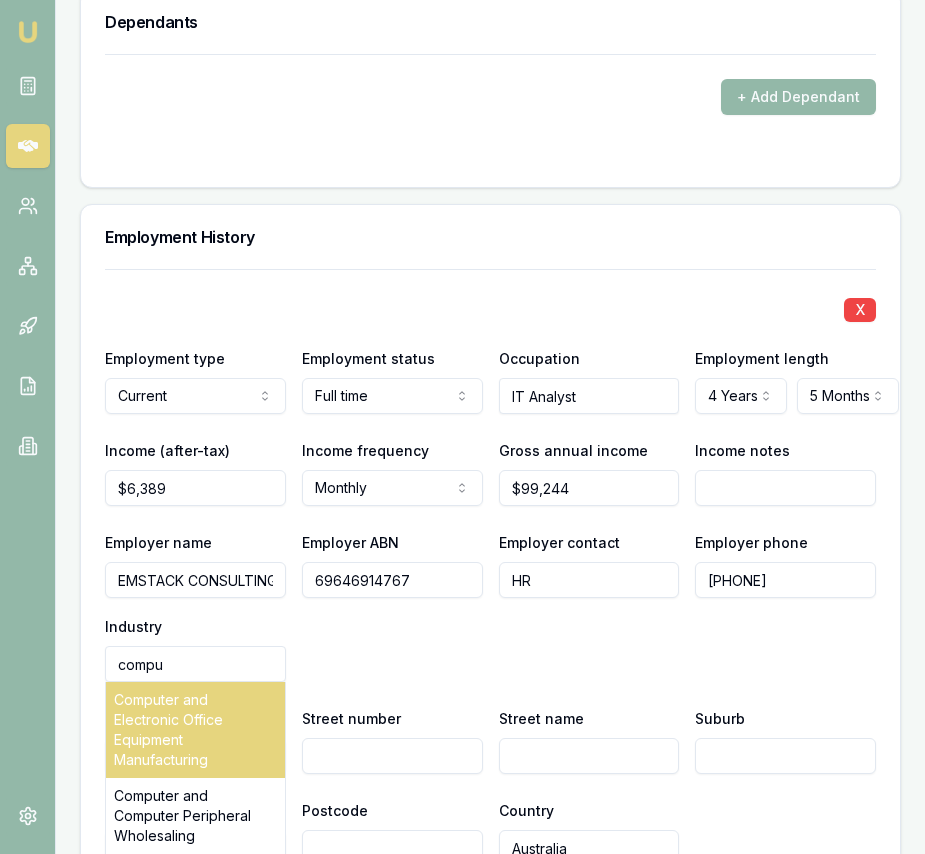 scroll, scrollTop: 40, scrollLeft: 0, axis: vertical 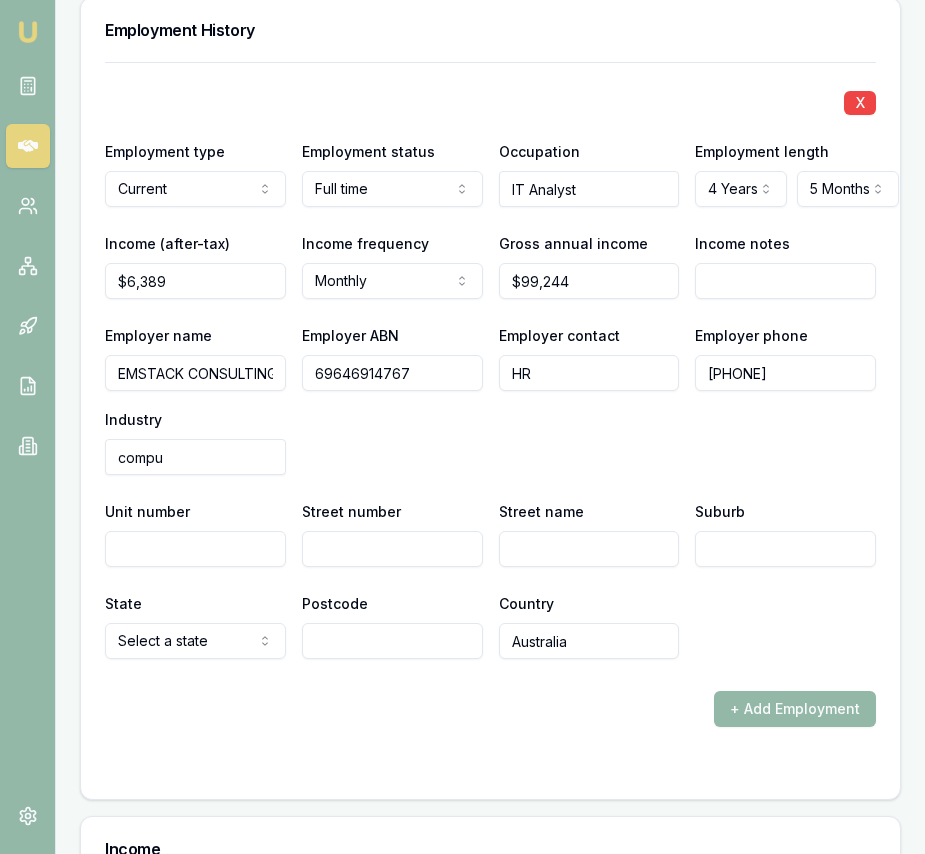 click on "compu" at bounding box center [195, 457] 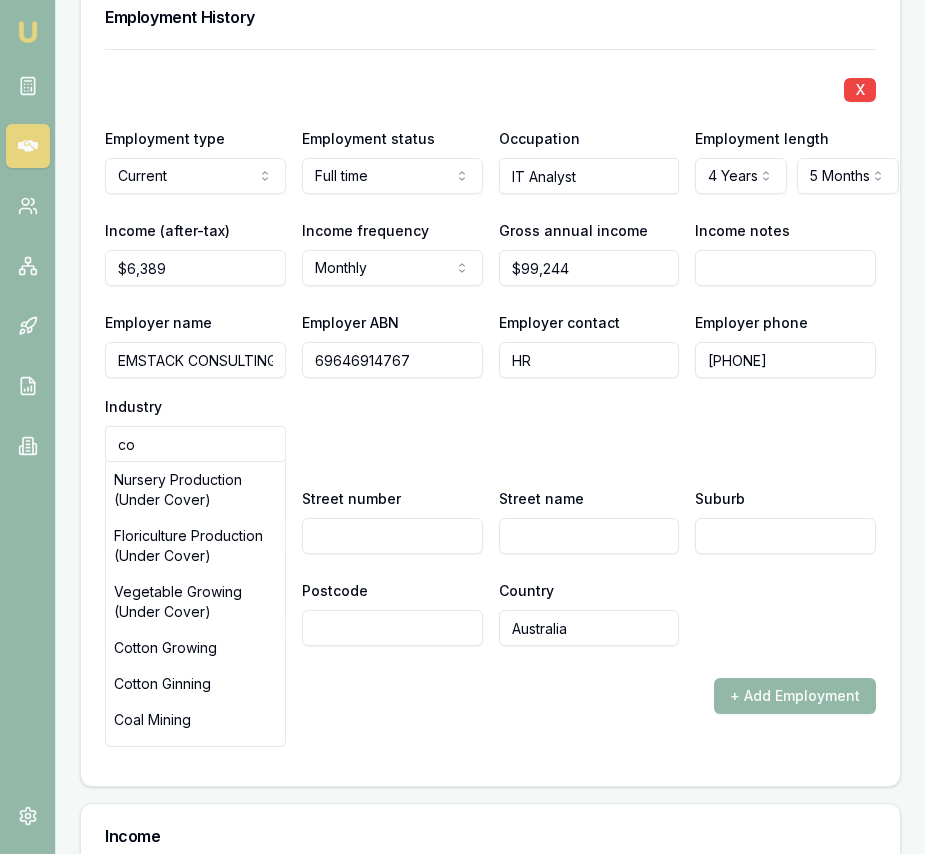 type on "c" 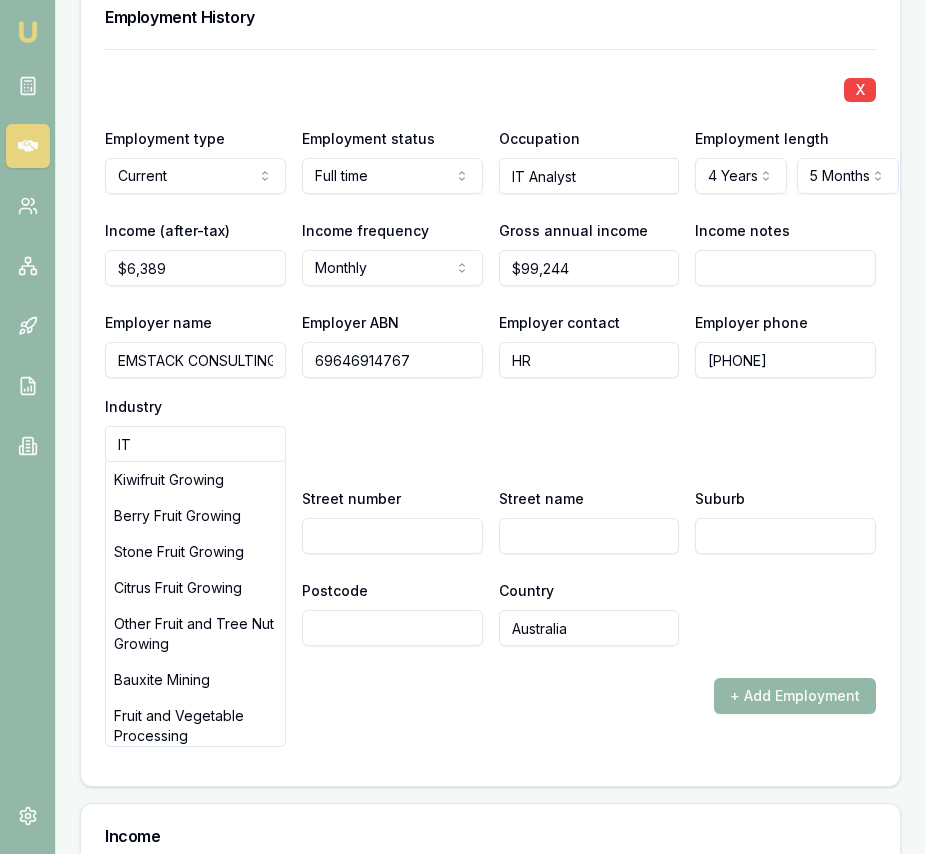 type on "I" 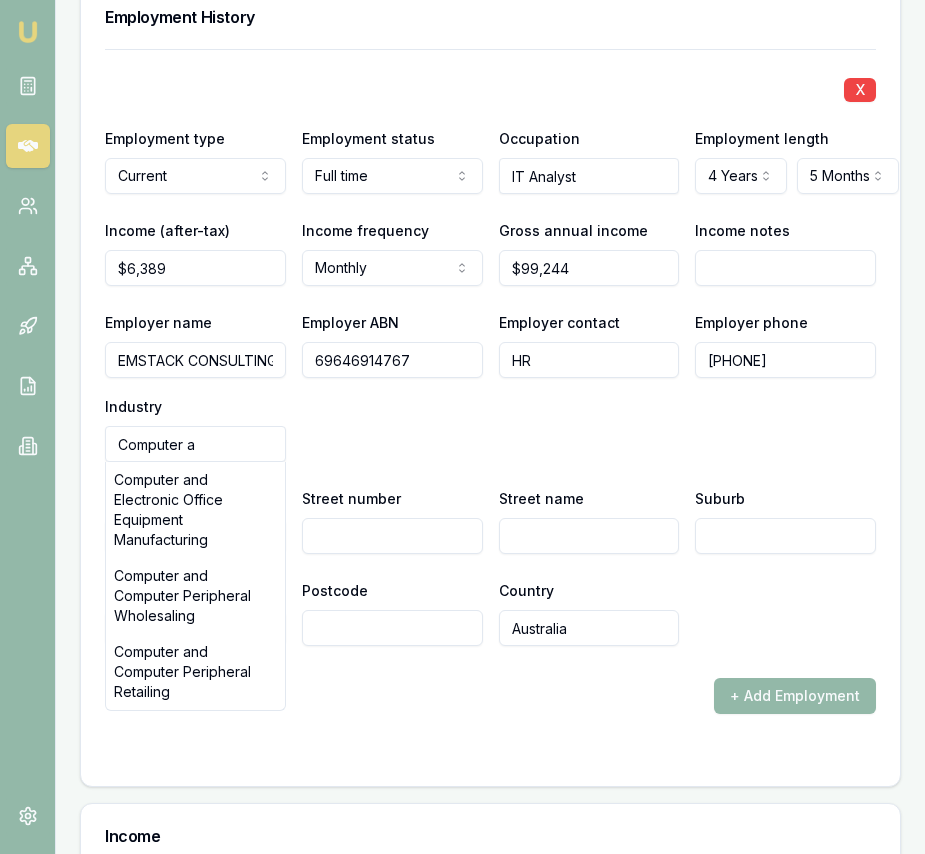 type on "Computer" 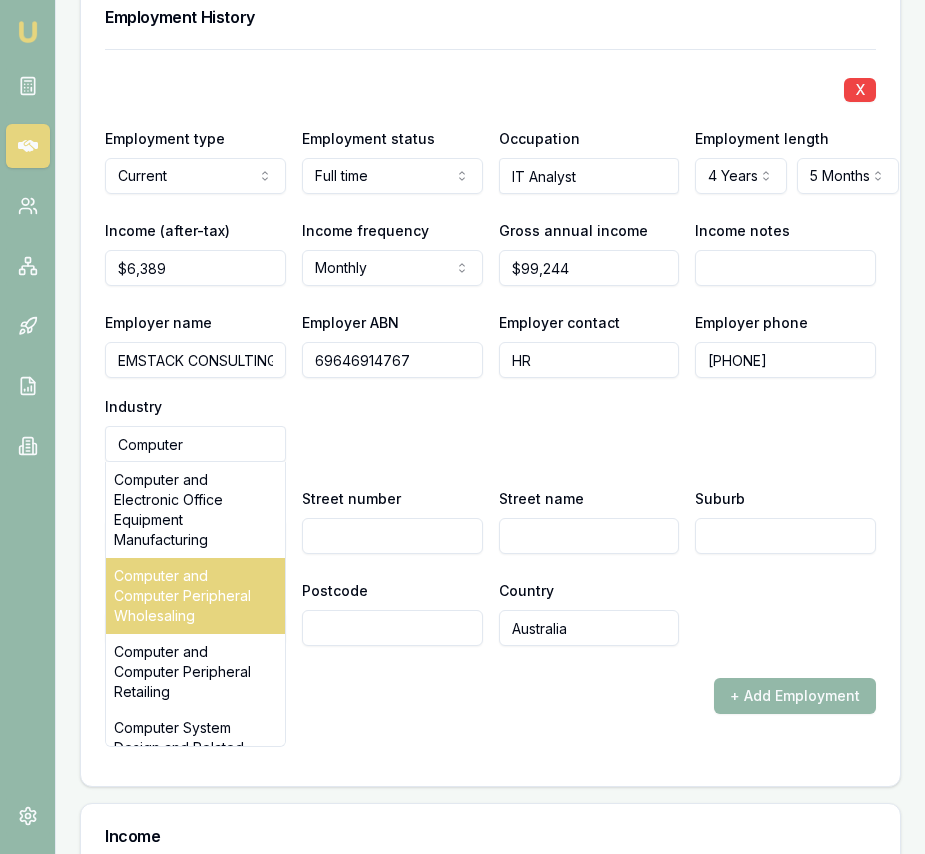 scroll, scrollTop: 40, scrollLeft: 0, axis: vertical 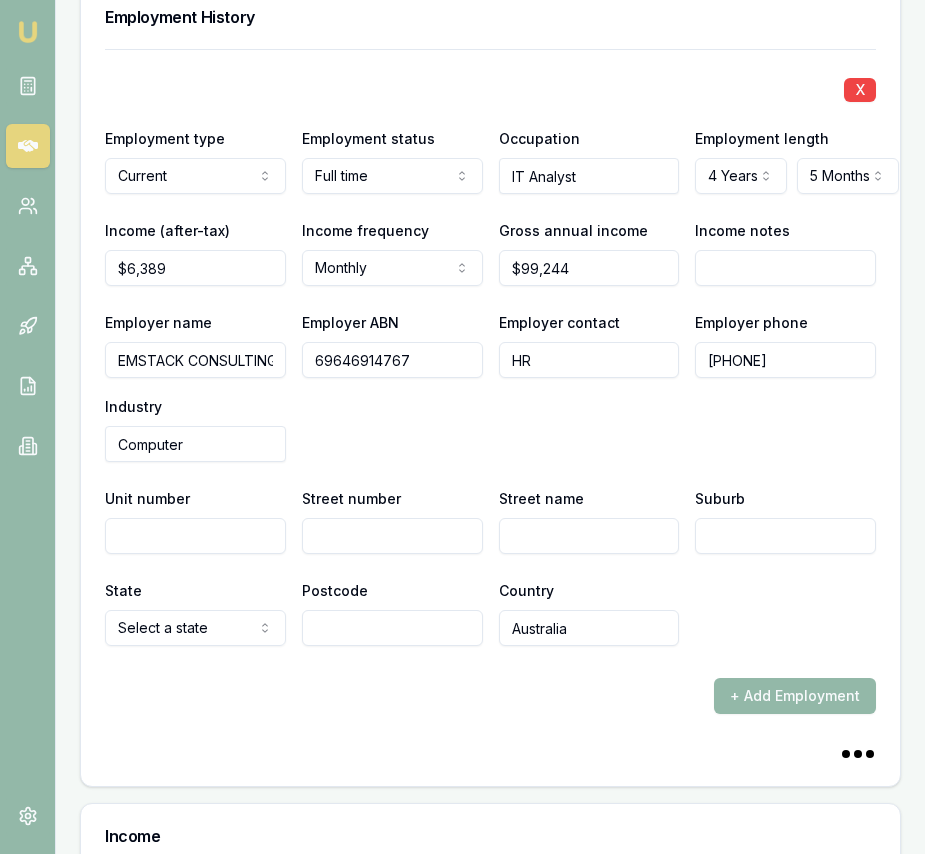 click on "+ Add Employment" at bounding box center (490, 696) 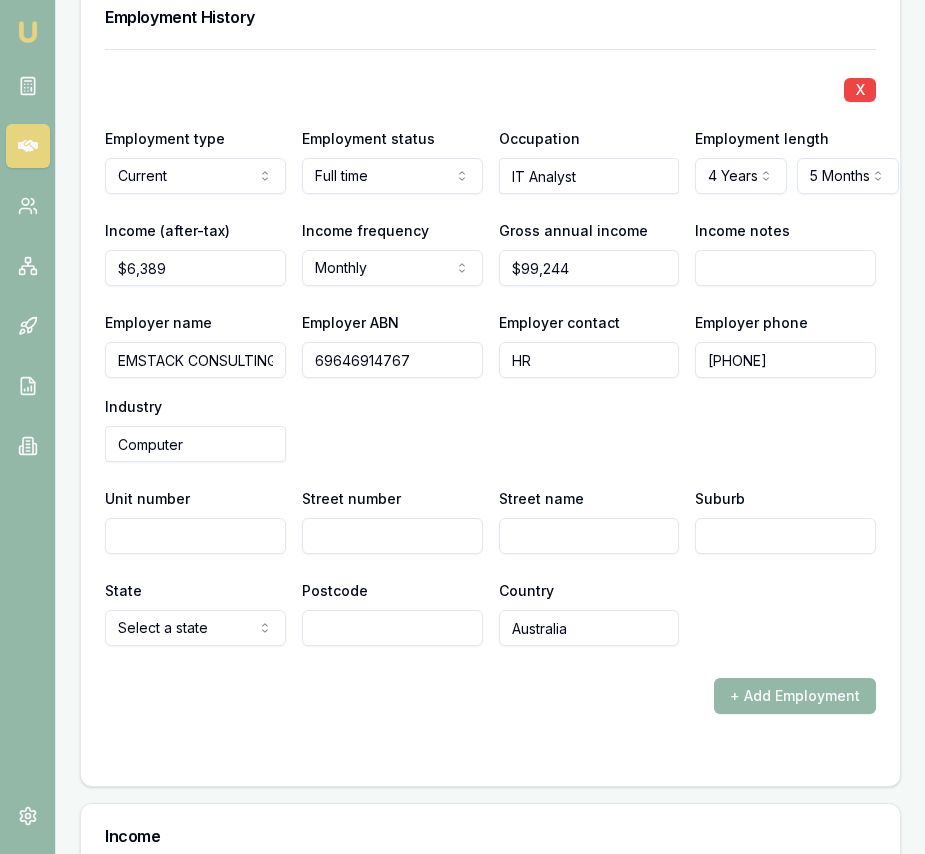 click on "Computer" at bounding box center (195, 444) 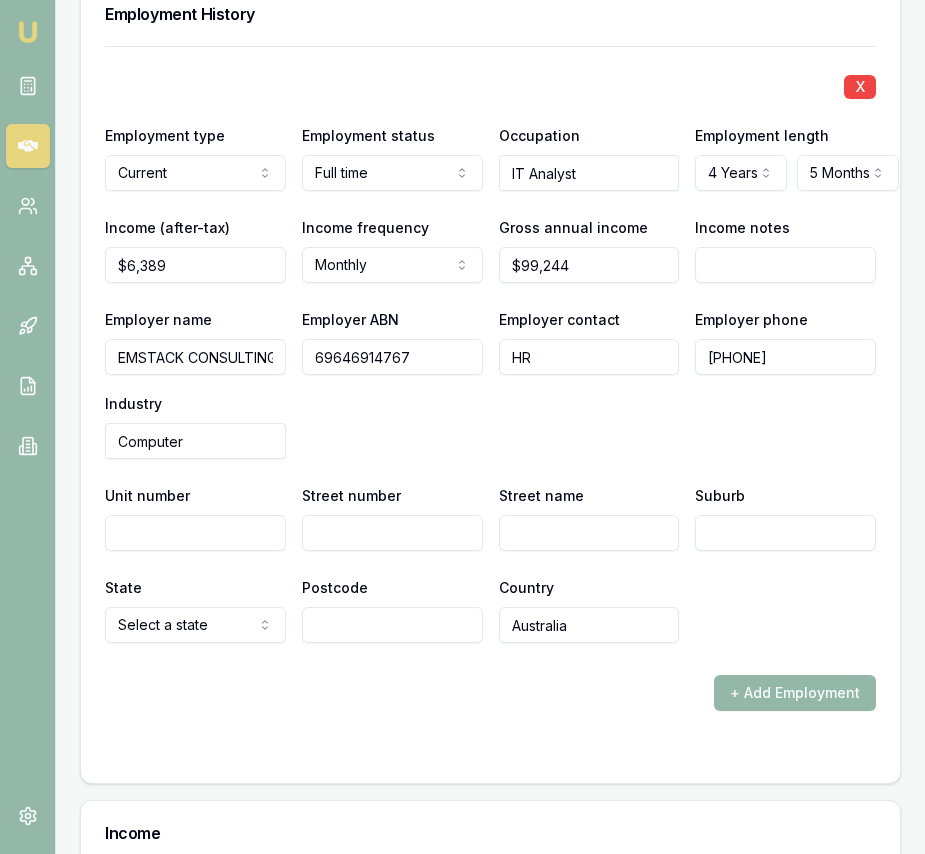 click on "Street number" at bounding box center [392, 533] 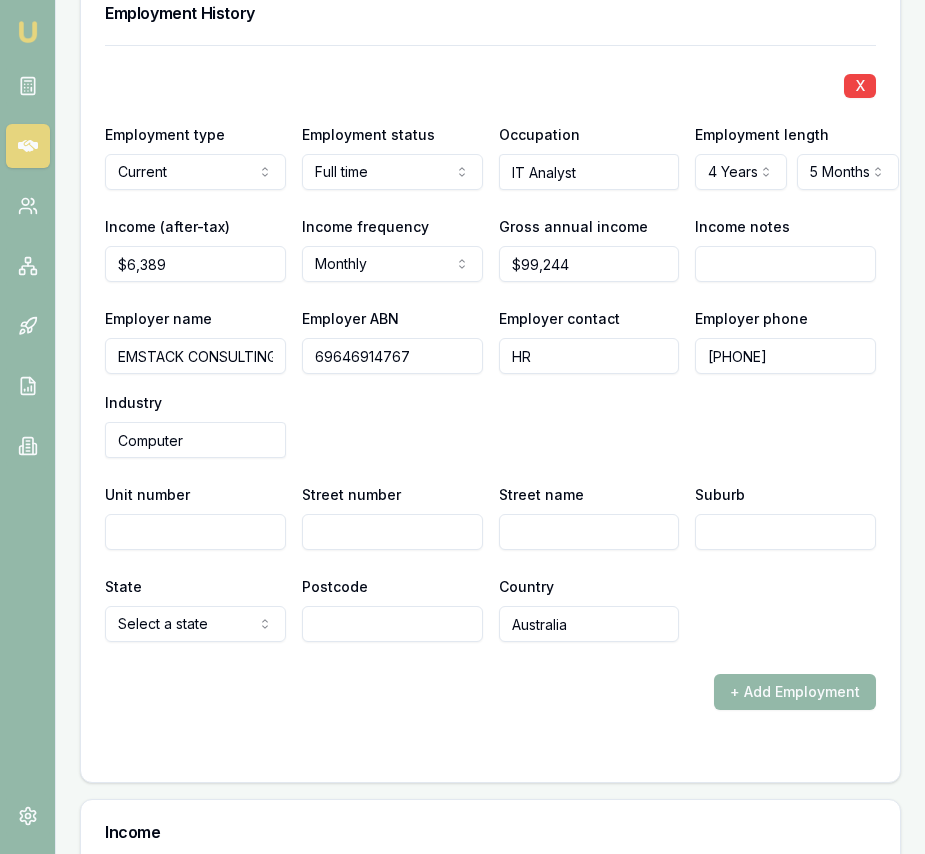 scroll, scrollTop: 3375, scrollLeft: 0, axis: vertical 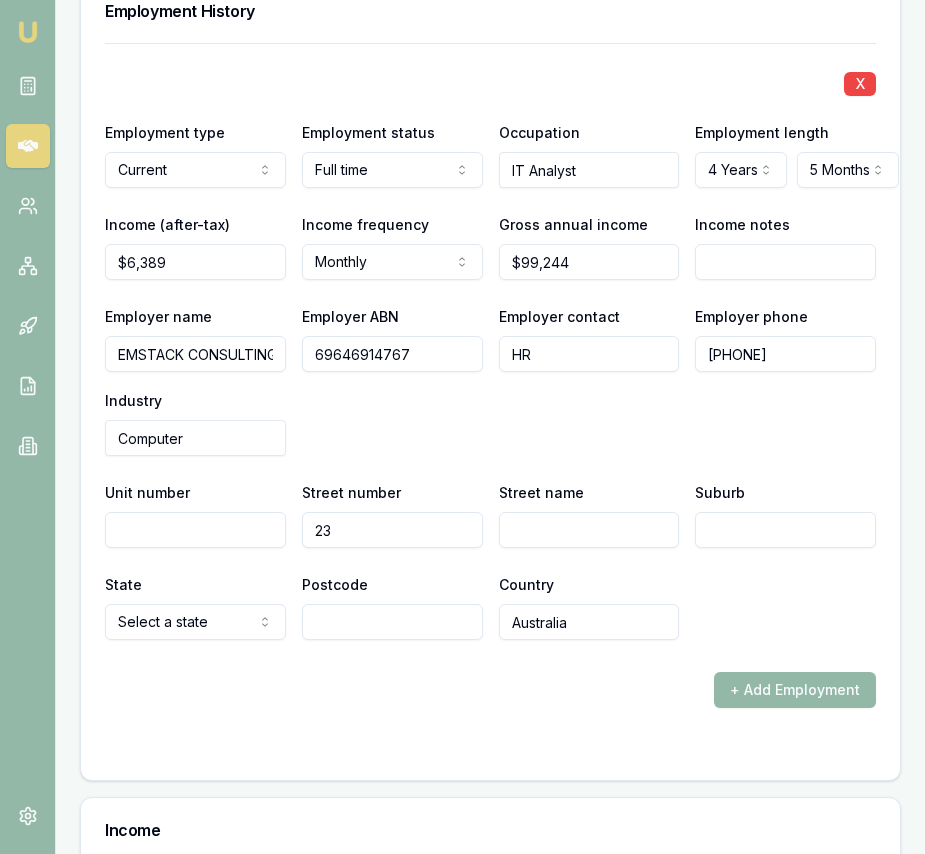 type on "23" 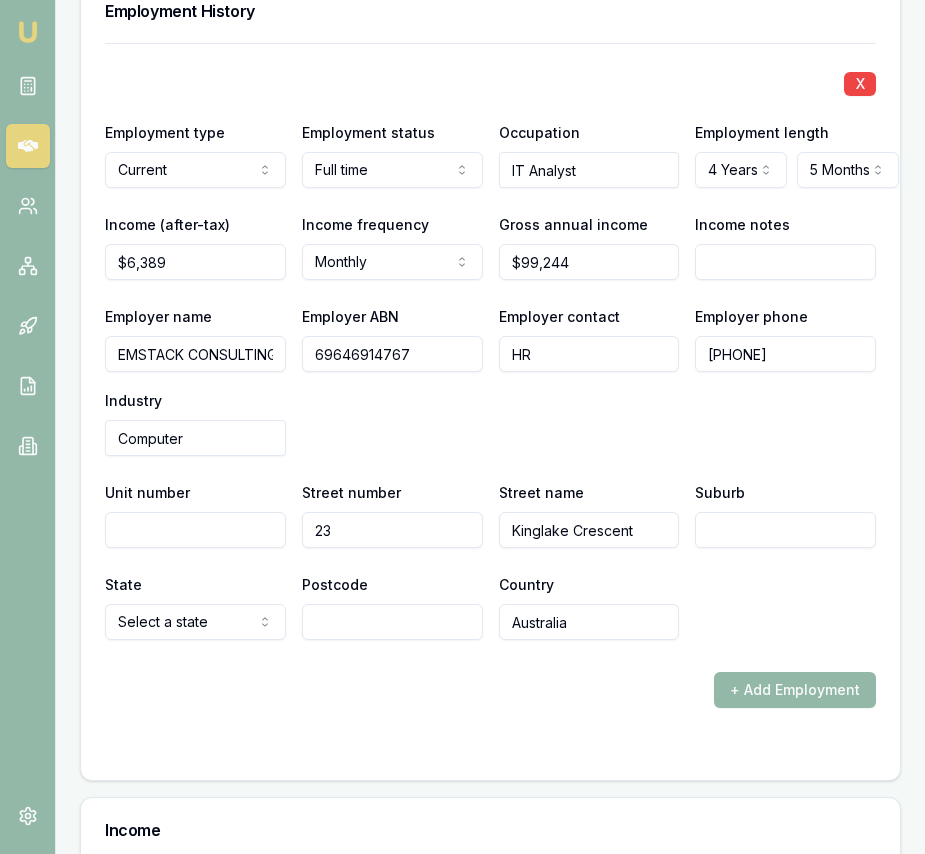 type on "Kinglake Crescent" 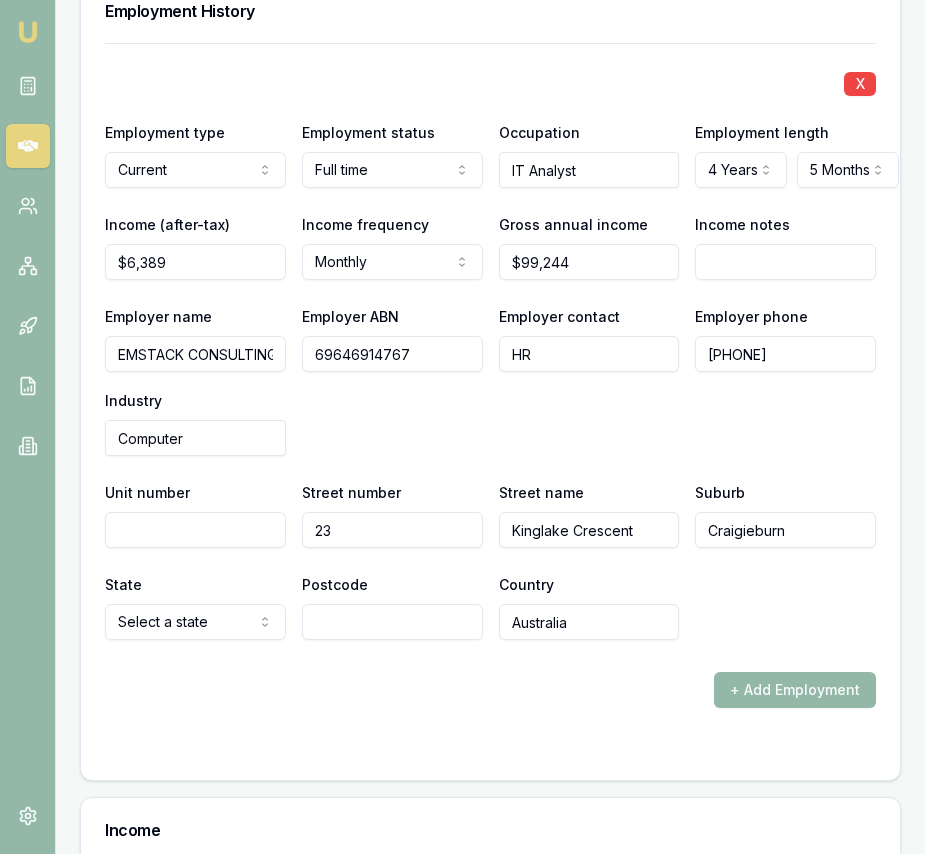 type on "Craigieburn" 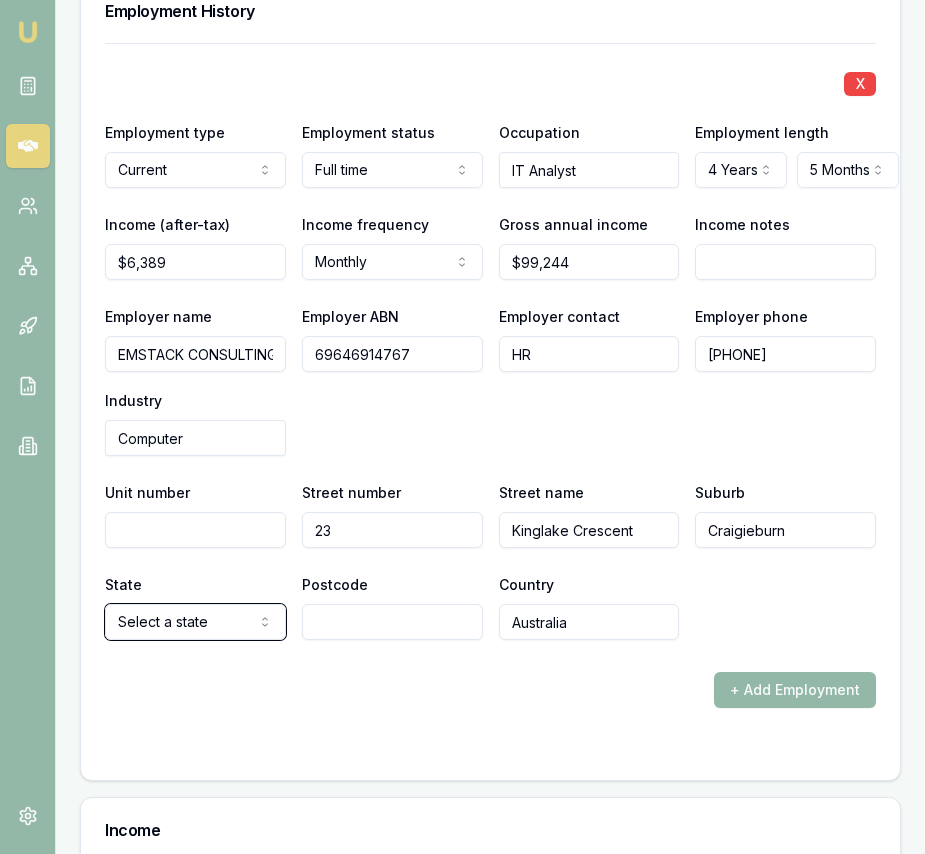 type 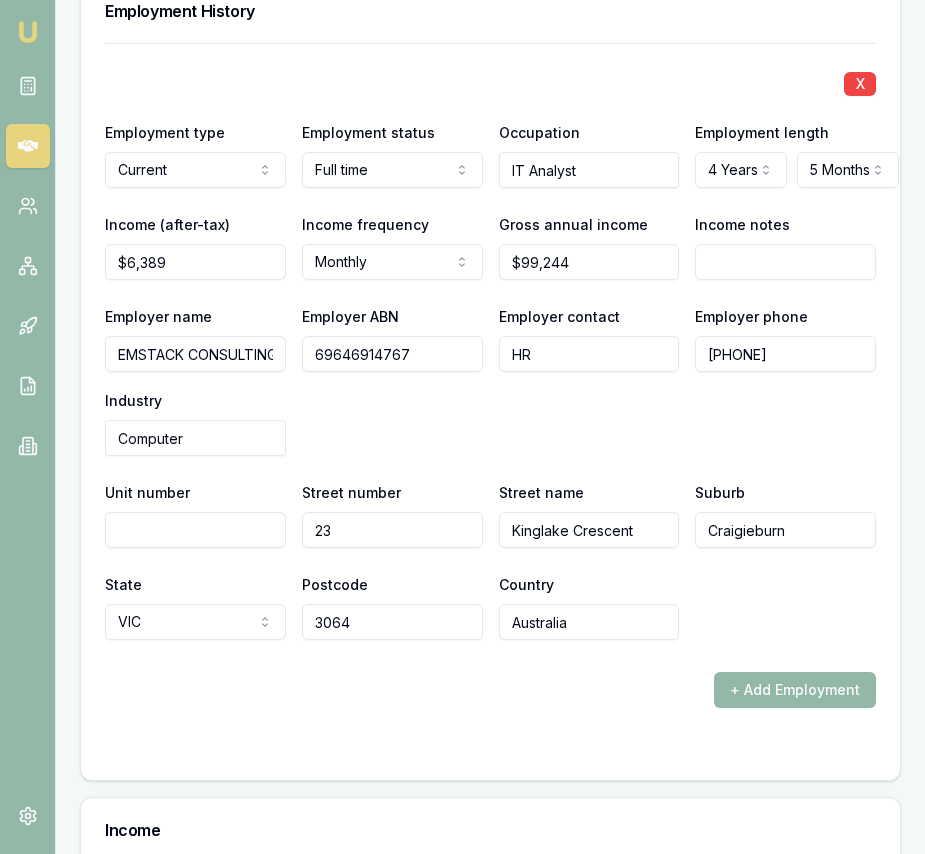 type on "3064" 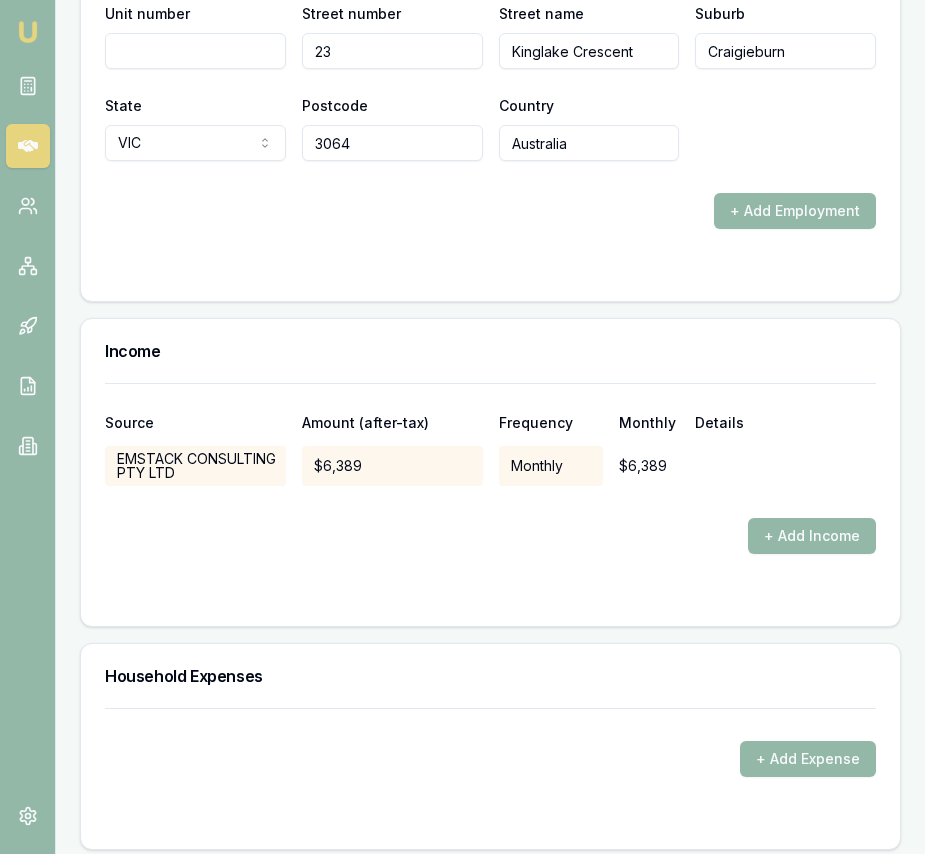 scroll, scrollTop: 3865, scrollLeft: 0, axis: vertical 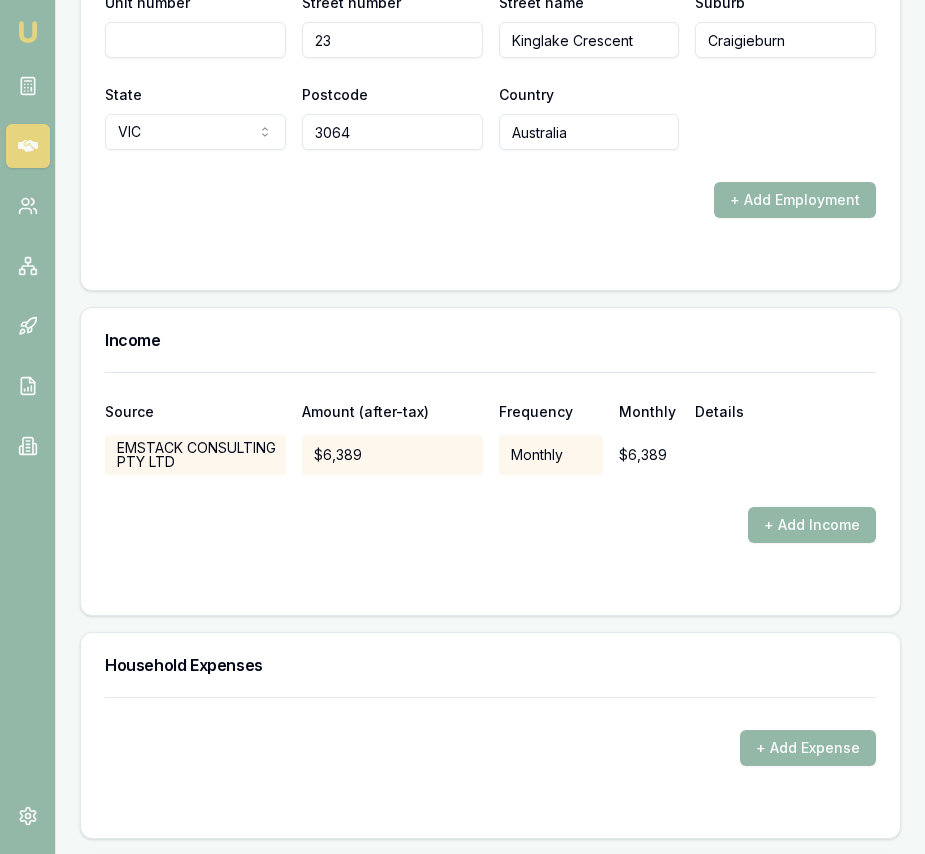 click on "+ Add Income" at bounding box center [812, 525] 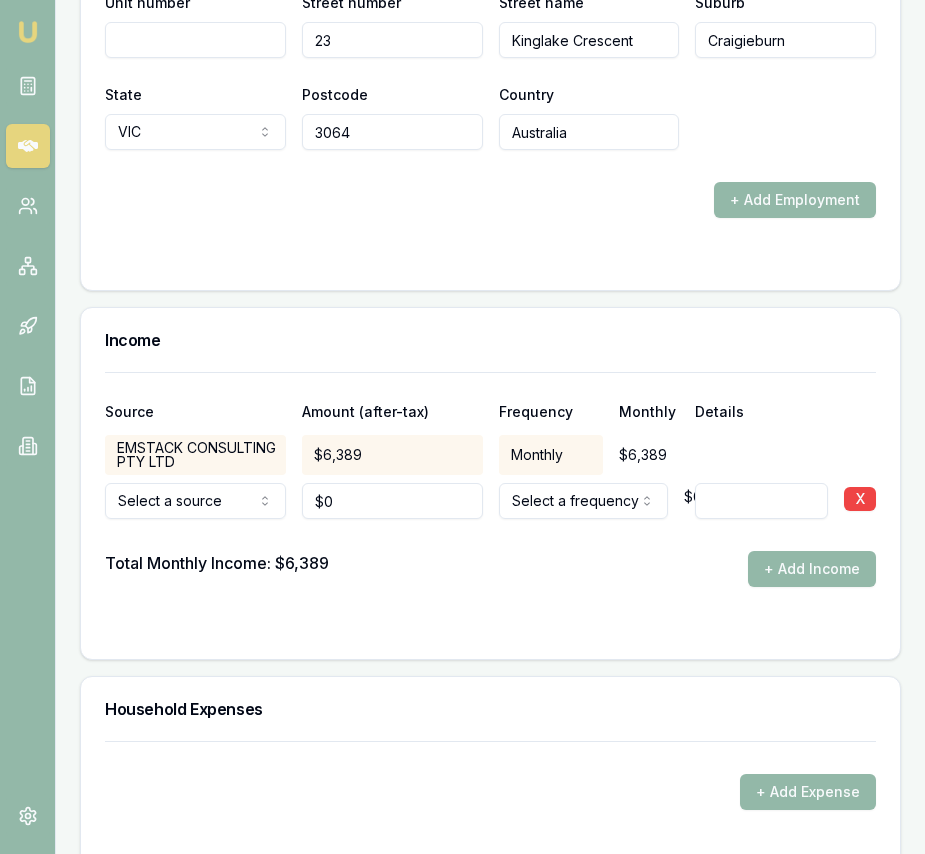 click on "Emu Broker Deals View D-BELQAYVTQH Eujin Ooi Toggle Menu Customer Rajinder Sandhu 0469823904 rajindersandhu1992@gmail.com Finance Summary $45,000 Loan Type: Consumer Loan Asset Type : Home Renovation Deal Dynamics Stage: Documents Requested From Client Age: 3 days ago HEM: Below Benchmark Finance Details Applicants Loan Options Lender Submission Applicant Information Rajinder Sandhu switch Personal Personal Details Credit Score Identification Bank Details Residential Dependants Employment Income Expenses Assets & Liabilities Client Reference Summary Income & Expenses Summary Assets & Liabilities Summary HEM Check Personal Title * Mrs Mr Mrs Miss Ms Dr Prof First name * Rajinder Middle name  Last name * Sandhu Date of birth 26/02/1992 Gender  Female Male Female Other Not disclosed Marital status  Married Single Married De facto Separated Divorced Widowed Residency status  Australian citizen Australian citizen Permanent resident Visa holder Email rajindersandhu1992@gmail.com Phone 0469823904 Applicant type  599" at bounding box center (462, -3438) 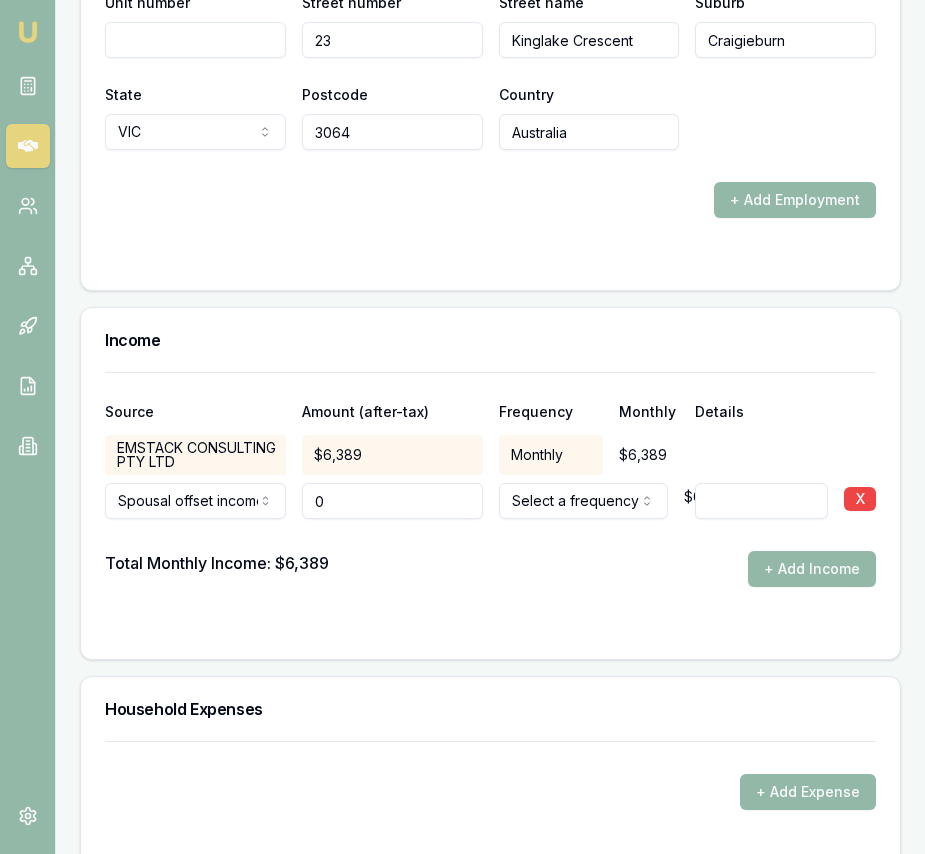 click on "0" at bounding box center (392, 501) 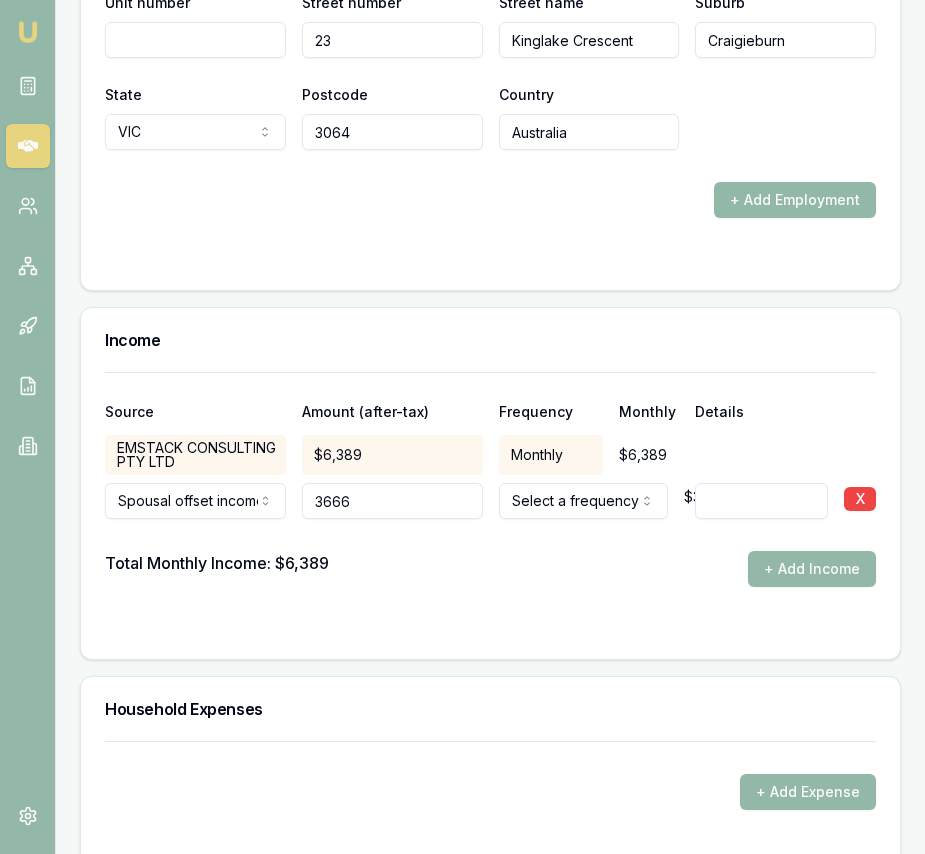 type on "$3,666" 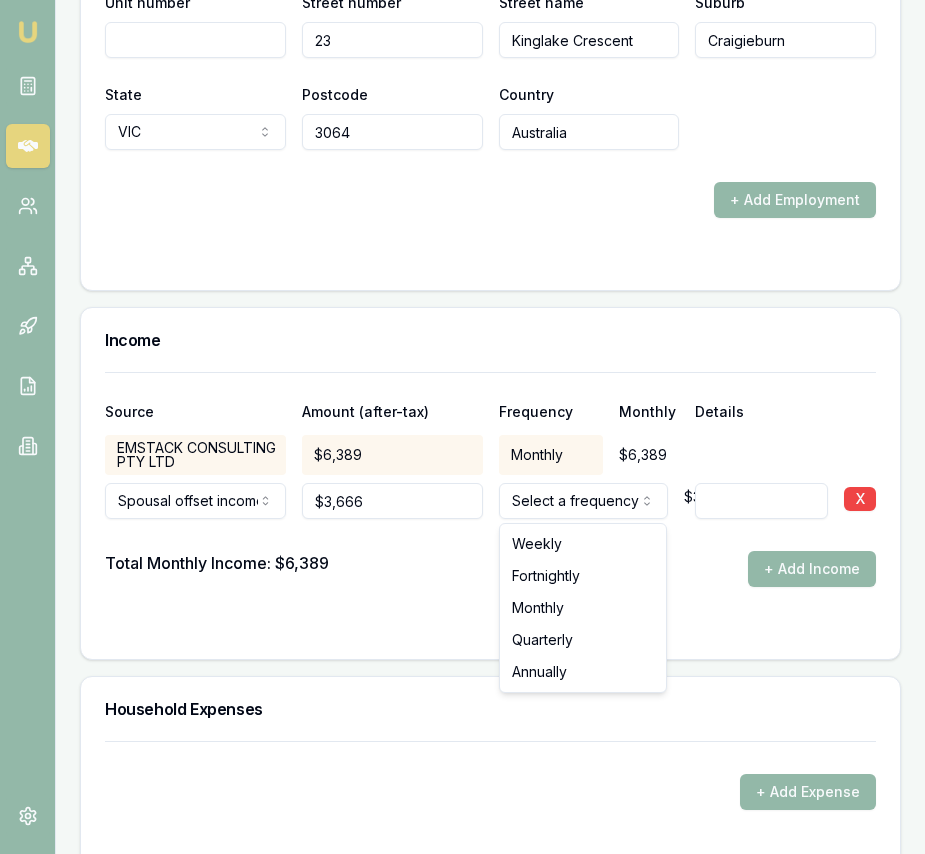 click on "Emu Broker Deals View D-BELQAYVTQH Eujin Ooi Toggle Menu Customer Rajinder Sandhu 0469823904 rajindersandhu1992@gmail.com Finance Summary $45,000 Loan Type: Consumer Loan Asset Type : Home Renovation Deal Dynamics Stage: Documents Requested From Client Age: 3 days ago HEM: Below Benchmark Finance Details Applicants Loan Options Lender Submission Applicant Information Rajinder Sandhu switch Personal Personal Details Credit Score Identification Bank Details Residential Dependants Employment Income Expenses Assets & Liabilities Client Reference Summary Income & Expenses Summary Assets & Liabilities Summary HEM Check Personal Title * Mrs Mr Mrs Miss Ms Dr Prof First name * Rajinder Middle name  Last name * Sandhu Date of birth 26/02/1992 Gender  Female Male Female Other Not disclosed Marital status  Married Single Married De facto Separated Divorced Widowed Residency status  Australian citizen Australian citizen Permanent resident Visa holder Email rajindersandhu1992@gmail.com Phone 0469823904 Applicant type  599" at bounding box center [462, -3438] 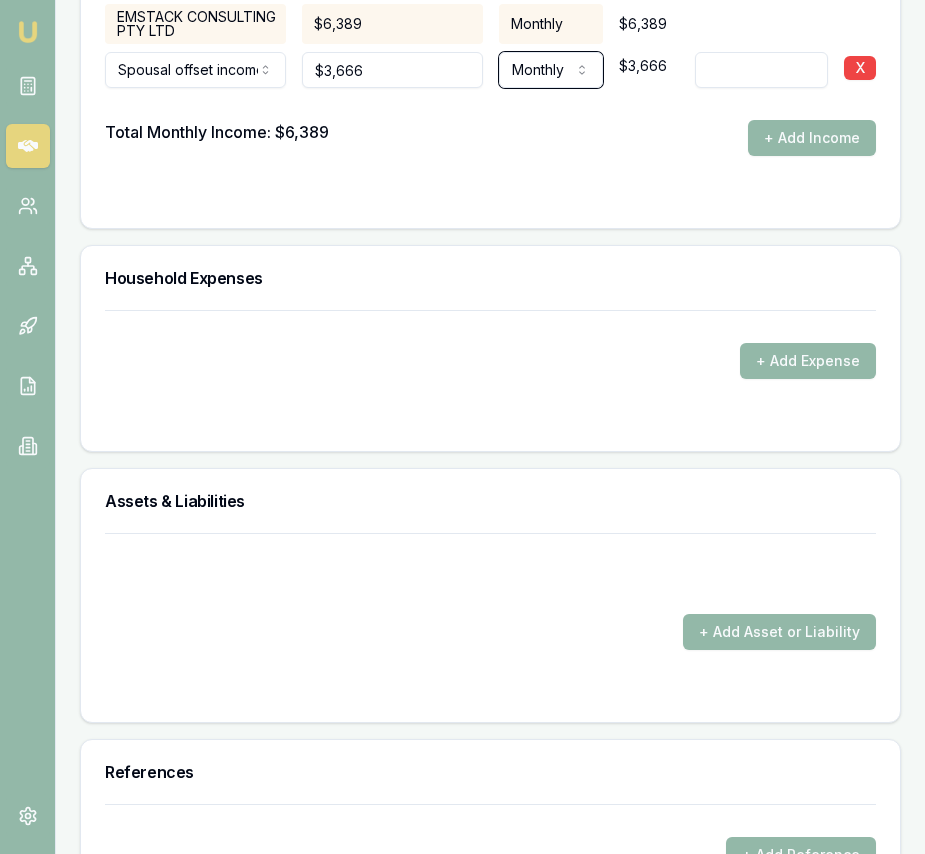 scroll, scrollTop: 4309, scrollLeft: 0, axis: vertical 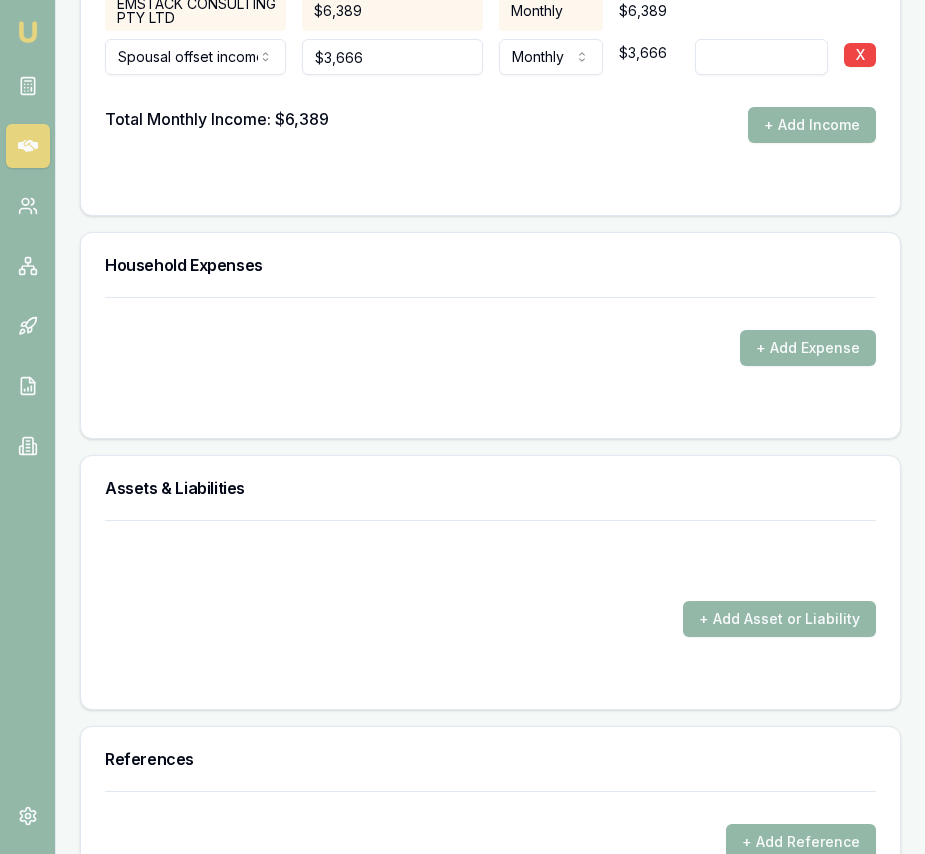click on "+ Add Expense" at bounding box center (490, 348) 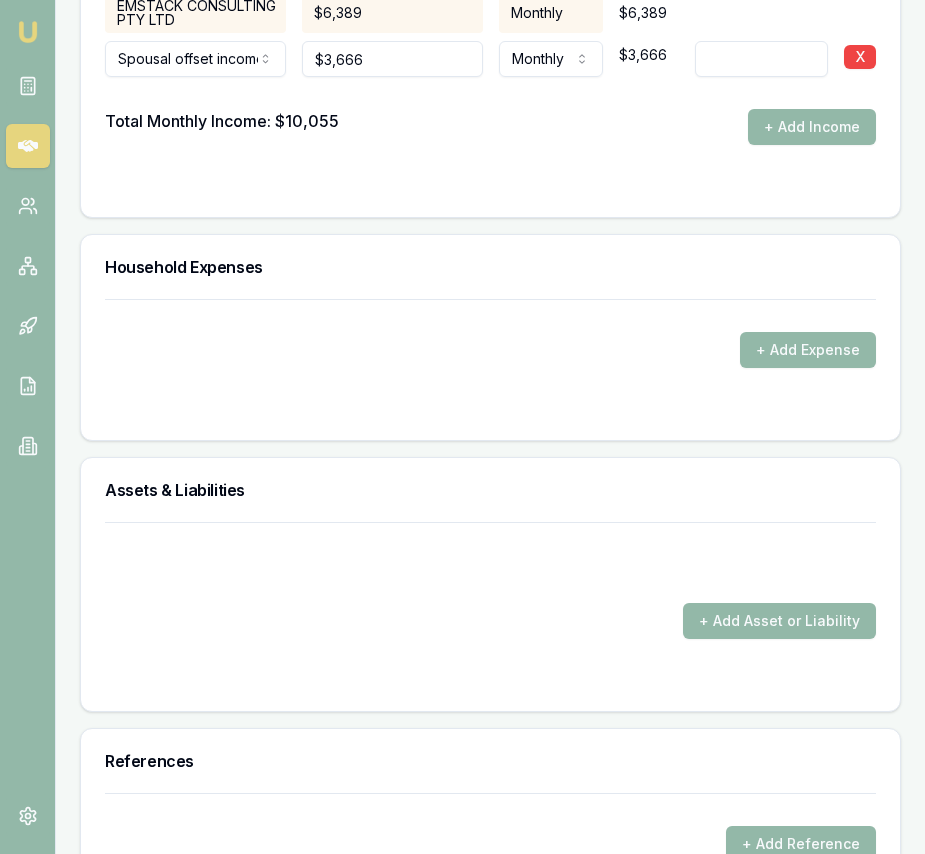 scroll, scrollTop: 4308, scrollLeft: 0, axis: vertical 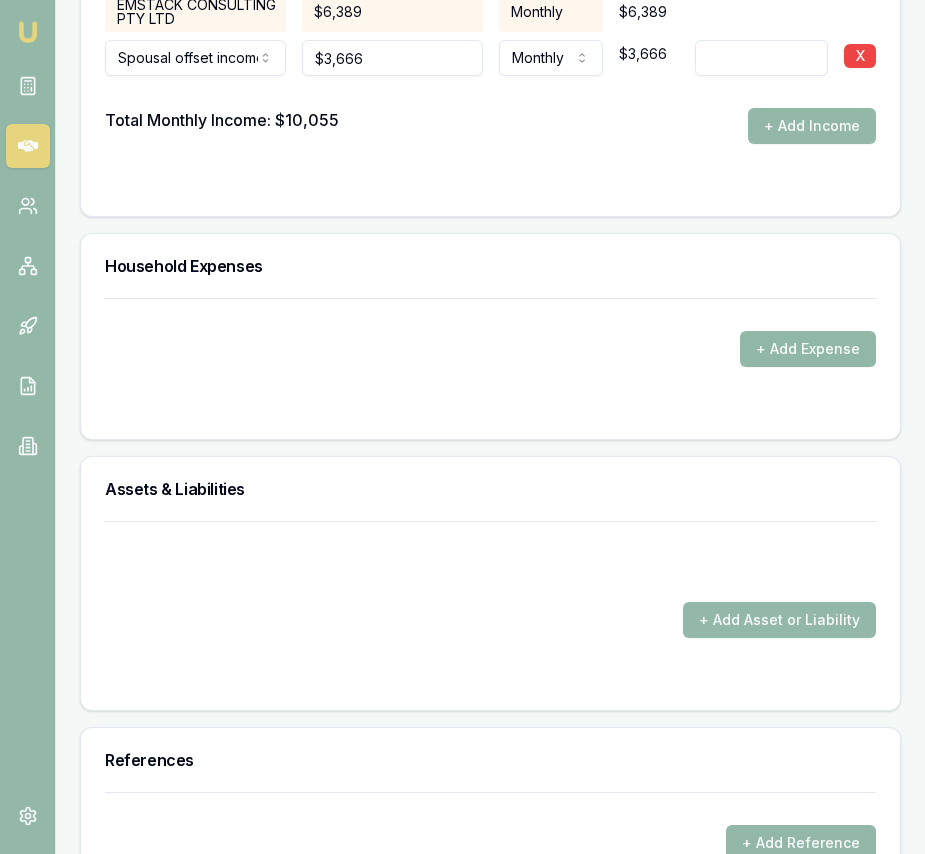 click on "+ Add Expense" at bounding box center (808, 349) 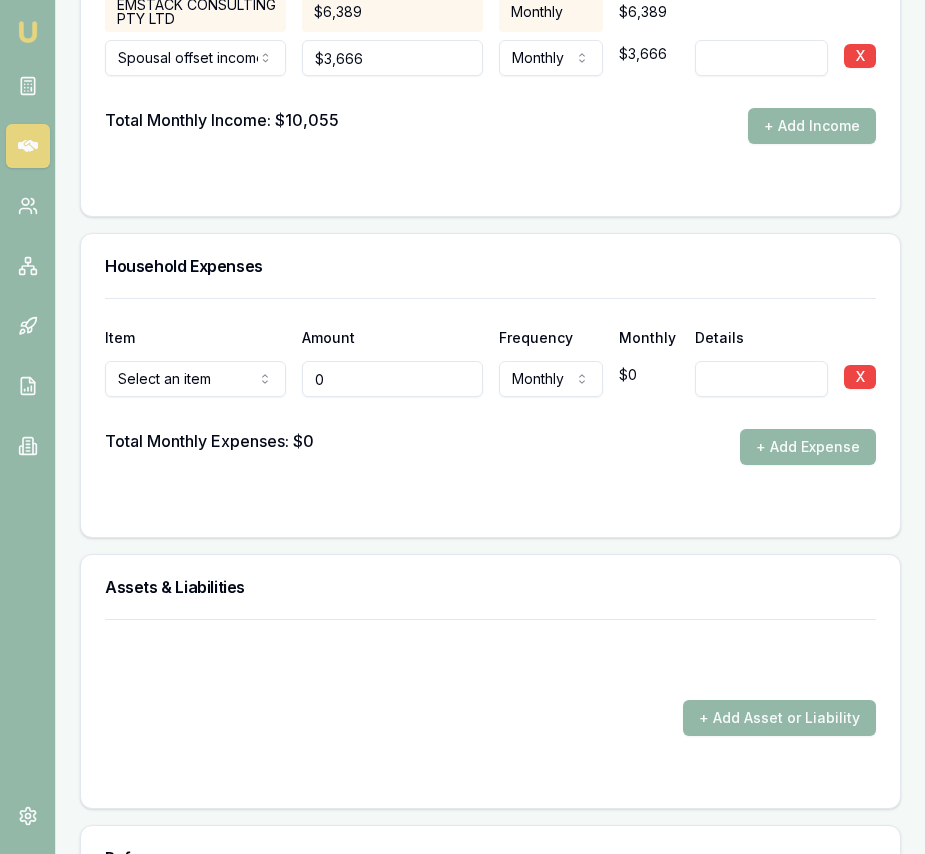 type on "$0" 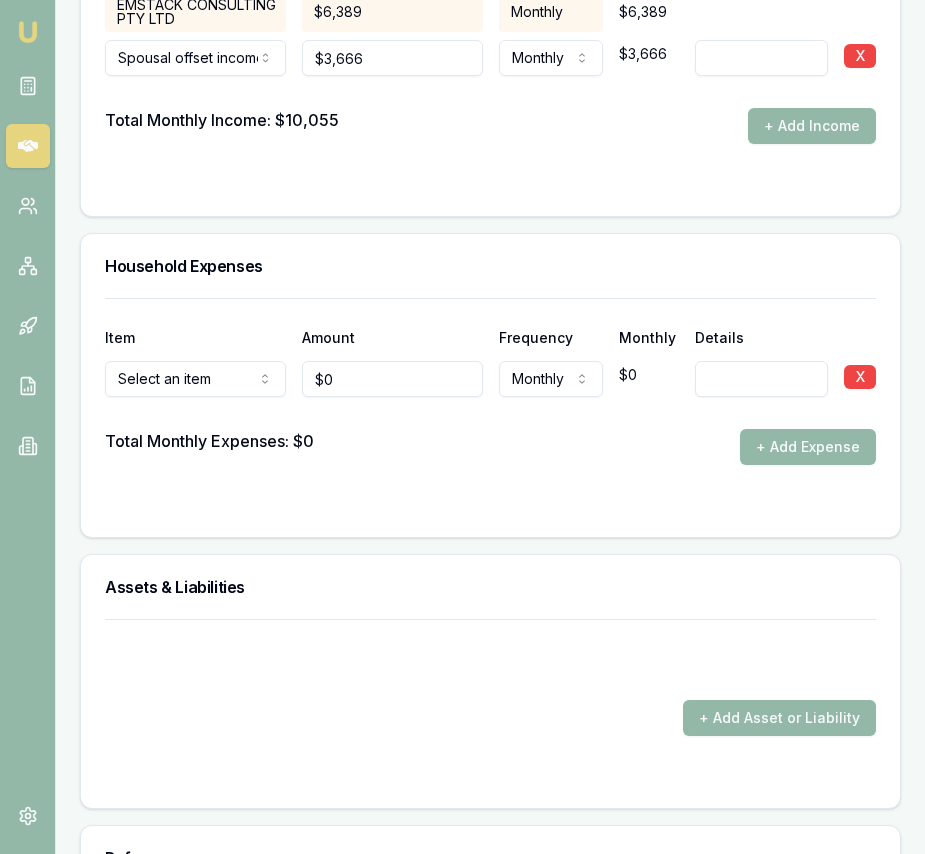 click on "Emu Broker Deals View D-BELQAYVTQH Eujin Ooi Toggle Menu Customer Rajinder Sandhu 0469823904 rajindersandhu1992@gmail.com Finance Summary $45,000 Loan Type: Consumer Loan Asset Type : Home Renovation Deal Dynamics Stage: Documents Requested From Client Age: 3 days ago HEM: Below Benchmark Finance Details Applicants Loan Options Lender Submission Applicant Information Rajinder Sandhu switch Personal Personal Details Credit Score Identification Bank Details Residential Dependants Employment Income Expenses Assets & Liabilities Client Reference Summary Income & Expenses Summary Assets & Liabilities Summary HEM Check Personal Title * Mrs Mr Mrs Miss Ms Dr Prof First name * Rajinder Middle name  Last name * Sandhu Date of birth 26/02/1992 Gender  Female Male Female Other Not disclosed Marital status  Married Single Married De facto Separated Divorced Widowed Residency status  Australian citizen Australian citizen Permanent resident Visa holder Email rajindersandhu1992@gmail.com Phone 0469823904 Applicant type  599" at bounding box center (462, -3881) 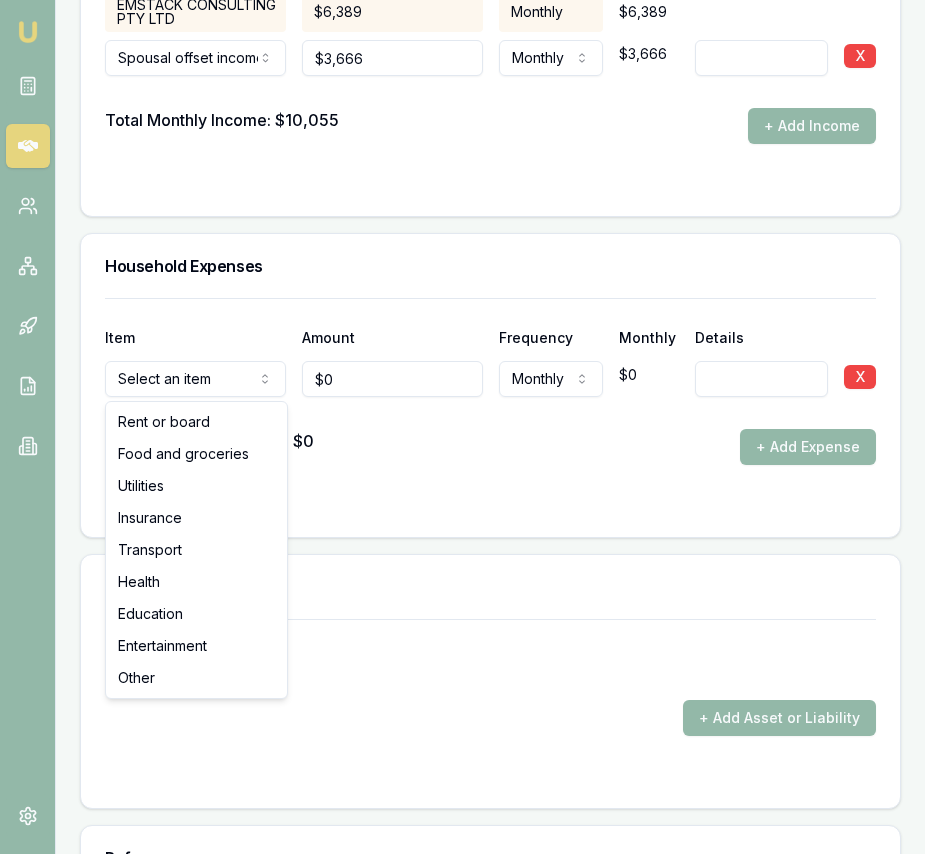 select on "FOOD_AND_GROCERIES" 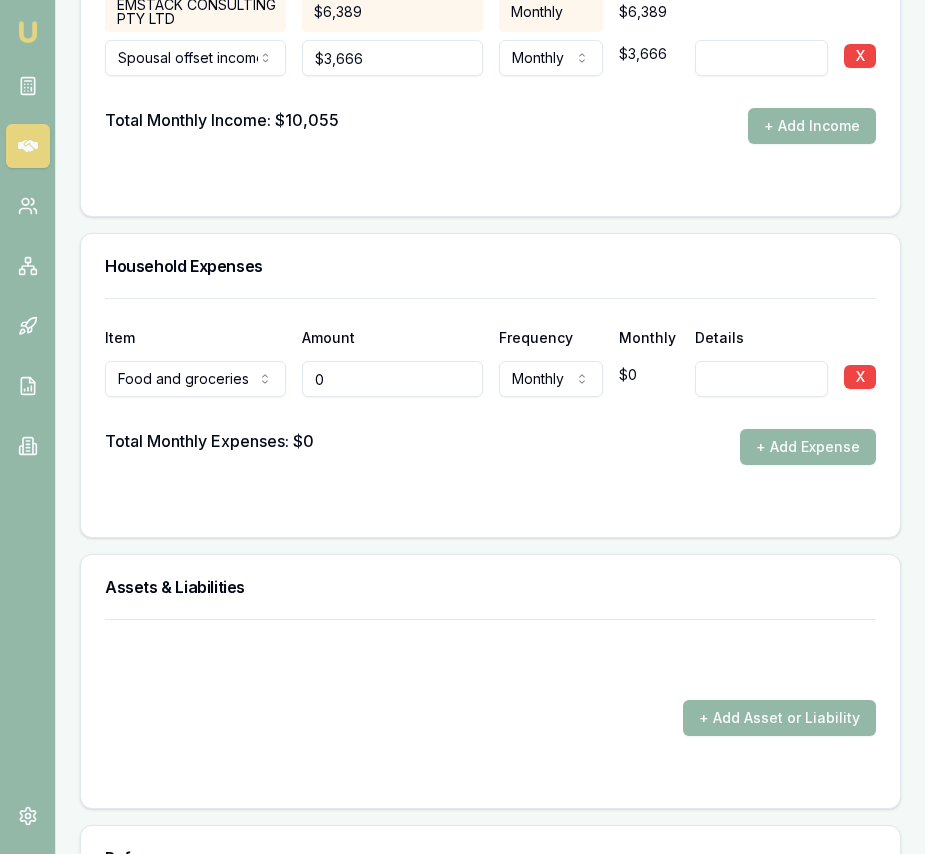 click on "0" at bounding box center [392, 379] 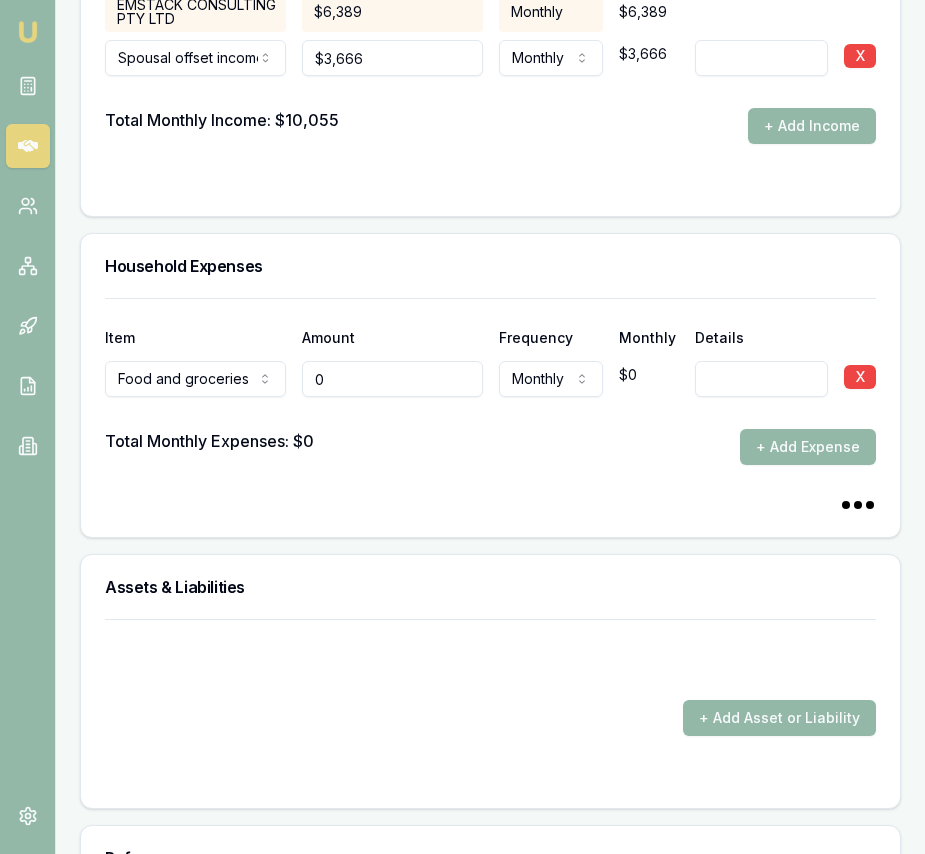click on "0" at bounding box center (392, 379) 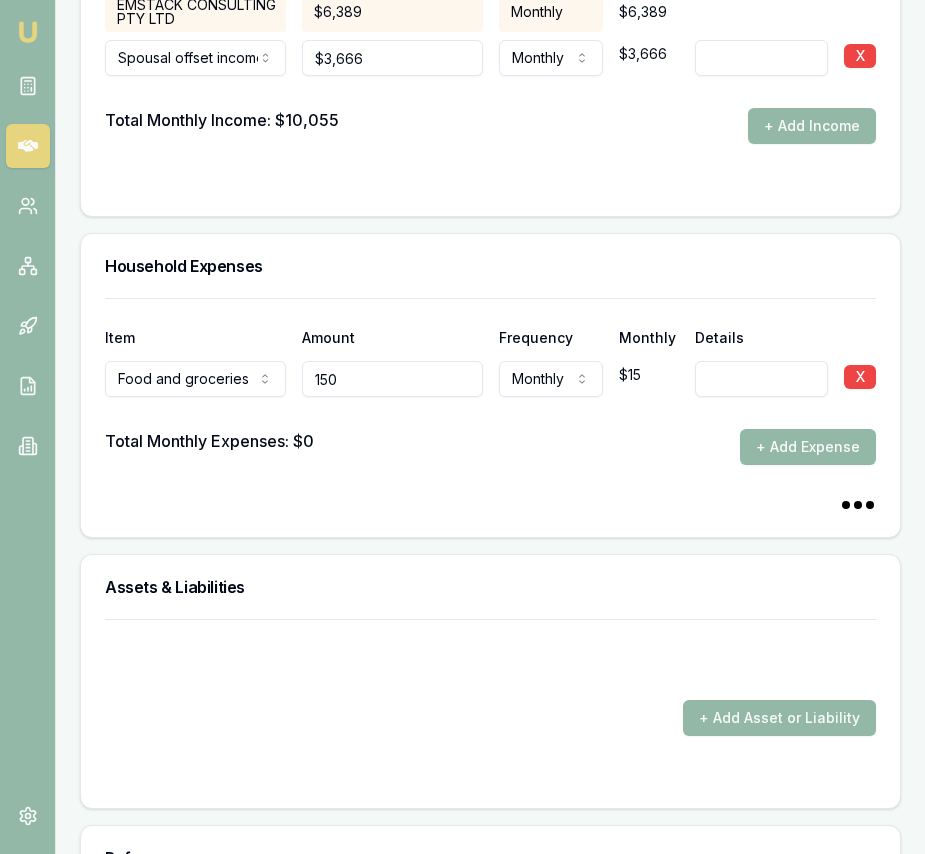 type on "1500" 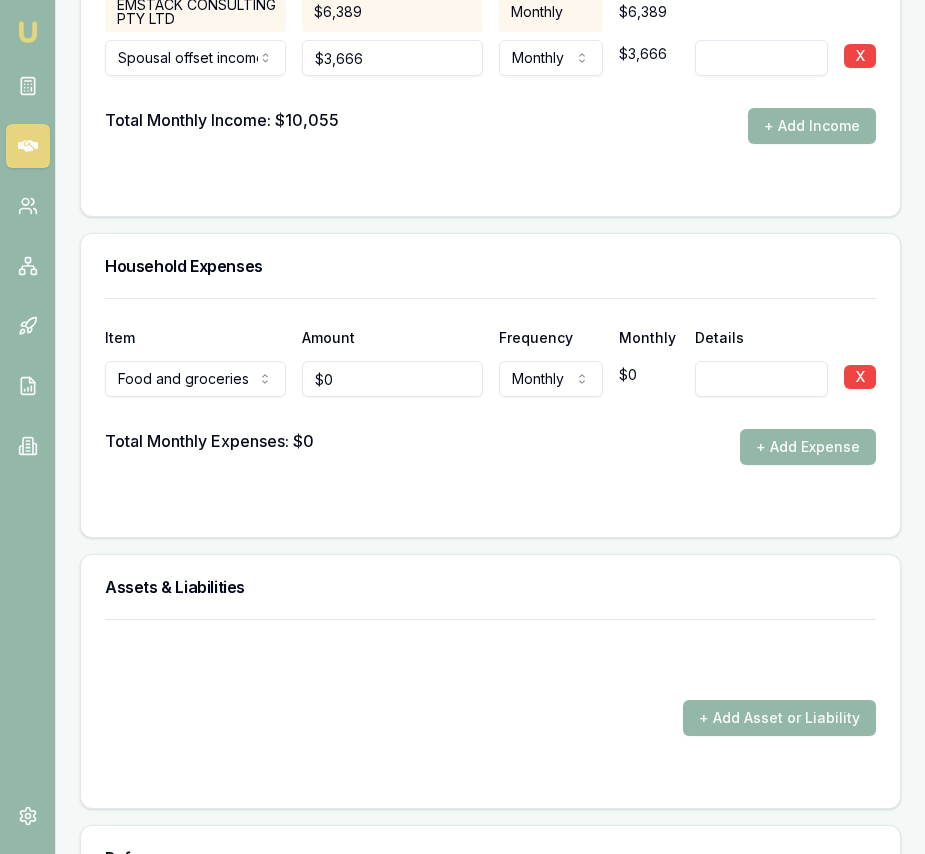 click on "Total Monthly Expenses: $0 + Add Expense" at bounding box center [490, 447] 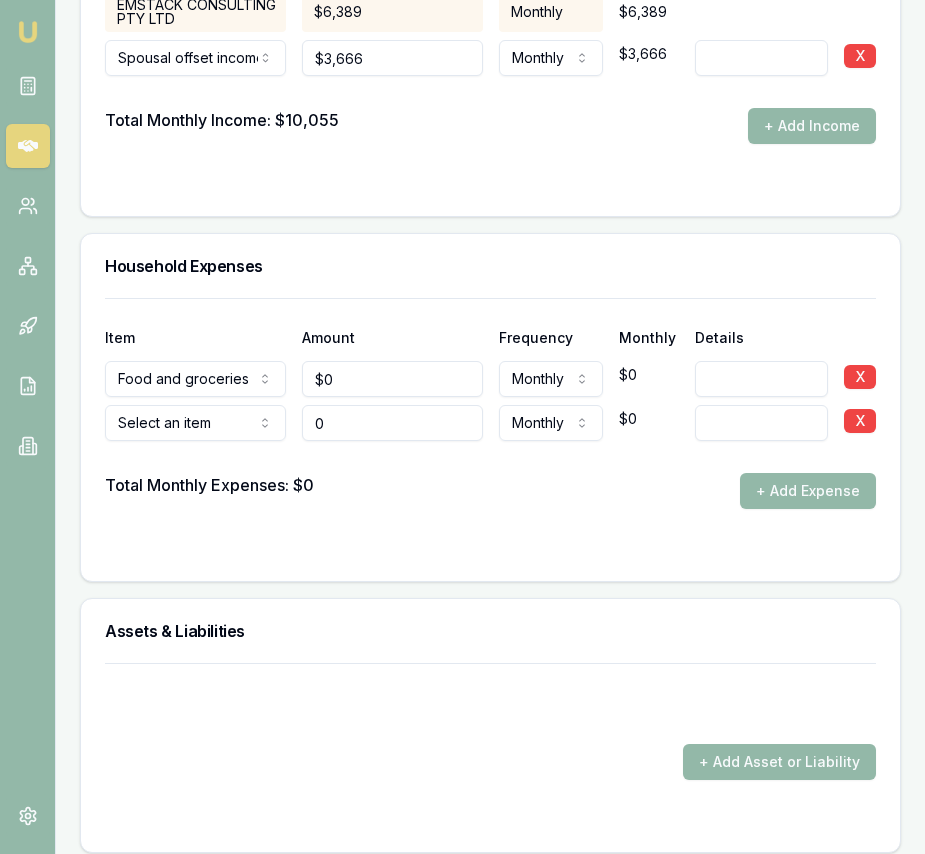 type on "0" 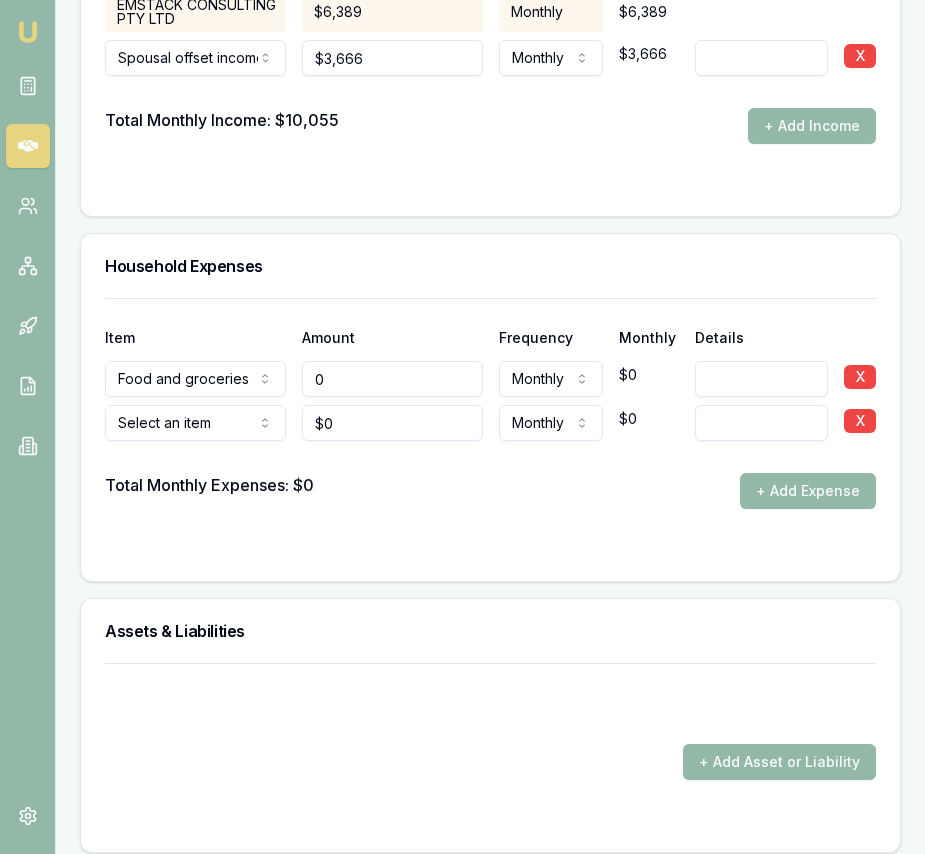 click on "0" at bounding box center [392, 379] 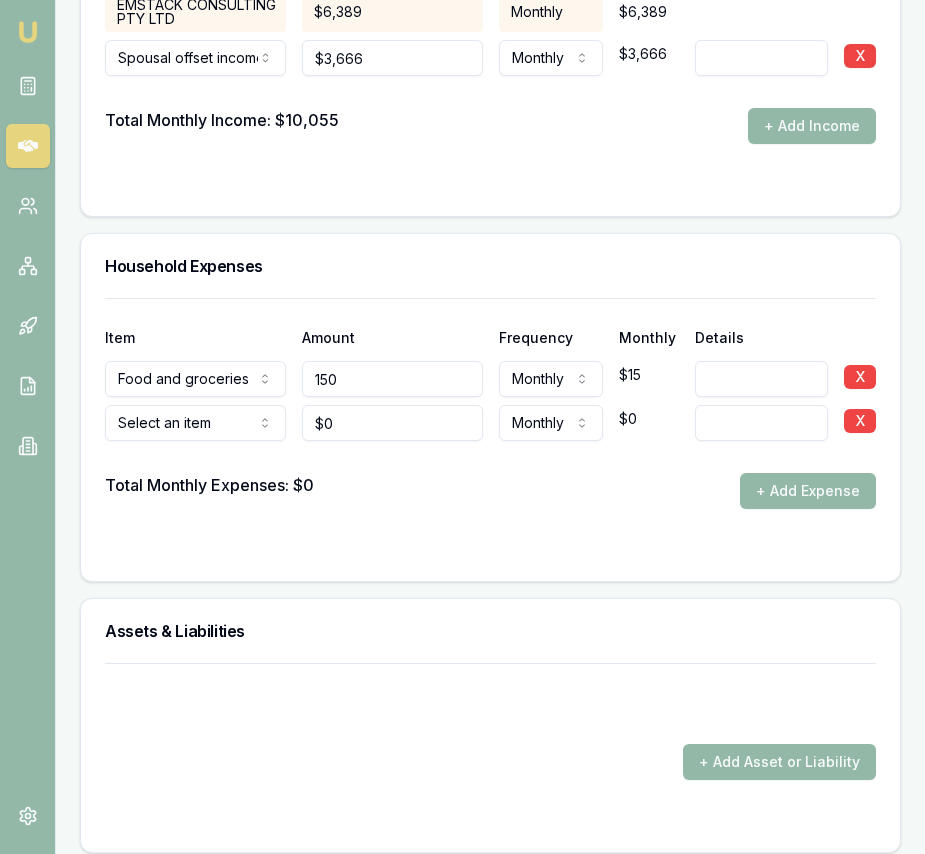 type on "1500" 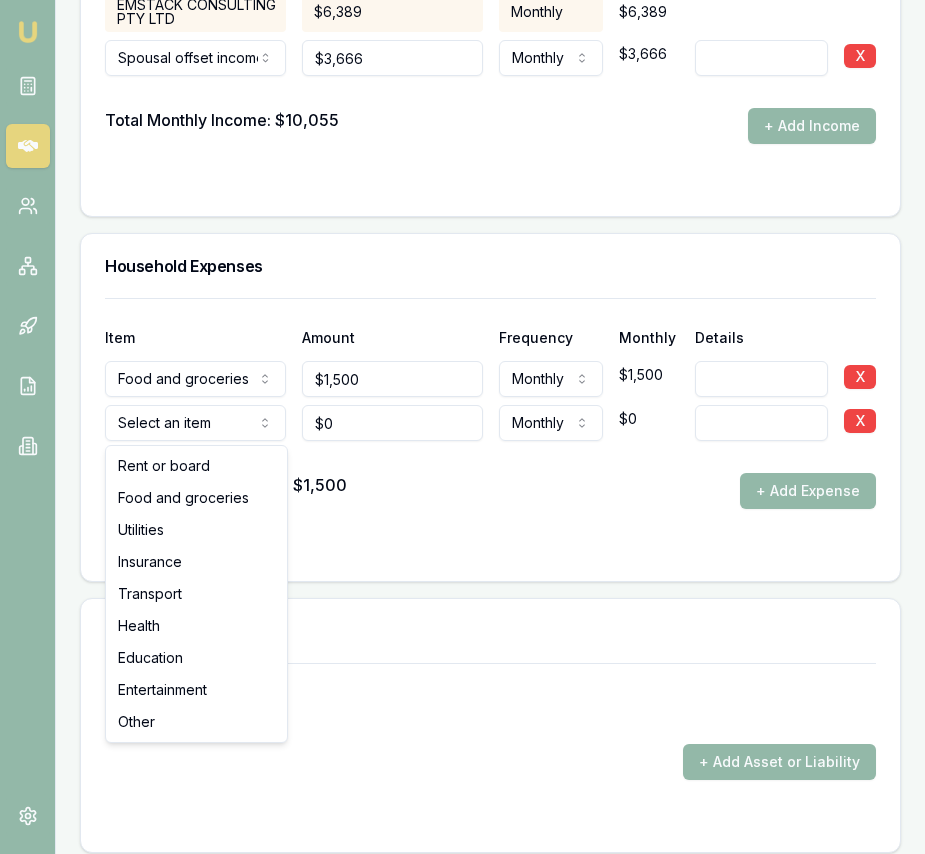 click on "Emu Broker Deals View D-BELQAYVTQH Eujin Ooi Toggle Menu Customer Rajinder Sandhu 0469823904 rajindersandhu1992@gmail.com Finance Summary $45,000 Loan Type: Consumer Loan Asset Type : Home Renovation Deal Dynamics Stage: Documents Requested From Client Age: 3 days ago HEM: Below Benchmark Finance Details Applicants Loan Options Lender Submission Applicant Information Rajinder Sandhu switch Personal Personal Details Credit Score Identification Bank Details Residential Dependants Employment Income Expenses Assets & Liabilities Client Reference Summary Income & Expenses Summary Assets & Liabilities Summary HEM Check Personal Title * Mrs Mr Mrs Miss Ms Dr Prof First name * Rajinder Middle name  Last name * Sandhu Date of birth 26/02/1992 Gender  Female Male Female Other Not disclosed Marital status  Married Single Married De facto Separated Divorced Widowed Residency status  Australian citizen Australian citizen Permanent resident Visa holder Email rajindersandhu1992@gmail.com Phone 0469823904 Applicant type  599" at bounding box center [462, -3881] 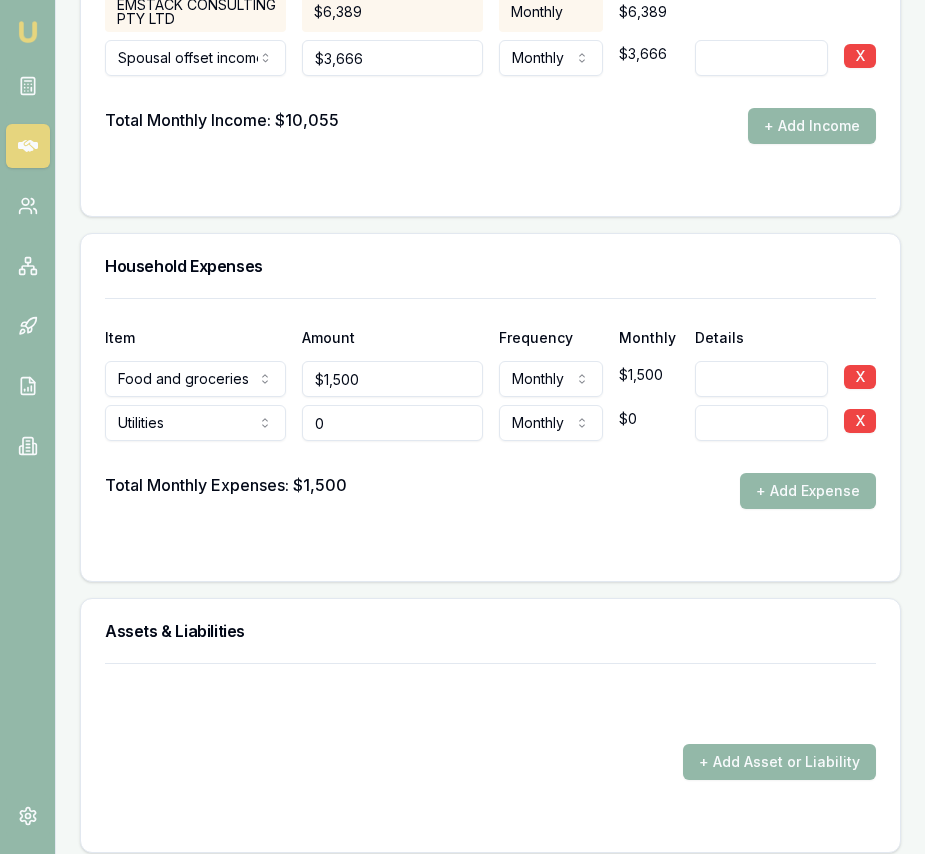 click on "0" at bounding box center [392, 423] 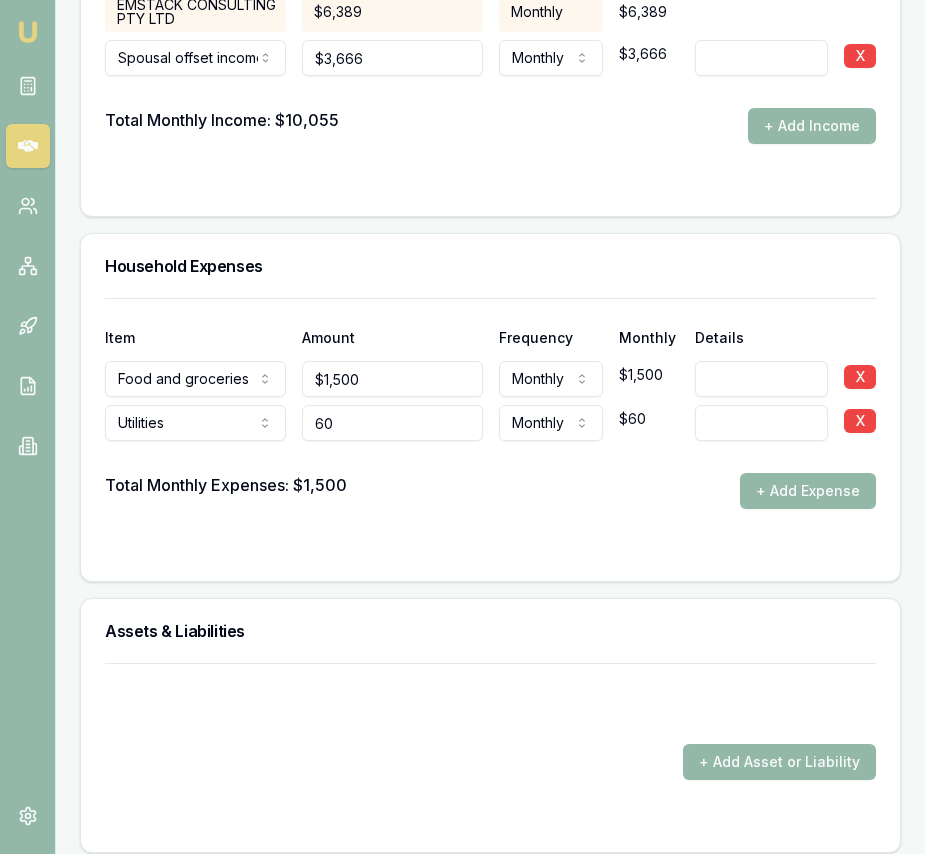 type on "600" 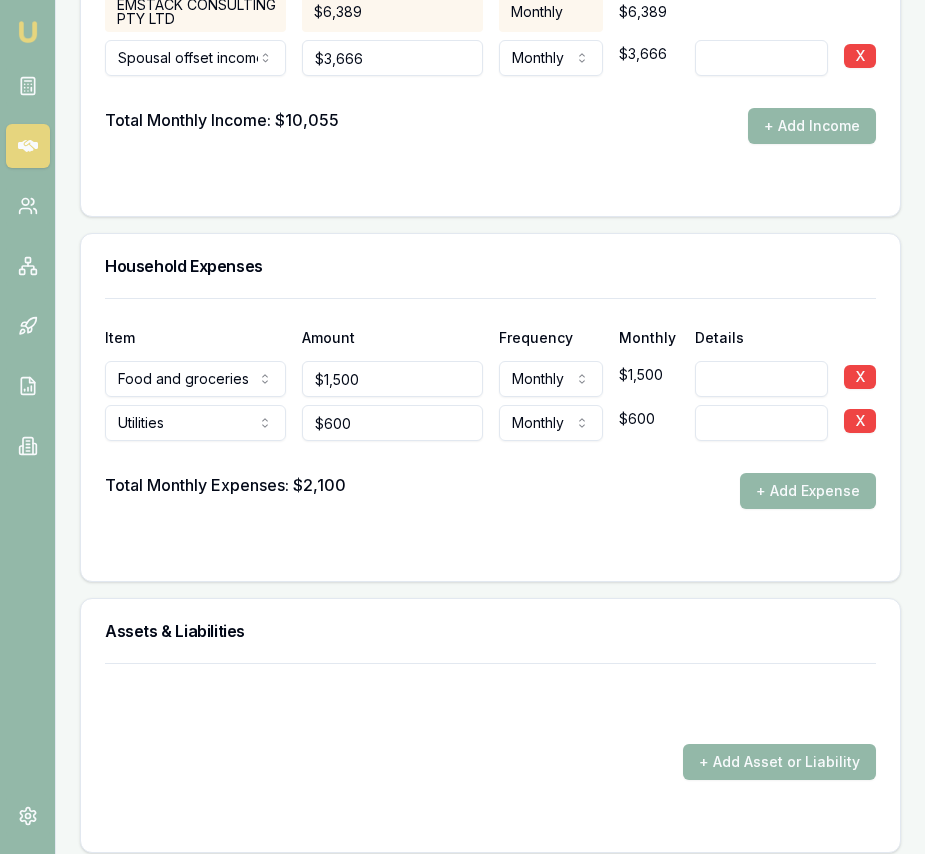click on "+ Add Expense" at bounding box center (808, 491) 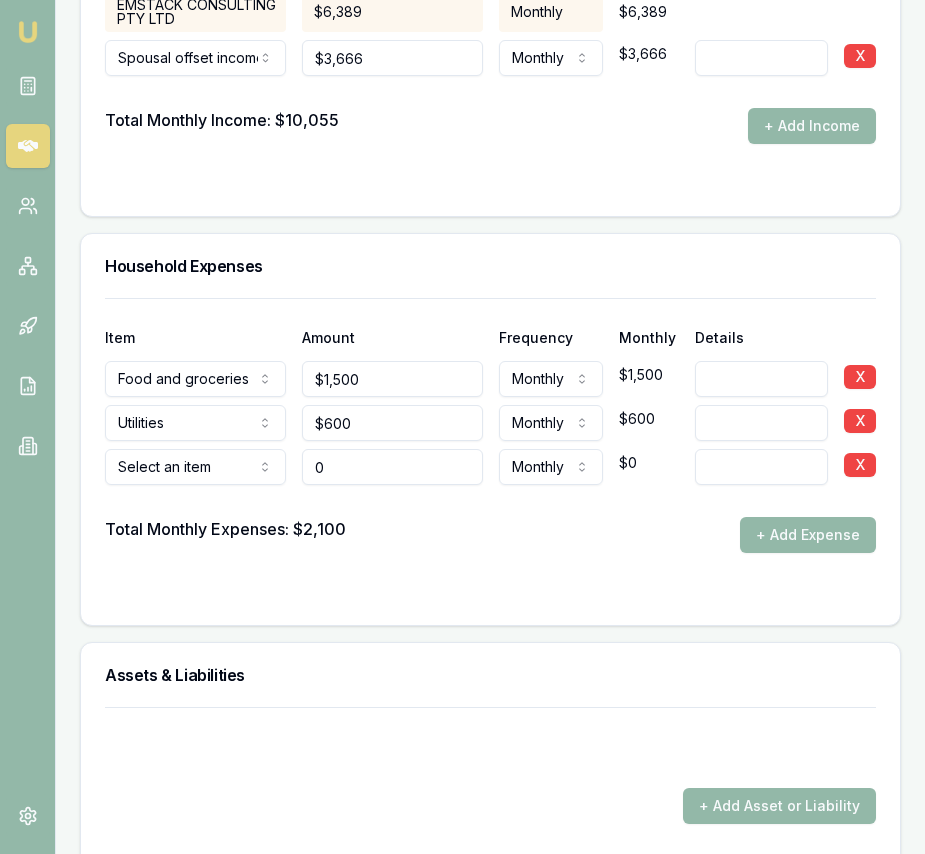 type on "$0" 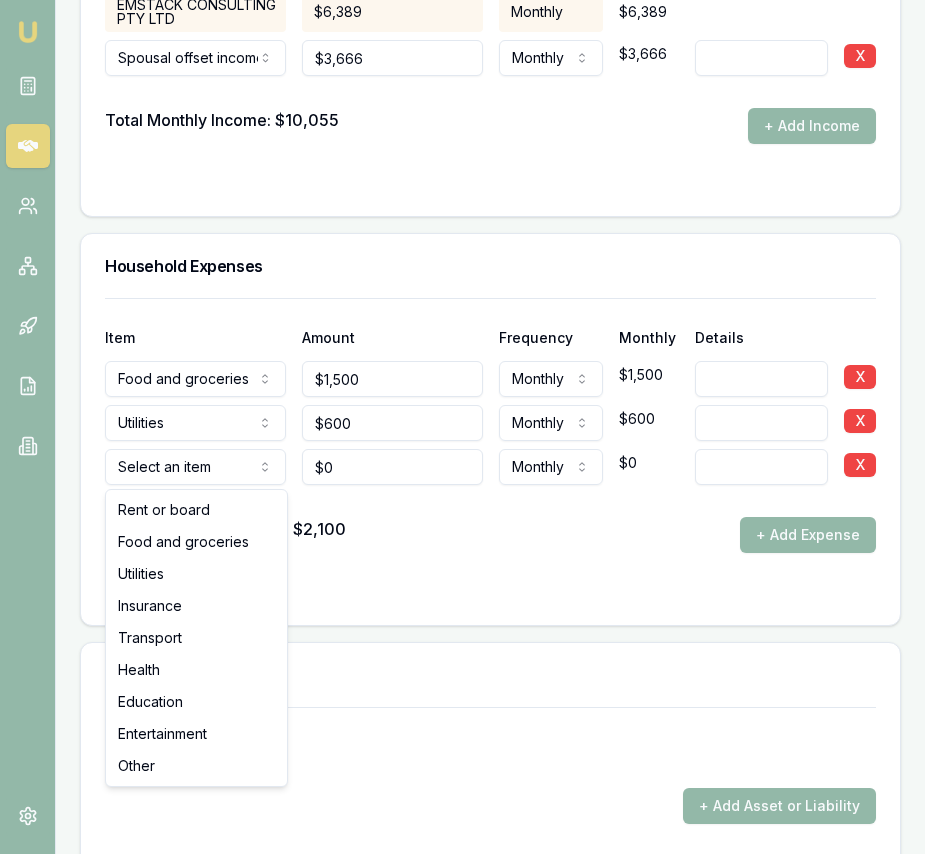 click on "Emu Broker Deals View D-BELQAYVTQH Eujin Ooi Toggle Menu Customer Rajinder Sandhu 0469823904 rajindersandhu1992@gmail.com Finance Summary $45,000 Loan Type: Consumer Loan Asset Type : Home Renovation Deal Dynamics Stage: Documents Requested From Client Age: 3 days ago HEM: Below Benchmark Finance Details Applicants Loan Options Lender Submission Applicant Information Rajinder Sandhu switch Personal Personal Details Credit Score Identification Bank Details Residential Dependants Employment Income Expenses Assets & Liabilities Client Reference Summary Income & Expenses Summary Assets & Liabilities Summary HEM Check Personal Title * Mrs Mr Mrs Miss Ms Dr Prof First name * Rajinder Middle name  Last name * Sandhu Date of birth 26/02/1992 Gender  Female Male Female Other Not disclosed Marital status  Married Single Married De facto Separated Divorced Widowed Residency status  Australian citizen Australian citizen Permanent resident Visa holder Email rajindersandhu1992@gmail.com Phone 0469823904 Applicant type  599" at bounding box center [462, -3881] 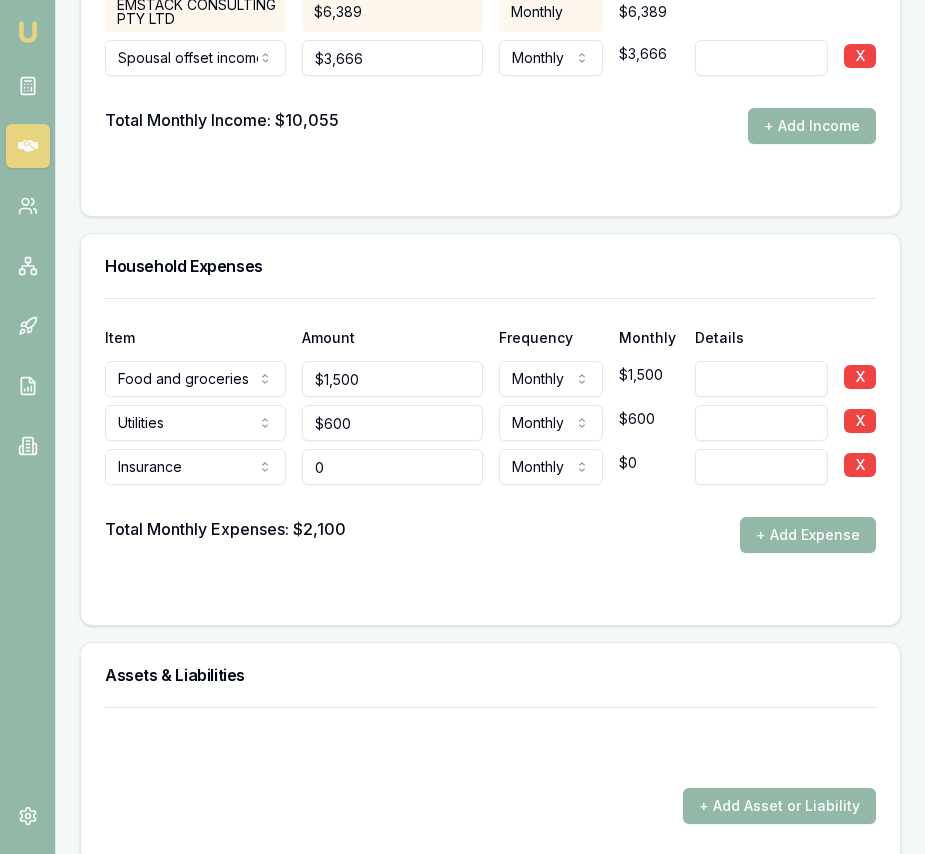 click on "0" at bounding box center [392, 467] 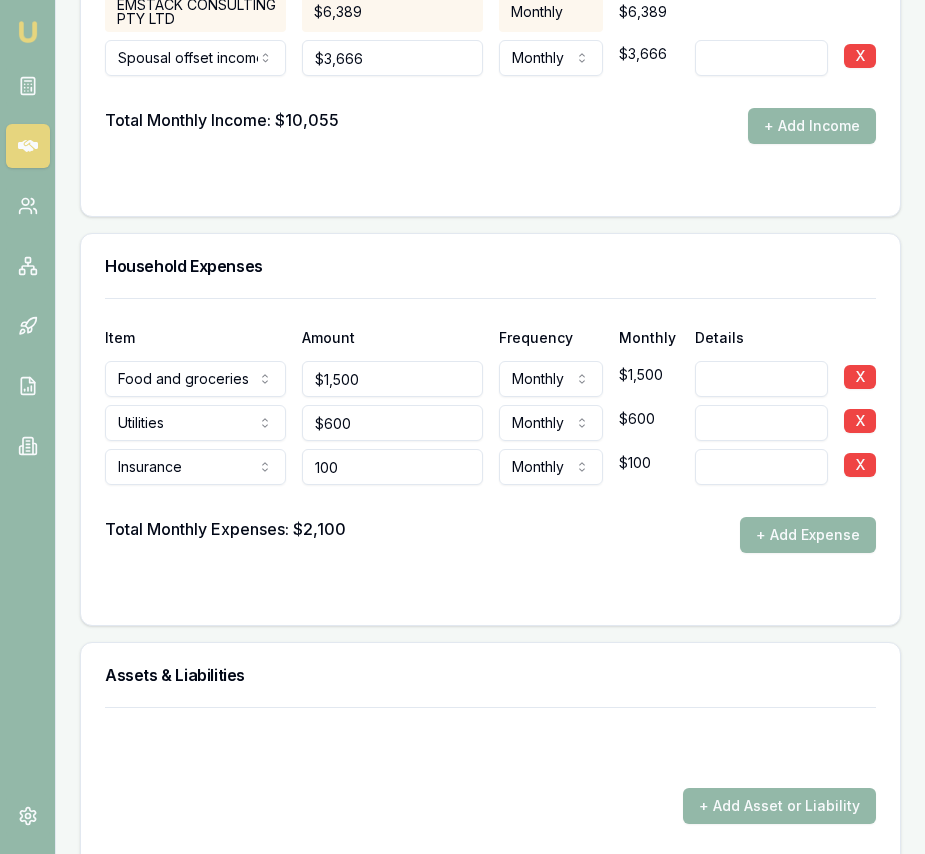 type on "$100" 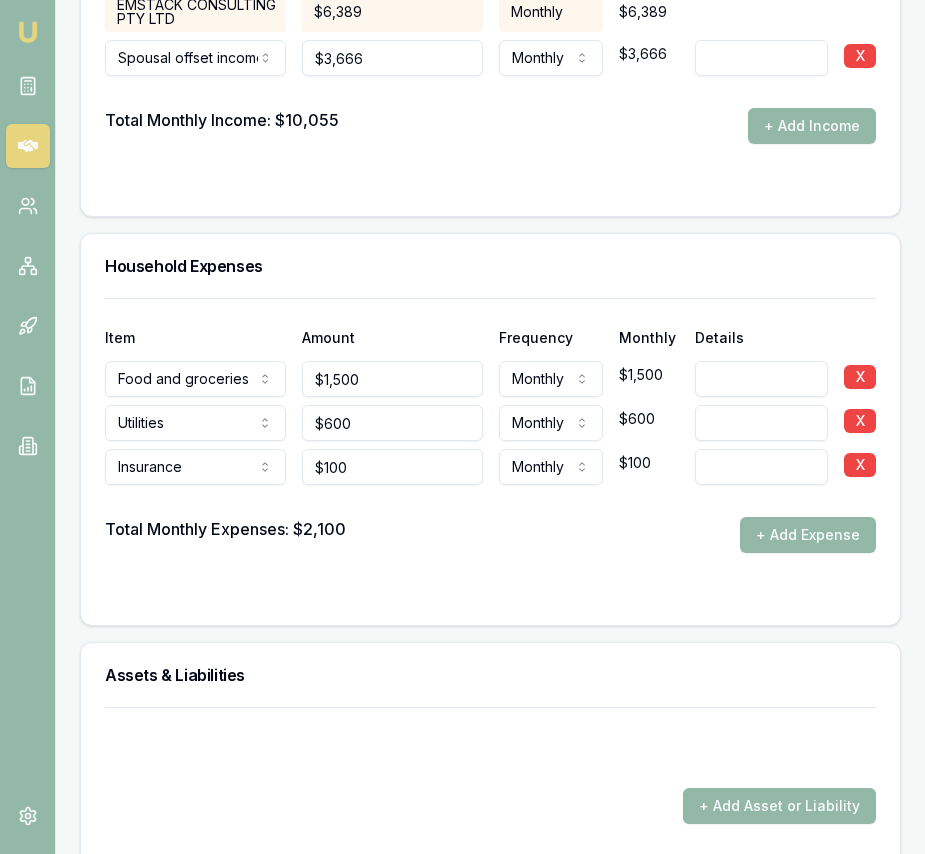 drag, startPoint x: 590, startPoint y: 544, endPoint x: 638, endPoint y: 545, distance: 48.010414 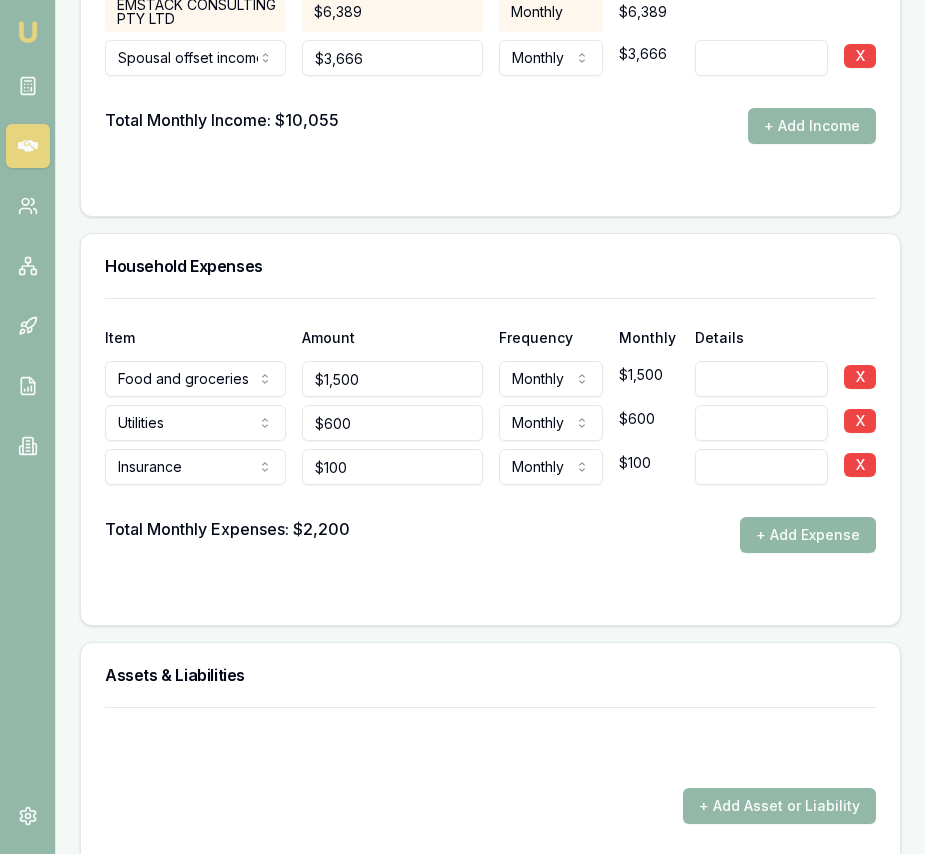 click on "+ Add Expense" at bounding box center (808, 535) 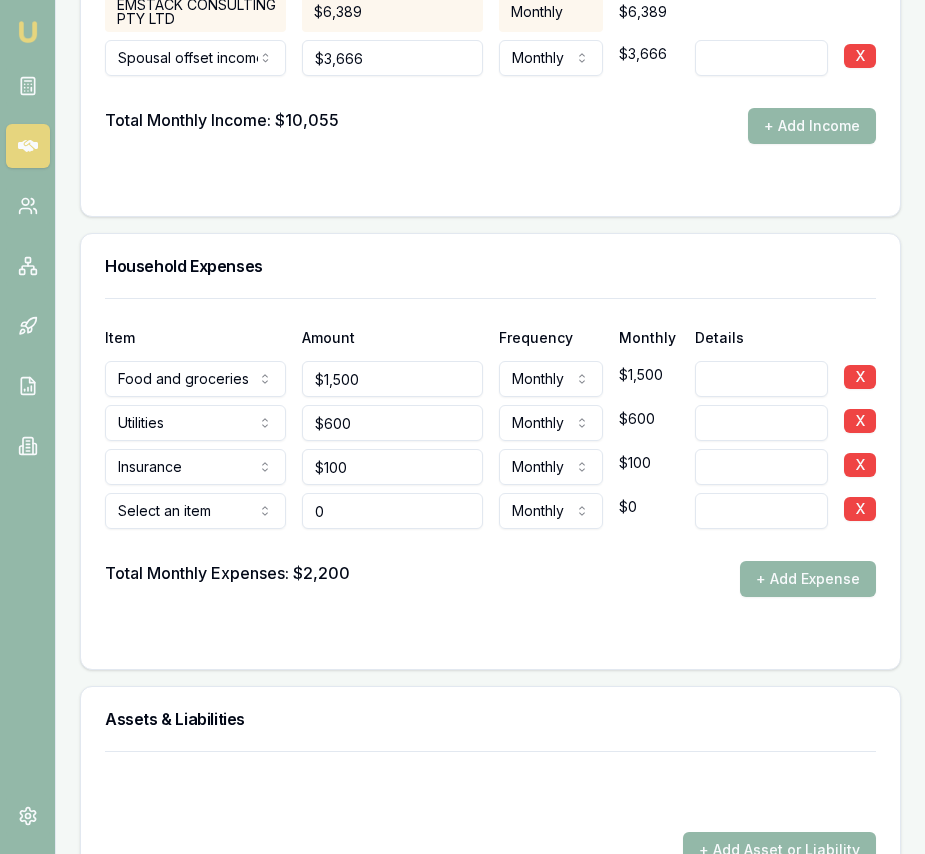 type on "$0" 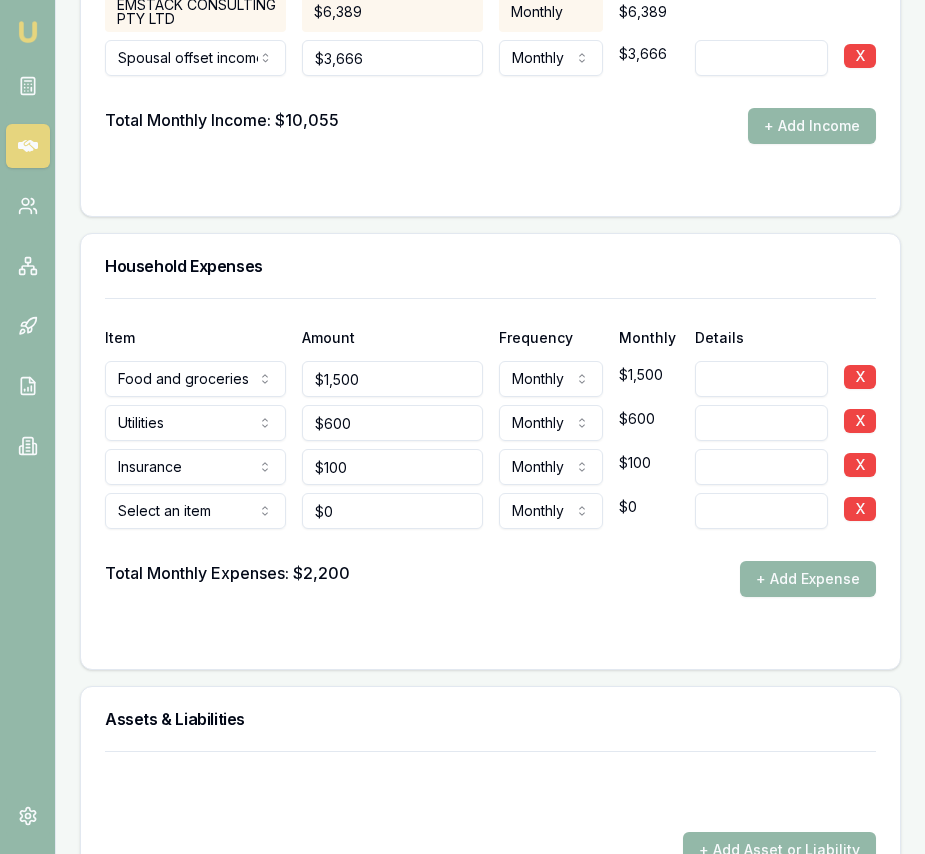 click on "Emu Broker Deals View D-BELQAYVTQH Eujin Ooi Toggle Menu Customer Rajinder Sandhu 0469823904 rajindersandhu1992@gmail.com Finance Summary $45,000 Loan Type: Consumer Loan Asset Type : Home Renovation Deal Dynamics Stage: Documents Requested From Client Age: 3 days ago HEM: Below Benchmark Finance Details Applicants Loan Options Lender Submission Applicant Information Rajinder Sandhu switch Personal Personal Details Credit Score Identification Bank Details Residential Dependants Employment Income Expenses Assets & Liabilities Client Reference Summary Income & Expenses Summary Assets & Liabilities Summary HEM Check Personal Title * Mrs Mr Mrs Miss Ms Dr Prof First name * Rajinder Middle name  Last name * Sandhu Date of birth 26/02/1992 Gender  Female Male Female Other Not disclosed Marital status  Married Single Married De facto Separated Divorced Widowed Residency status  Australian citizen Australian citizen Permanent resident Visa holder Email rajindersandhu1992@gmail.com Phone 0469823904 Applicant type  599" at bounding box center [462, -3881] 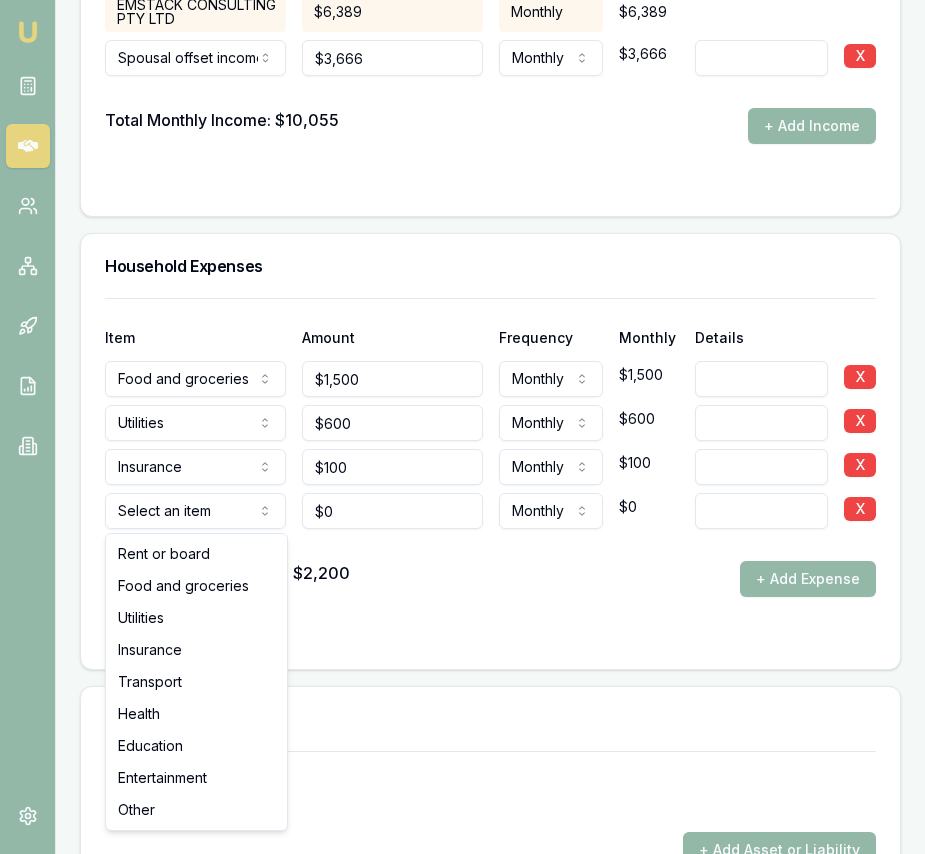 select on "TRANSPORT" 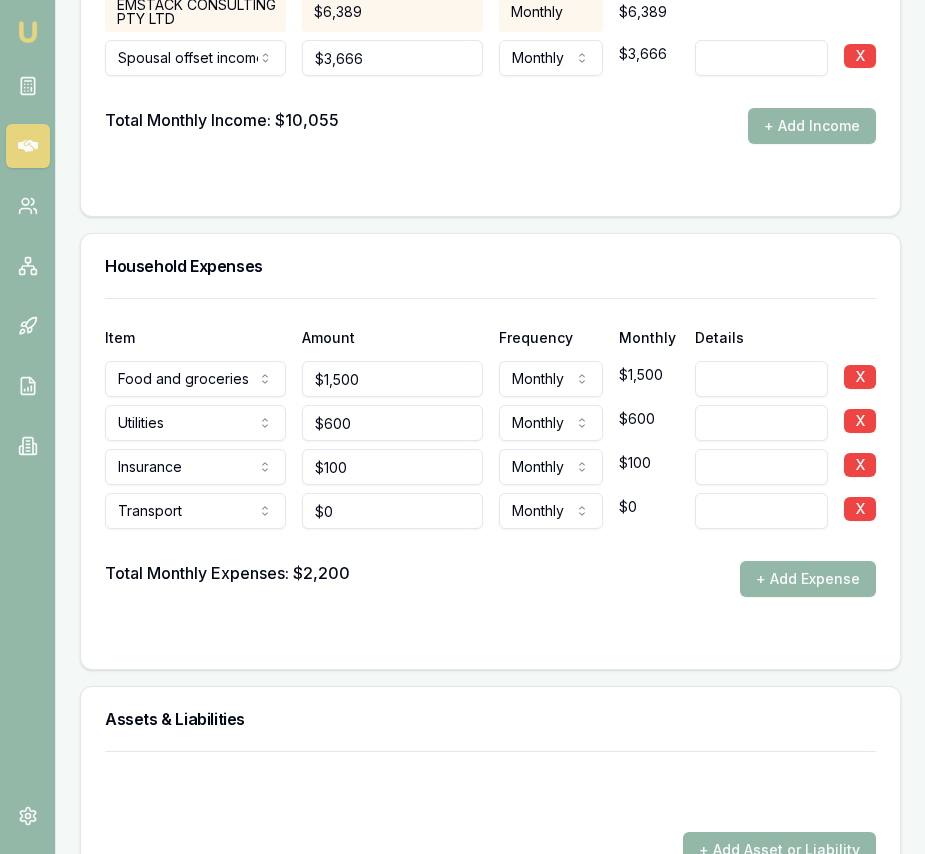 type on "0" 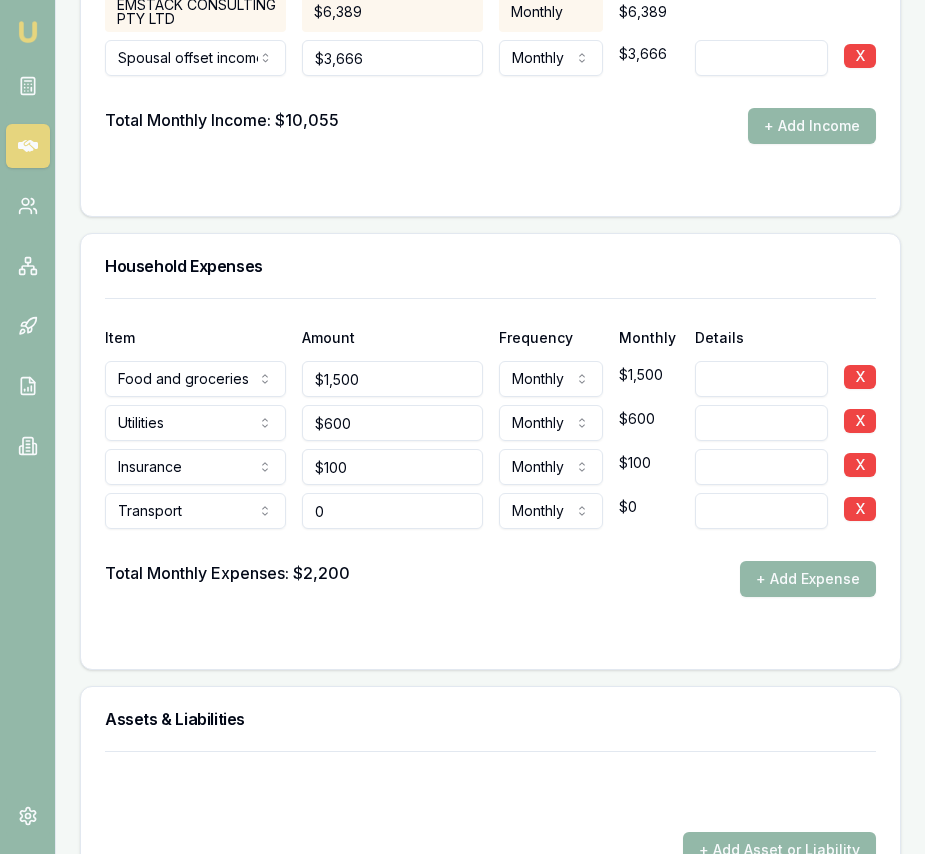 click on "0" at bounding box center (392, 511) 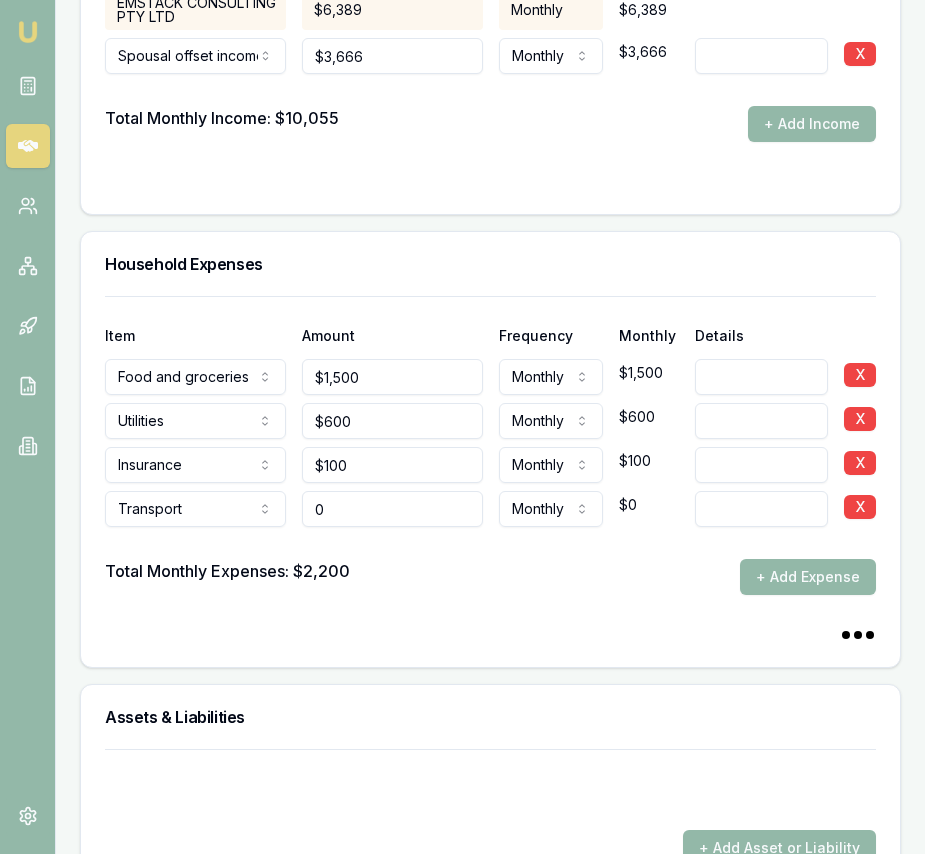 type on "4" 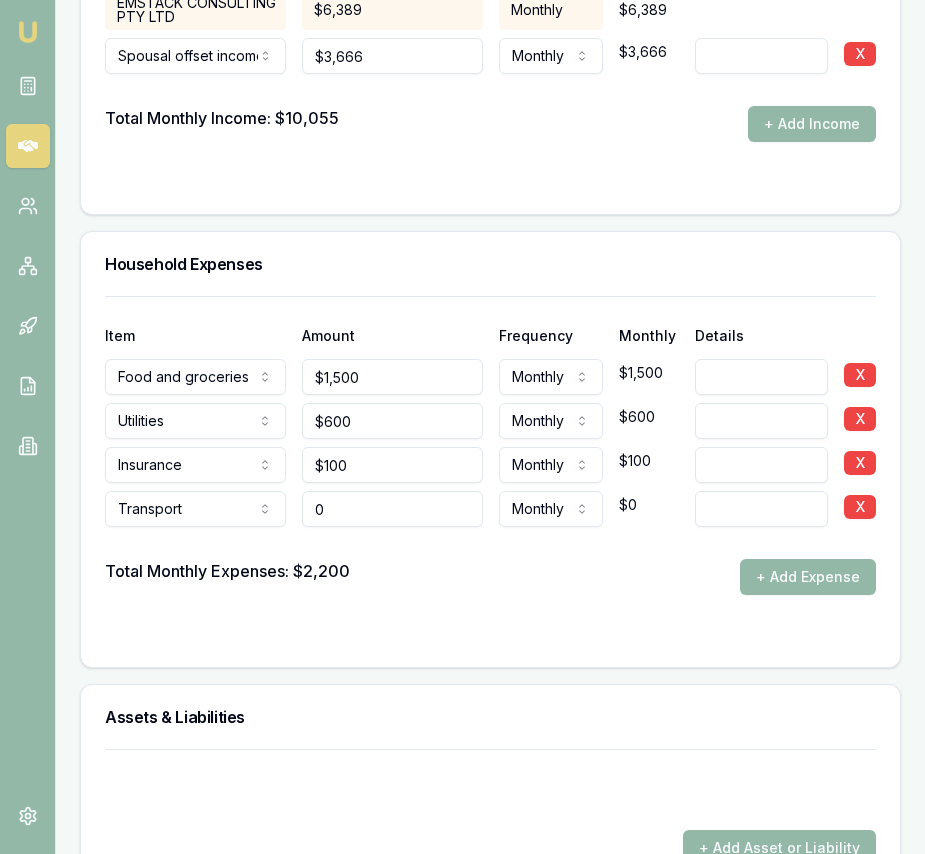 click on "0" at bounding box center [392, 509] 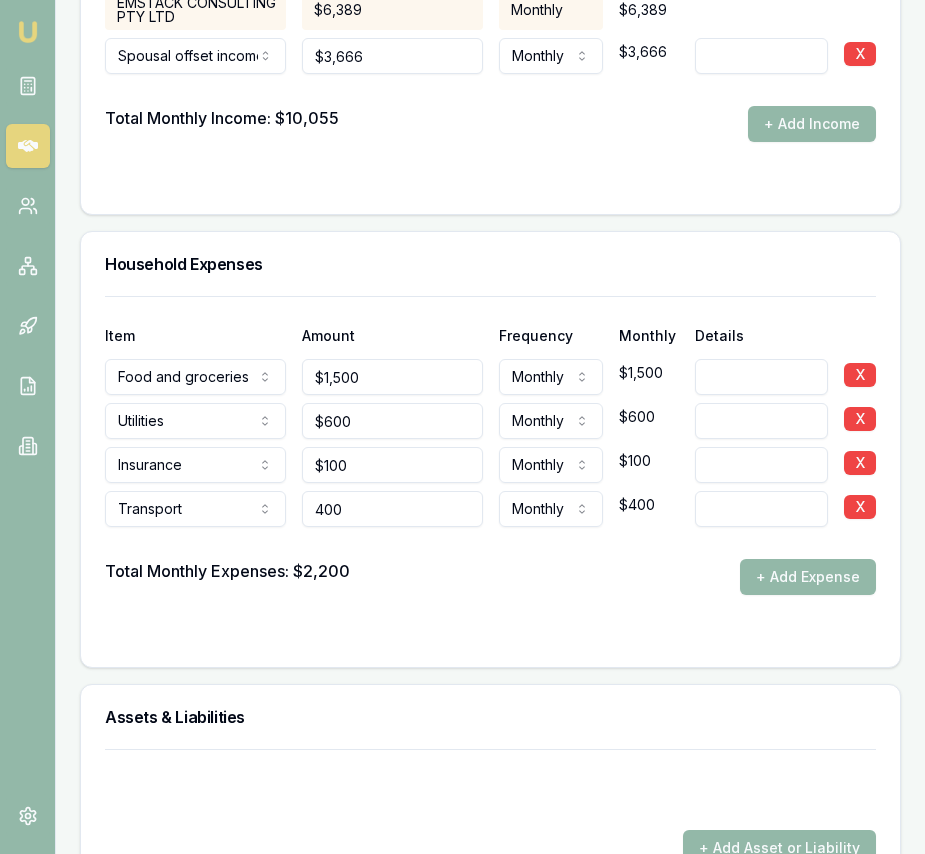 type on "$400" 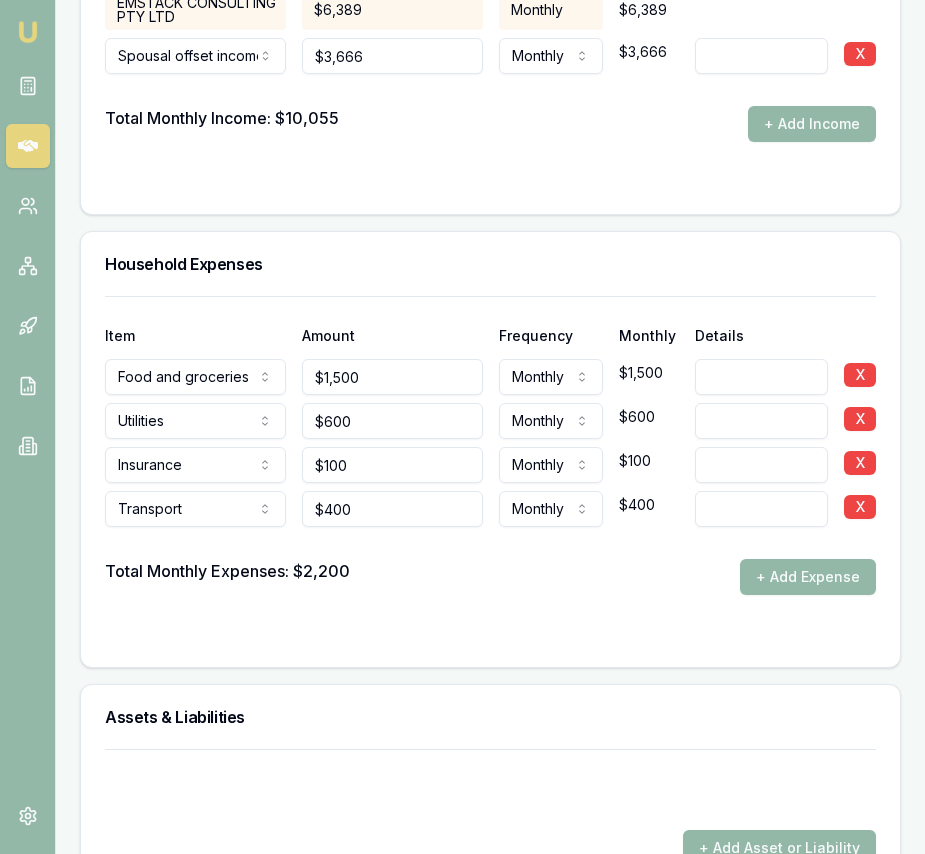 click on "Total Monthly Expenses: $2,200 + Add Expense" at bounding box center (490, 577) 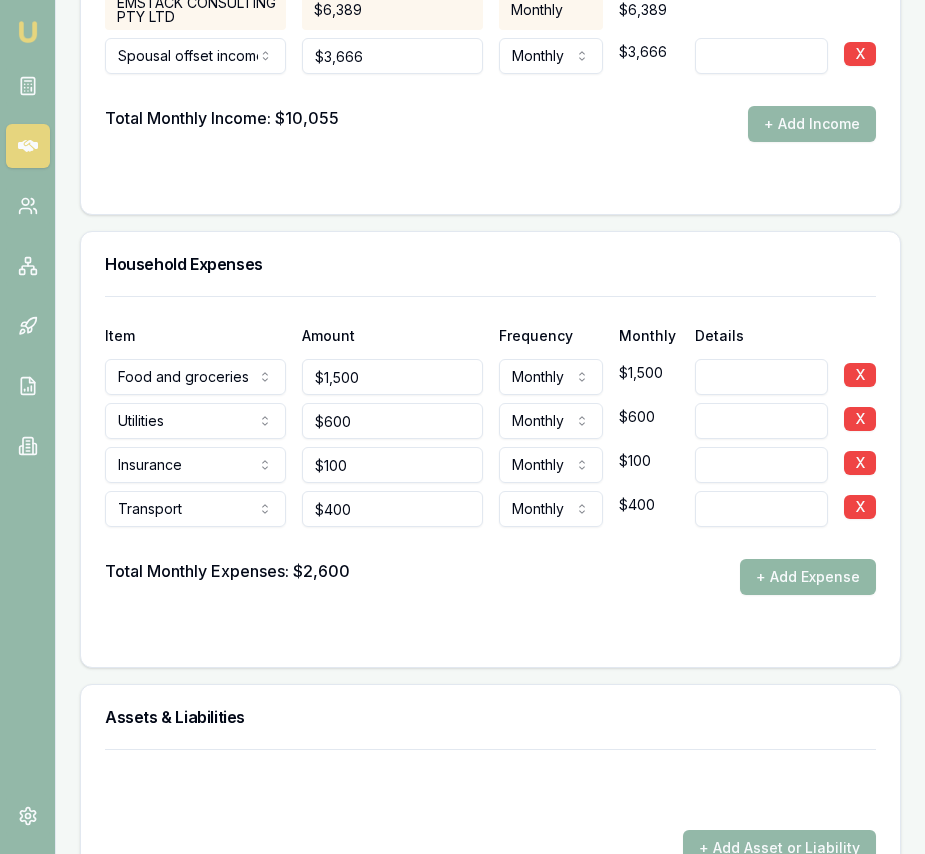 click on "+ Add Expense" at bounding box center (808, 577) 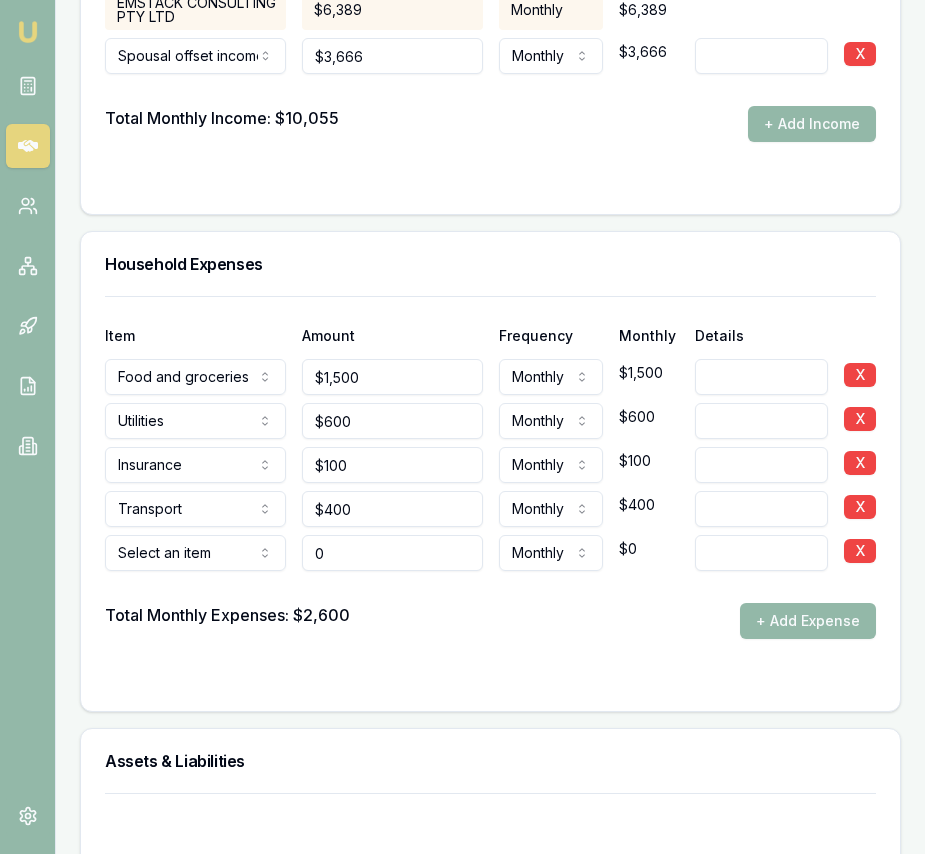 type on "$0" 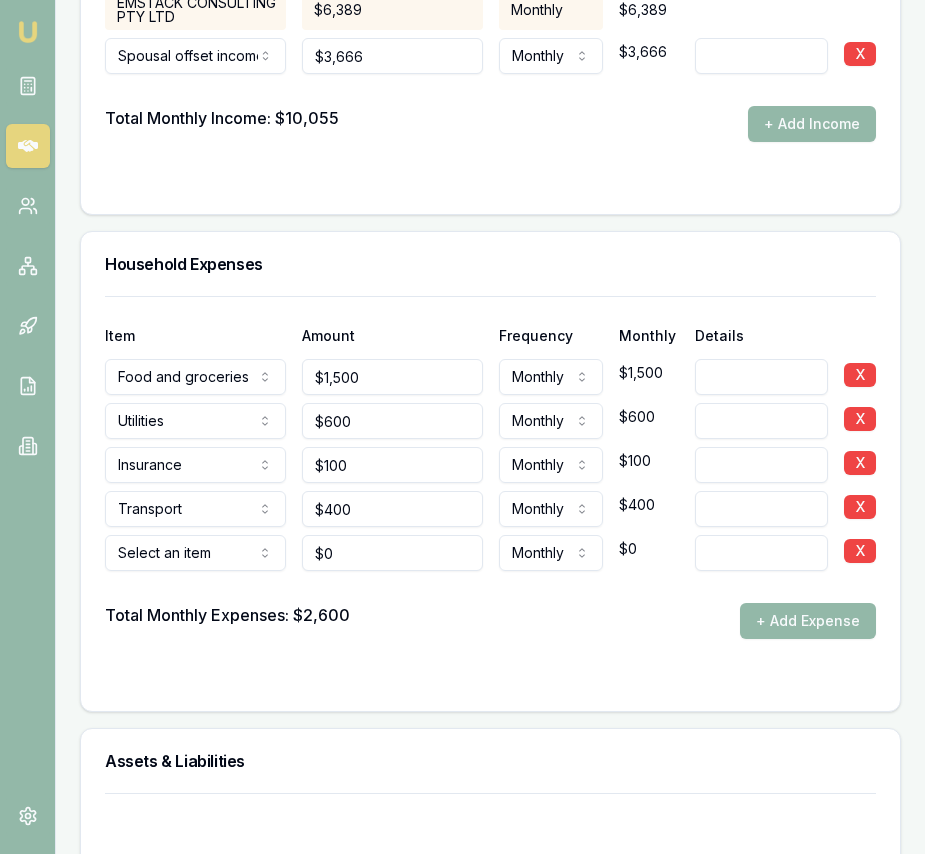 click on "Emu Broker Deals View D-BELQAYVTQH Eujin Ooi Toggle Menu Customer Rajinder Sandhu 0469823904 rajindersandhu1992@gmail.com Finance Summary $45,000 Loan Type: Consumer Loan Asset Type : Home Renovation Deal Dynamics Stage: Documents Requested From Client Age: 3 days ago HEM: Below Benchmark Finance Details Applicants Loan Options Lender Submission Applicant Information Rajinder Sandhu switch Personal Personal Details Credit Score Identification Bank Details Residential Dependants Employment Income Expenses Assets & Liabilities Client Reference Summary Income & Expenses Summary Assets & Liabilities Summary HEM Check Personal Title * Mrs Mr Mrs Miss Ms Dr Prof First name * Rajinder Middle name  Last name * Sandhu Date of birth 26/02/1992 Gender  Female Male Female Other Not disclosed Marital status  Married Single Married De facto Separated Divorced Widowed Residency status  Australian citizen Australian citizen Permanent resident Visa holder Email rajindersandhu1992@gmail.com Phone 0469823904 Applicant type  599" at bounding box center (462, -3883) 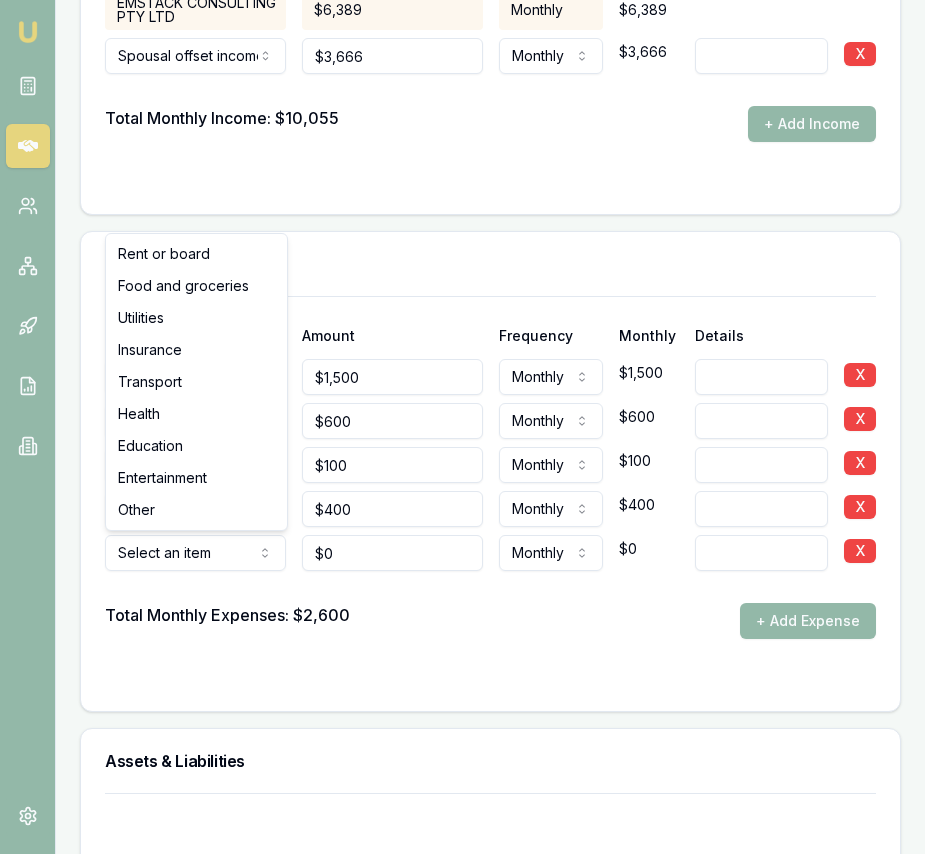 select on "HEALTH" 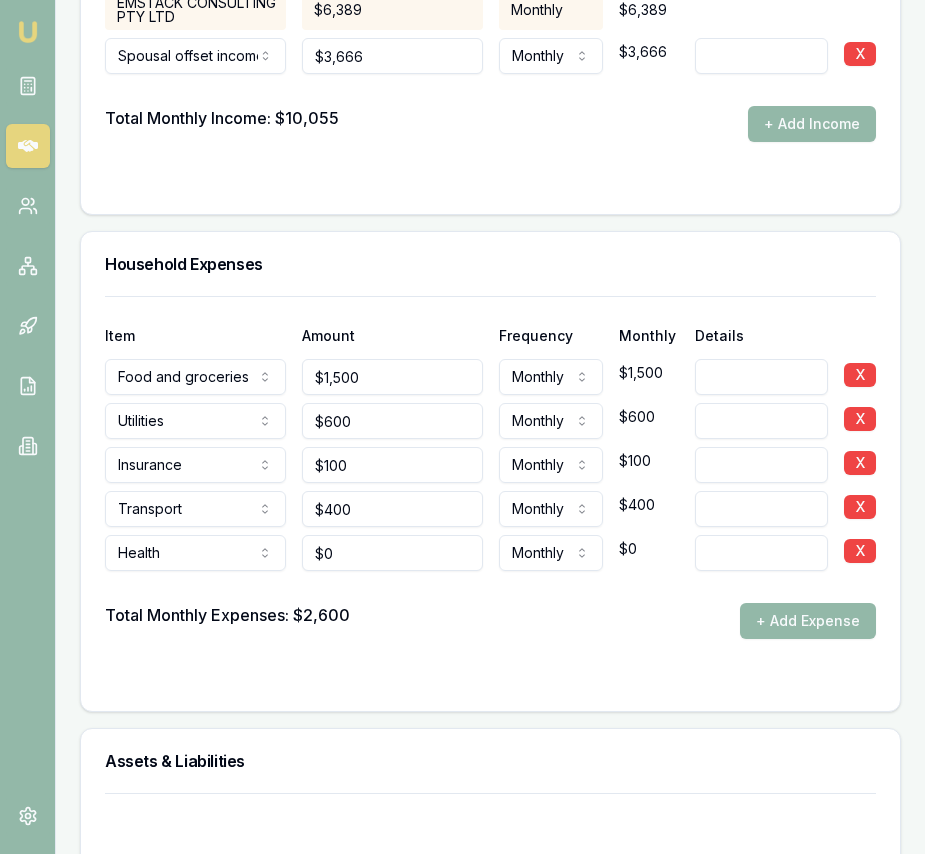 type on "0" 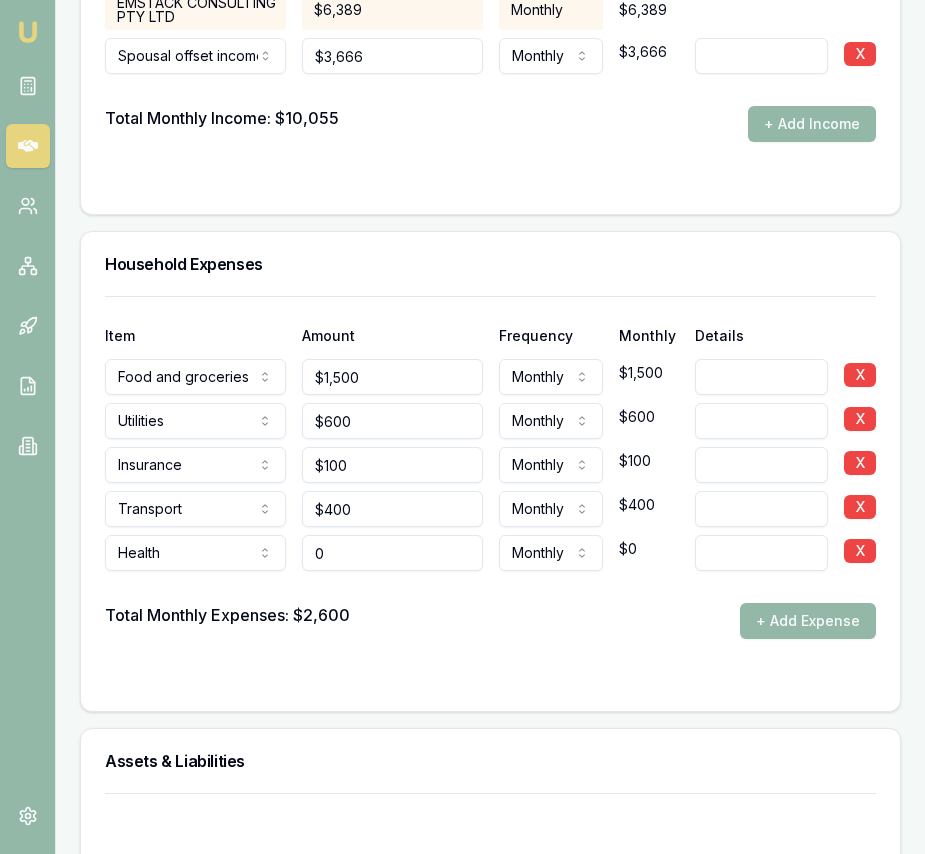 click on "0" at bounding box center (392, 553) 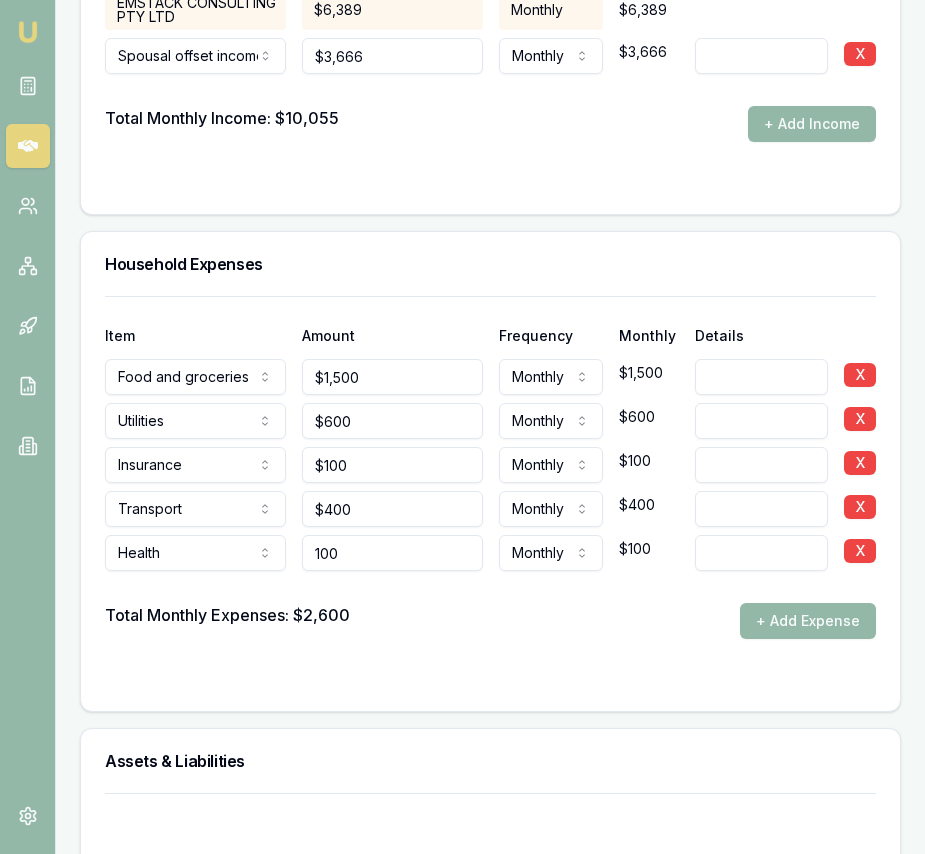 type on "$100" 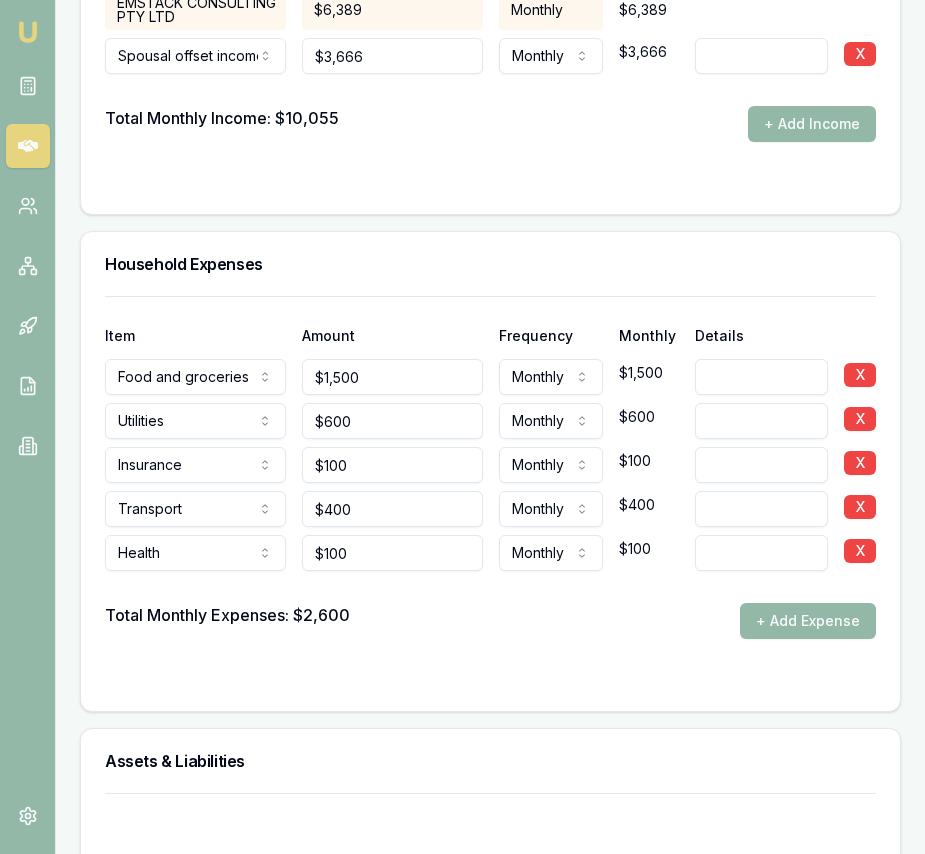 click at bounding box center [490, 587] 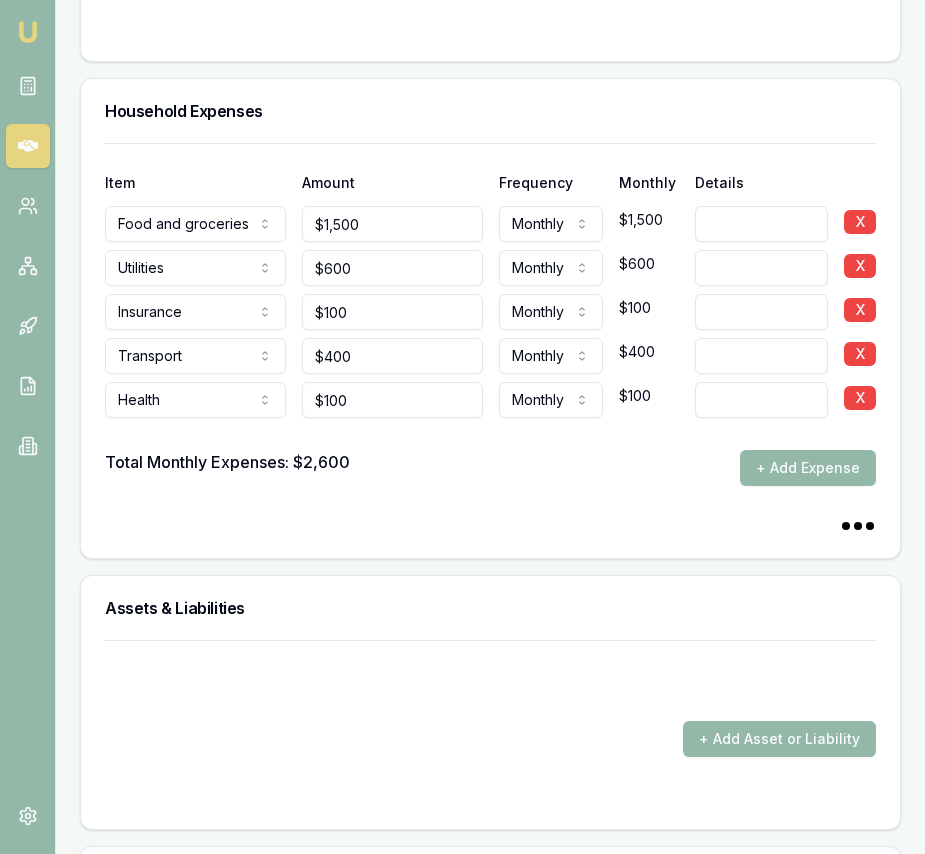 scroll, scrollTop: 4396, scrollLeft: 0, axis: vertical 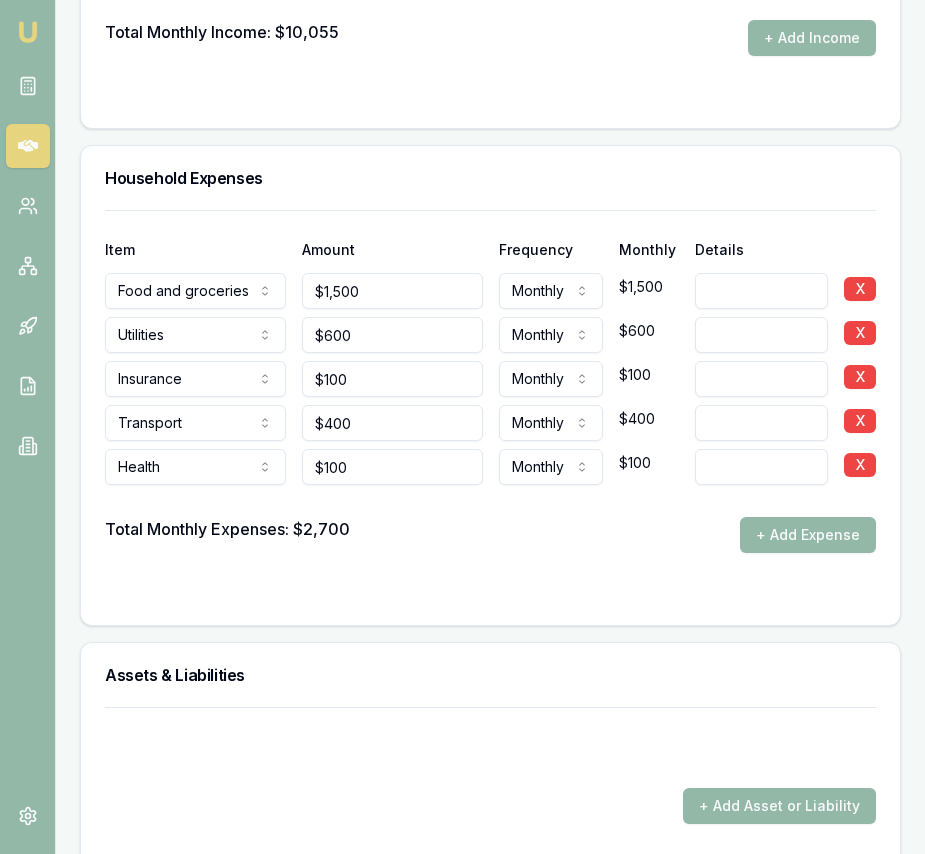 click on "+ Add Expense" at bounding box center (808, 535) 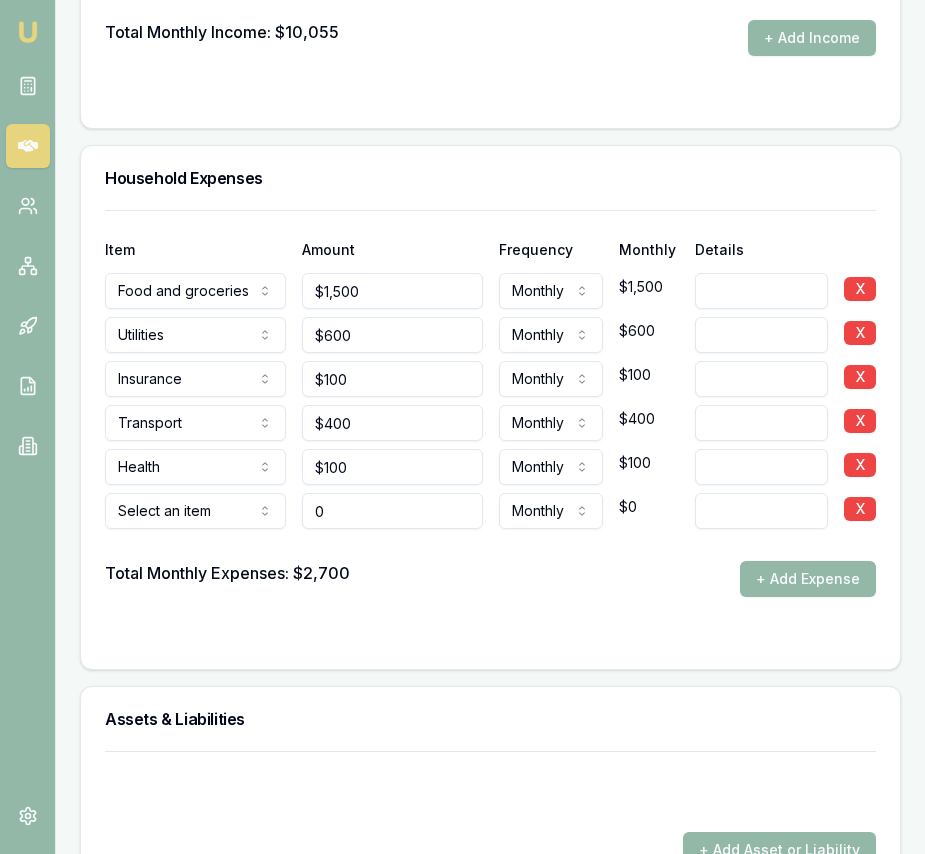 scroll, scrollTop: 4443, scrollLeft: 0, axis: vertical 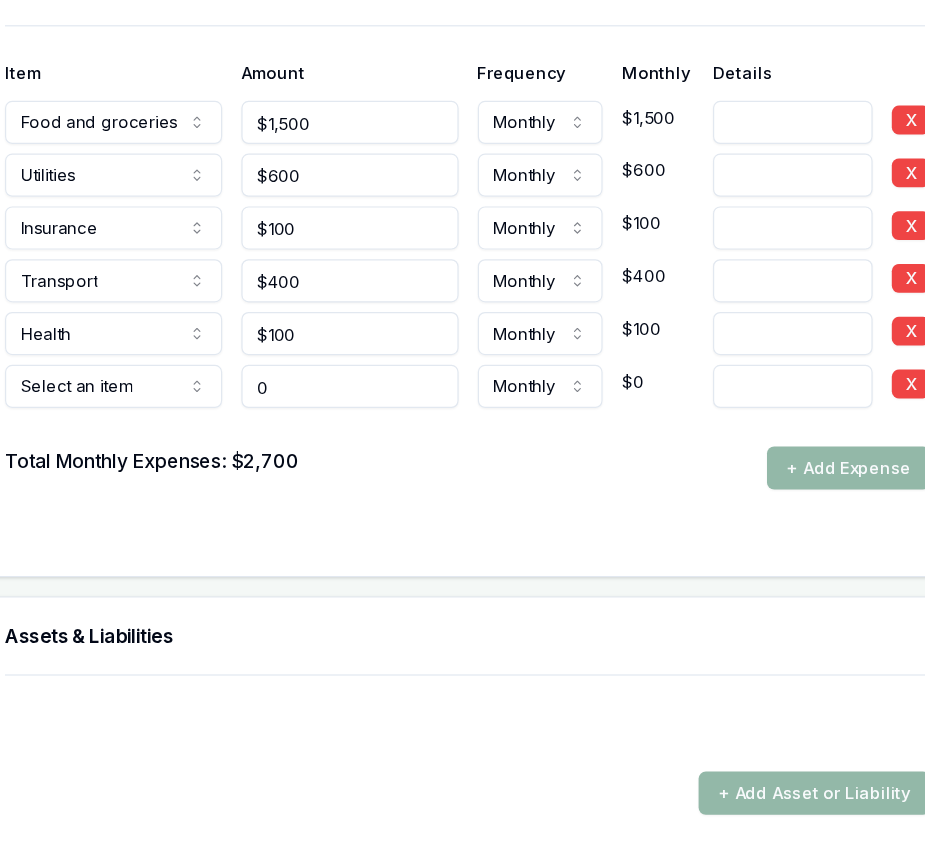 type on "$0" 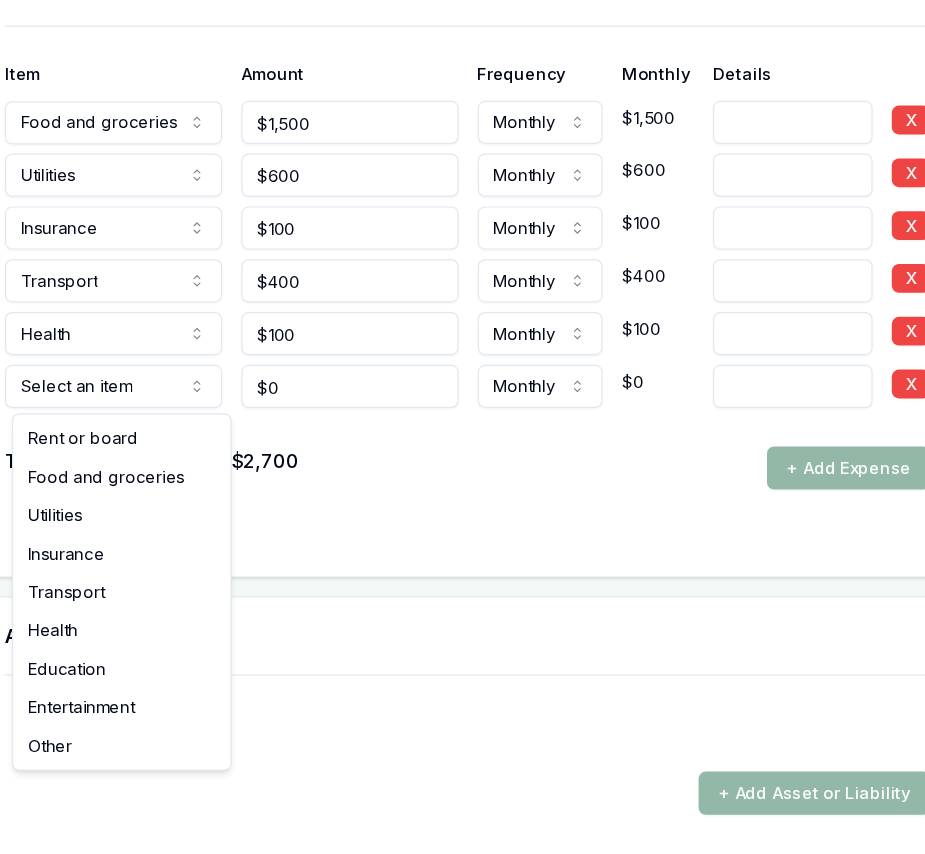 click on "Emu Broker Deals View D-BELQAYVTQH Eujin Ooi Toggle Menu Customer Rajinder Sandhu 0469823904 rajindersandhu1992@gmail.com Finance Summary $45,000 Loan Type: Consumer Loan Asset Type : Home Renovation Deal Dynamics Stage: Documents Requested From Client Age: 3 days ago HEM: Below Benchmark Finance Details Applicants Loan Options Lender Submission Applicant Information Rajinder Sandhu switch Personal Personal Details Credit Score Identification Bank Details Residential Dependants Employment Income Expenses Assets & Liabilities Client Reference Summary Income & Expenses Summary Assets & Liabilities Summary HEM Check Personal Title * Mrs Mr Mrs Miss Ms Dr Prof First name * Rajinder Middle name  Last name * Sandhu Date of birth 26/02/1992 Gender  Female Male Female Other Not disclosed Marital status  Married Single Married De facto Separated Divorced Widowed Residency status  Australian citizen Australian citizen Permanent resident Visa holder Email rajindersandhu1992@gmail.com Phone 0469823904 Applicant type  599" at bounding box center [462, -4016] 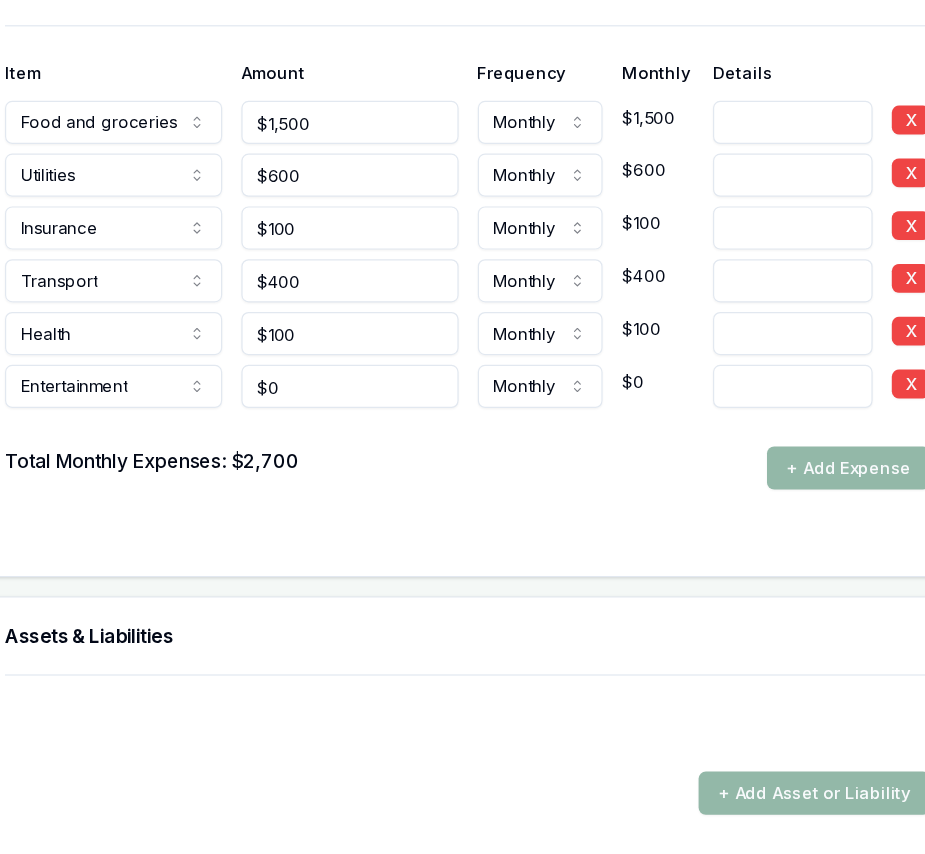 click at bounding box center [490, 498] 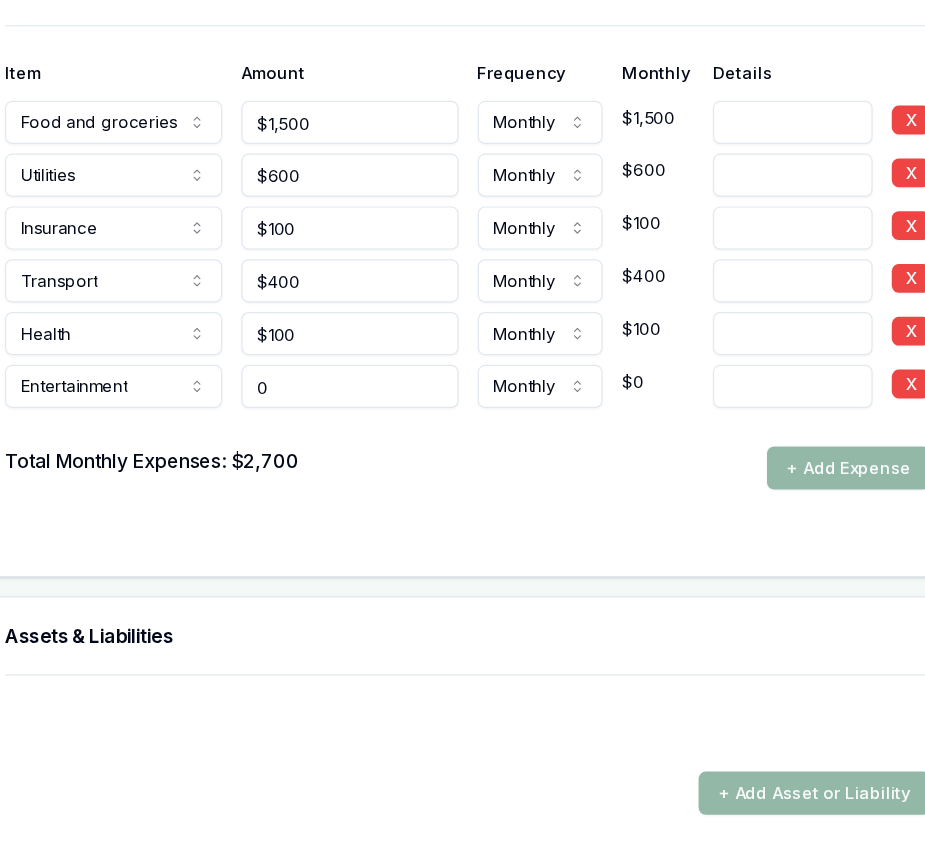 click on "0" at bounding box center (392, 464) 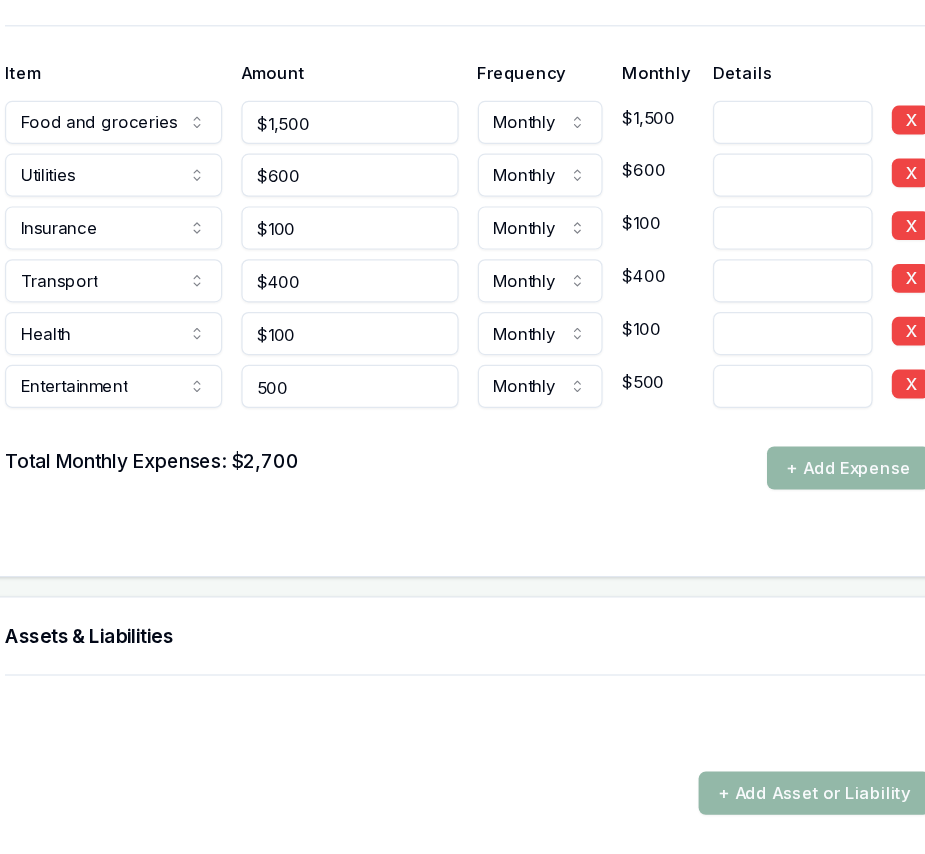 scroll, scrollTop: 4493, scrollLeft: 0, axis: vertical 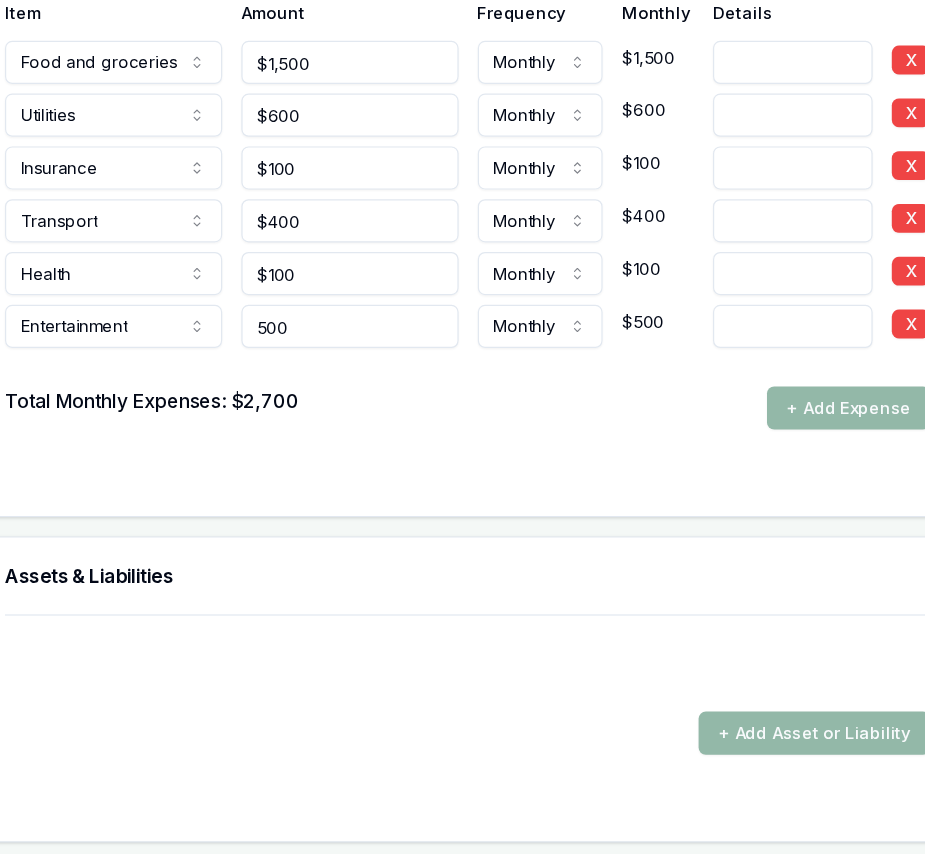 type on "$500" 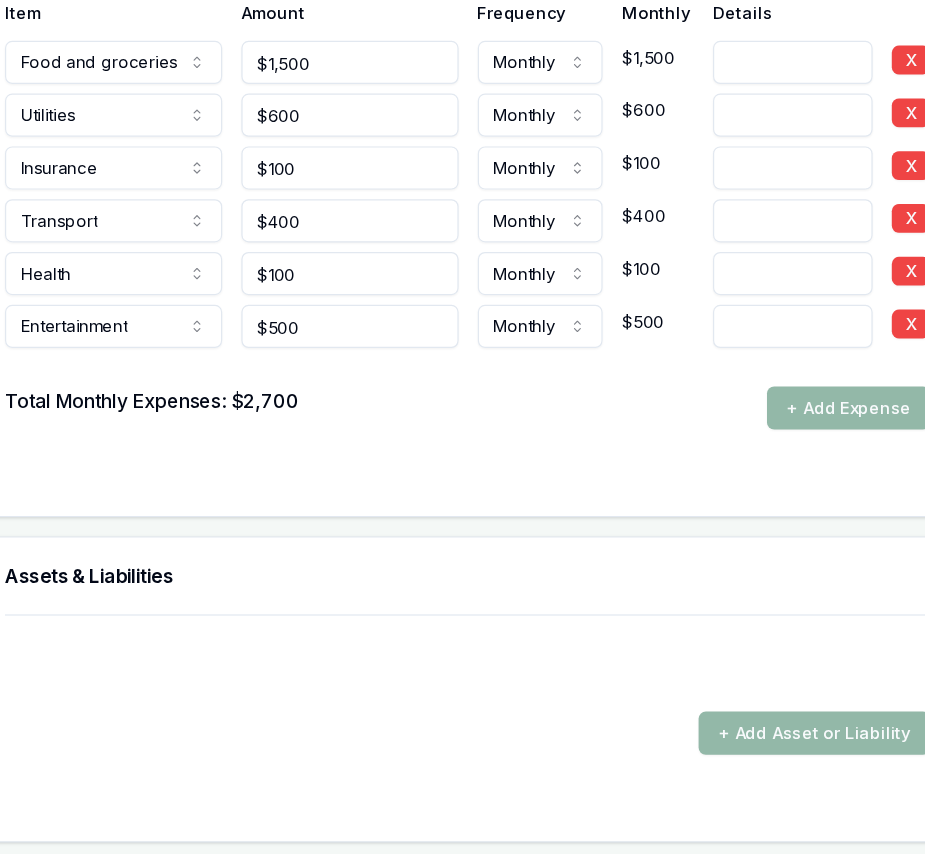 click on "Item Amount Frequency Monthly Details   Food and groceries Rent or board Food and groceries Utilities Insurance Transport Health Education Entertainment Other   $1,500   Monthly Weekly Fortnightly Monthly Quarterly Annually $1,500   X   Utilities Rent or board Food and groceries Utilities Insurance Transport Health Education Entertainment Other   $600   Monthly Weekly Fortnightly Monthly Quarterly Annually $600   X   Insurance Rent or board Food and groceries Utilities Insurance Transport Health Education Entertainment Other   $100   Monthly Weekly Fortnightly Monthly Quarterly Annually $100   X   Transport Rent or board Food and groceries Utilities Insurance Transport Health Education Entertainment Other   $400   Monthly Weekly Fortnightly Monthly Quarterly Annually $400   X   Health Rent or board Food and groceries Utilities Insurance Transport Health Education Entertainment Other   $100   Monthly Weekly Fortnightly Monthly Quarterly Annually $100   X   Entertainment Rent or board Food and groceries Health" at bounding box center (490, 342) 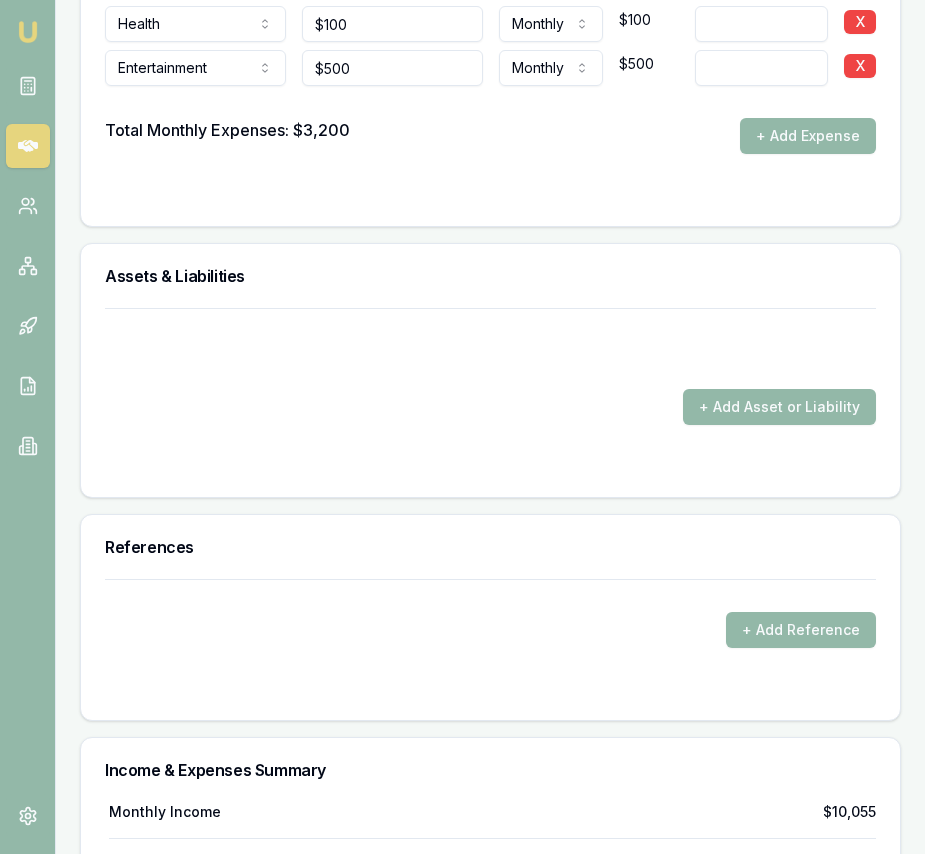 scroll, scrollTop: 4854, scrollLeft: 0, axis: vertical 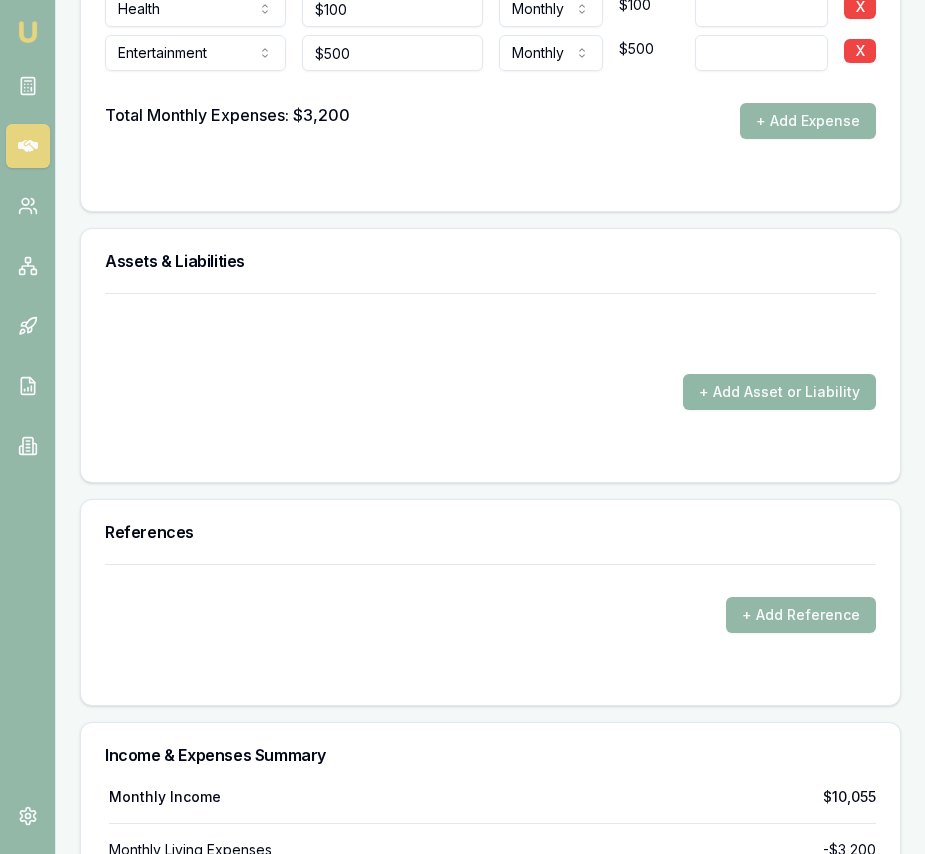 click on "+ Add Asset or Liability" at bounding box center [779, 392] 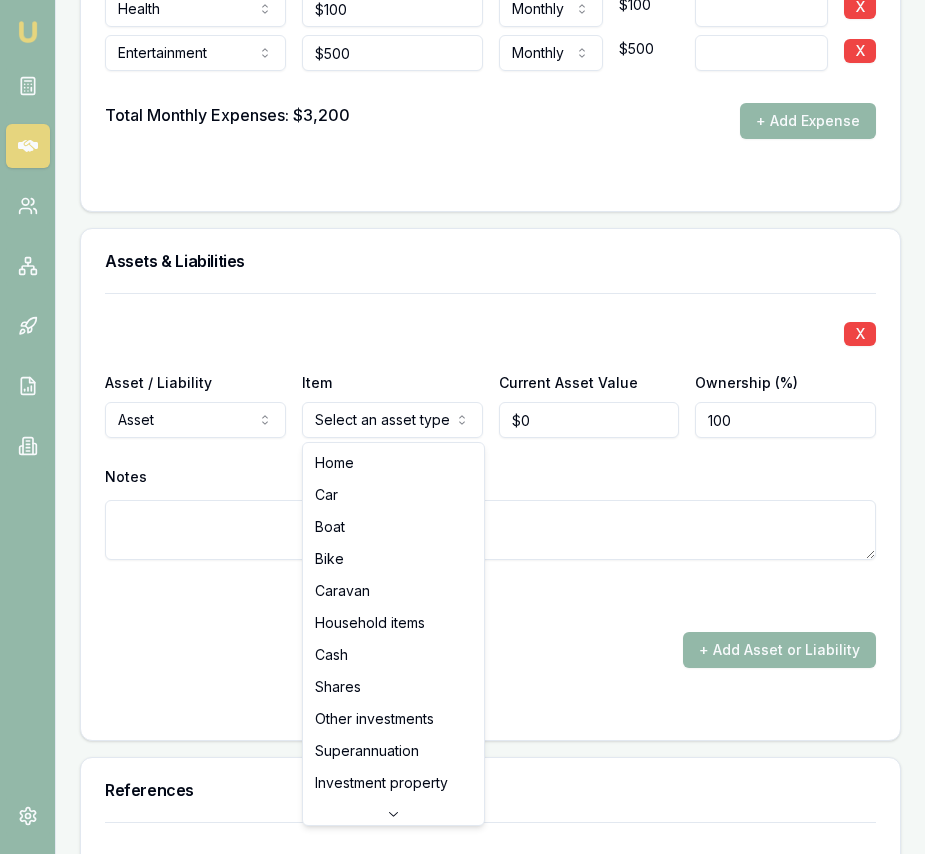 click on "Emu Broker Deals View D-BELQAYVTQH Eujin Ooi Toggle Menu Customer Rajinder Sandhu 0469823904 rajindersandhu1992@gmail.com Finance Summary $45,000 Loan Type: Consumer Loan Asset Type : Home Renovation Deal Dynamics Stage: Documents Requested From Client Age: 3 days ago HEM: Above Benchmark Finance Details Applicants Loan Options Lender Submission Applicant Information Rajinder Sandhu switch Personal Personal Details Credit Score Identification Bank Details Residential Dependants Employment Income Expenses Assets & Liabilities Client Reference Summary Income & Expenses Summary Assets & Liabilities Summary HEM Check Personal Title * Mrs Mr Mrs Miss Ms Dr Prof First name * Rajinder Middle name  Last name * Sandhu Date of birth 26/02/1992 Gender  Female Male Female Other Not disclosed Marital status  Married Single Married De facto Separated Divorced Widowed Residency status  Australian citizen Australian citizen Permanent resident Visa holder Email rajindersandhu1992@gmail.com Phone 0469823904 Applicant type  599" at bounding box center [462, -4427] 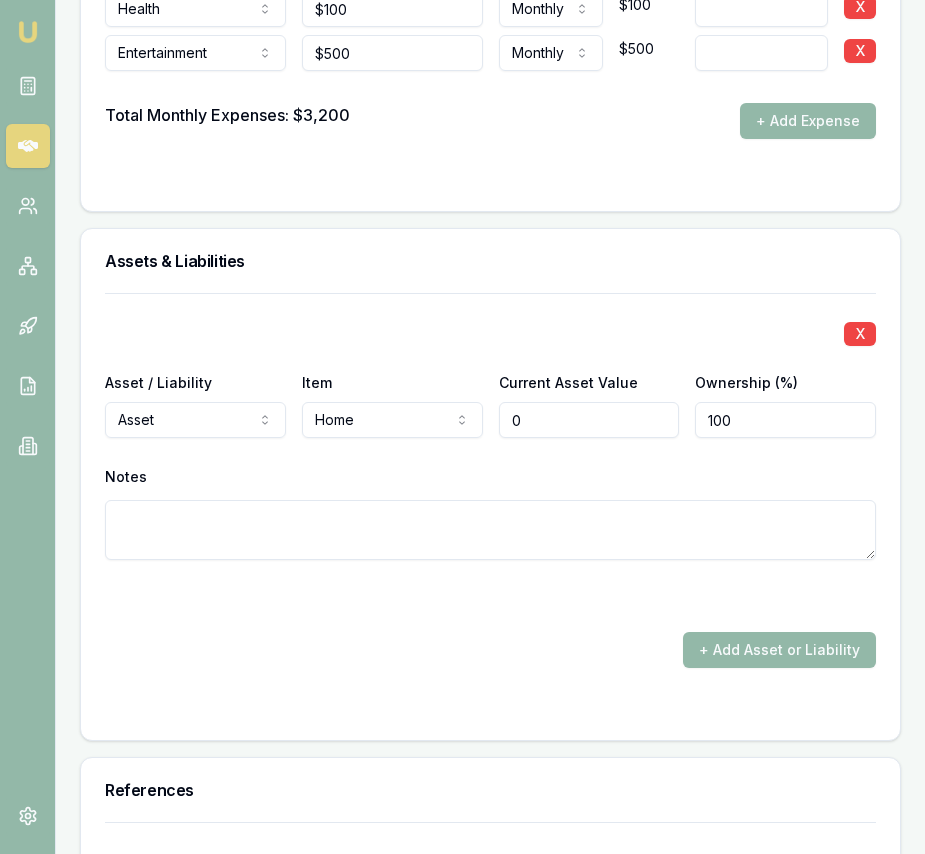 click on "0" at bounding box center (589, 420) 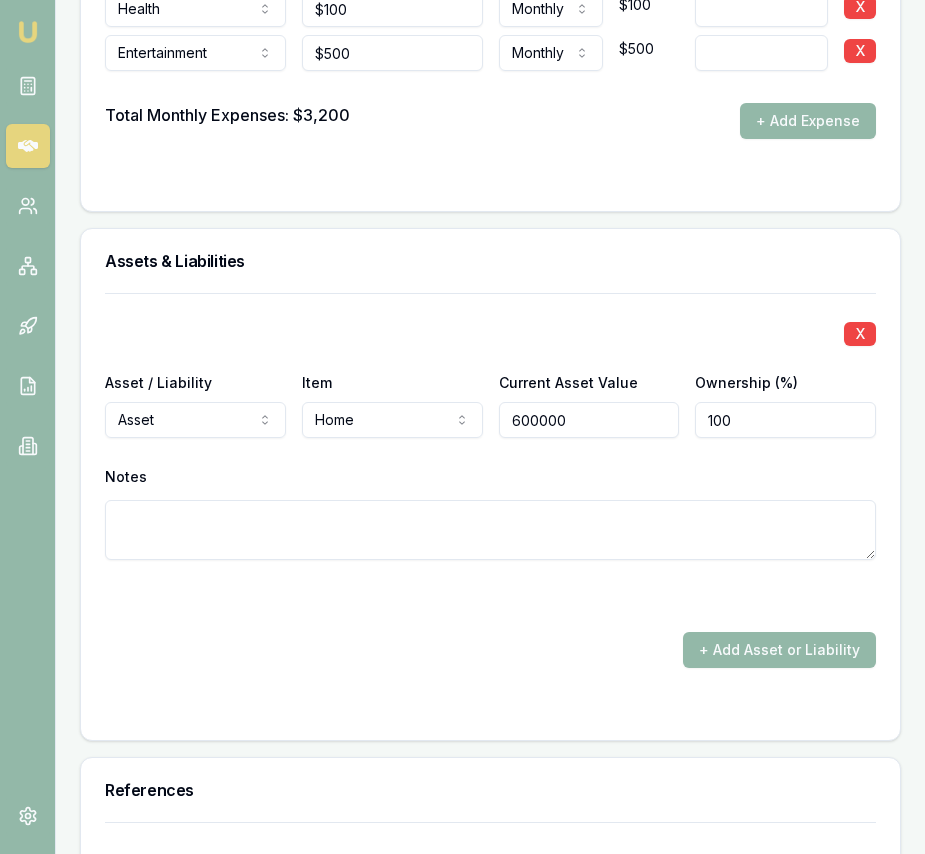 type on "$600,000" 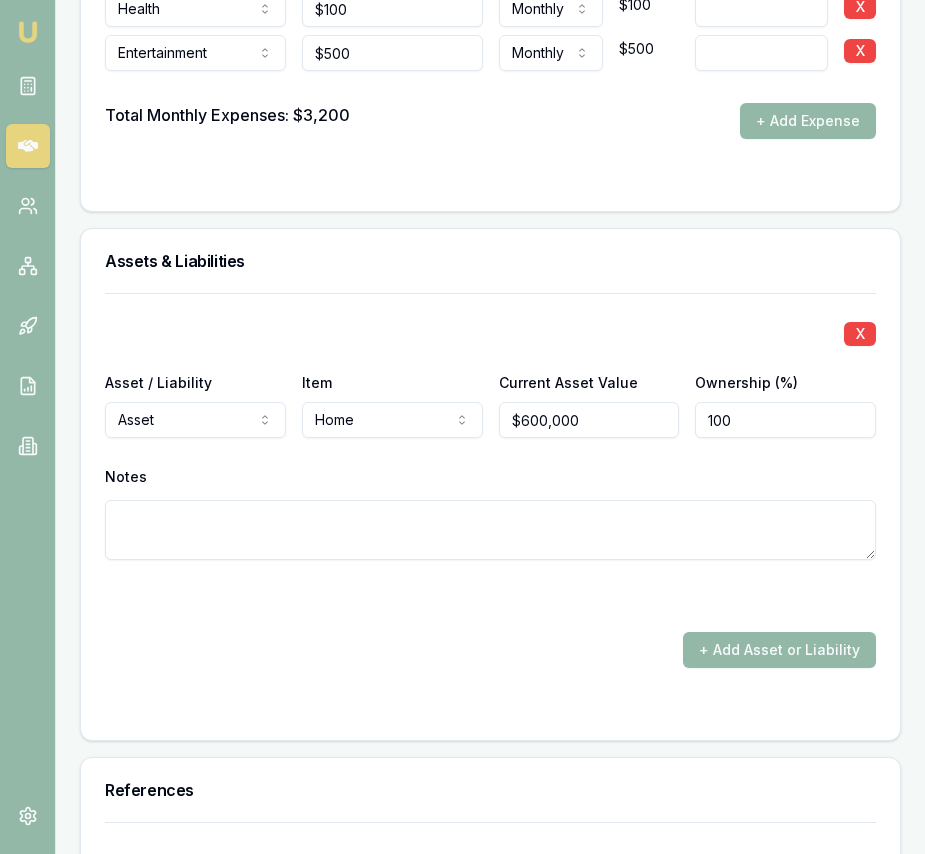 click at bounding box center [490, 596] 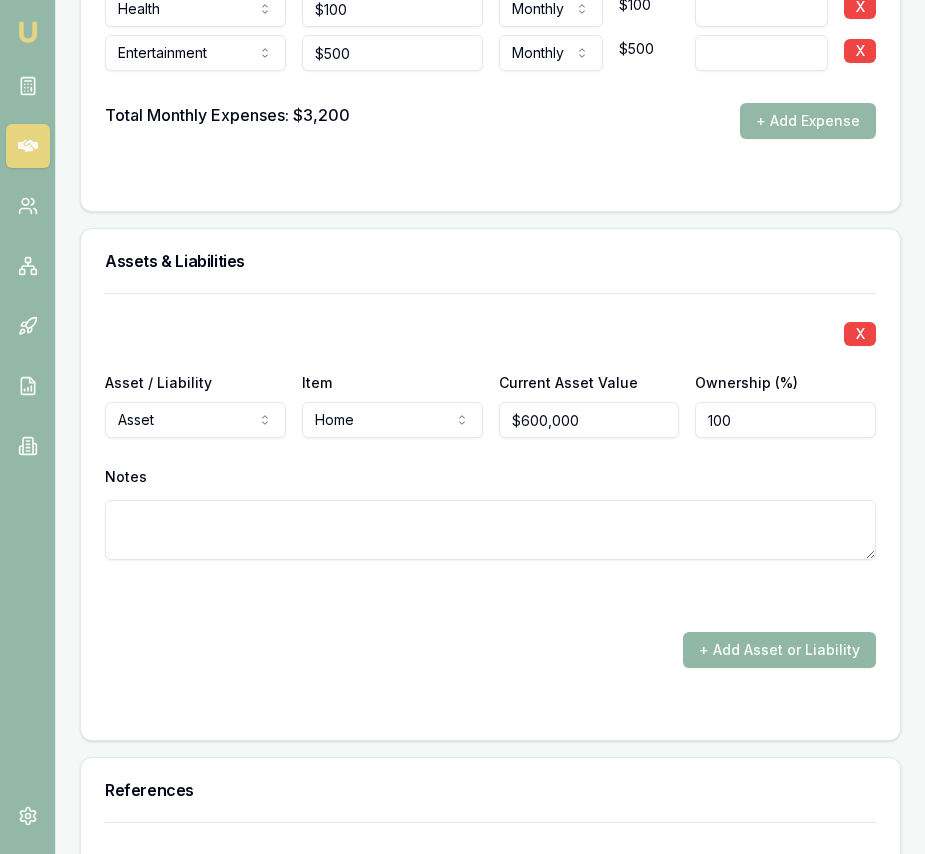 click on "+ Add Asset or Liability" at bounding box center (779, 650) 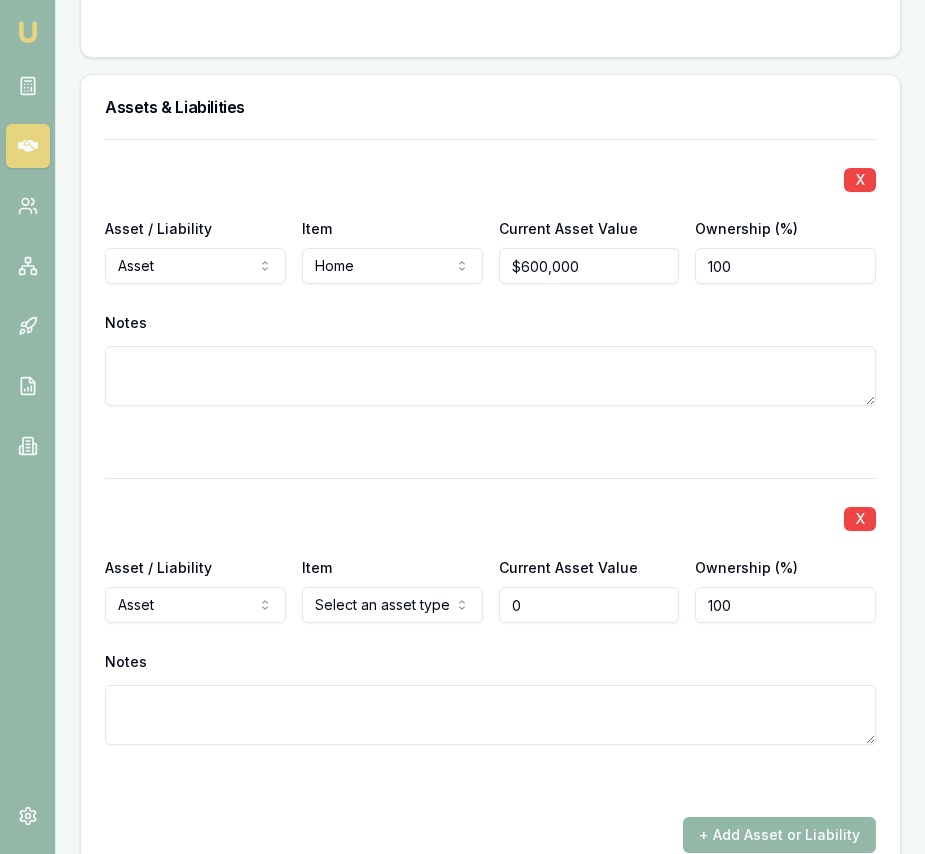 scroll, scrollTop: 5042, scrollLeft: 0, axis: vertical 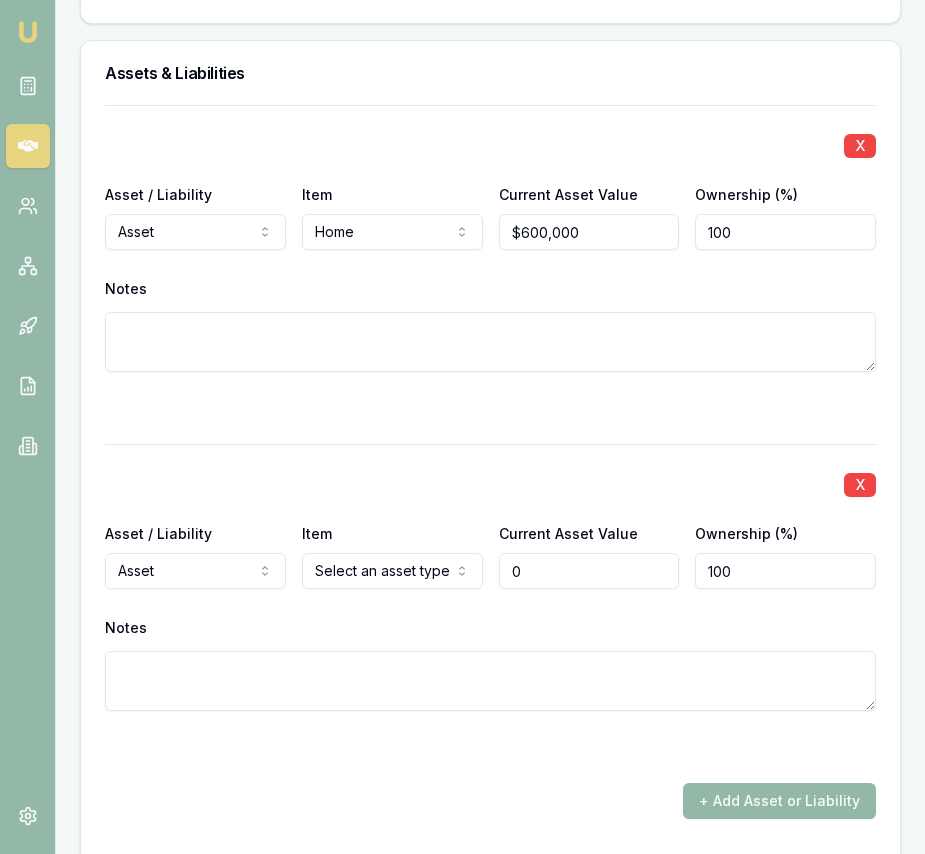 type on "$0" 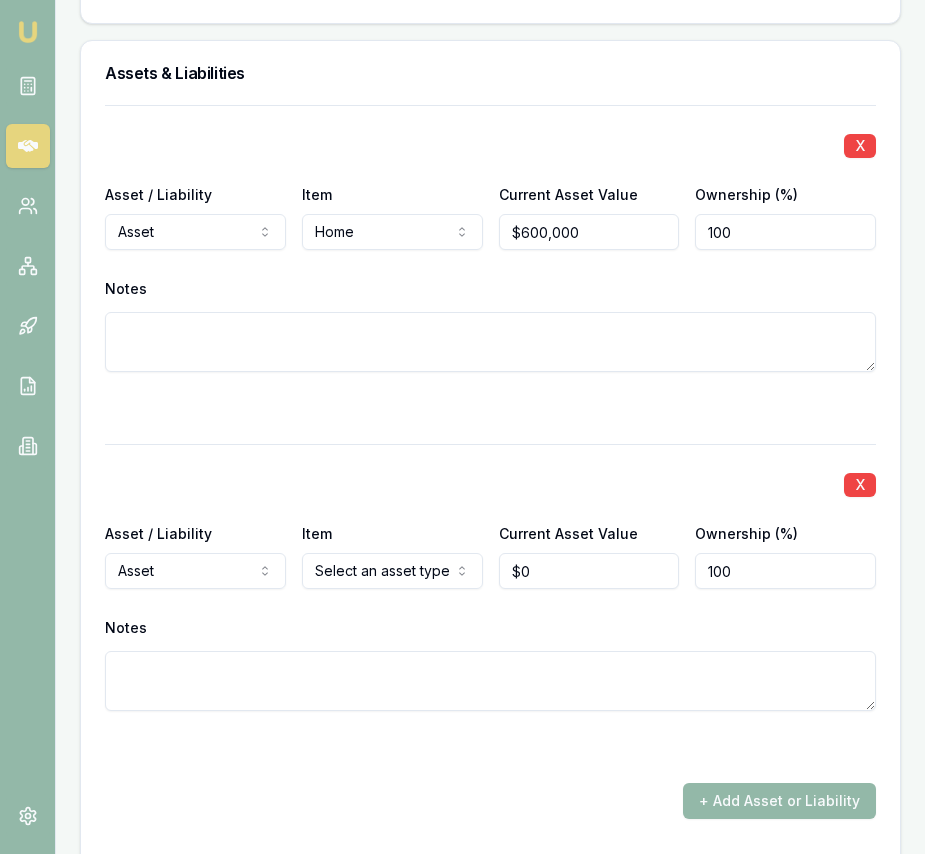 click on "Emu Broker Deals View D-BELQAYVTQH Eujin Ooi Toggle Menu Customer Rajinder Sandhu 0469823904 rajindersandhu1992@gmail.com Finance Summary $45,000 Loan Type: Consumer Loan Asset Type : Home Renovation Deal Dynamics Stage: Documents Requested From Client Age: 3 days ago HEM: Above Benchmark Finance Details Applicants Loan Options Lender Submission Applicant Information Rajinder Sandhu switch Personal Personal Details Credit Score Identification Bank Details Residential Dependants Employment Income Expenses Assets & Liabilities Client Reference Summary Income & Expenses Summary Assets & Liabilities Summary HEM Check Personal Title * Mrs Mr Mrs Miss Ms Dr Prof First name * Rajinder Middle name  Last name * Sandhu Date of birth 26/02/1992 Gender  Female Male Female Other Not disclosed Marital status  Married Single Married De facto Separated Divorced Widowed Residency status  Australian citizen Australian citizen Permanent resident Visa holder Email rajindersandhu1992@gmail.com Phone 0469823904 Applicant type  599" at bounding box center (462, -4615) 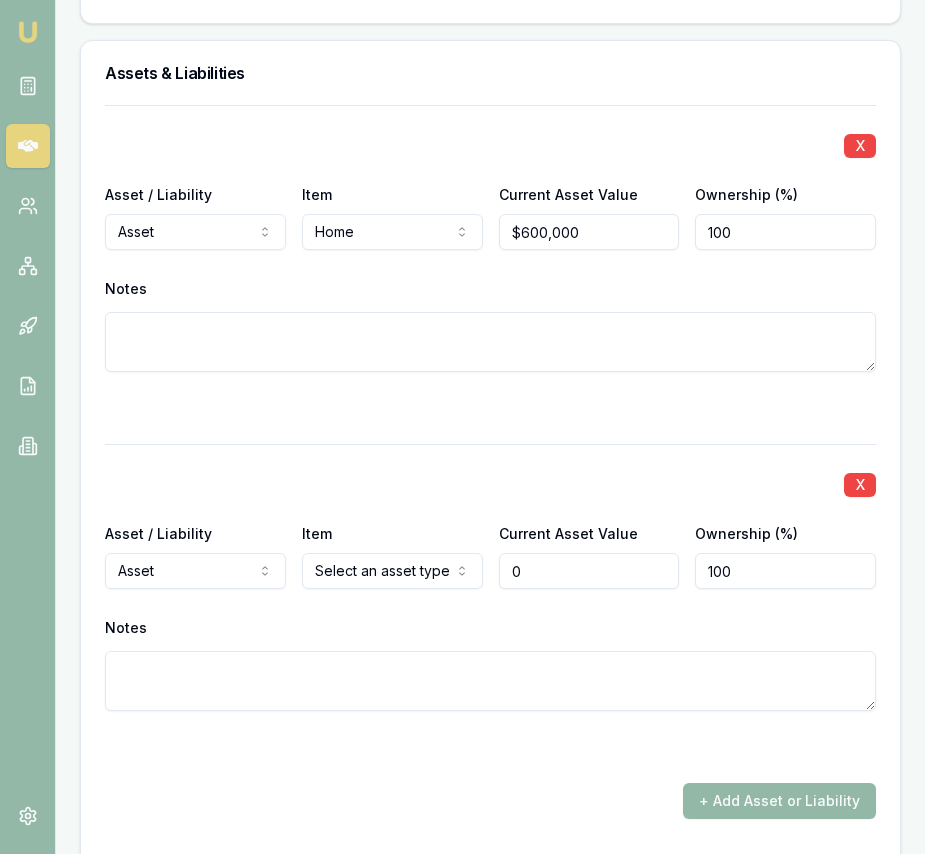 click on "0" at bounding box center [589, 571] 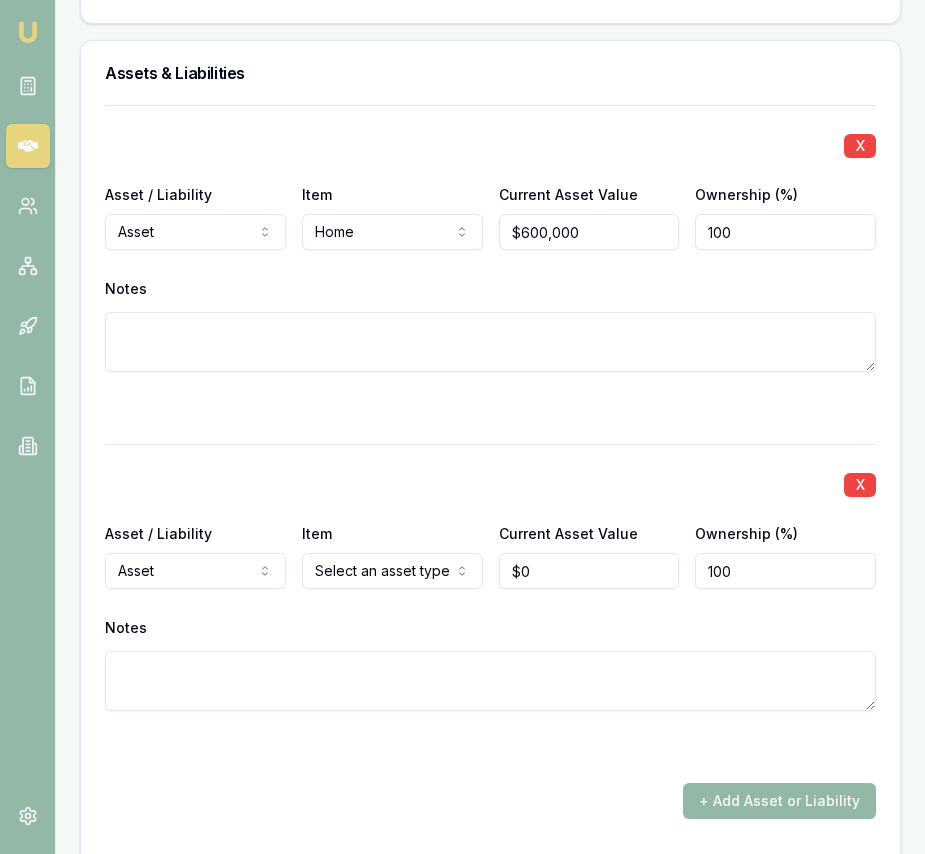 click on "Emu Broker Deals View D-BELQAYVTQH Eujin Ooi Toggle Menu Customer Rajinder Sandhu 0469823904 rajindersandhu1992@gmail.com Finance Summary $45,000 Loan Type: Consumer Loan Asset Type : Home Renovation Deal Dynamics Stage: Documents Requested From Client Age: 3 days ago HEM: Above Benchmark Finance Details Applicants Loan Options Lender Submission Applicant Information Rajinder Sandhu switch Personal Personal Details Credit Score Identification Bank Details Residential Dependants Employment Income Expenses Assets & Liabilities Client Reference Summary Income & Expenses Summary Assets & Liabilities Summary HEM Check Personal Title * Mrs Mr Mrs Miss Ms Dr Prof First name * Rajinder Middle name  Last name * Sandhu Date of birth 26/02/1992 Gender  Female Male Female Other Not disclosed Marital status  Married Single Married De facto Separated Divorced Widowed Residency status  Australian citizen Australian citizen Permanent resident Visa holder Email rajindersandhu1992@gmail.com Phone 0469823904 Applicant type  599" at bounding box center (462, -4615) 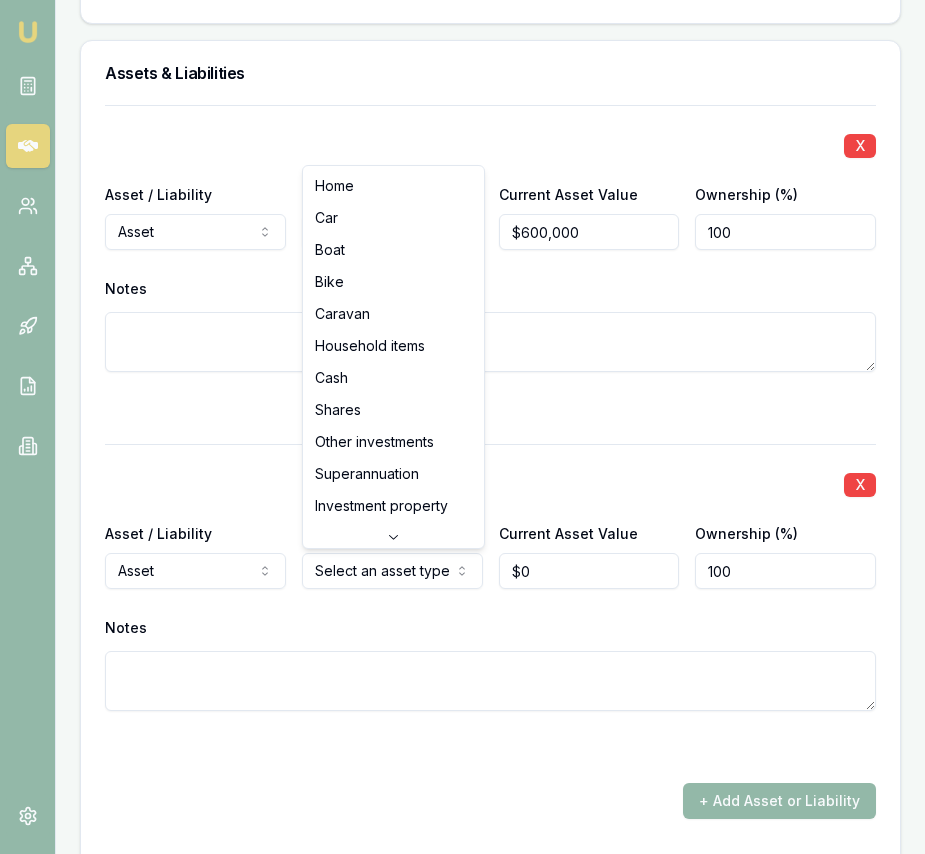 select on "CAR" 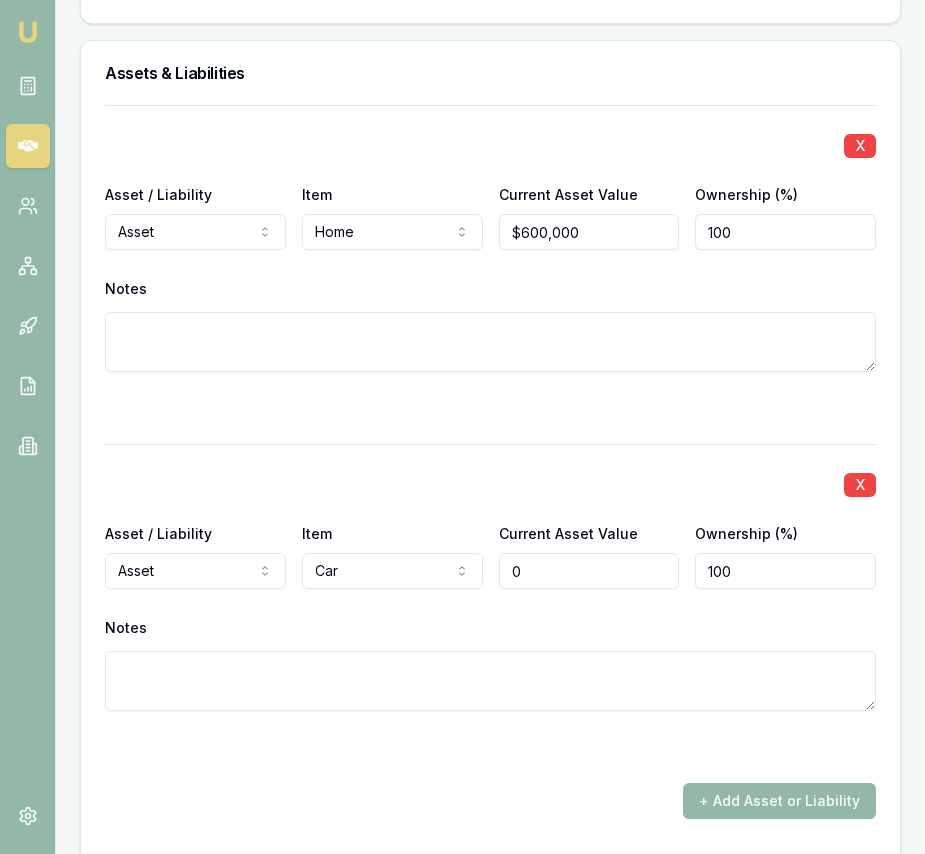 click on "0" at bounding box center [589, 571] 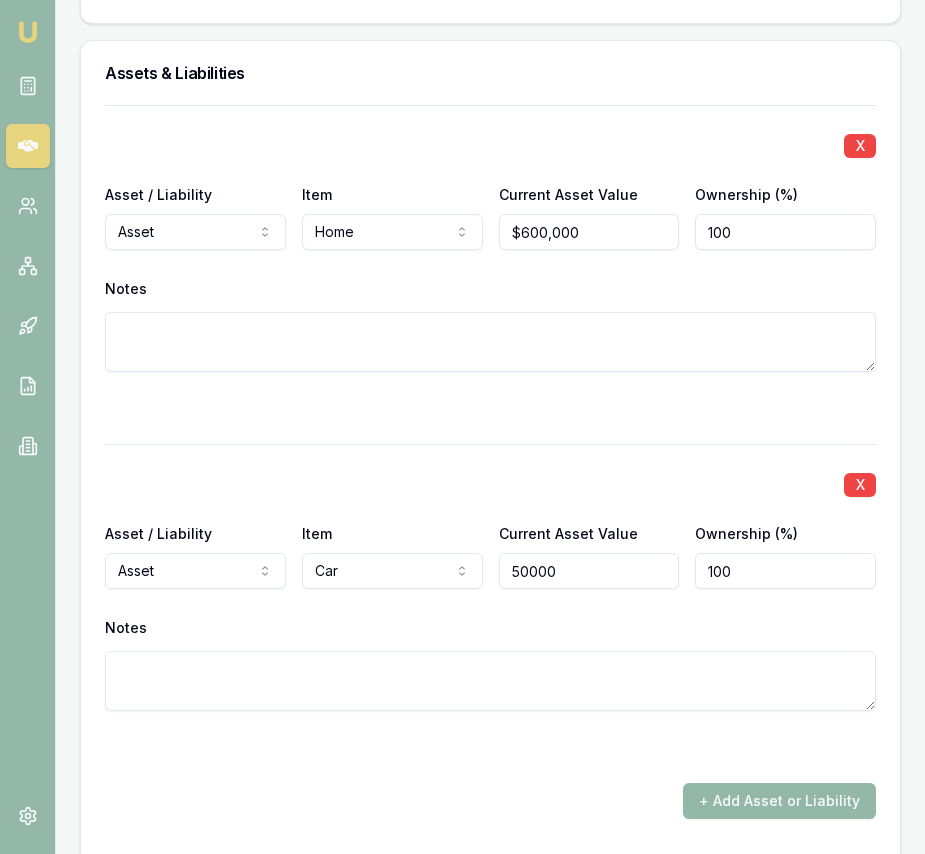 type on "$50,000" 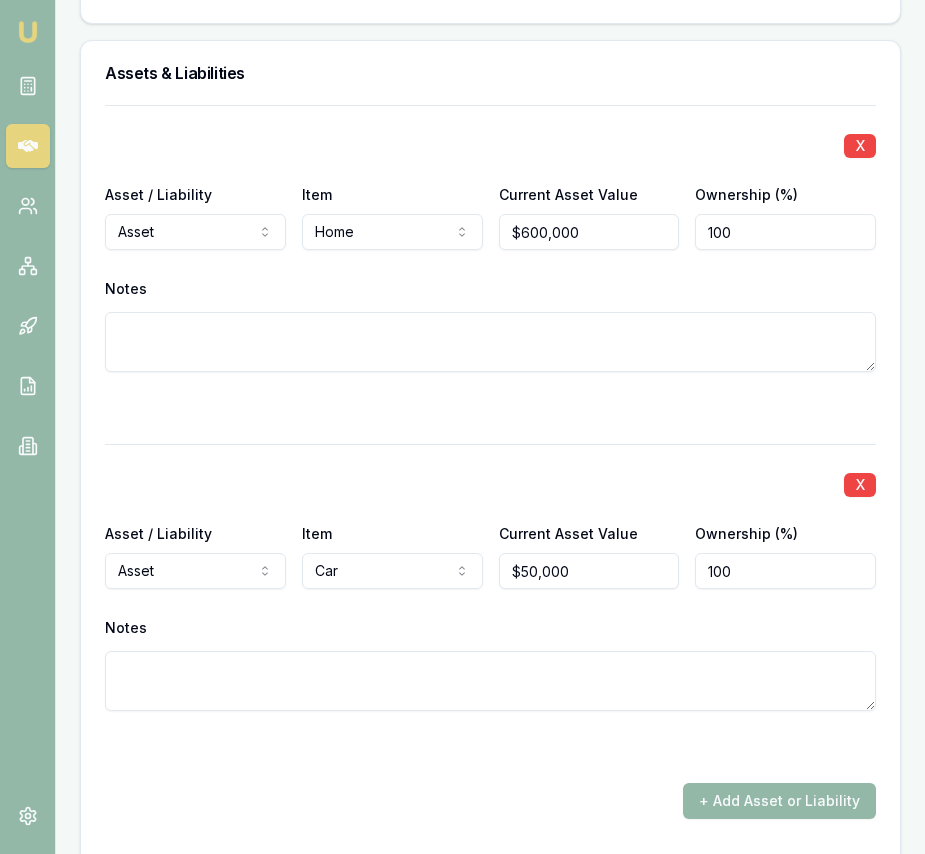 click on "X" at bounding box center (490, 483) 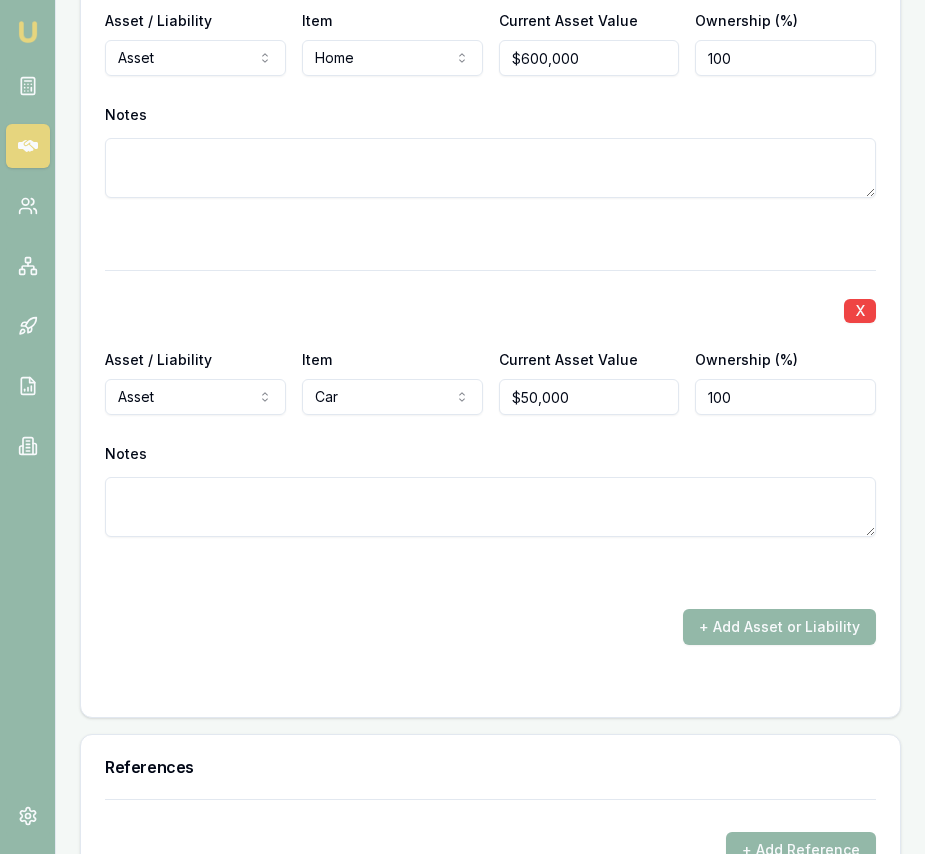 scroll, scrollTop: 5243, scrollLeft: 0, axis: vertical 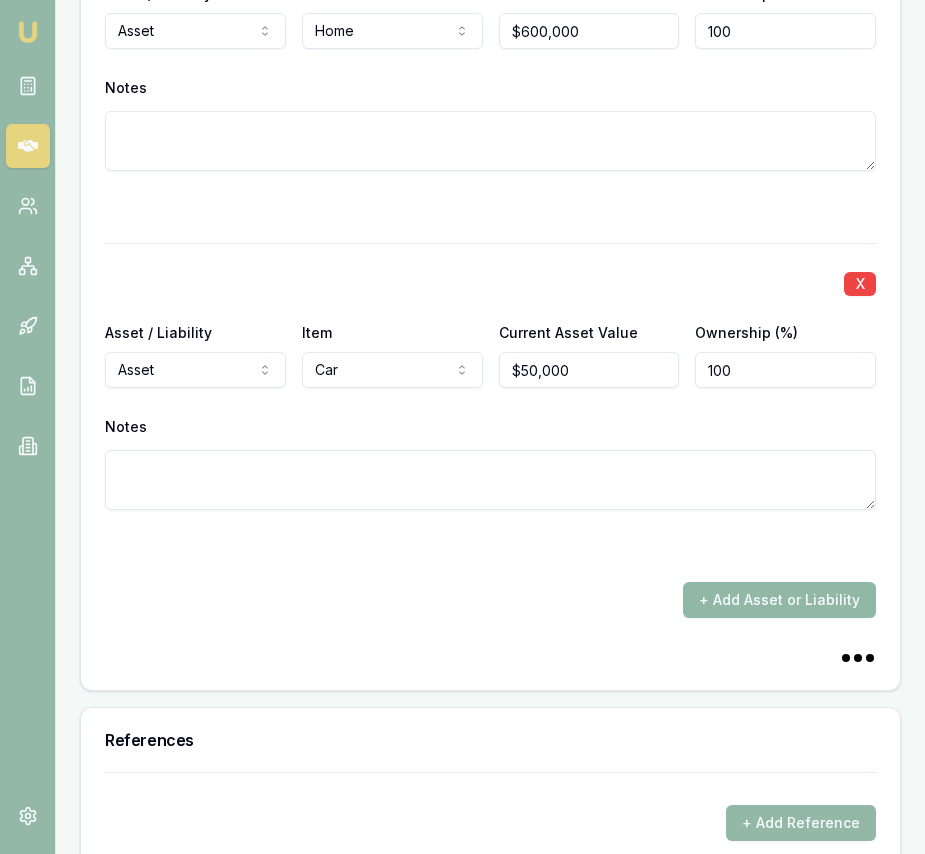 click on "+ Add Asset or Liability" at bounding box center [779, 600] 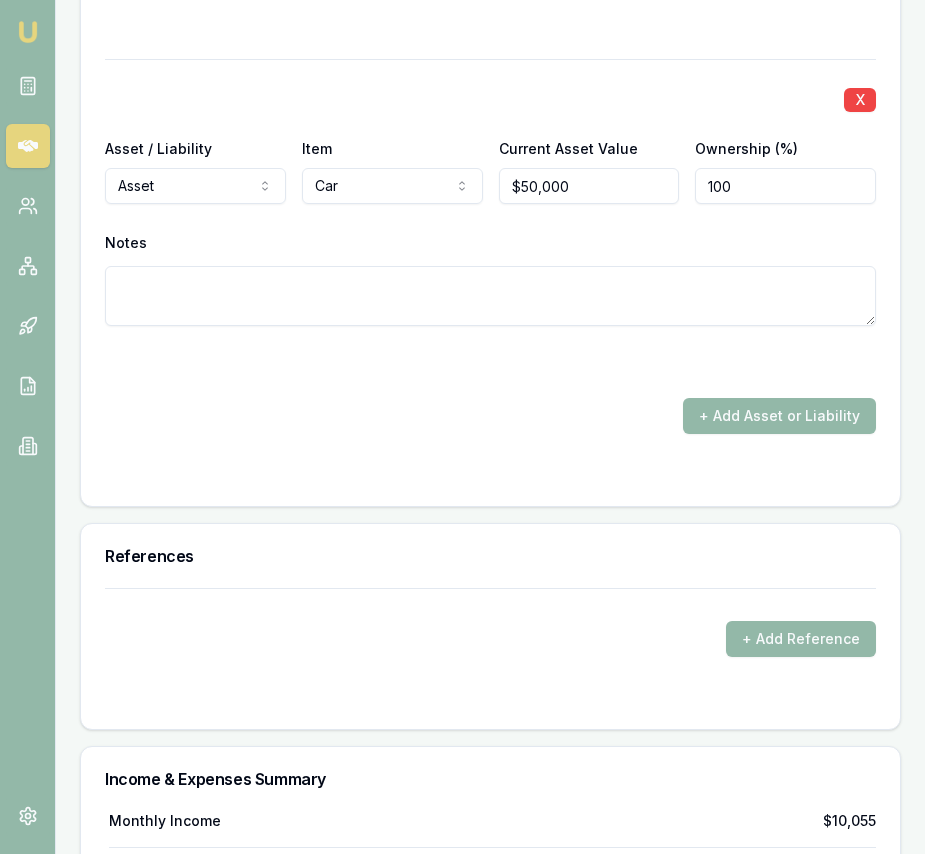scroll, scrollTop: 5435, scrollLeft: 0, axis: vertical 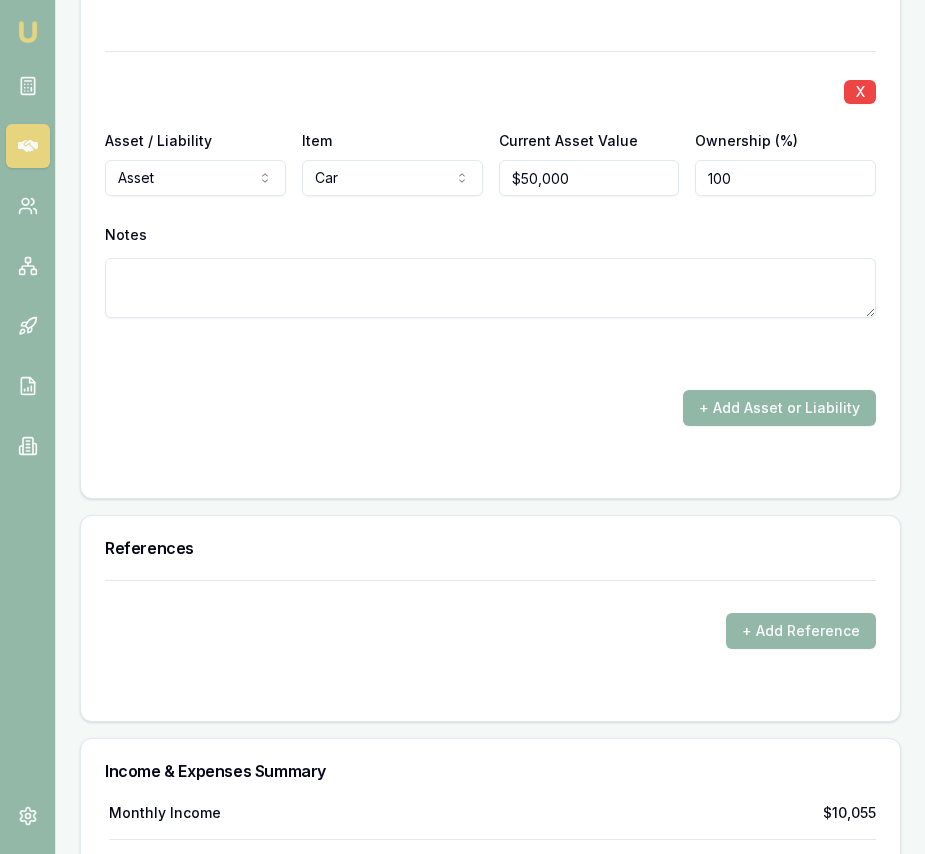 click on "+ Add Asset or Liability" at bounding box center (779, 408) 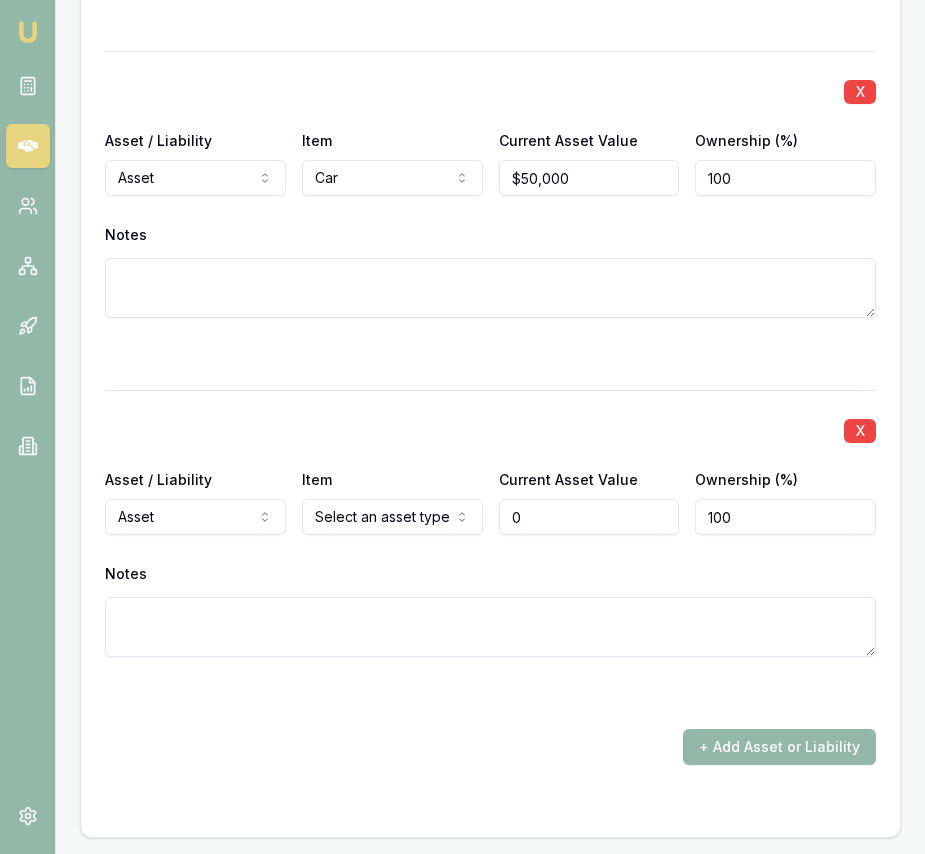 type on "$0" 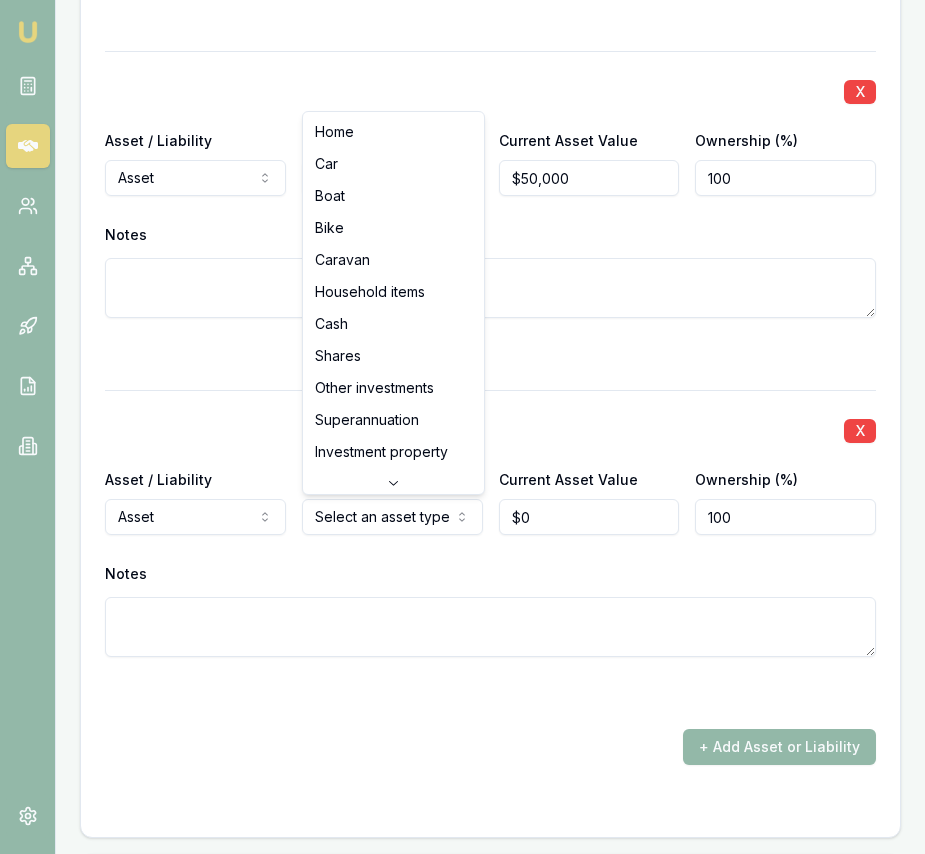 click on "Emu Broker Deals View D-BELQAYVTQH Eujin Ooi Toggle Menu Customer Rajinder Sandhu 0469823904 rajindersandhu1992@gmail.com Finance Summary $45,000 Loan Type: Consumer Loan Asset Type : Home Renovation Deal Dynamics Stage: Documents Requested From Client Age: 3 days ago HEM: Above Benchmark Finance Details Applicants Loan Options Lender Submission Applicant Information Rajinder Sandhu switch Personal Personal Details Credit Score Identification Bank Details Residential Dependants Employment Income Expenses Assets & Liabilities Client Reference Summary Income & Expenses Summary Assets & Liabilities Summary HEM Check Personal Title * Mrs Mr Mrs Miss Ms Dr Prof First name * Rajinder Middle name  Last name * Sandhu Date of birth 26/02/1992 Gender  Female Male Female Other Not disclosed Marital status  Married Single Married De facto Separated Divorced Widowed Residency status  Australian citizen Australian citizen Permanent resident Visa holder Email rajindersandhu1992@gmail.com Phone 0469823904 Applicant type  599" at bounding box center [462, -5008] 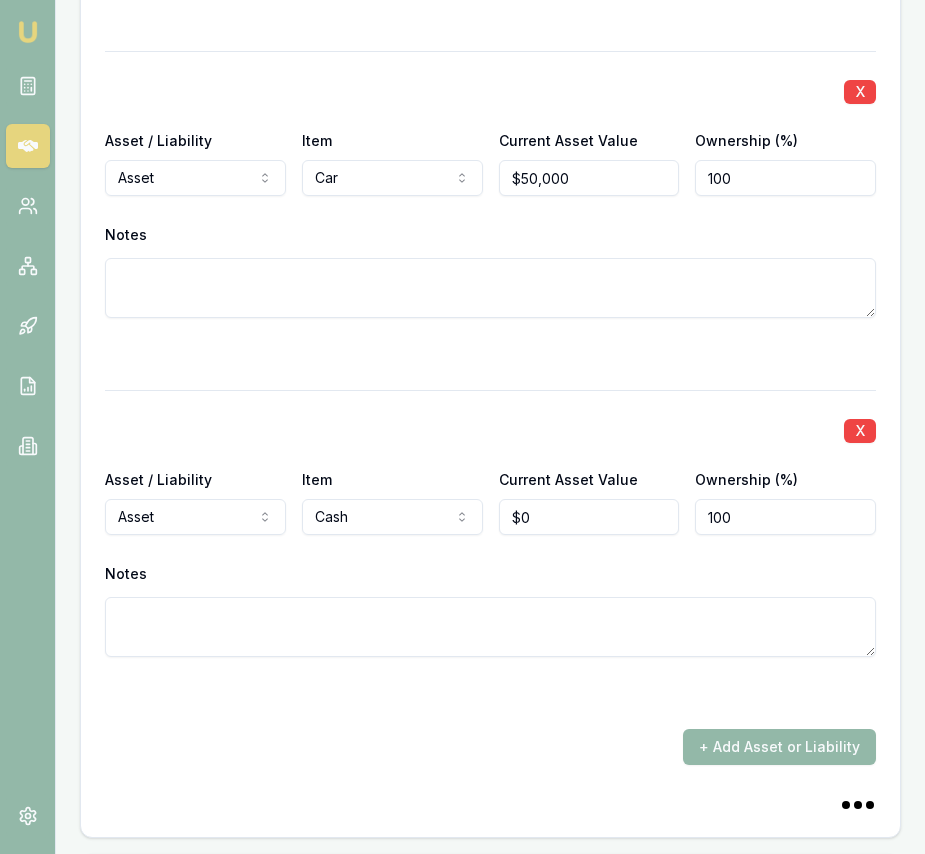 scroll, scrollTop: 6113, scrollLeft: 0, axis: vertical 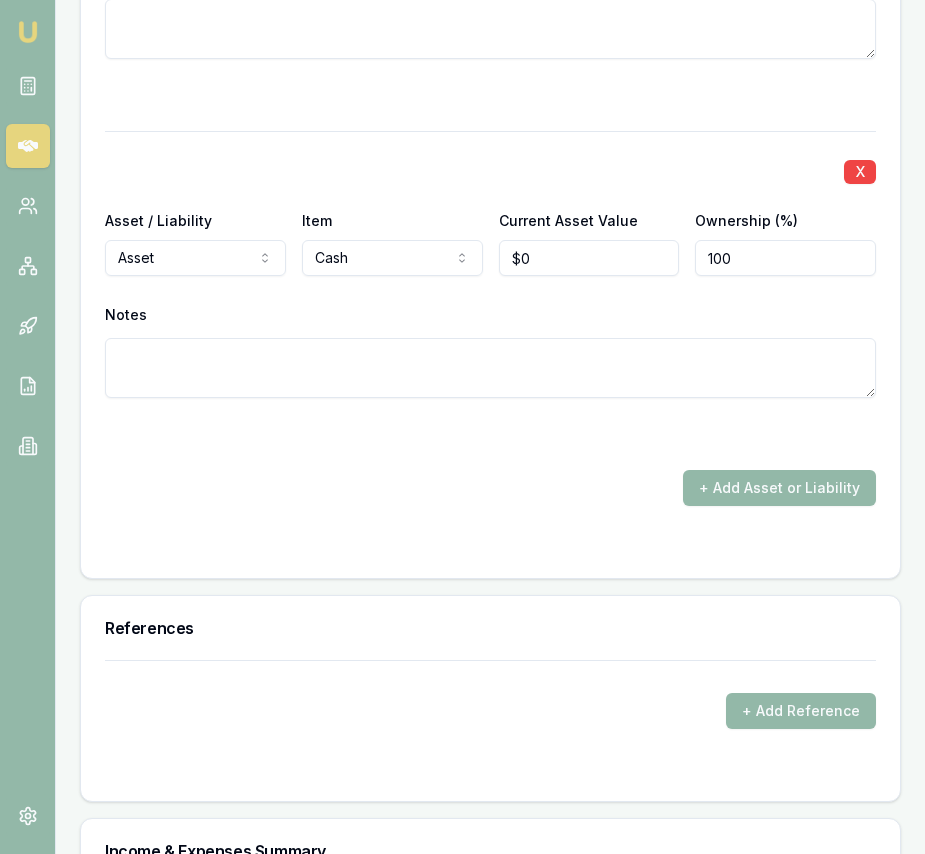 type on "0" 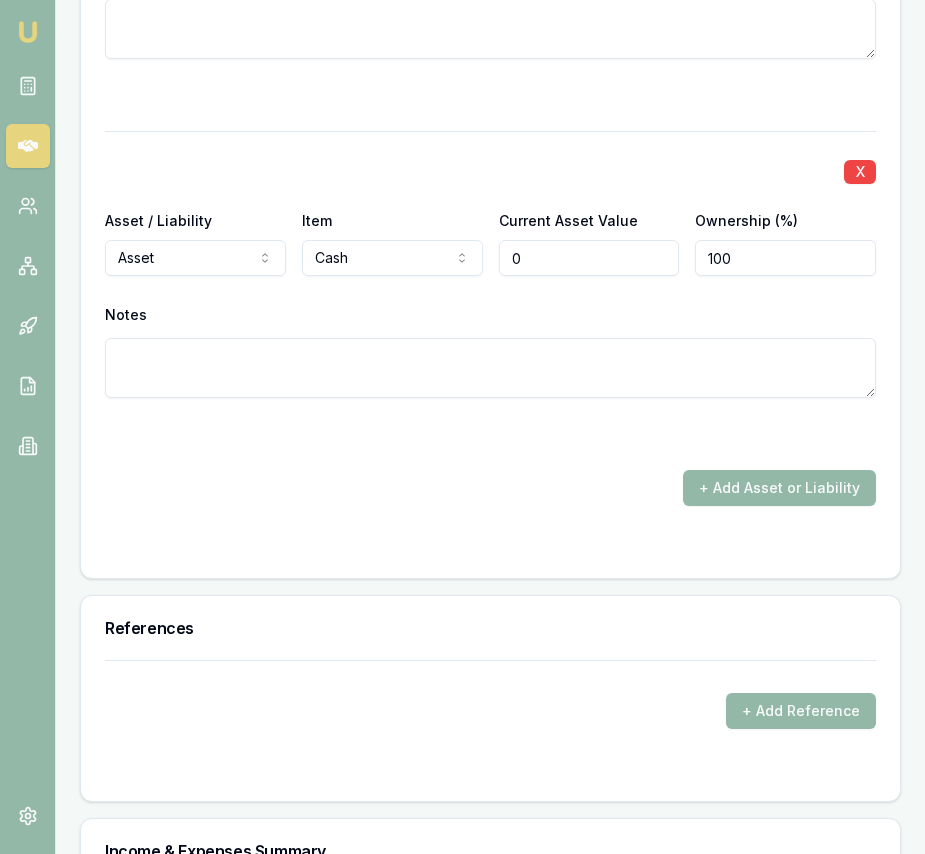 click on "0" at bounding box center [589, 258] 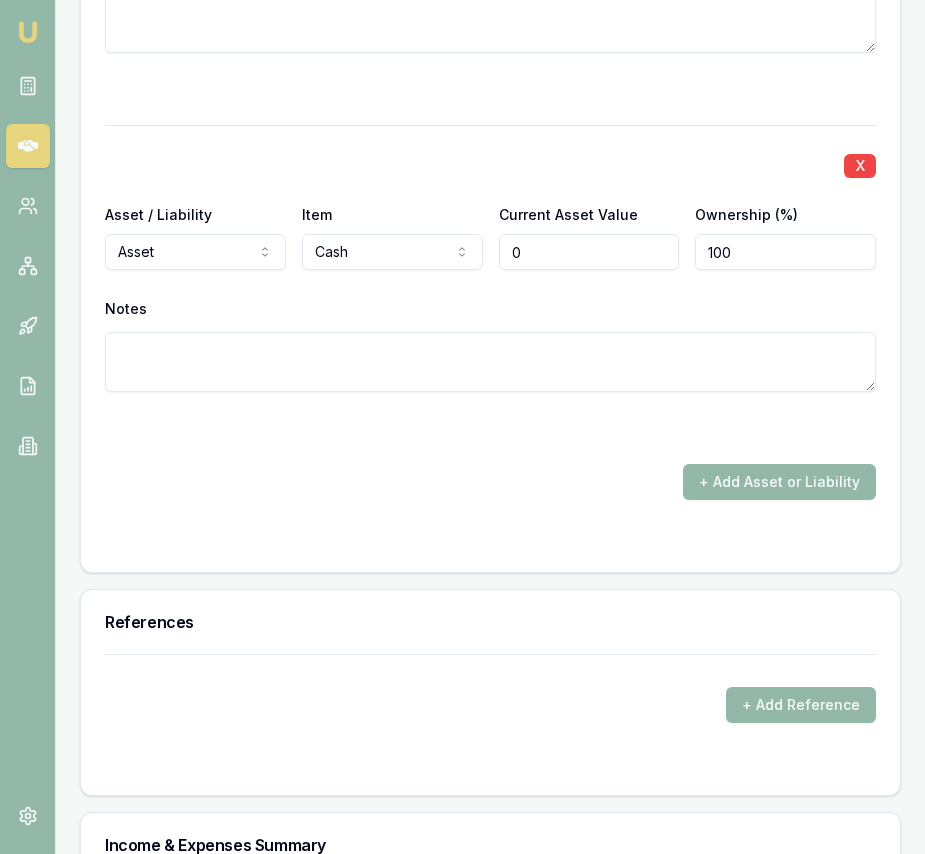 scroll, scrollTop: 5713, scrollLeft: 0, axis: vertical 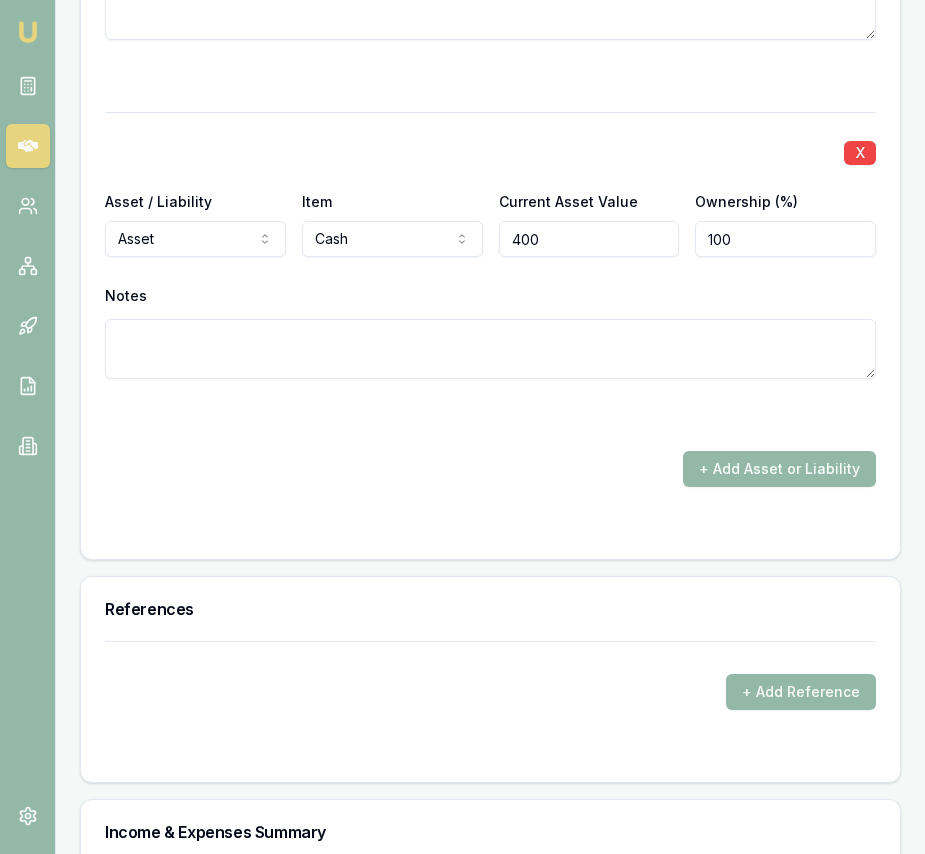 type on "4000" 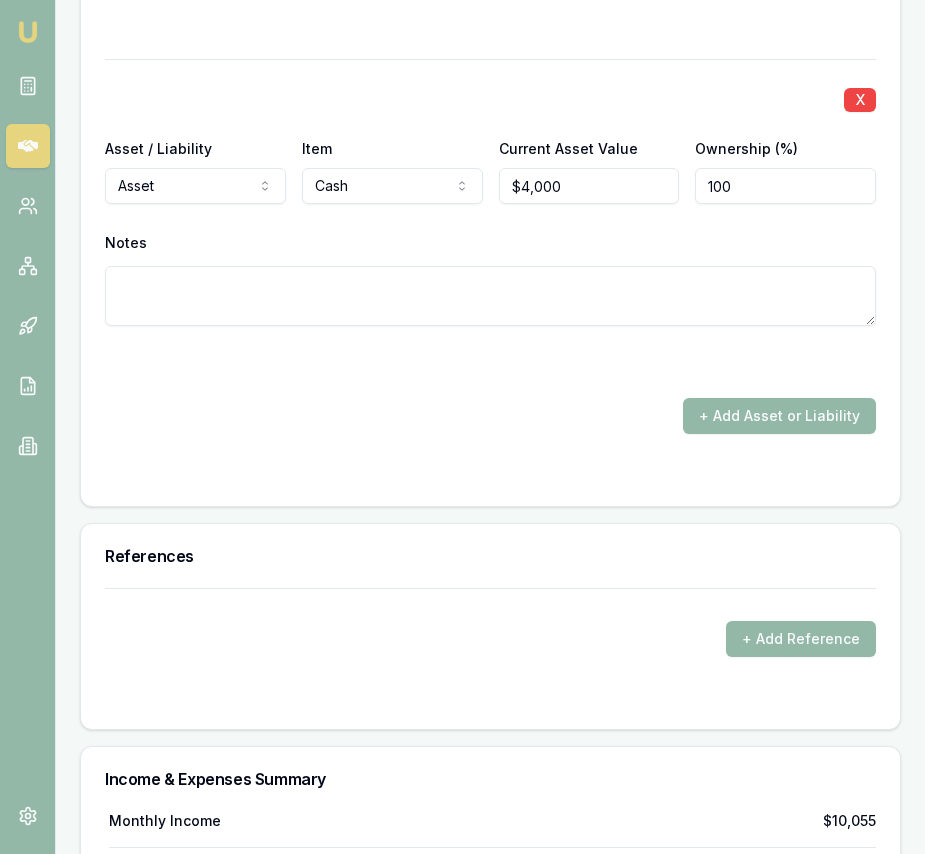 scroll, scrollTop: 5742, scrollLeft: 0, axis: vertical 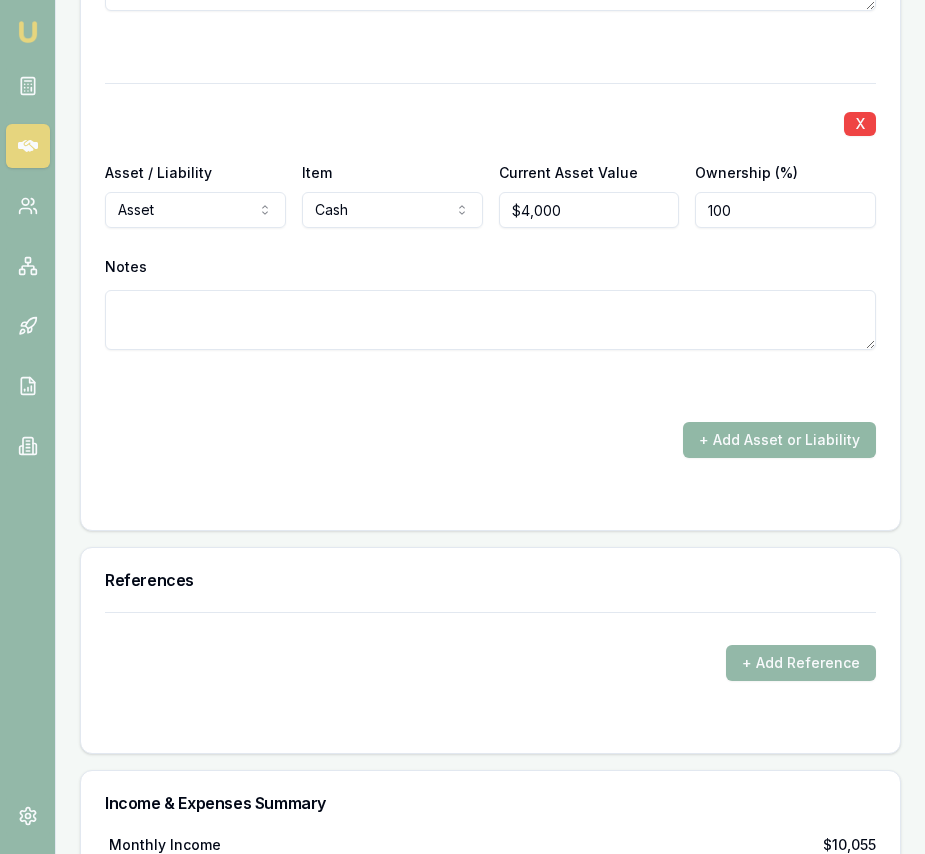 click on "+ Add Asset or Liability" at bounding box center [779, 440] 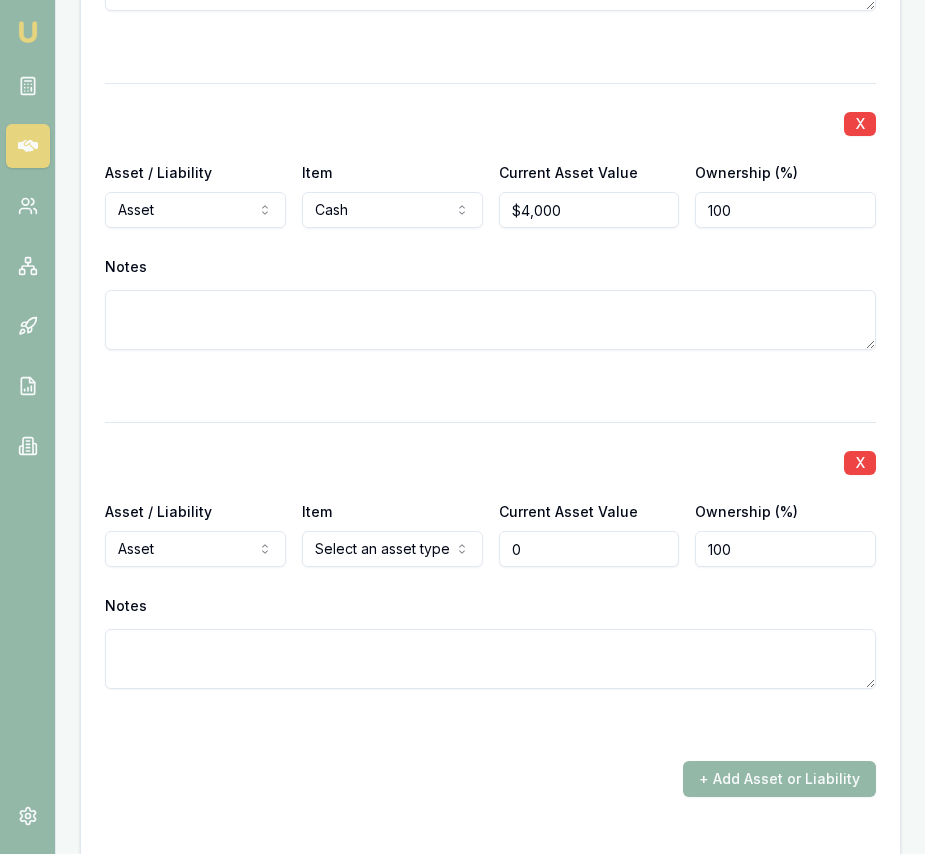 type on "$0" 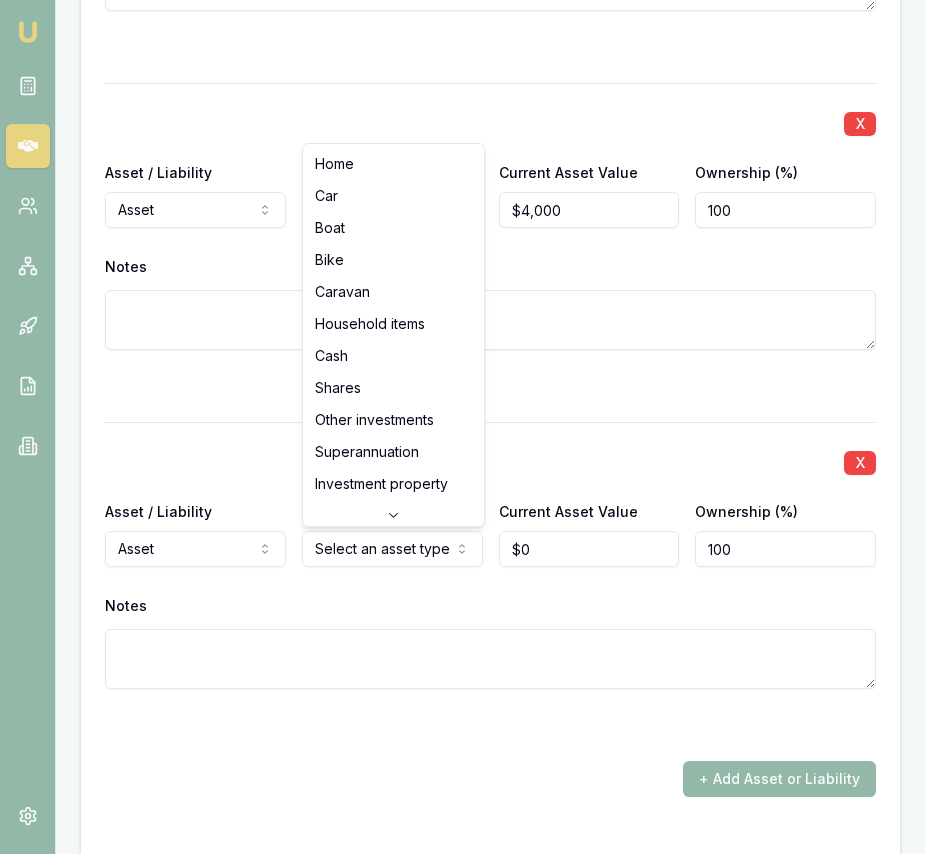 click on "Emu Broker Deals View D-BELQAYVTQH Eujin Ooi Toggle Menu Customer Rajinder Sandhu 0469823904 rajindersandhu1992@gmail.com Finance Summary $45,000 Loan Type: Consumer Loan Asset Type : Home Renovation Deal Dynamics Stage: Documents Requested From Client Age: 3 days ago HEM: Above Benchmark Finance Details Applicants Loan Options Lender Submission Applicant Information Rajinder Sandhu switch Personal Personal Details Credit Score Identification Bank Details Residential Dependants Employment Income Expenses Assets & Liabilities Client Reference Summary Income & Expenses Summary Assets & Liabilities Summary HEM Check Personal Title * Mrs Mr Mrs Miss Ms Dr Prof First name * Rajinder Middle name  Last name * Sandhu Date of birth 26/02/1992 Gender  Female Male Female Other Not disclosed Marital status  Married Single Married De facto Separated Divorced Widowed Residency status  Australian citizen Australian citizen Permanent resident Visa holder Email rajindersandhu1992@gmail.com Phone 0469823904 Applicant type  599" at bounding box center [462, -5315] 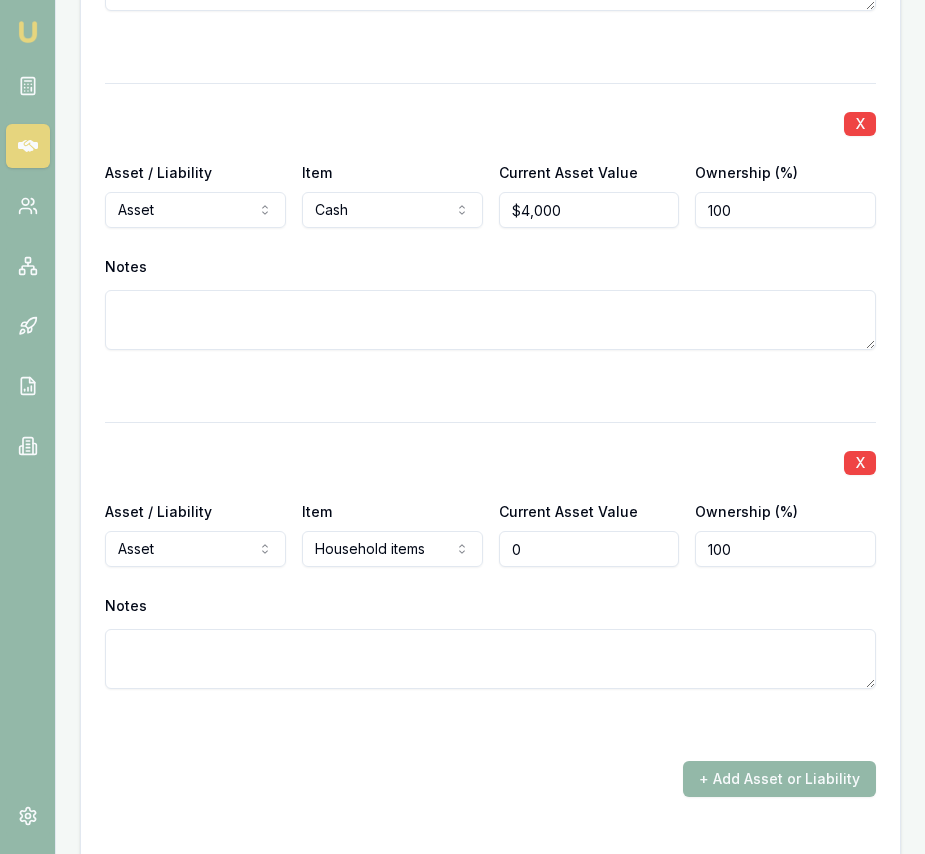 click on "0" at bounding box center [589, 549] 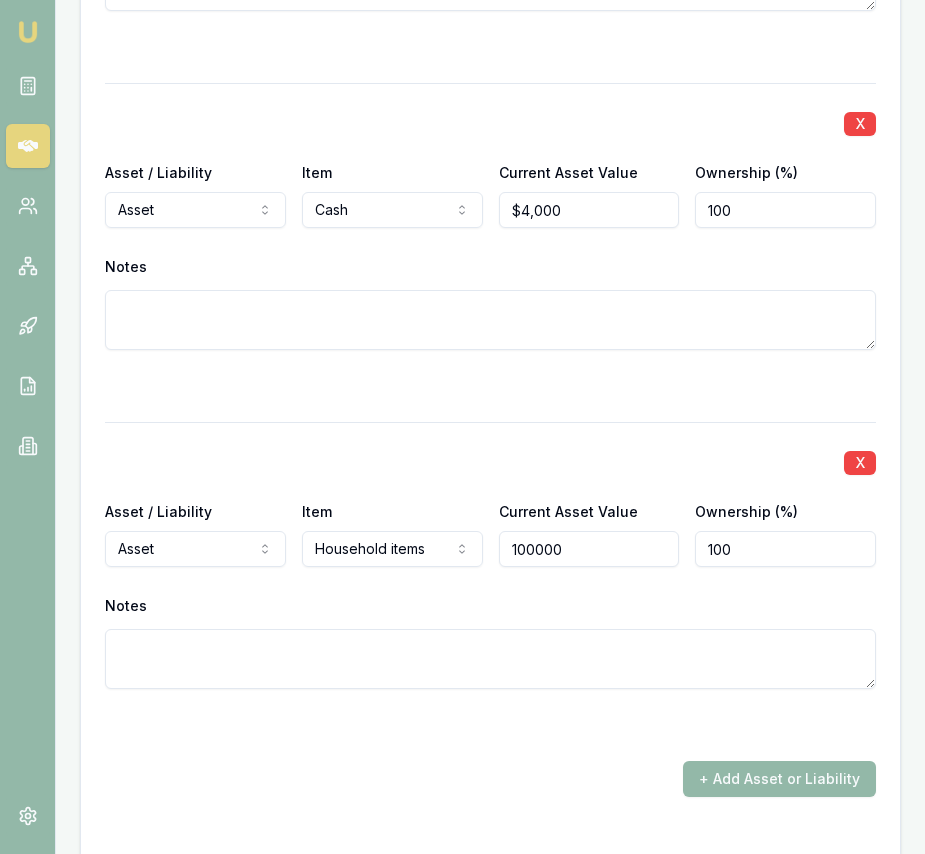type on "$100,000" 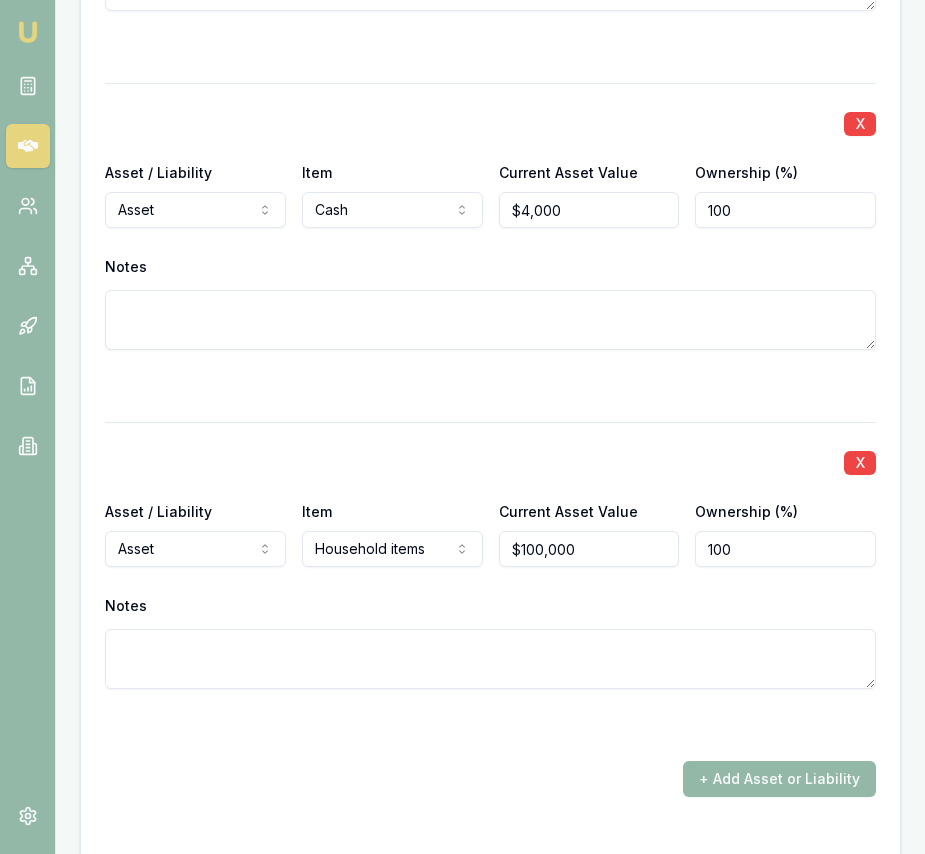click at bounding box center (490, 725) 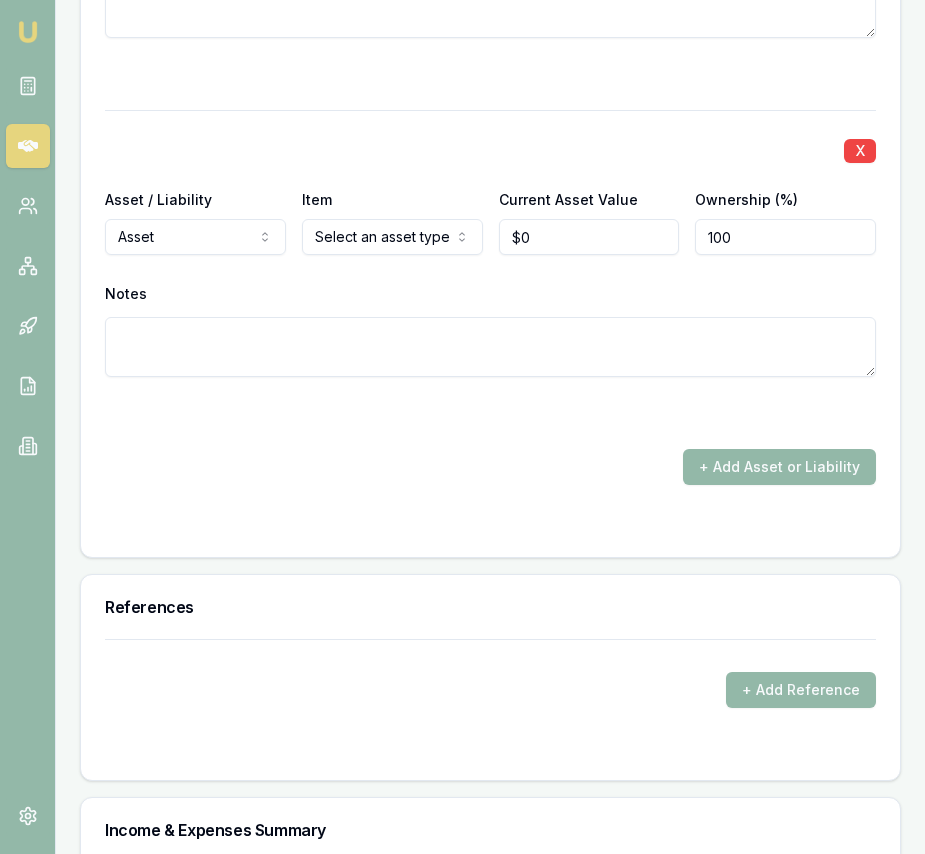 scroll, scrollTop: 6331, scrollLeft: 0, axis: vertical 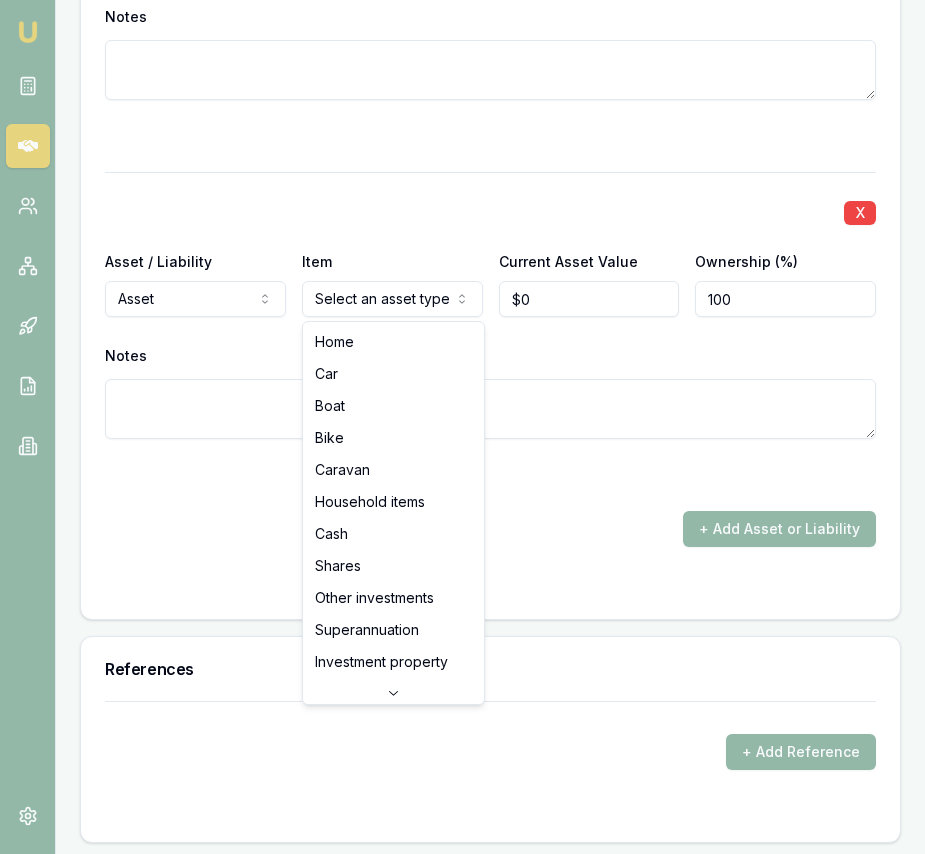 click on "Emu Broker Deals View D-BELQAYVTQH Eujin Ooi Toggle Menu Customer Rajinder Sandhu 0469823904 rajindersandhu1992@gmail.com Finance Summary $45,000 Loan Type: Consumer Loan Asset Type : Home Renovation Deal Dynamics Stage: Documents Requested From Client Age: 3 days ago HEM: Above Benchmark Finance Details Applicants Loan Options Lender Submission Applicant Information Rajinder Sandhu switch Personal Personal Details Credit Score Identification Bank Details Residential Dependants Employment Income Expenses Assets & Liabilities Client Reference Summary Income & Expenses Summary Assets & Liabilities Summary HEM Check Personal Title * Mrs Mr Mrs Miss Ms Dr Prof First name * Rajinder Middle name  Last name * Sandhu Date of birth 26/02/1992 Gender  Female Male Female Other Not disclosed Marital status  Married Single Married De facto Separated Divorced Widowed Residency status  Australian citizen Australian citizen Permanent resident Visa holder Email rajindersandhu1992@gmail.com Phone 0469823904 Applicant type  599" at bounding box center [462, -5904] 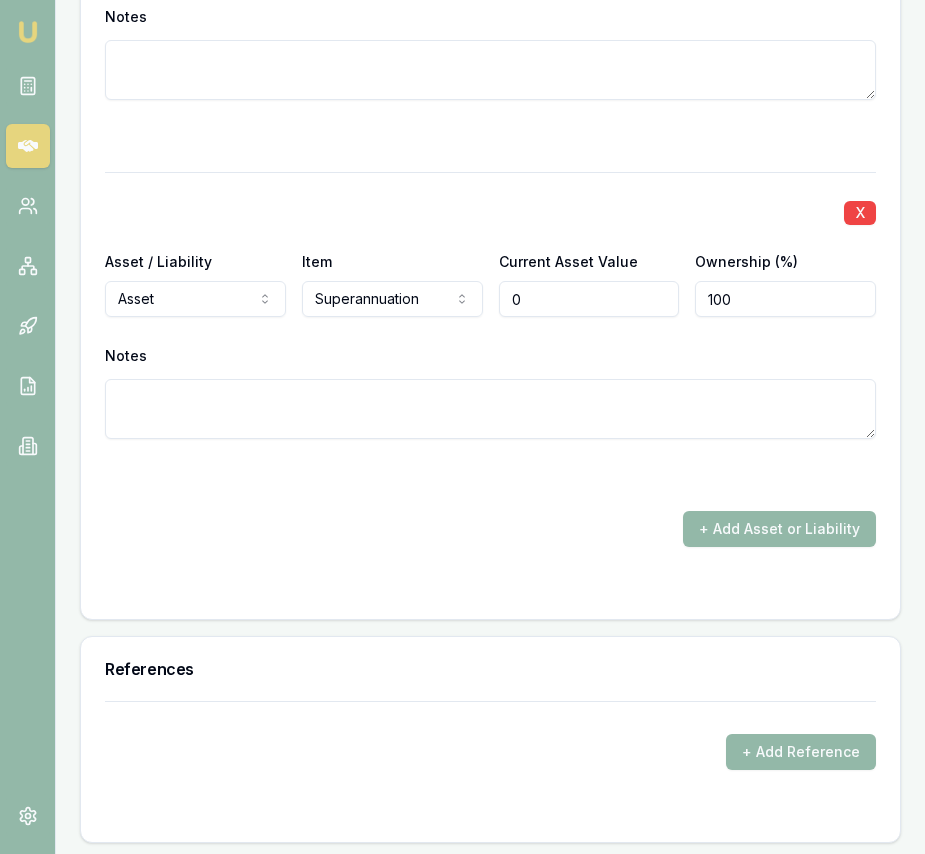 click on "0" at bounding box center [589, 299] 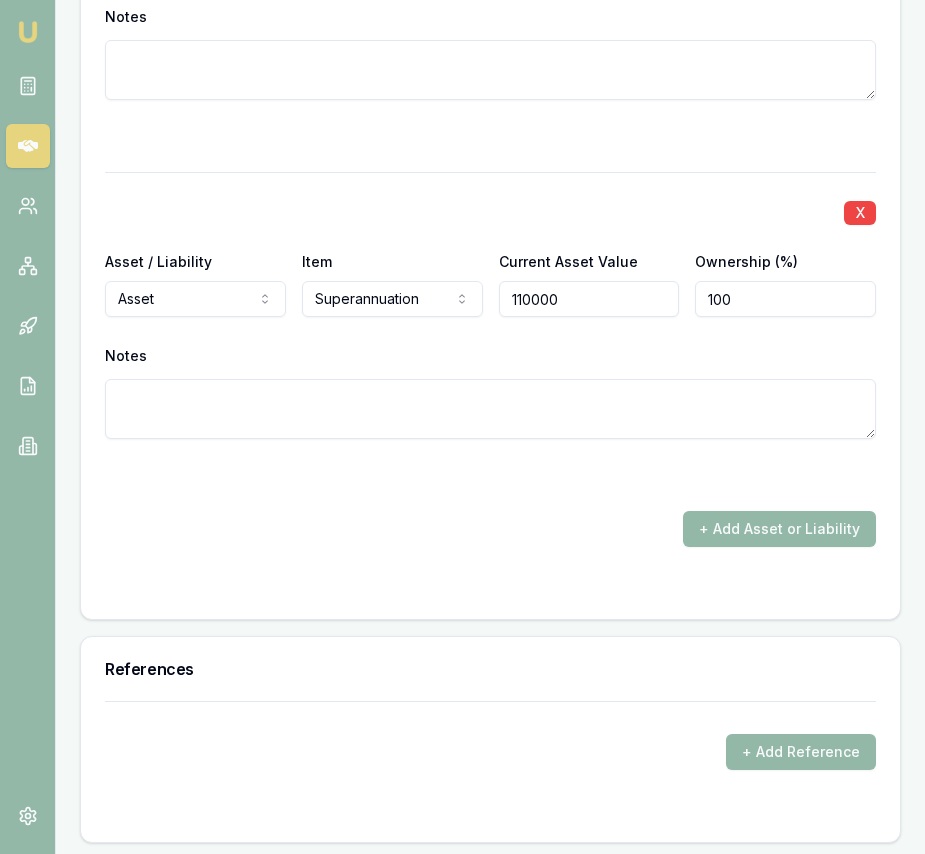 type on "$110,000" 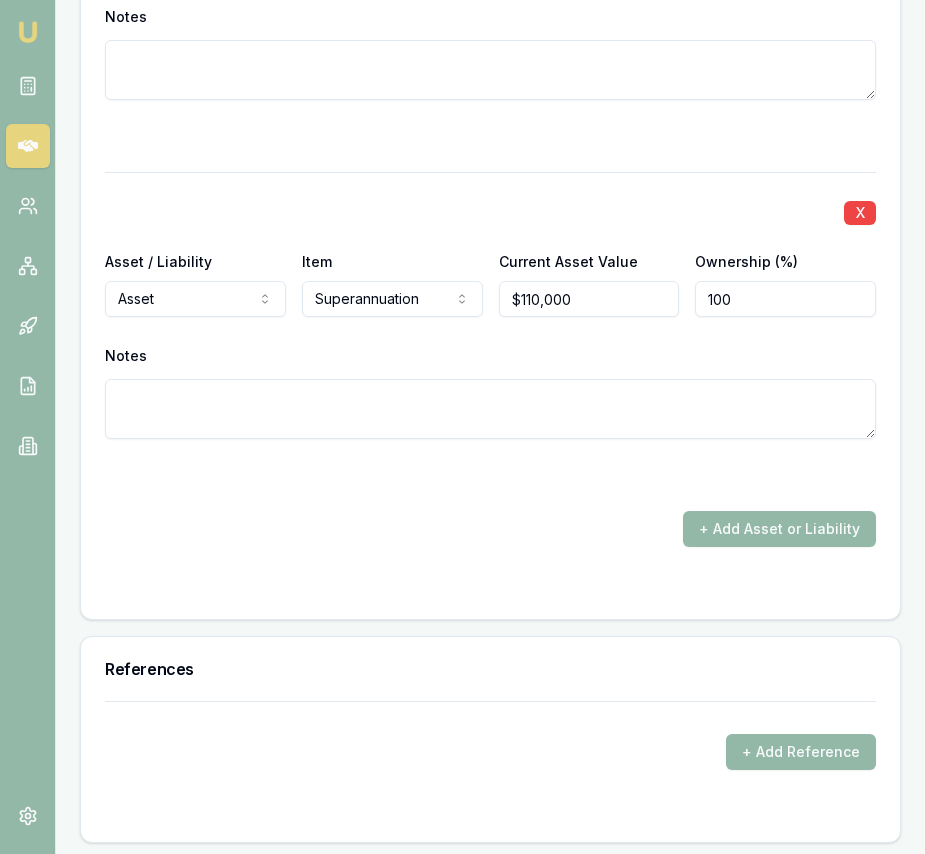 click at bounding box center (490, 475) 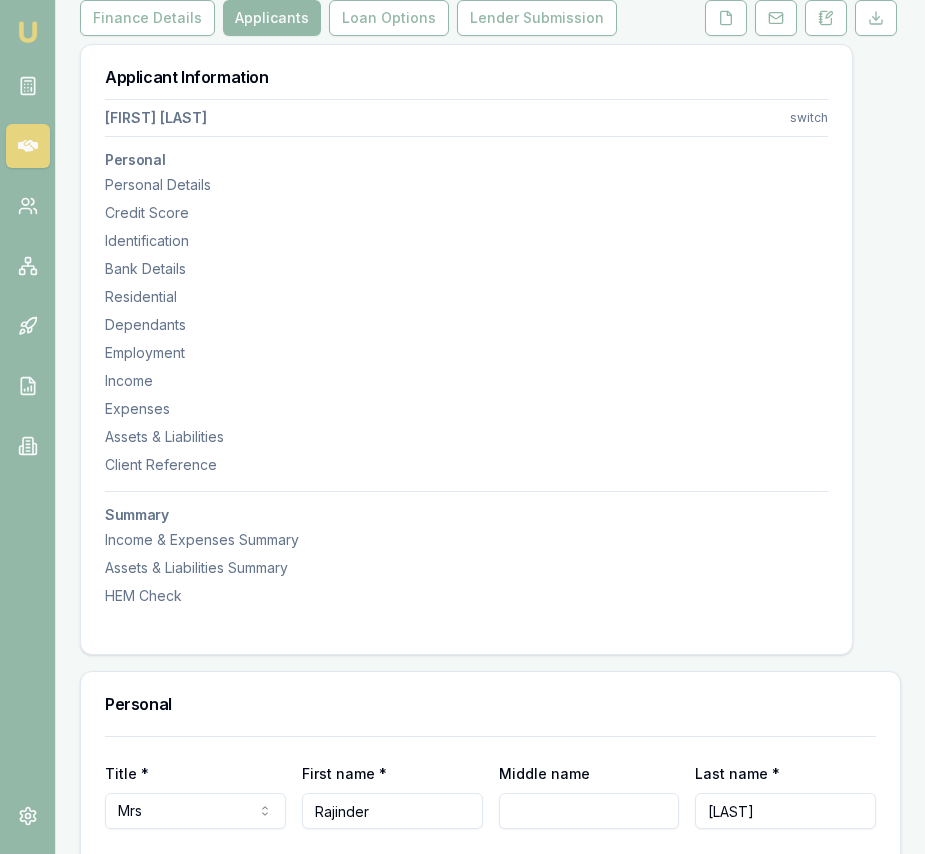 scroll, scrollTop: 0, scrollLeft: 0, axis: both 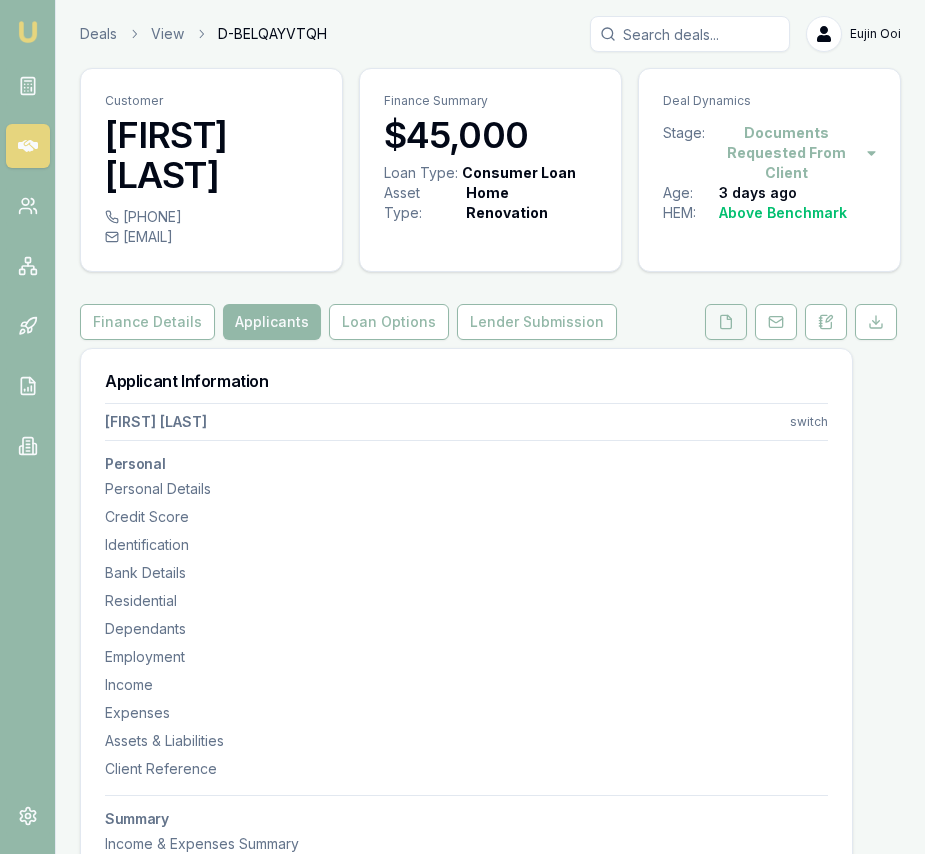 click at bounding box center [726, 322] 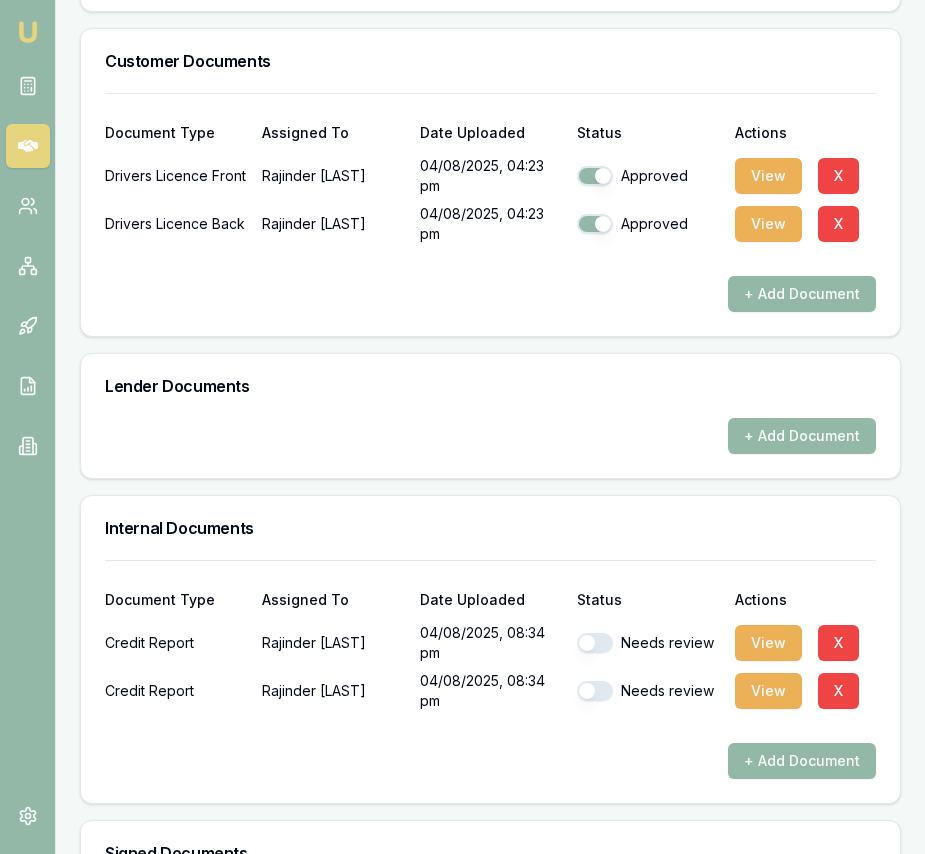 scroll, scrollTop: 820, scrollLeft: 0, axis: vertical 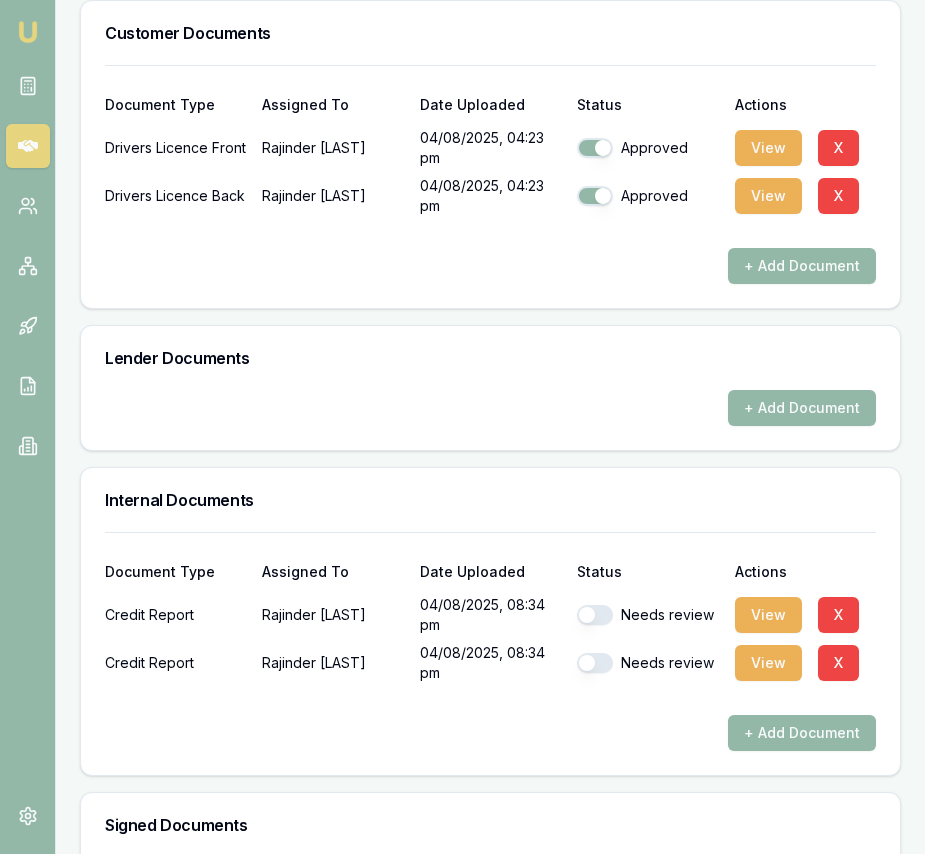 click at bounding box center [595, 615] 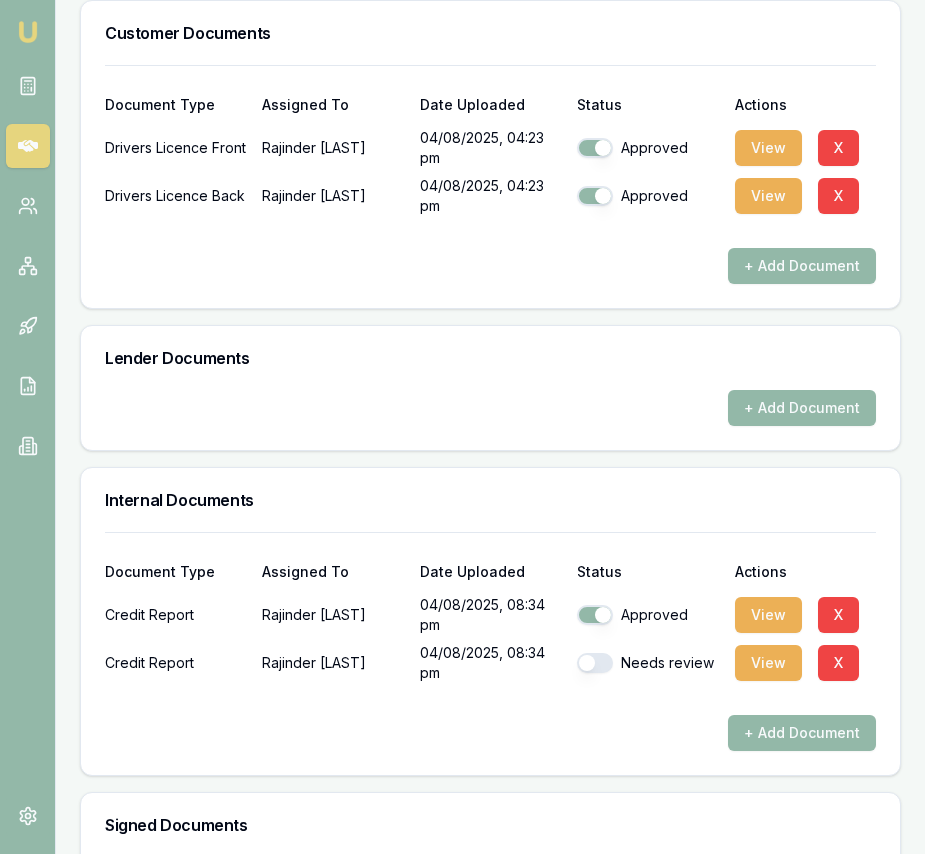 click on "Needs review" at bounding box center [647, 663] 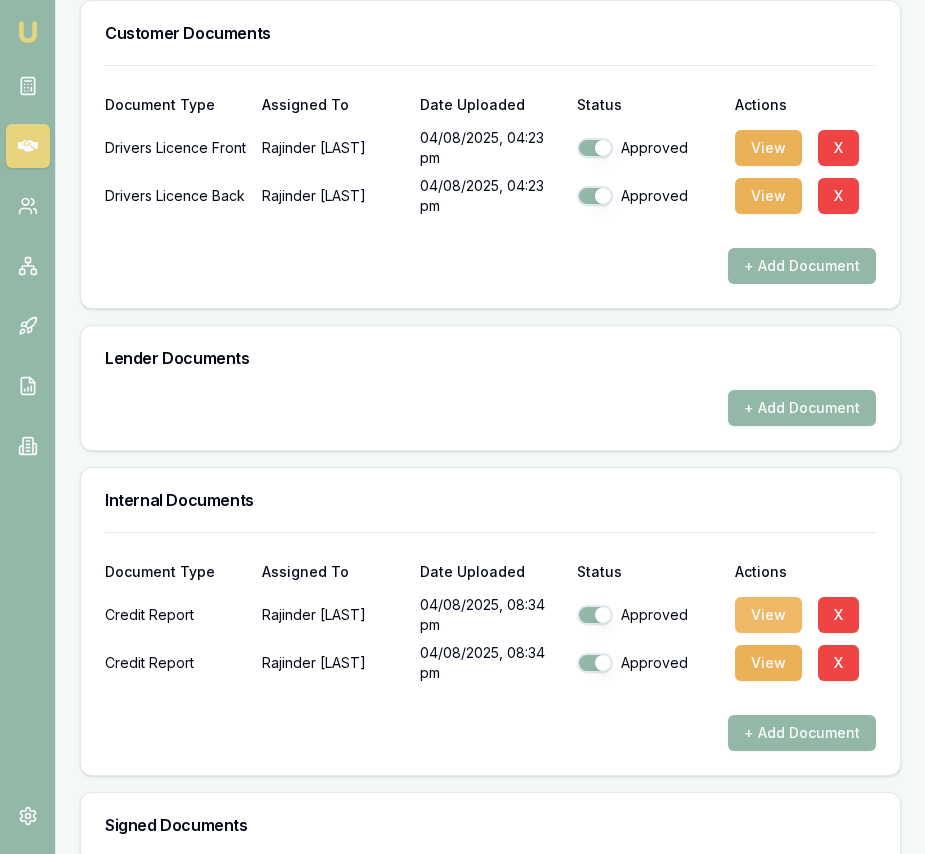 click on "View" at bounding box center [768, 615] 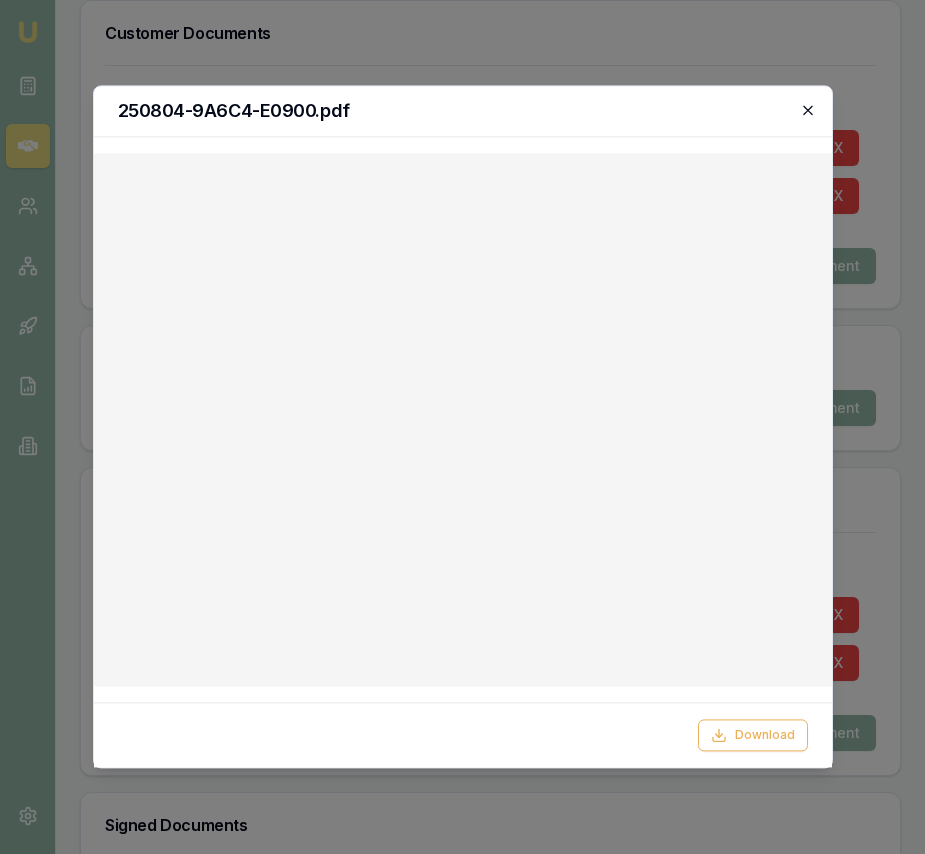 click 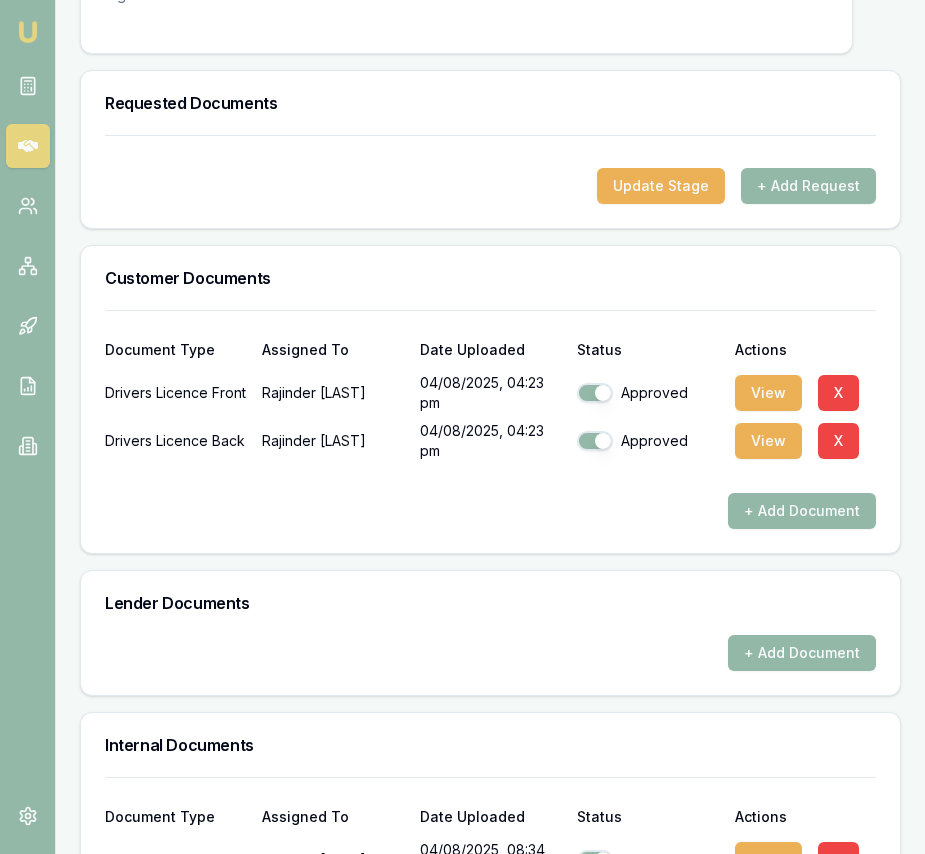 scroll, scrollTop: 0, scrollLeft: 0, axis: both 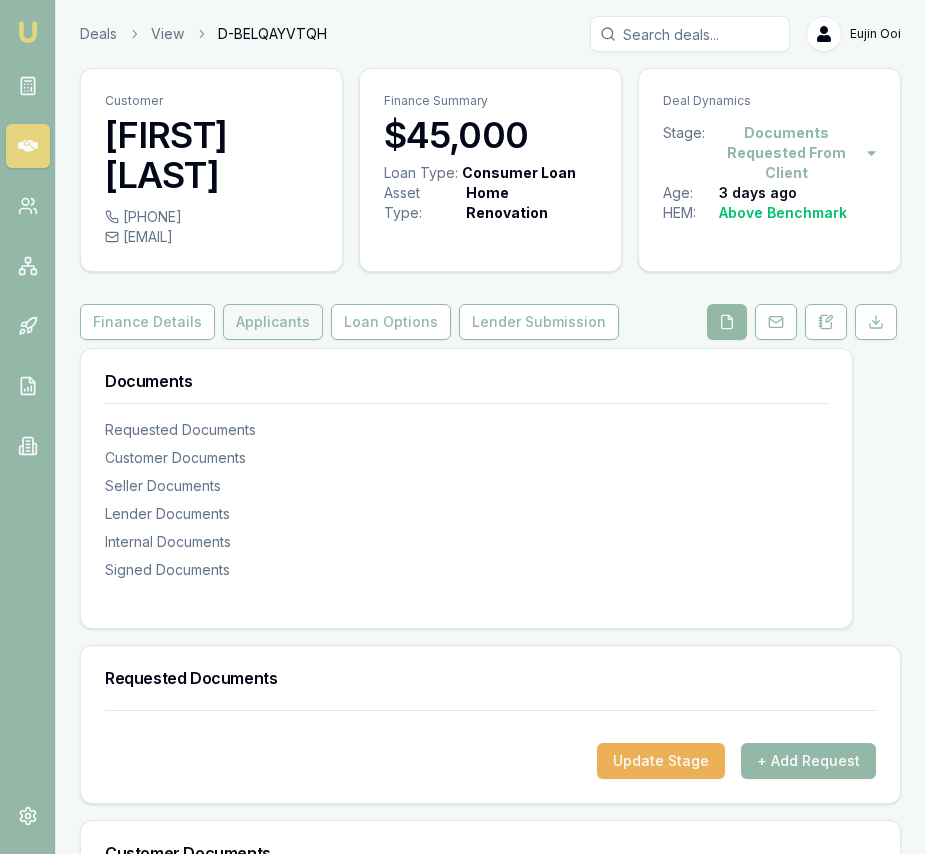 click on "Applicants" at bounding box center (273, 322) 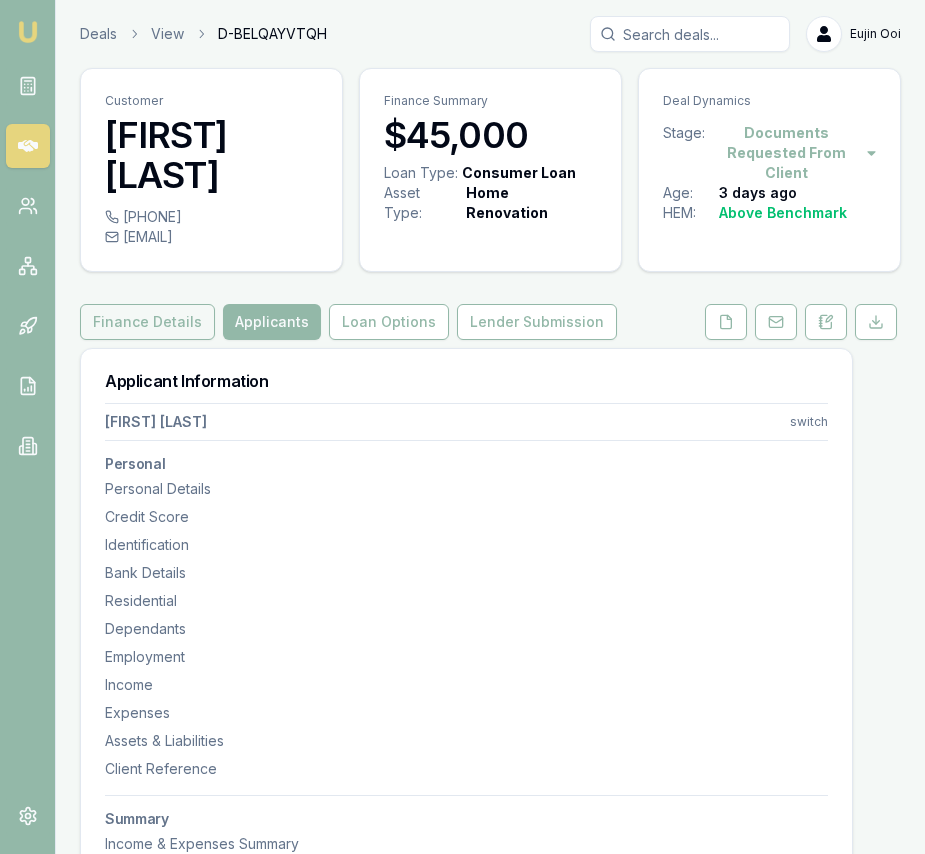 click on "Finance Details" at bounding box center [147, 322] 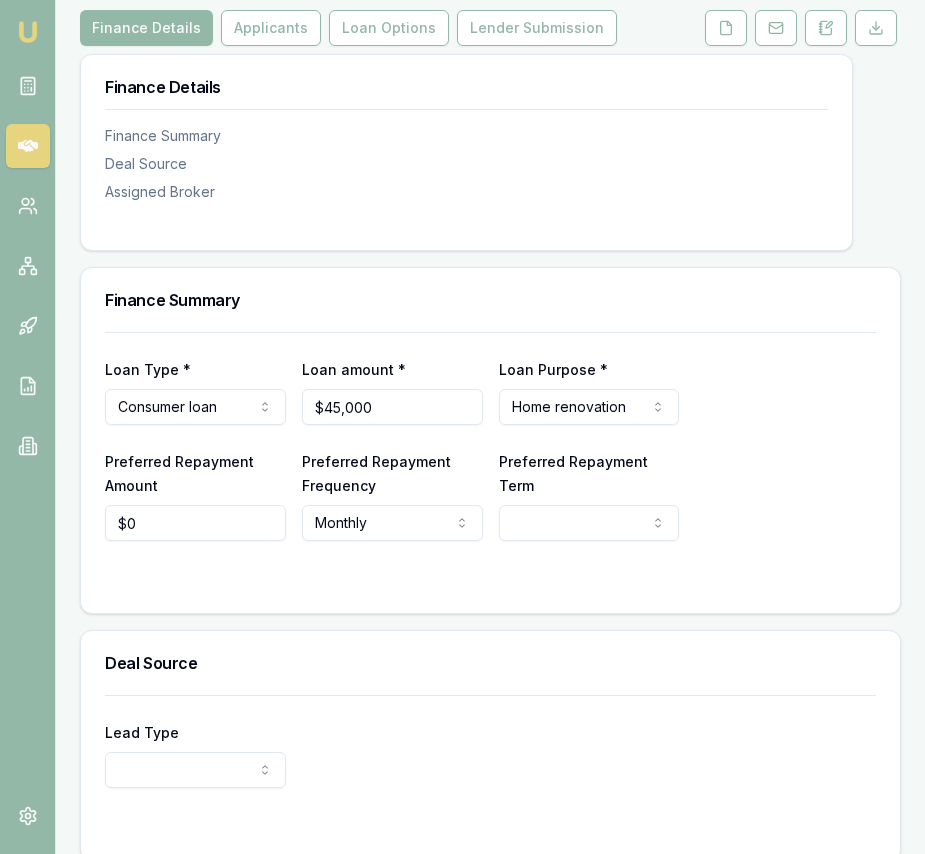 scroll, scrollTop: 340, scrollLeft: 0, axis: vertical 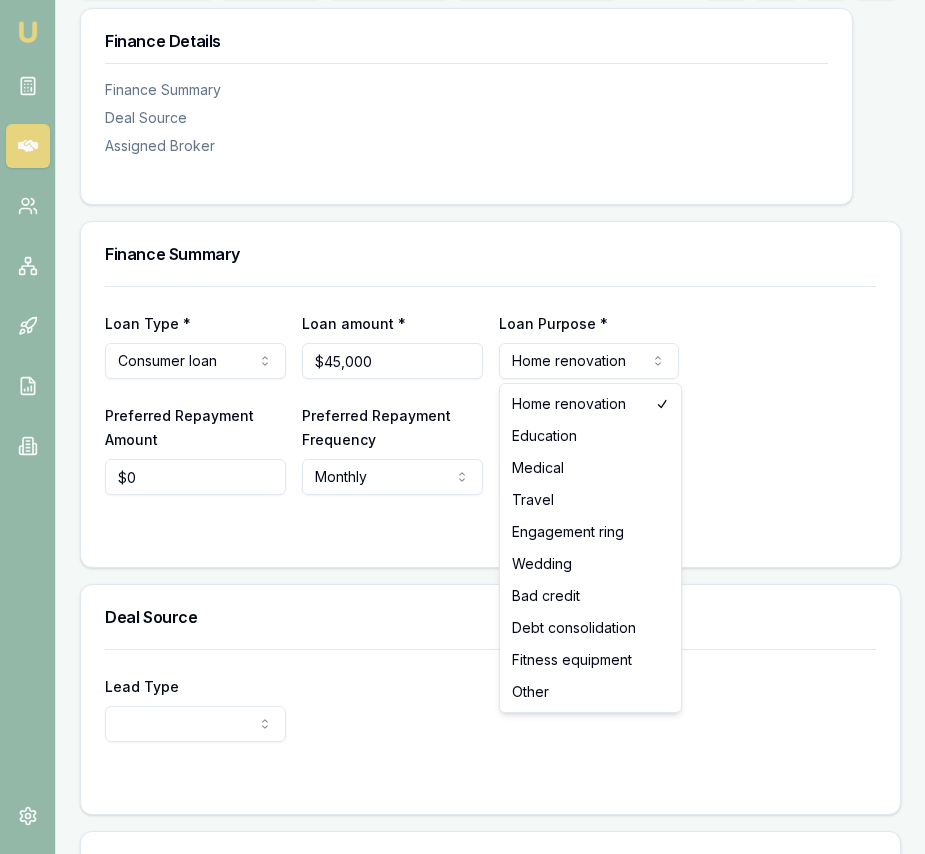 click on "Emu Broker Deals View D-BELQAYVTQH Eujin Ooi Toggle Menu Customer Rajinder Sandhu 0469823904 rajindersandhu1992@gmail.com Finance Summary $45,000 Loan Type: Consumer Loan Asset Type : Home Renovation Deal Dynamics Stage: Documents Requested From Client Age: 3 days ago HEM: Above Benchmark Finance Details Applicants Loan Options Lender Submission Finance Details Finance Summary Deal Source Assigned Broker Finance Summary Loan Type * Consumer loan Consumer loan Consumer asset Commercial loan Commercial asset Loan amount * $45,000 Loan Purpose * Home renovation Home renovation Education Medical Travel Engagement ring Wedding Bad credit Debt consolidation Fitness equipment Other Preferred Repayment Amount  $0 Preferred Repayment Frequency  Monthly Weekly Fortnightly Monthly Preferred Repayment Term  12 24 36 48 60 72 84 Deal Source Lead Type  New client Repeat client Partner Campaign Other Assigned Broker Primary Broker Eujin   Ooi Tas Tzimos Jackson Fanfulla Pinkesh Patel Matt Burn Sam Crouch Brad Hearns" at bounding box center [462, 87] 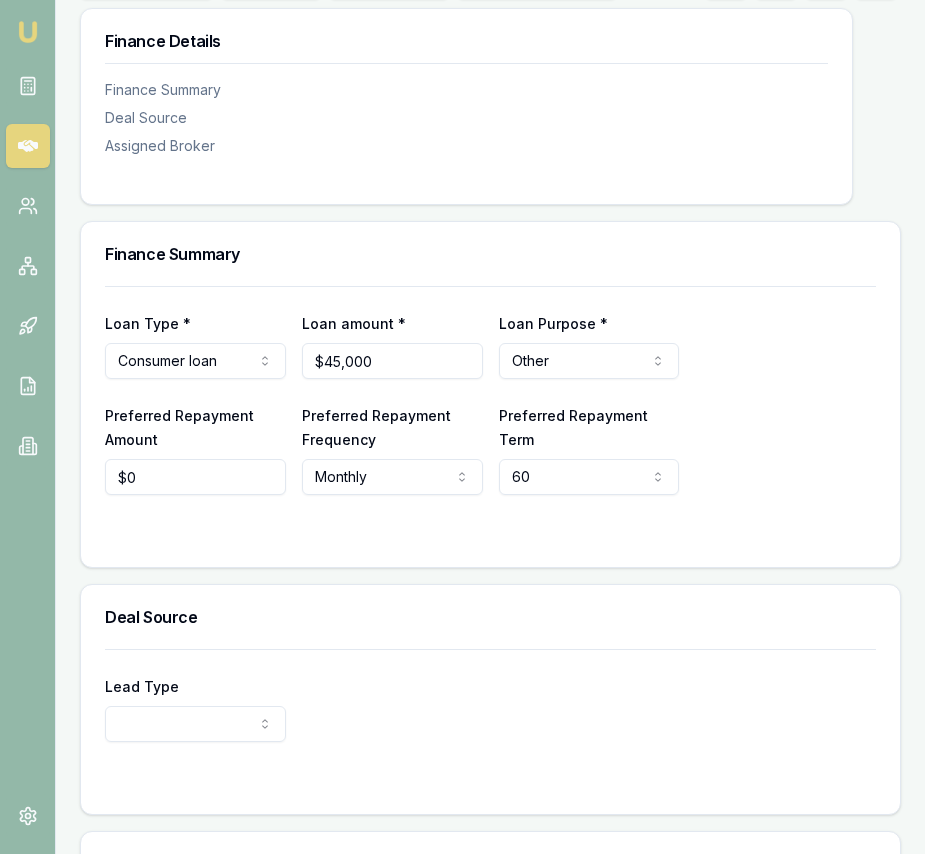 click on "Emu Broker Deals View D-BELQAYVTQH Eujin Ooi Toggle Menu Customer Rajinder Sandhu 0469823904 rajindersandhu1992@gmail.com Finance Summary $45,000 Loan Type: Consumer Loan Asset Type : Other Deal Dynamics Stage: Documents Requested From Client Age: 3 days ago HEM: Above Benchmark Finance Details Applicants Loan Options Lender Submission Finance Details Finance Summary Deal Source Assigned Broker Finance Summary Loan Type * Consumer loan Consumer loan Consumer asset Commercial loan Commercial asset Loan amount * $45,000 Loan Purpose * Other Home renovation Education Medical Travel Engagement ring Wedding Bad credit Debt consolidation Fitness equipment Other Preferred Repayment Amount  $0 Preferred Repayment Frequency  Monthly Weekly Fortnightly Monthly Preferred Repayment Term  60 12 24 36 48 60 72 84 Deal Source Lead Type  New client Repeat client Partner Campaign Other Assigned Broker Primary Broker Eujin   Ooi Tas Tzimos Jackson Fanfulla Pinkesh Patel Matt Burn Sam Crouch Brad Hearns Baron Ketterman" at bounding box center (462, 87) 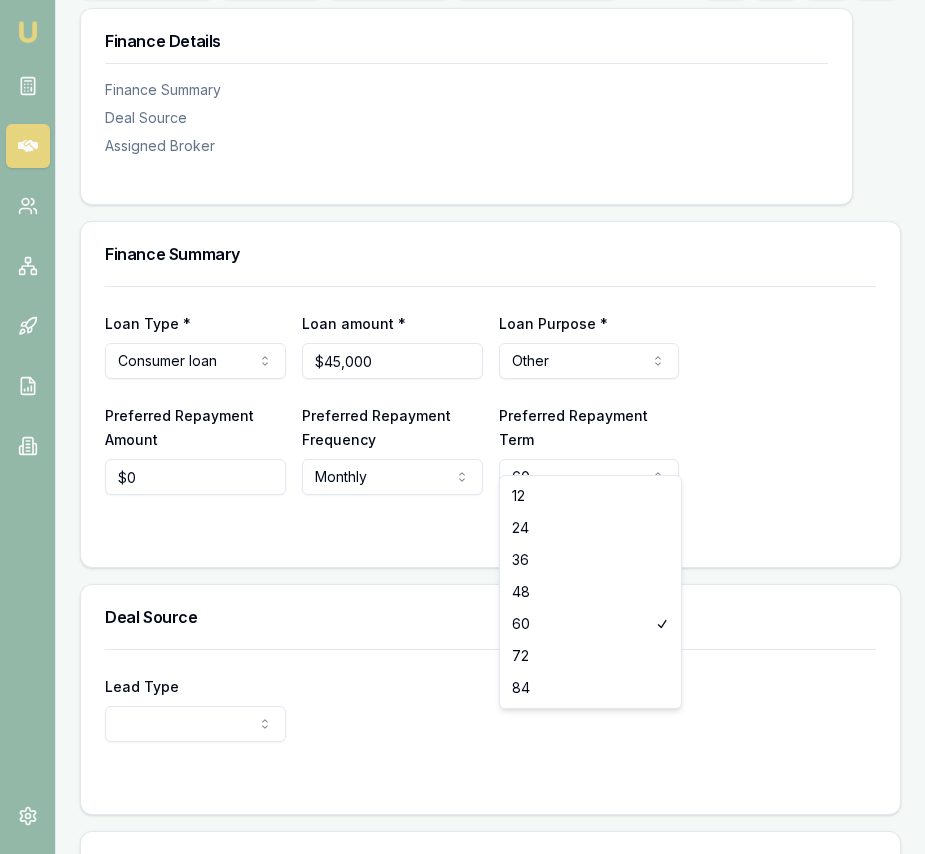 select on "84" 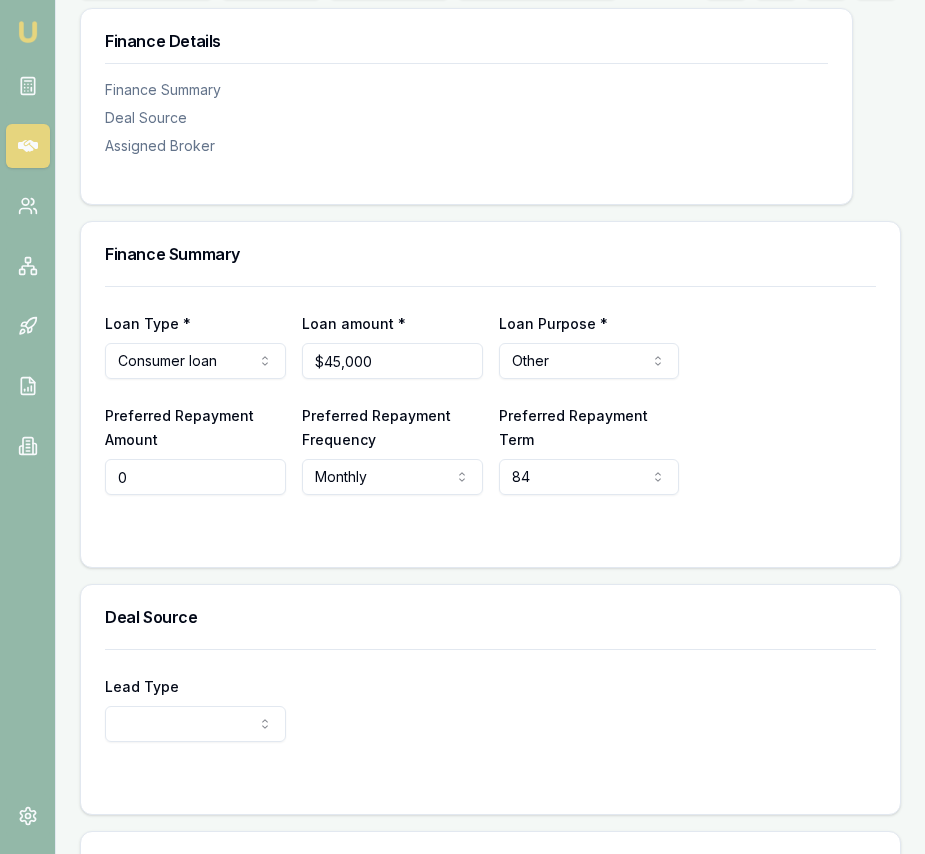 click on "0" at bounding box center [195, 477] 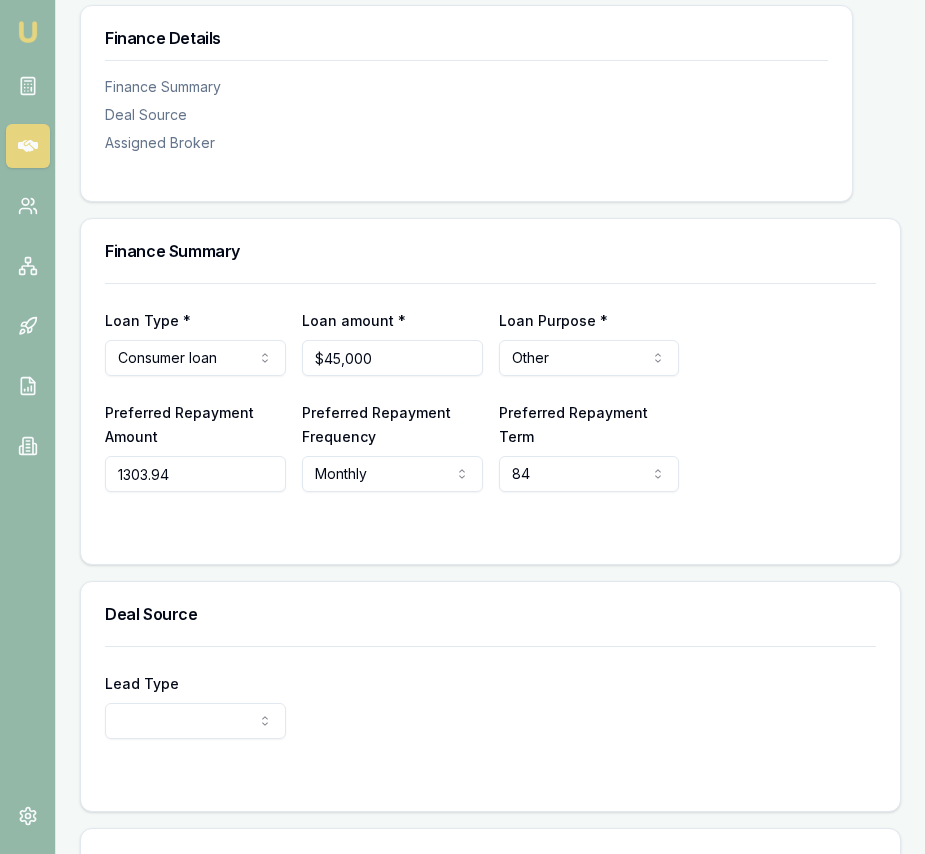 type on "$1,304" 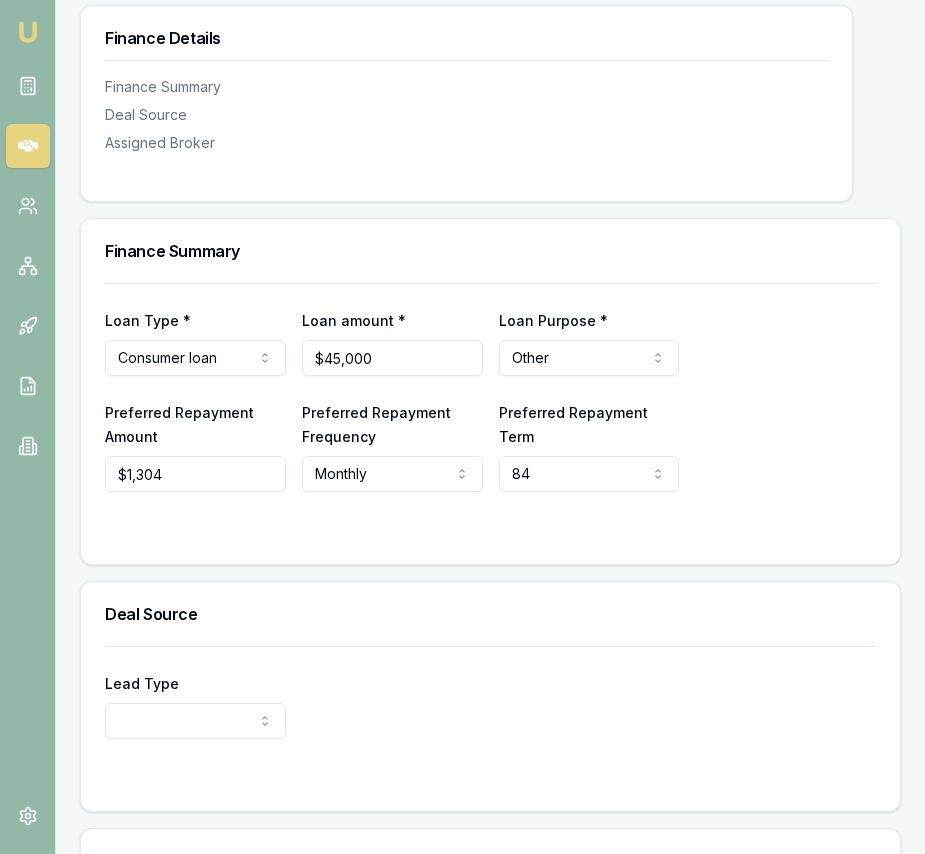 scroll, scrollTop: 344, scrollLeft: 0, axis: vertical 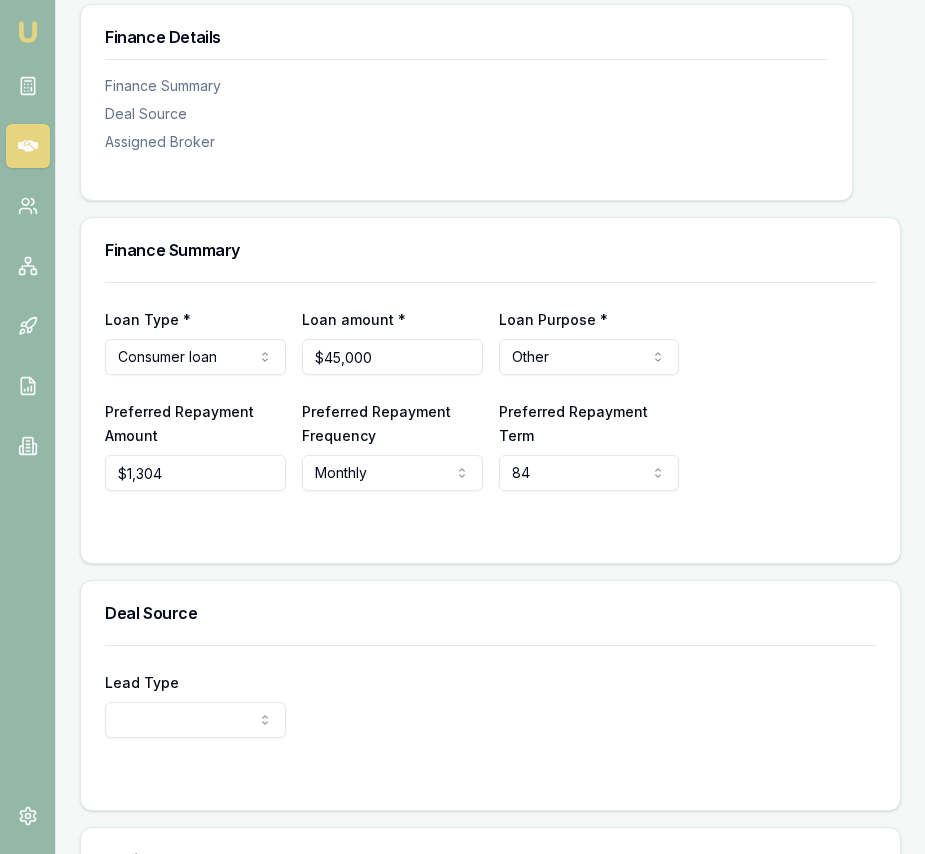 click on "Loan Type * Consumer loan Consumer loan Consumer asset Commercial loan Commercial asset Loan amount * $45,000 Loan Purpose * Other Home renovation Education Medical Travel Engagement ring Wedding Bad credit Debt consolidation Fitness equipment Other Preferred Repayment Amount  $1,304 Preferred Repayment Frequency  Monthly Weekly Fortnightly Monthly Preferred Repayment Term  84 12 24 36 48 60 72 84" at bounding box center [490, 410] 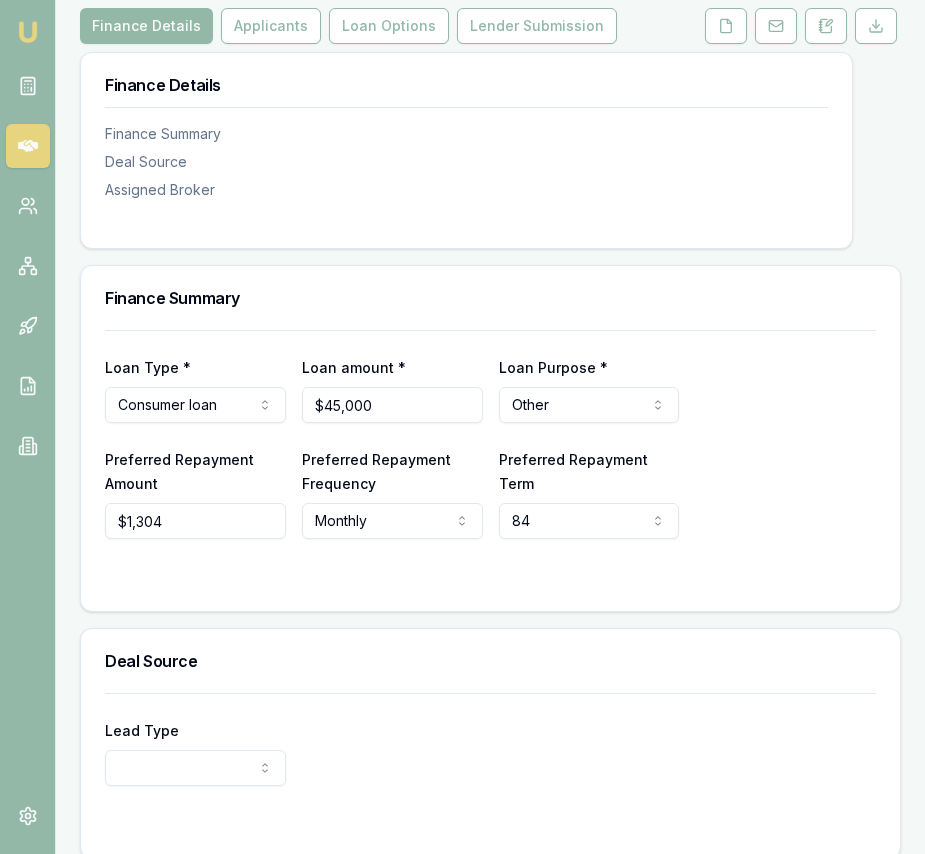 scroll, scrollTop: 0, scrollLeft: 0, axis: both 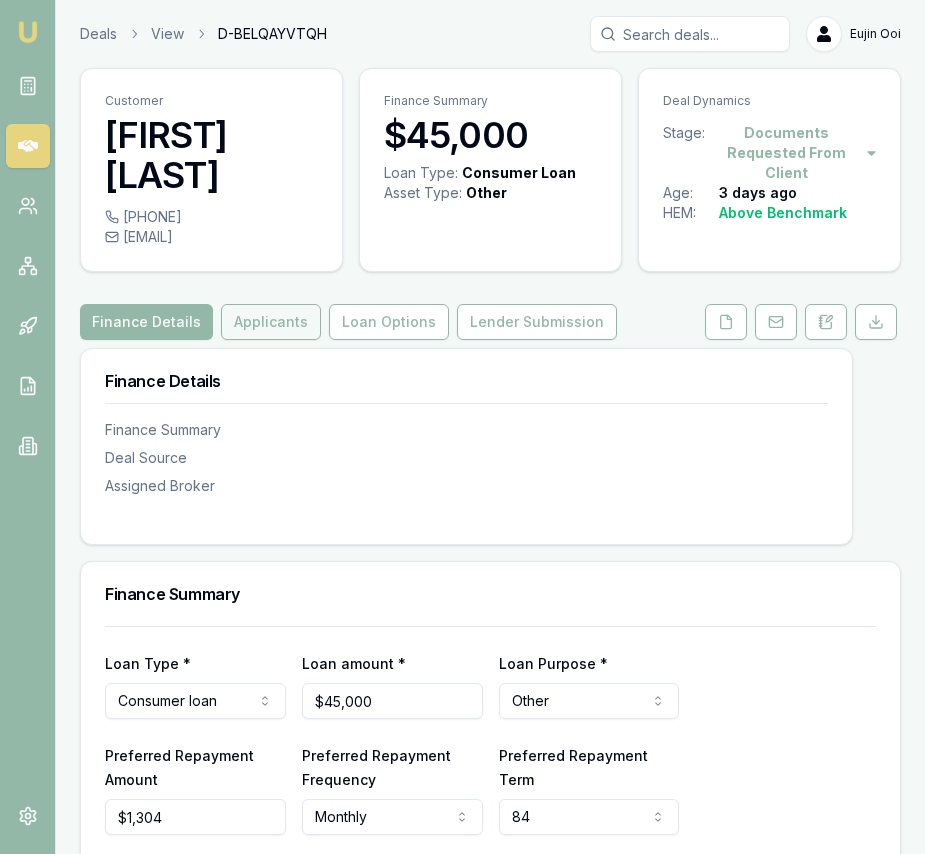 click on "Applicants" at bounding box center [271, 322] 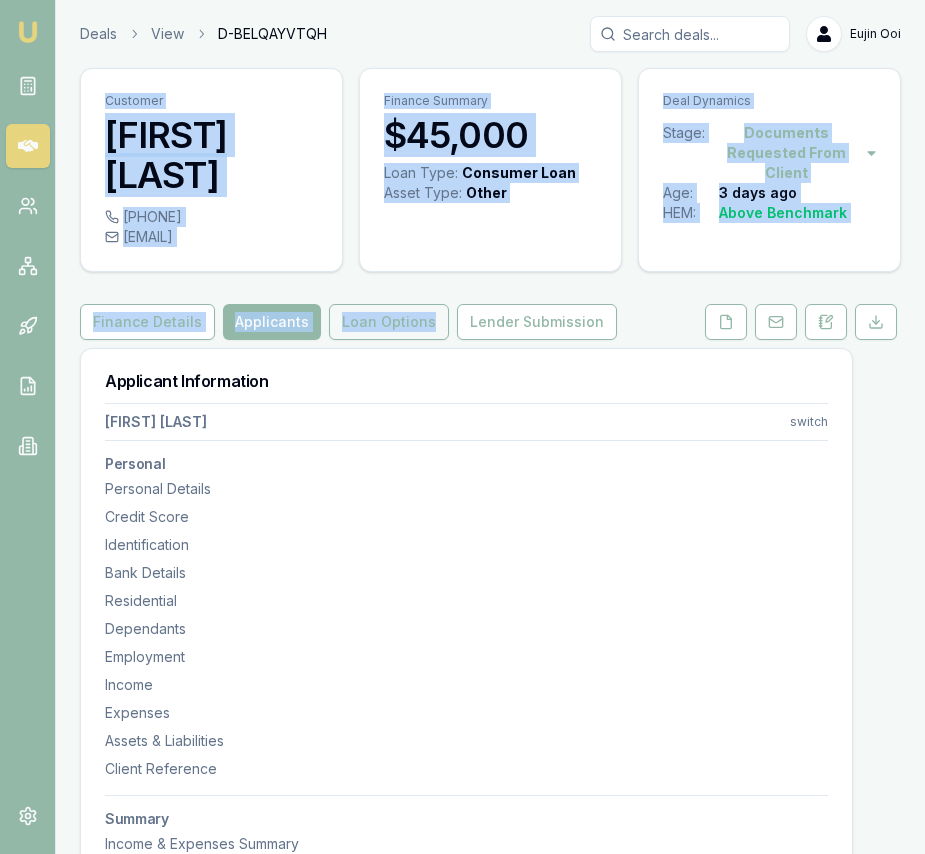 click on "Loan Options" at bounding box center [389, 322] 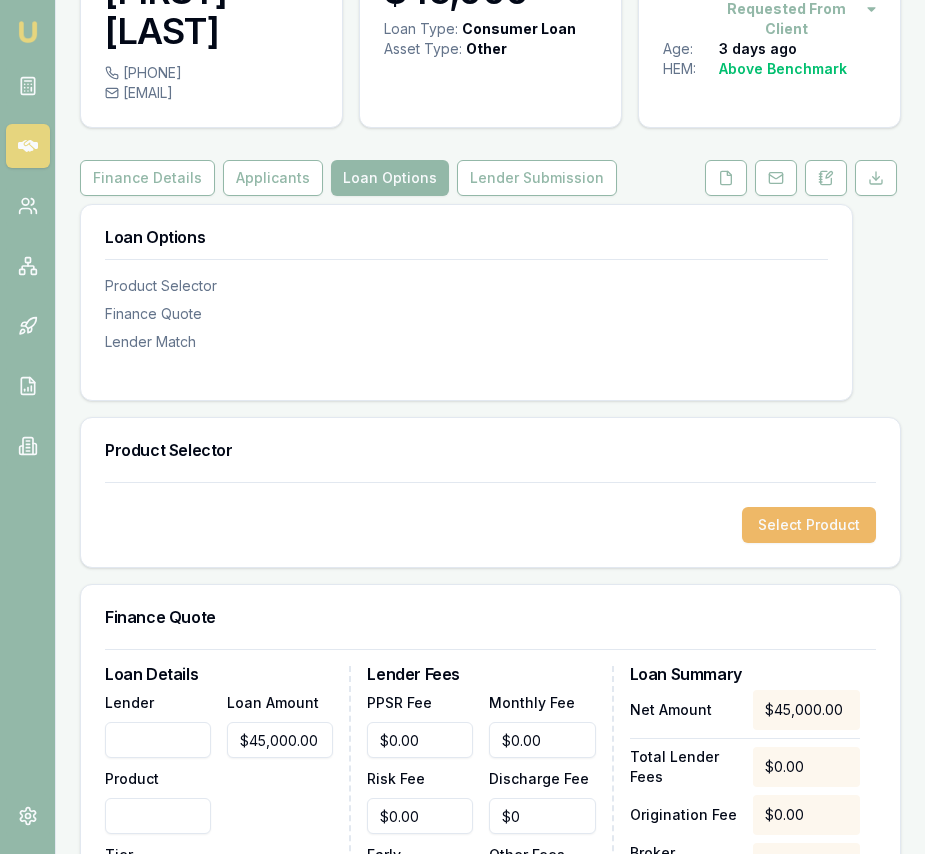 scroll, scrollTop: 147, scrollLeft: 0, axis: vertical 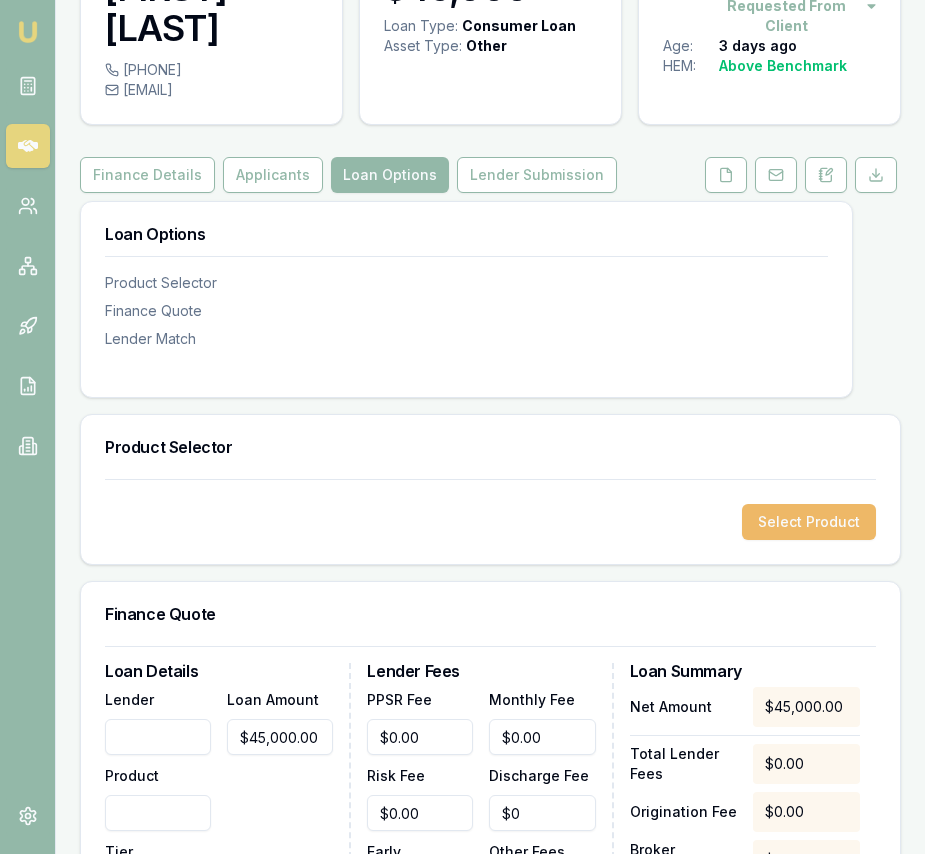 click on "Select Product" at bounding box center [809, 522] 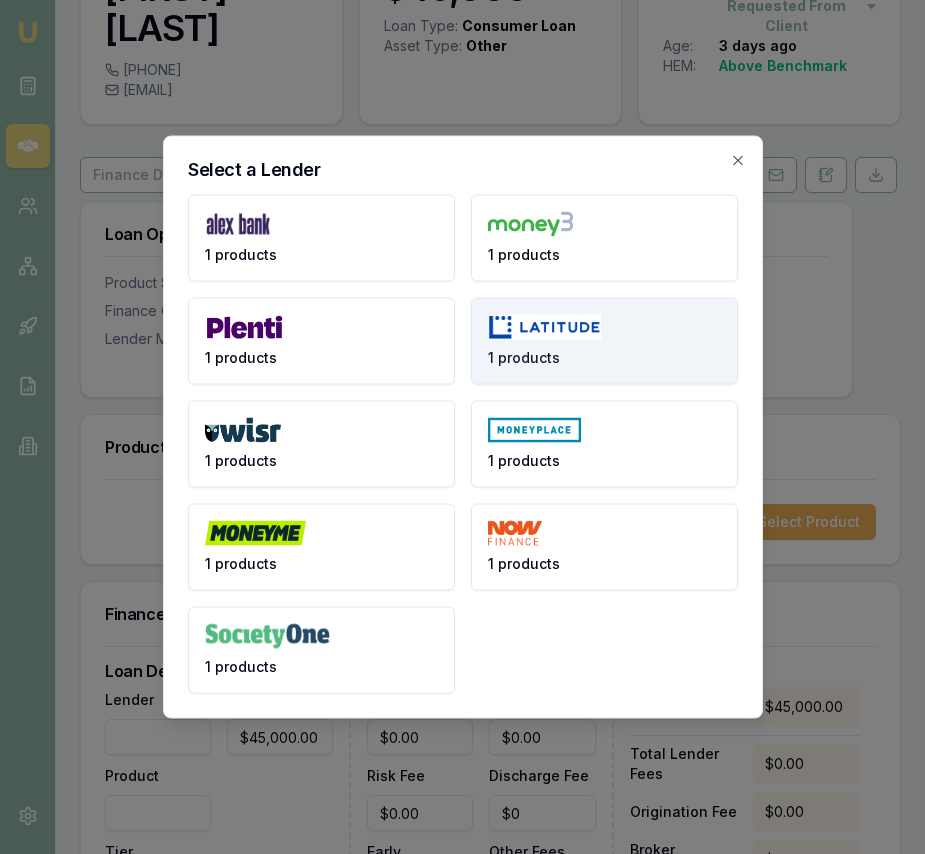 click on "1   products" at bounding box center (524, 358) 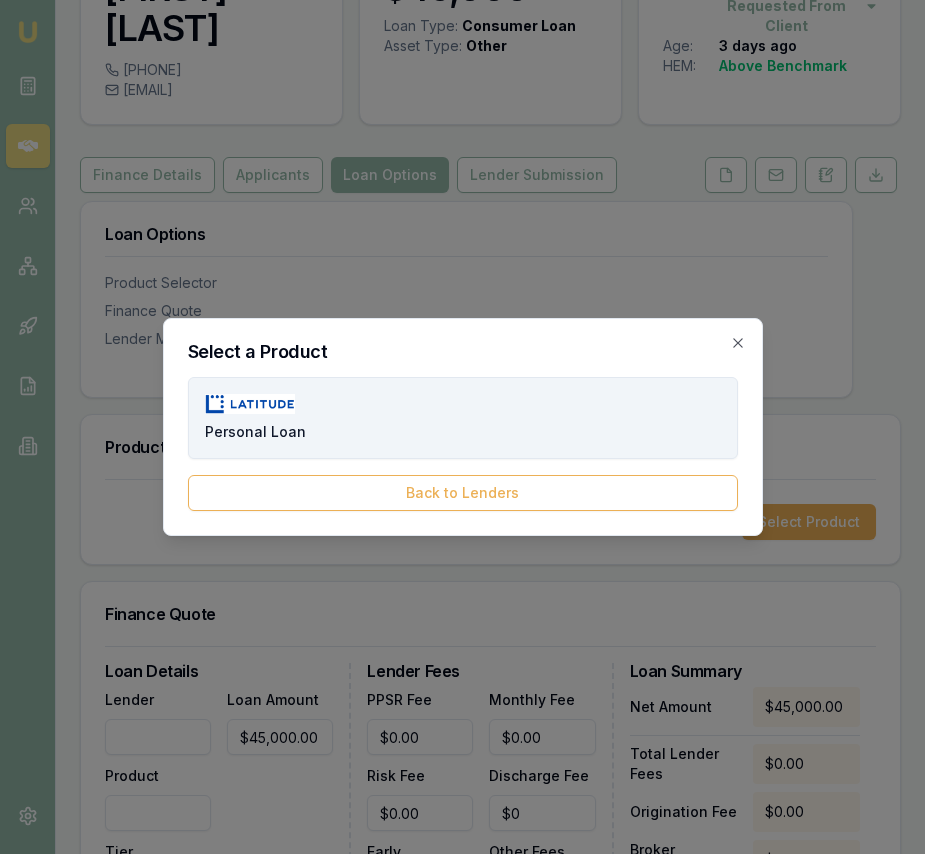 click on "Personal Loan" at bounding box center [463, 418] 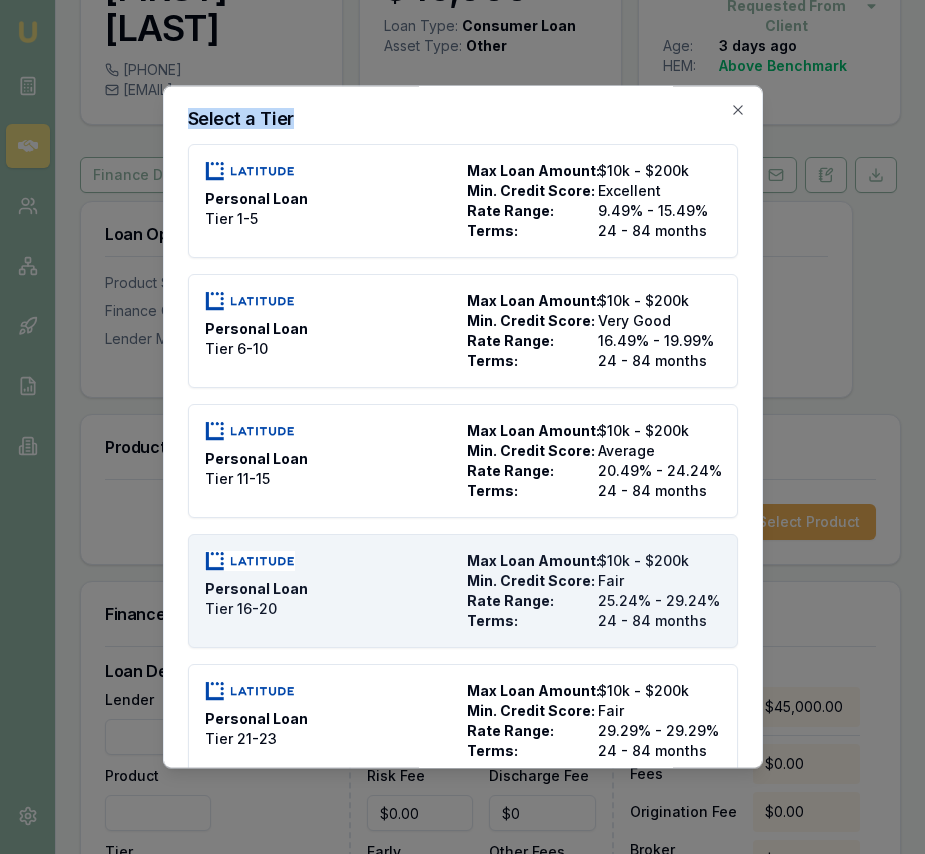 click on "Personal Loan Tier 16-20" at bounding box center (332, 591) 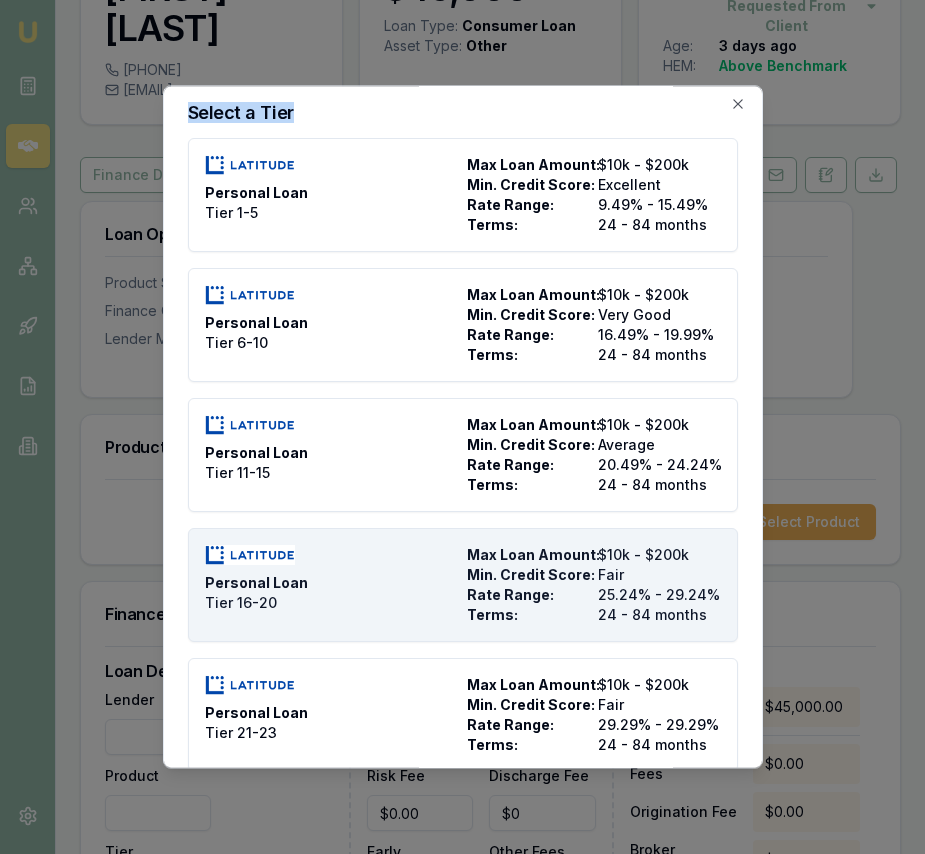 scroll, scrollTop: 11, scrollLeft: 0, axis: vertical 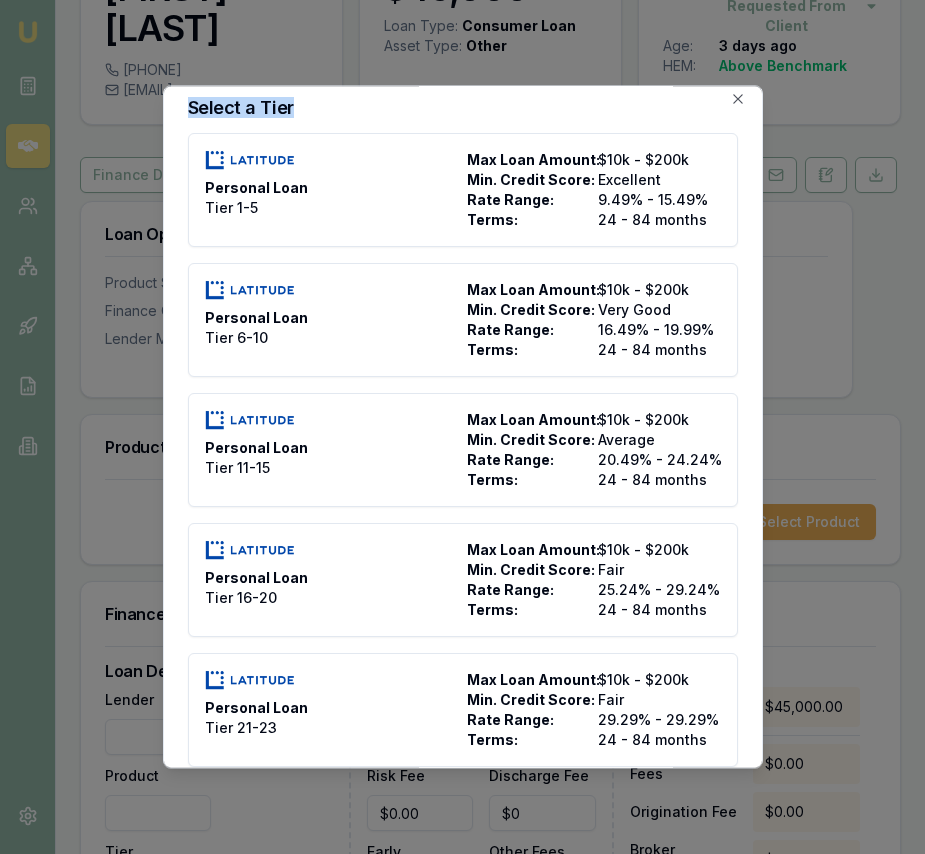 type on "Latitude" 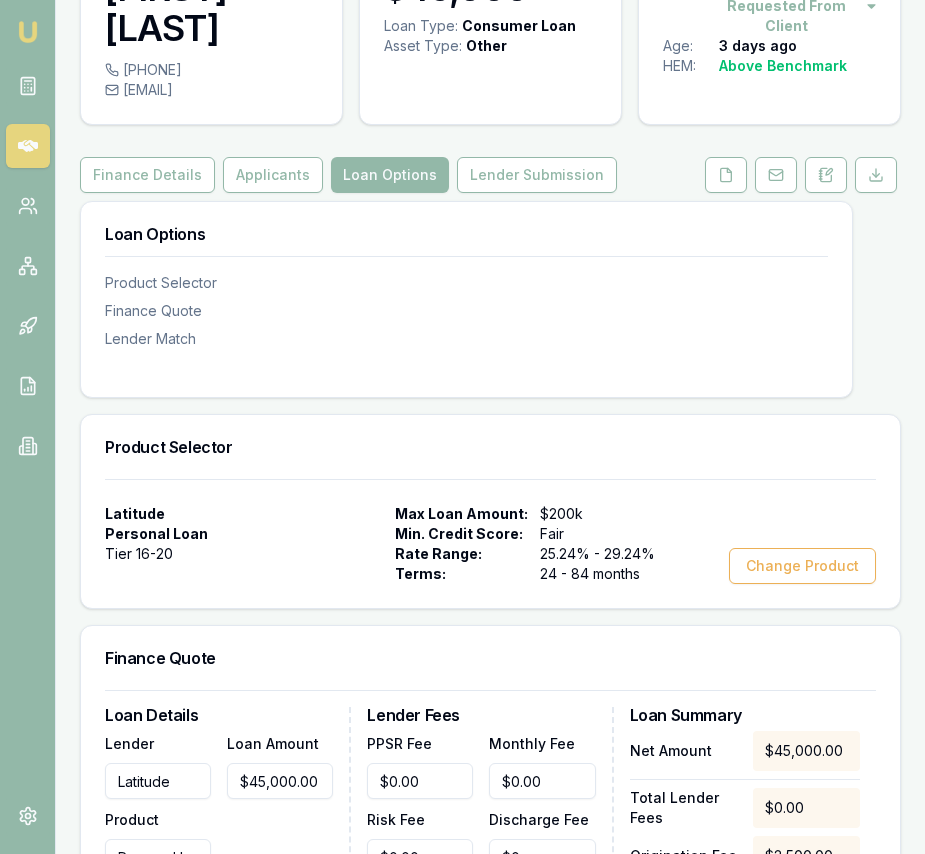click on "Latitude Personal Loan Tier 16-20 Max Loan Amount:    $200k Min. Credit Score:    Fair Rate Range:    25.24% - 29.24% Terms:    24 - 84 months Change Product" at bounding box center (490, 543) 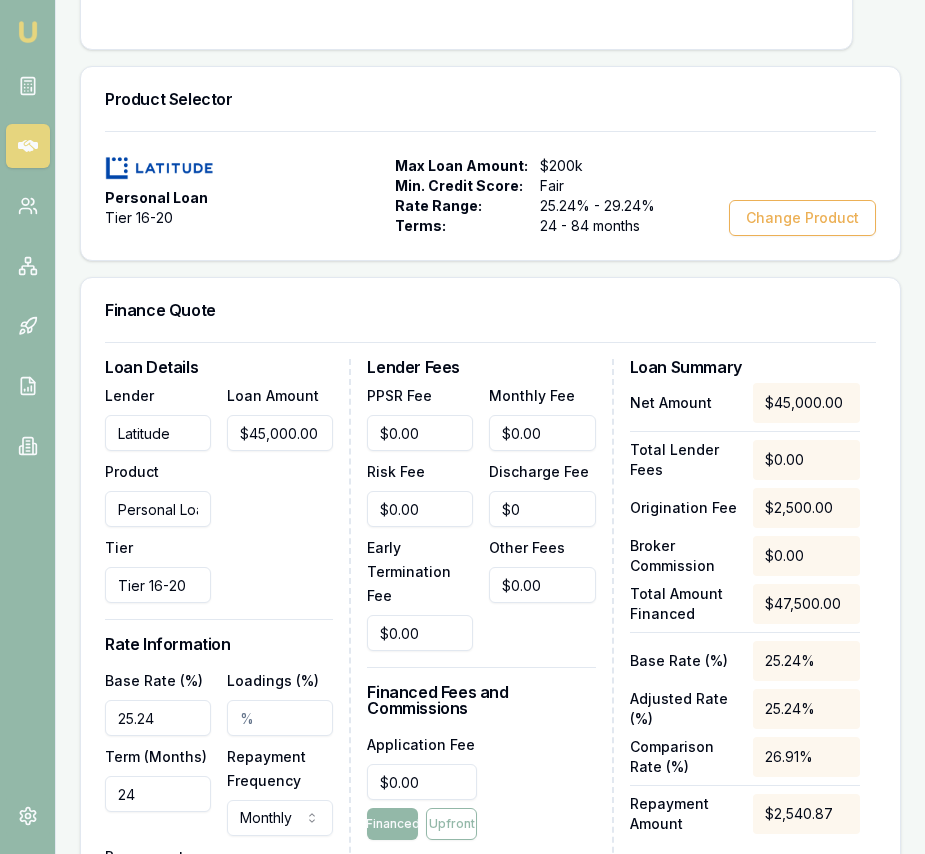 scroll, scrollTop: 496, scrollLeft: 0, axis: vertical 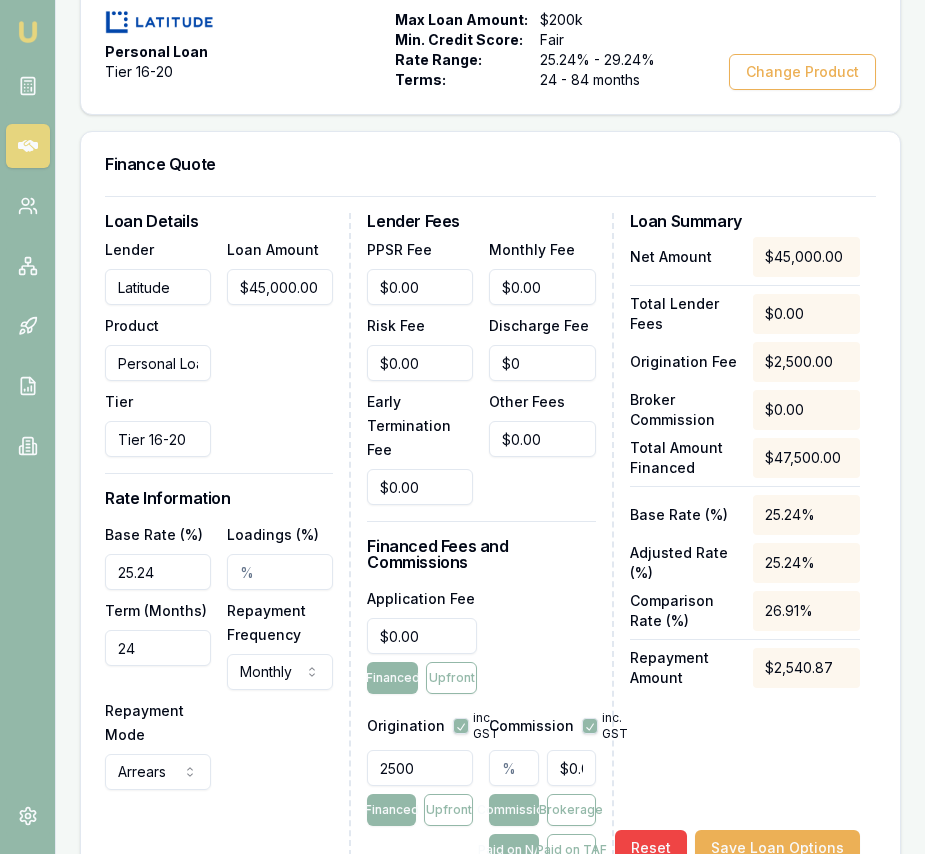 click on "25.24" at bounding box center (158, 572) 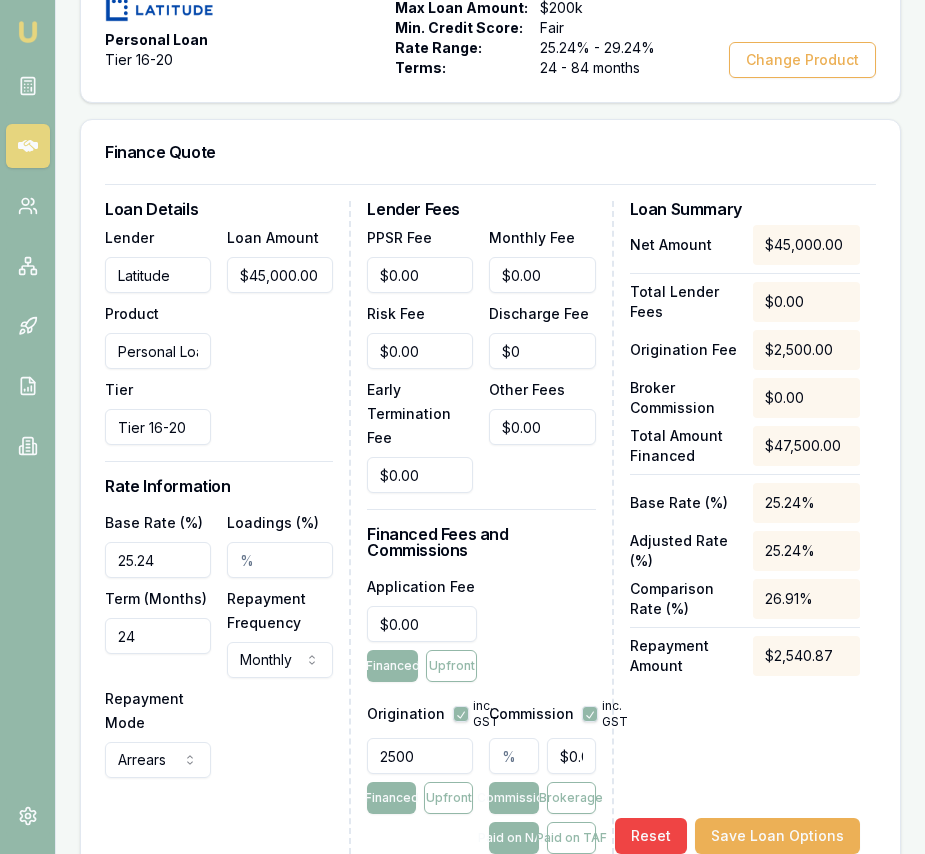 click on "25.24" at bounding box center [158, 560] 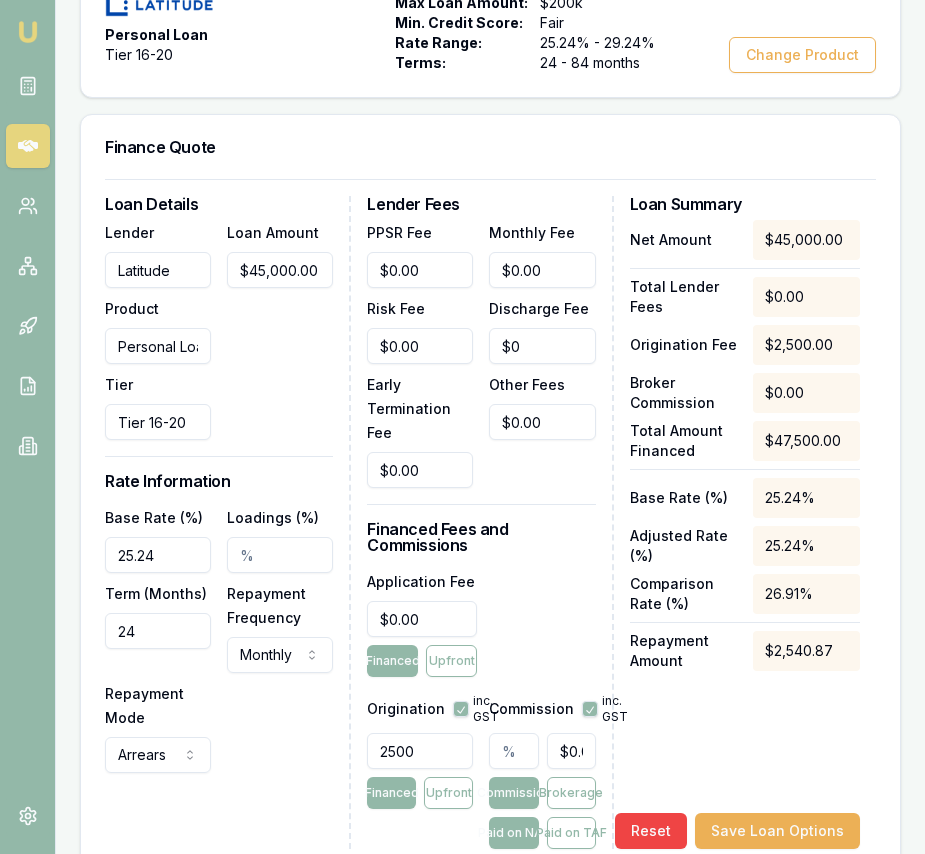 scroll, scrollTop: 660, scrollLeft: 0, axis: vertical 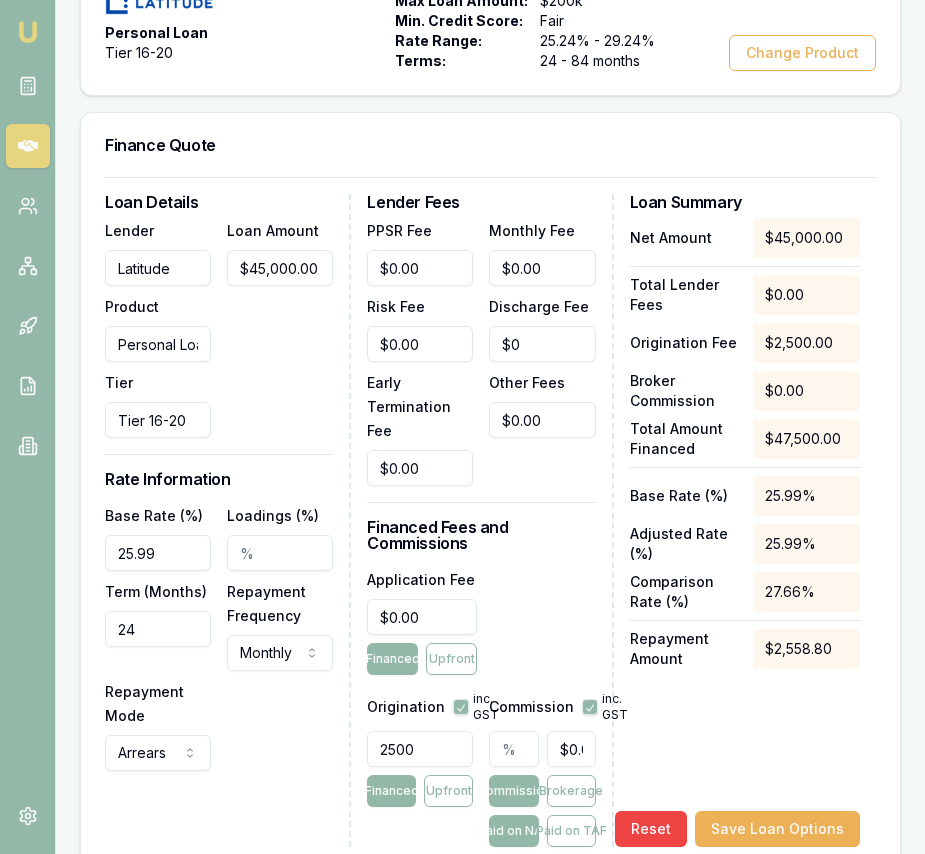 type on "25.99%" 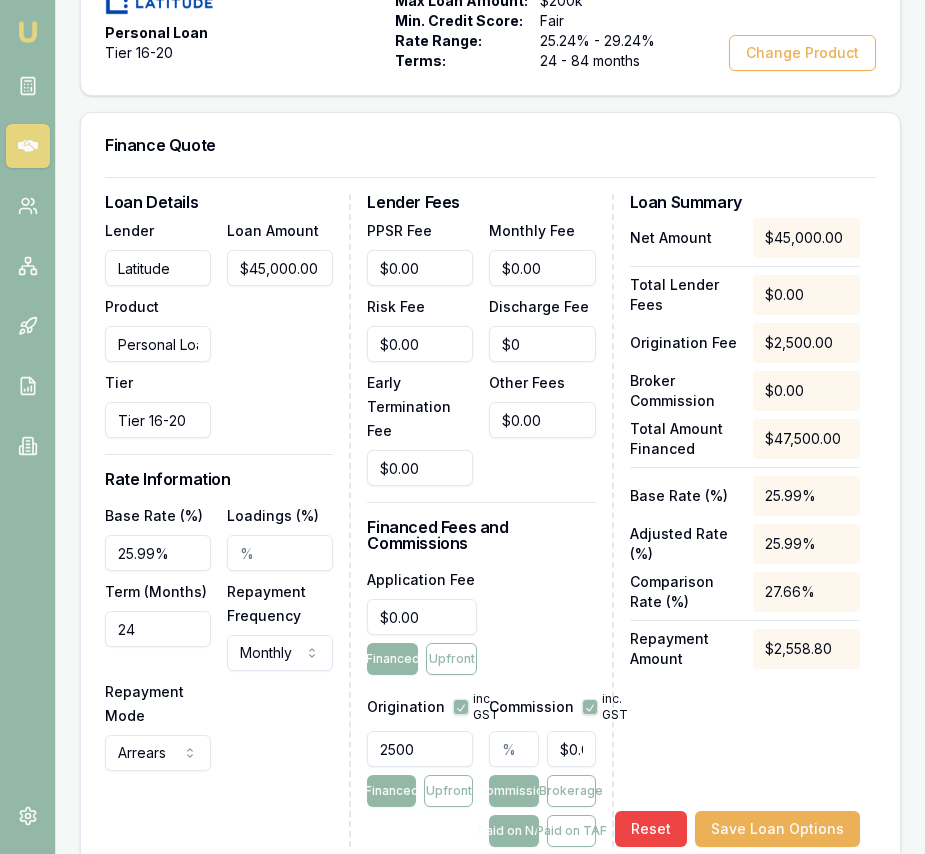 click on "24" at bounding box center [158, 629] 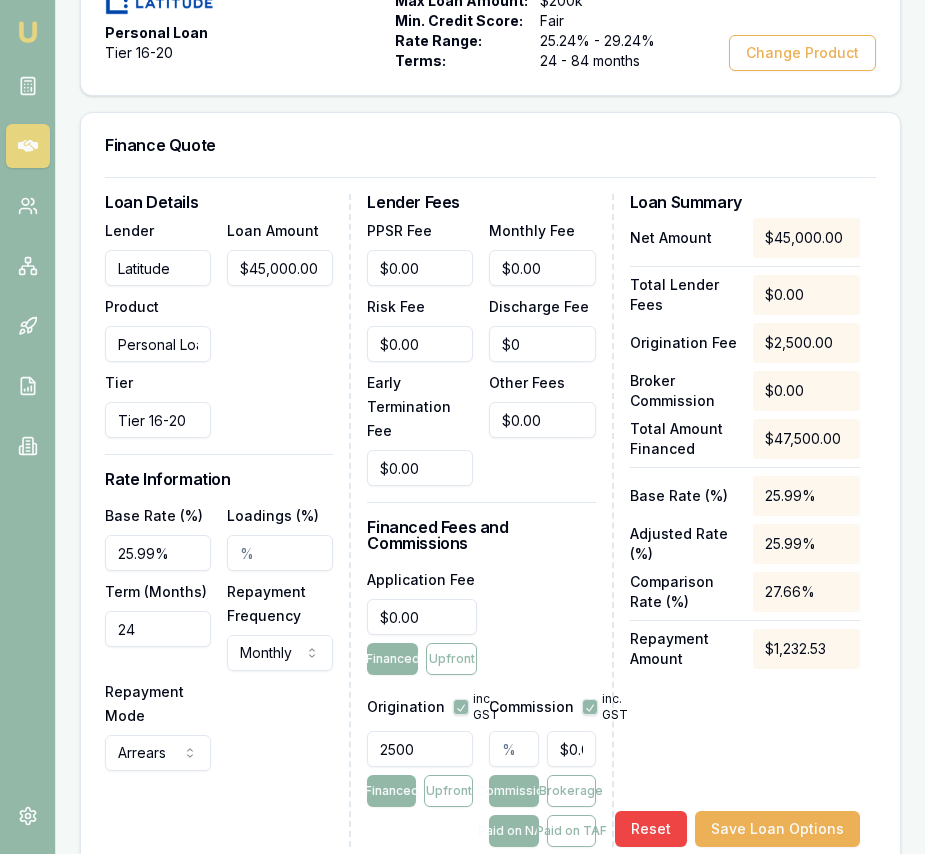 type on "084" 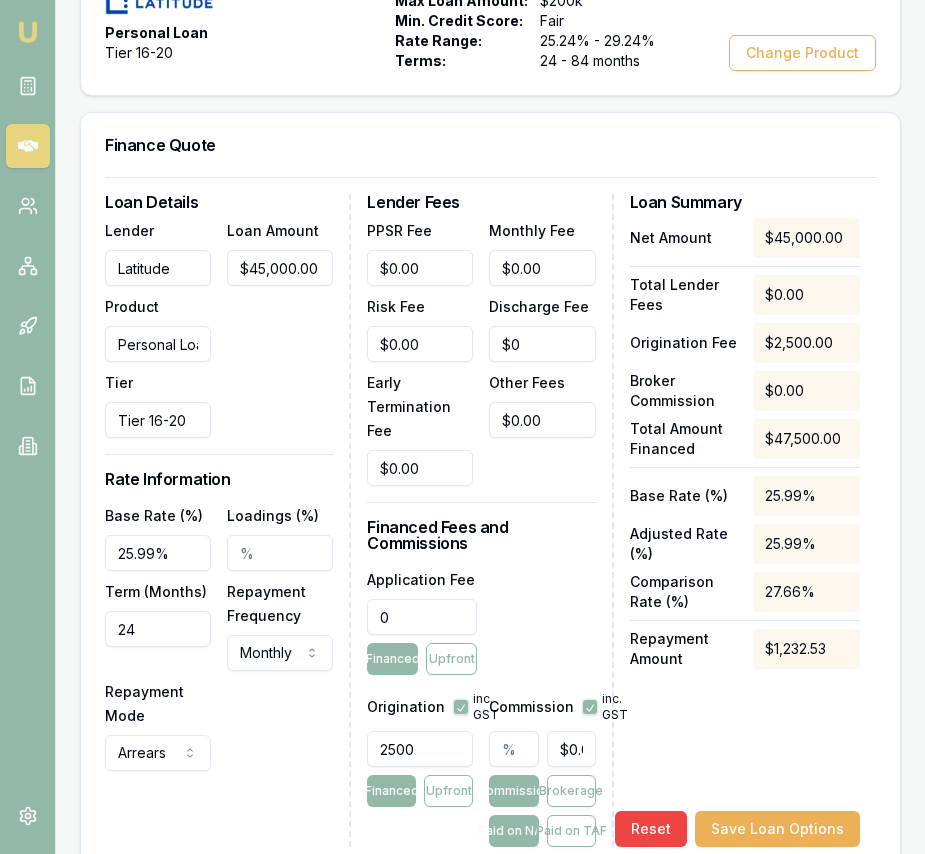 click on "0" at bounding box center (422, 617) 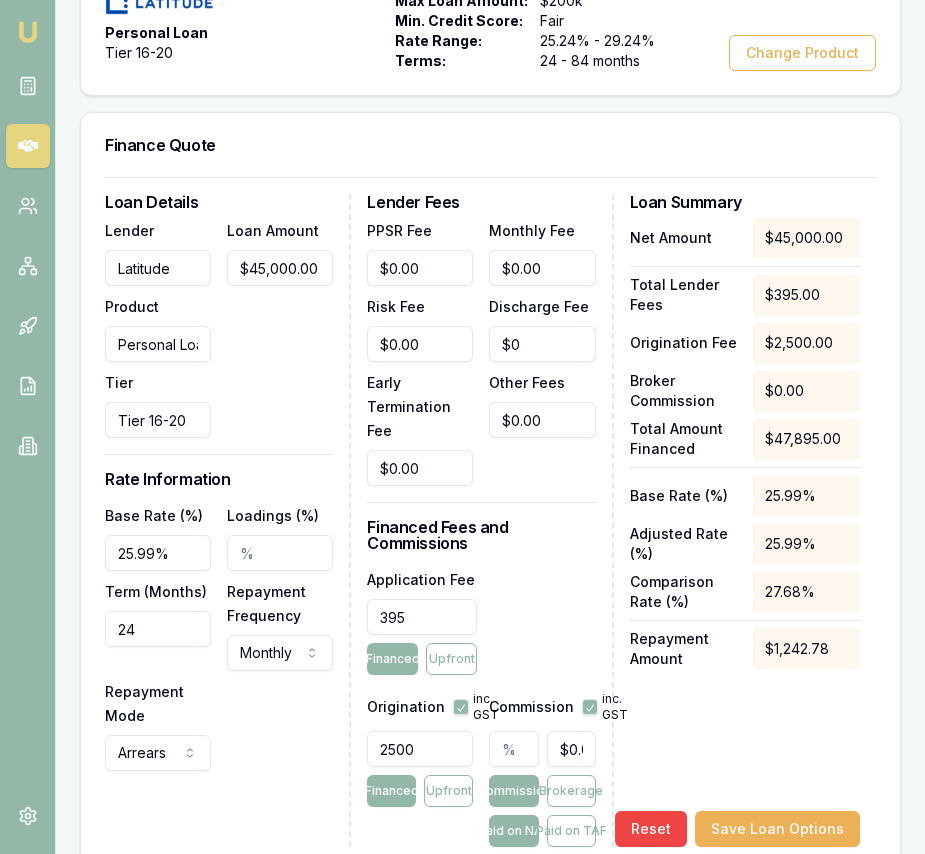 type on "395" 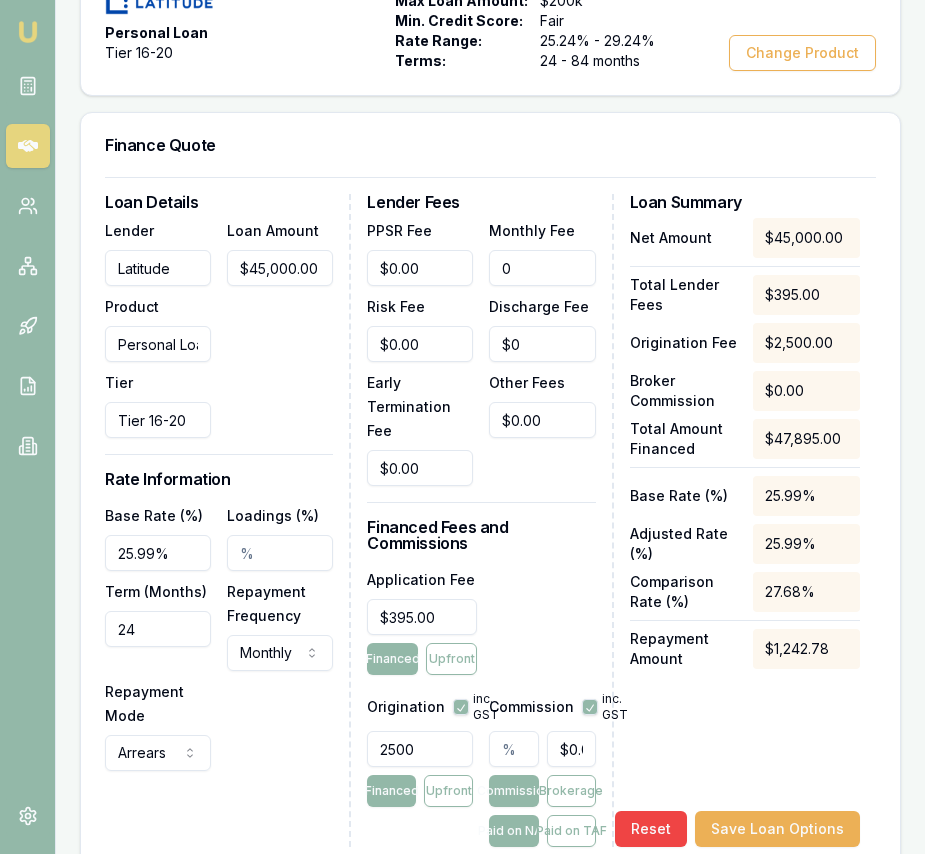 click on "0" at bounding box center [542, 268] 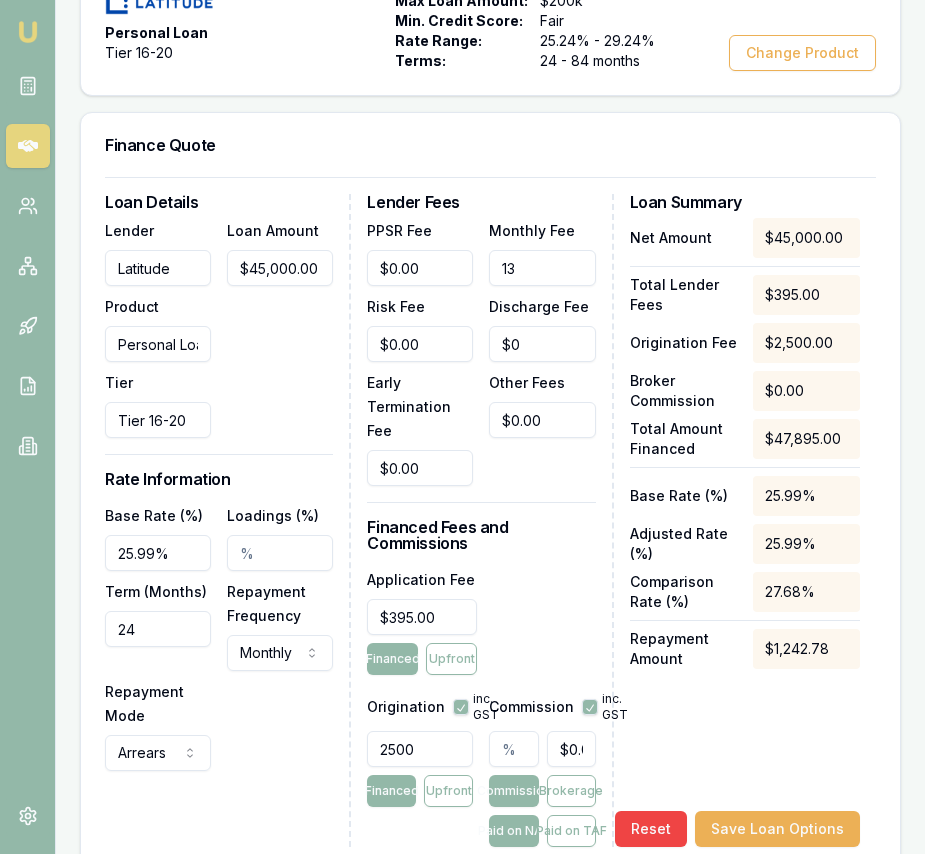 type on "$13.00" 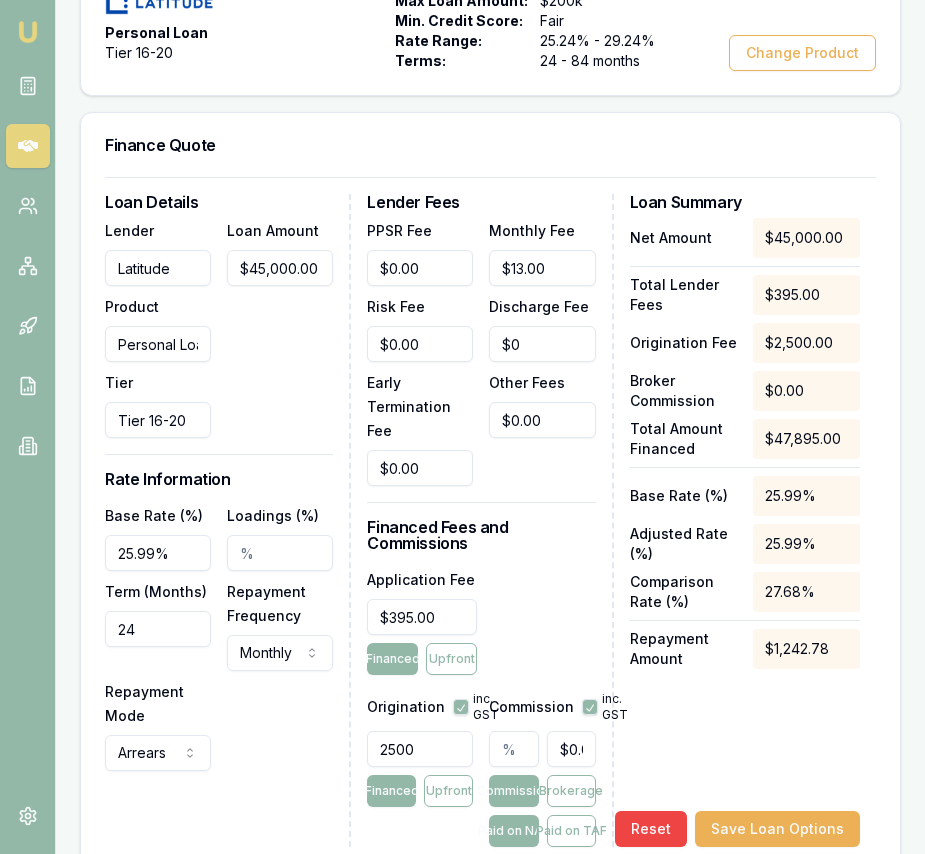 click on "Lender Fees PPSR Fee  $0.00 Monthly Fee  $13.00 Risk Fee  $0.00 Discharge Fee  $0 Early Termination Fee  $0.00 Other Fees  $0.00 Financed Fees and Commissions Application Fee  $395.00 Financed Upfront Origination inc. GST   2500 Financed Upfront Commission inc. GST   $0.00 Commission Brokerage Paid on NAF Paid on TAF" at bounding box center [490, 520] 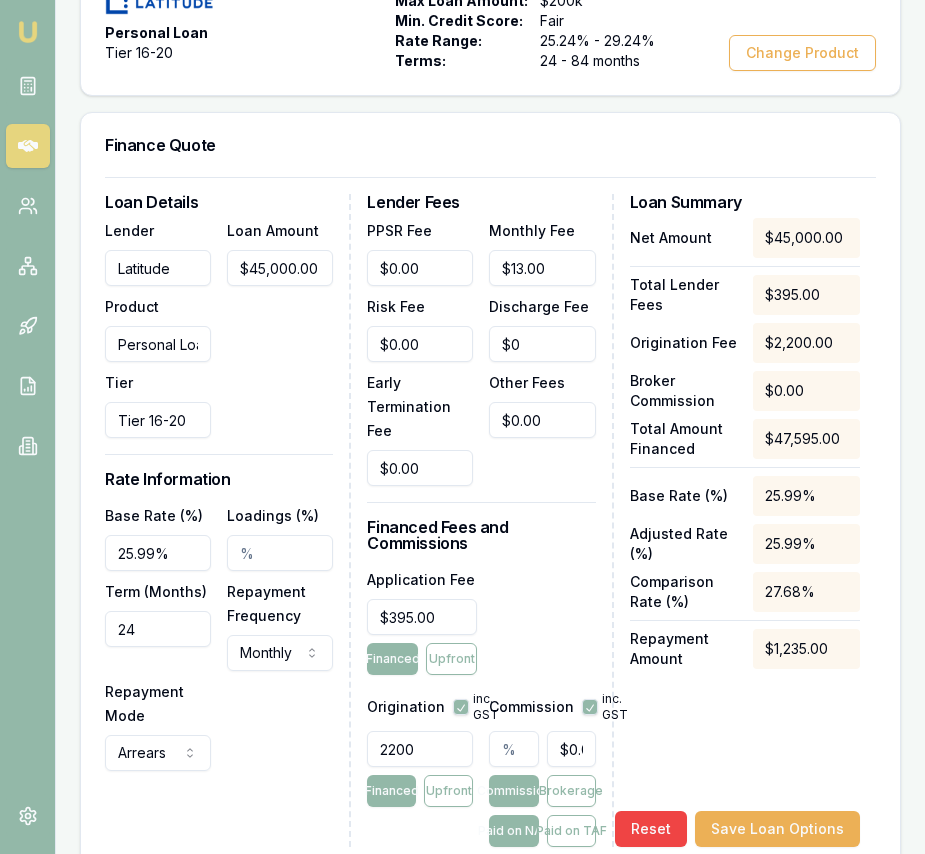 type on "2200.00" 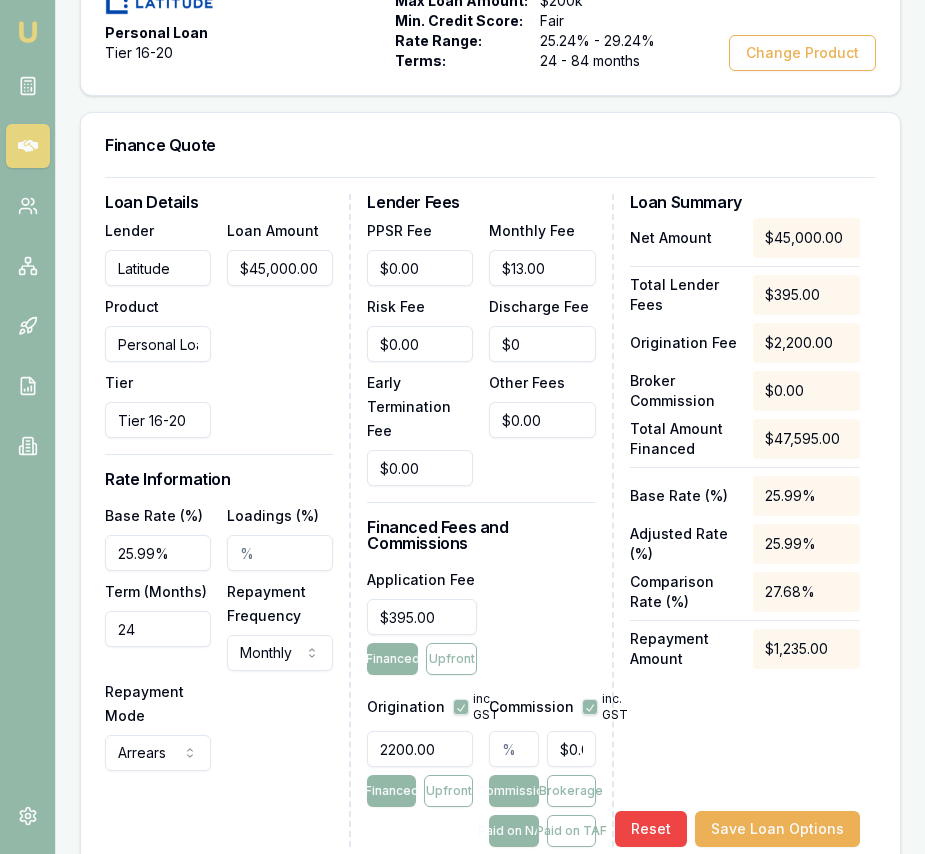 click on "Application Fee  $395.00 Financed Upfront" at bounding box center (481, 621) 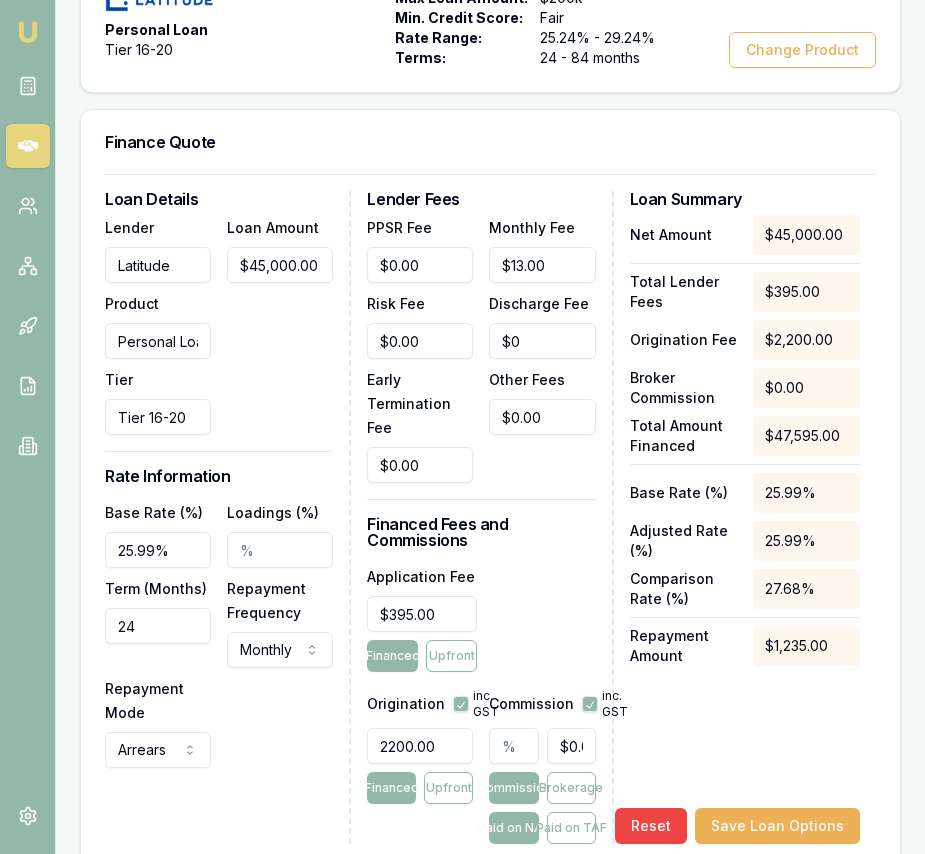 scroll, scrollTop: 675, scrollLeft: 0, axis: vertical 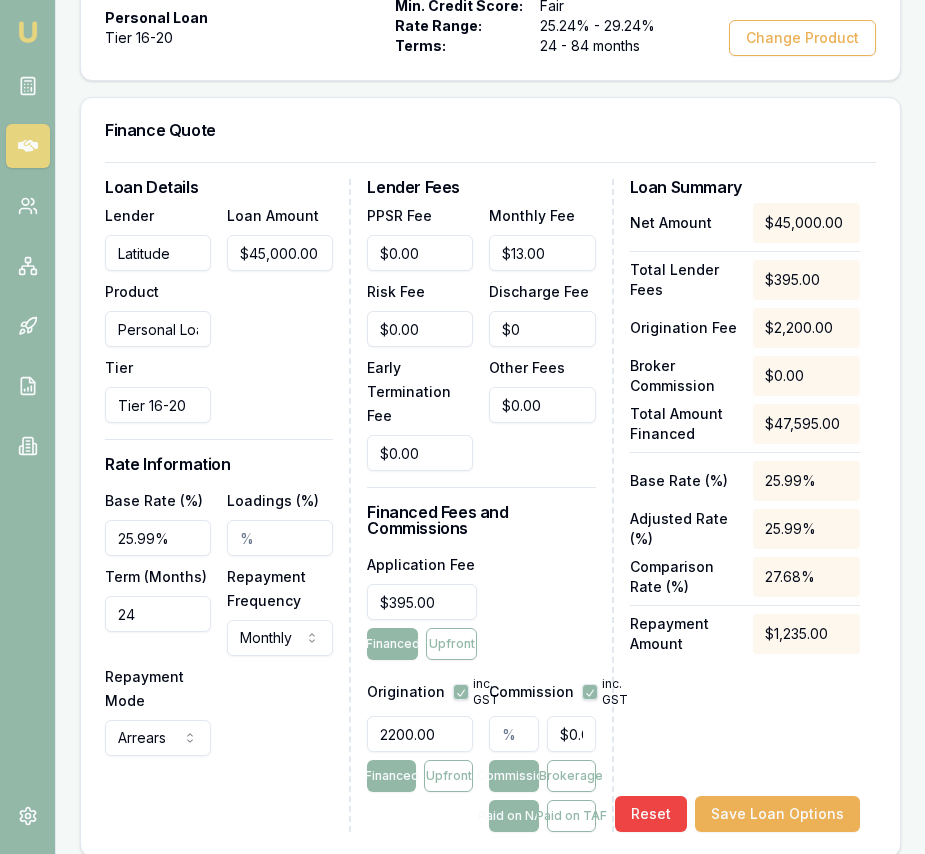 click at bounding box center (513, 734) 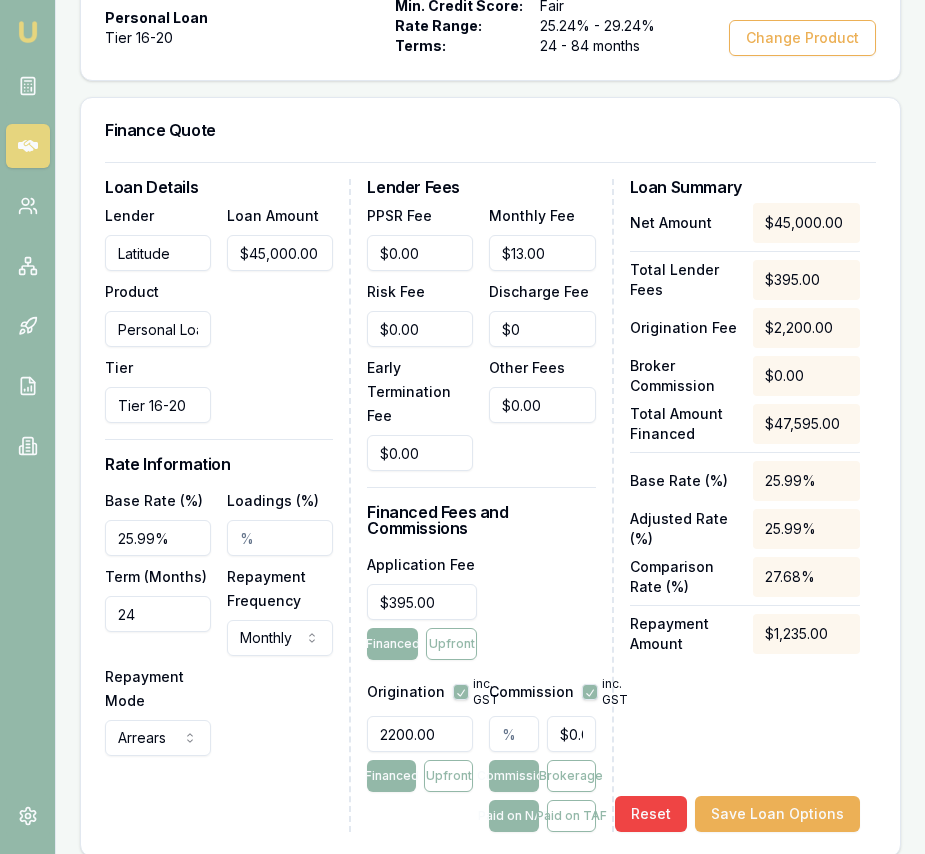 type on "2" 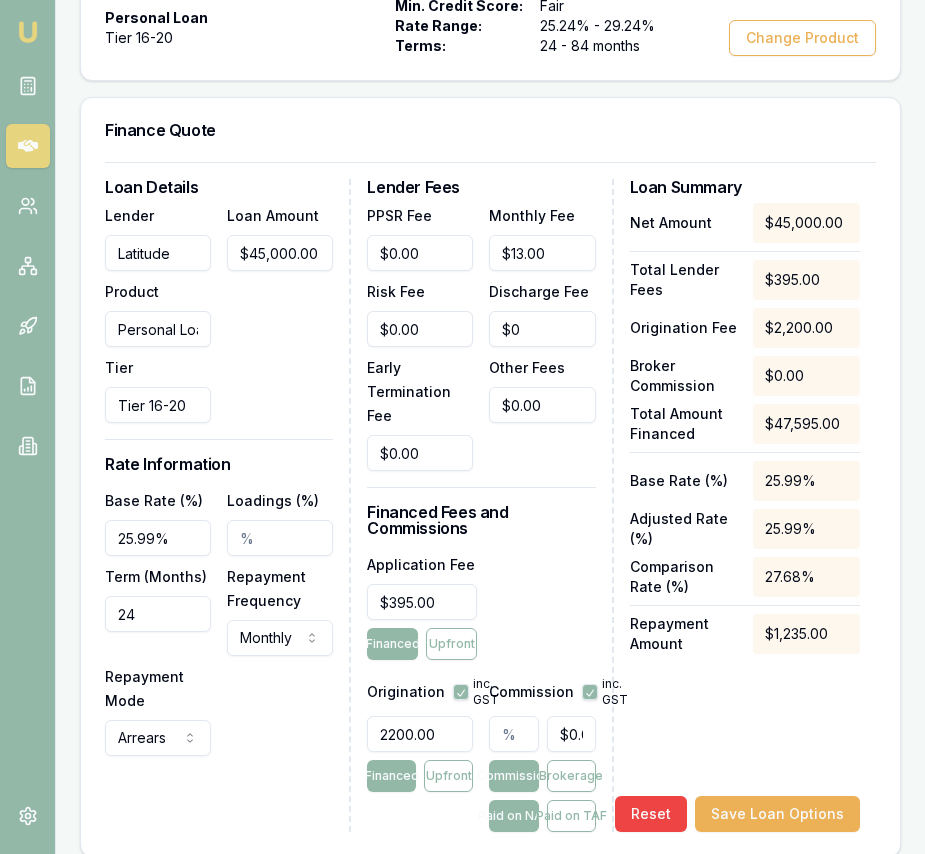 type on "$900.00" 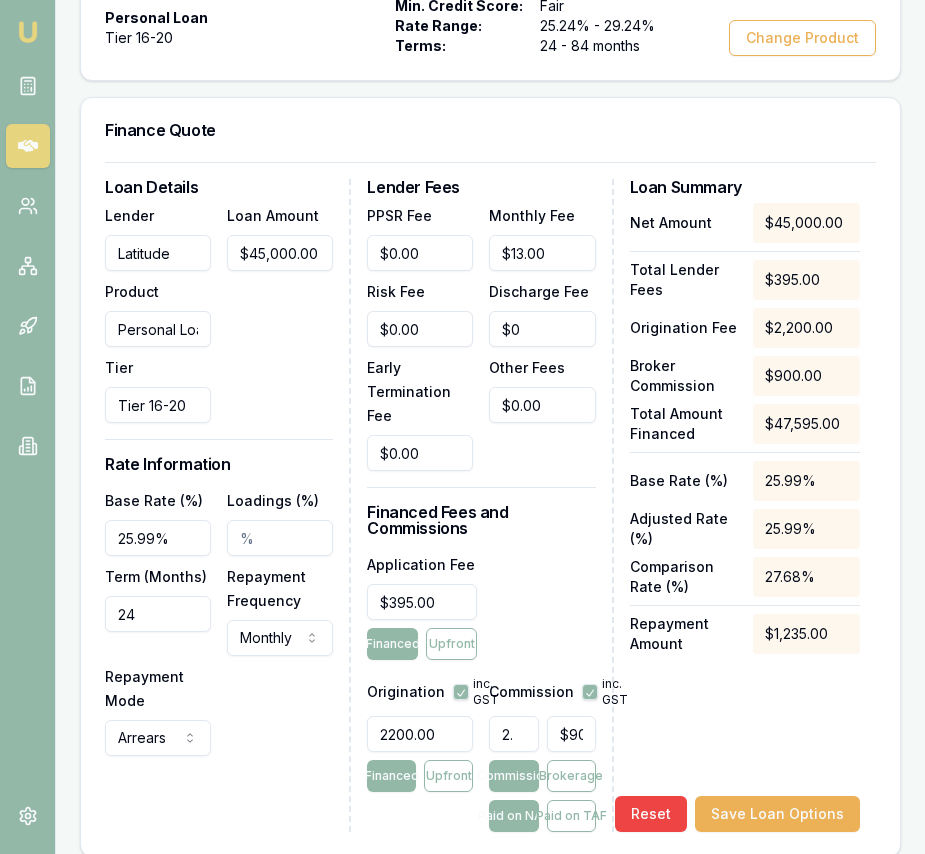 type on "2.4" 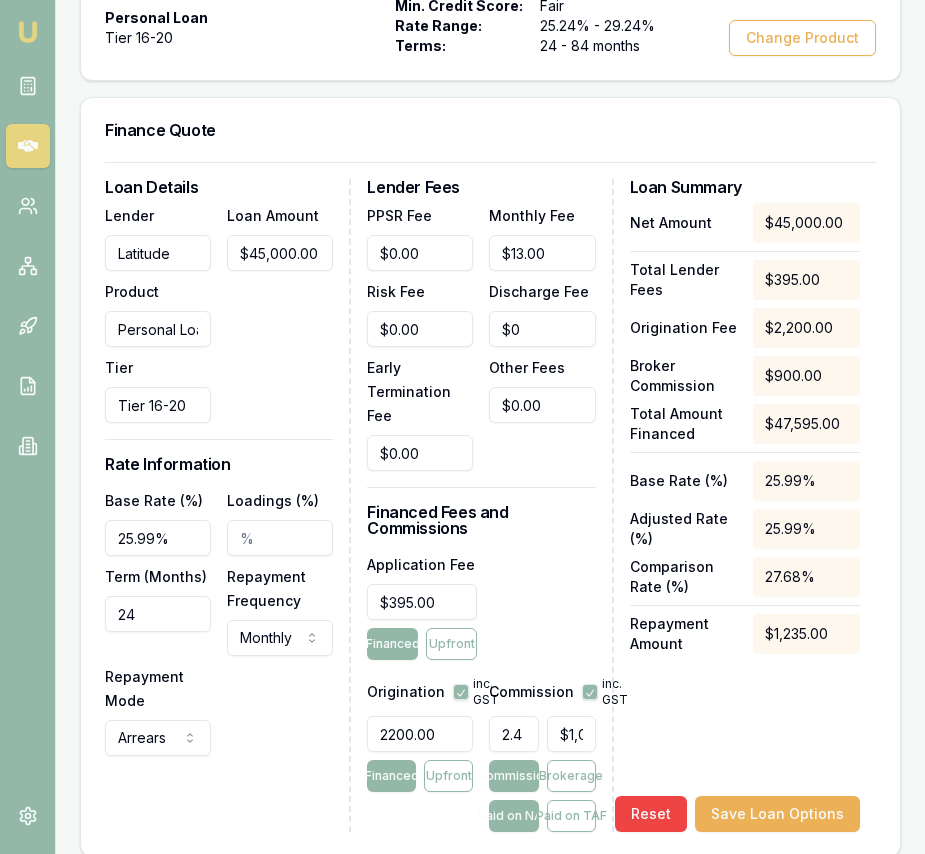 type on "2.47" 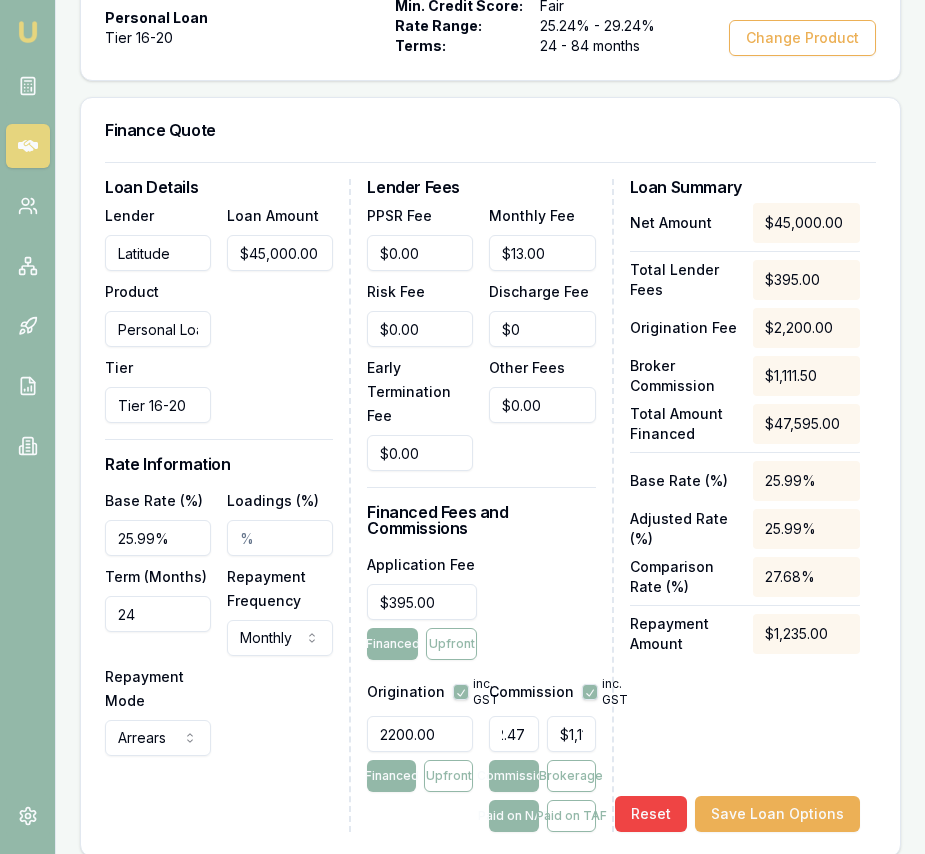 type on "2.475" 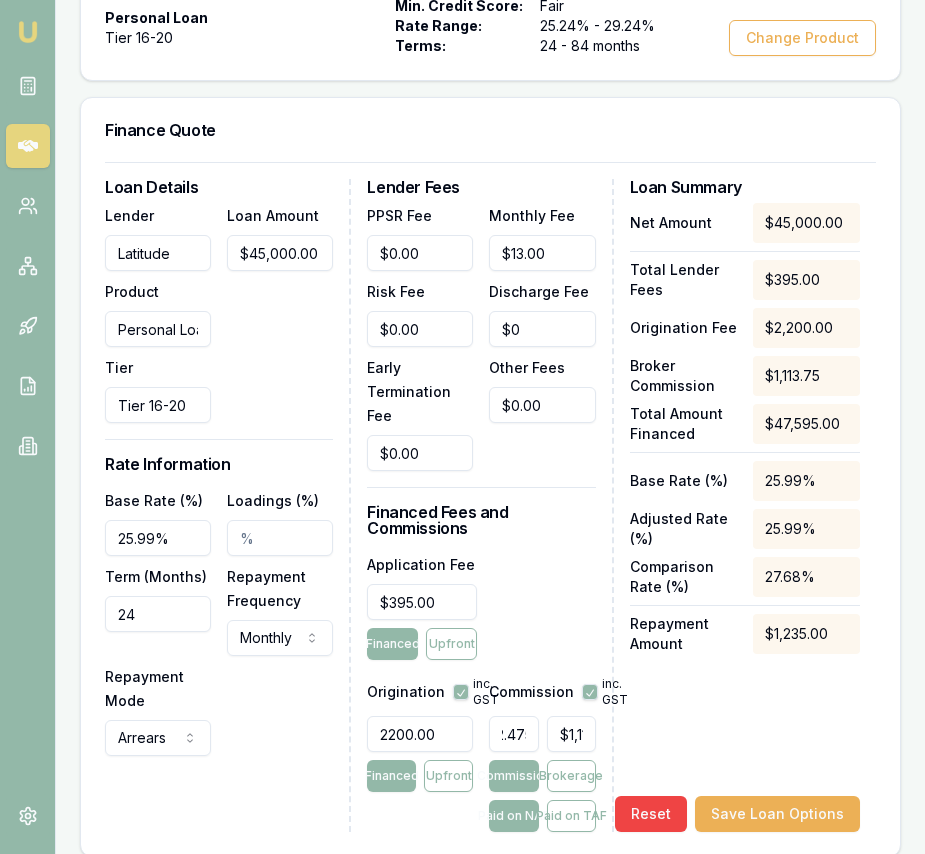 scroll, scrollTop: 0, scrollLeft: 14, axis: horizontal 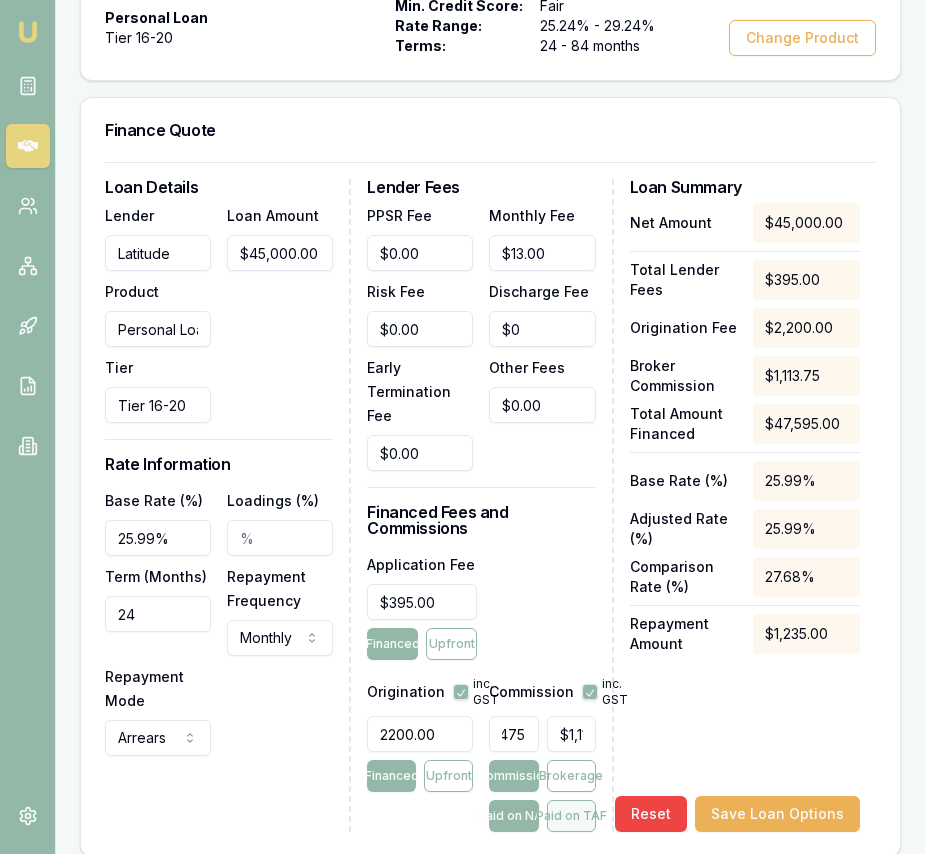 type on "2.48%" 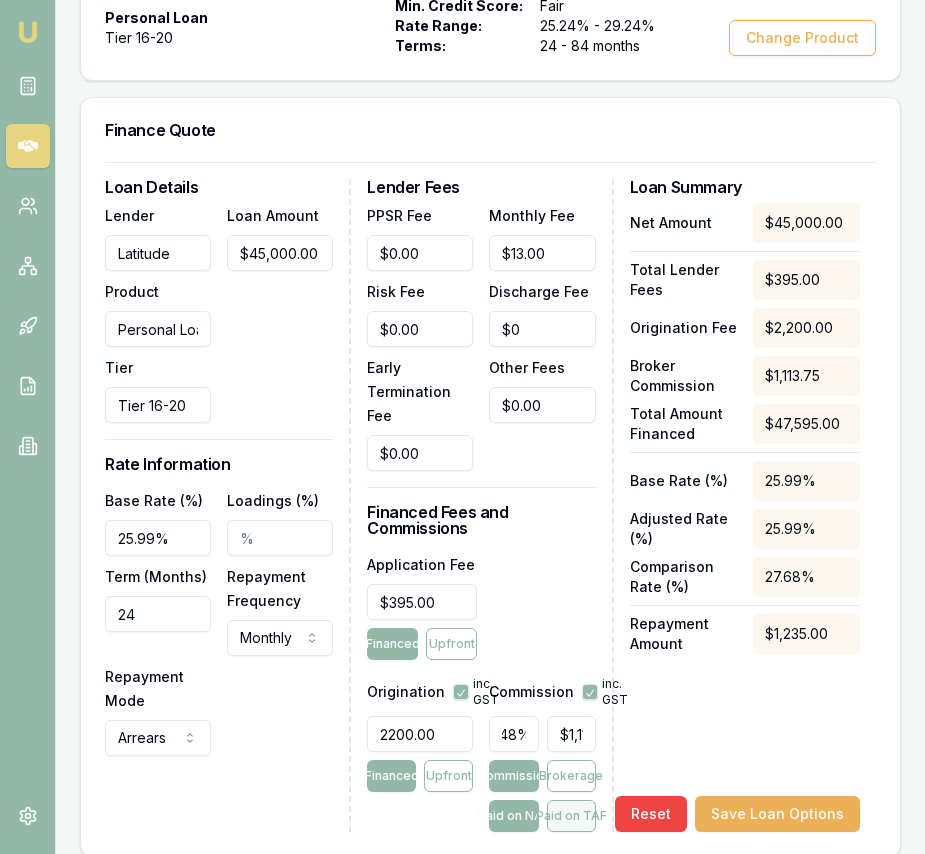 scroll, scrollTop: 0, scrollLeft: 0, axis: both 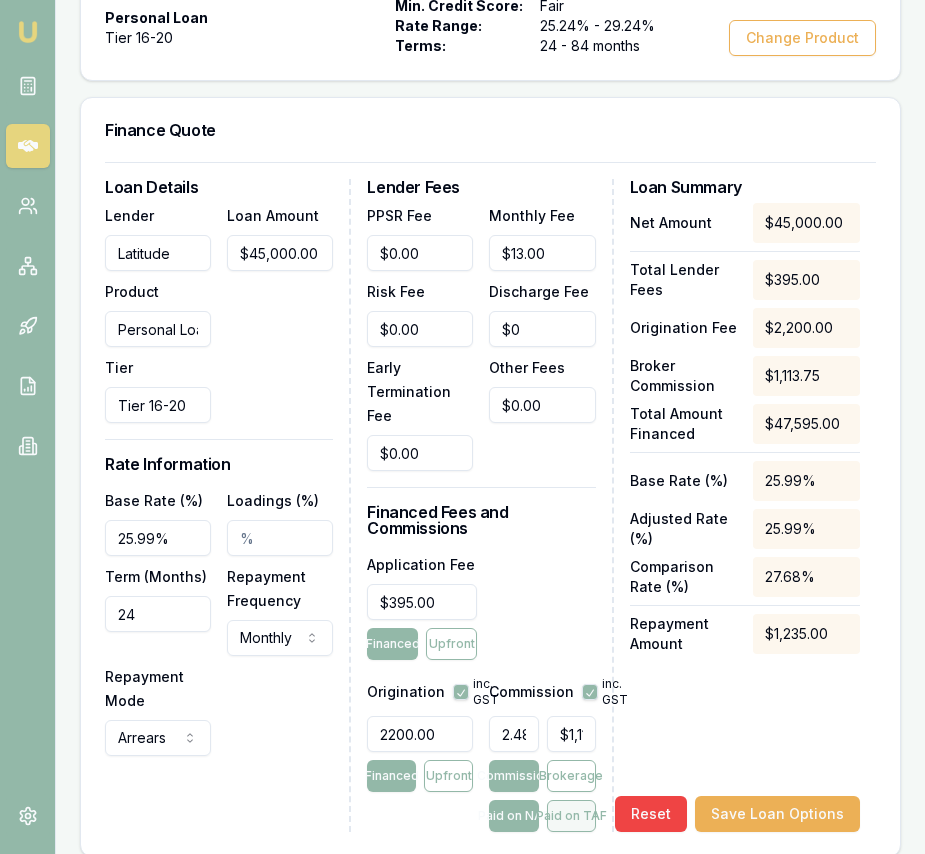 click on "Paid on TAF" at bounding box center [571, 816] 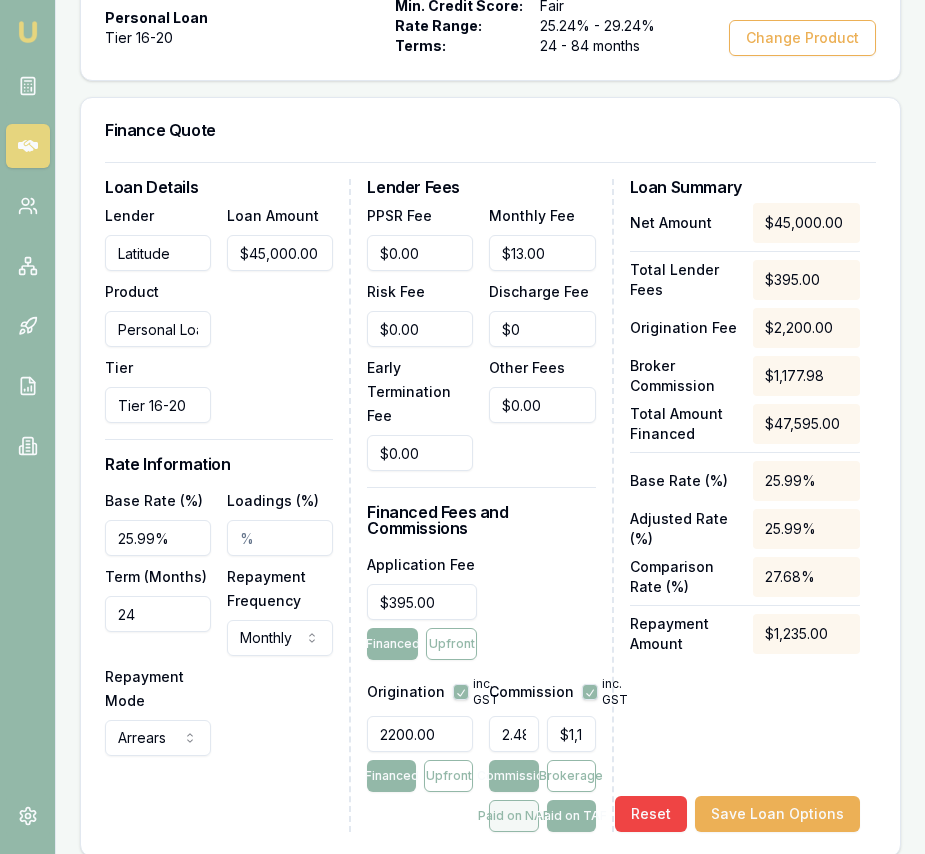click on "Paid on NAF" at bounding box center [513, 816] 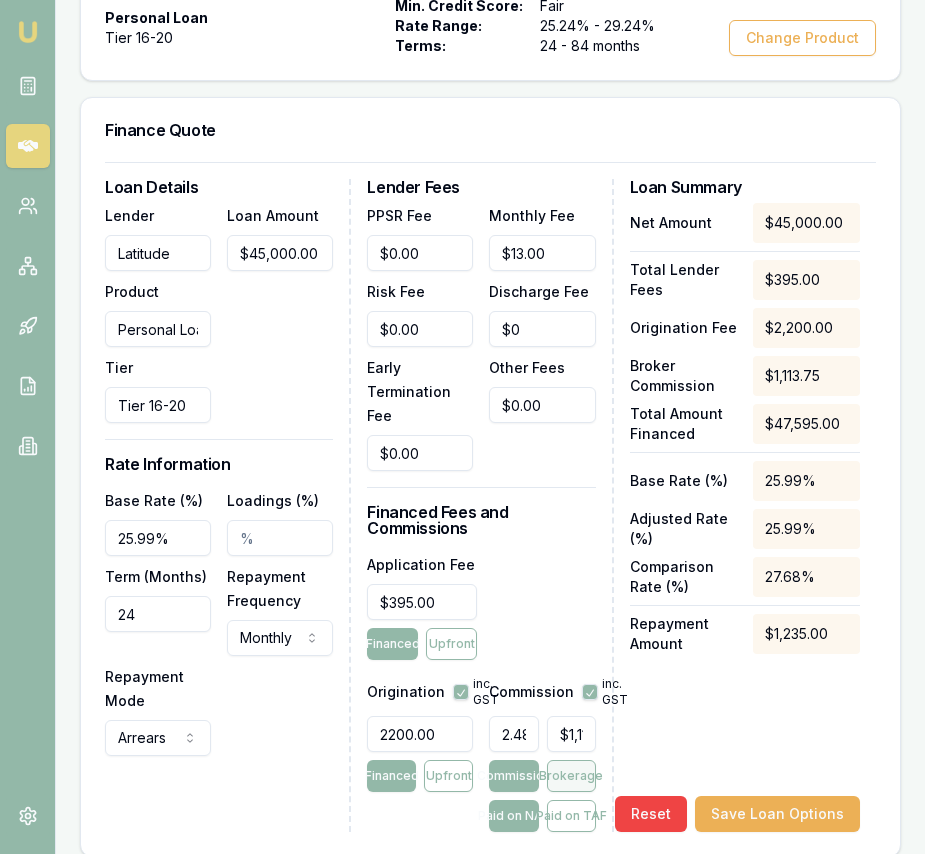 click on "Brokerage" at bounding box center (571, 776) 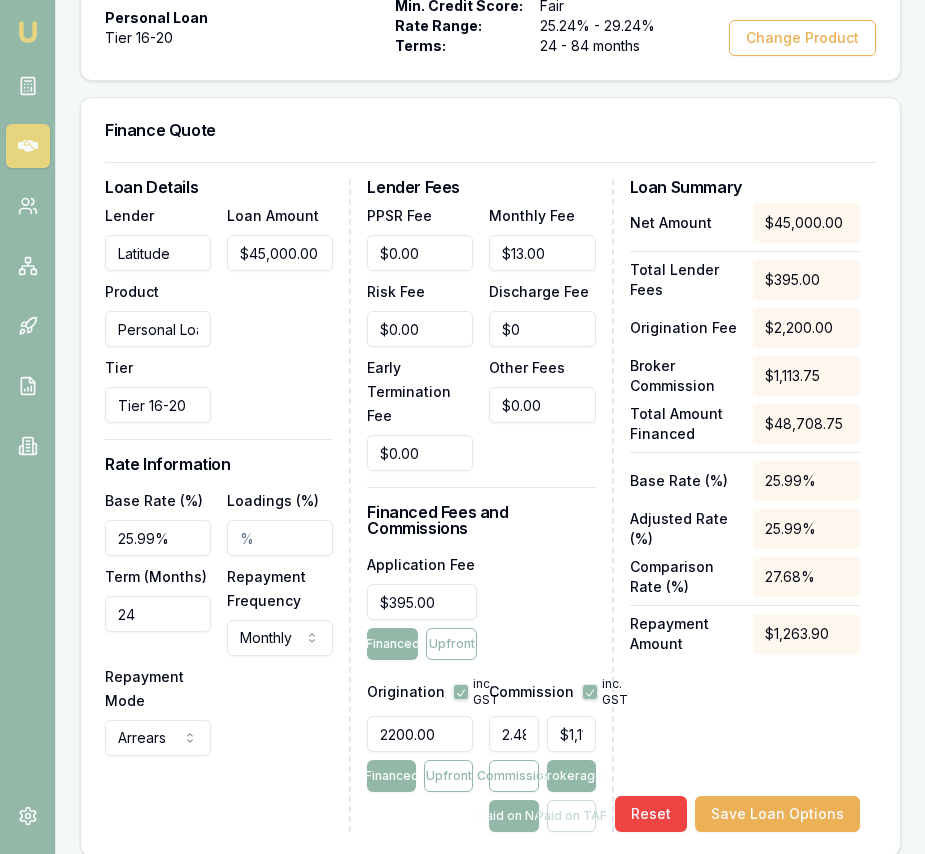 click on "Paid on NAF Paid on TAF" at bounding box center (542, 816) 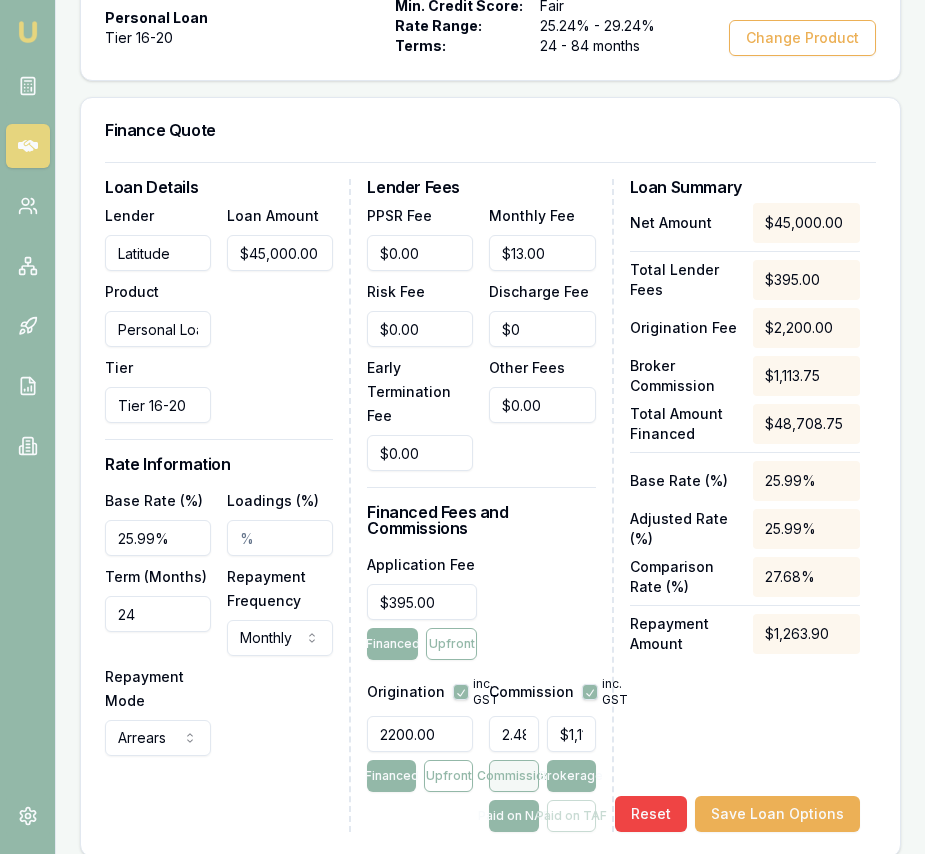 click on "Commission" at bounding box center (513, 776) 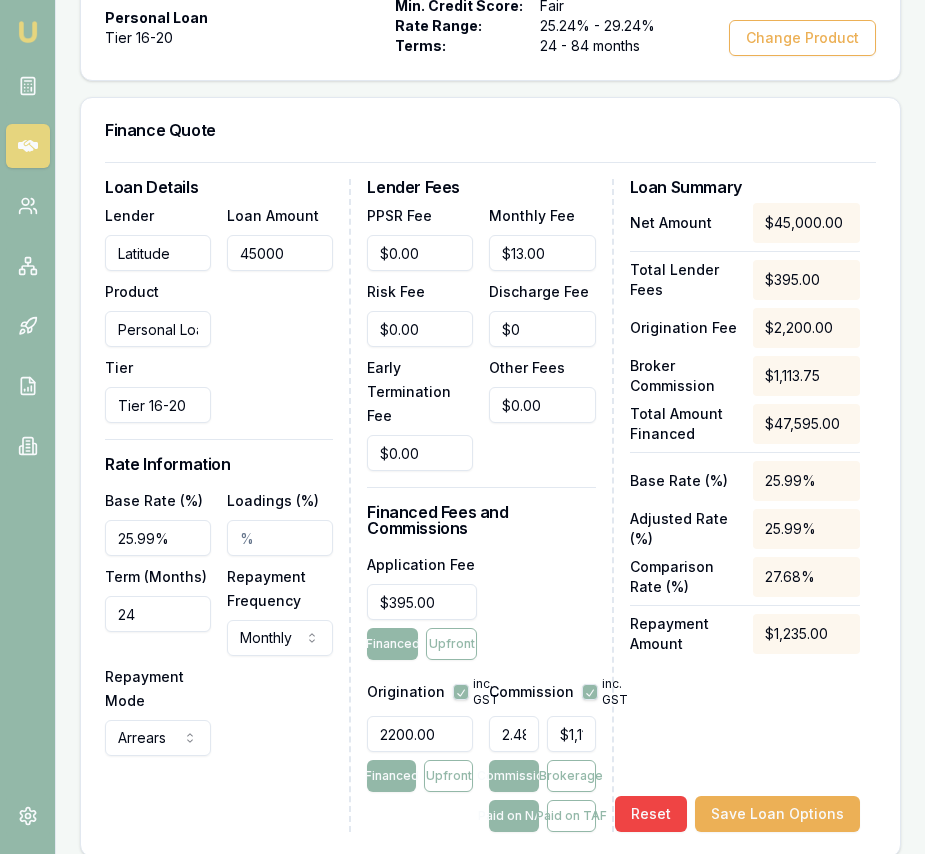 click on "45000" at bounding box center (280, 253) 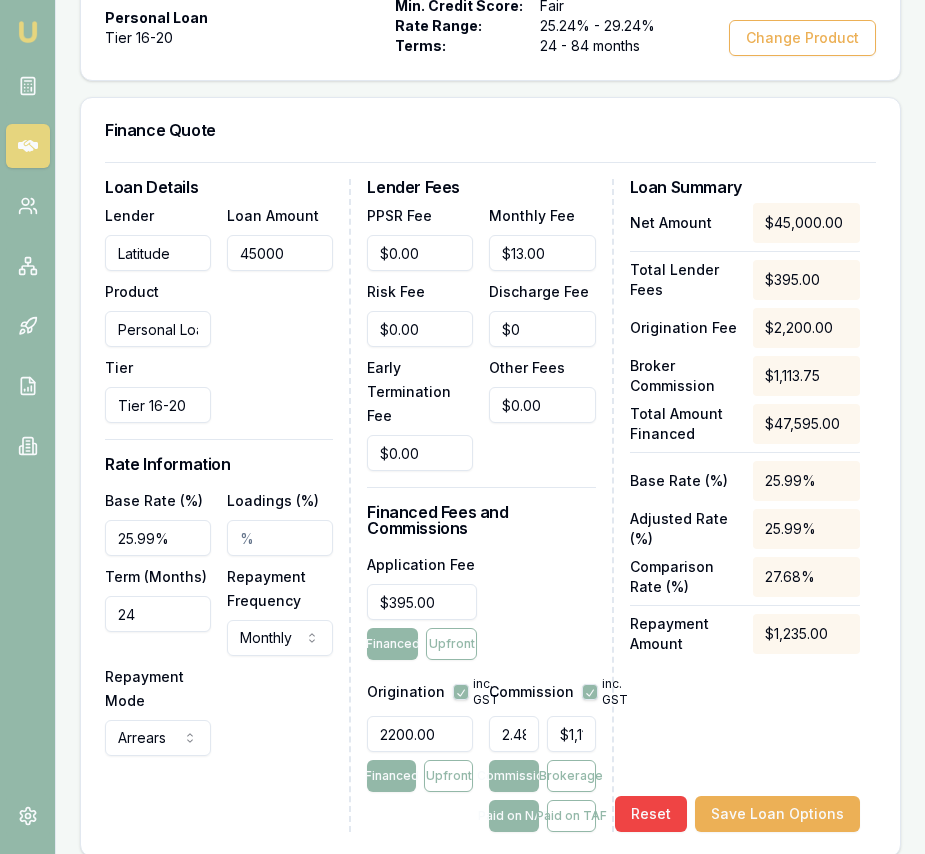 type on "4500" 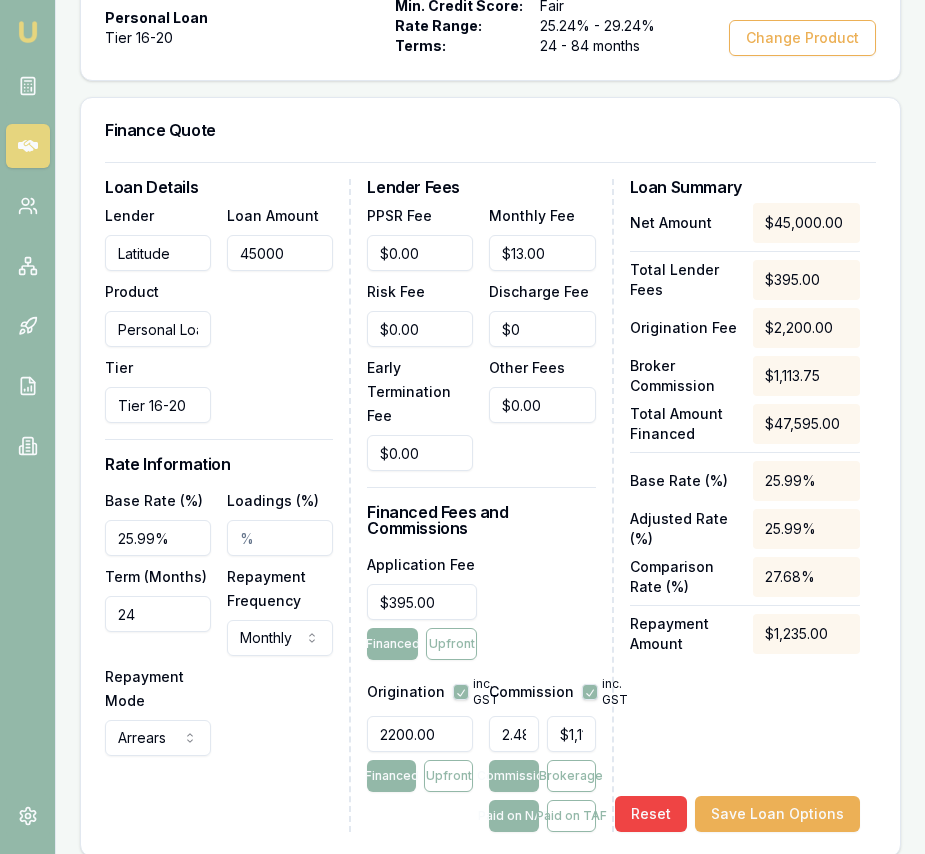 type on "$111.38" 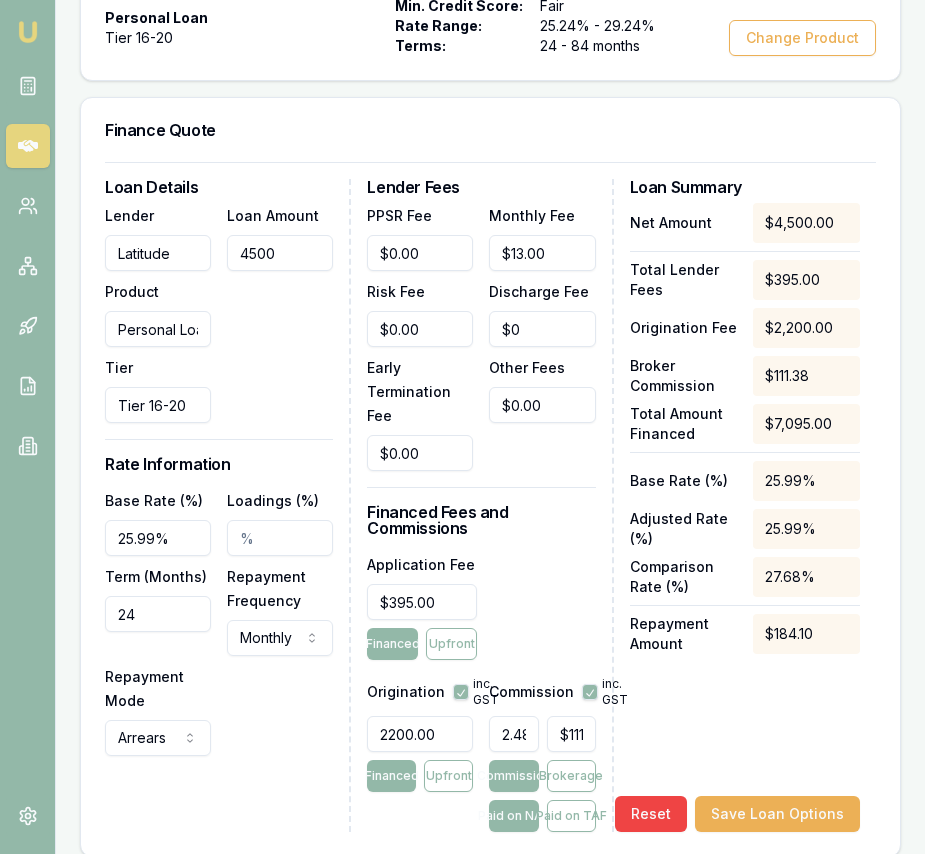 type on "450" 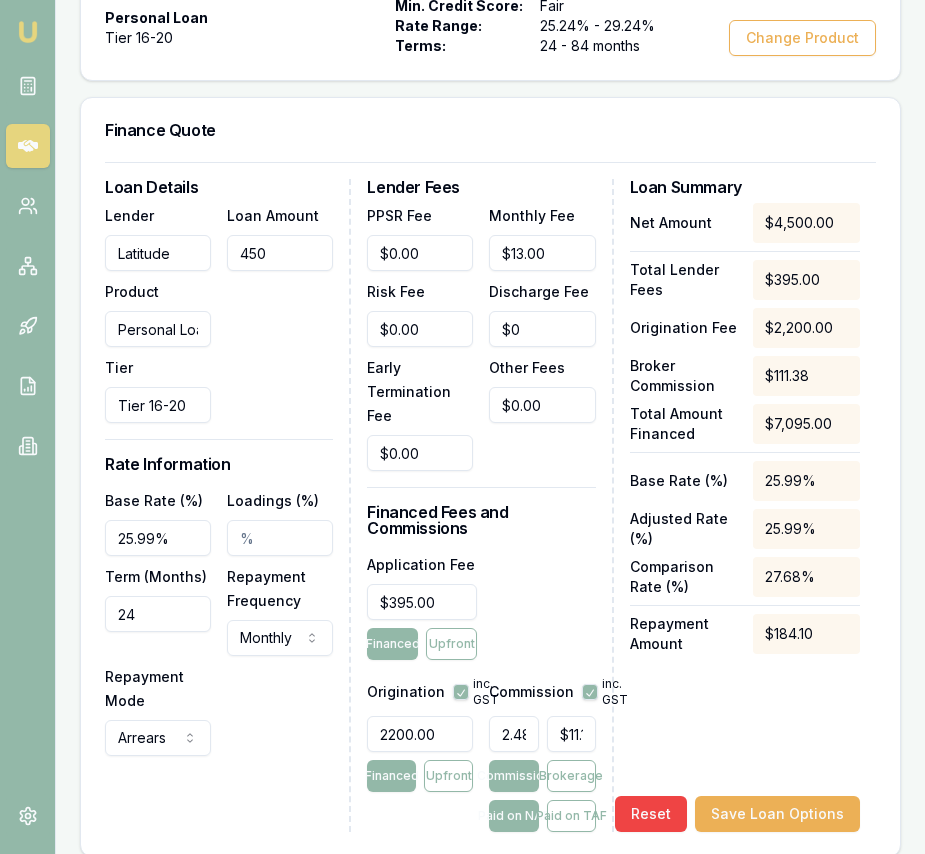 type on "45" 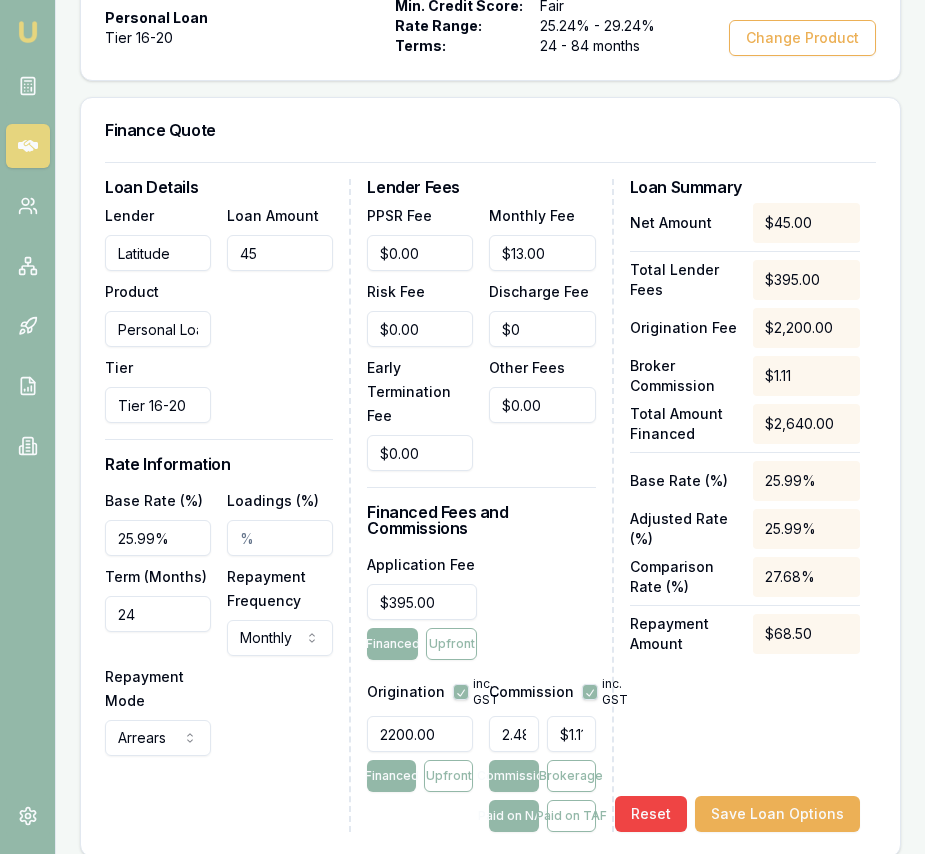type on "4" 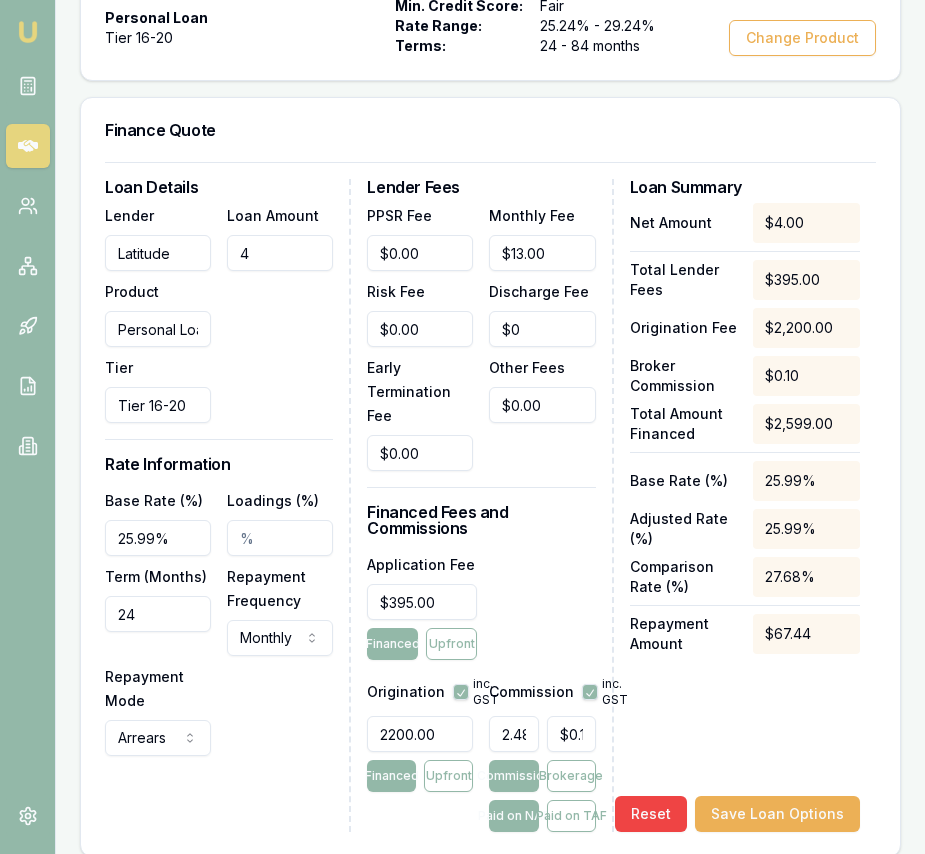 type on "47" 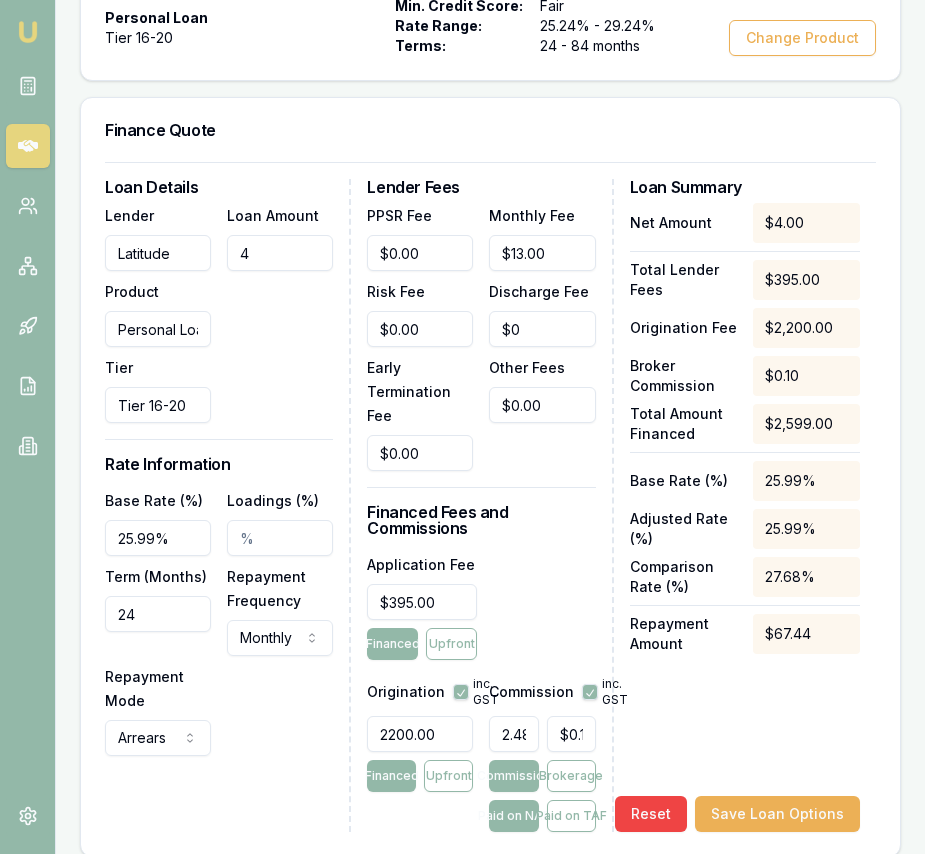 type on "$1.16" 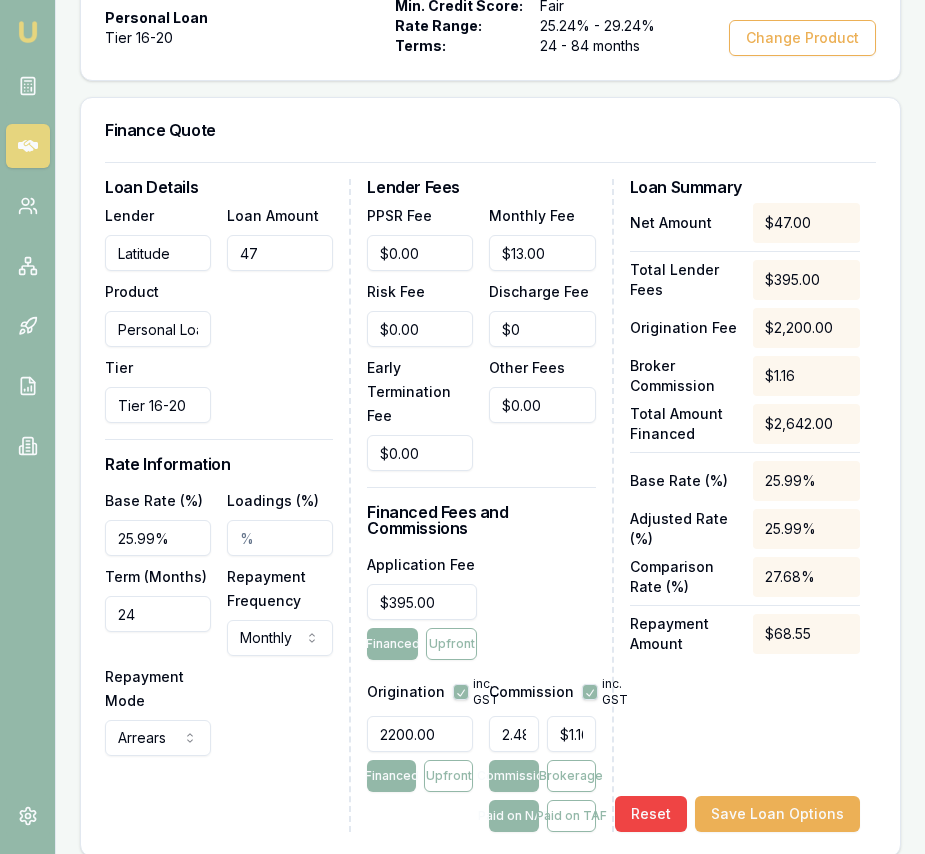 type on "471" 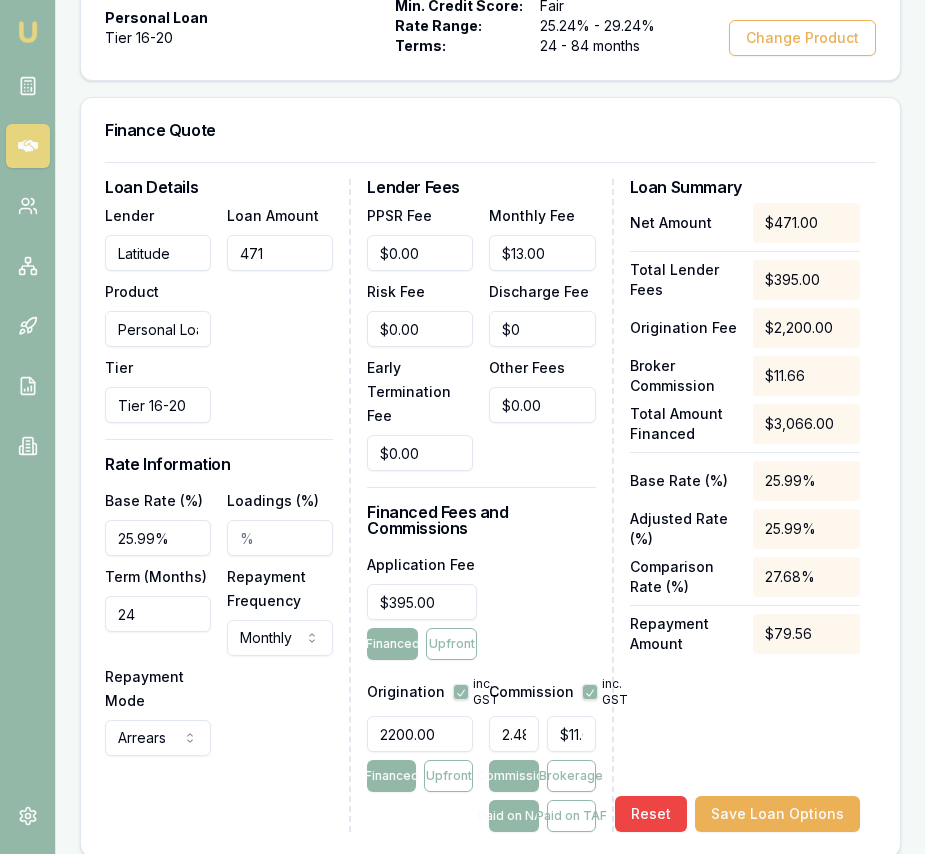 type on "4715" 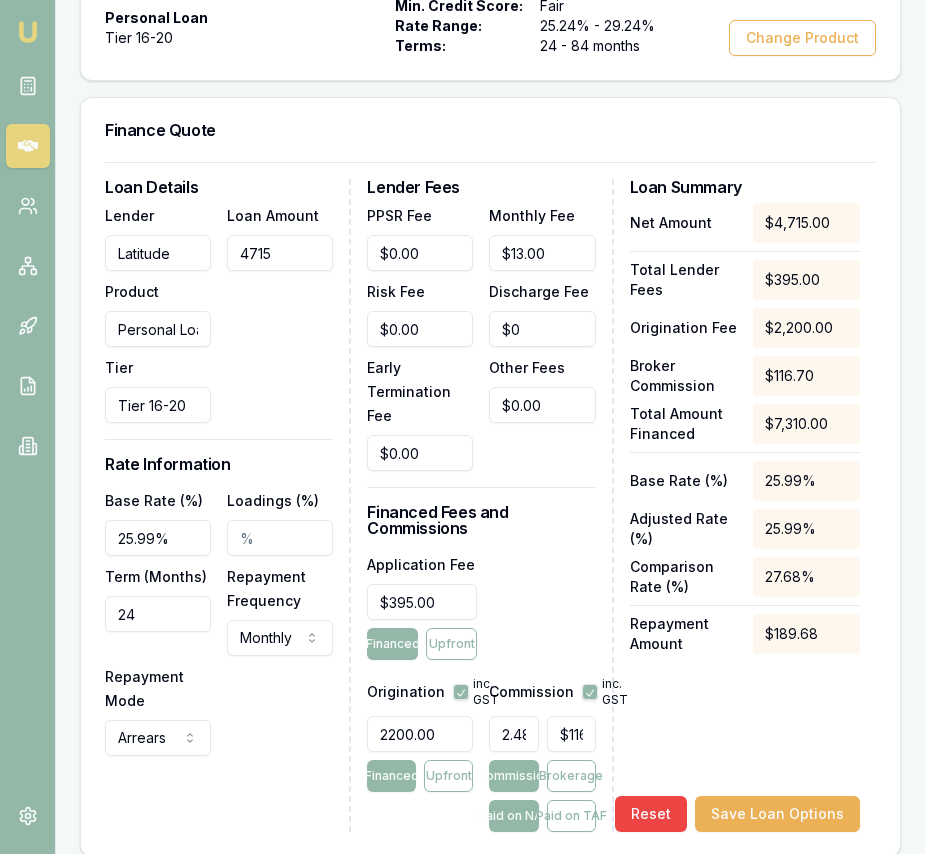 type on "47150" 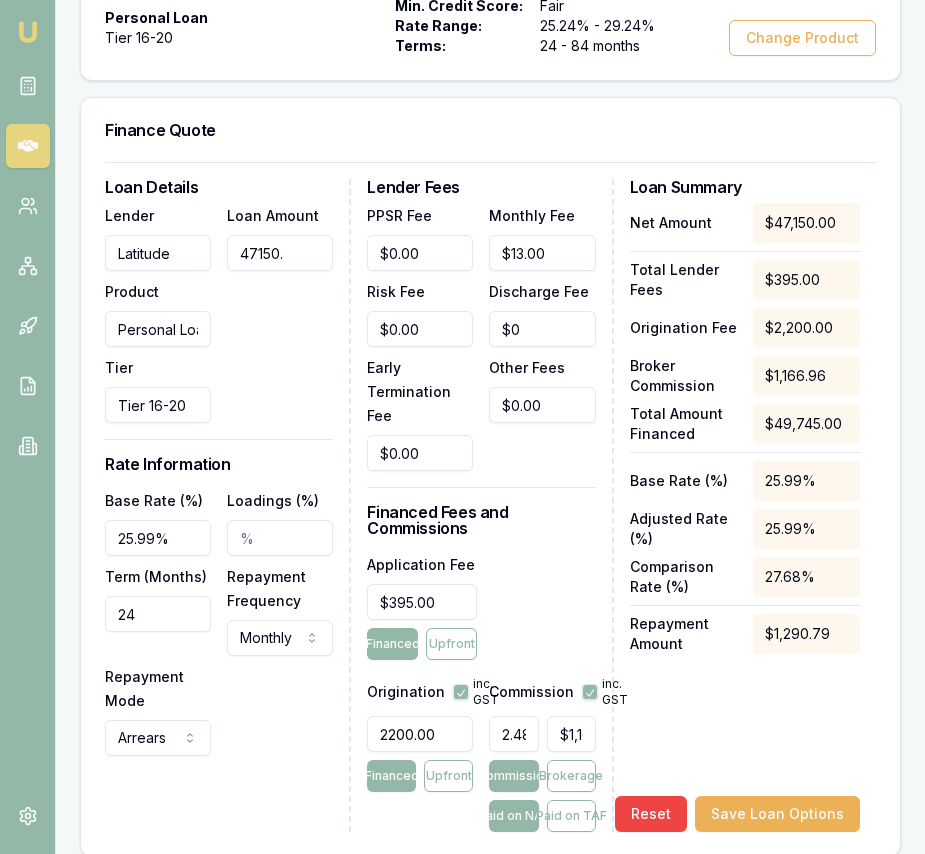 type on "47150.8" 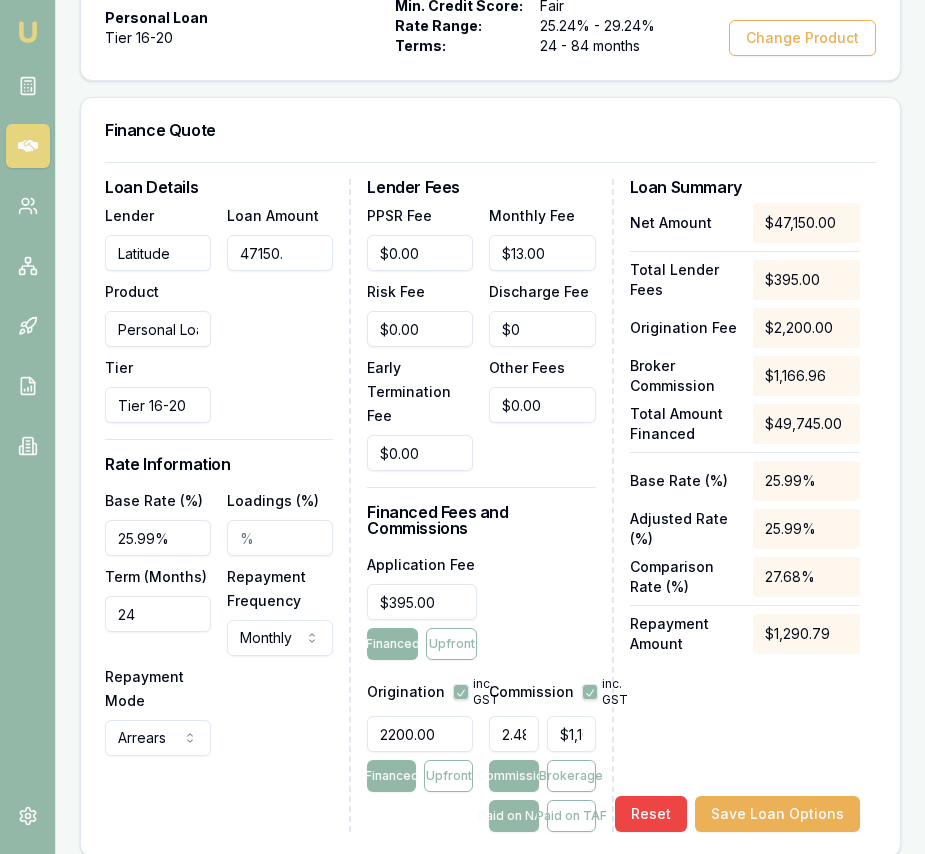 type on "$1,166.98" 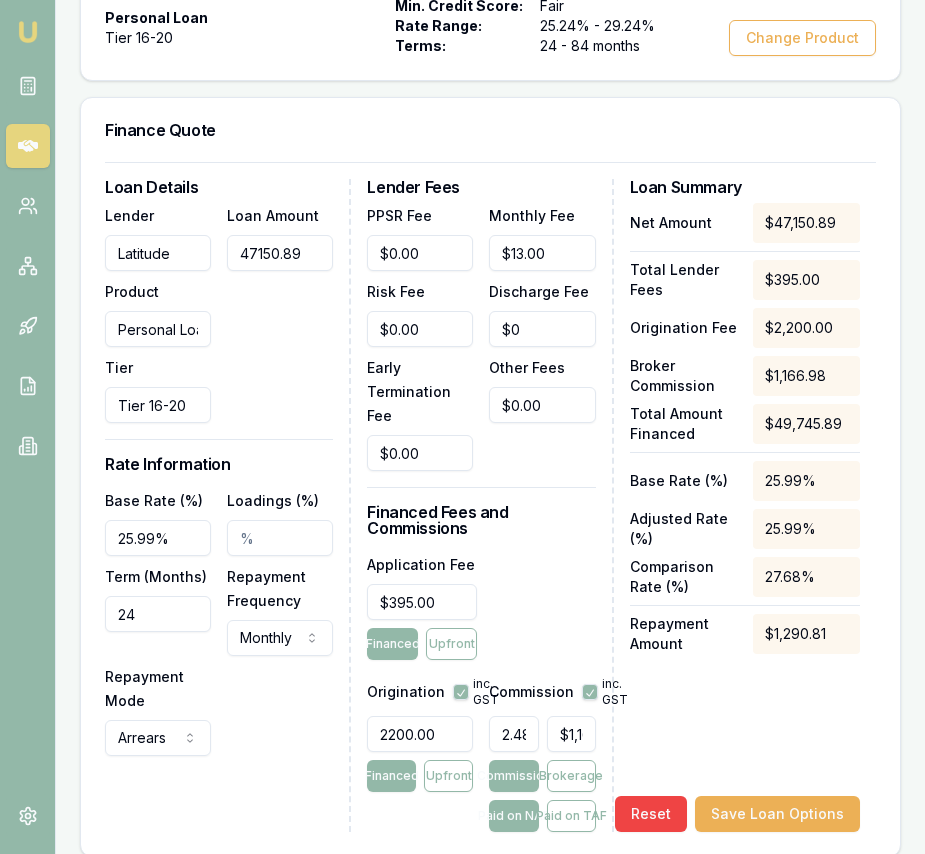 type on "$47,150.89" 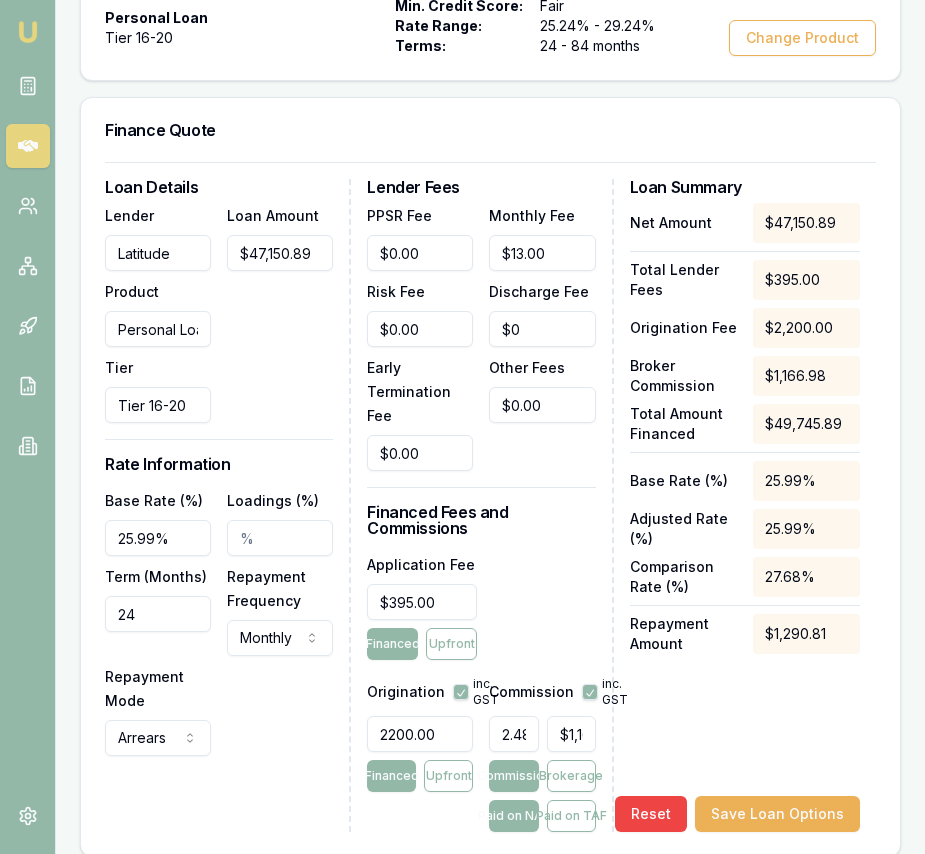 click on "Loan Amount  $47,150.89" at bounding box center [280, 313] 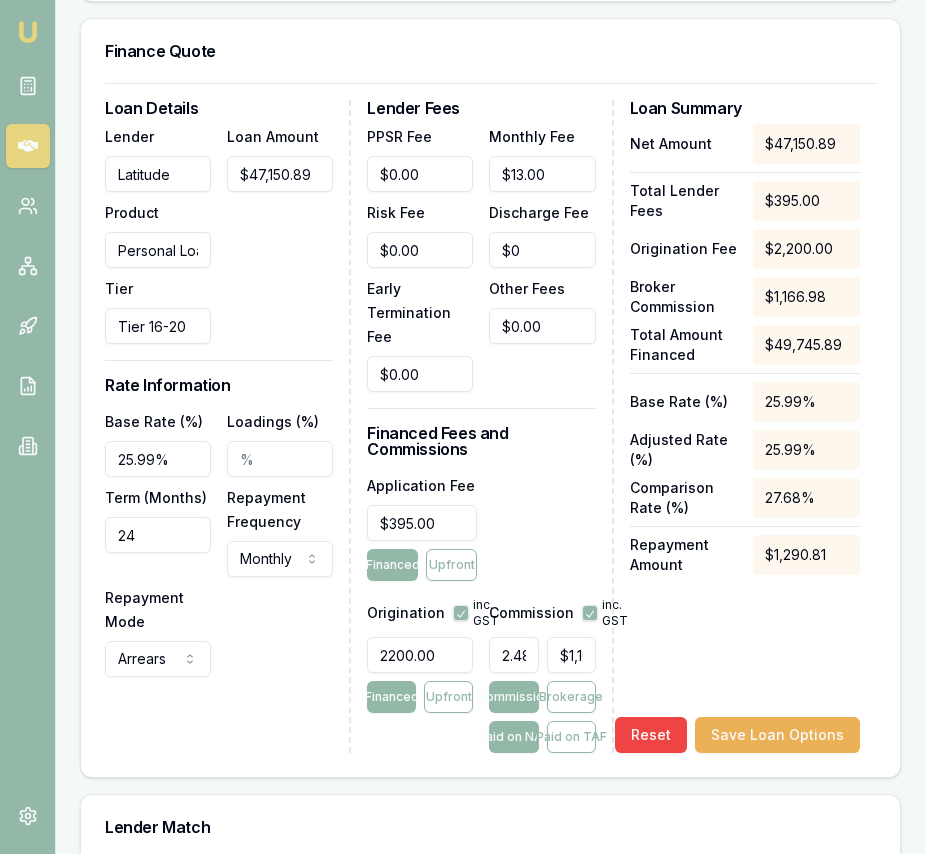 scroll, scrollTop: 759, scrollLeft: 0, axis: vertical 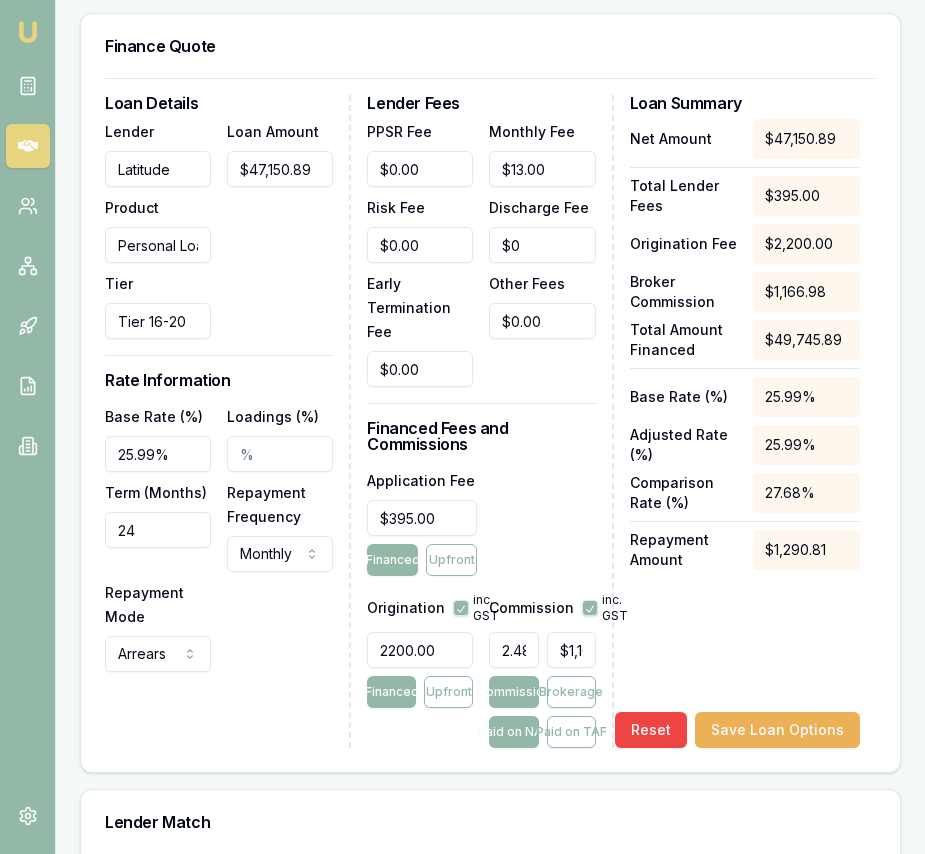 click on "2.48%" at bounding box center [513, 650] 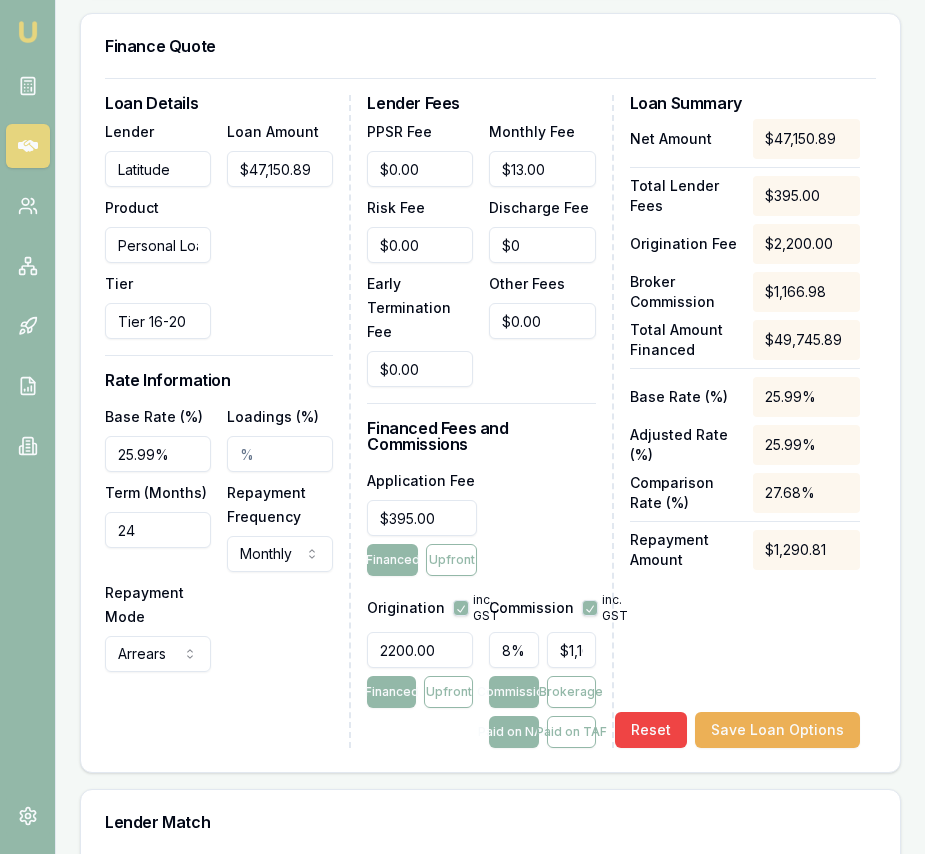 scroll, scrollTop: 0, scrollLeft: 1, axis: horizontal 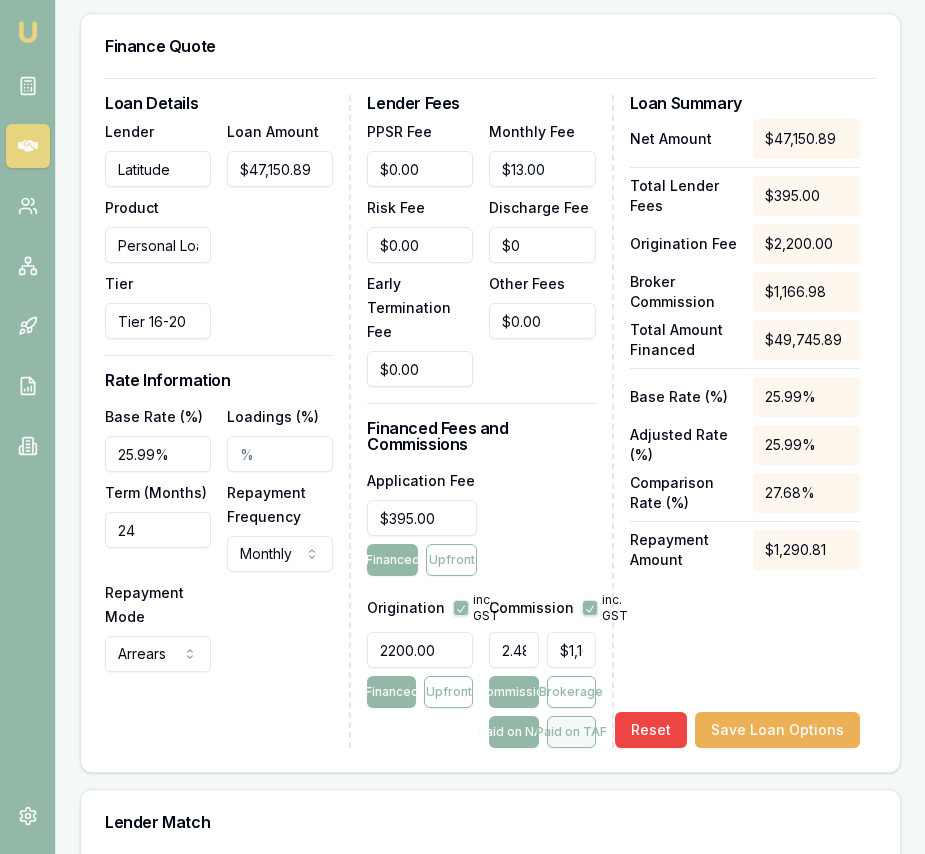 click on "Paid on TAF" at bounding box center (571, 732) 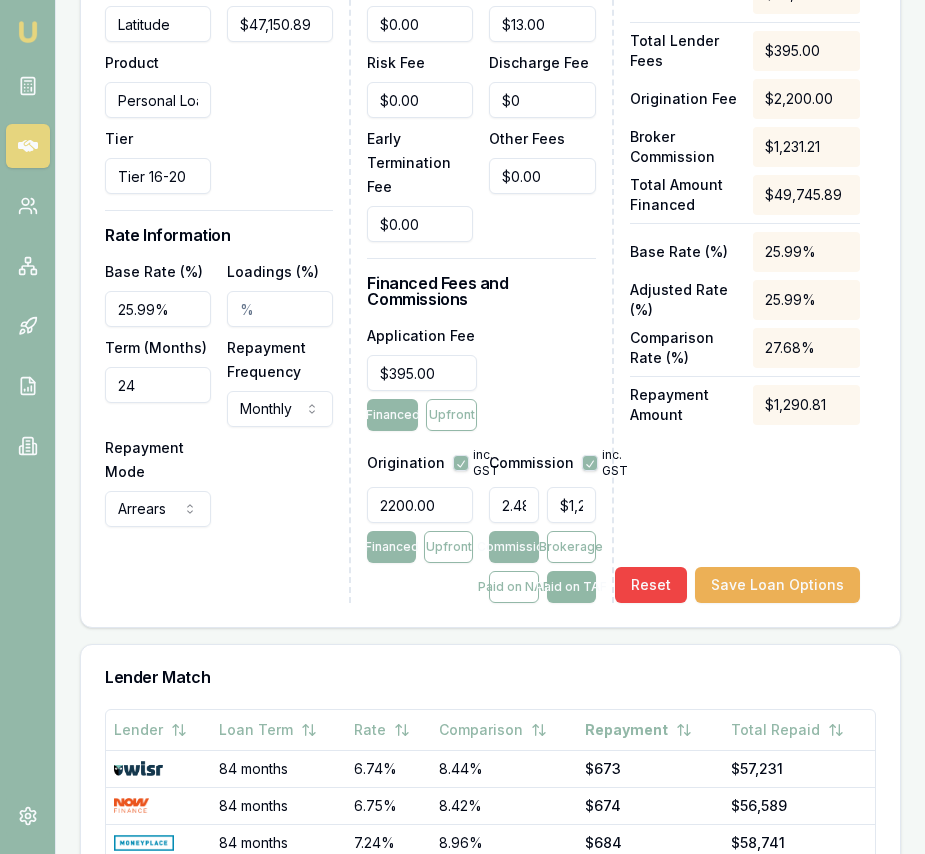 scroll, scrollTop: 922, scrollLeft: 0, axis: vertical 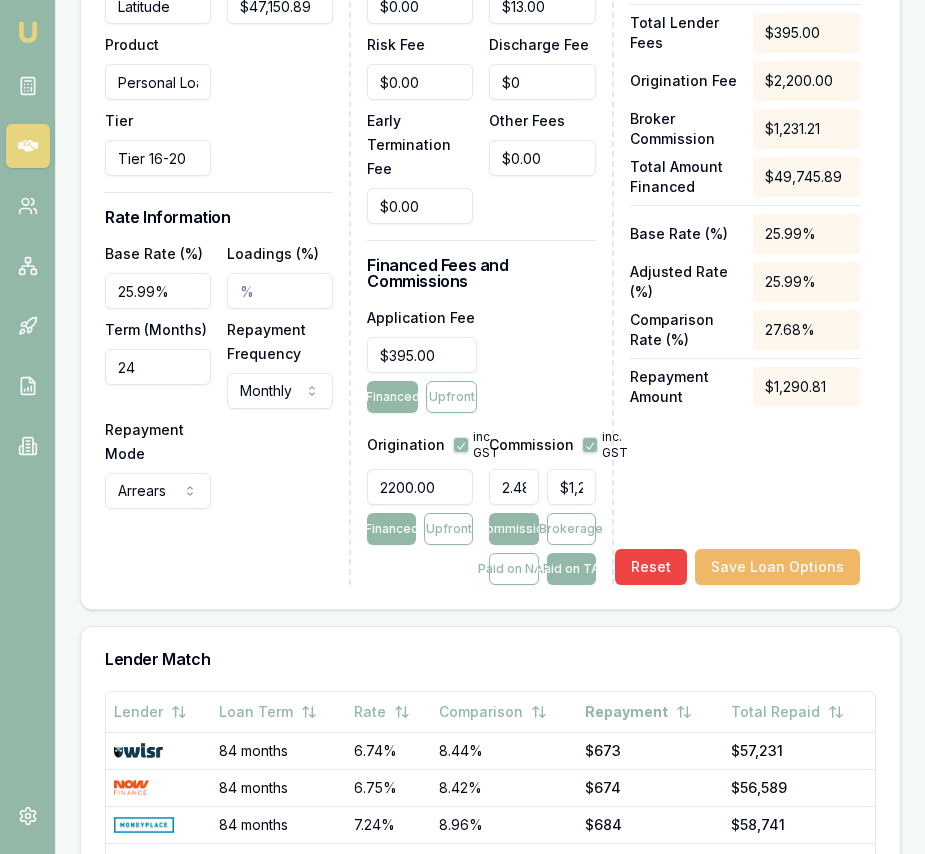 click on "Save Loan Options" at bounding box center [777, 567] 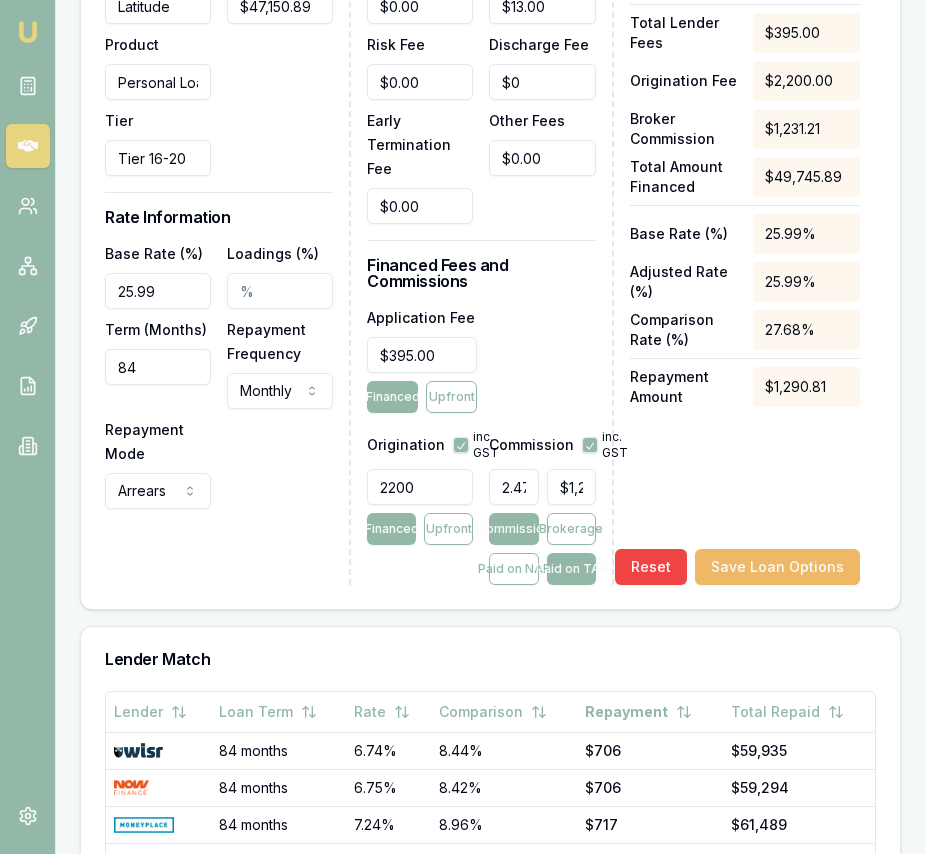 click on "Save Loan Options" at bounding box center (777, 567) 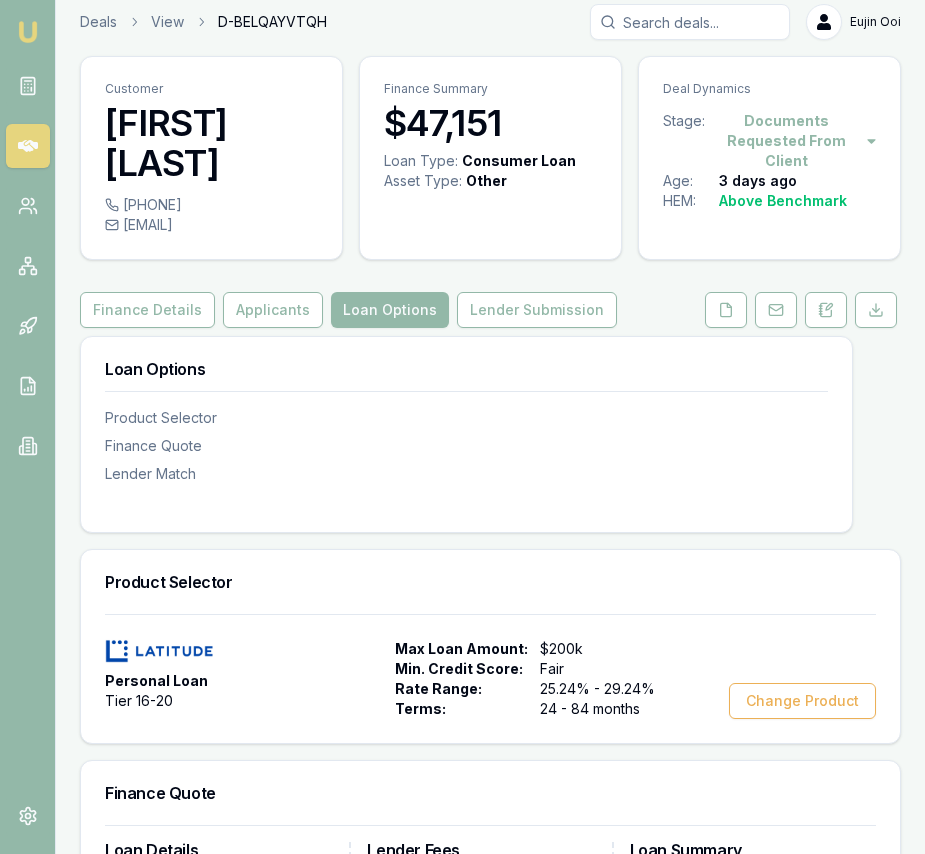 scroll, scrollTop: 0, scrollLeft: 0, axis: both 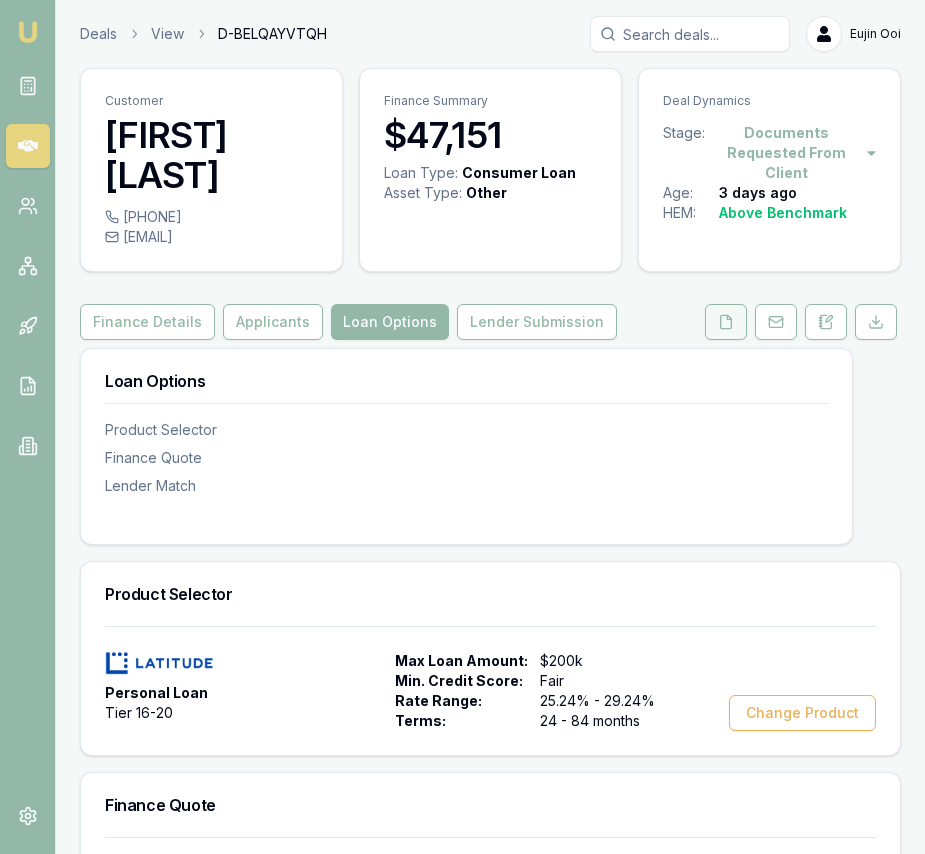 click 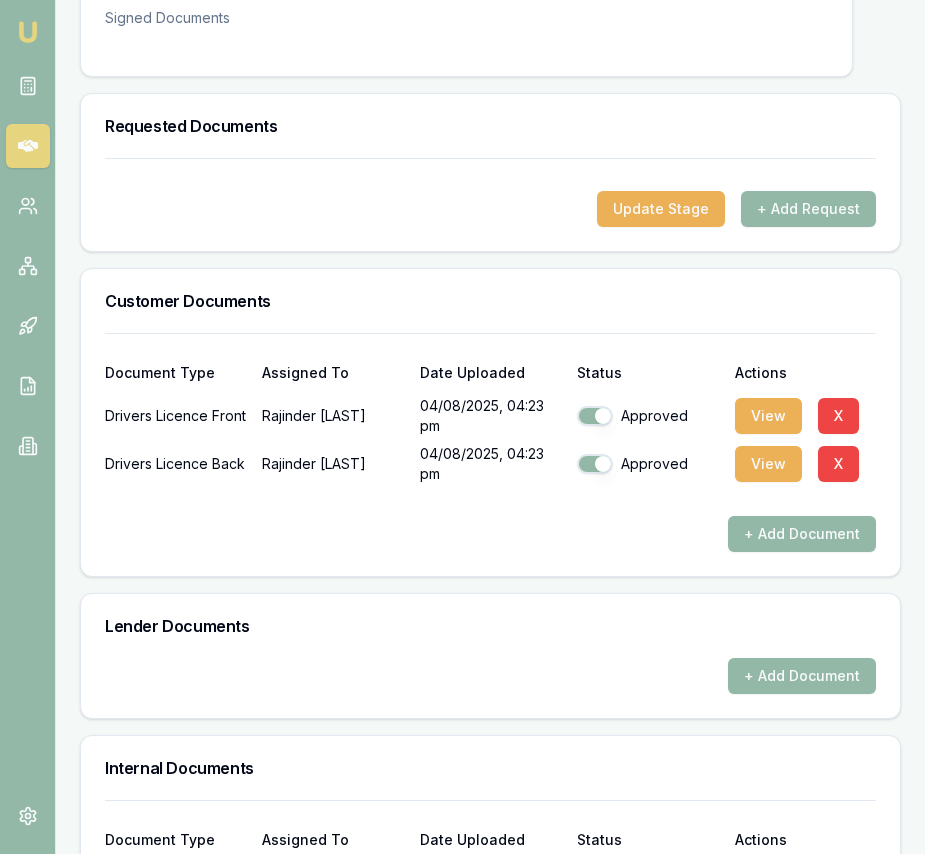 scroll, scrollTop: 613, scrollLeft: 0, axis: vertical 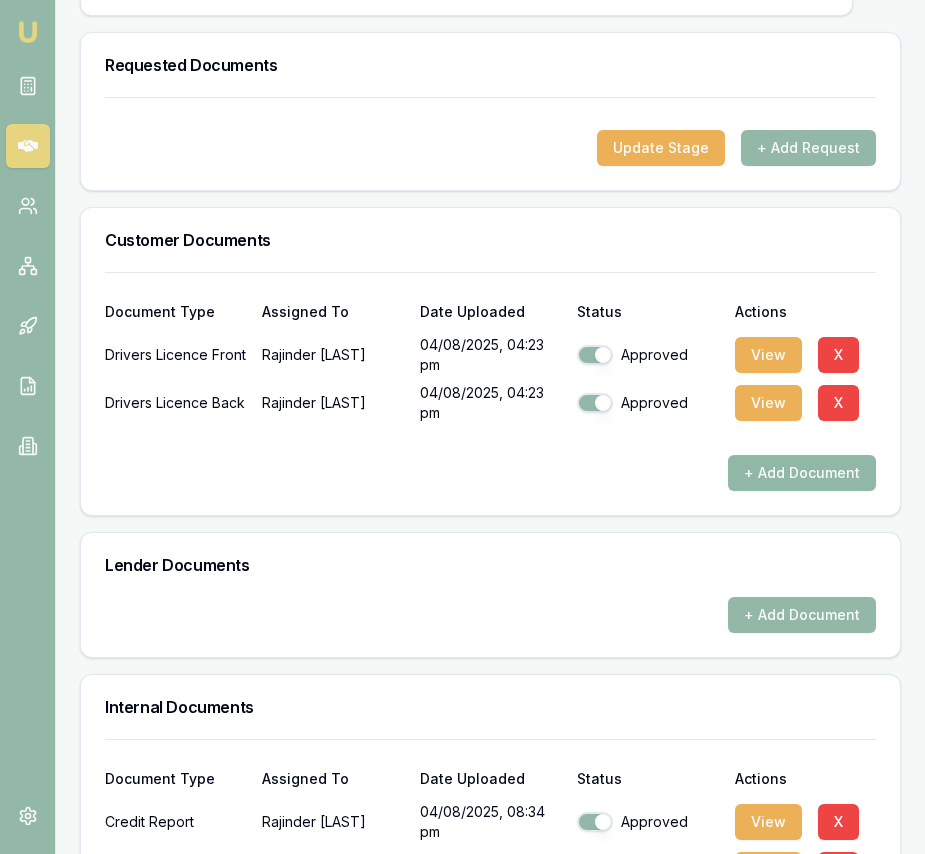 click on "+ Add Document" at bounding box center [802, 473] 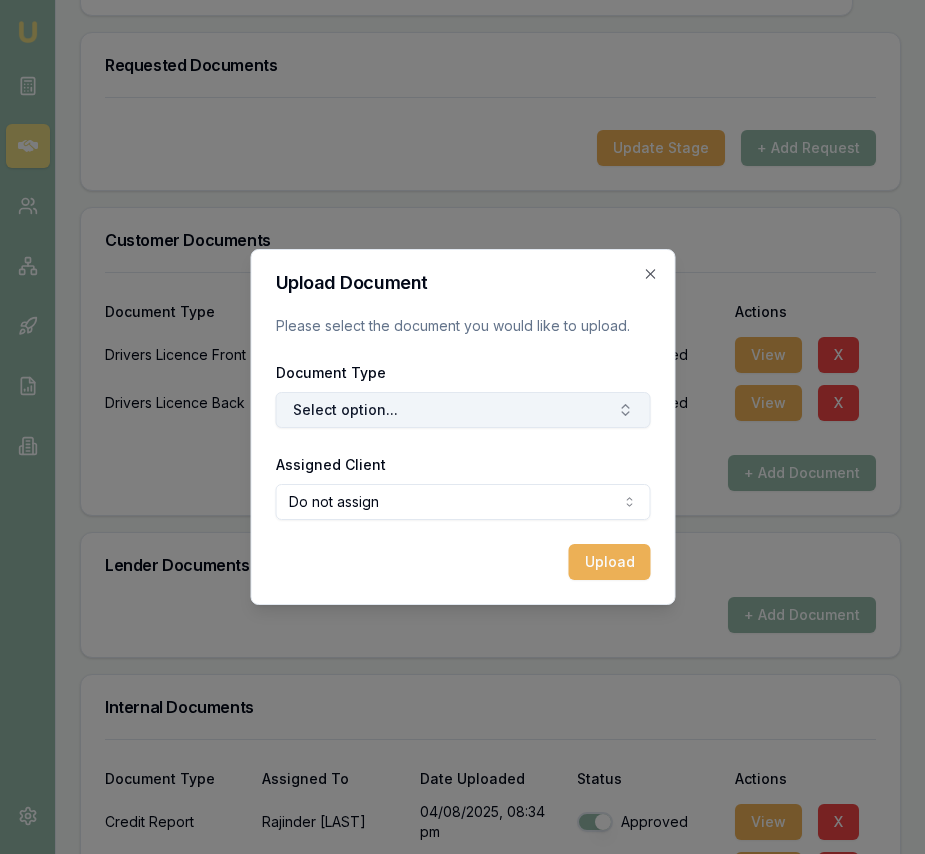 click on "Select option..." at bounding box center [462, 410] 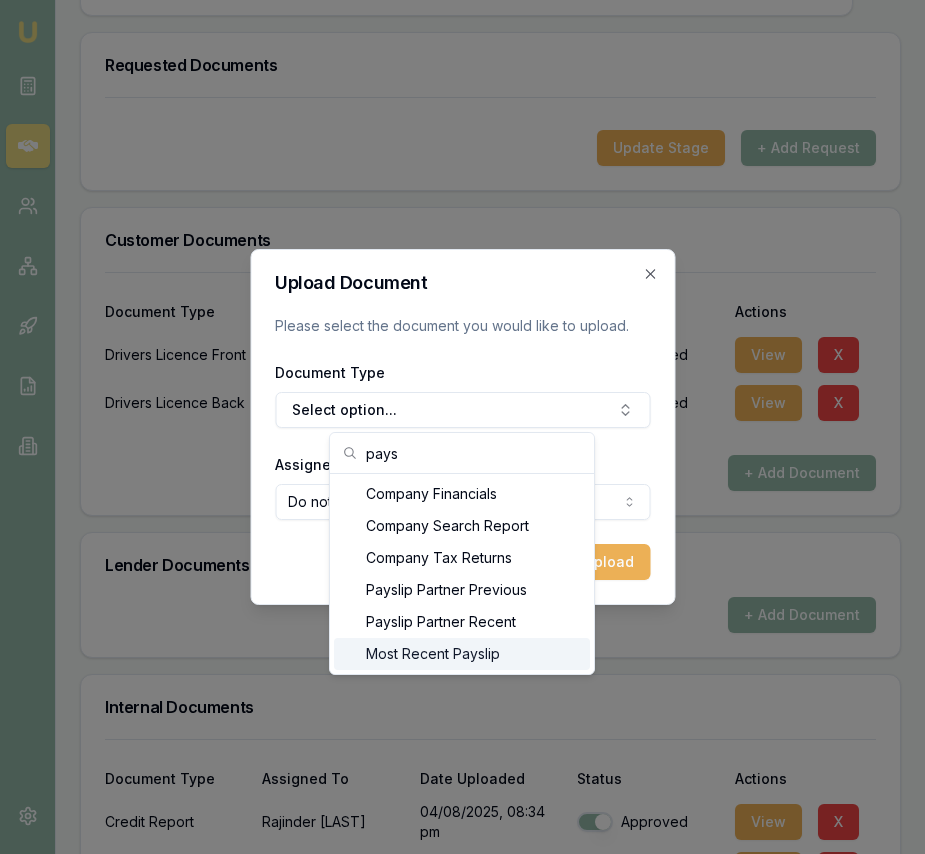 type on "pays" 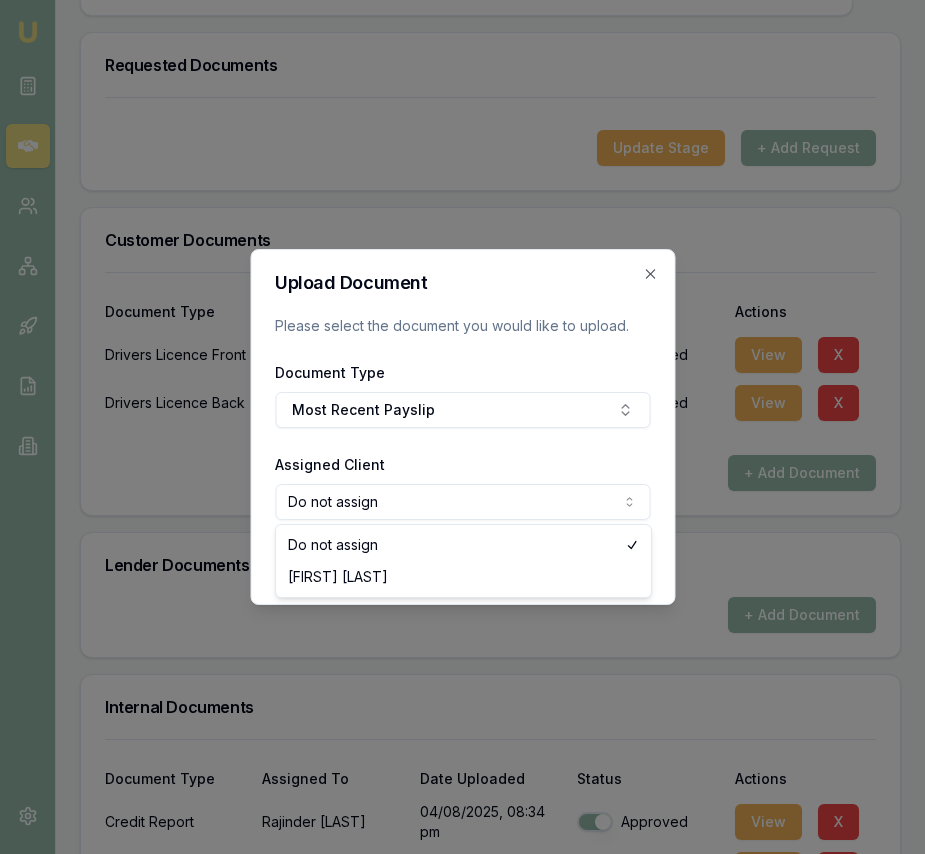 click on "Emu Broker Deals View D-BELQAYVTQH Eujin Ooi Toggle Menu Customer Rajinder Sandhu 0469823904 rajindersandhu1992@gmail.com Finance Summary $47,151 Loan Type: Consumer Loan Asset Type : Other Deal Dynamics Stage: Documents Requested From Client Age: 3 days ago HEM: Above Benchmark Finance Details Applicants Loan Options Lender Submission Documents Requested Documents Customer Documents Seller Documents Lender Documents Internal Documents Signed Documents Requested Documents Update Stage + Add Request Customer Documents Document Type Assigned To Date Uploaded Status Actions Drivers Licence Front Rajinder   Sandhu 04/08/2025, 04:23 pm Approved View X Drivers Licence Back Rajinder   Sandhu 04/08/2025, 04:23 pm Approved View X + Add Document Lender Documents + Add Document Internal Documents Document Type Assigned To Date Uploaded Status Actions Credit Report Rajinder   Sandhu 04/08/2025, 08:34 pm Approved View X Credit Report Rajinder   Sandhu 04/08/2025, 08:34 pm Approved View X + Add Document Signed Documents" at bounding box center [462, -186] 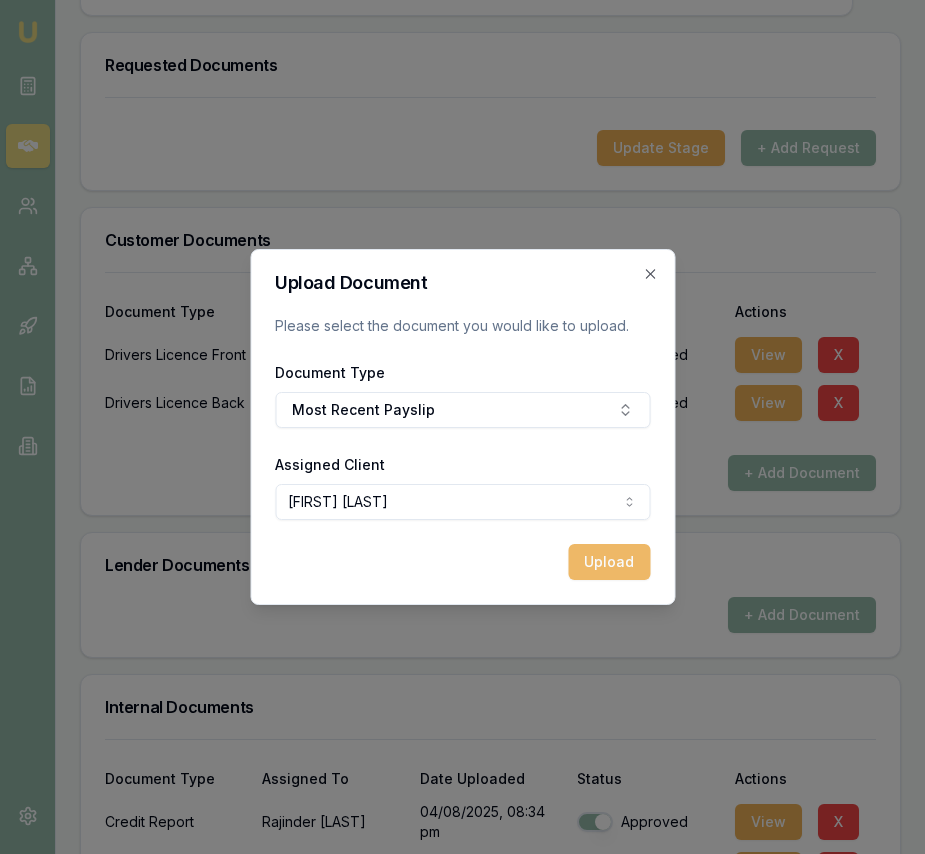click on "Upload" at bounding box center (609, 562) 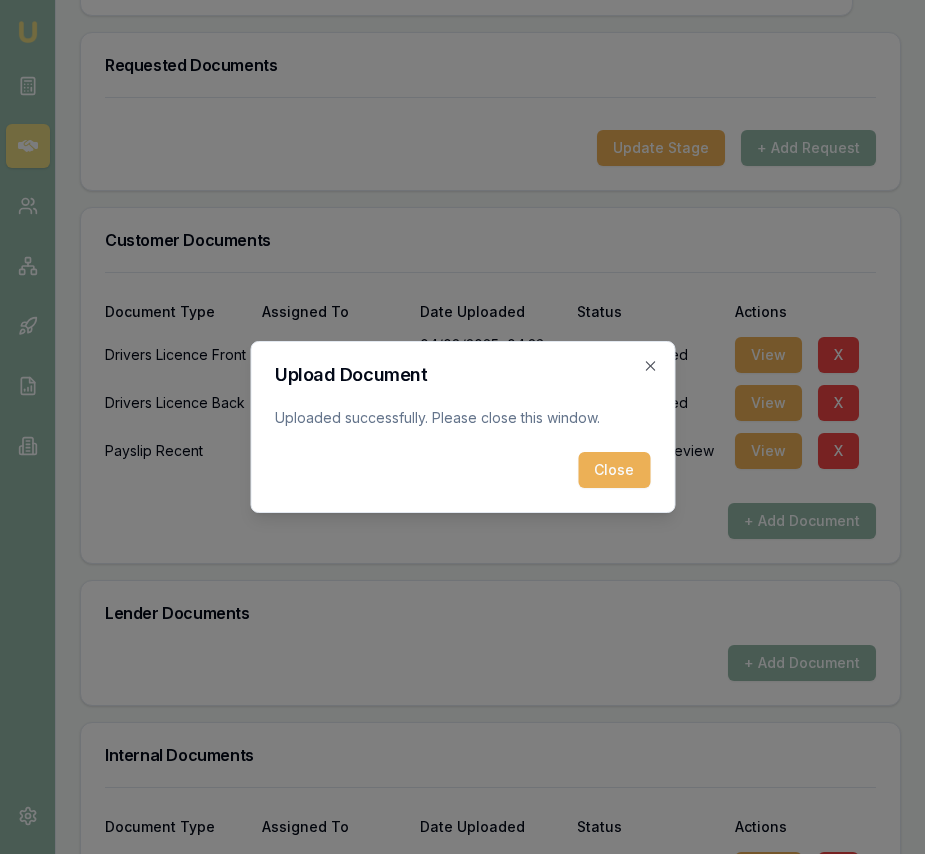 click on "Close" at bounding box center (614, 470) 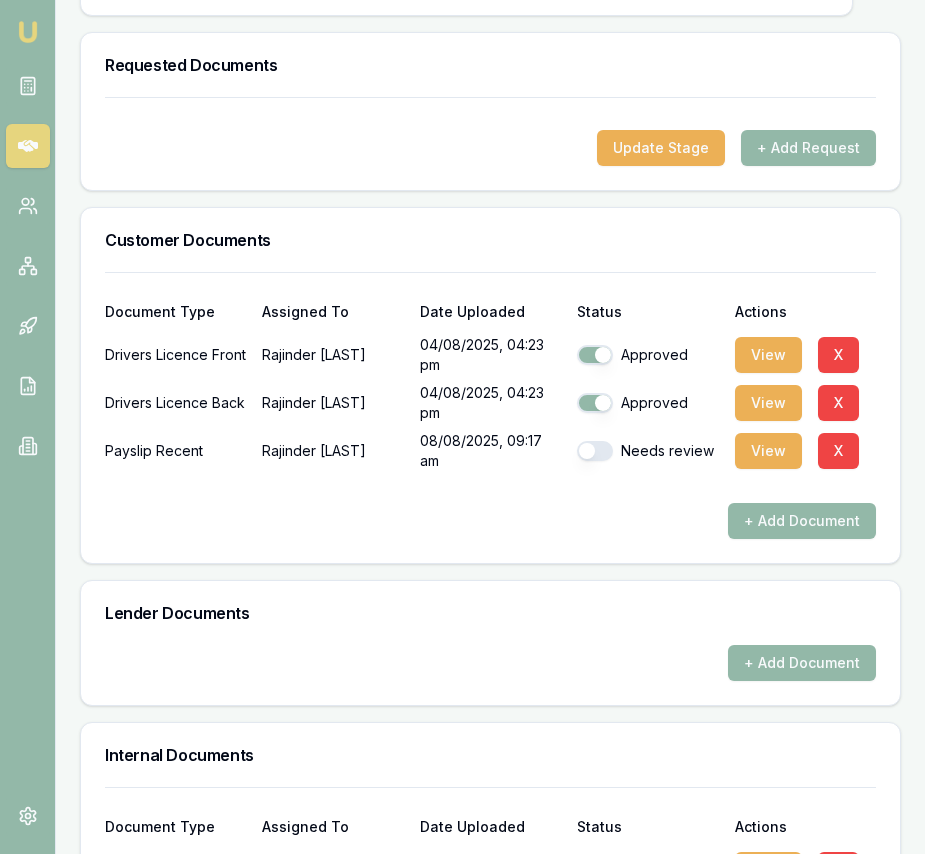 scroll, scrollTop: 611, scrollLeft: 4, axis: both 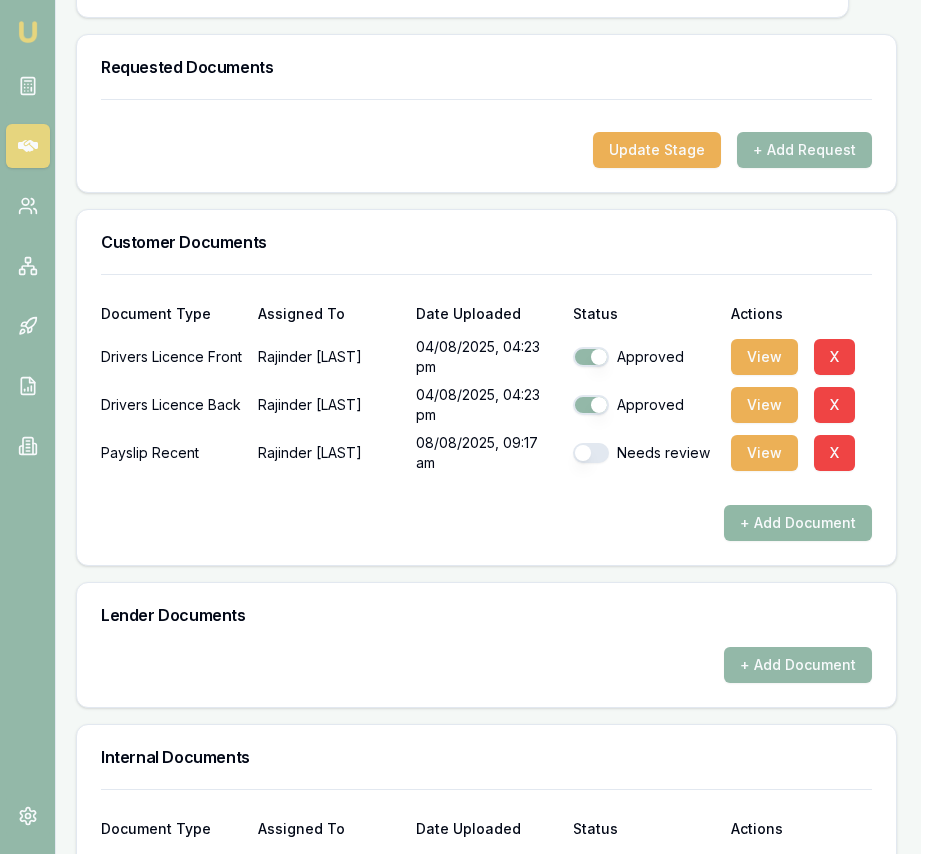click on "+ Add Document" at bounding box center [798, 523] 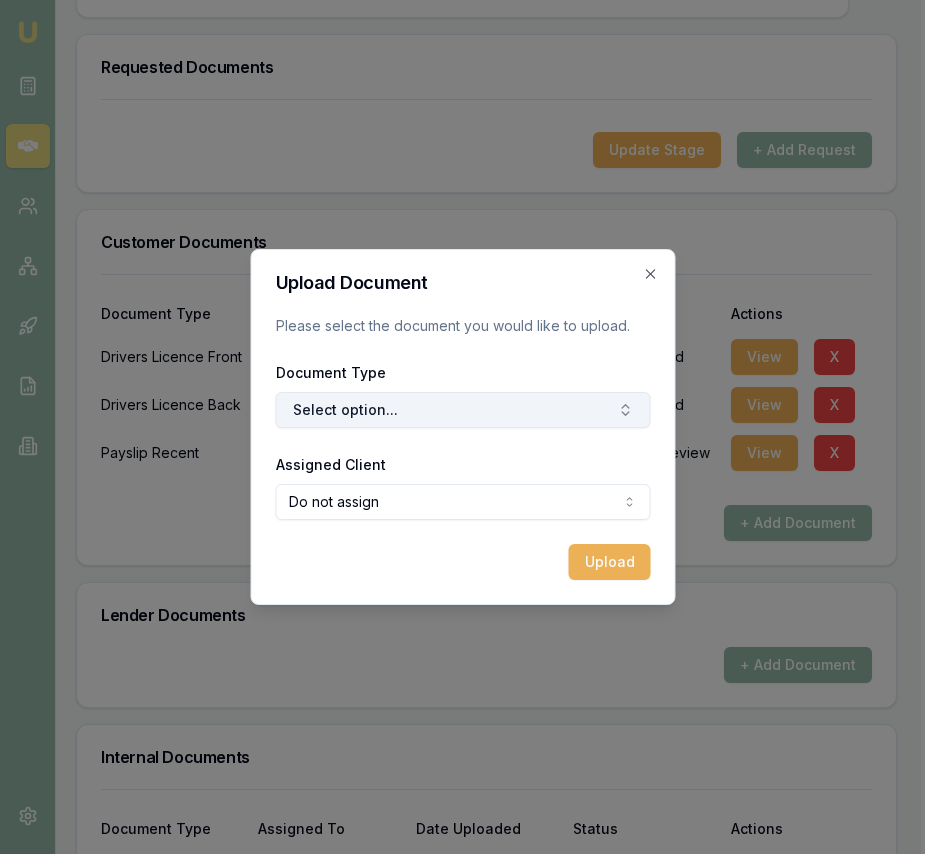 click on "Select option..." at bounding box center [462, 410] 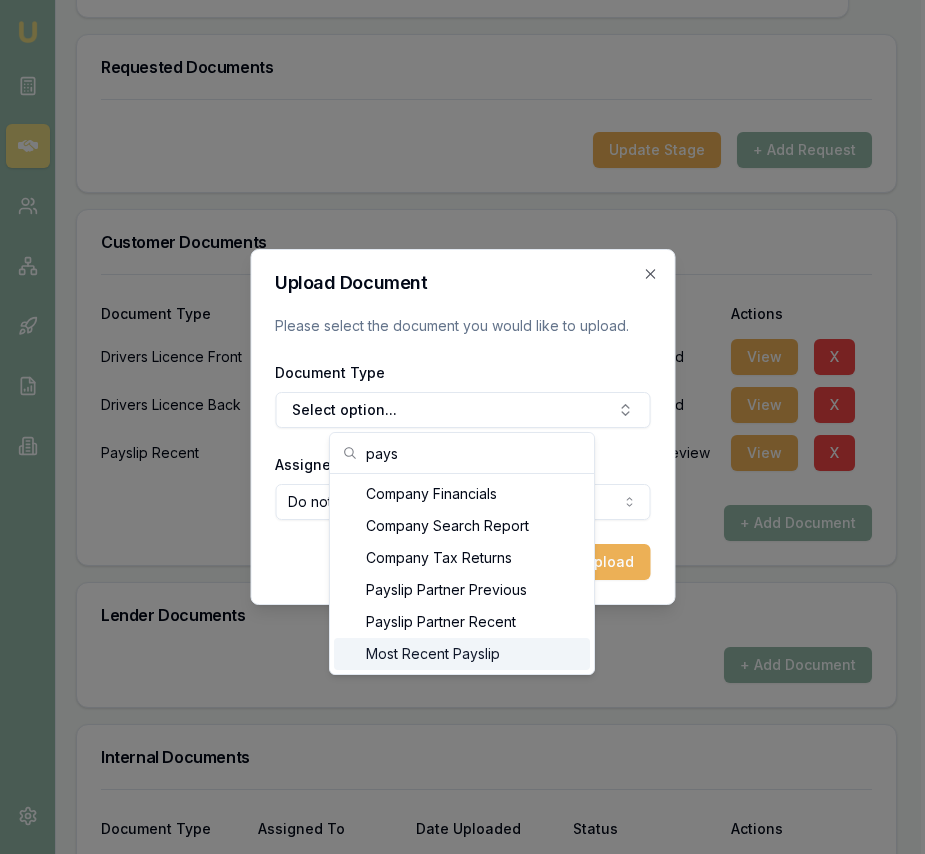 type on "pays" 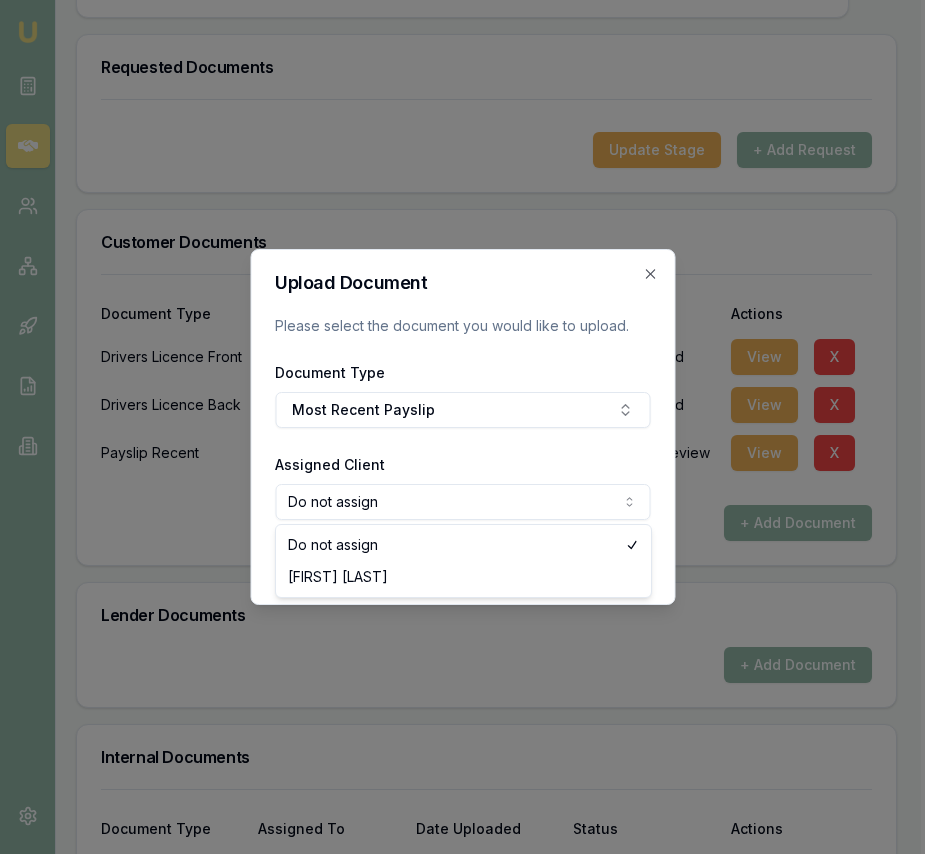 click on "Emu Broker Deals View D-BELQAYVTQH Eujin Ooi Toggle Menu Customer Rajinder Sandhu 0469823904 rajindersandhu1992@gmail.com Finance Summary $47,151 Loan Type: Consumer Loan Asset Type : Other Deal Dynamics Stage: Documents Requested From Client Age: 3 days ago HEM: Above Benchmark Finance Details Applicants Loan Options Lender Submission Documents Requested Documents Customer Documents Seller Documents Lender Documents Internal Documents Signed Documents Requested Documents Update Stage + Add Request Customer Documents Document Type Assigned To Date Uploaded Status Actions Drivers Licence Front Rajinder   Sandhu 04/08/2025, 04:23 pm Approved View X Drivers Licence Back Rajinder   Sandhu 04/08/2025, 04:23 pm Approved View X Payslip Recent Rajinder   Sandhu 08/08/2025, 09:17 am Needs review View X + Add Document Lender Documents + Add Document Internal Documents Document Type Assigned To Date Uploaded Status Actions Credit Report Rajinder   Sandhu 04/08/2025, 08:34 pm Approved View X Credit Report Rajinder   View" at bounding box center [458, -184] 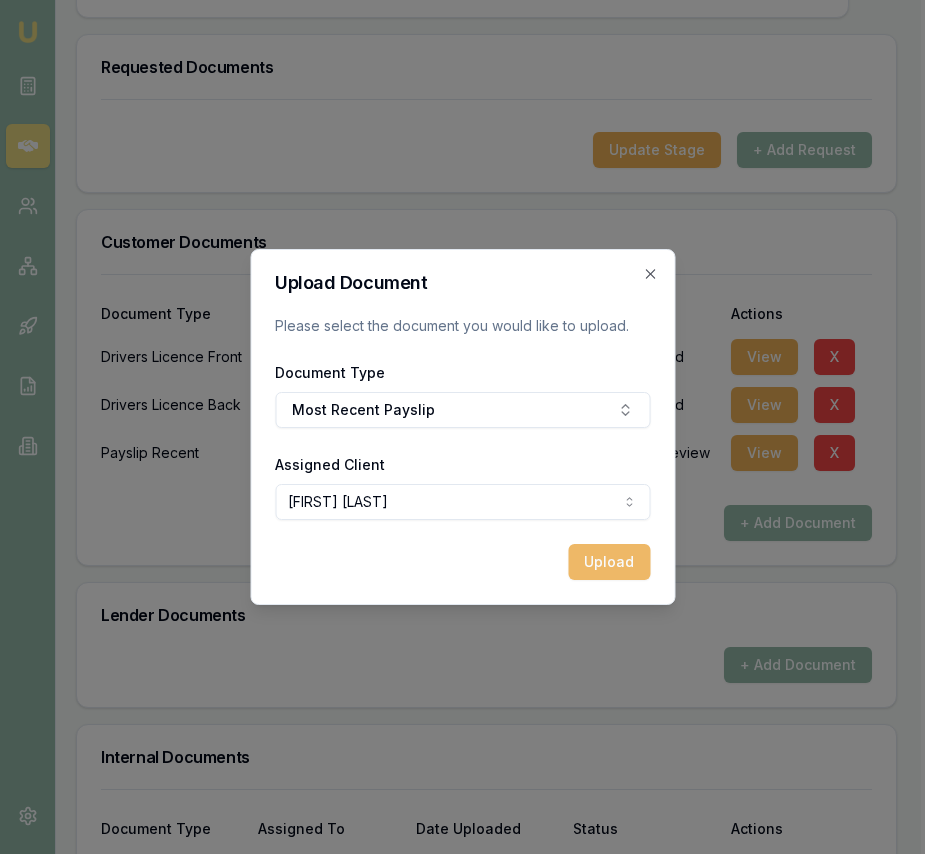 click on "Upload" at bounding box center (609, 562) 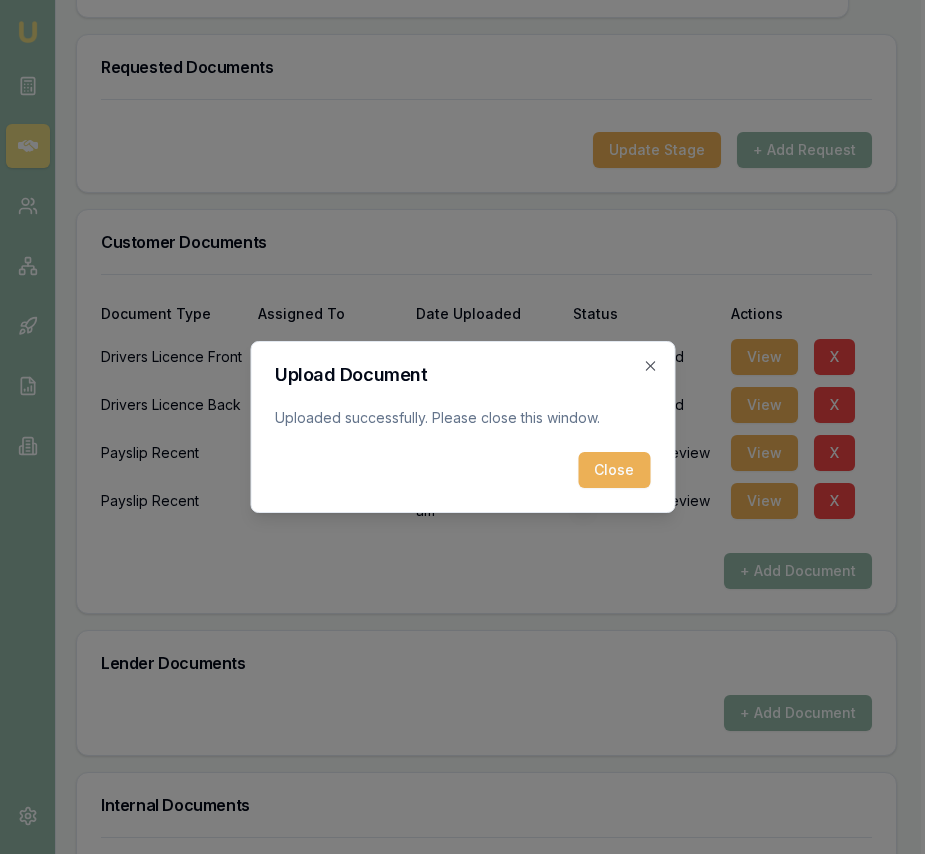 click on "Close" at bounding box center [614, 470] 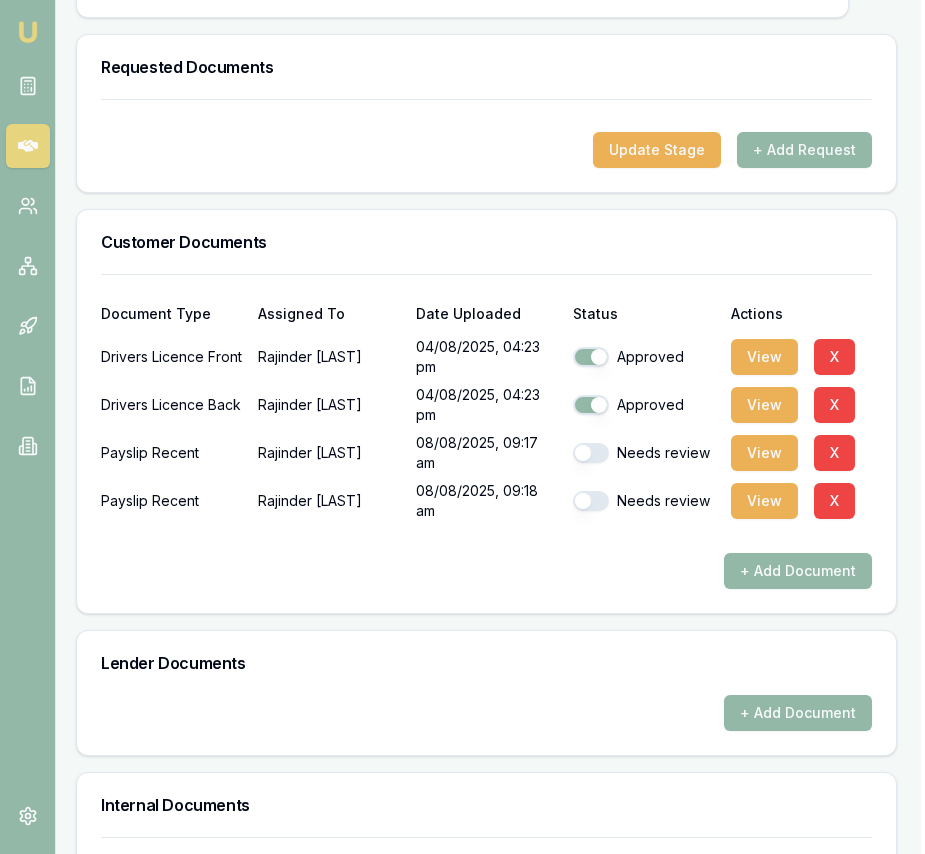 click at bounding box center [591, 501] 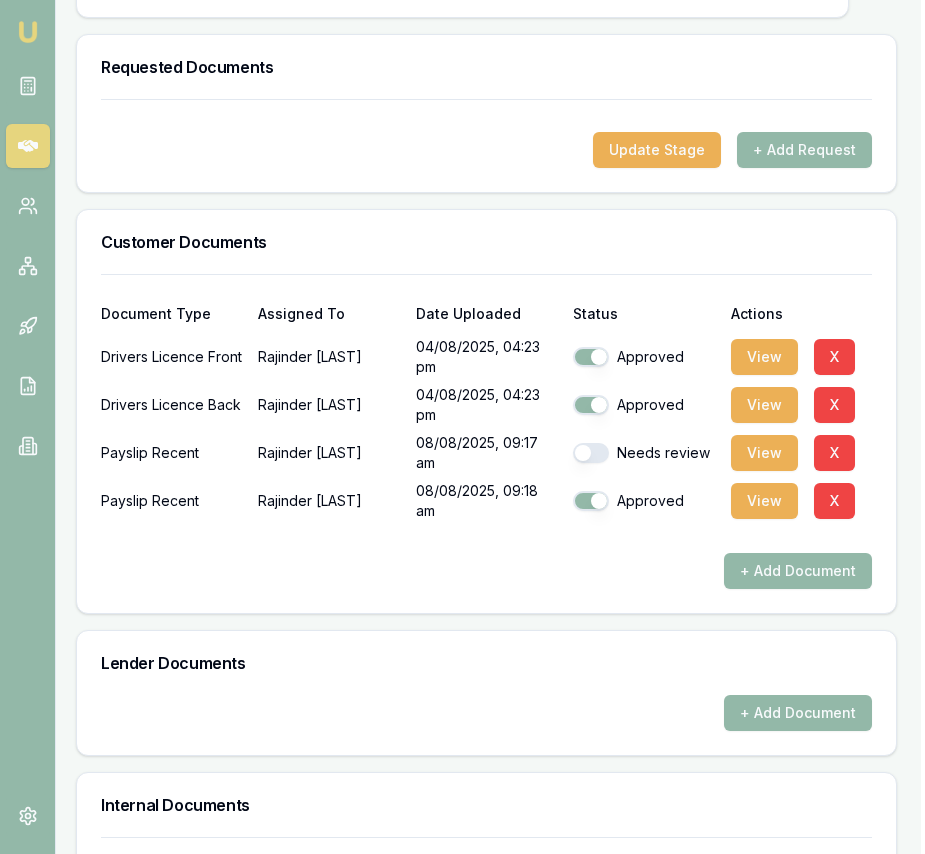 click at bounding box center [591, 453] 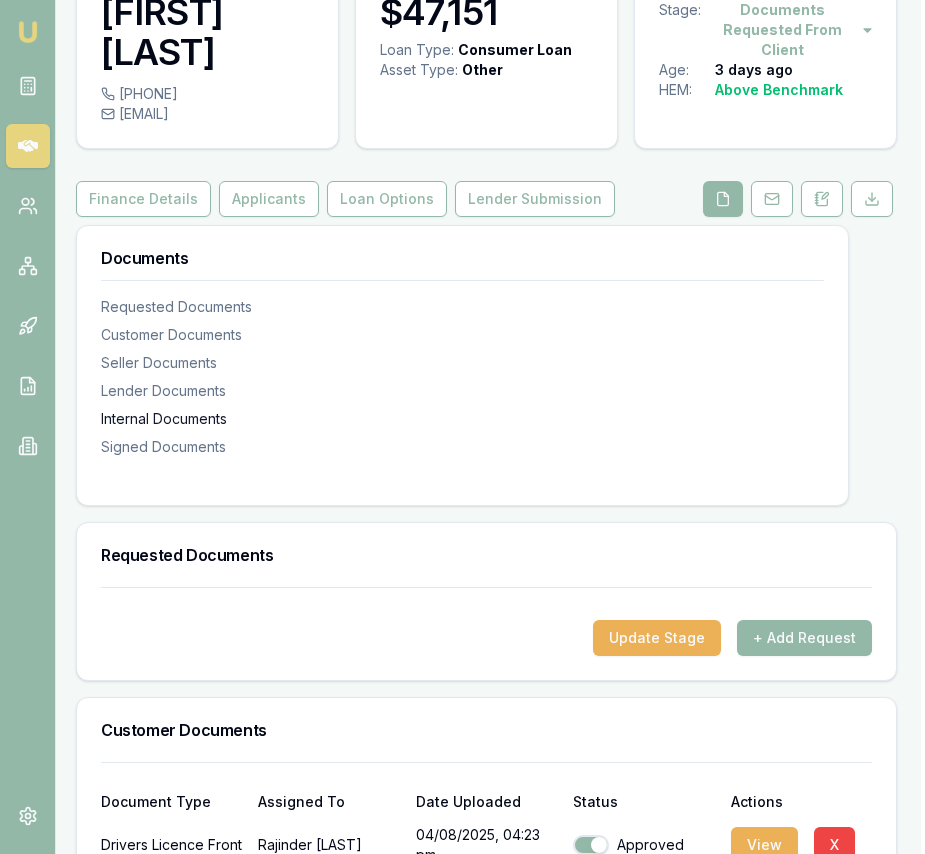 scroll, scrollTop: 0, scrollLeft: 4, axis: horizontal 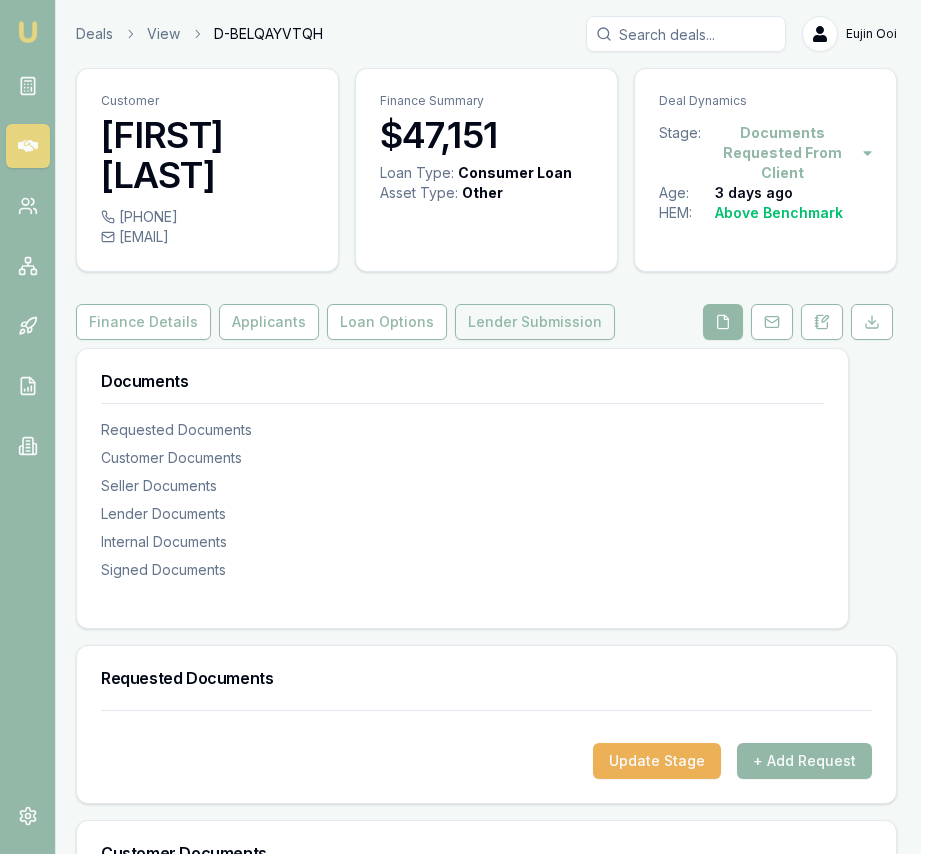 click on "Lender Submission" at bounding box center [535, 322] 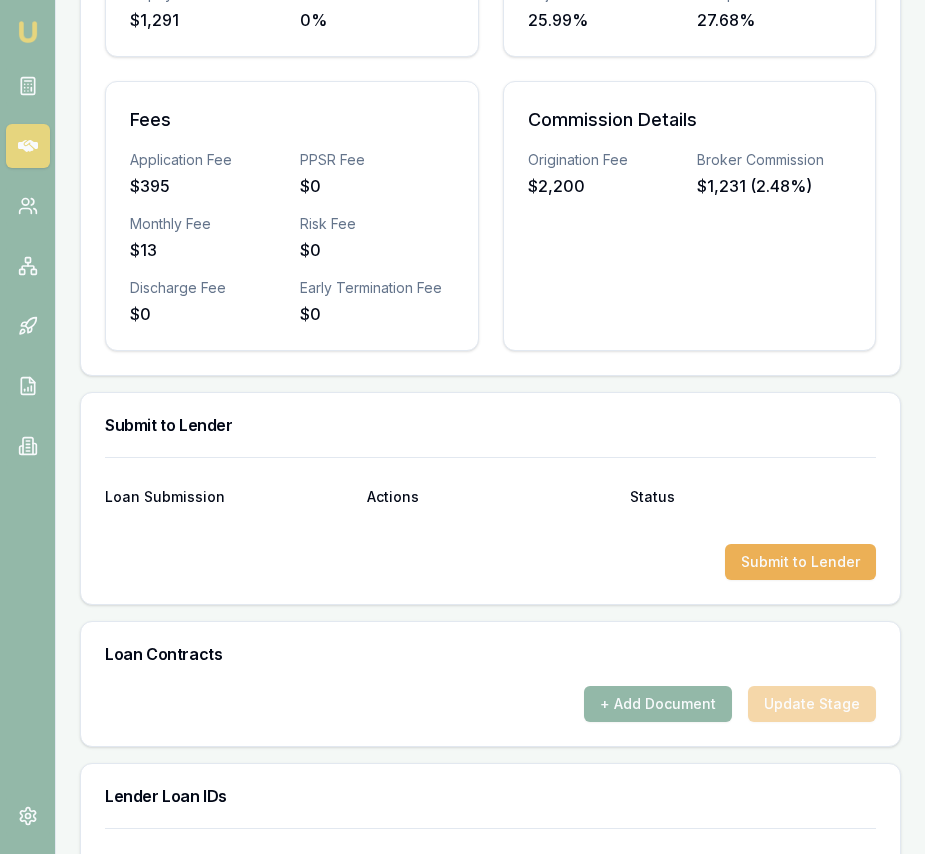 scroll, scrollTop: 1001, scrollLeft: 0, axis: vertical 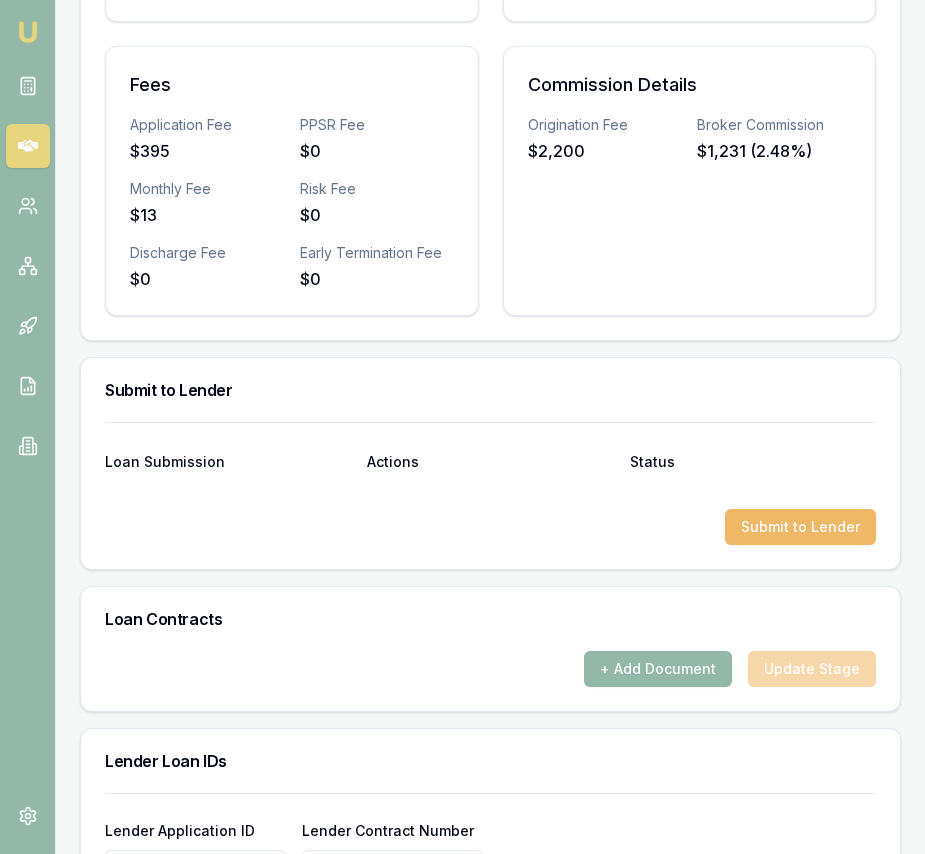 click on "Submit to Lender" at bounding box center [800, 527] 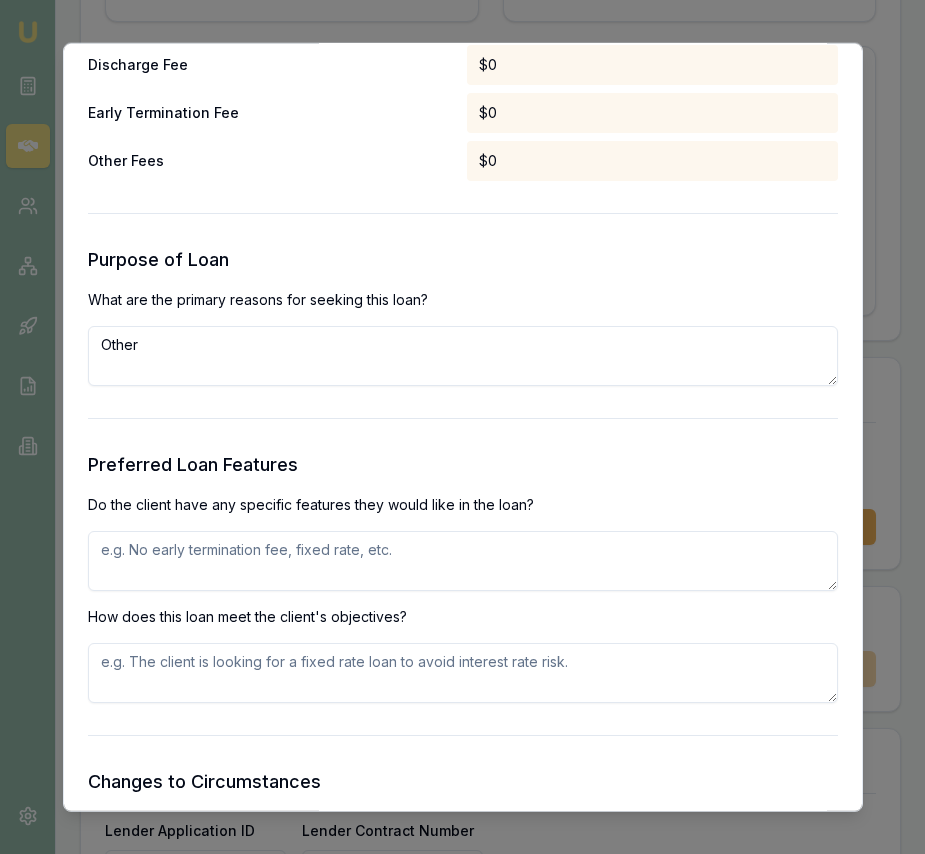 scroll, scrollTop: 1839, scrollLeft: 0, axis: vertical 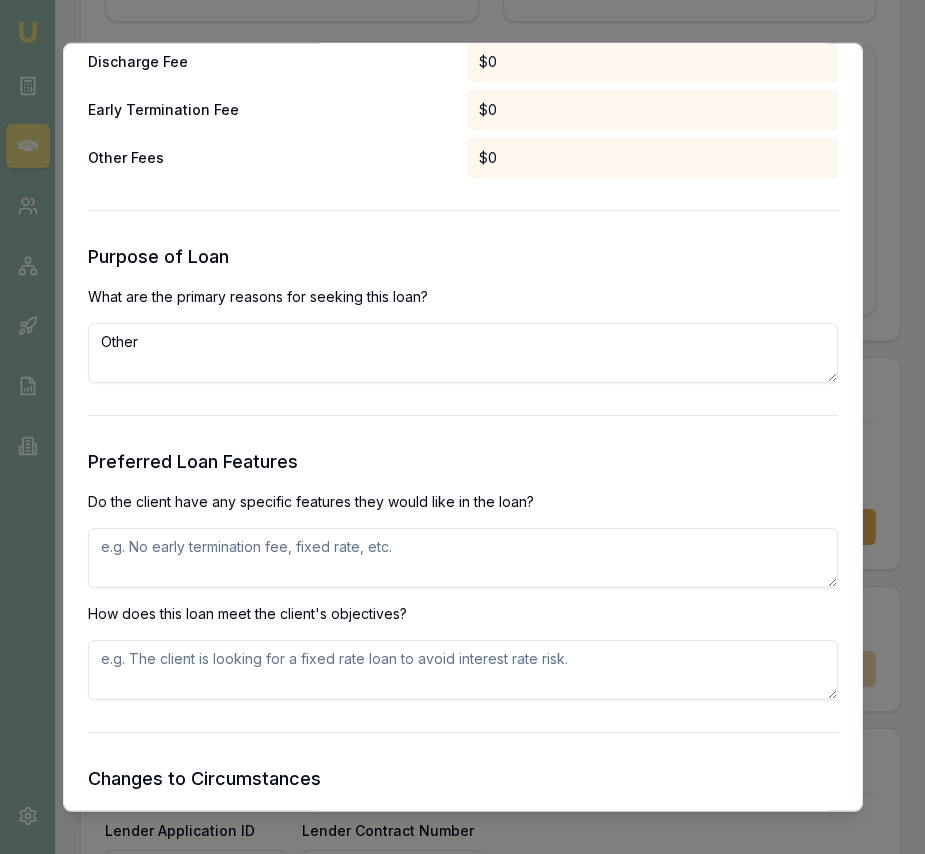 click on "Other" at bounding box center [463, 353] 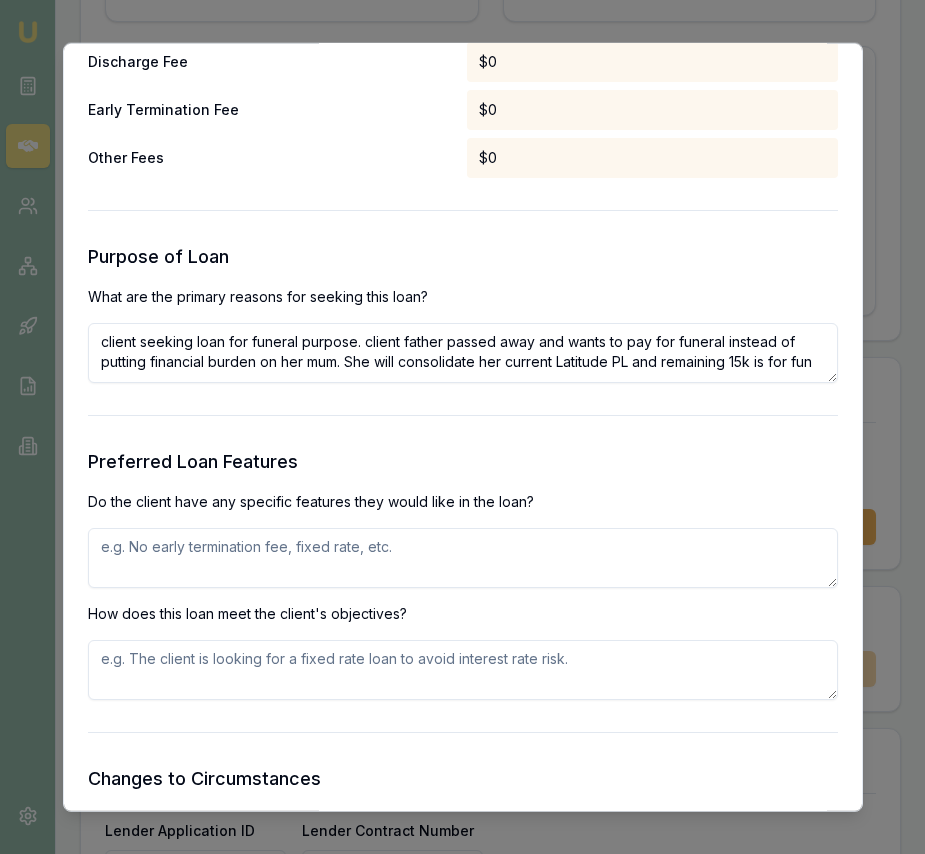 scroll, scrollTop: 8, scrollLeft: 0, axis: vertical 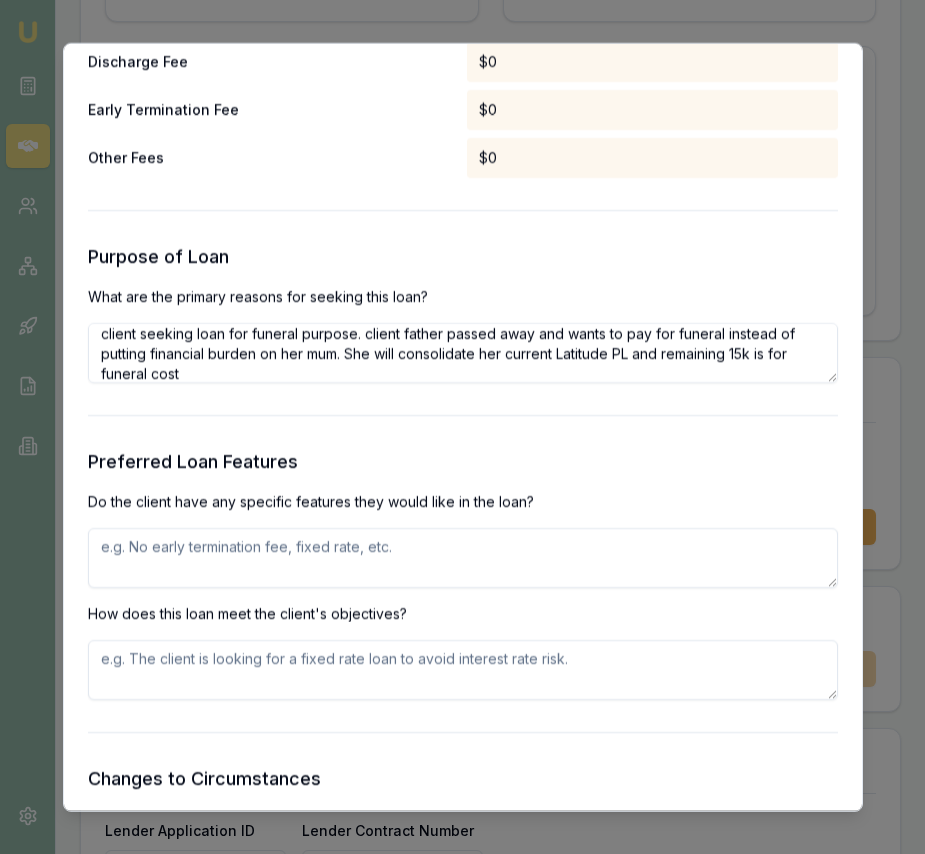 type on "client seeking loan for funeral purpose. client father passed away and wants to pay for funeral instead of putting financial burden on her mum.  She will consolidate her current Latitude PL and remaining 15k is for funeral cost" 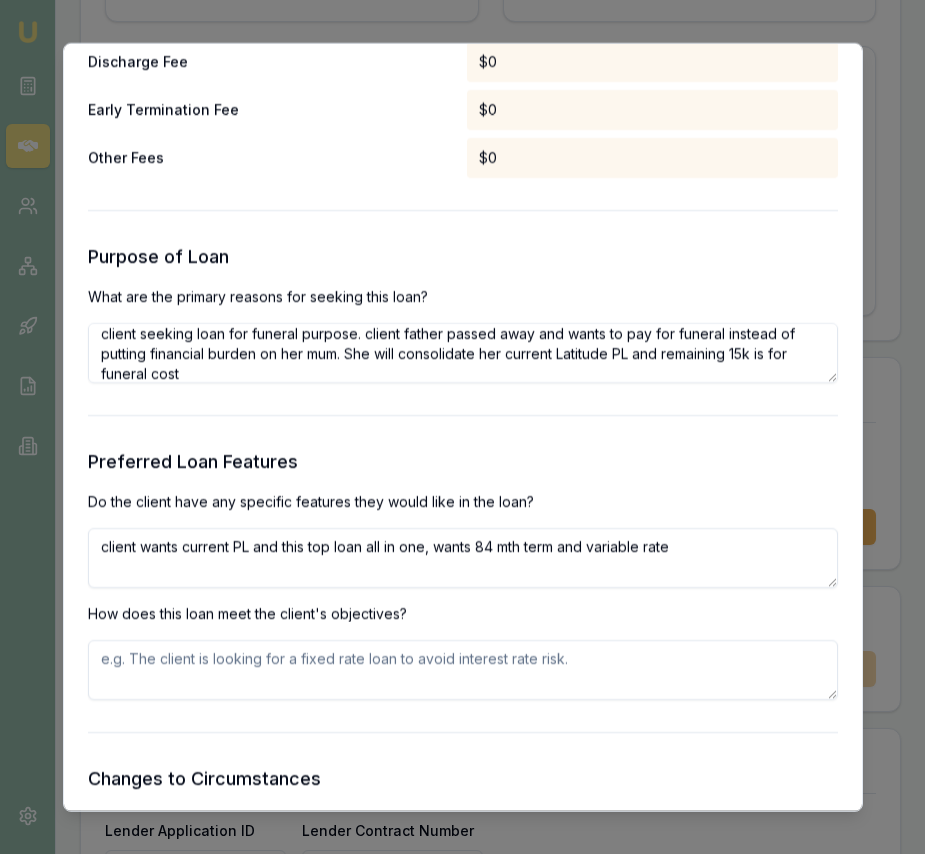 type on "client wants current PL and this top loan all in one, wants 84 mth term and variable rate" 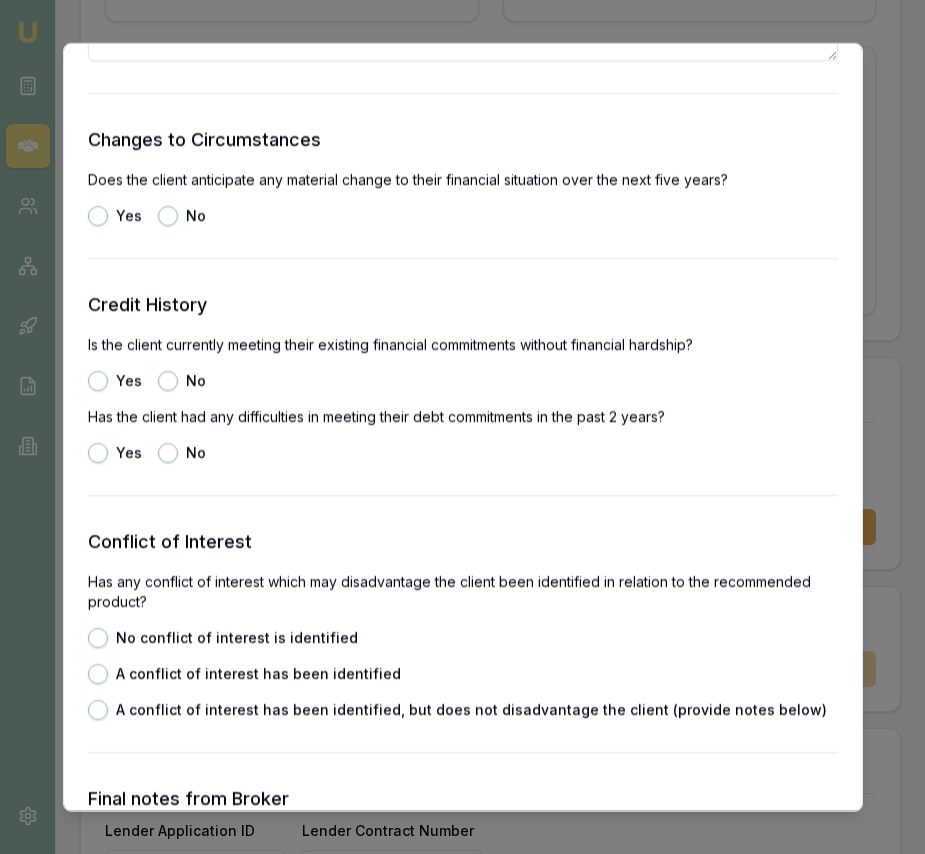scroll, scrollTop: 2522, scrollLeft: 0, axis: vertical 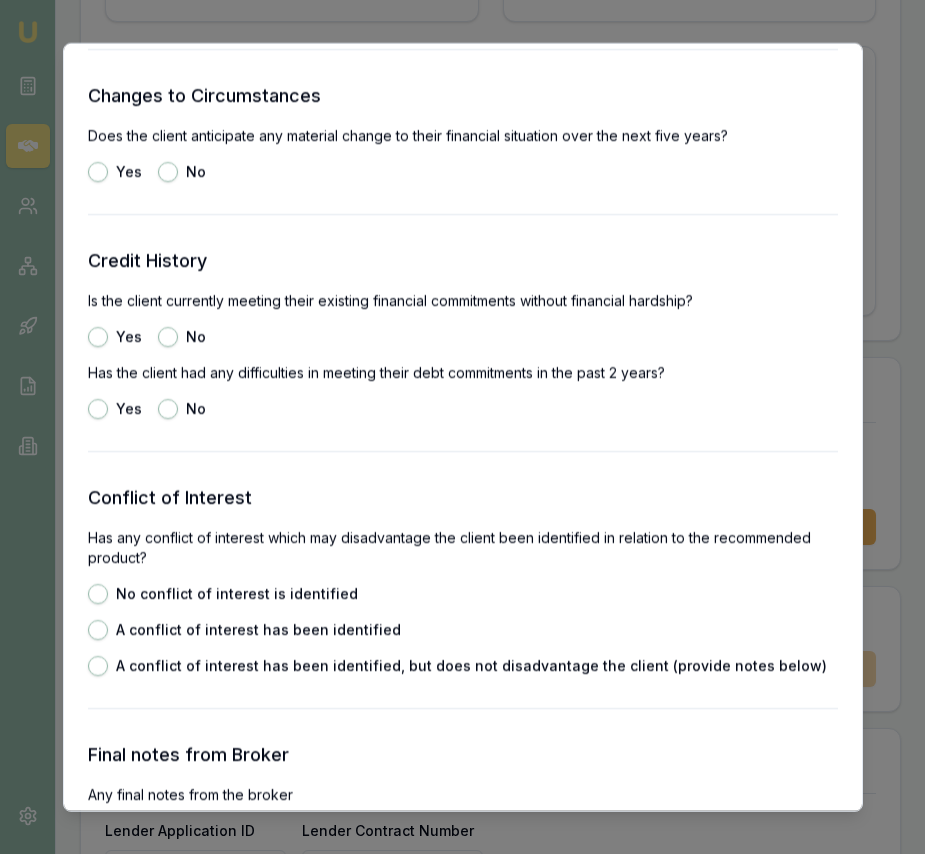 type on "Latitude Variable PL product meets Clients O andR" 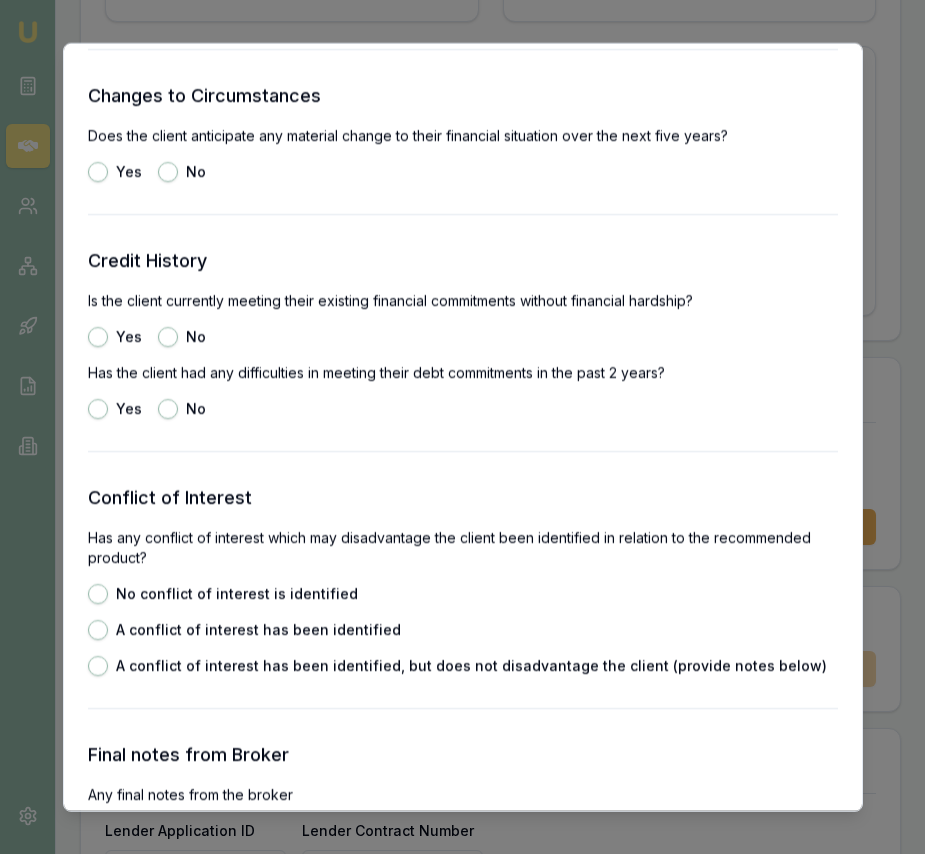 click on "No" at bounding box center (168, 172) 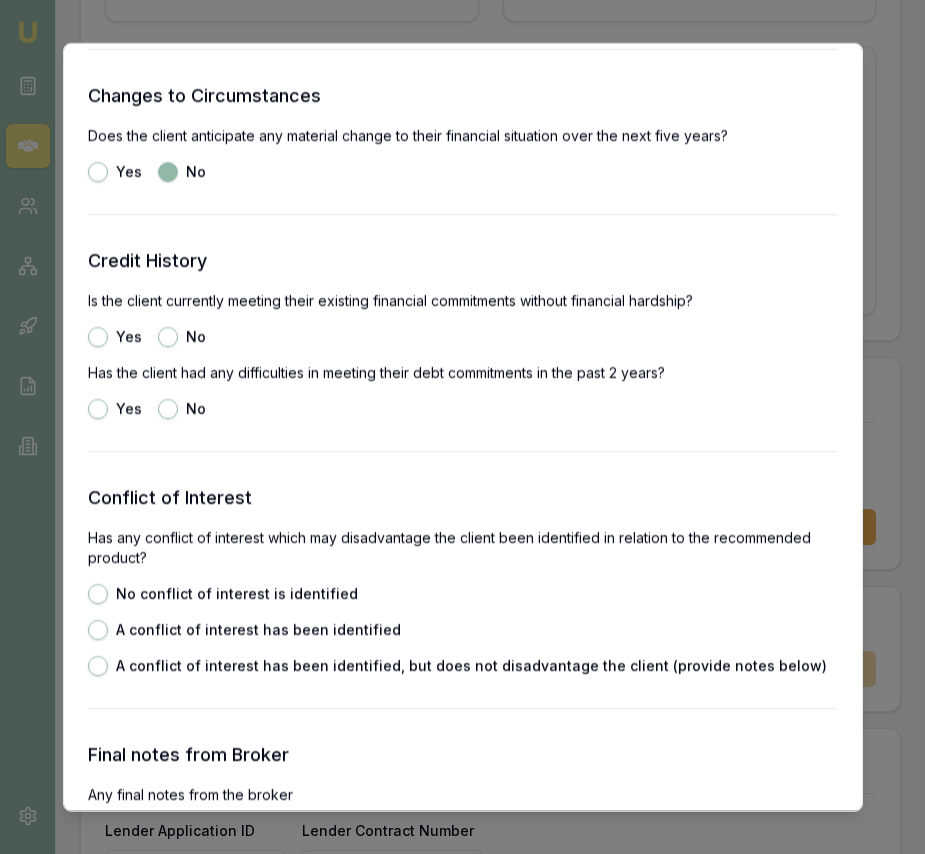 click 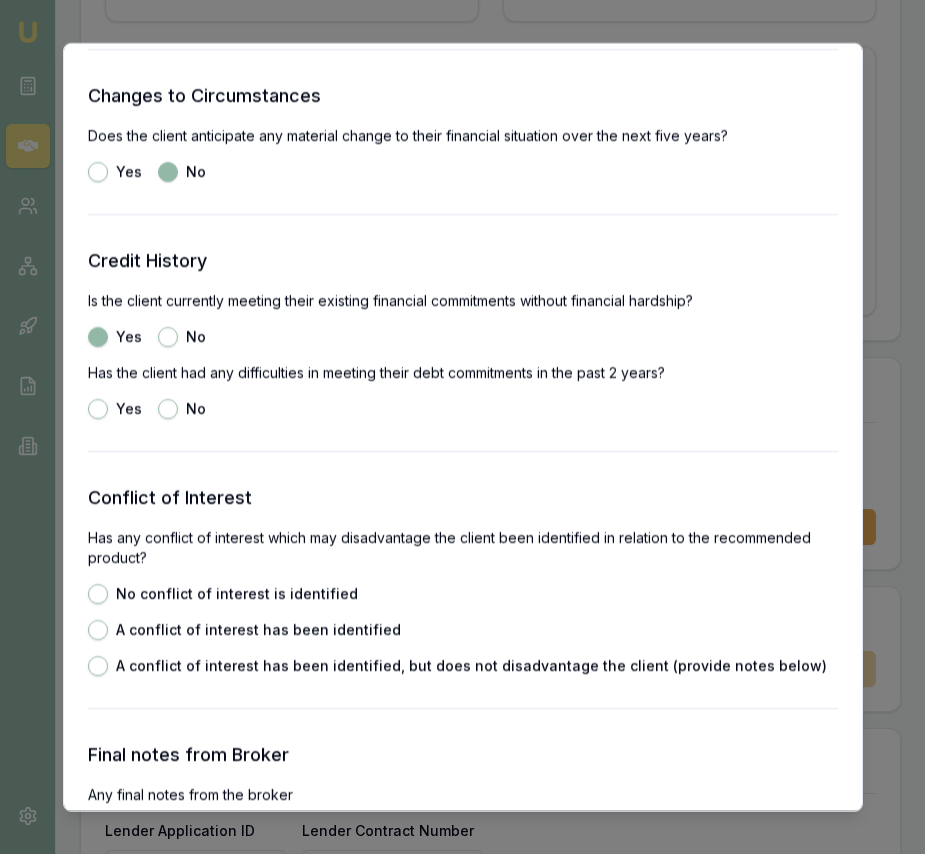 click on "No" at bounding box center (168, 409) 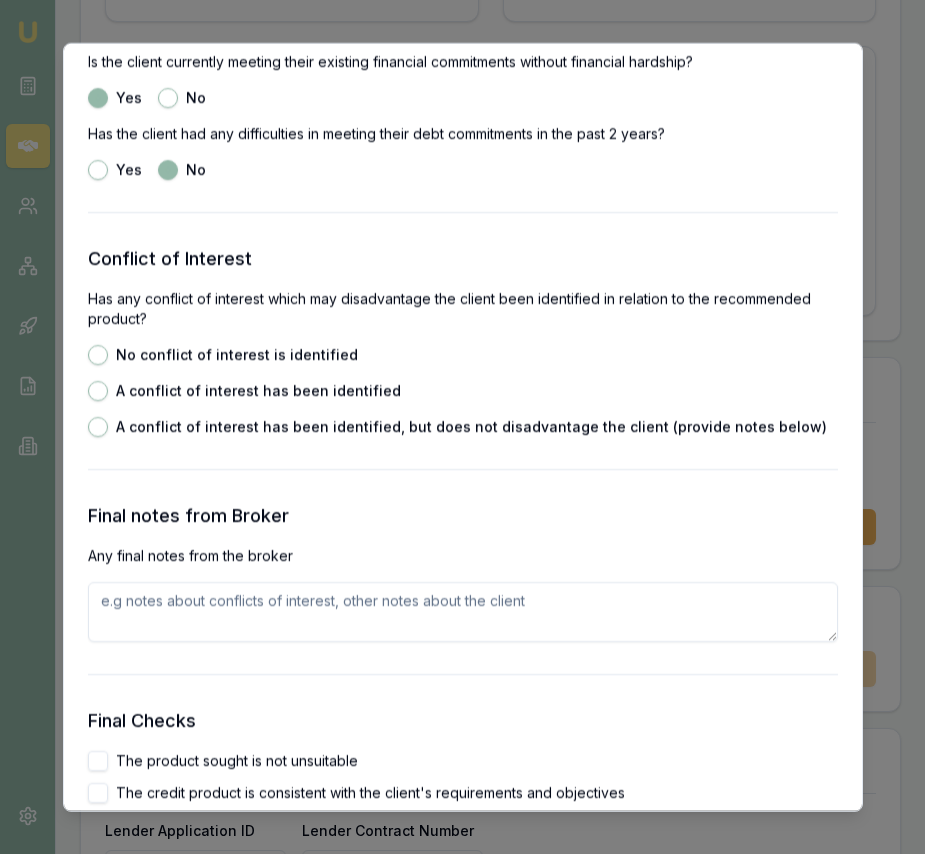 click on "No conflict of interest is identified" at bounding box center [223, 355] 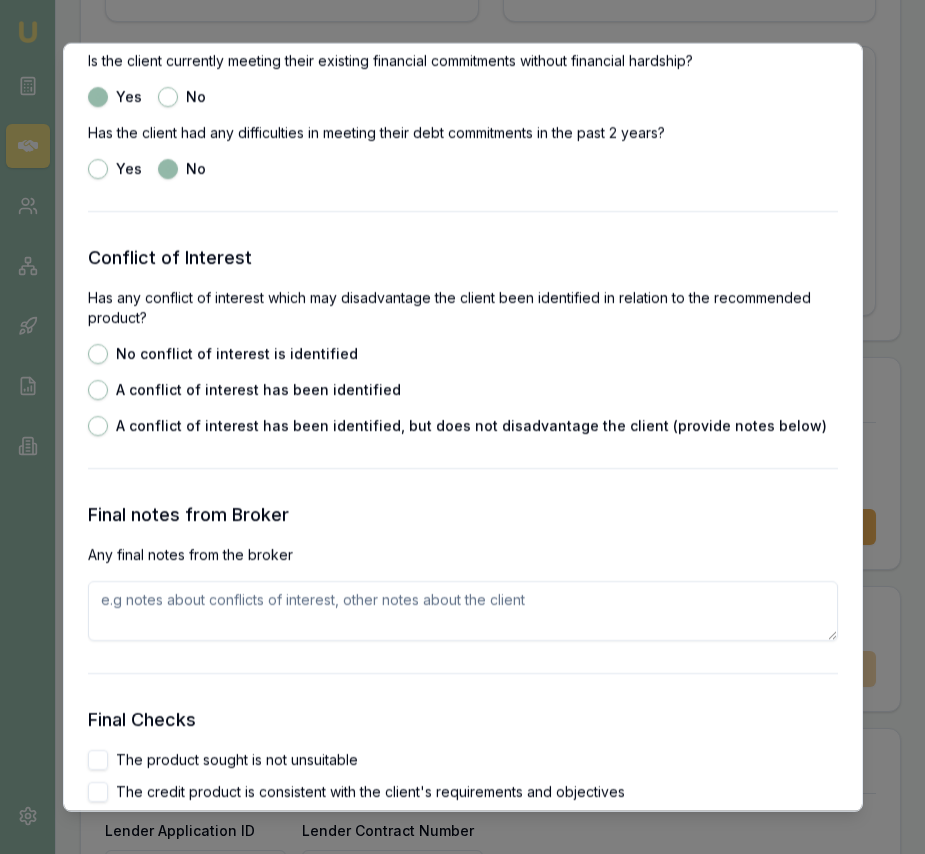 click on "No conflict of interest is identified A conflict of interest has been identified A conflict of interest has been identified, but does not disadvantage the client (provide notes below)" at bounding box center [463, 390] 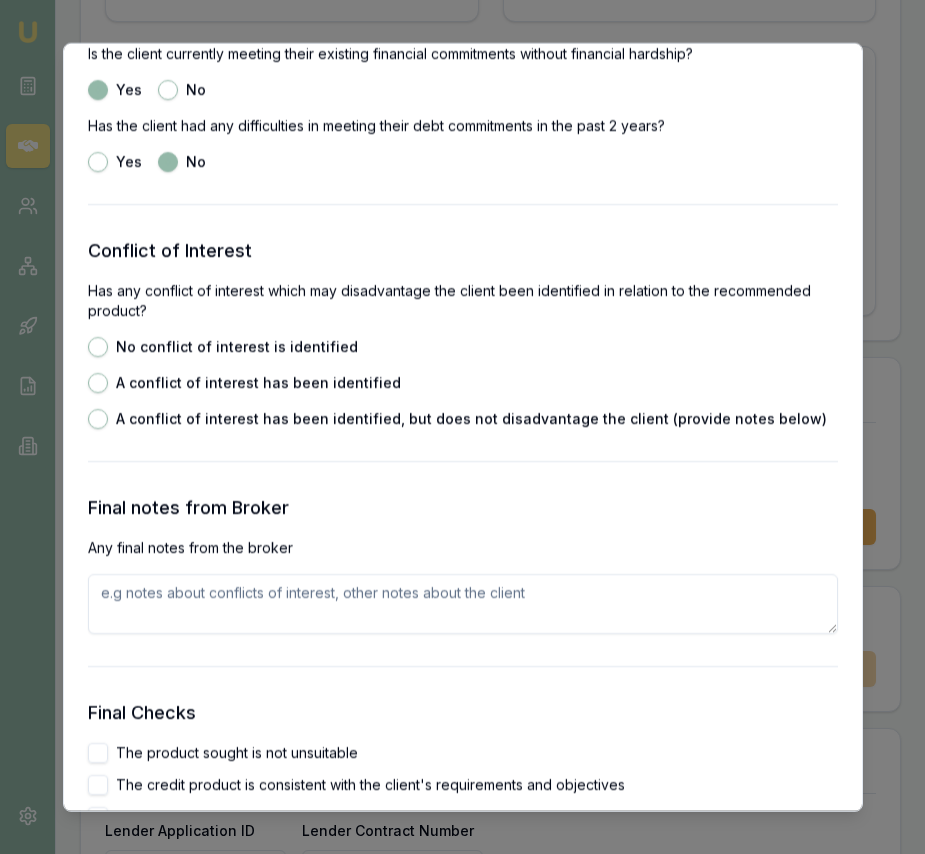 click on "No conflict of interest is identified" at bounding box center (98, 347) 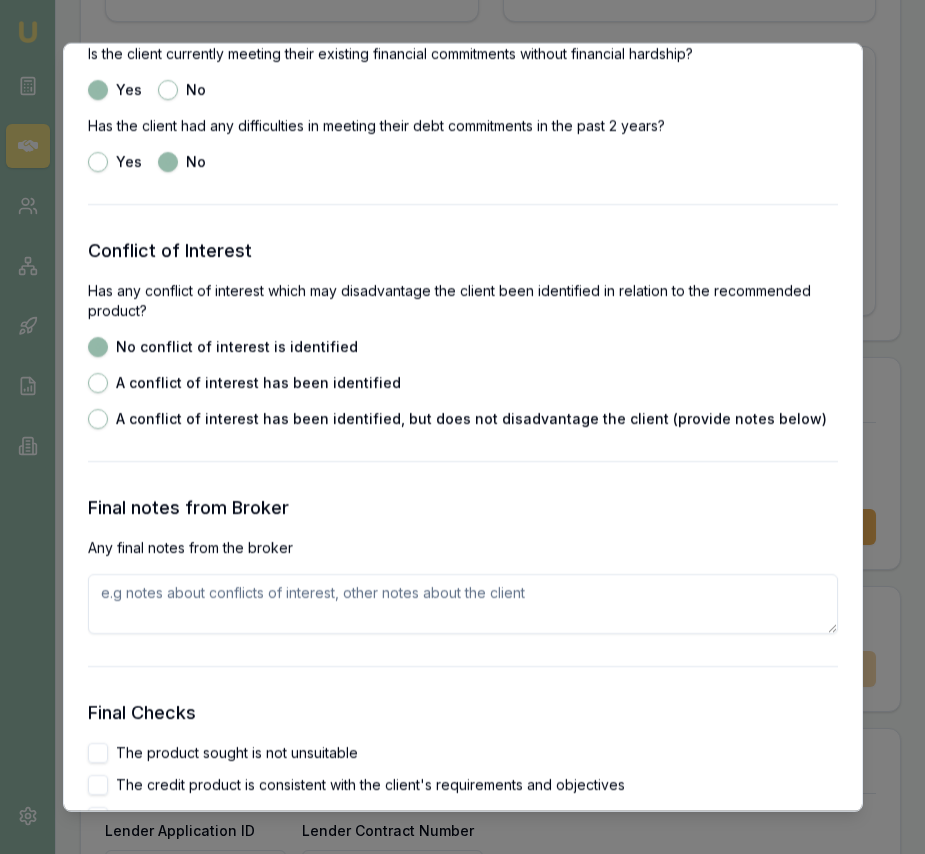 scroll, scrollTop: 2772, scrollLeft: 0, axis: vertical 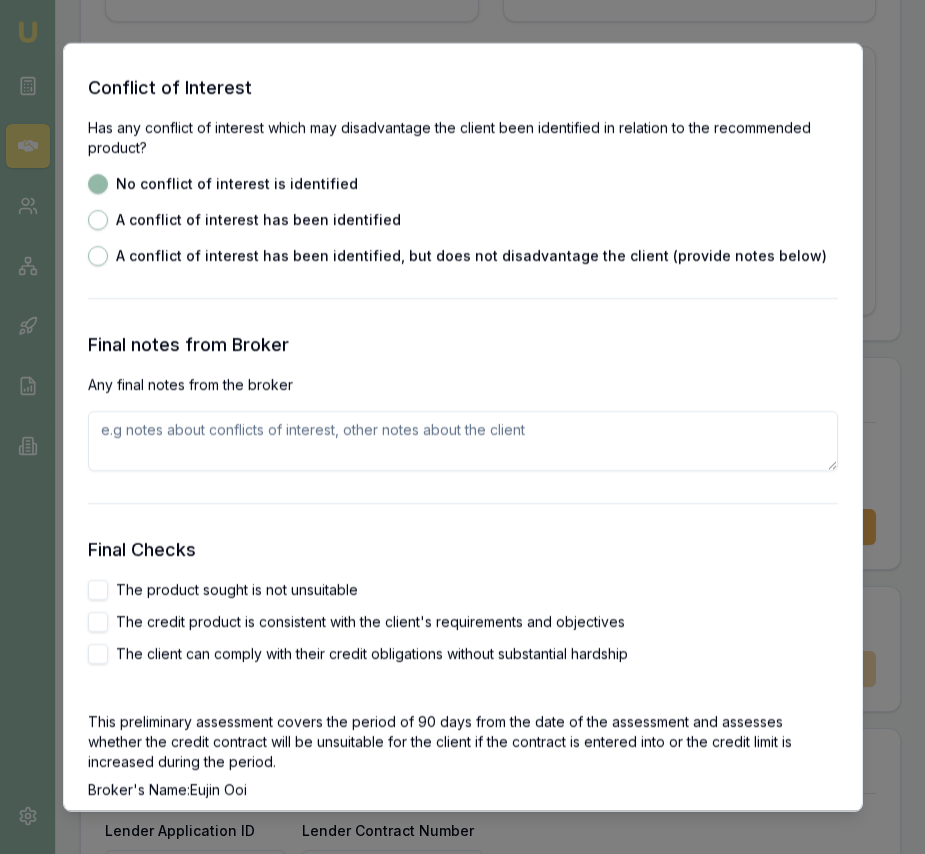 drag, startPoint x: 97, startPoint y: 591, endPoint x: 99, endPoint y: 605, distance: 14.142136 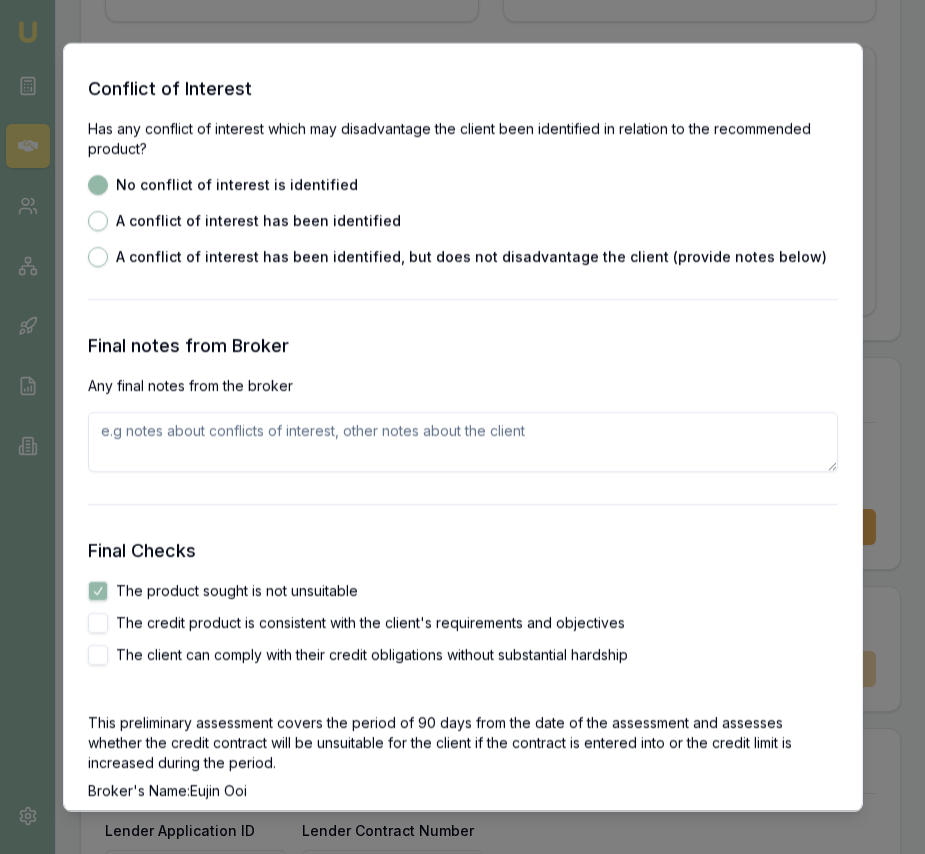 click on "The credit product is consistent with the client's requirements and objectives" at bounding box center [98, 623] 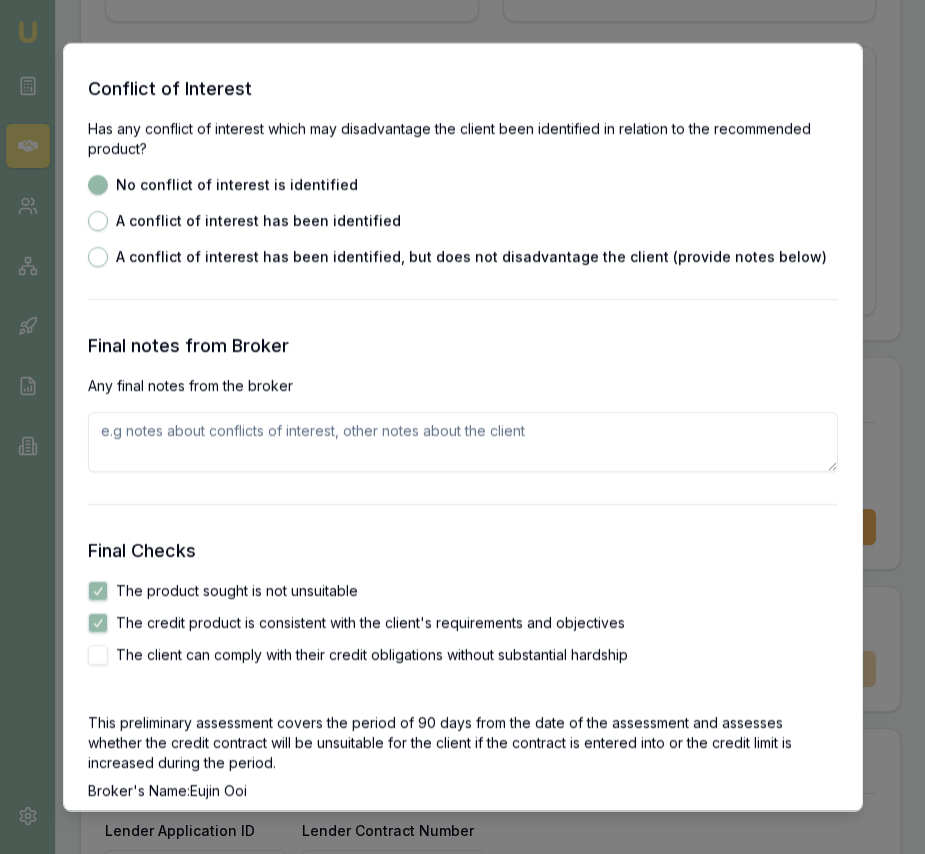 click on "The client can comply with their credit obligations without substantial hardship" at bounding box center [98, 655] 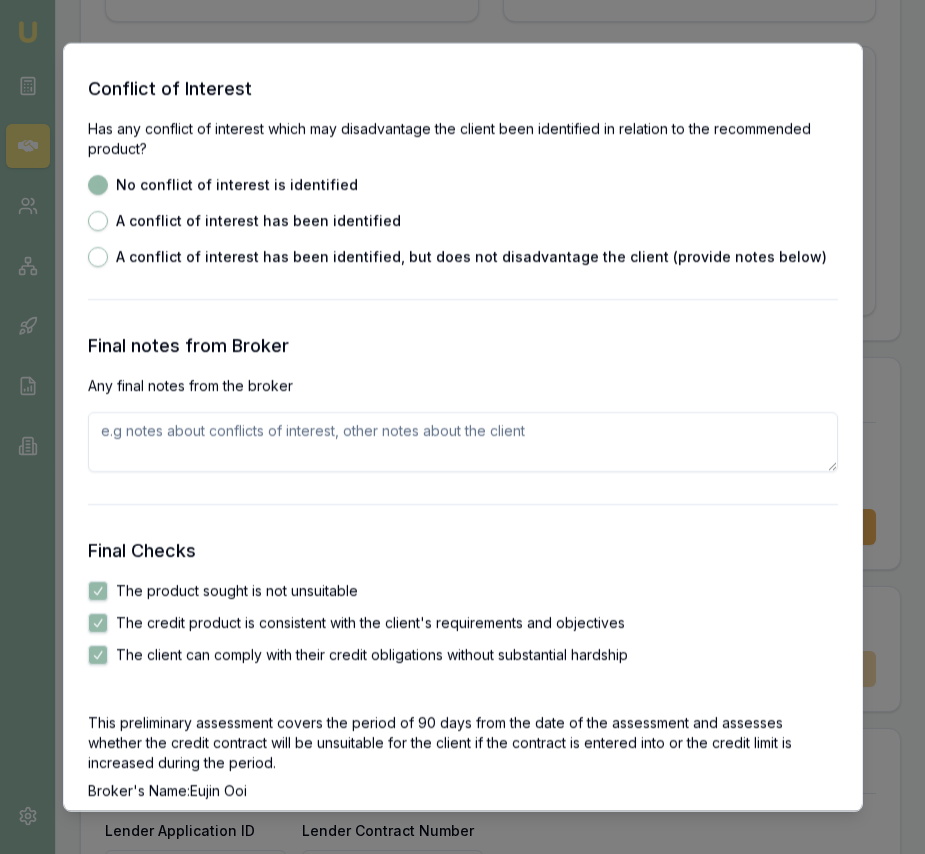 scroll, scrollTop: 3269, scrollLeft: 0, axis: vertical 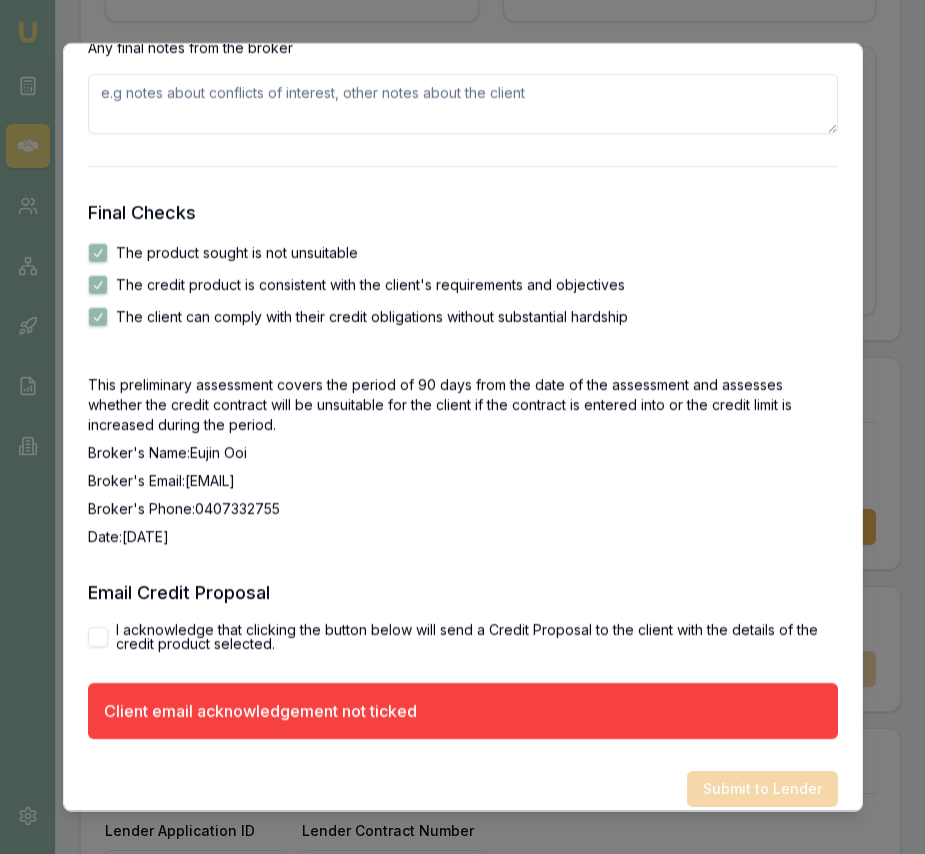 click on "I acknowledge that clicking the button below will send a Credit Proposal to the client with the details of the credit product selected." at bounding box center [463, 637] 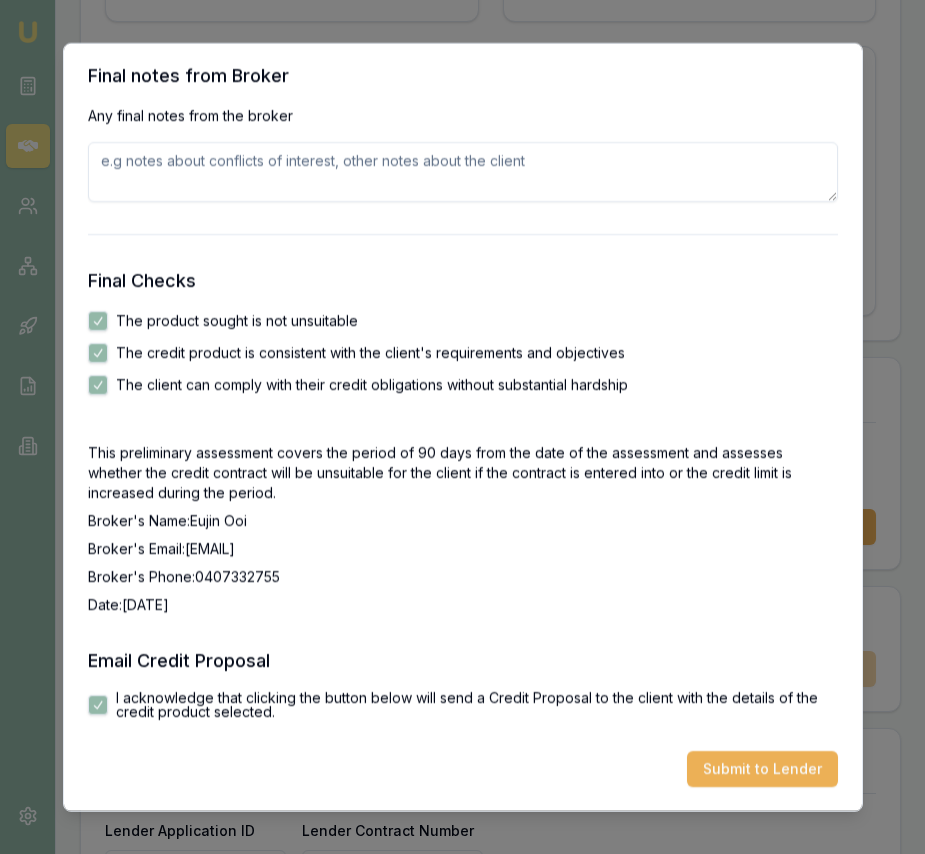 click on "Submit to Lender" at bounding box center (762, 769) 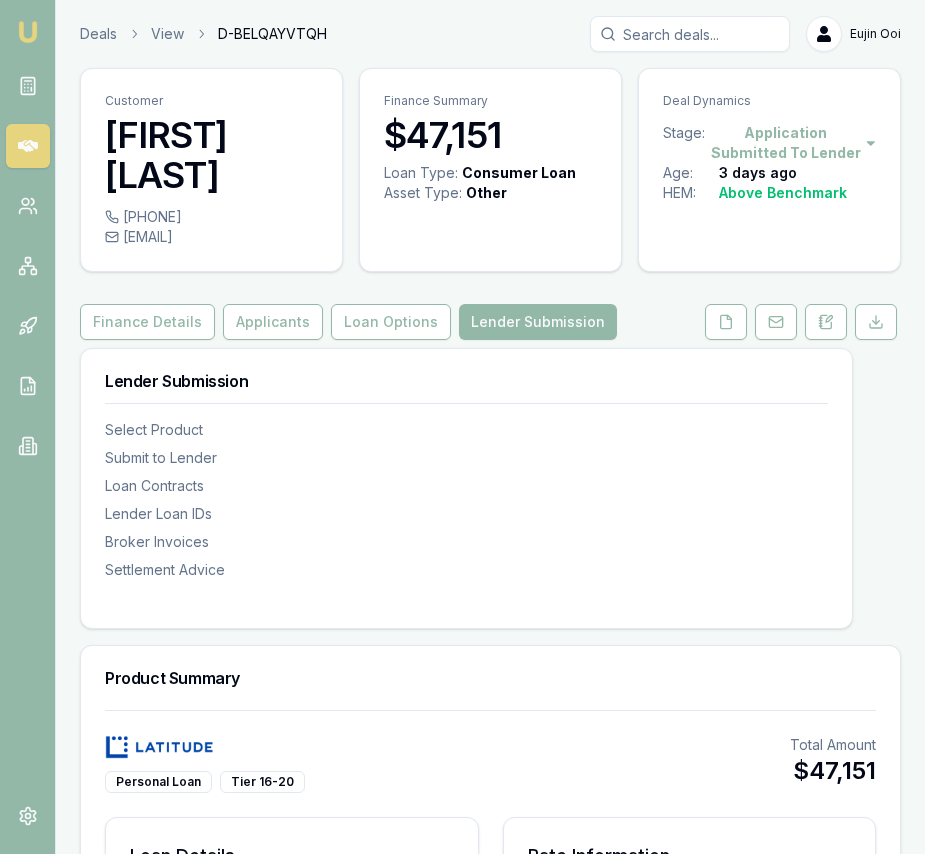 scroll, scrollTop: 1001, scrollLeft: 0, axis: vertical 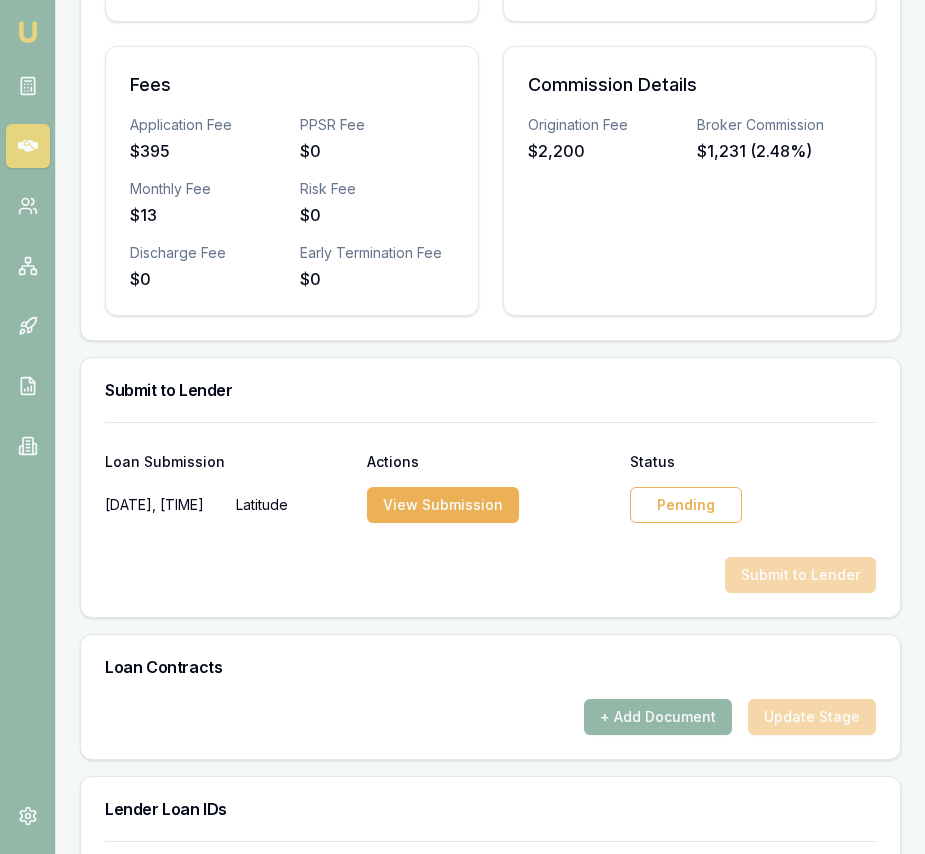 click on "Pending" at bounding box center (686, 505) 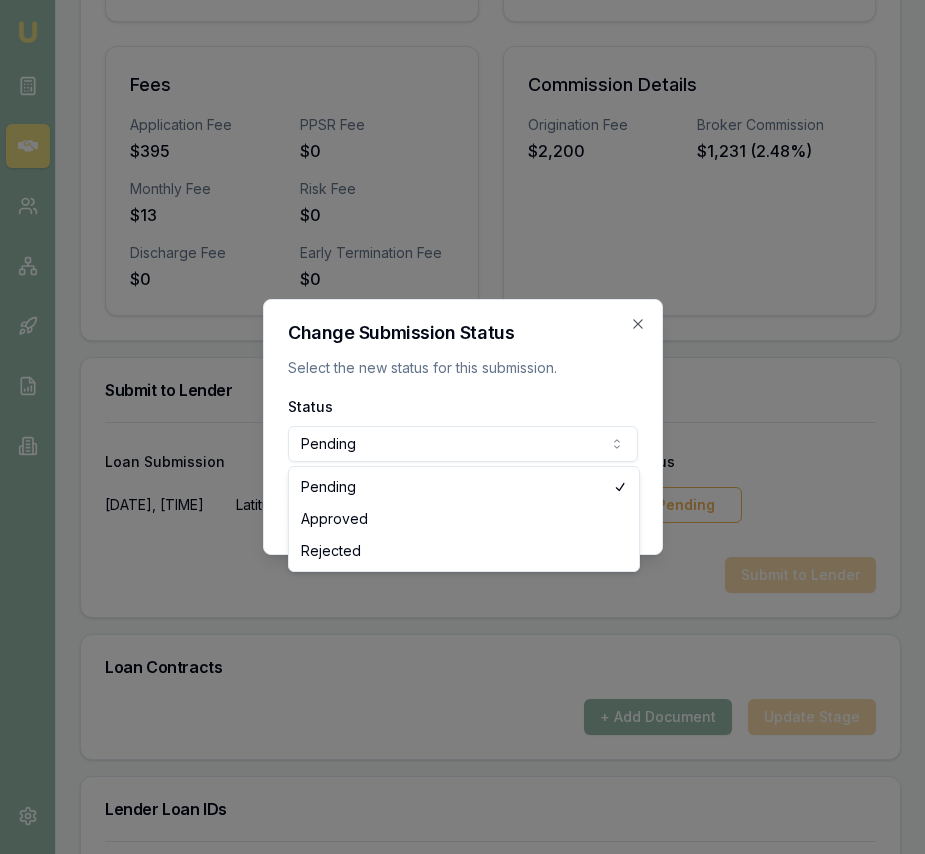 click on "Emu Broker Deals View D-BELQAYVTQH Eujin Ooi Toggle Menu Customer Rajinder Sandhu 0469823904 rajindersandhu1992@gmail.com Finance Summary $47,151 Loan Type: Consumer Loan Asset Type : Other Deal Dynamics Stage: Application Submitted To Lender Age: 3 days ago HEM: Above Benchmark Finance Details Applicants Loan Options Lender Submission Lender Submission Select Product Submit to Lender Loan Contracts Lender Loan IDs Broker Invoices Settlement Advice Product Summary Personal Loan Tier 16-20 Total Amount $47,151 Loan Details Term 84 months Repayment Frequency Monthly Repayment Amount $1,291 Balloon 0% Rate Information Base Rate 25.99% Loadings 0% Adjusted Rate 25.99% Comparison Rate 27.68% Fees Application Fee $395 PPSR Fee $0 Monthly Fee $13 Risk Fee $0 Discharge Fee $0 Early Termination Fee $0 Commission Details Origination Fee $2,200 Broker Commission $1,231 (2.48%) Submit to Lender Loan Submission Actions Status 08/08/2025, 09:19:47 Latitude View Submission Pending Submit to Lender Loan Contracts
Back" at bounding box center (462, -574) 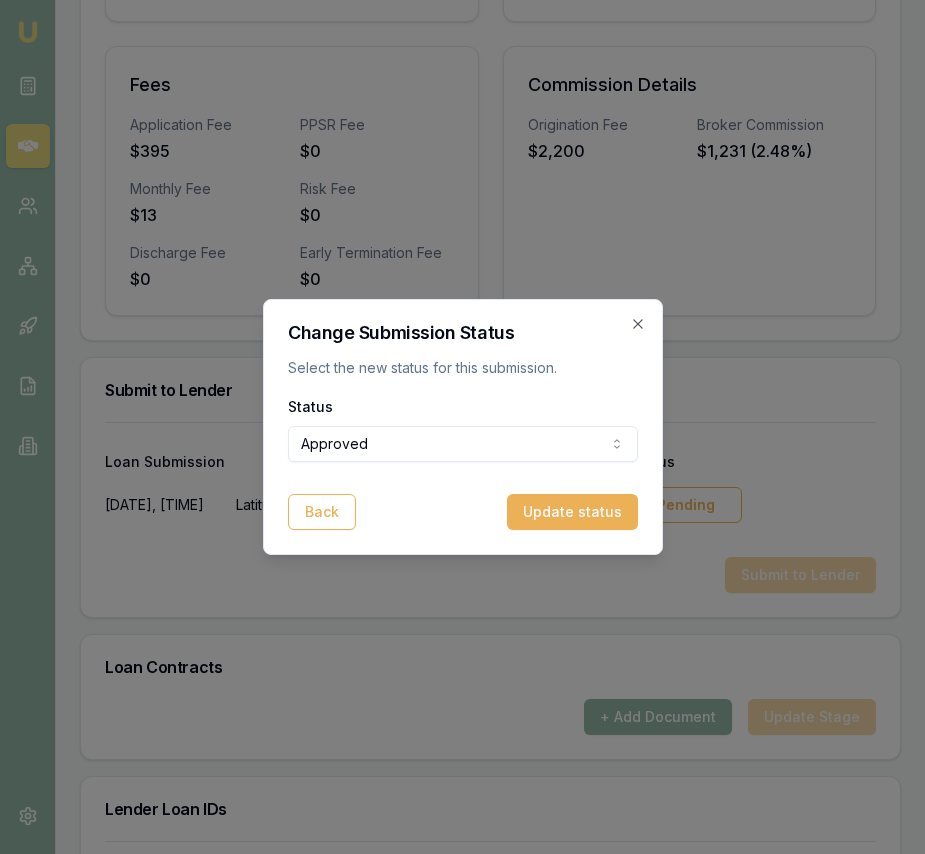 click on "Update status" at bounding box center (572, 512) 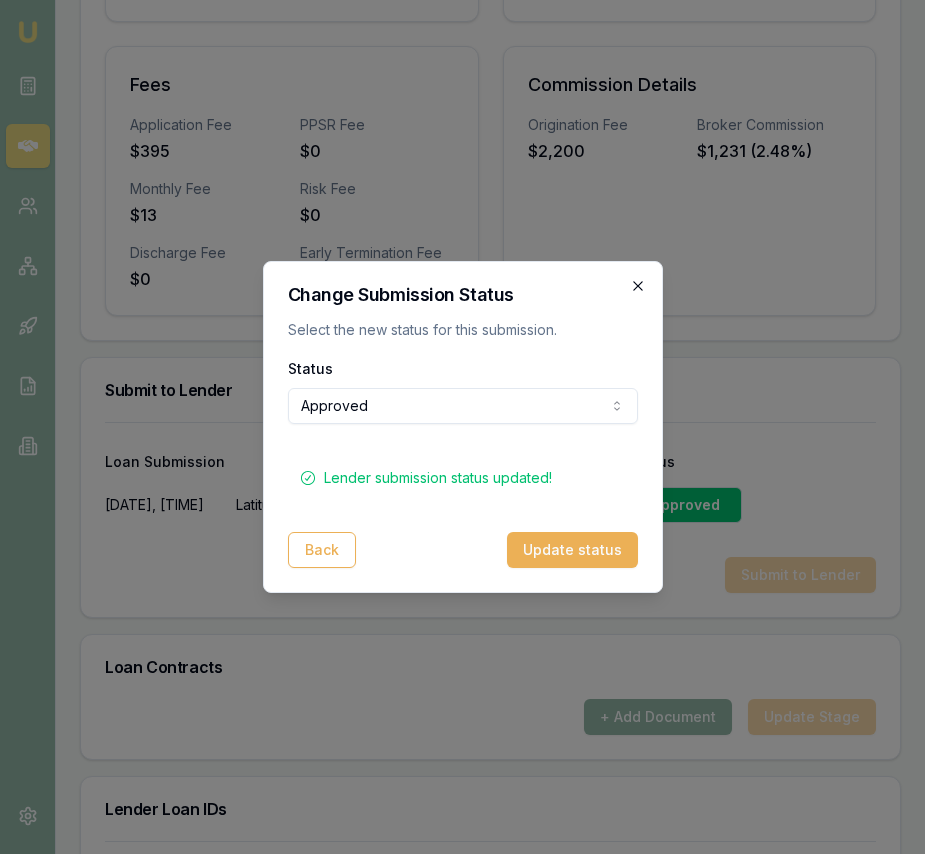 click on "Change Submission Status Select the new status for this submission. Status  Approved Pending Approved Rejected Lender submission status updated! Back Update status Close" at bounding box center (463, 427) 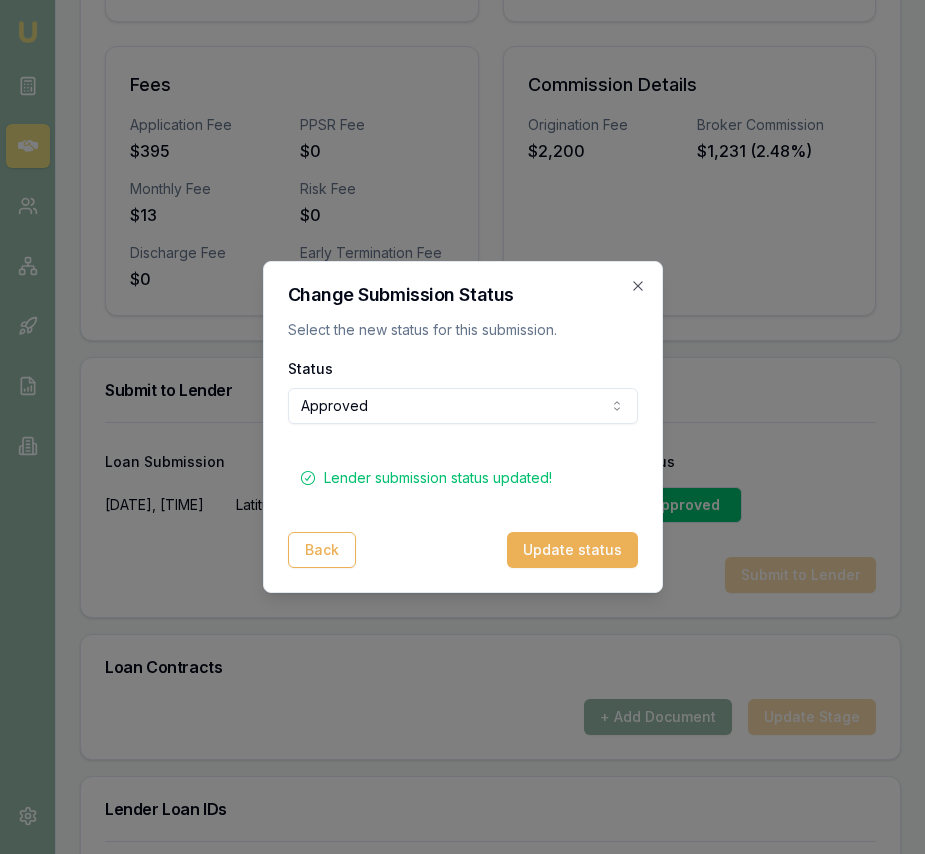 click 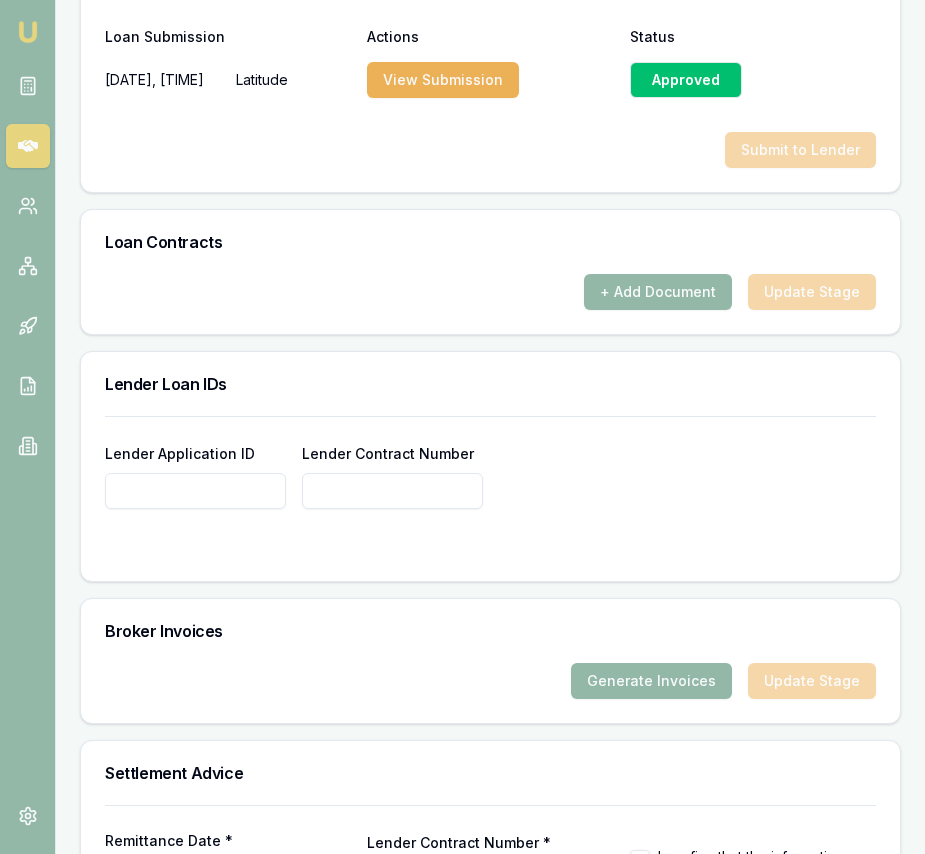 scroll, scrollTop: 1430, scrollLeft: 0, axis: vertical 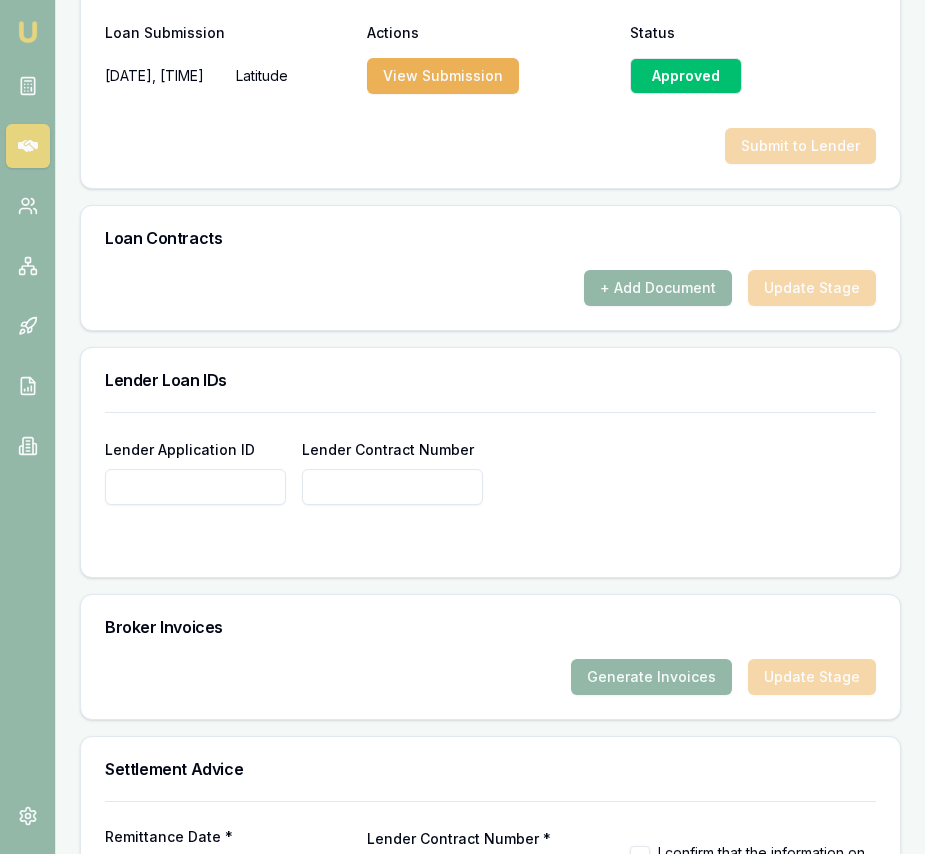 click on "Lender Application ID" at bounding box center [195, 487] 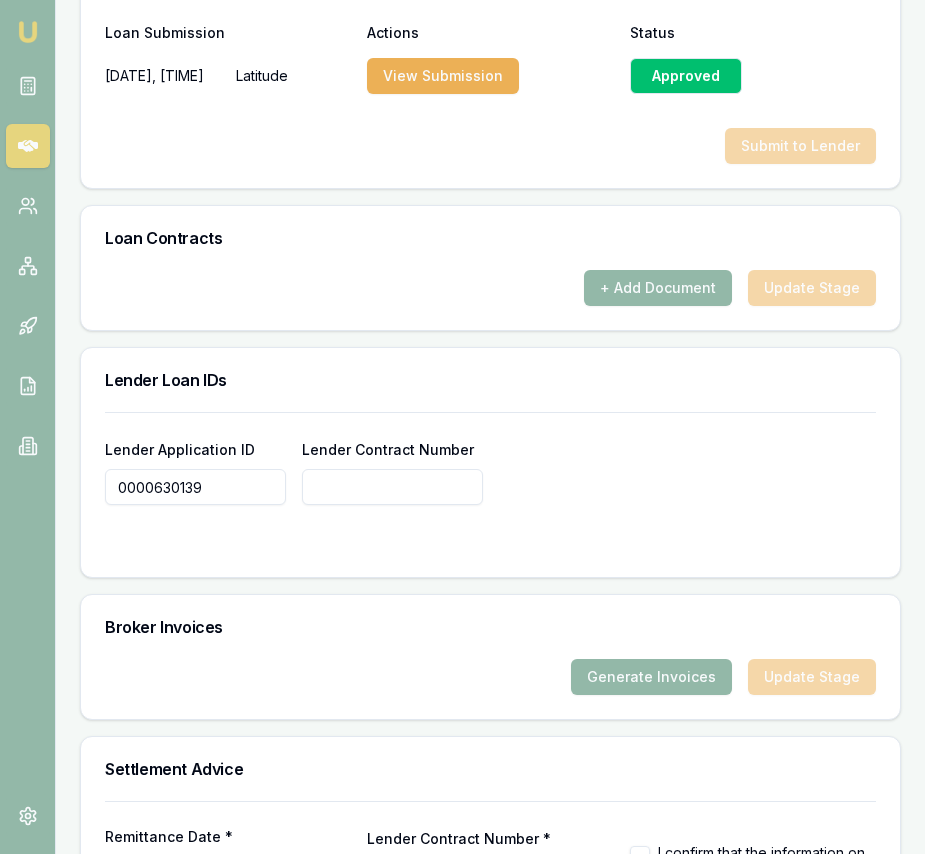 type on "0000630139" 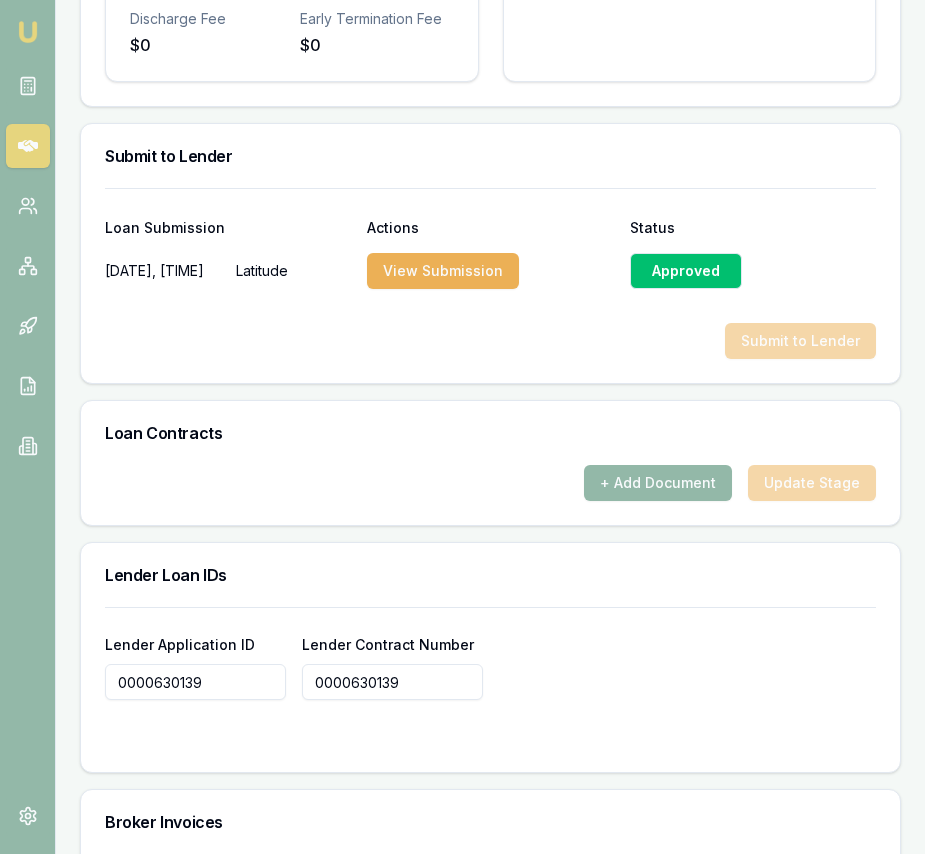 scroll, scrollTop: 1225, scrollLeft: 0, axis: vertical 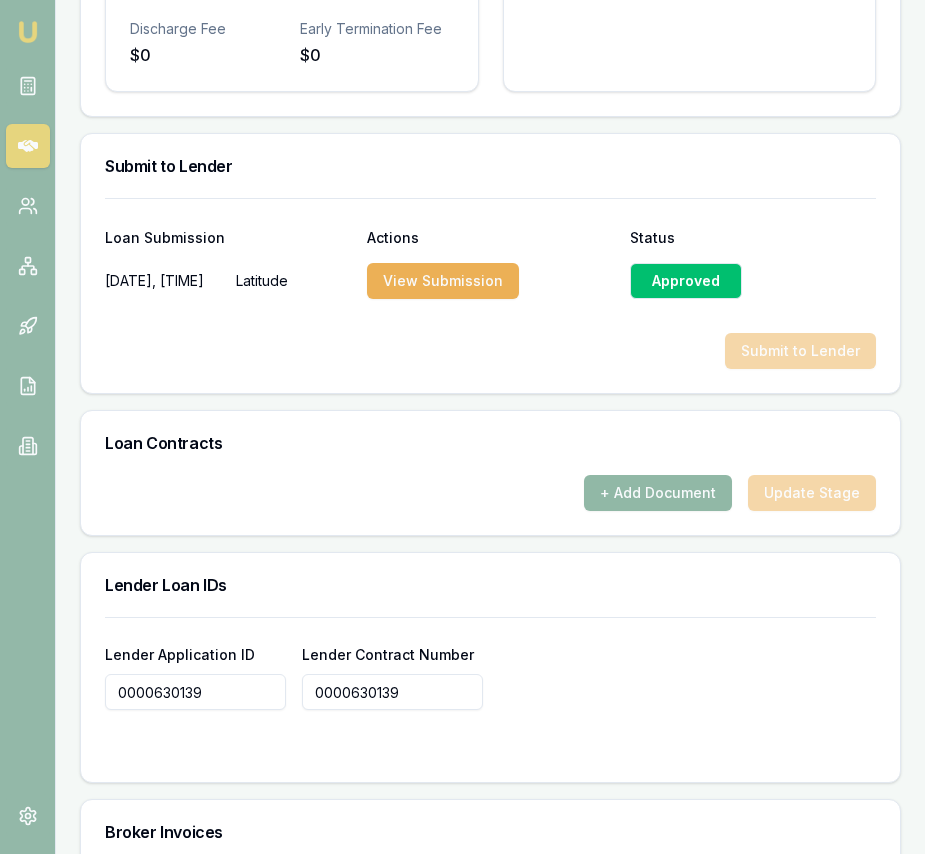 type on "0000630139" 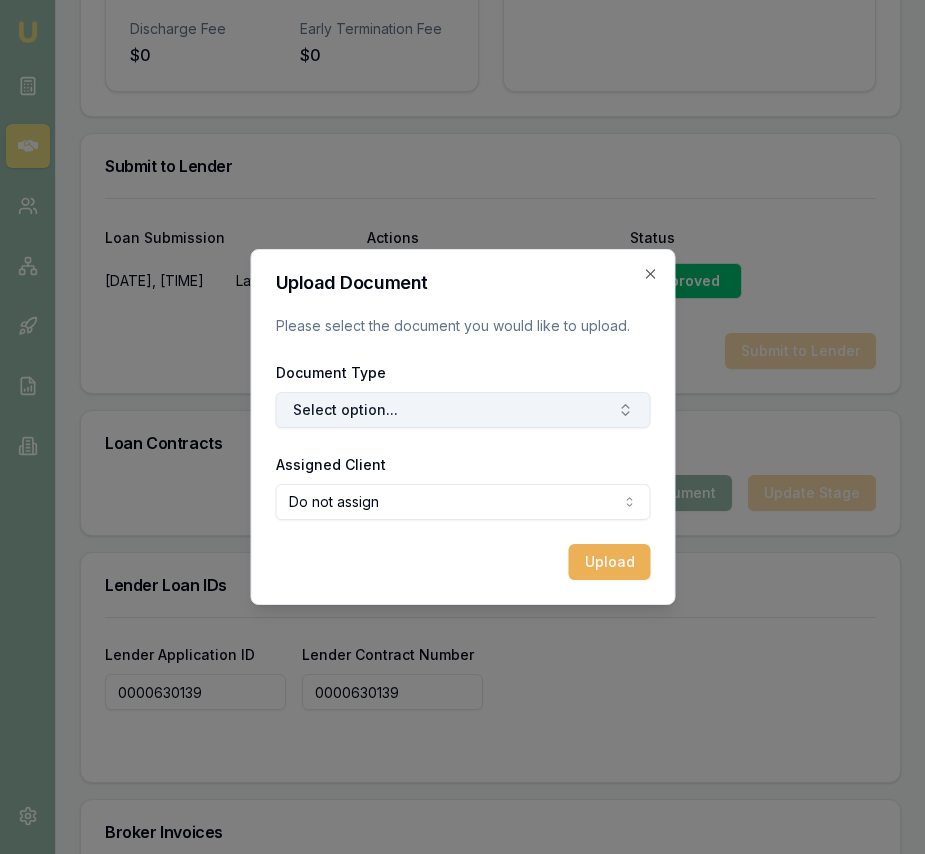 click on "Select option..." at bounding box center [462, 410] 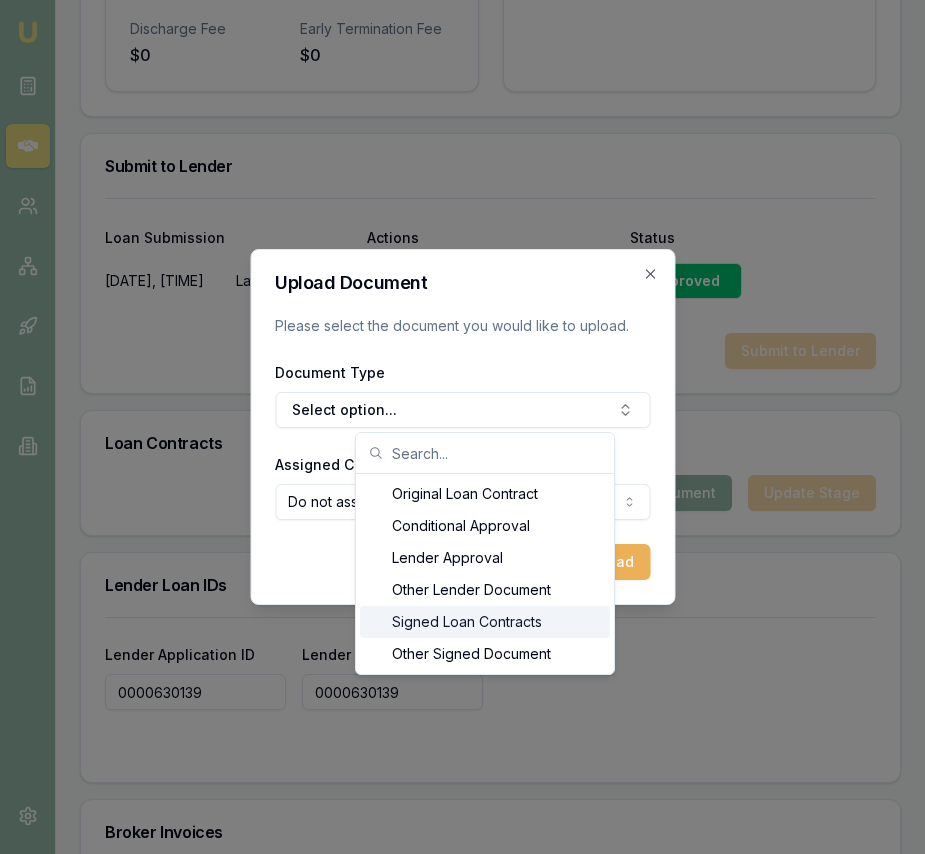 click on "Signed Loan Contracts" at bounding box center [485, 622] 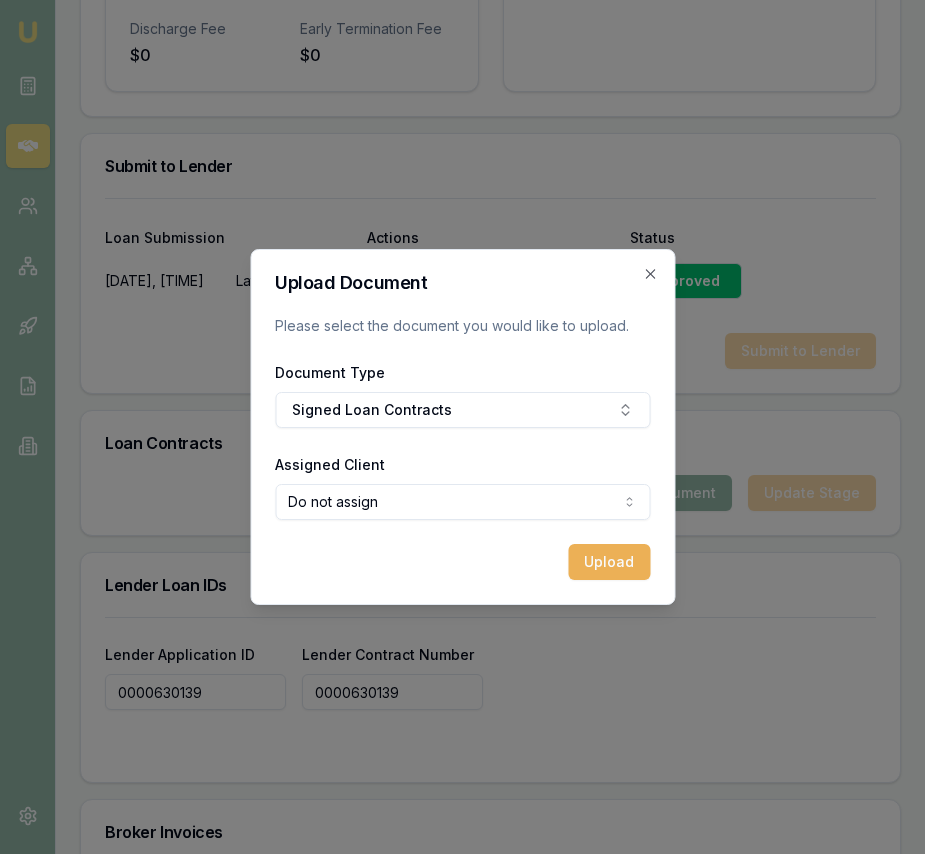 click on "Emu Broker Deals View D-BELQAYVTQH Eujin Ooi Toggle Menu Customer Rajinder Sandhu 0469823904 rajindersandhu1992@gmail.com Finance Summary $47,151 Loan Type: Consumer Loan Asset Type : Other Deal Dynamics Stage: Conditional Offer Provided To Client Age: 3 days ago HEM: Above Benchmark Finance Details Applicants Loan Options Lender Submission Lender Submission Select Product Submit to Lender Loan Contracts Lender Loan IDs Broker Invoices Settlement Advice Product Summary Personal Loan Tier 16-20 Total Amount $47,151 Loan Details Term 84 months Repayment Frequency Monthly Repayment Amount $1,291 Balloon 0% Rate Information Base Rate 25.99% Loadings 0% Adjusted Rate 25.99% Comparison Rate 27.68% Fees Application Fee $395 PPSR Fee $0 Monthly Fee $13 Risk Fee $0 Discharge Fee $0 Early Termination Fee $0 Commission Details Origination Fee $2,200 Broker Commission $1,231 (2.48%) Submit to Lender Loan Submission Actions Status 08/08/2025, 09:19:47 Latitude View Submission Approved Submit to Lender Loan Contracts" at bounding box center [462, -798] 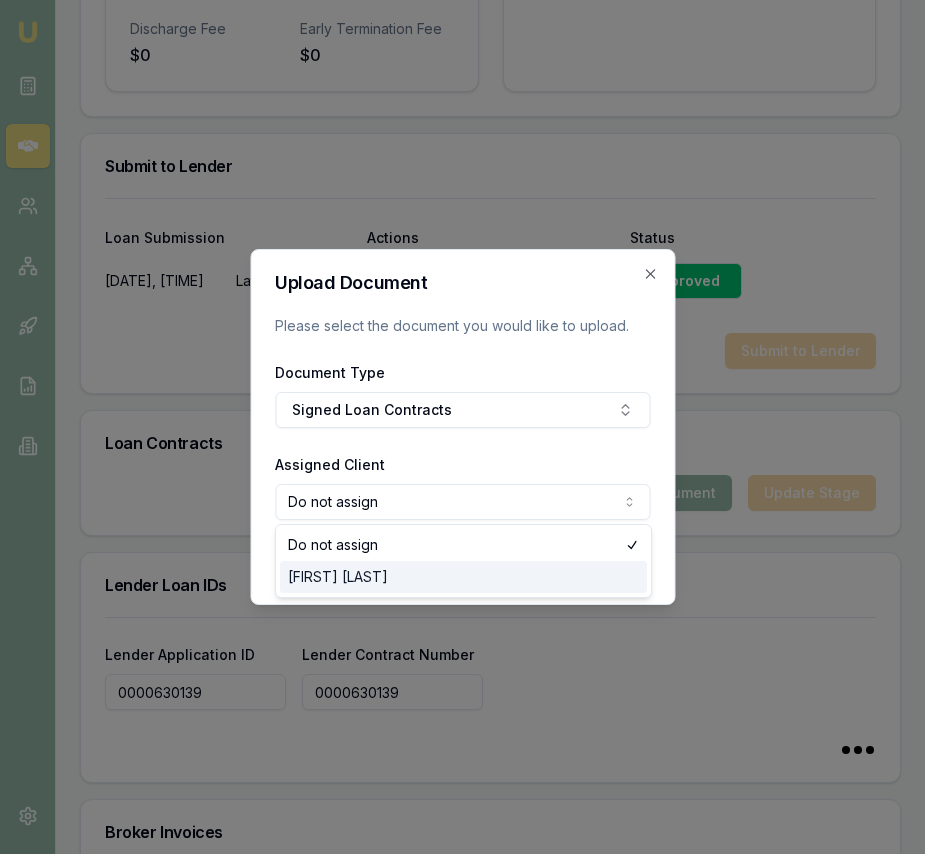 type on "0000630139" 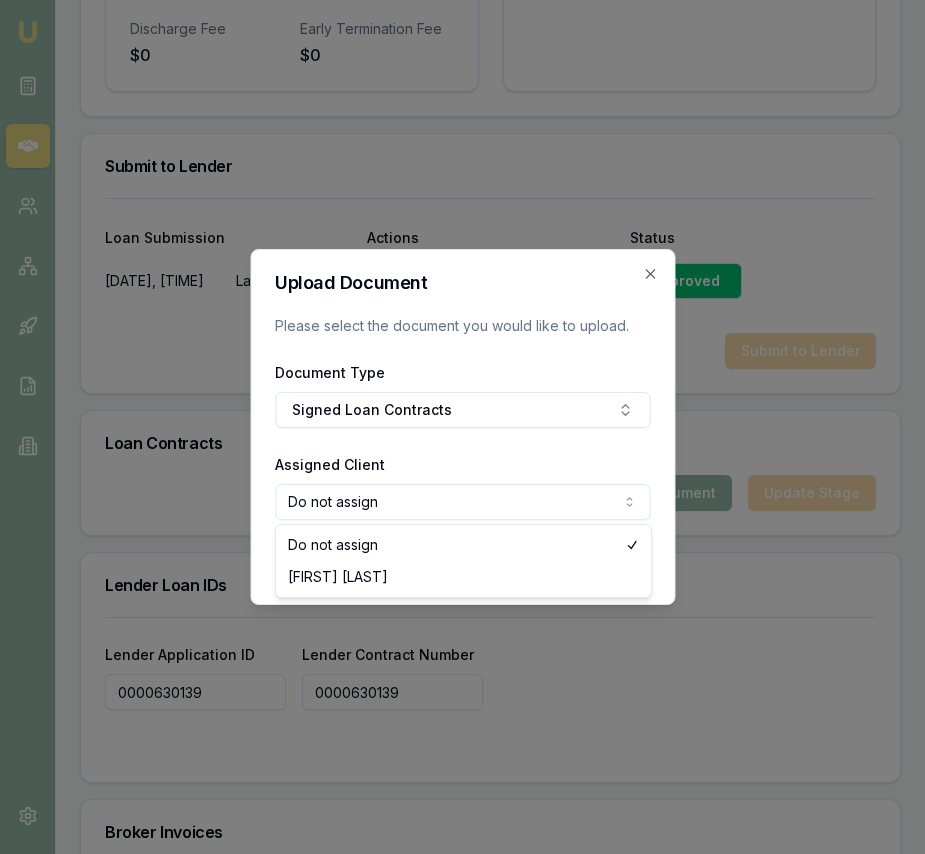 select on "U-9AHPC3VKCN" 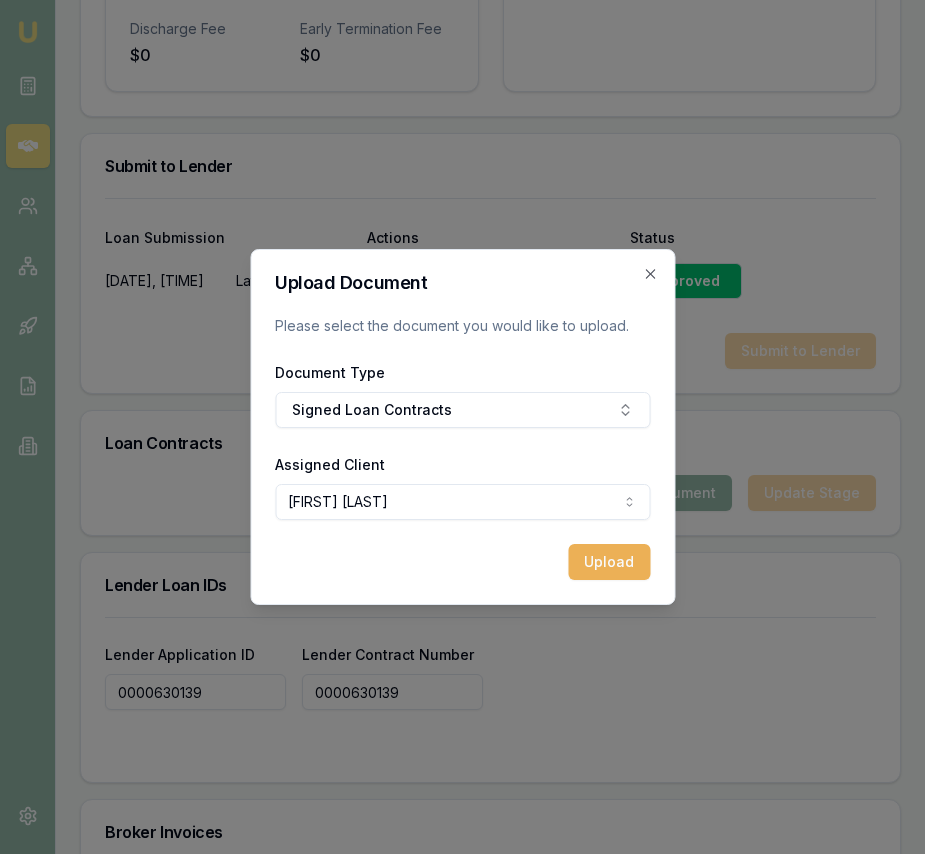 click on "Upload" at bounding box center (609, 562) 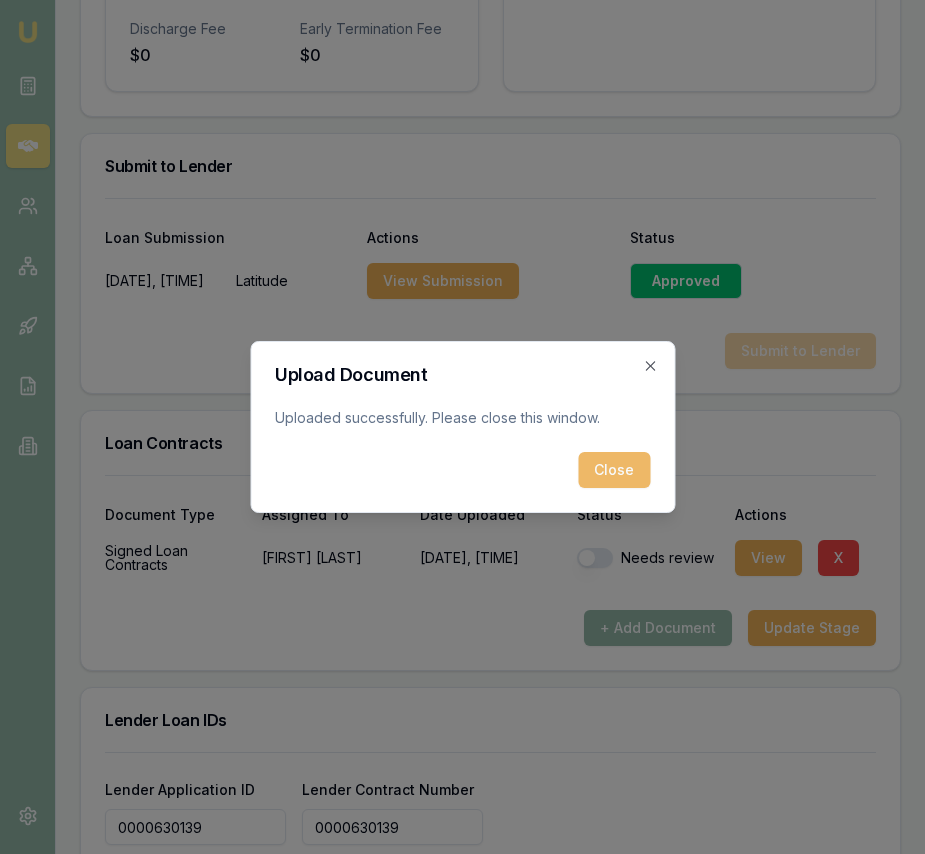 click on "Close" at bounding box center [614, 470] 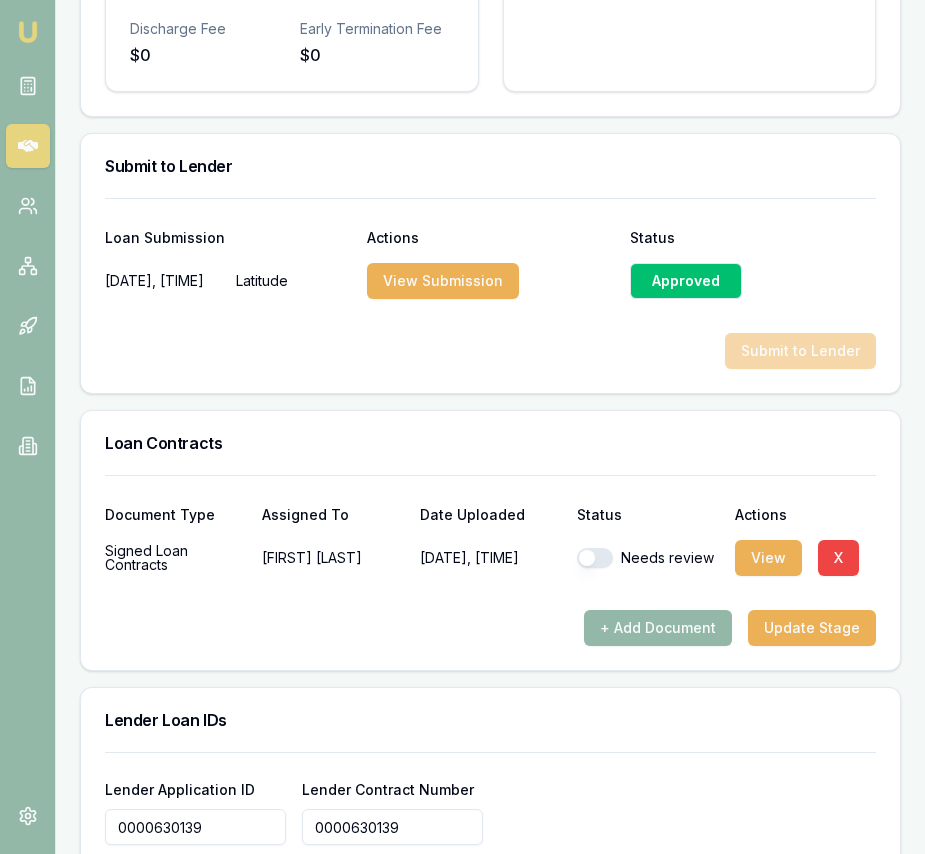 click at bounding box center [595, 558] 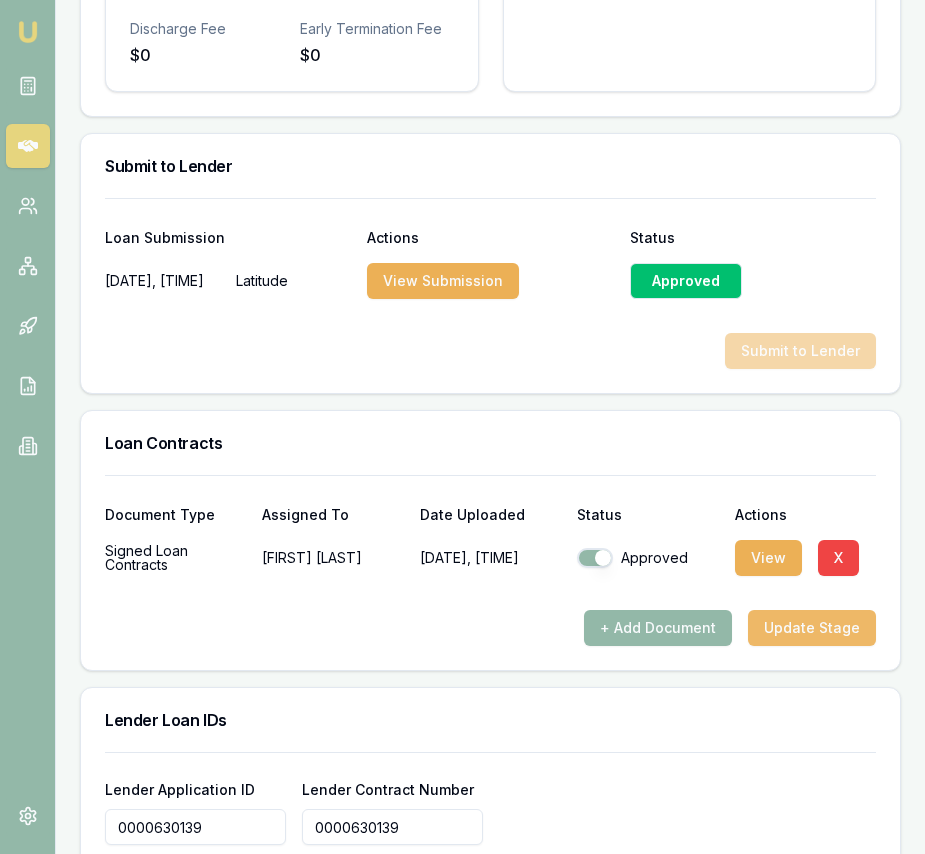 click on "Update Stage" at bounding box center [812, 628] 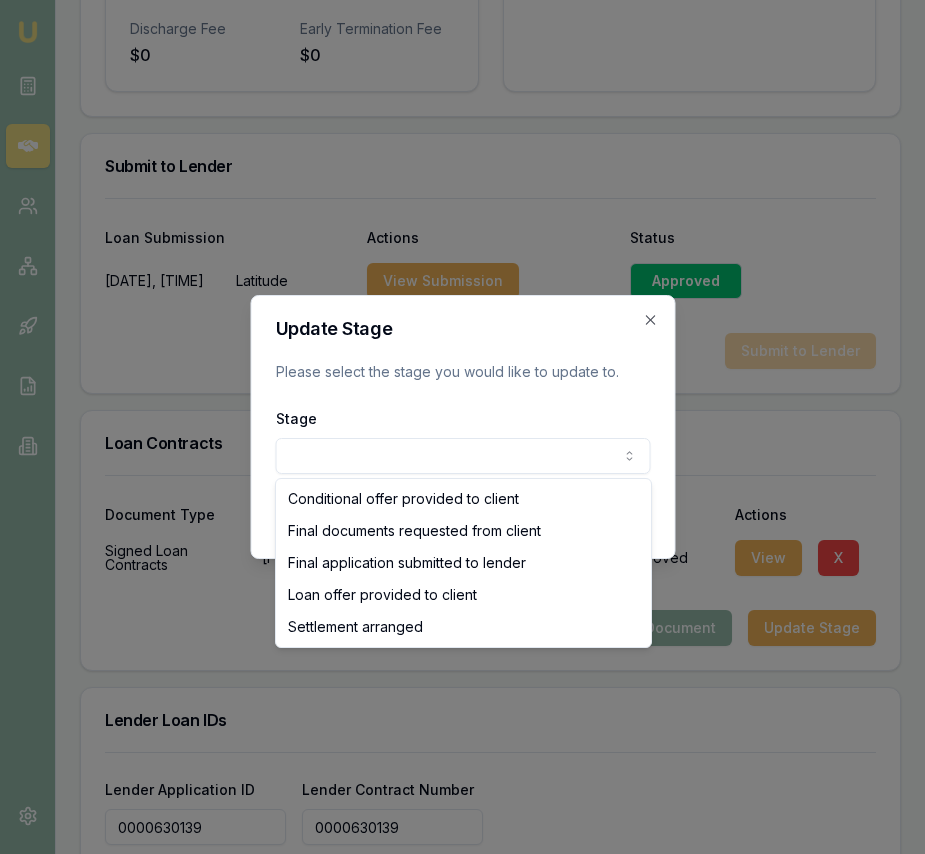click on "Emu Broker Deals View D-BELQAYVTQH Eujin Ooi Toggle Menu Customer Rajinder Sandhu 0469823904 rajindersandhu1992@gmail.com Finance Summary $47,151 Loan Type: Consumer Loan Asset Type : Other Deal Dynamics Stage: Conditional Offer Provided To Client Age: 3 days ago HEM: Above Benchmark Finance Details Applicants Loan Options Lender Submission Lender Submission Select Product Submit to Lender Loan Contracts Lender Loan IDs Broker Invoices Settlement Advice Product Summary Personal Loan Tier 16-20 Total Amount $47,151 Loan Details Term 84 months Repayment Frequency Monthly Repayment Amount $1,291 Balloon 0% Rate Information Base Rate 25.99% Loadings 0% Adjusted Rate 25.99% Comparison Rate 27.68% Fees Application Fee $395 PPSR Fee $0 Monthly Fee $13 Risk Fee $0 Discharge Fee $0 Early Termination Fee $0 Commission Details Origination Fee $2,200 Broker Commission $1,231 (2.48%) Submit to Lender Loan Submission Actions Status 08/08/2025, 09:19:47 Latitude View Submission Approved Submit to Lender Loan Contracts   X" at bounding box center [462, -798] 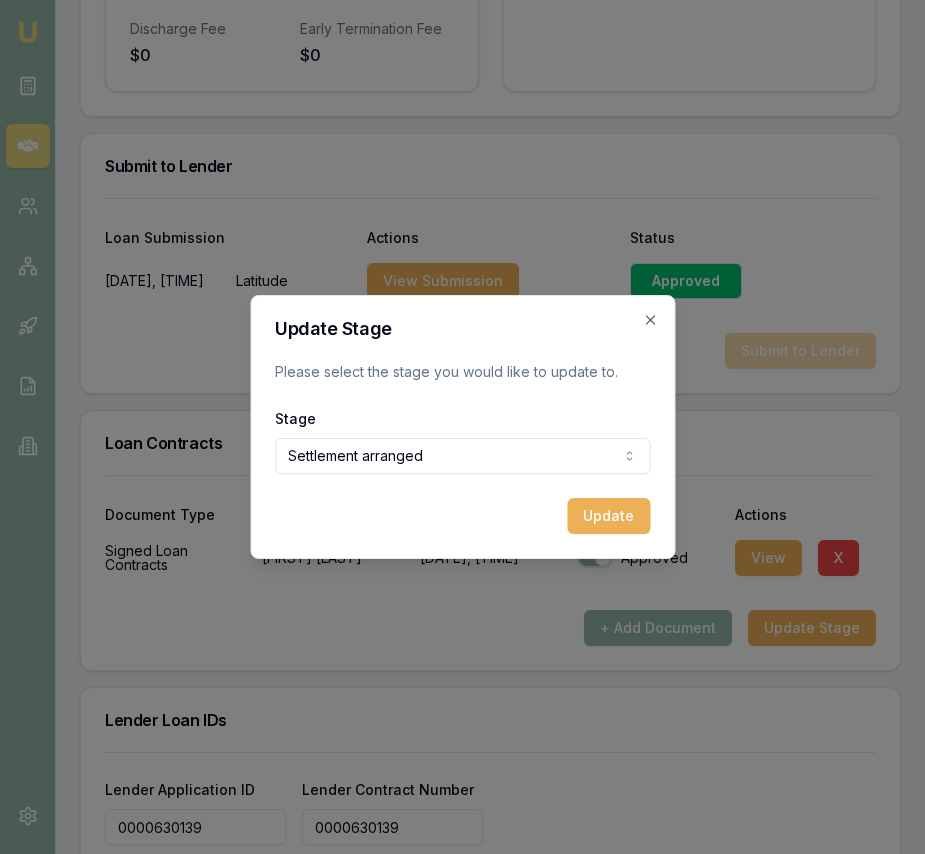 drag, startPoint x: 608, startPoint y: 513, endPoint x: 581, endPoint y: 573, distance: 65.795135 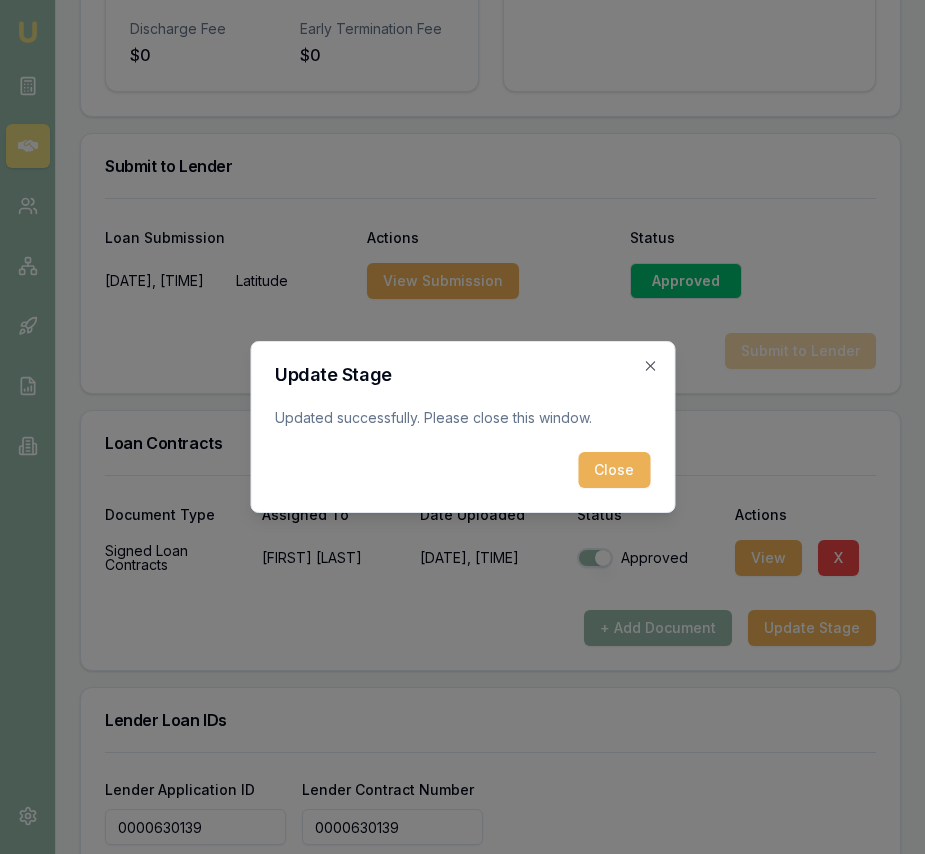 scroll, scrollTop: 1241, scrollLeft: 0, axis: vertical 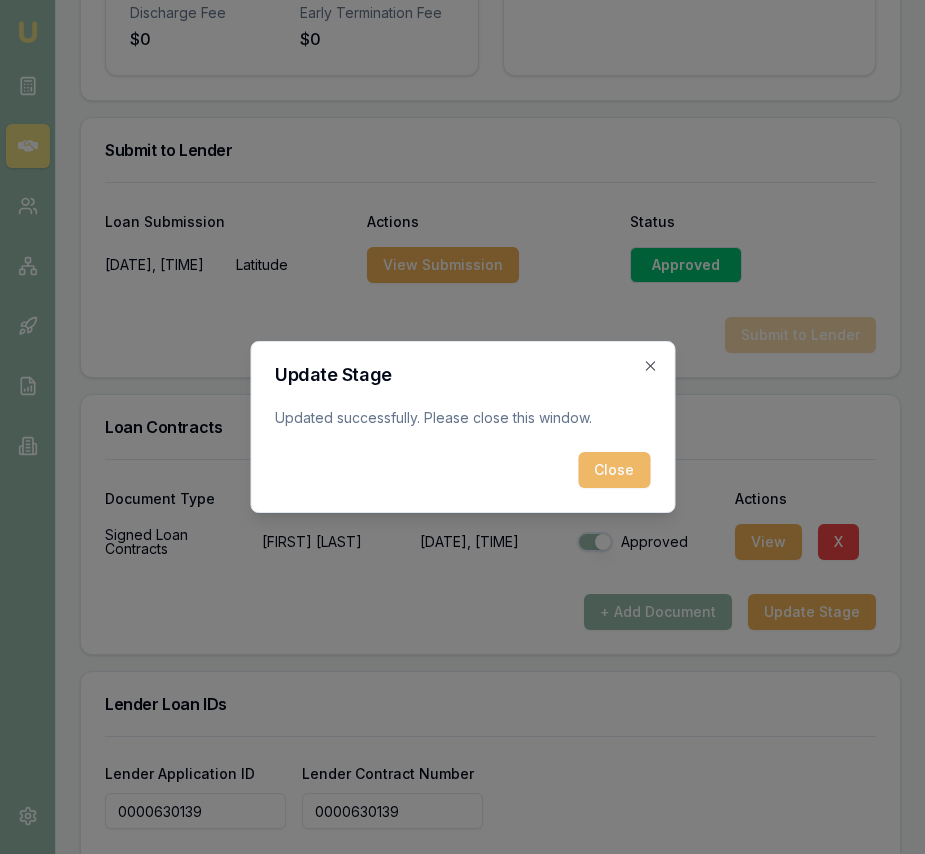 click on "Close" at bounding box center [614, 470] 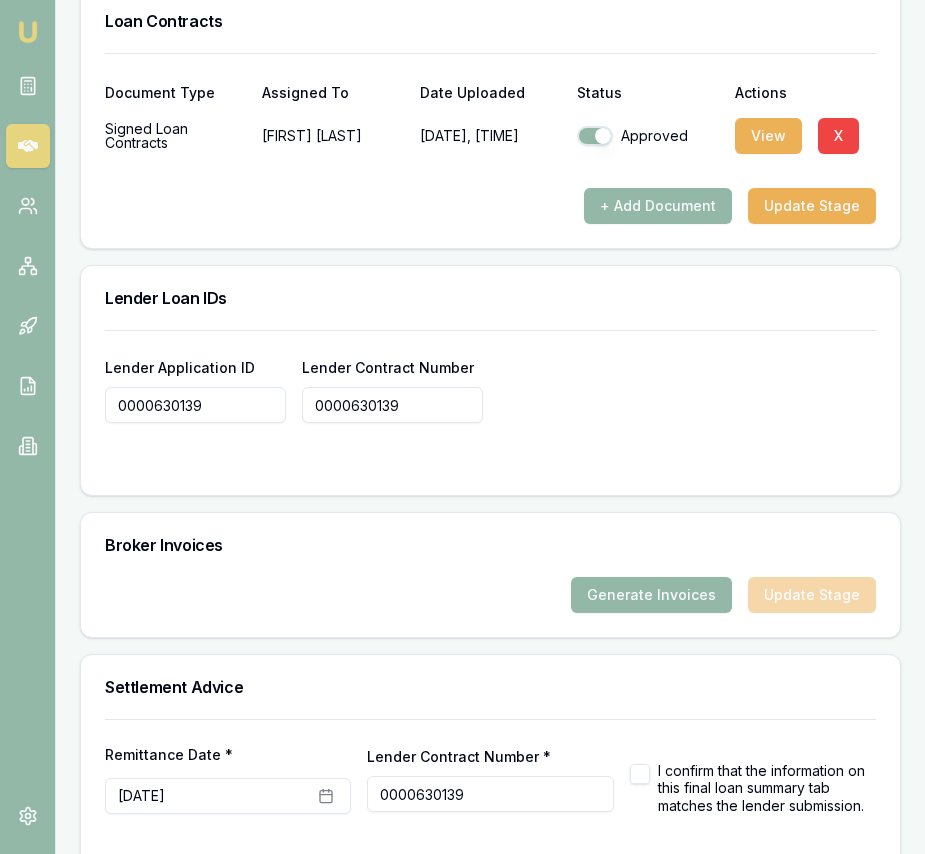 scroll, scrollTop: 1732, scrollLeft: 0, axis: vertical 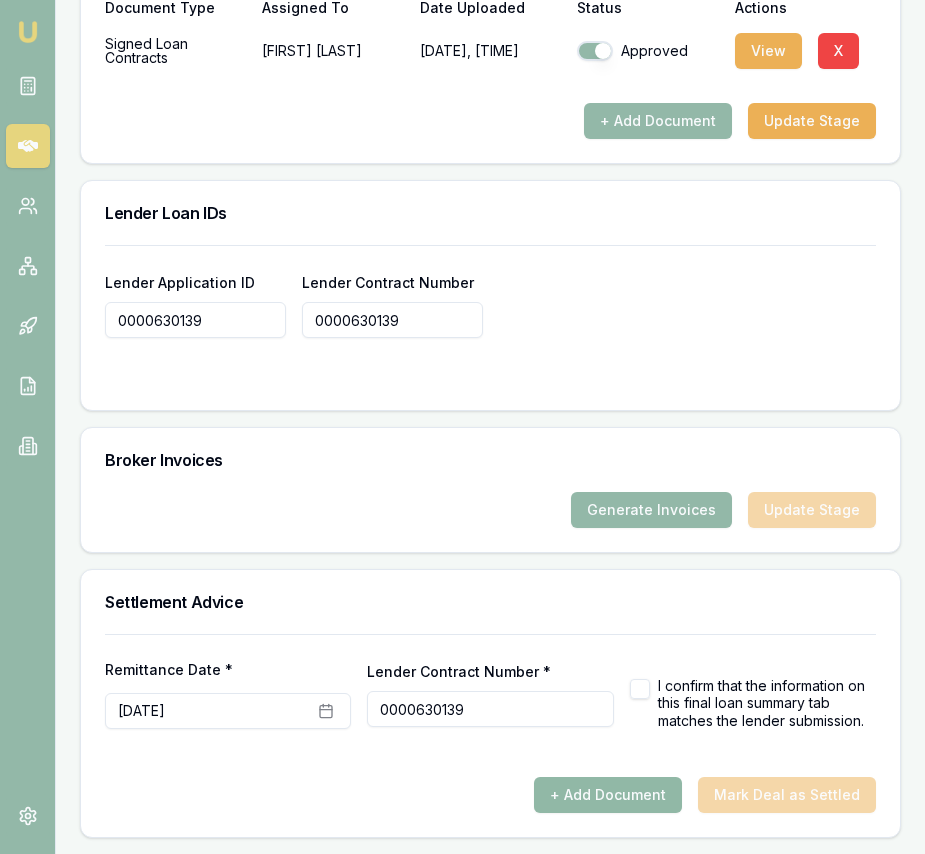 click on "+ Add Document" at bounding box center [608, 795] 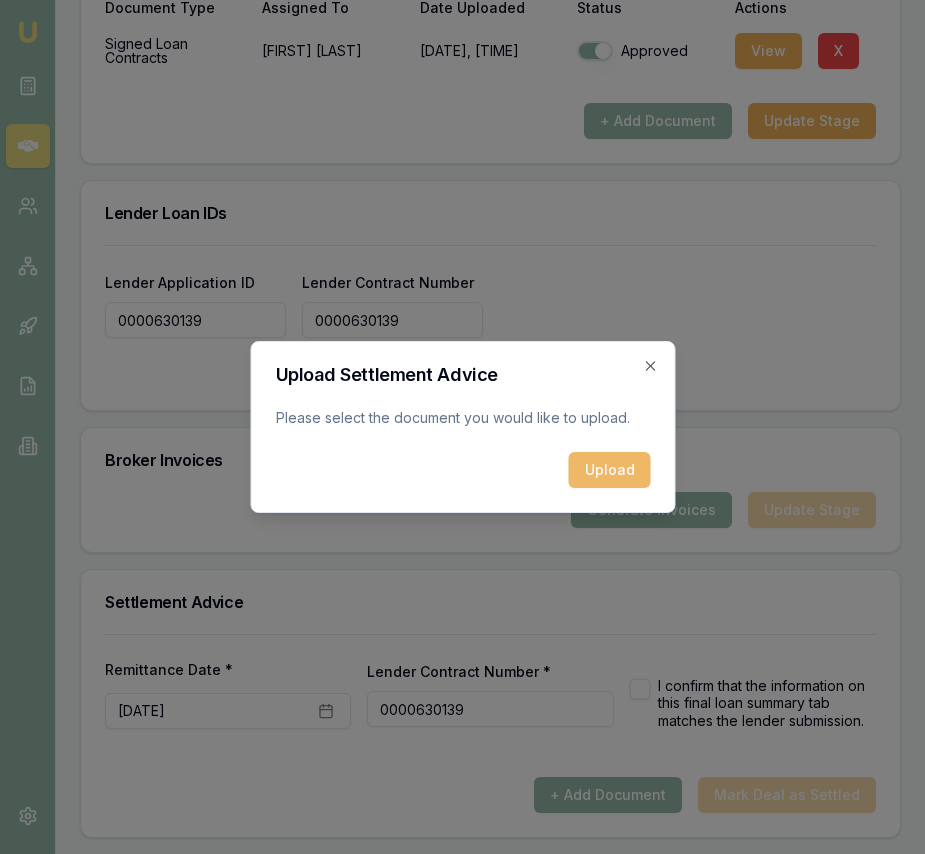 click on "Upload" at bounding box center [609, 470] 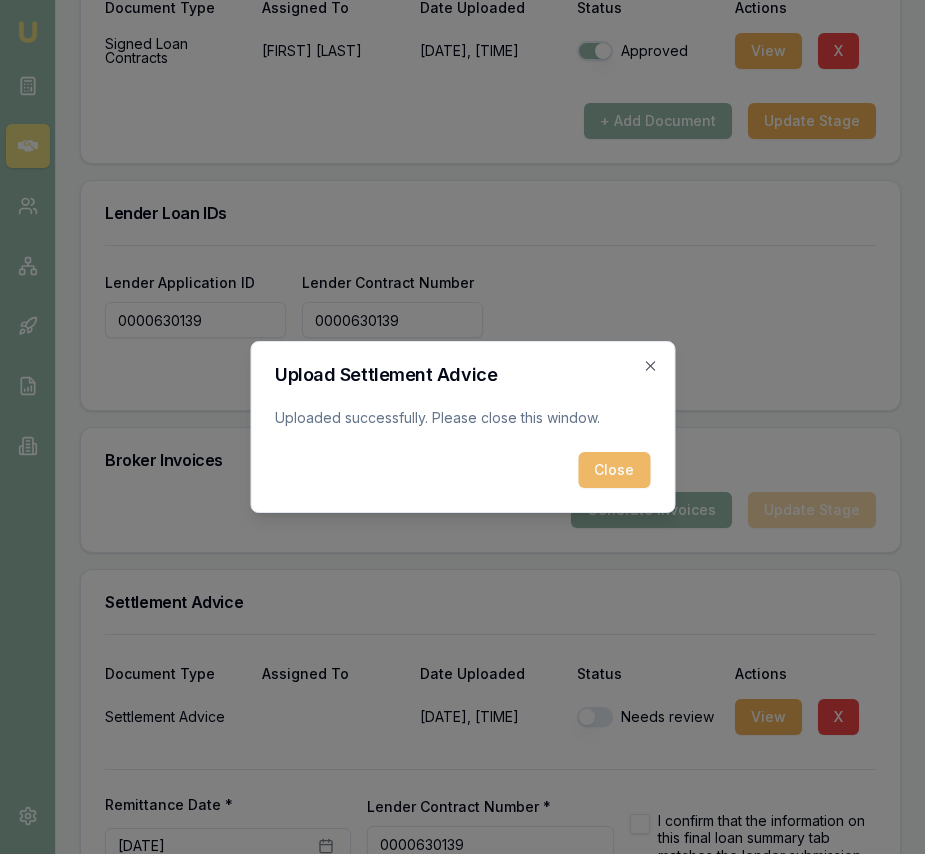 click on "Close" at bounding box center (614, 470) 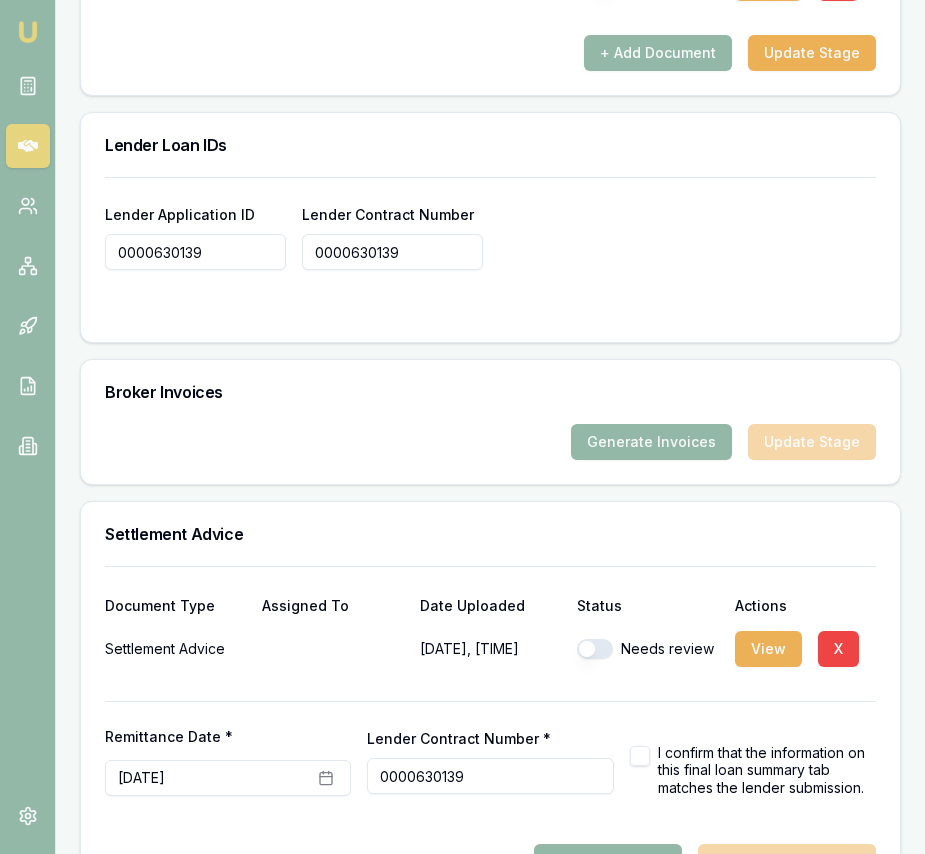 scroll, scrollTop: 1867, scrollLeft: 0, axis: vertical 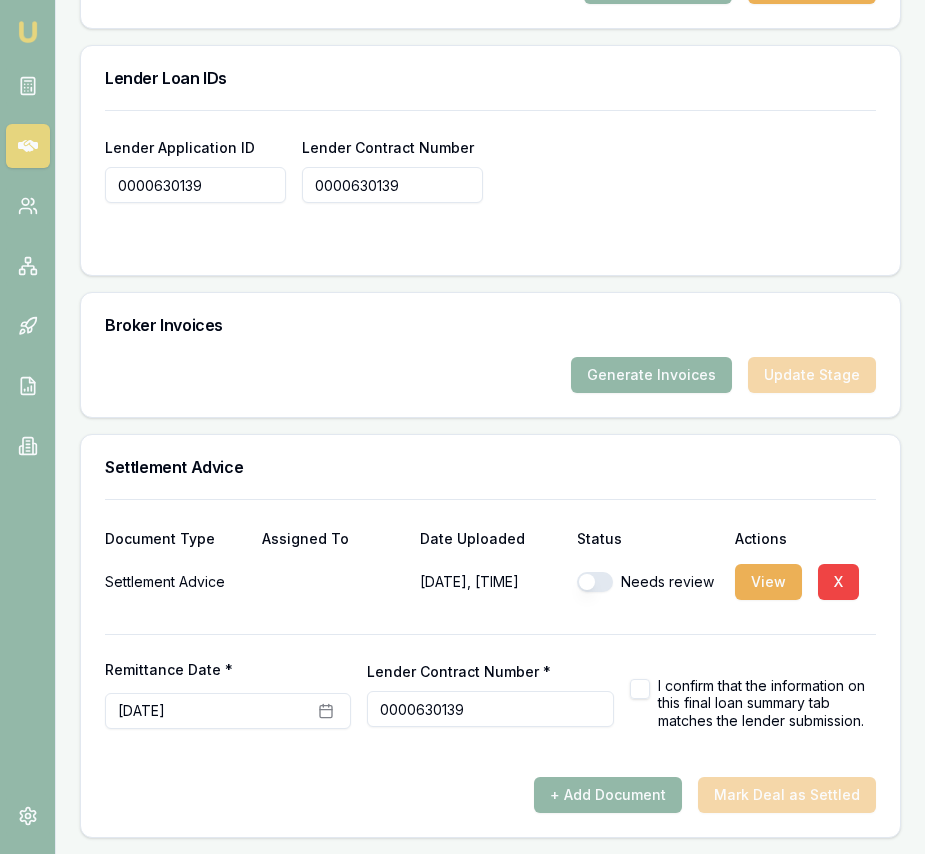 click at bounding box center [595, 582] 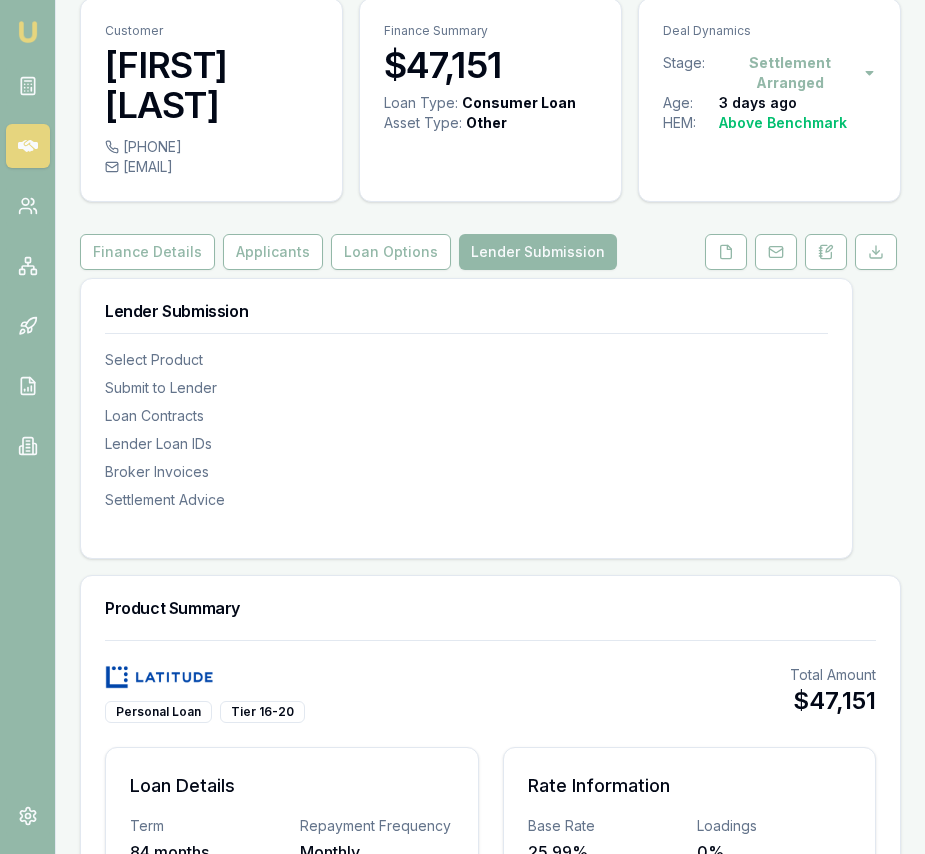 scroll, scrollTop: 0, scrollLeft: 0, axis: both 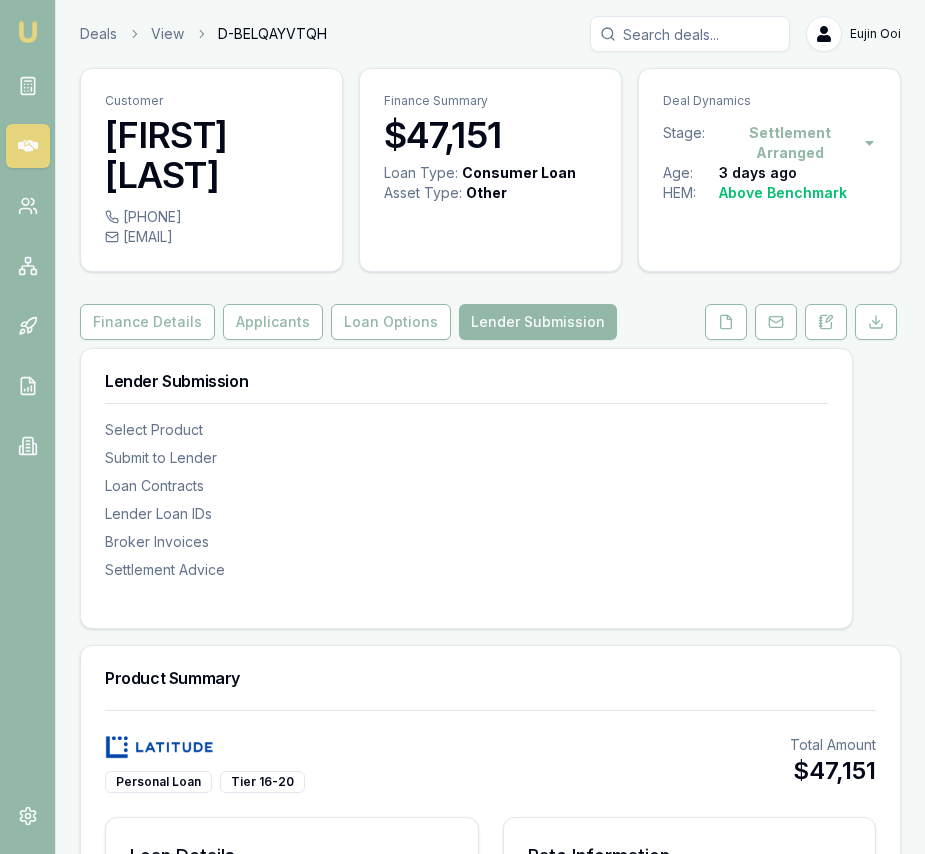 click at bounding box center (28, 32) 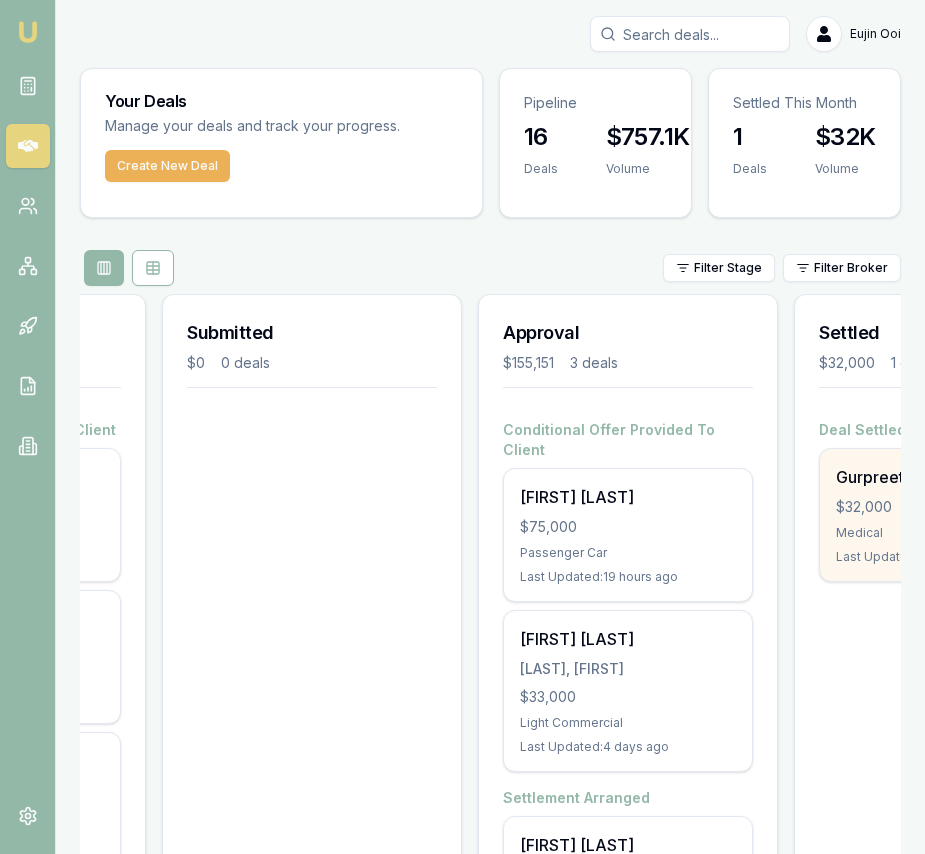 scroll, scrollTop: 0, scrollLeft: 743, axis: horizontal 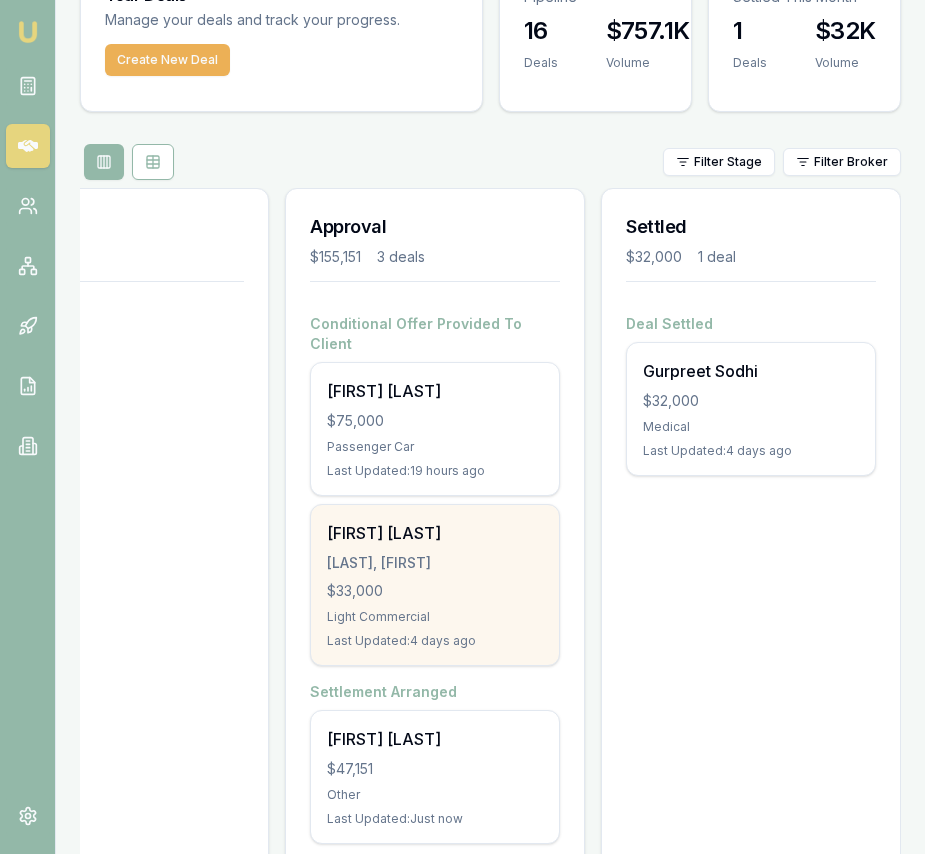 click on "SHAHEEN, MUZAMMIL" at bounding box center (435, 563) 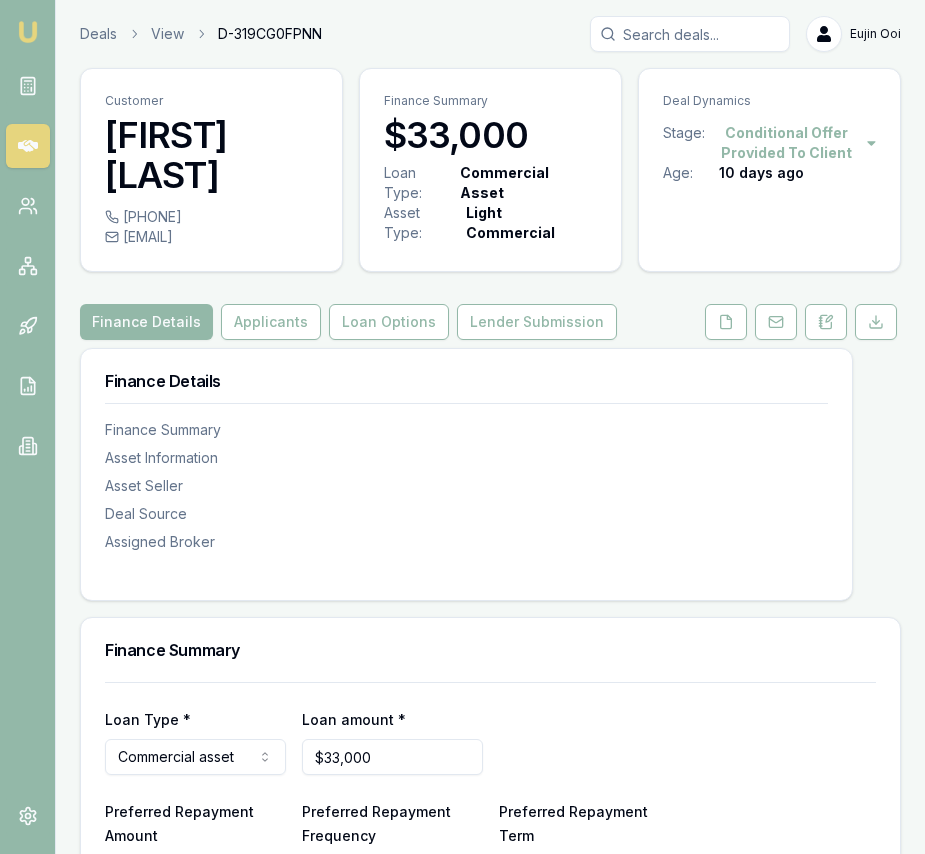 scroll, scrollTop: 0, scrollLeft: 0, axis: both 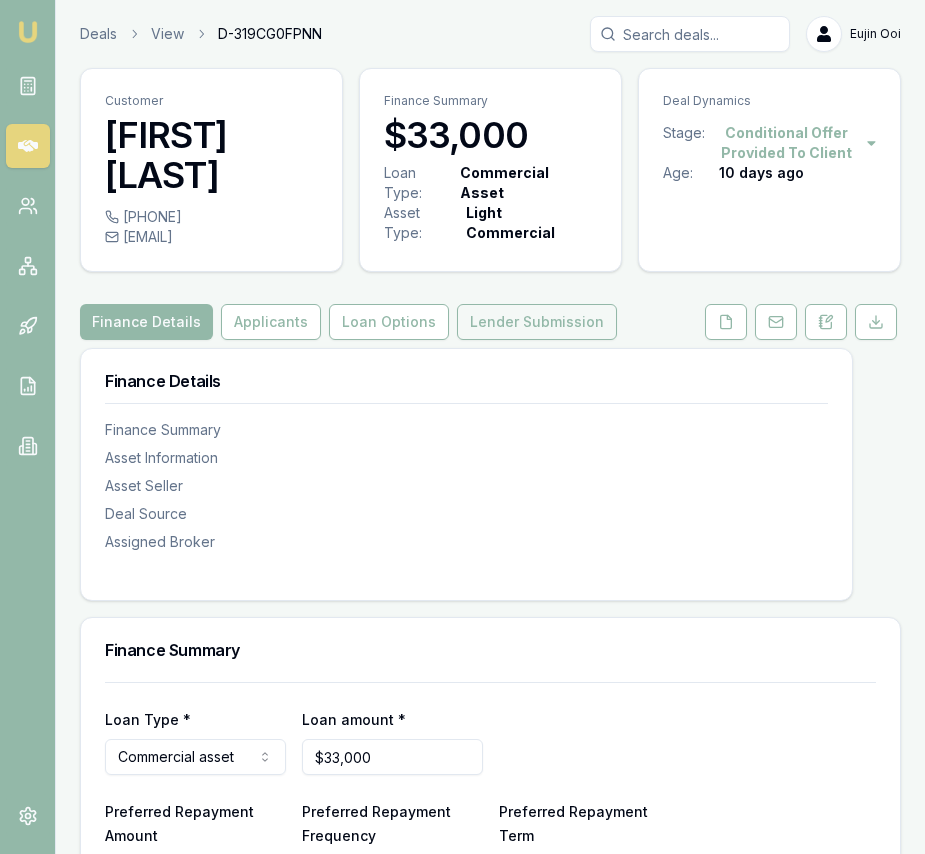 click on "Lender Submission" at bounding box center [537, 322] 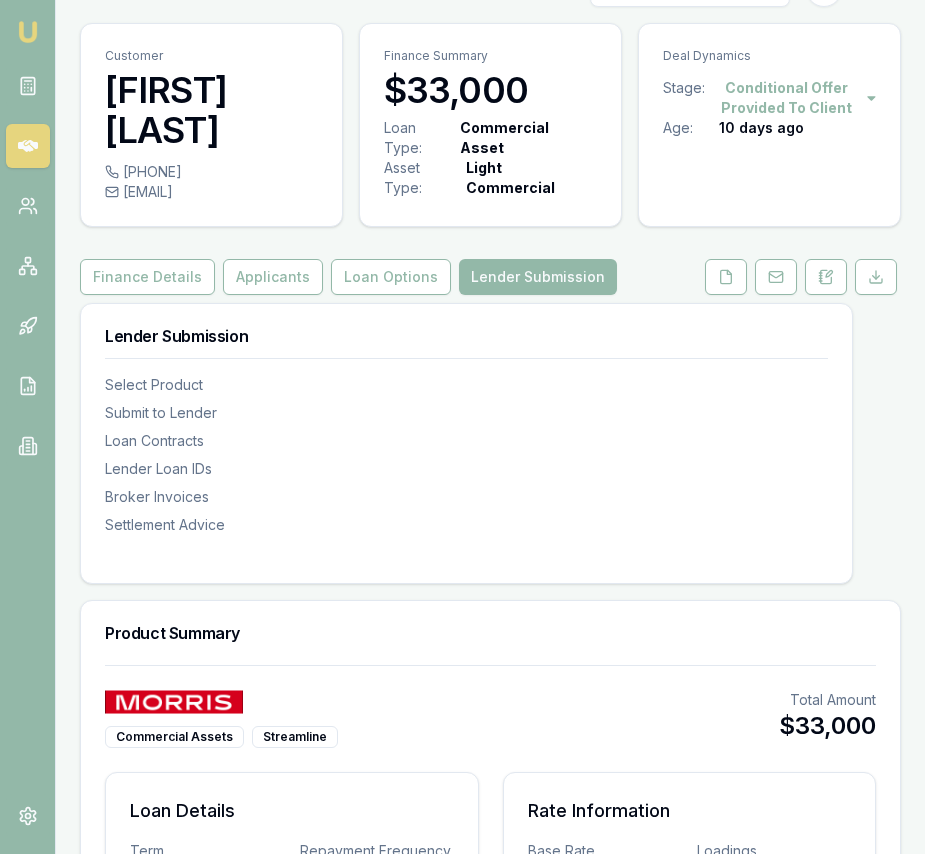 scroll, scrollTop: 0, scrollLeft: 0, axis: both 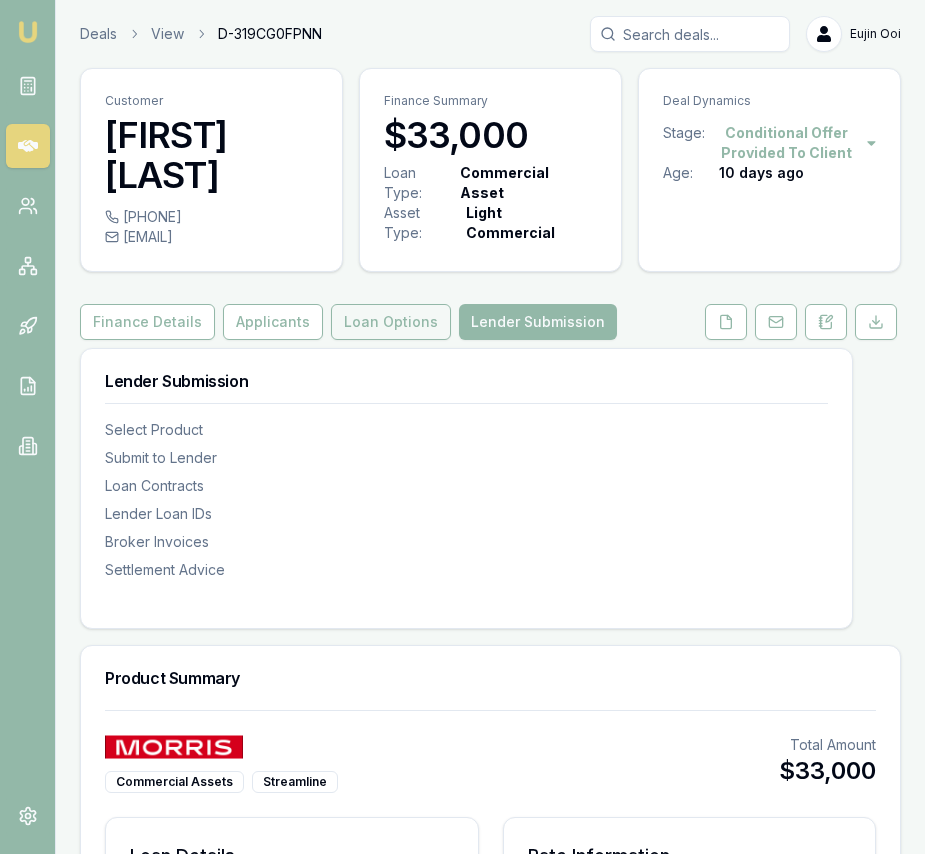 click on "Loan Options" at bounding box center [391, 322] 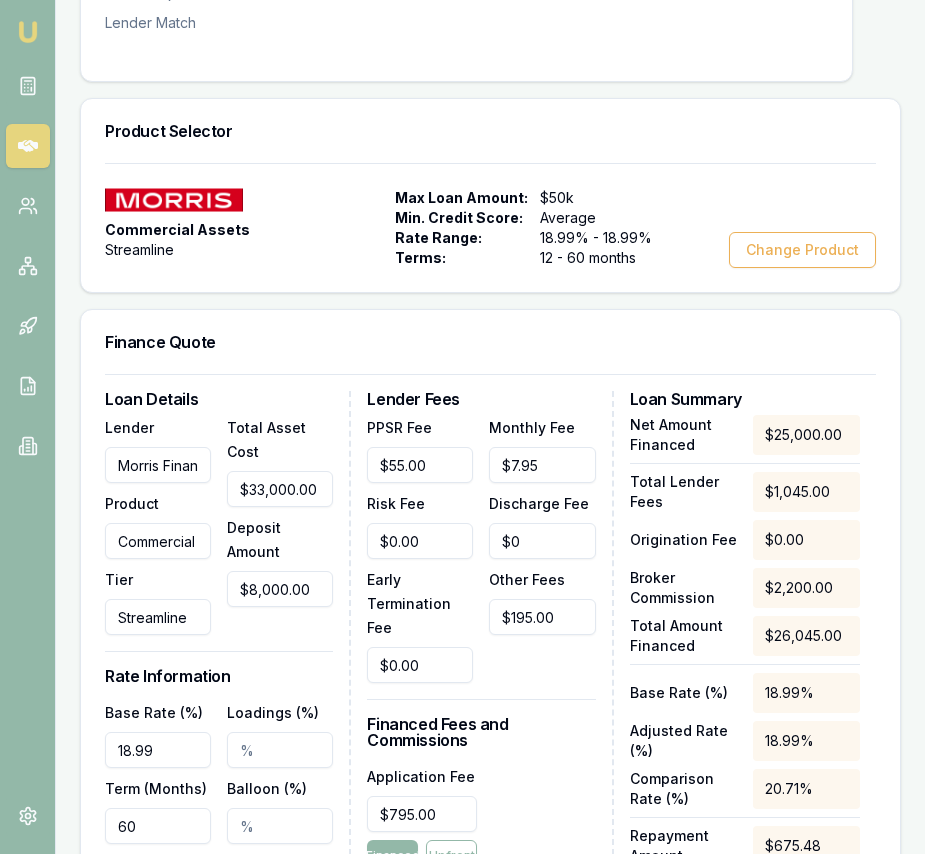 scroll, scrollTop: 467, scrollLeft: 0, axis: vertical 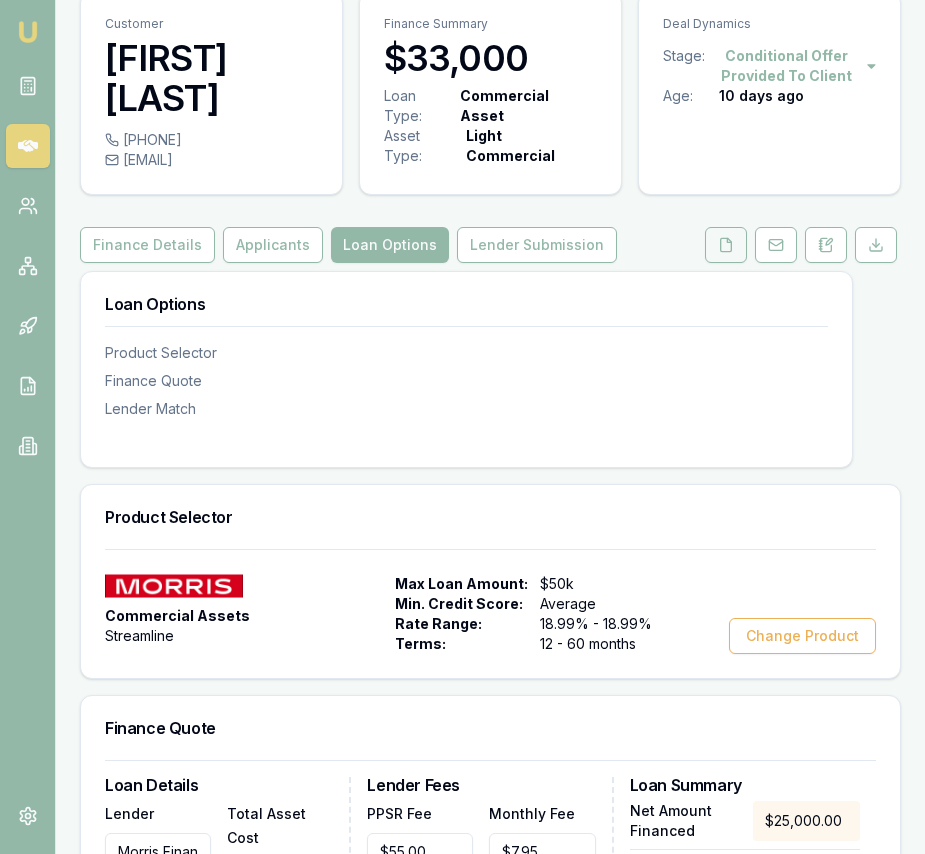 click at bounding box center [726, 245] 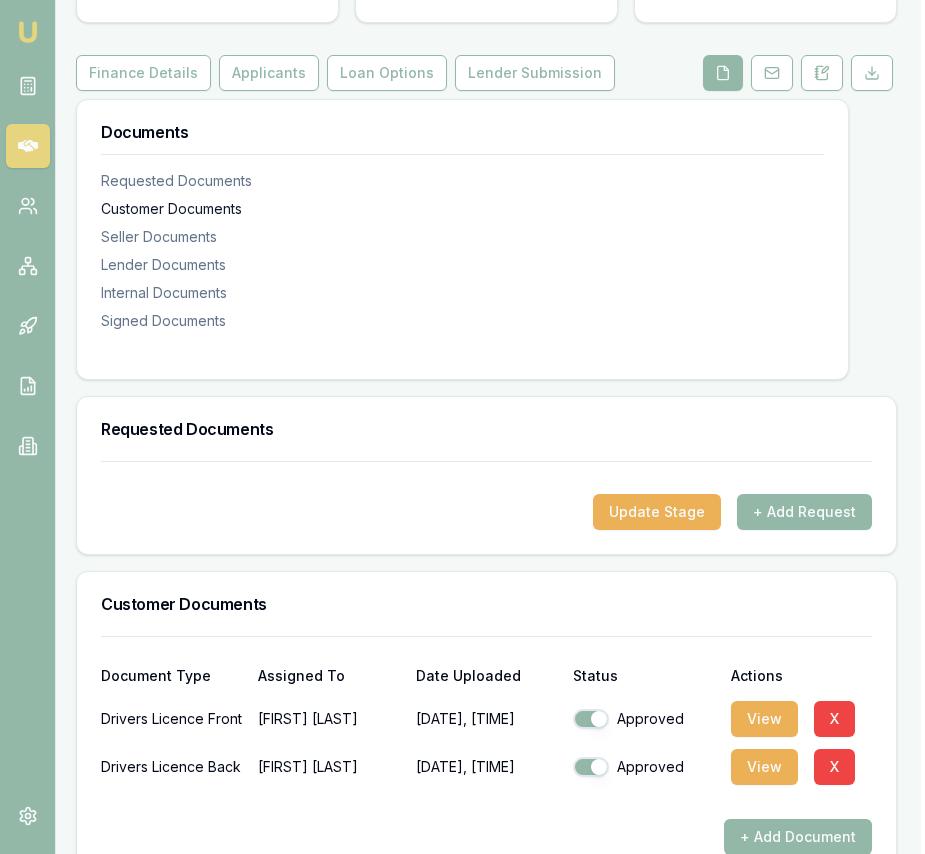 scroll, scrollTop: 245, scrollLeft: 4, axis: both 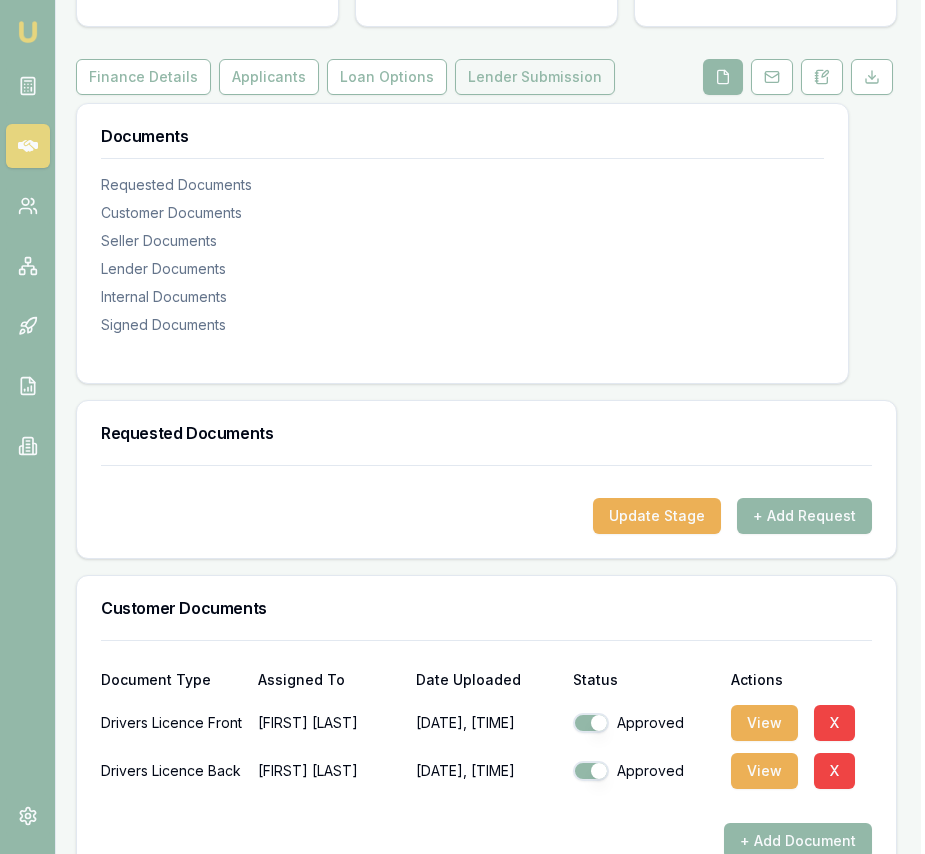 click on "Lender Submission" at bounding box center [535, 77] 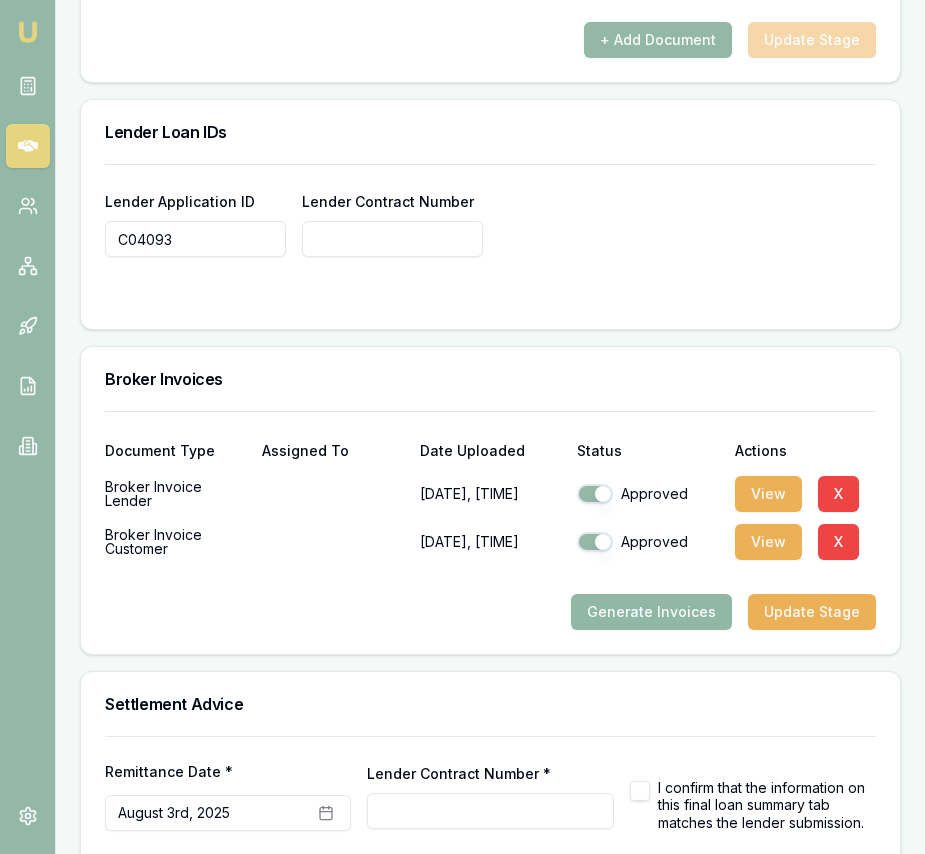scroll, scrollTop: 1613, scrollLeft: 0, axis: vertical 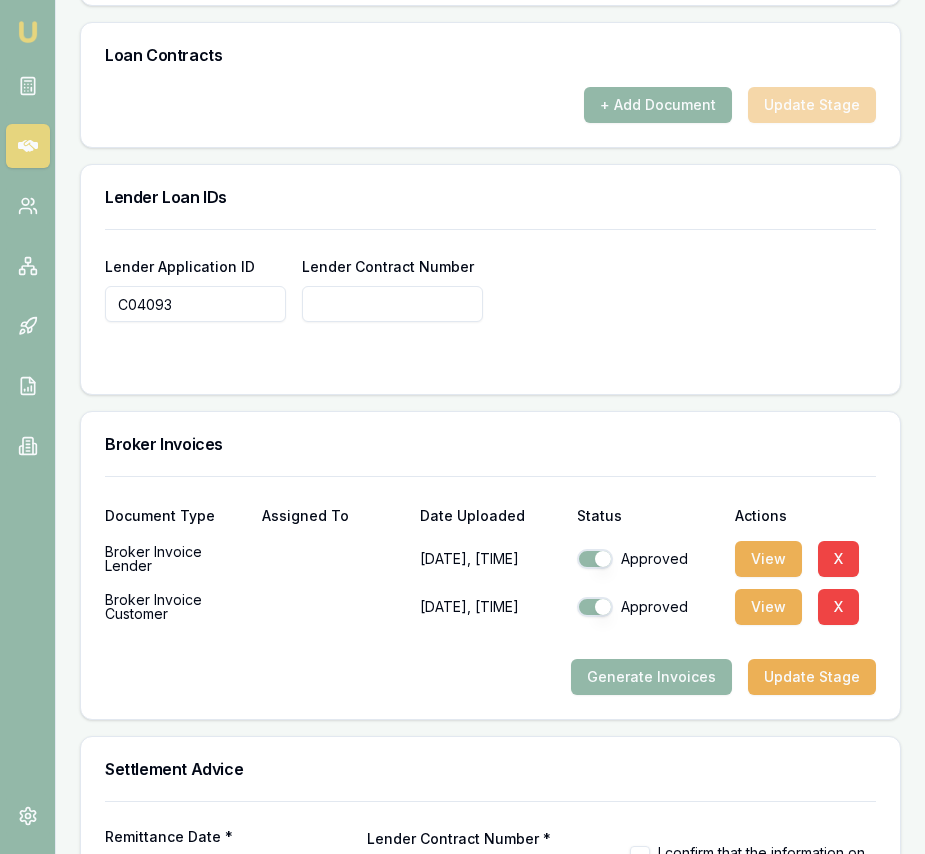 click on "Lender Contract Number" at bounding box center [392, 304] 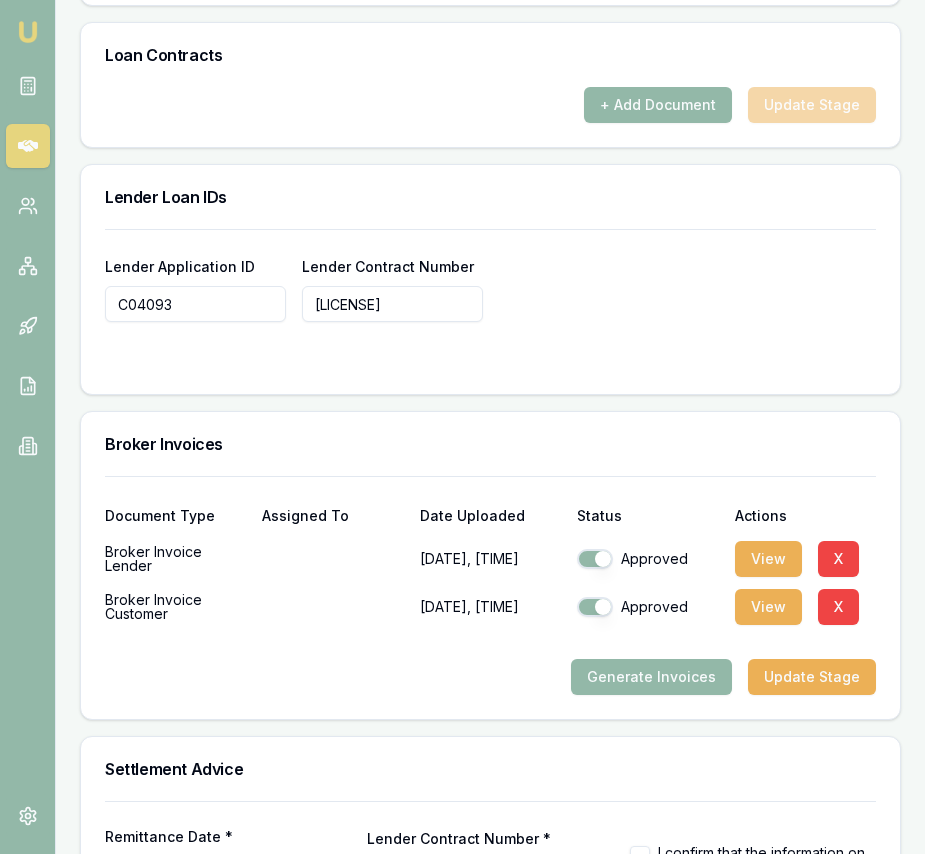 type on "[LICENSE]" 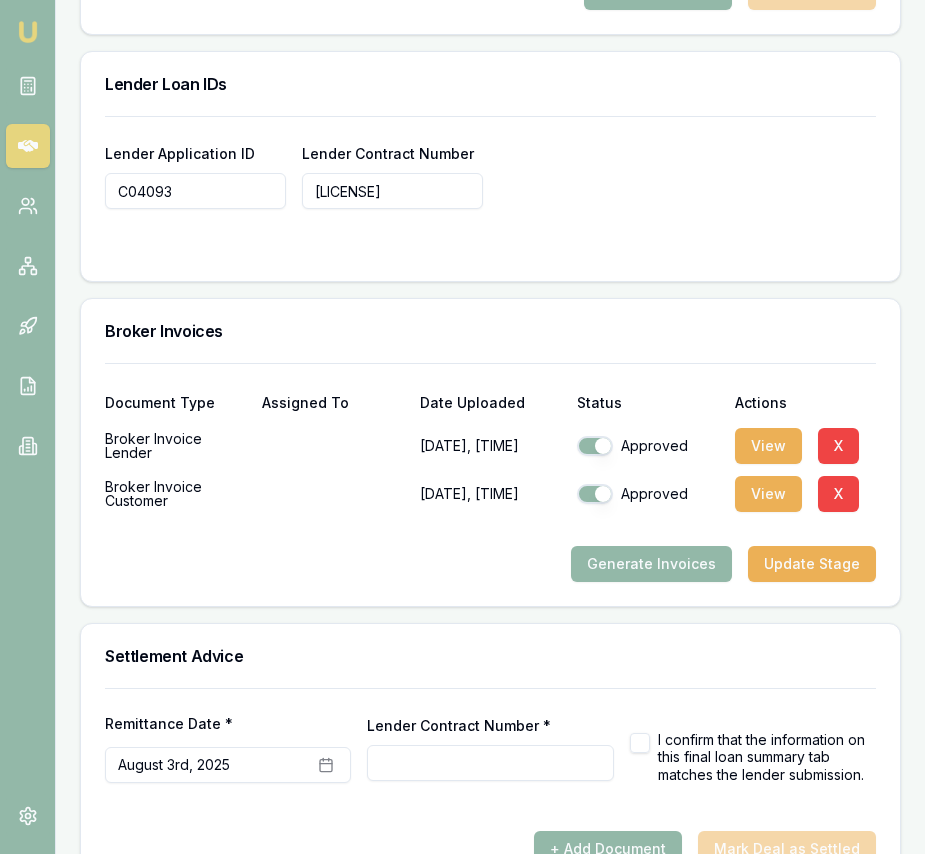 scroll, scrollTop: 1780, scrollLeft: 0, axis: vertical 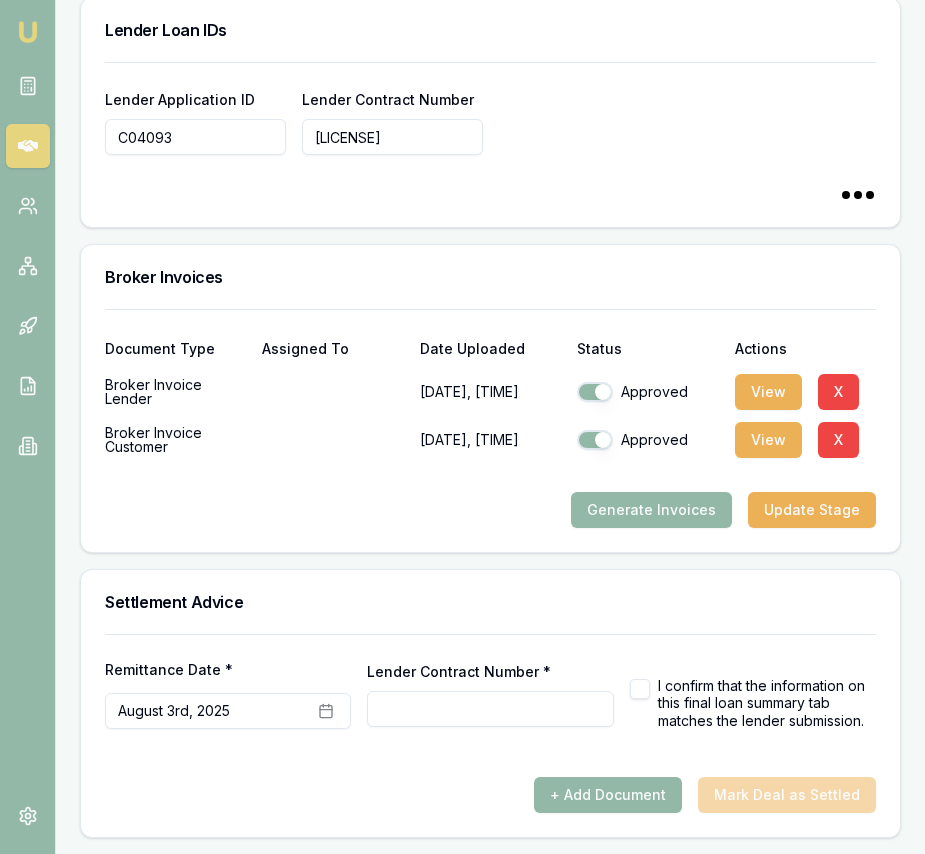 type on "CA41433094" 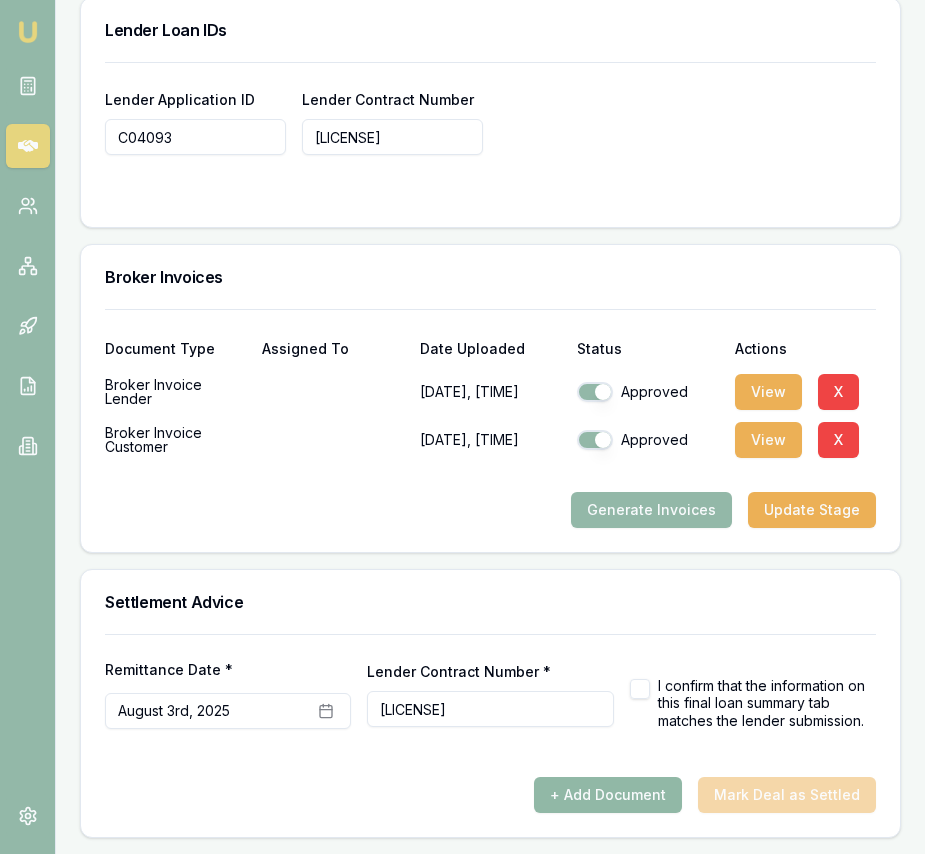 click on "+ Add Document" at bounding box center [608, 795] 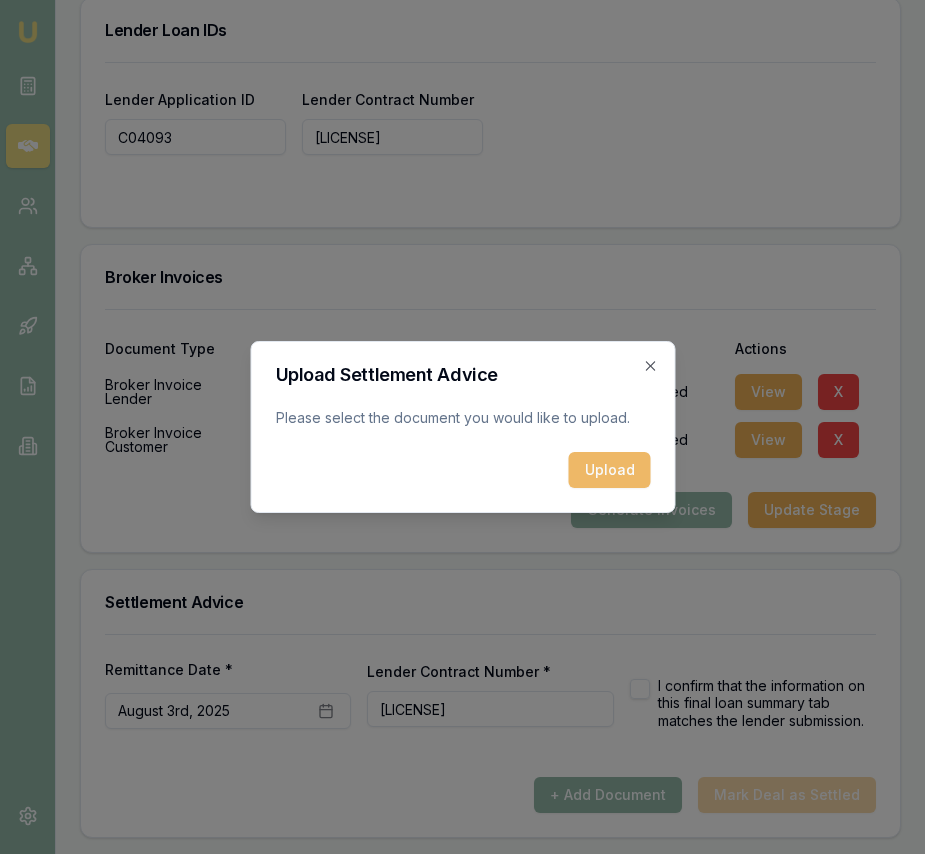 click on "Upload" at bounding box center [609, 470] 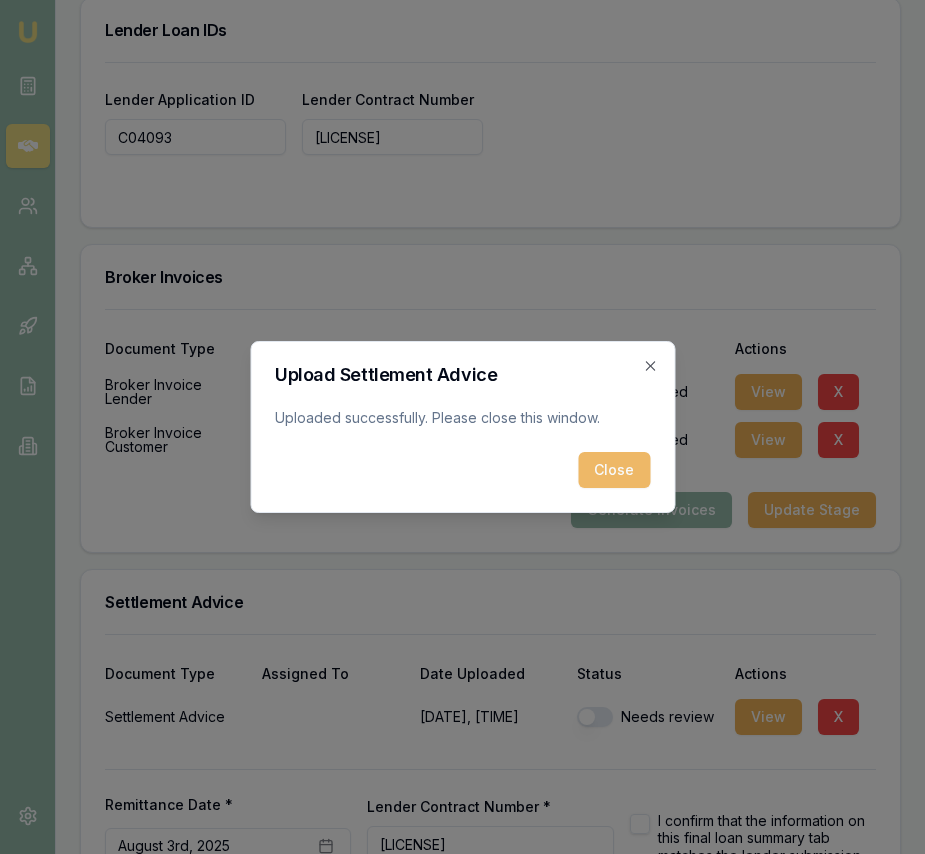 click on "Close" at bounding box center (614, 470) 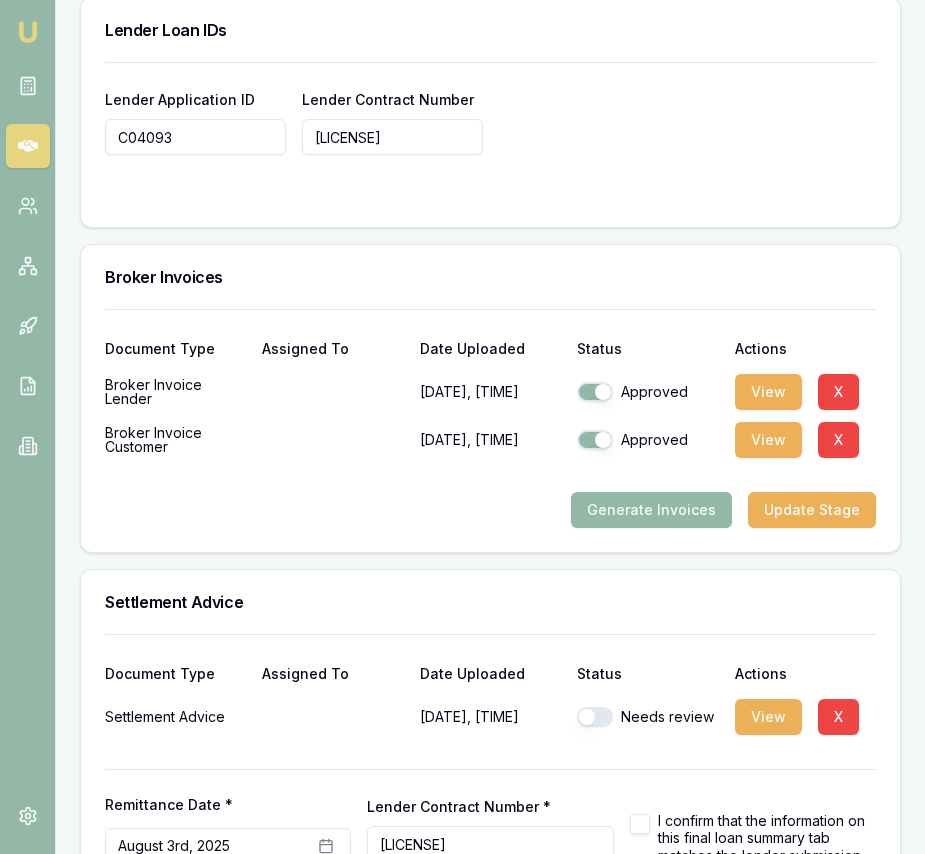click at bounding box center (595, 717) 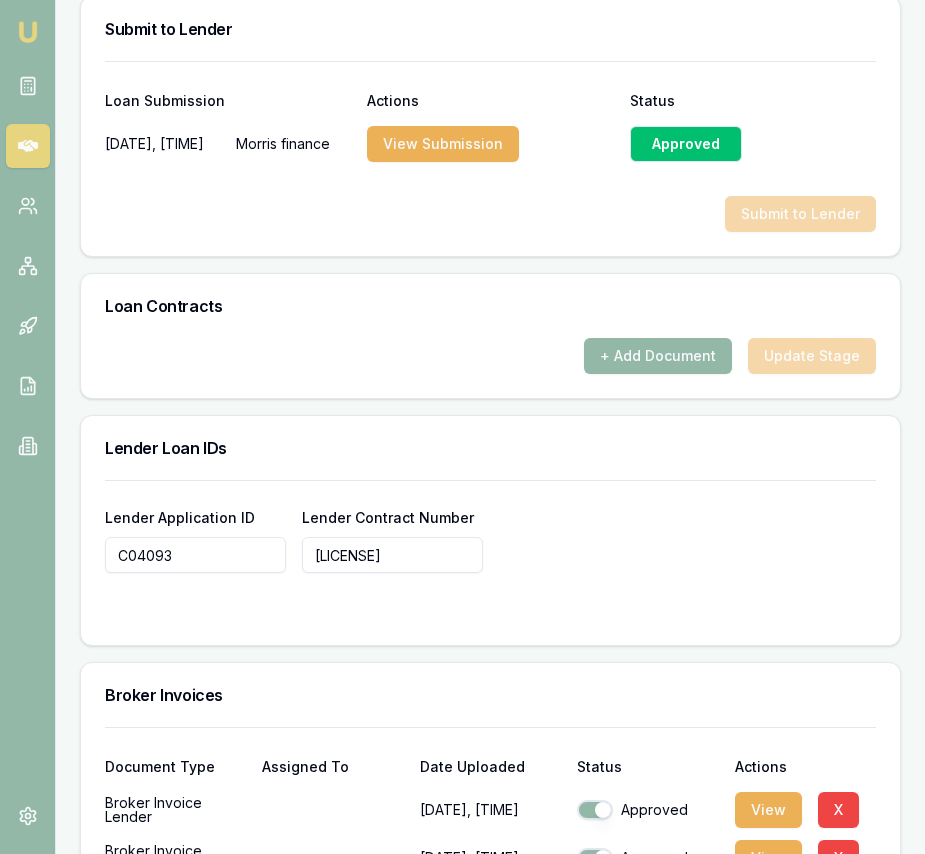 scroll, scrollTop: 1355, scrollLeft: 0, axis: vertical 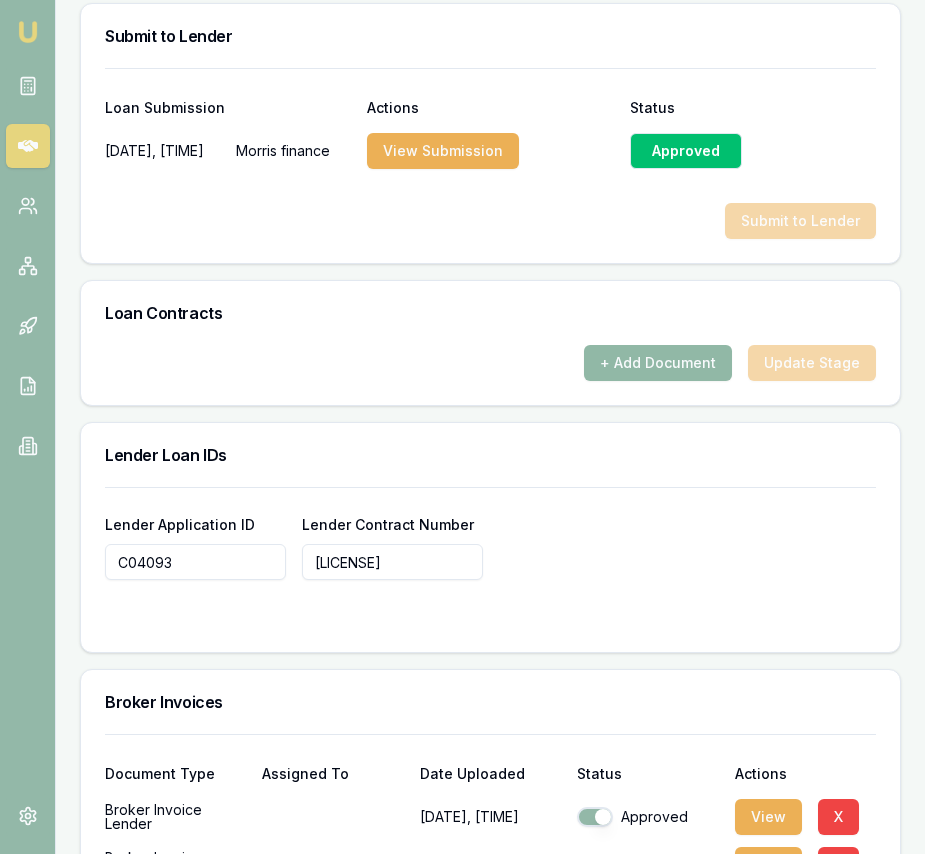 click on "+ Add Document" at bounding box center (658, 363) 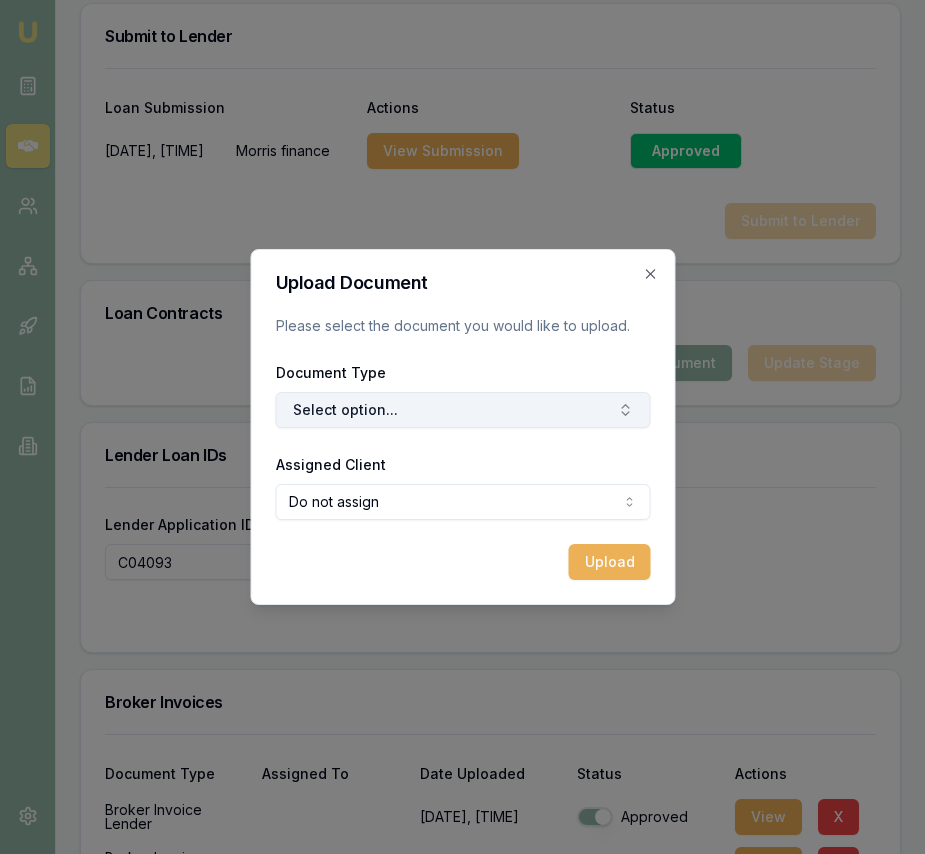 click on "Select option..." at bounding box center [462, 410] 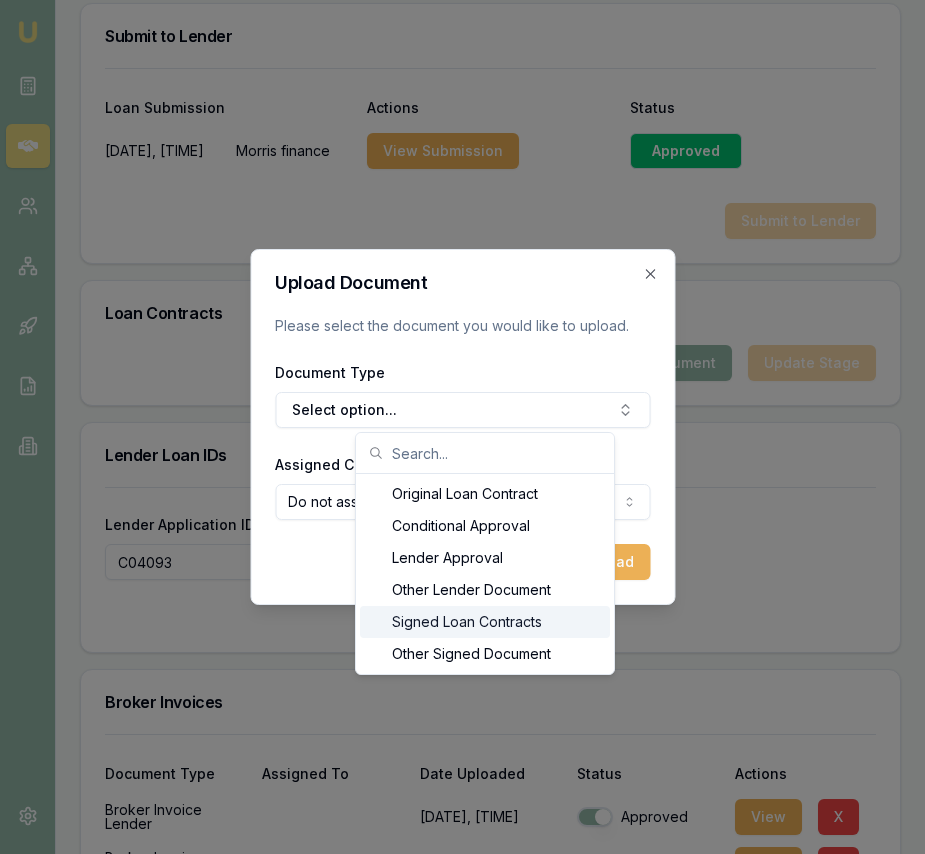click on "Signed Loan Contracts" at bounding box center (485, 622) 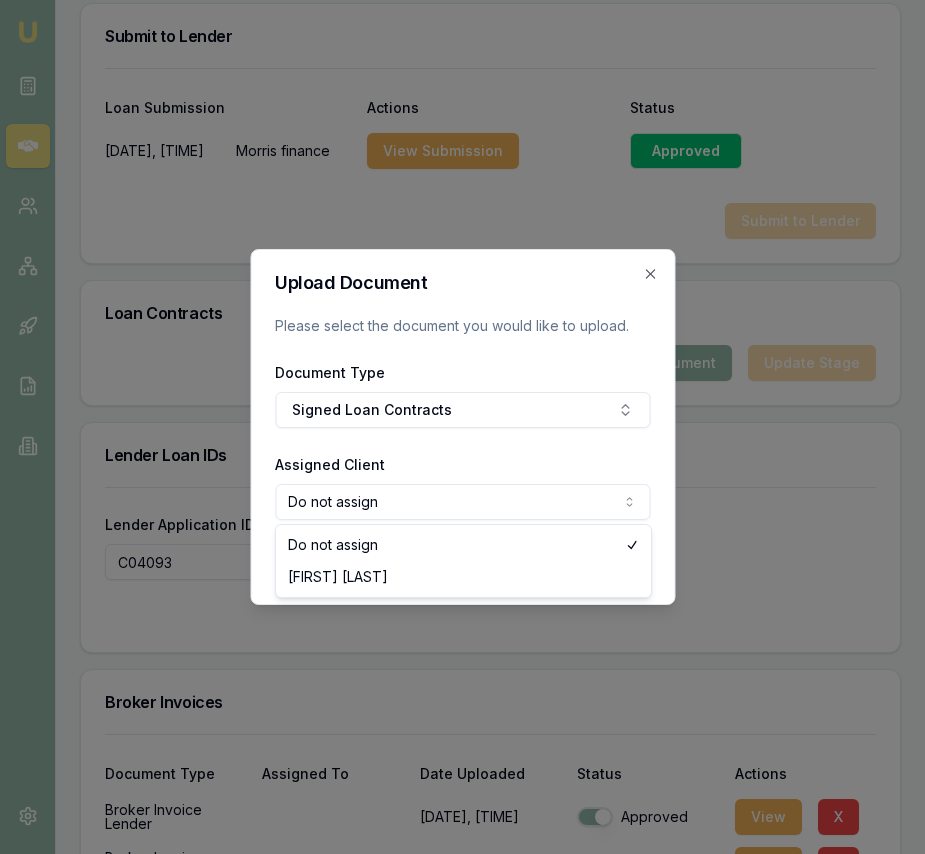 click on "Emu Broker Deals View D-319CG0FPNN Eujin Ooi Toggle Menu Customer Muzammil Shaheen 0444592105 muzammil860@gmail.com Finance Summary $33,000 Loan Type: Commercial Asset Asset Type : Light Commercial Deal Dynamics Stage: Conditional Offer Provided To Client Age: 10 days ago Finance Details Applicants Loan Options Lender Submission Lender Submission Select Product Submit to Lender Loan Contracts Lender Loan IDs Broker Invoices Settlement Advice Product Summary Commercial Assets Streamline Total Amount $33,000 Loan Details Term 60 months Repayment Frequency Monthly Repayment Amount $675 Balloon 0% Rate Information Base Rate 18.99% Loadings 0% Adjusted Rate 18.99% Comparison Rate 20.71% Fees Application Fee $795 PPSR Fee $55 Monthly Fee $8 Risk Fee $0 Discharge Fee $0 Early Termination Fee $0 Commission Details Origination Fee $0 Broker Commission $2,200 (8.45%) Submit to Lender Loan Submission Actions Status 03/08/2025, 21:42:05 Morris finance View Submission Approved Submit to Lender Loan Contracts Update Stage" at bounding box center [462, -928] 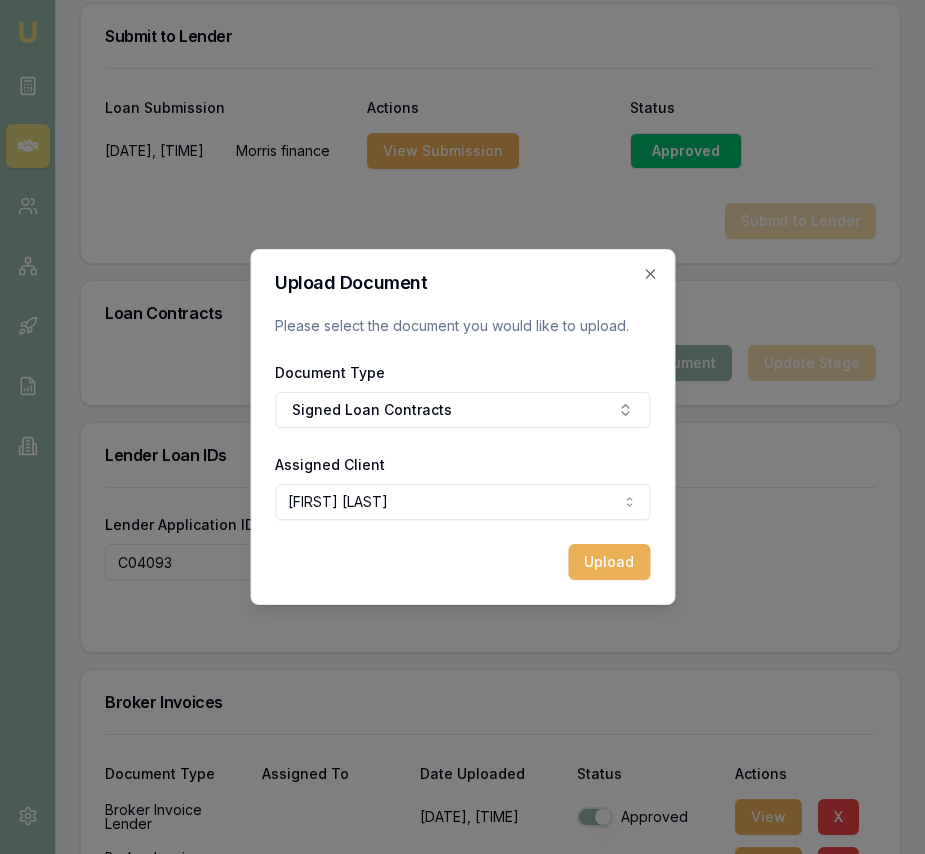 click on "Upload" at bounding box center [609, 562] 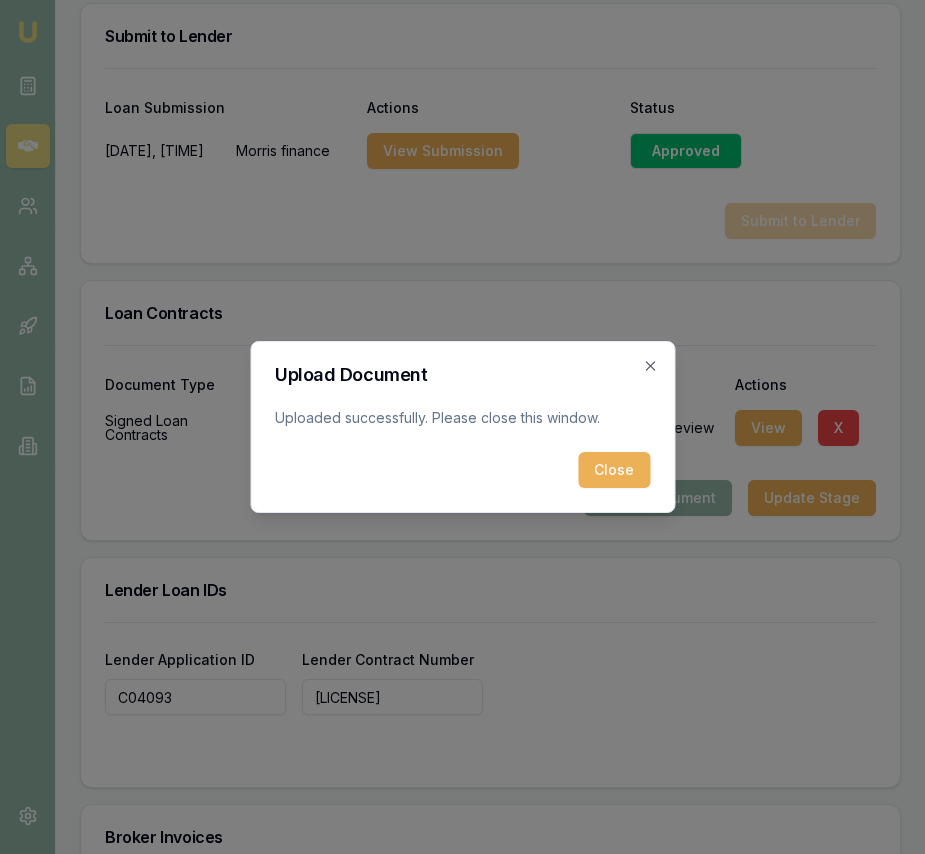 click on "Close" at bounding box center (614, 470) 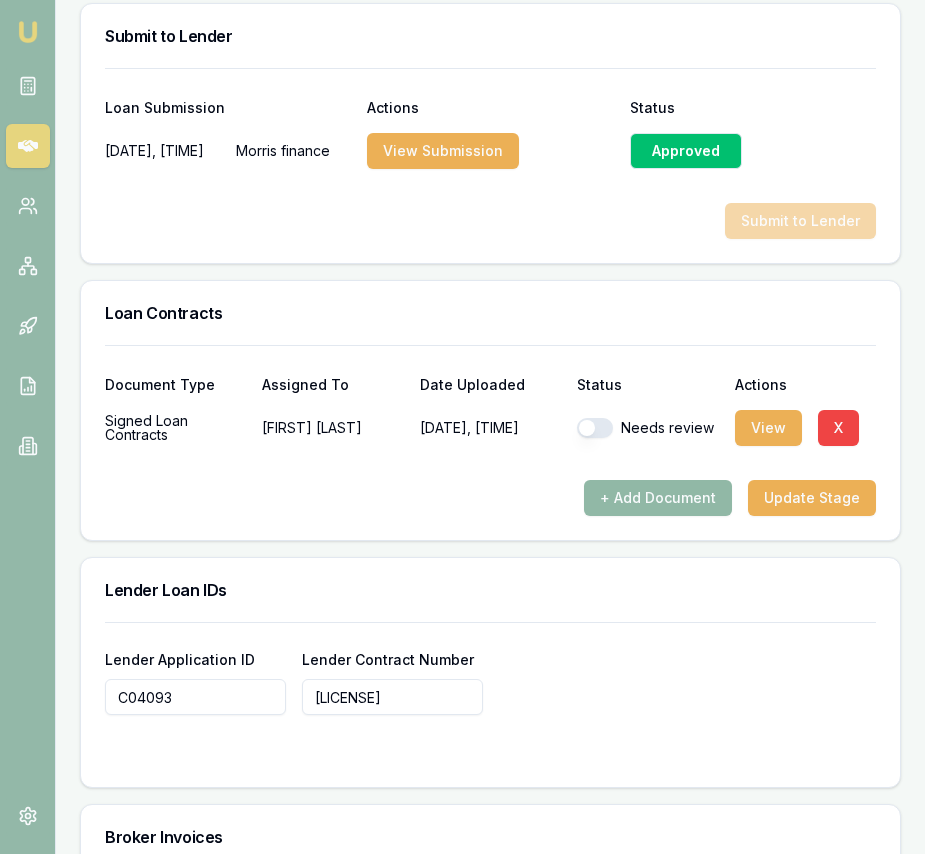 click on "+ Add Document" at bounding box center (658, 498) 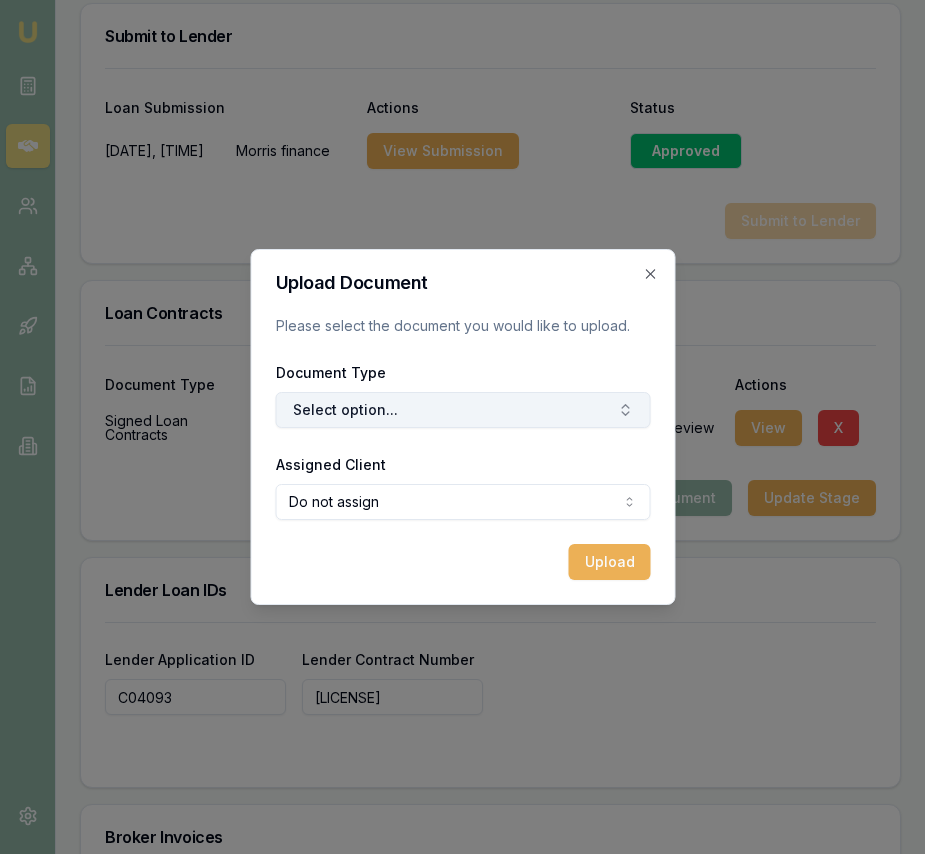 click on "Select option..." at bounding box center (462, 410) 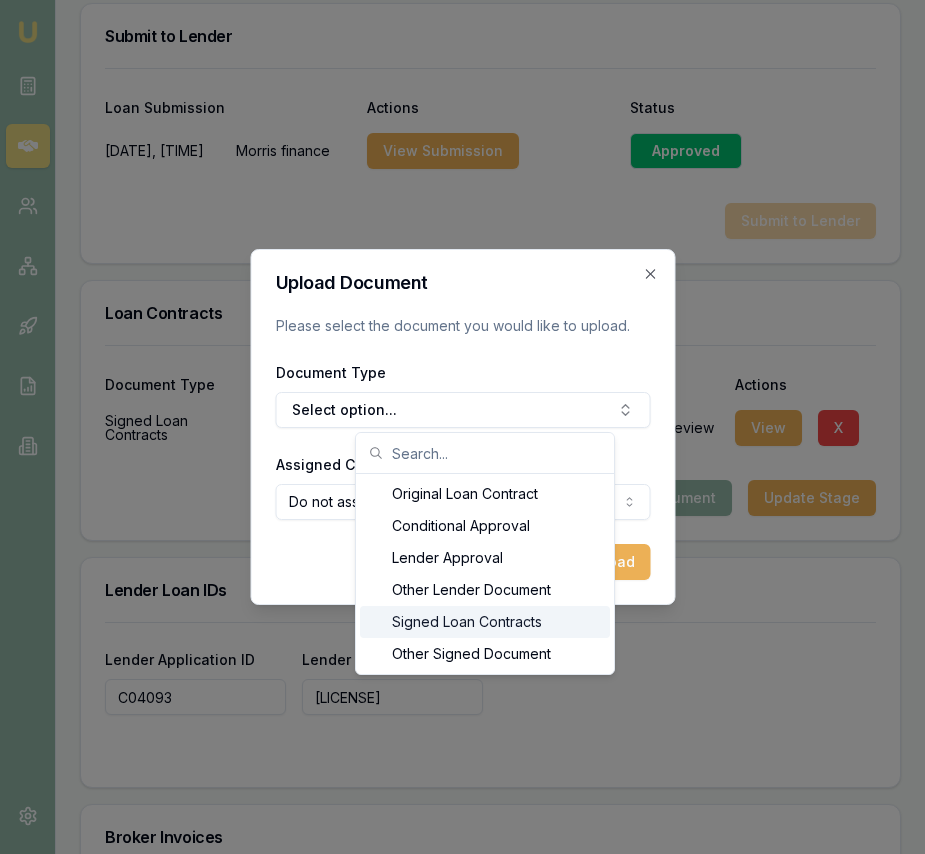 click on "Signed Loan Contracts" at bounding box center (485, 622) 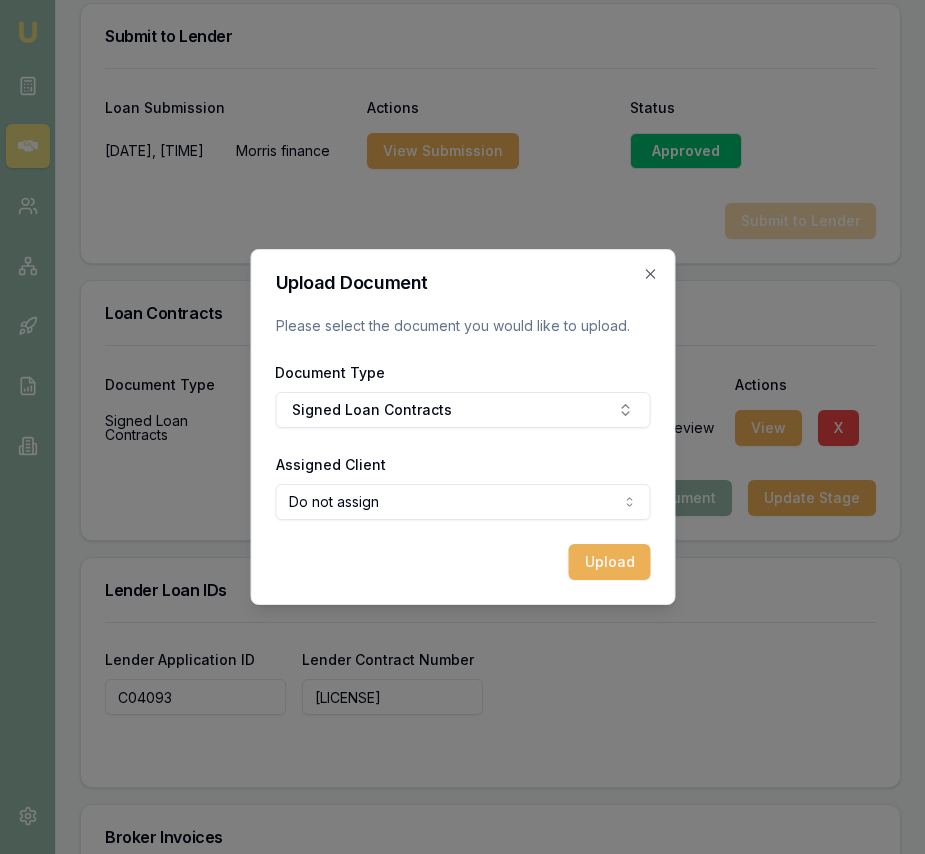 click on "Emu Broker Deals View D-319CG0FPNN Eujin Ooi Toggle Menu Customer Muzammil Shaheen 0444592105 muzammil860@gmail.com Finance Summary $33,000 Loan Type: Commercial Asset Asset Type : Light Commercial Deal Dynamics Stage: Conditional Offer Provided To Client Age: 10 days ago Finance Details Applicants Loan Options Lender Submission Lender Submission Select Product Submit to Lender Loan Contracts Lender Loan IDs Broker Invoices Settlement Advice Product Summary Commercial Assets Streamline Total Amount $33,000 Loan Details Term 60 months Repayment Frequency Monthly Repayment Amount $675 Balloon 0% Rate Information Base Rate 18.99% Loadings 0% Adjusted Rate 18.99% Comparison Rate 20.71% Fees Application Fee $795 PPSR Fee $55 Monthly Fee $8 Risk Fee $0 Discharge Fee $0 Early Termination Fee $0 Commission Details Origination Fee $0 Broker Commission $2,200 (8.45%) Submit to Lender Loan Submission Actions Status 03/08/2025, 21:42:05 Morris finance View Submission Approved Submit to Lender Loan Contracts Document Type" at bounding box center (462, -928) 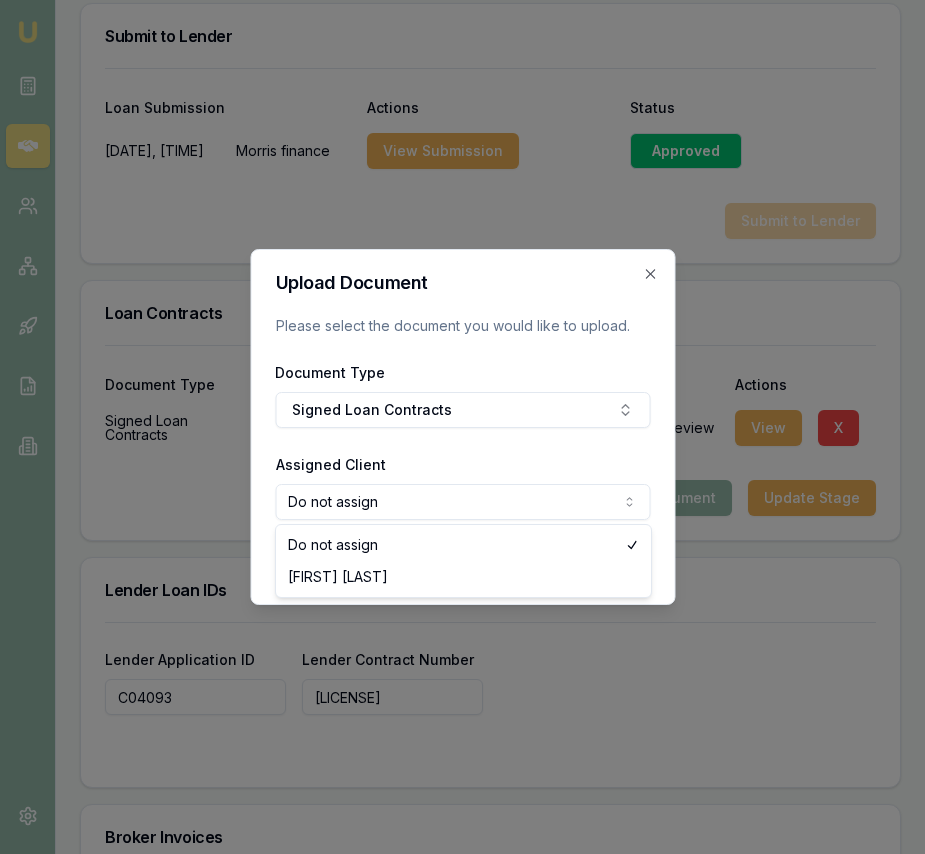 select on "U-4FUS5QDJ5F" 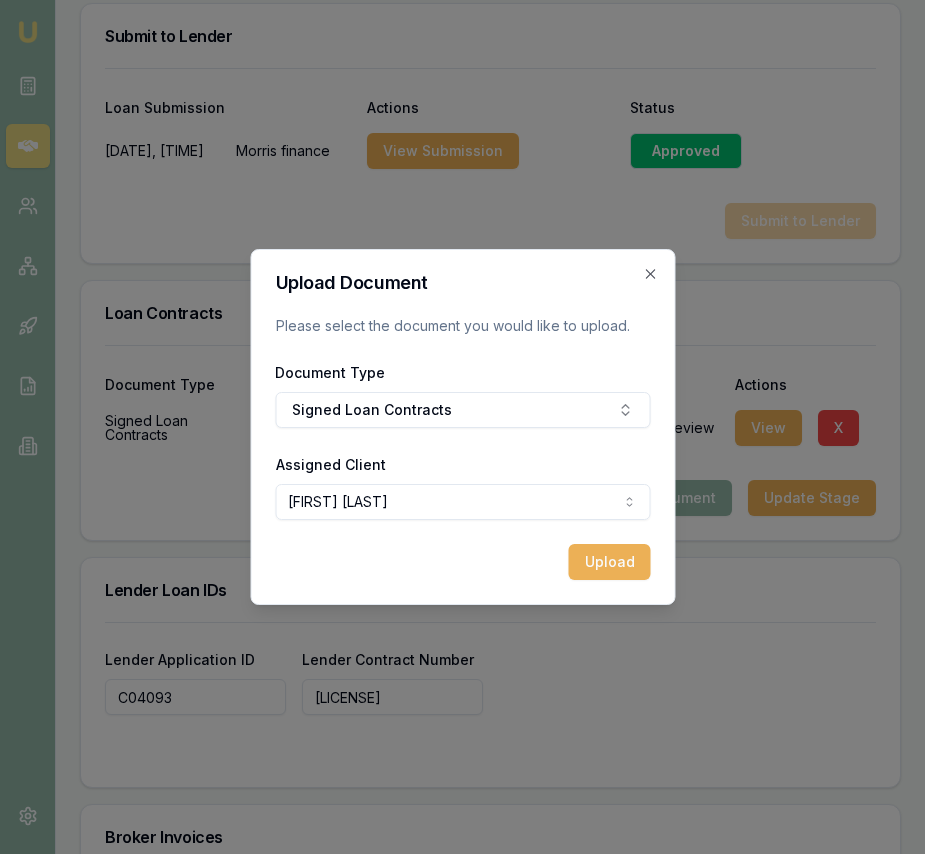 click on "Upload" at bounding box center (609, 562) 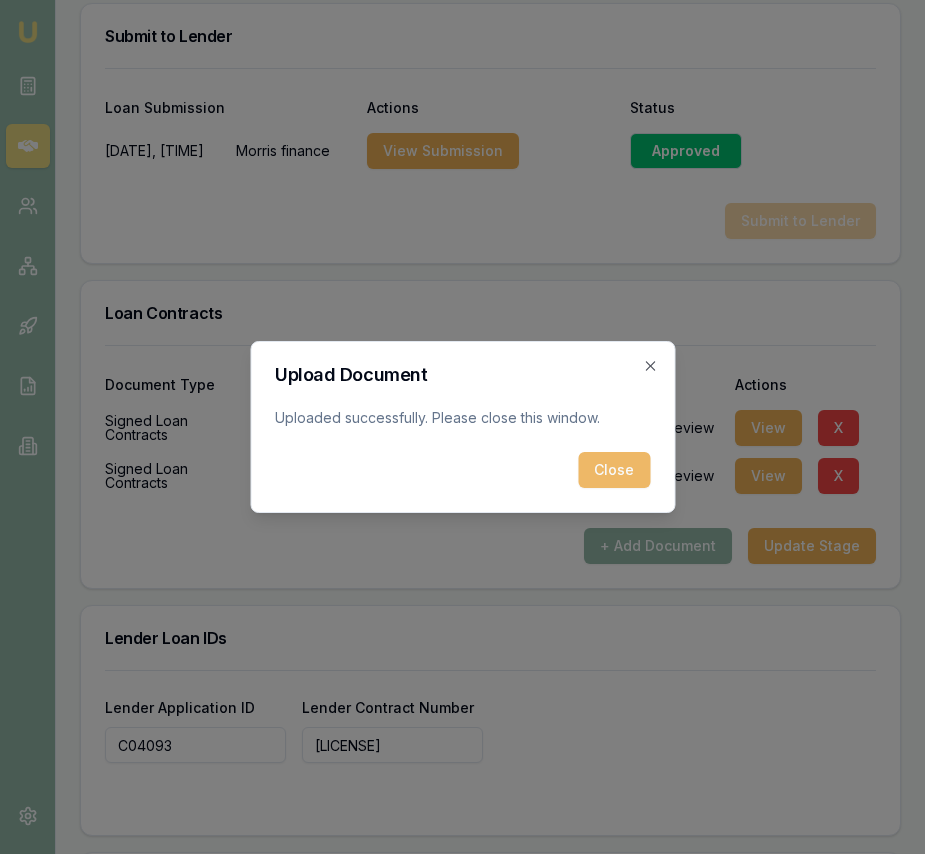 click on "Close" at bounding box center [614, 470] 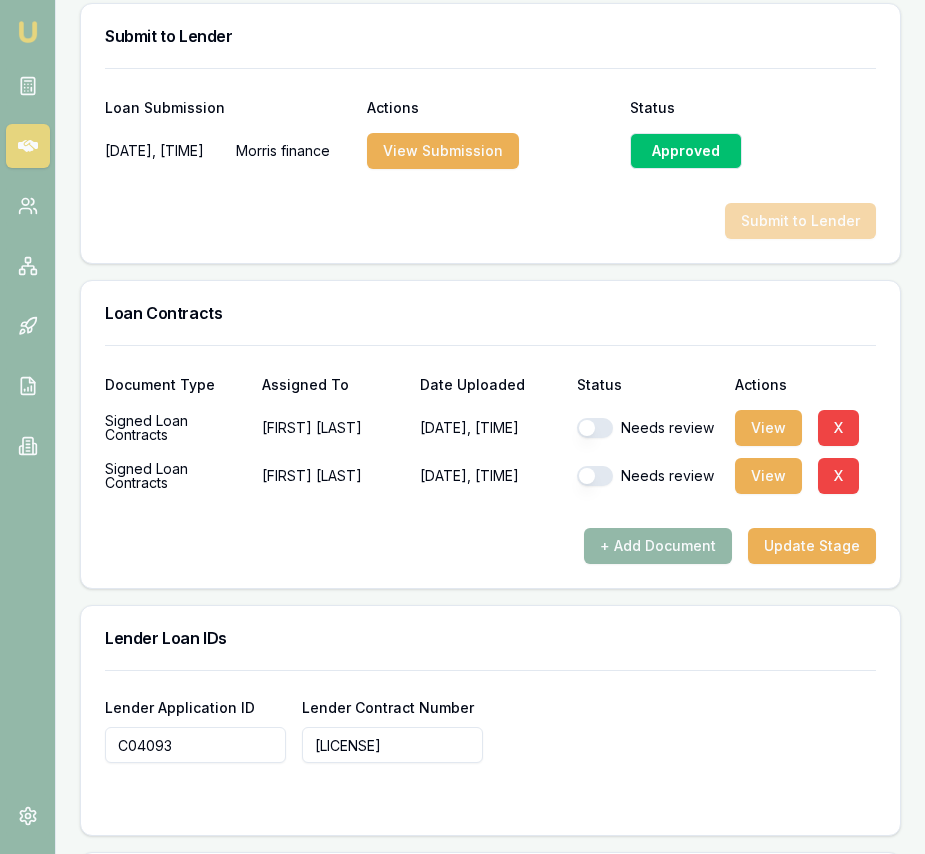 drag, startPoint x: 592, startPoint y: 477, endPoint x: 597, endPoint y: 446, distance: 31.400637 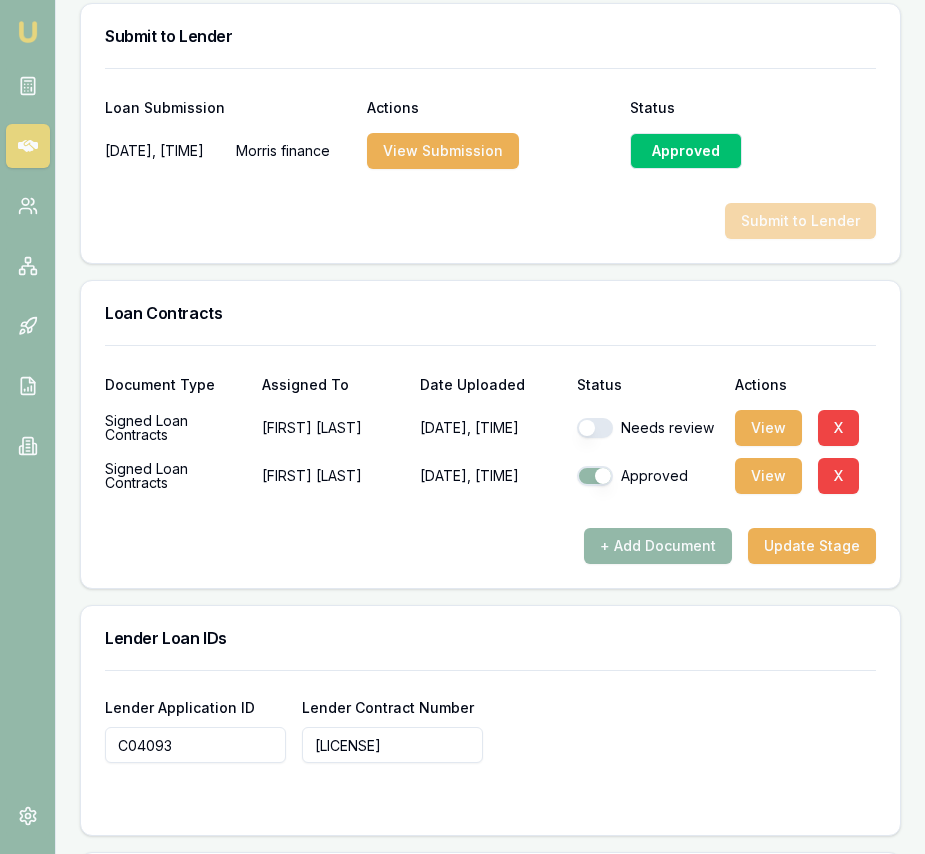 click at bounding box center [595, 428] 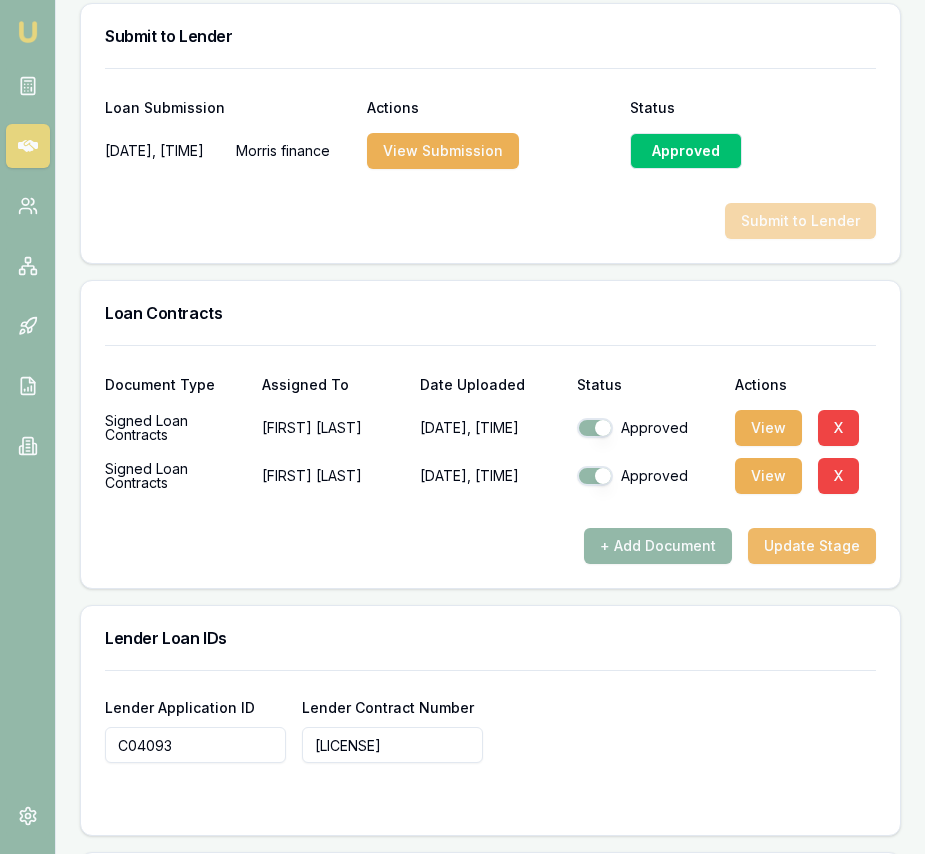click on "Update Stage" at bounding box center [812, 546] 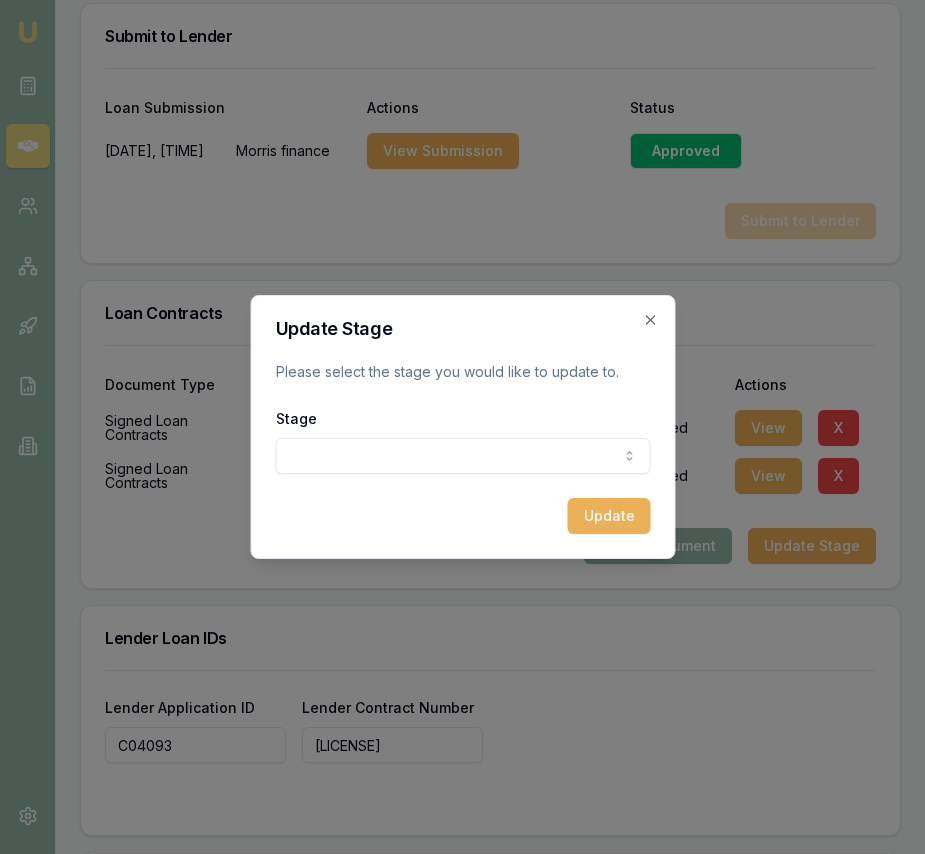 click on "Emu Broker Deals View D-319CG0FPNN Eujin Ooi Toggle Menu Customer Muzammil Shaheen 0444592105 muzammil860@gmail.com Finance Summary $33,000 Loan Type: Commercial Asset Asset Type : Light Commercial Deal Dynamics Stage: Conditional Offer Provided To Client Age: 10 days ago Finance Details Applicants Loan Options Lender Submission Lender Submission Select Product Submit to Lender Loan Contracts Lender Loan IDs Broker Invoices Settlement Advice Product Summary Commercial Assets Streamline Total Amount $33,000 Loan Details Term 60 months Repayment Frequency Monthly Repayment Amount $675 Balloon 0% Rate Information Base Rate 18.99% Loadings 0% Adjusted Rate 18.99% Comparison Rate 20.71% Fees Application Fee $795 PPSR Fee $55 Monthly Fee $8 Risk Fee $0 Discharge Fee $0 Early Termination Fee $0 Commission Details Origination Fee $0 Broker Commission $2,200 (8.45%) Submit to Lender Loan Submission Actions Status 03/08/2025, 21:42:05 Morris finance View Submission Approved Submit to Lender Loan Contracts Document Type" at bounding box center [462, -928] 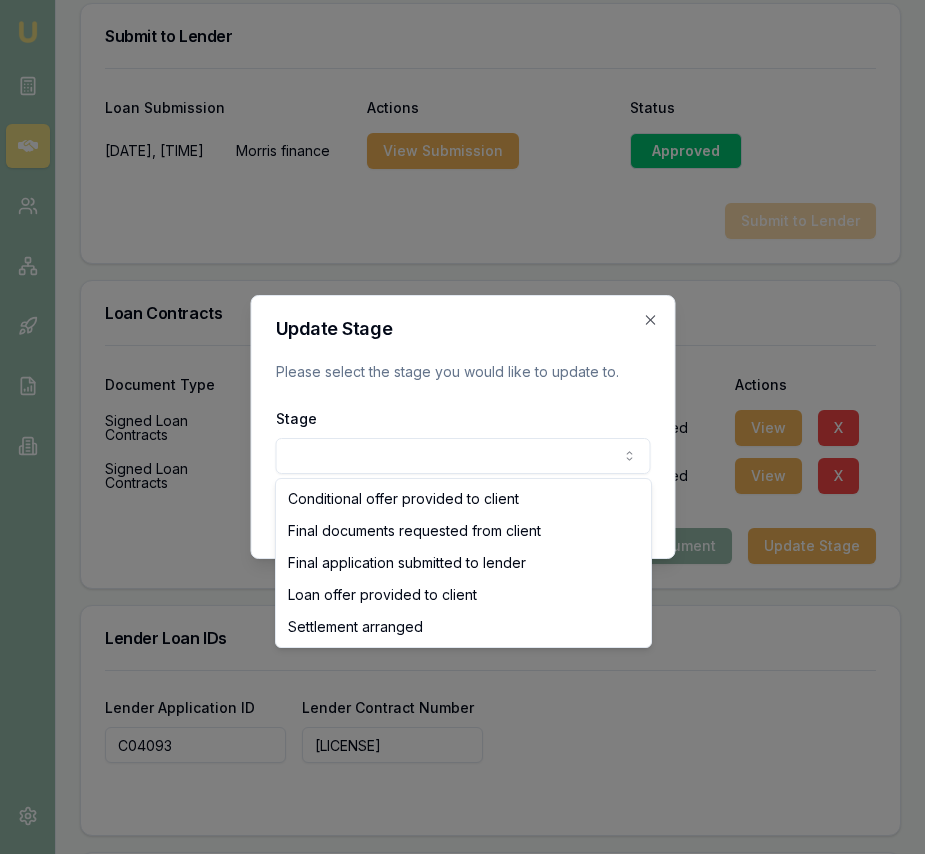 select on "SETTLEMENT_ARRANGED" 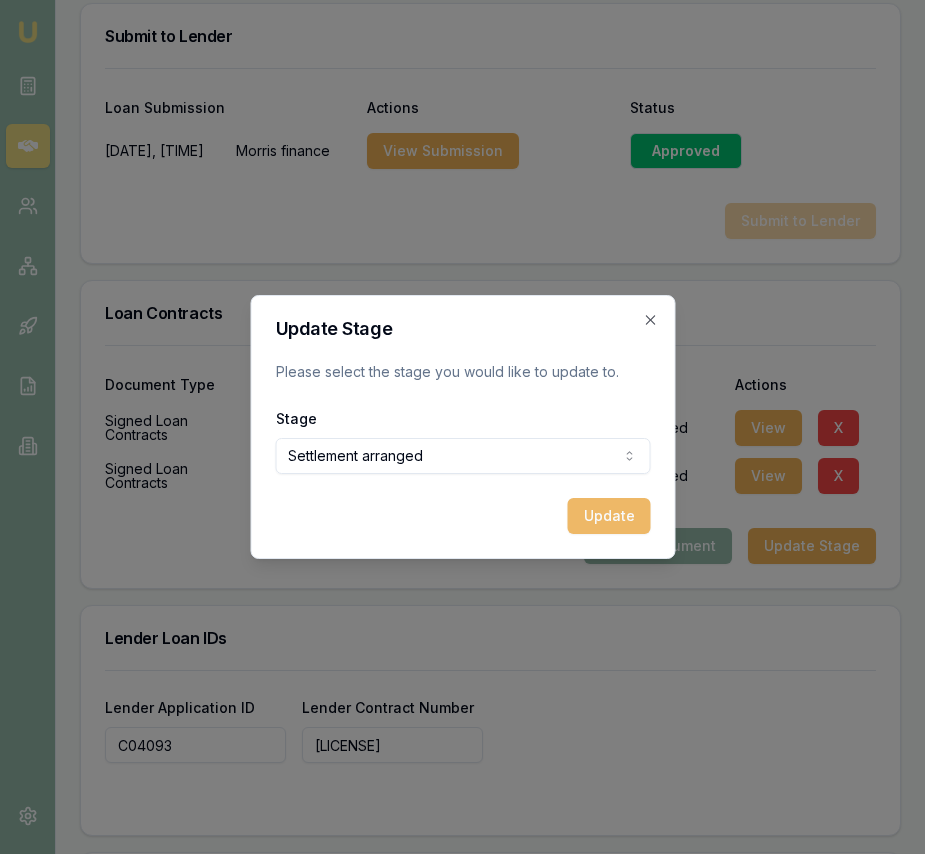 click on "Update" at bounding box center (608, 516) 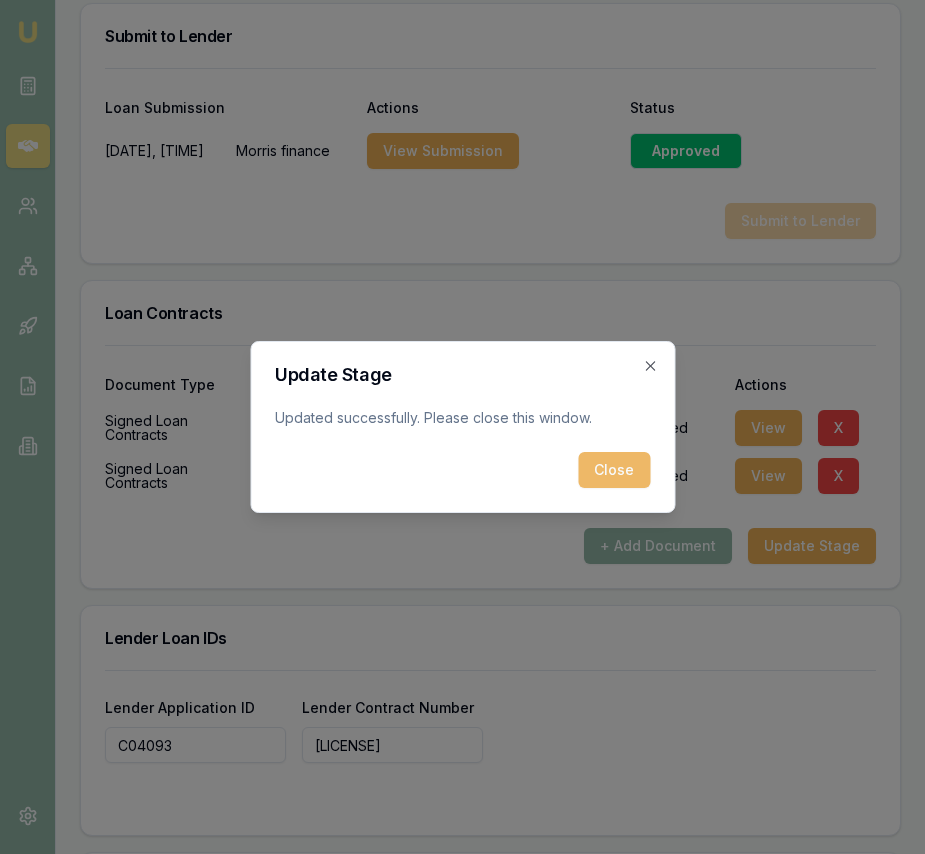click on "Close" at bounding box center (614, 470) 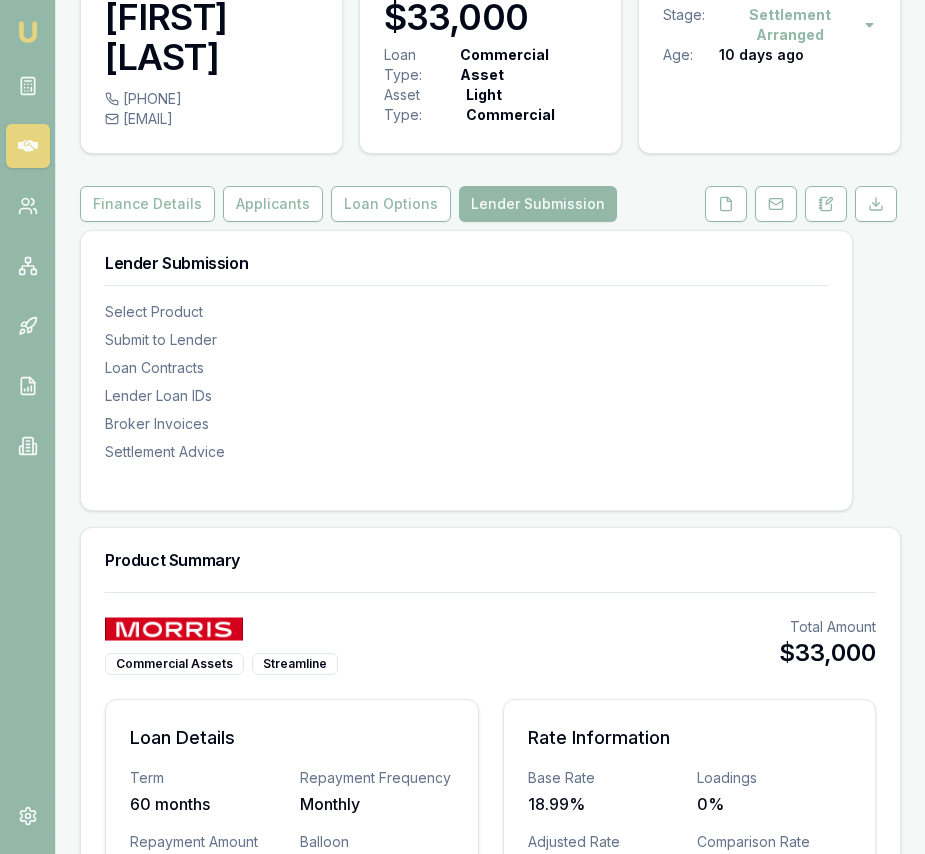 scroll, scrollTop: 0, scrollLeft: 0, axis: both 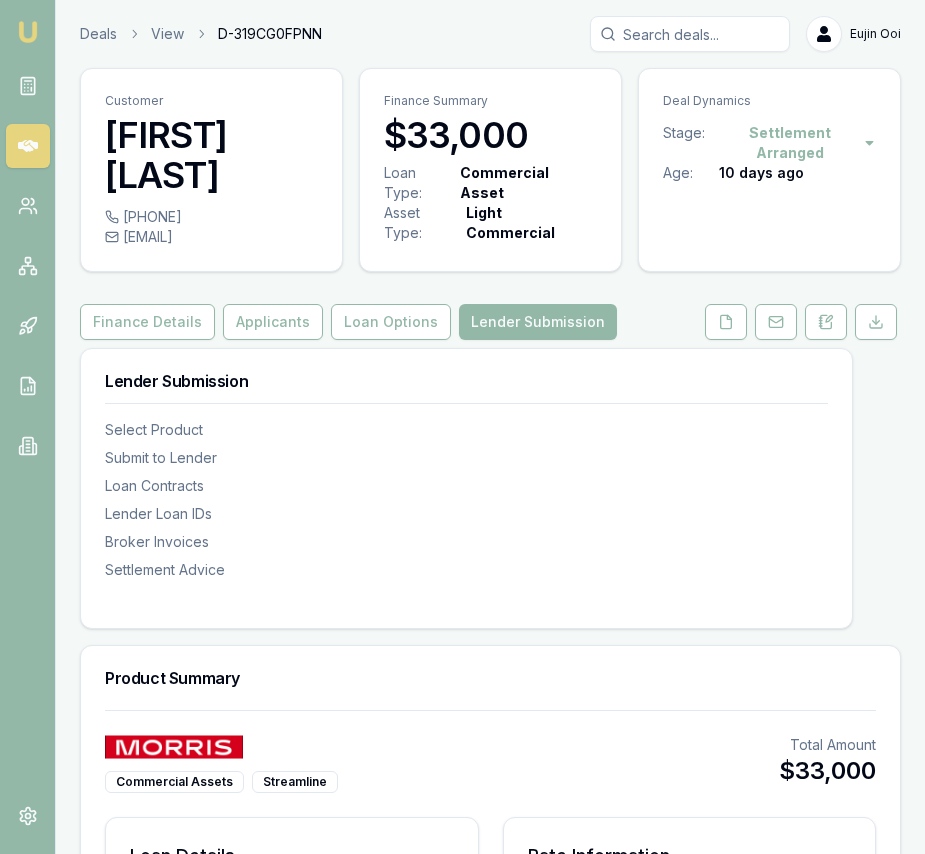click at bounding box center (28, 32) 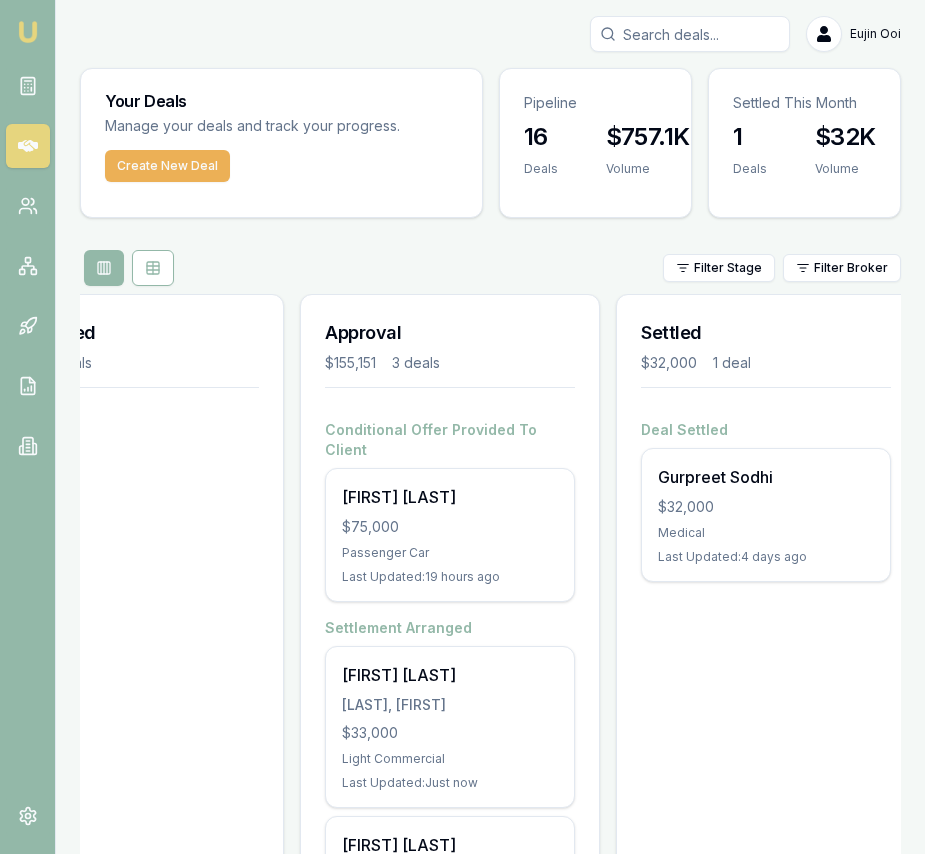 scroll, scrollTop: 0, scrollLeft: 743, axis: horizontal 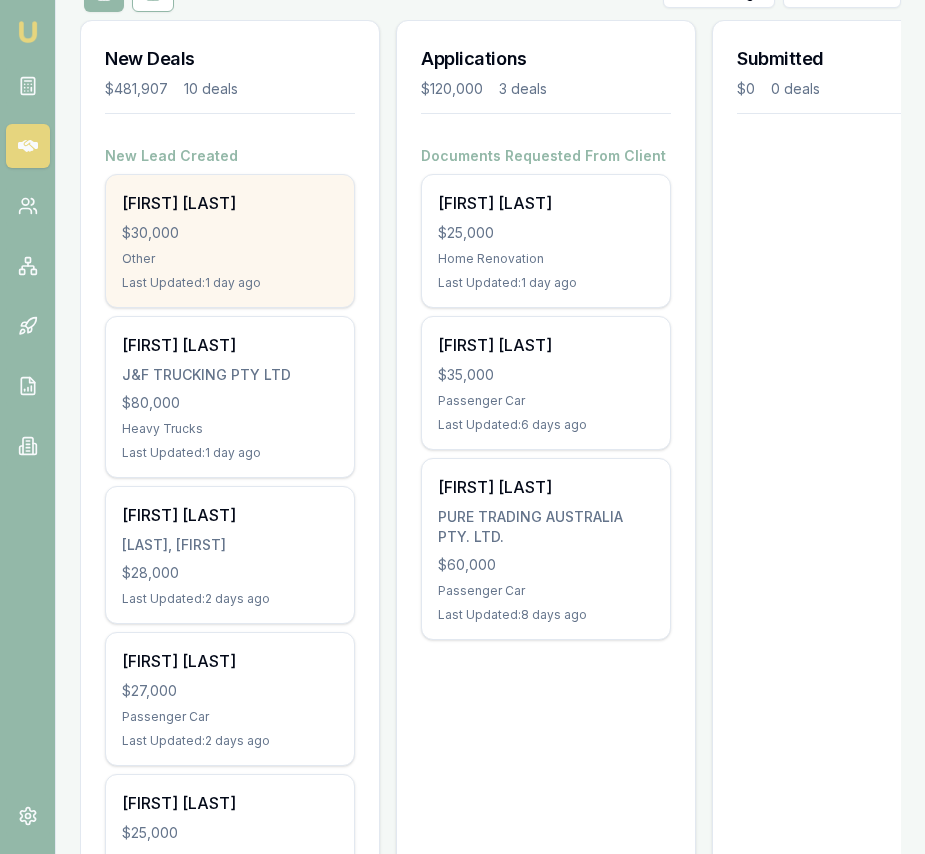 click on "Other" at bounding box center [230, 259] 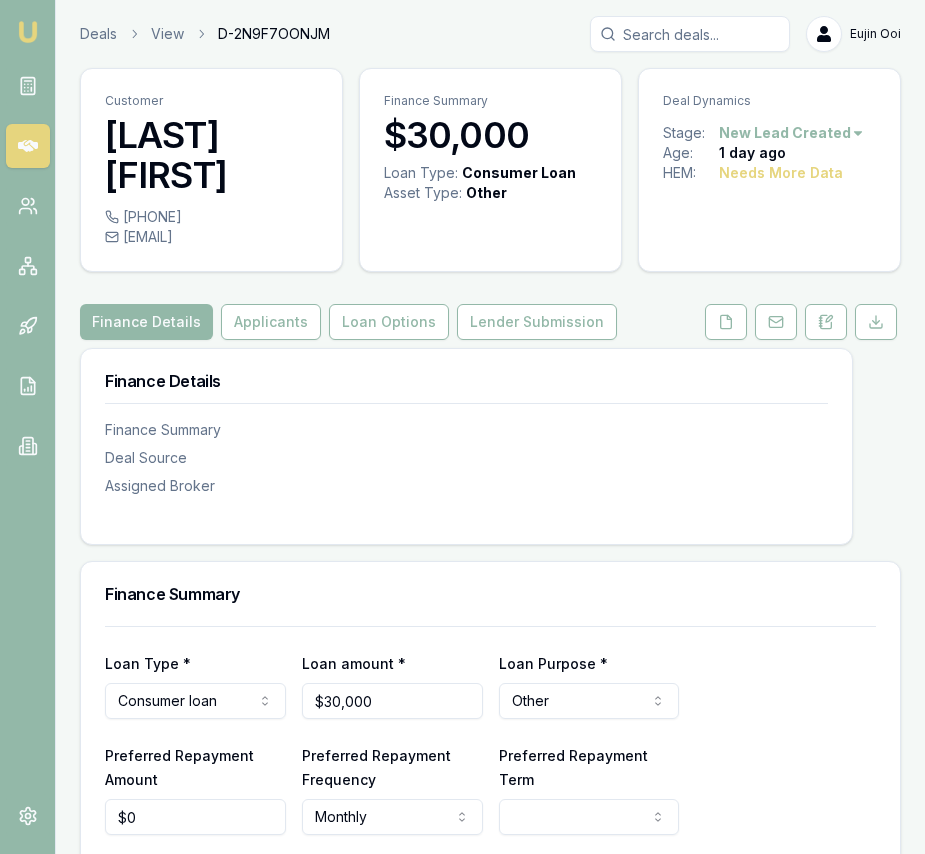 scroll, scrollTop: 0, scrollLeft: 0, axis: both 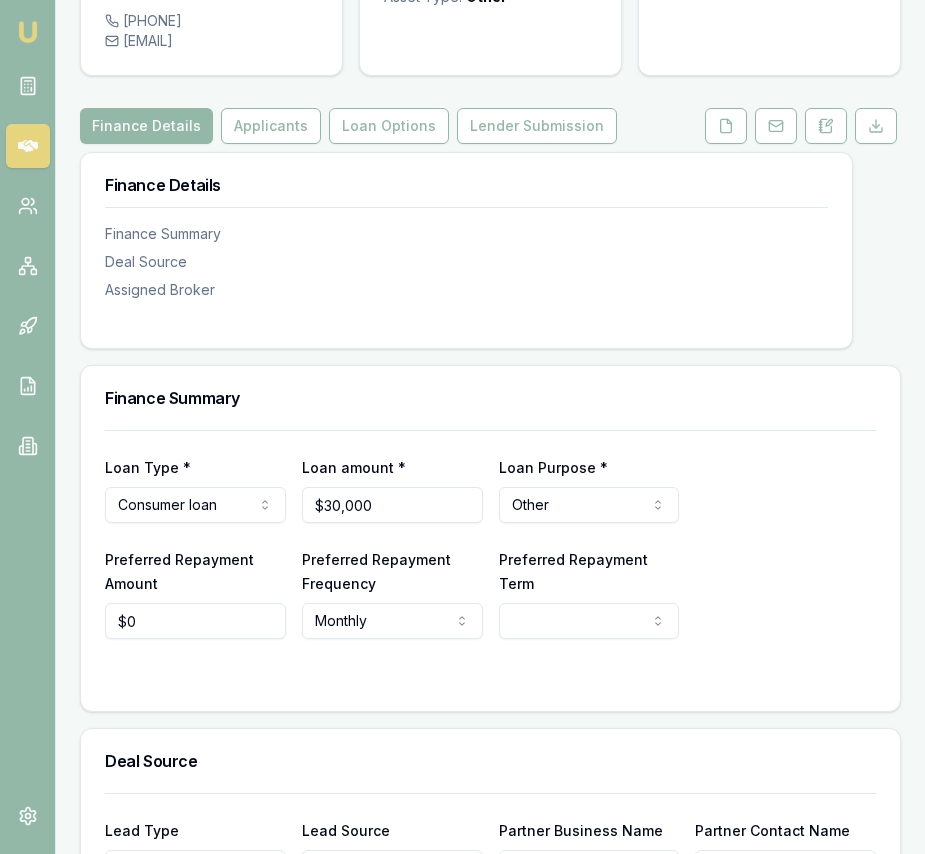click on "Emu Broker Deals View D-2N9F7OONJM Eujin Ooi Toggle Menu Customer Haribansha Sanjel  [PHONE] [EMAIL] Finance Summary $30,000 Loan Type: Consumer Loan Asset Type : Other Deal Dynamics Stage: New Lead Created Age: 1 day ago HEM: Needs More Data Finance Details Applicants Loan Options Lender Submission Finance Details Finance Summary Deal Source Assigned Broker Finance Summary Loan Type * Consumer loan Consumer loan Consumer asset Commercial loan Commercial asset Loan amount * $30,000 Loan Purpose * Other Home renovation Education Medical Travel Engagement ring Wedding Bad credit Debt consolidation Fitness equipment Other Preferred Repayment Amount  $0 Preferred Repayment Frequency  Monthly Weekly Fortnightly Monthly Preferred Repayment Term  12 24 36 48 60 72 84 Deal Source Lead Type  Partner New client Repeat client Partner Campaign Other Lead Source  Partner submitted Repeat active Repeat passive Customer referral Partner website Partner submitted Partner api Friend or family Outbound call X" at bounding box center [462, 231] 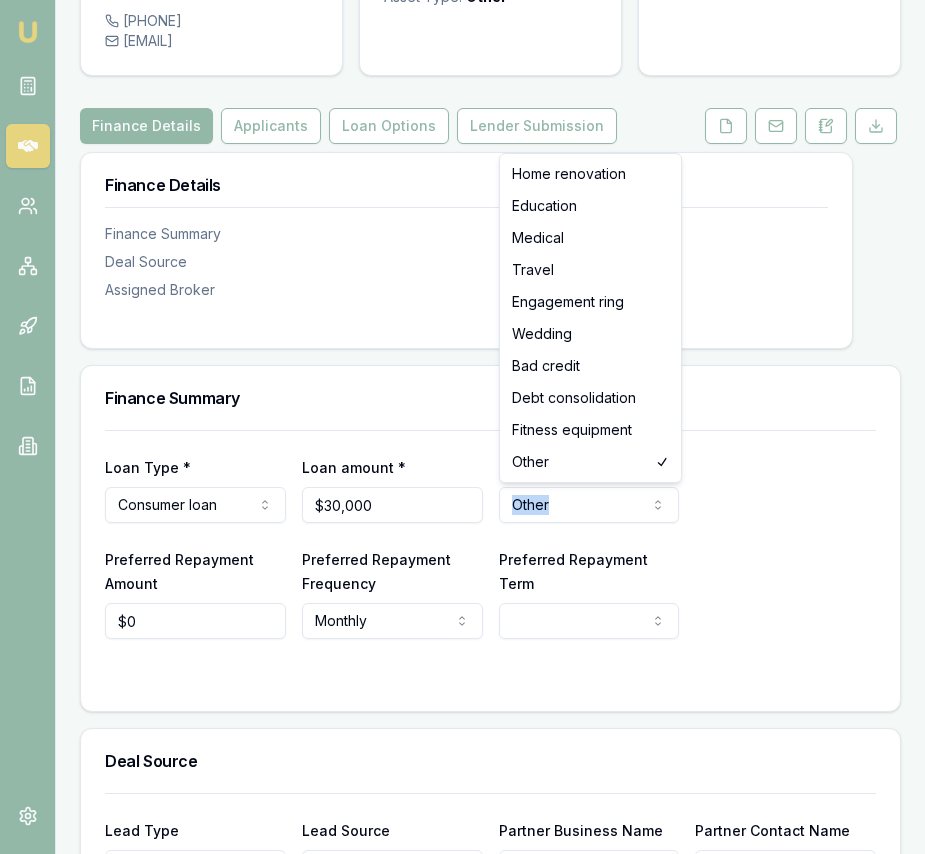 click on "Emu Broker Deals View D-2N9F7OONJM Eujin Ooi Toggle Menu Customer Haribansha Sanjel  [PHONE] [EMAIL] Finance Summary $30,000 Loan Type: Consumer Loan Asset Type : Other Deal Dynamics Stage: New Lead Created Age: 1 day ago HEM: Needs More Data Finance Details Applicants Loan Options Lender Submission Finance Details Finance Summary Deal Source Assigned Broker Finance Summary Loan Type * Consumer loan Consumer loan Consumer asset Commercial loan Commercial asset Loan amount * $30,000 Loan Purpose * Other Home renovation Education Medical Travel Engagement ring Wedding Bad credit Debt consolidation Fitness equipment Other Preferred Repayment Amount  $0 Preferred Repayment Frequency  Monthly Weekly Fortnightly Monthly Preferred Repayment Term  12 24 36 48 60 72 84 Deal Source Lead Type  Partner New client Repeat client Partner Campaign Other Lead Source  Partner submitted Repeat active Repeat passive Customer referral Partner website Partner submitted Partner api Friend or family Outbound call X" at bounding box center (462, 231) 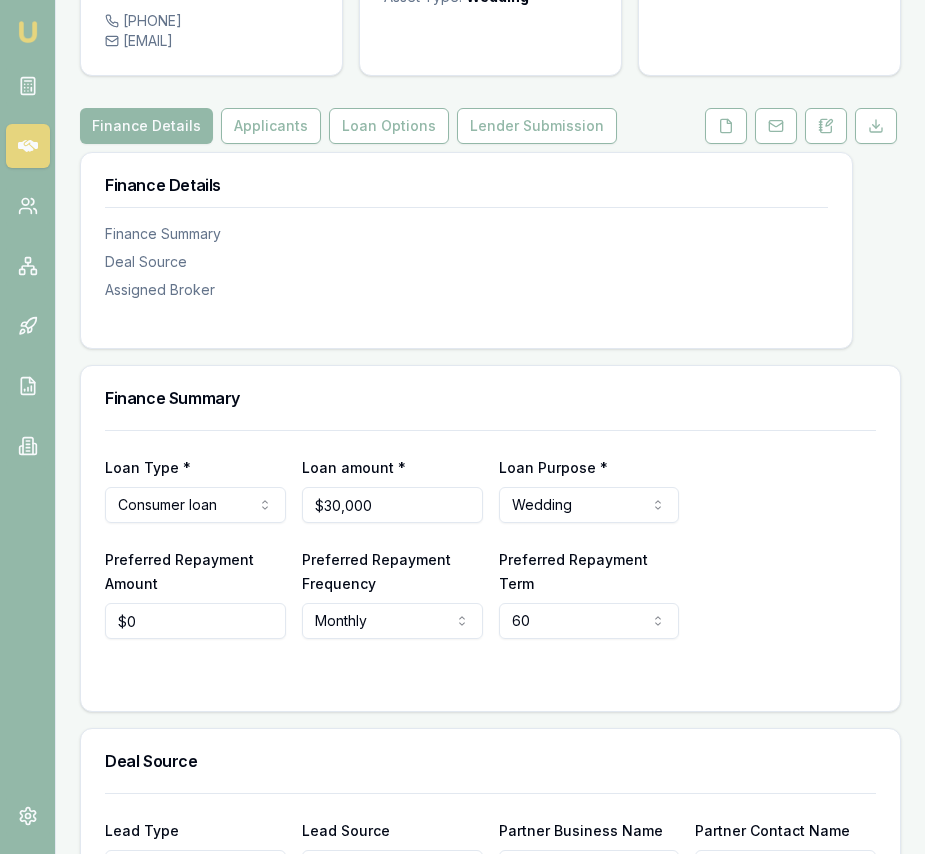 click on "Emu Broker Deals View D-2N9F7OONJM Eujin Ooi Toggle Menu Customer [FIRST] [LAST]  [PHONE] [EMAIL] Finance Summary $30,000 Loan Type: Consumer Loan Asset Type : Wedding Deal Dynamics Stage: New Lead Created Age: 1 day ago HEM: Needs More Data Finance Details Applicants Loan Options Lender Submission Finance Details Finance Summary Deal Source Assigned Broker Finance Summary Loan Type * Consumer loan Consumer loan Consumer asset Commercial loan Commercial asset Loan amount * $30,000 Loan Purpose * Wedding Home renovation Education Medical Travel Engagement ring Wedding Bad credit Debt consolidation Fitness equipment Other Preferred Repayment Amount  $0 Preferred Repayment Frequency  Monthly Weekly Fortnightly Monthly Preferred Repayment Term  60 12 24 36 48 60 72 84 Deal Source Lead Type  Partner New client Repeat client Partner Campaign Other Lead Source  Partner submitted Repeat active Repeat passive Customer referral Partner website Partner submitted Partner api Friend or family Website X" at bounding box center (462, 231) 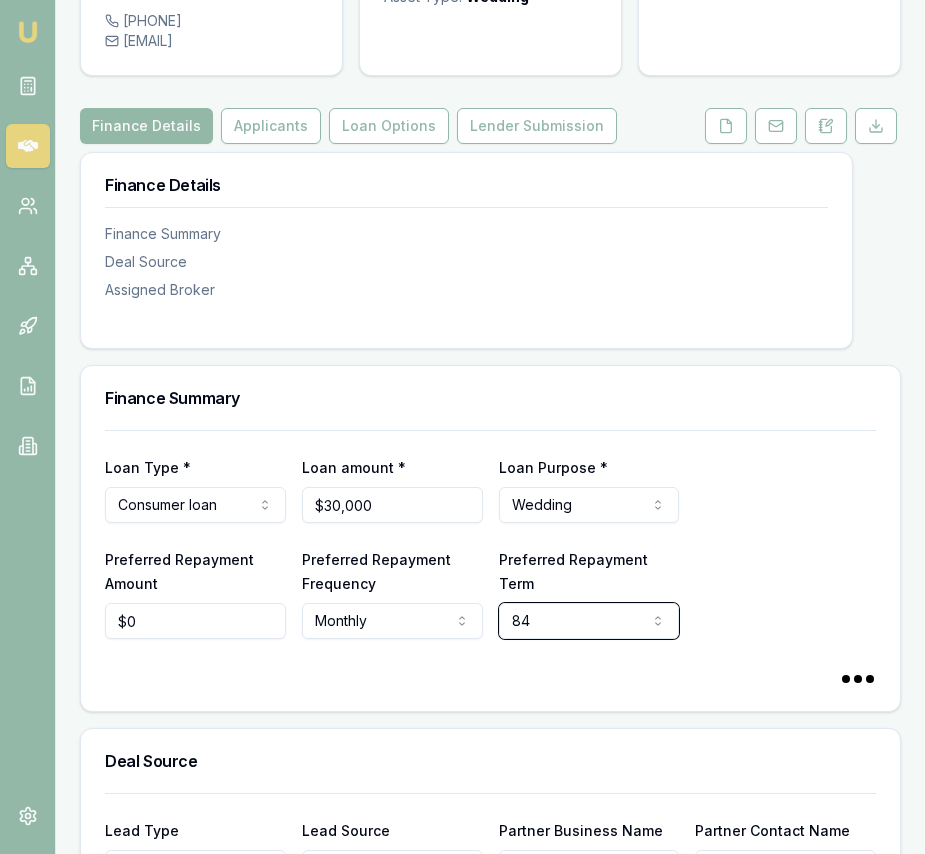 select on "60" 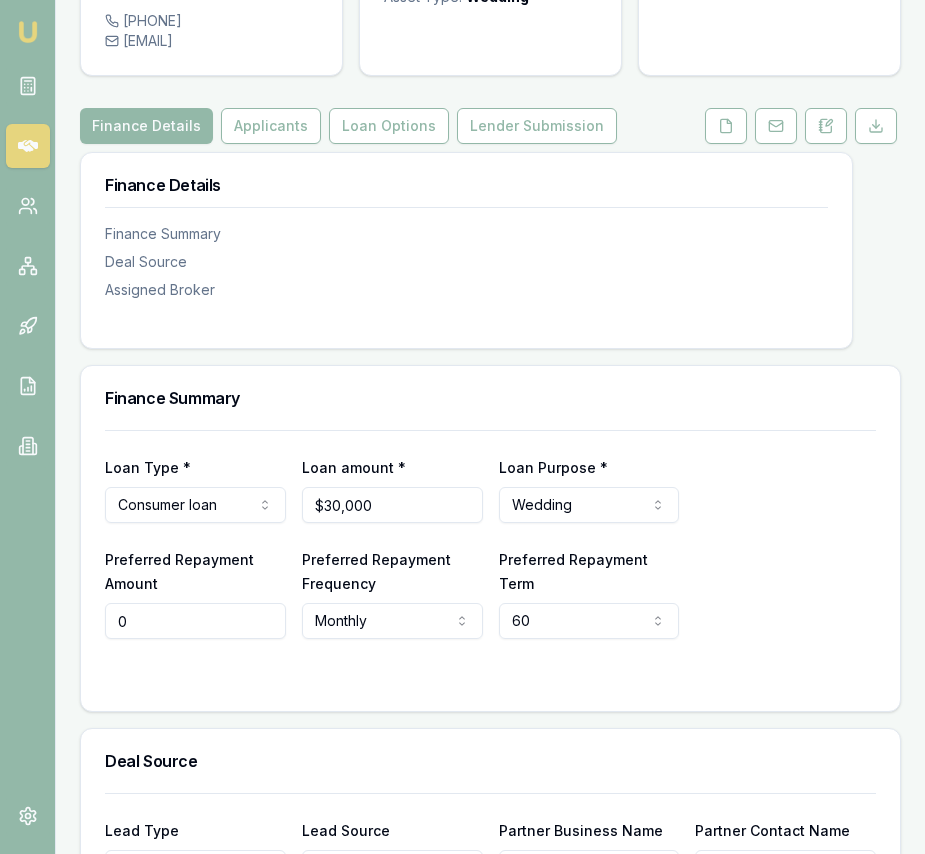 click on "0" at bounding box center (195, 621) 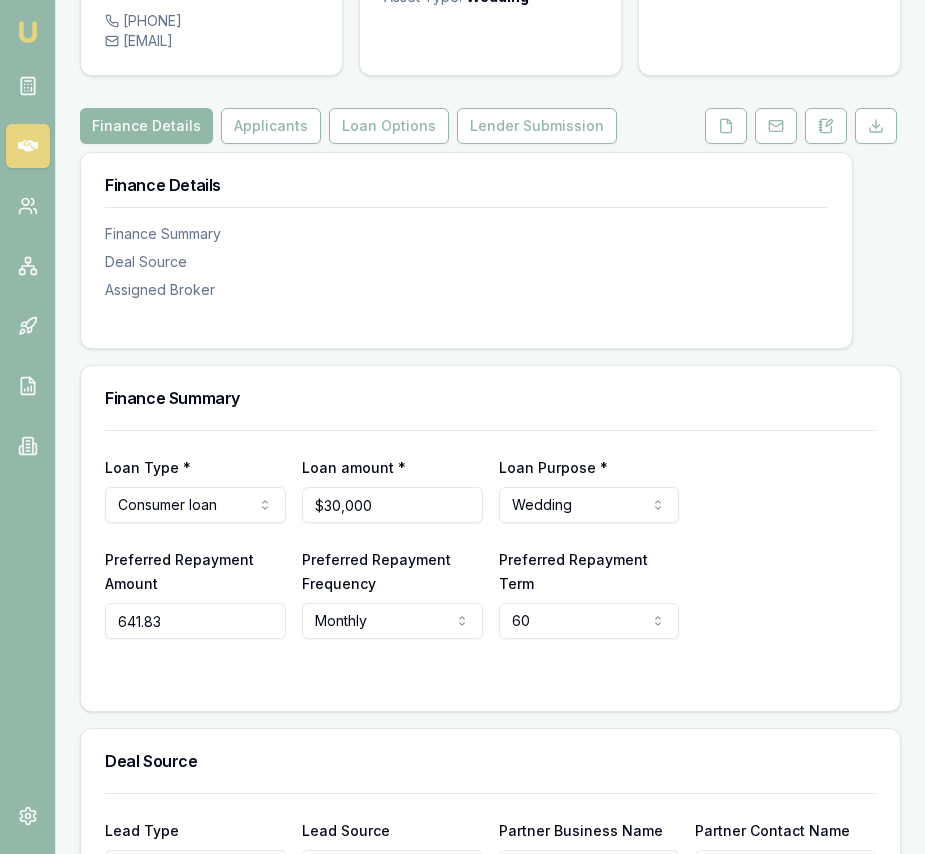 type on "$642" 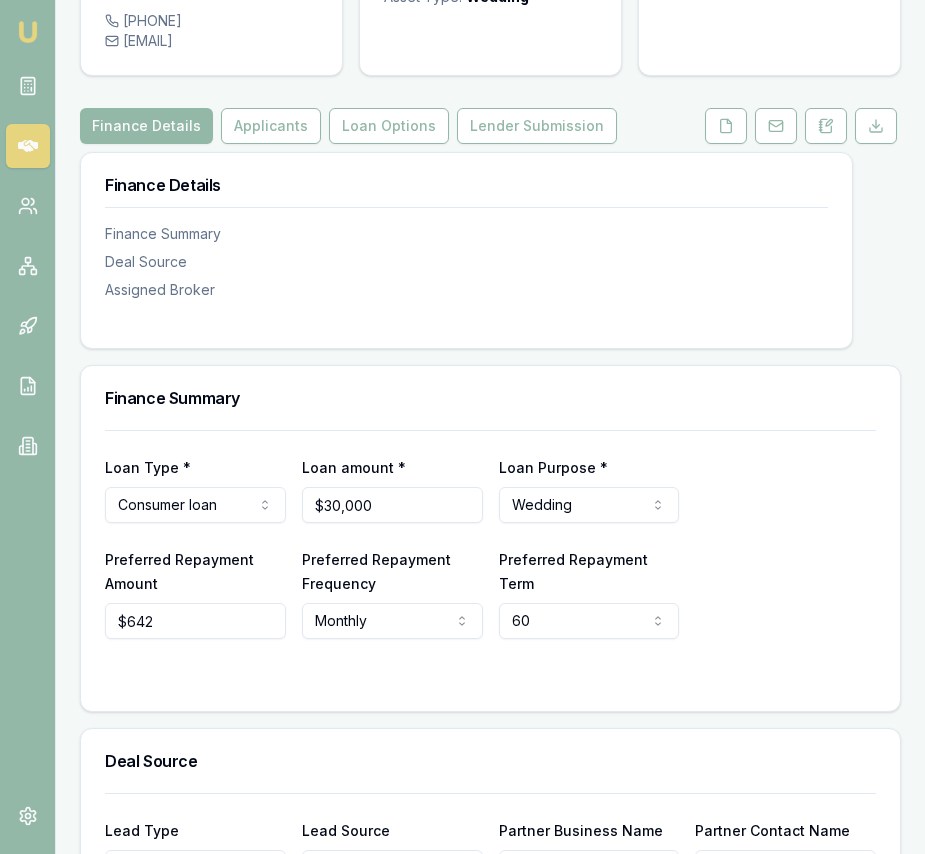 click on "Finance Summary Loan Type * Consumer loan Consumer loan Consumer asset Commercial loan Commercial asset Loan amount * $30,000 Loan Purpose * Wedding Home renovation Education Medical Travel Engagement ring Wedding Bad credit Debt consolidation Fitness equipment Other Preferred Repayment Amount  $642 Preferred Repayment Frequency  Monthly Weekly Fortnightly Monthly Preferred Repayment Term  60 12 24 36 48 60 72 84 Deal Source Lead Type  Partner New client Repeat client Partner Campaign Other Lead Source  Partner submitted Repeat active Repeat passive Customer referral Partner website Partner submitted Partner api Friend or family Outbound call Outbound email Website Paid search Bing Facebook Finder Google Instagram Linkedin X Youtube Organic Direct Social Radio Tv Other Partner Business Name SUNRISE FINANCE CORP PTY LTD SUNRISE FINANCE CORP PTY LTD PIONEER BUSINESS SOLUTIONS PTY LTD GS RELIABLE LENDING PTY LTD NS DHILLON ENTERPRISE PTY LTD PETER & CO PTY. LTD. The Trustee for Kurwa Family Trust Satish Kadyan" at bounding box center [490, 795] 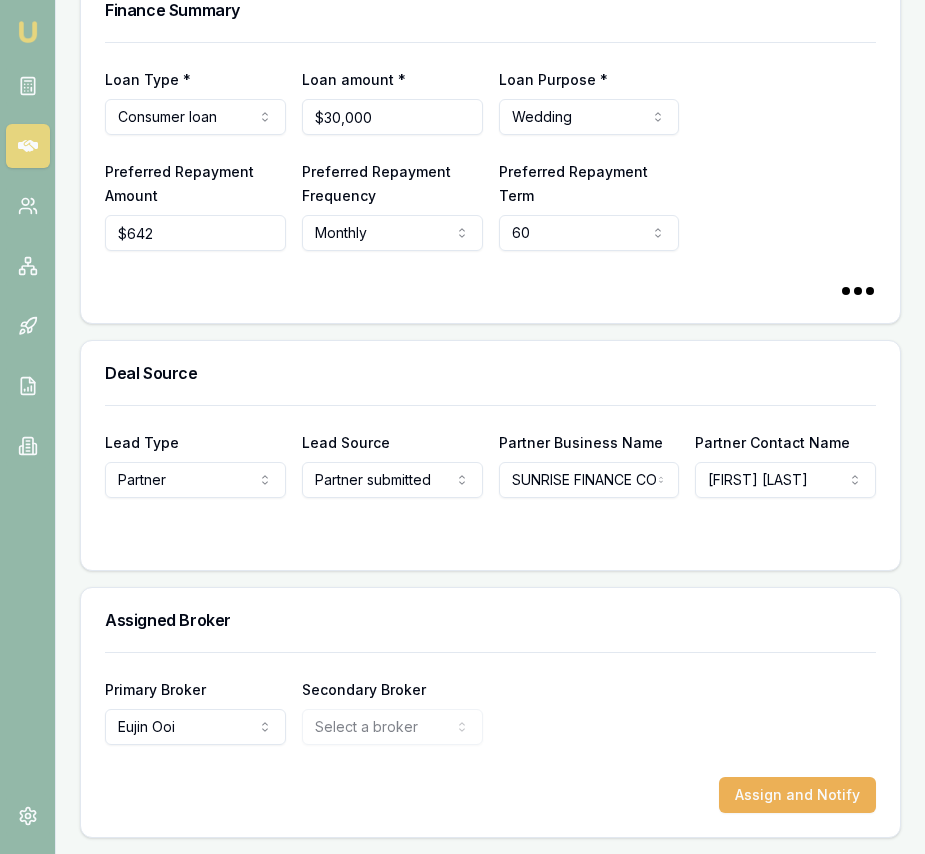 scroll, scrollTop: 0, scrollLeft: 0, axis: both 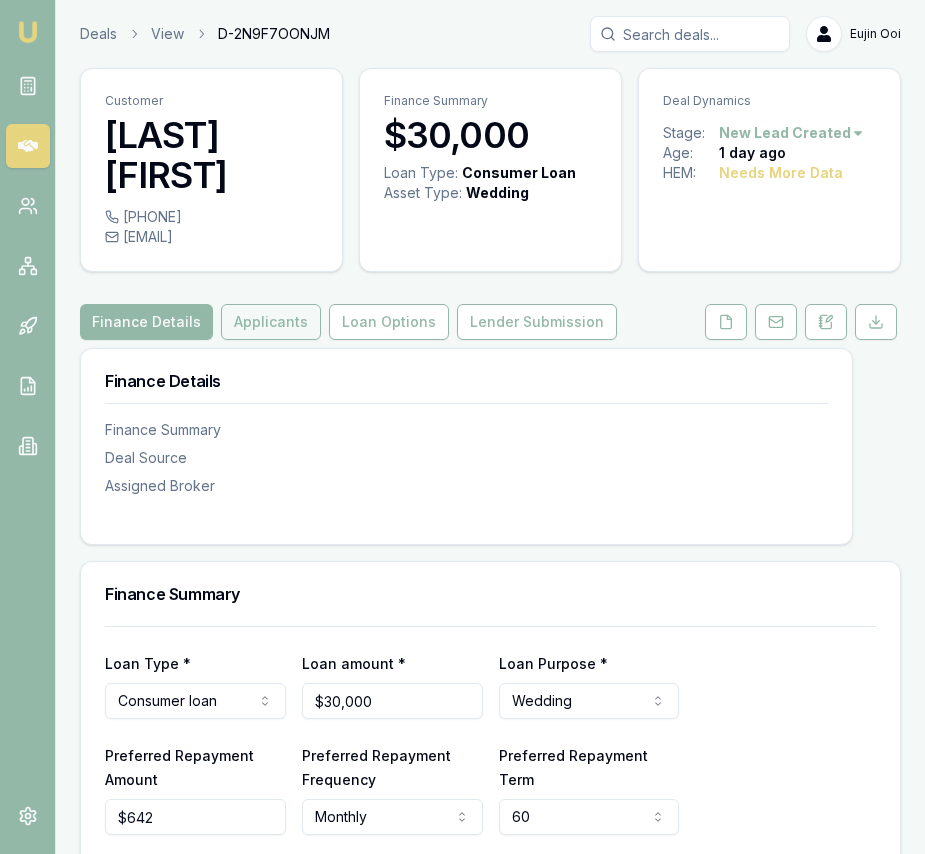 click on "Applicants" at bounding box center [271, 322] 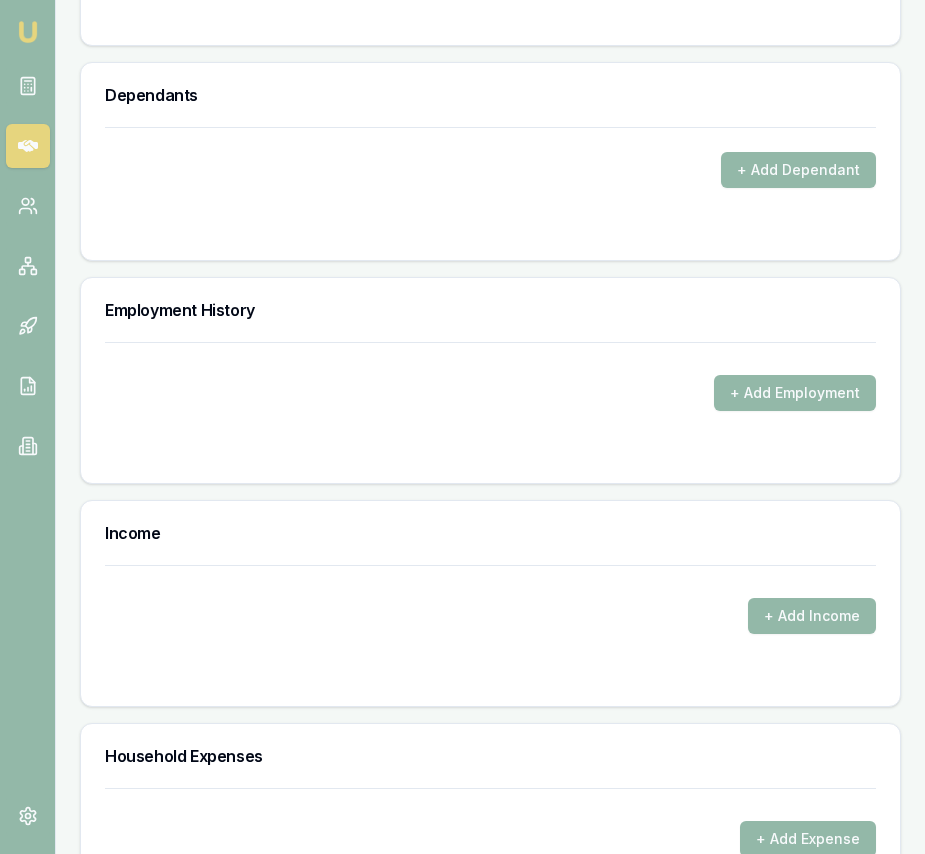 scroll, scrollTop: 3080, scrollLeft: 0, axis: vertical 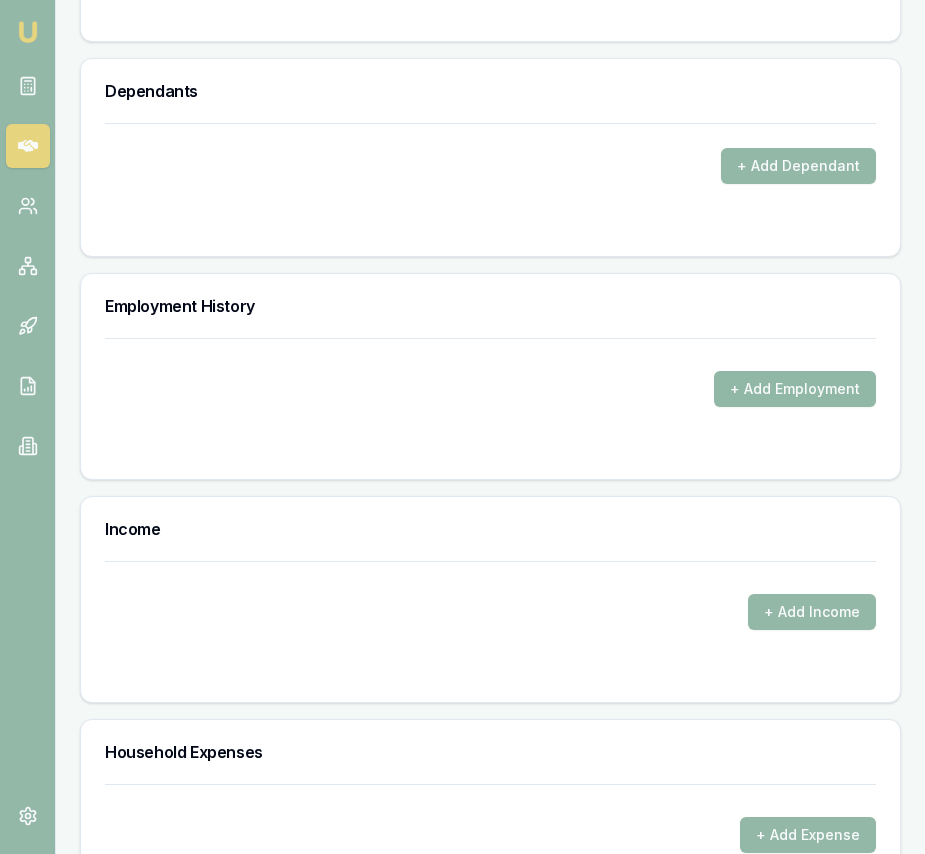 click on "+ Add Employment" at bounding box center [795, 389] 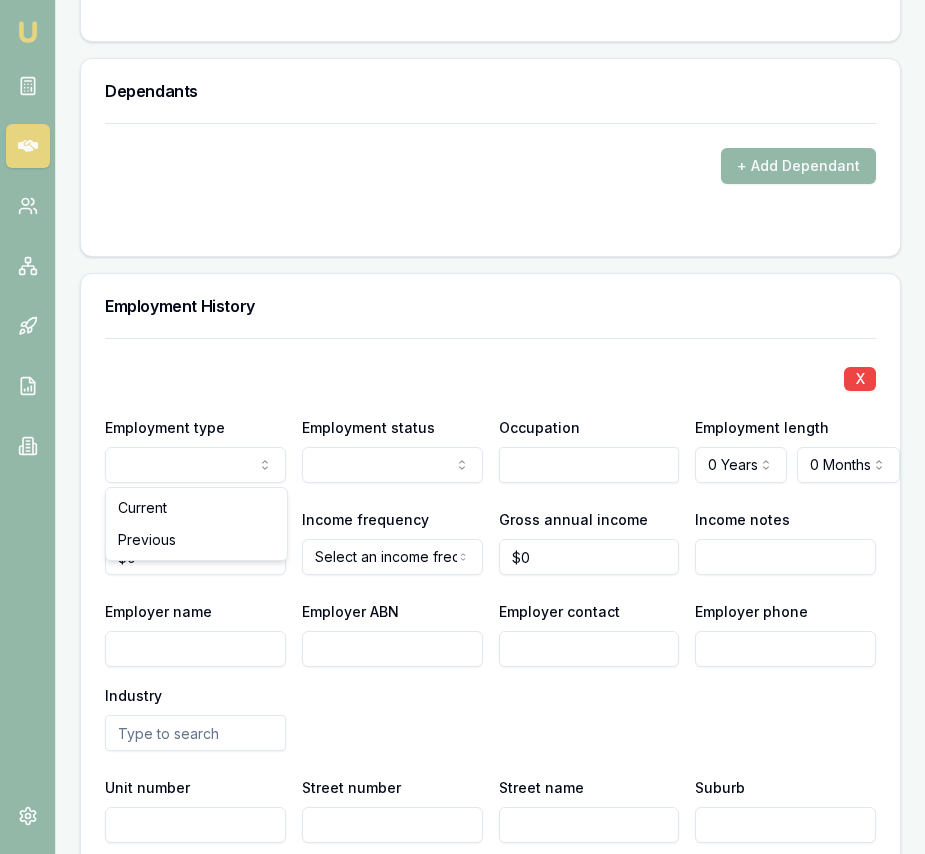 click on "Emu Broker Deals View D-2N9F7OONJM Eujin Ooi Toggle Menu Customer Haribansha Sanjel  0405880730 sanjelsuman@gmail.com Finance Summary $30,000 Loan Type: Consumer Loan Asset Type : Wedding Deal Dynamics Stage: New Lead Created Age: 1 day ago HEM: Needs More Data Finance Details Applicants Loan Options Lender Submission Applicant Information Haribansha Sanjel  switch Personal Personal Details Credit Score Identification Bank Details Residential Dependants Employment Income Expenses Assets & Liabilities Client Reference Summary Income & Expenses Summary Assets & Liabilities Summary HEM Check Personal Title * Mr Mr Mrs Miss Ms Dr Prof First name * Haribansha Middle name  Last name * Sanjel Date of birth 23/12/1991 Gender  Male Male Female Other Not disclosed Marital status  Single Single Married De facto Separated Divorced Widowed Residency status  Australian citizen Australian citizen Permanent resident Visa holder Email sanjelsuman@gmail.com Phone 0405880730 Applicant type  Applicant Applicant Non applicant 840" at bounding box center [462, -2653] 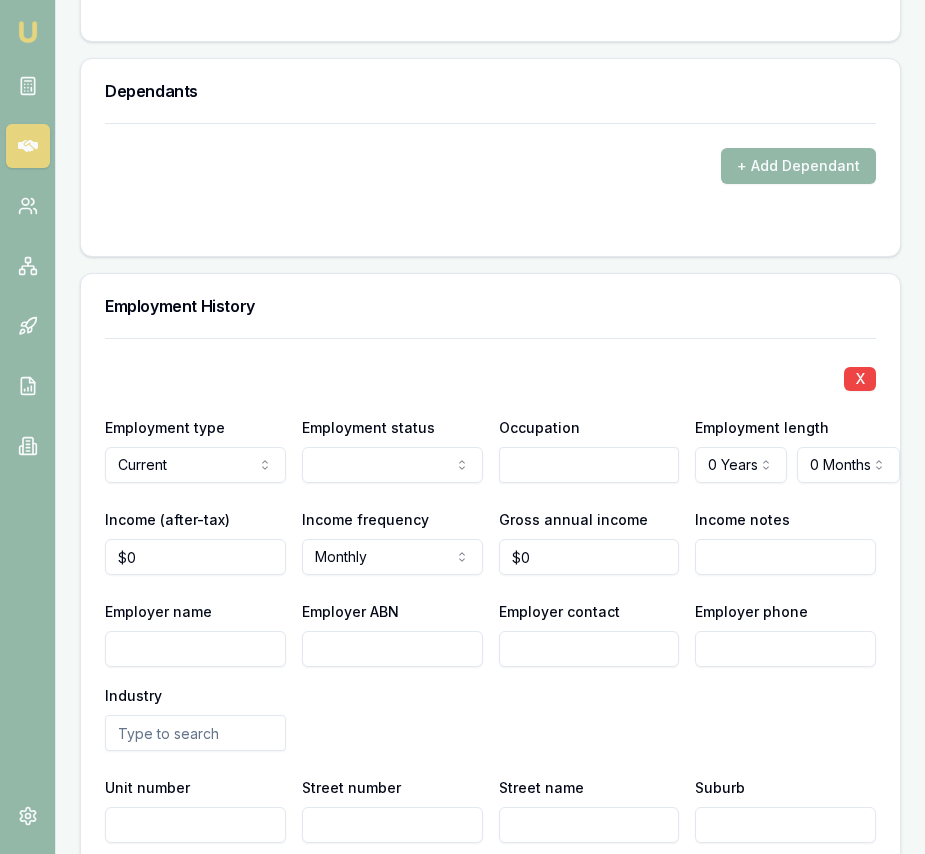 click on "Emu Broker Deals View D-2N9F7OONJM Eujin Ooi Toggle Menu Customer Haribansha Sanjel  0405880730 sanjelsuman@gmail.com Finance Summary $30,000 Loan Type: Consumer Loan Asset Type : Wedding Deal Dynamics Stage: New Lead Created Age: 1 day ago HEM: Needs More Data Finance Details Applicants Loan Options Lender Submission Applicant Information Haribansha Sanjel  switch Personal Personal Details Credit Score Identification Bank Details Residential Dependants Employment Income Expenses Assets & Liabilities Client Reference Summary Income & Expenses Summary Assets & Liabilities Summary HEM Check Personal Title * Mr Mr Mrs Miss Ms Dr Prof First name * Haribansha Middle name  Last name * Sanjel Date of birth 23/12/1991 Gender  Male Male Female Other Not disclosed Marital status  Single Single Married De facto Separated Divorced Widowed Residency status  Australian citizen Australian citizen Permanent resident Visa holder Email sanjelsuman@gmail.com Phone 0405880730 Applicant type  Applicant Applicant Non applicant 840" at bounding box center (462, -2653) 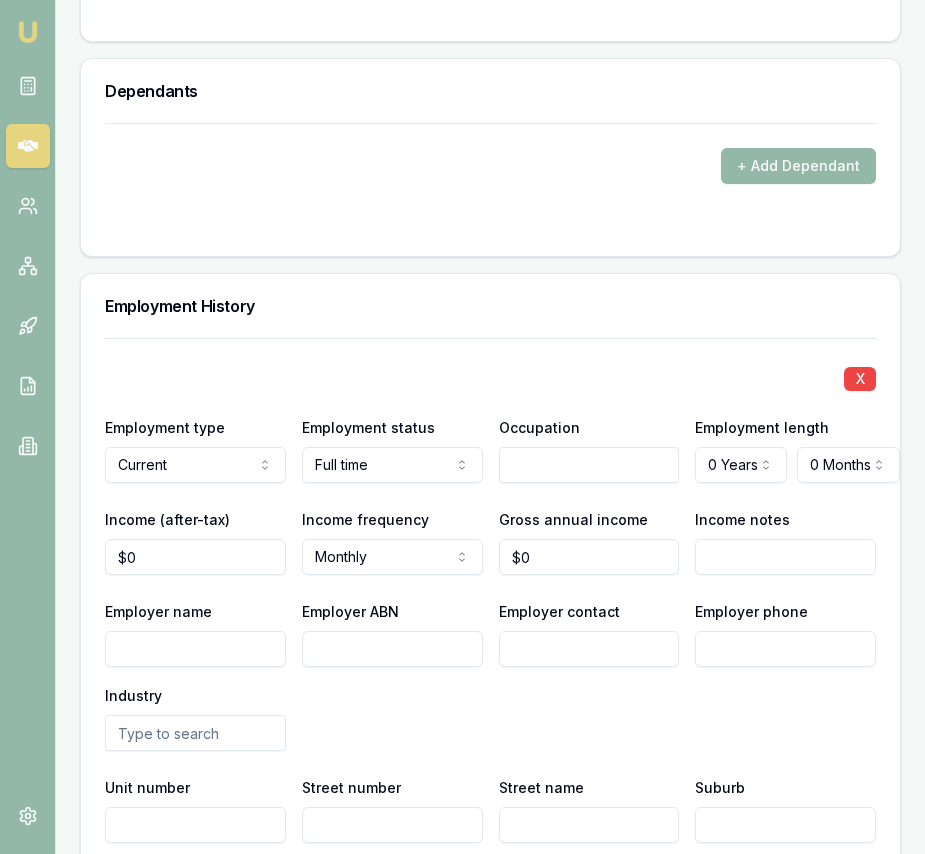click at bounding box center [589, 465] 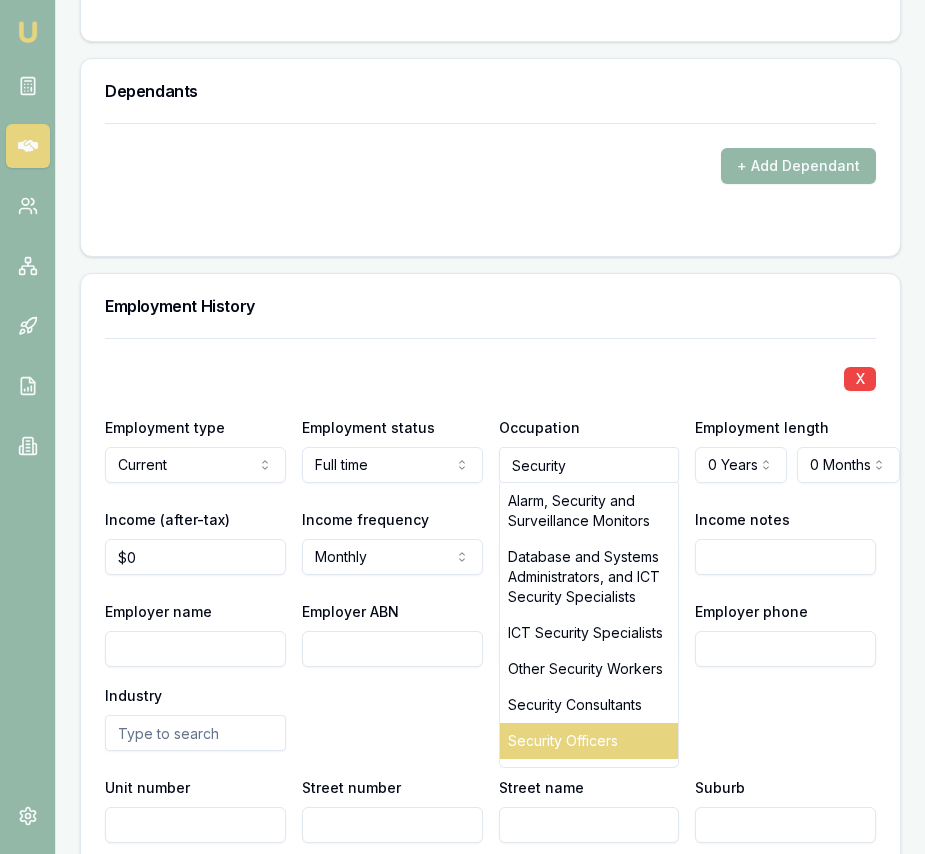 click on "Security Officers" at bounding box center [589, 741] 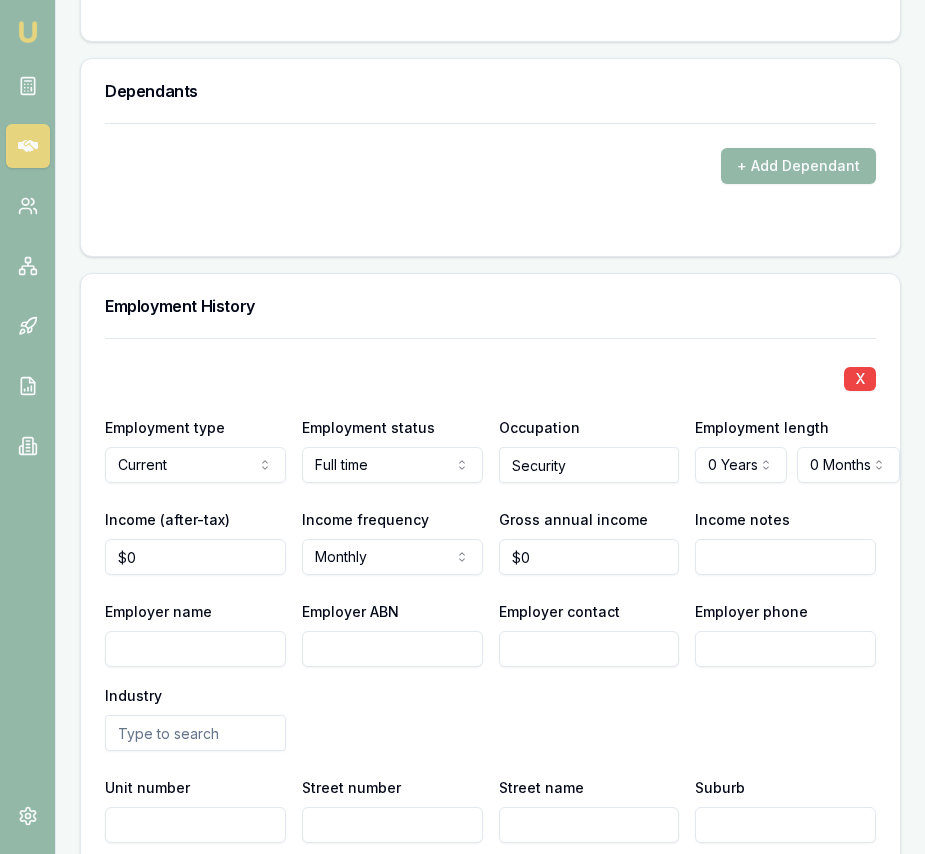 click on "Security" at bounding box center (589, 465) 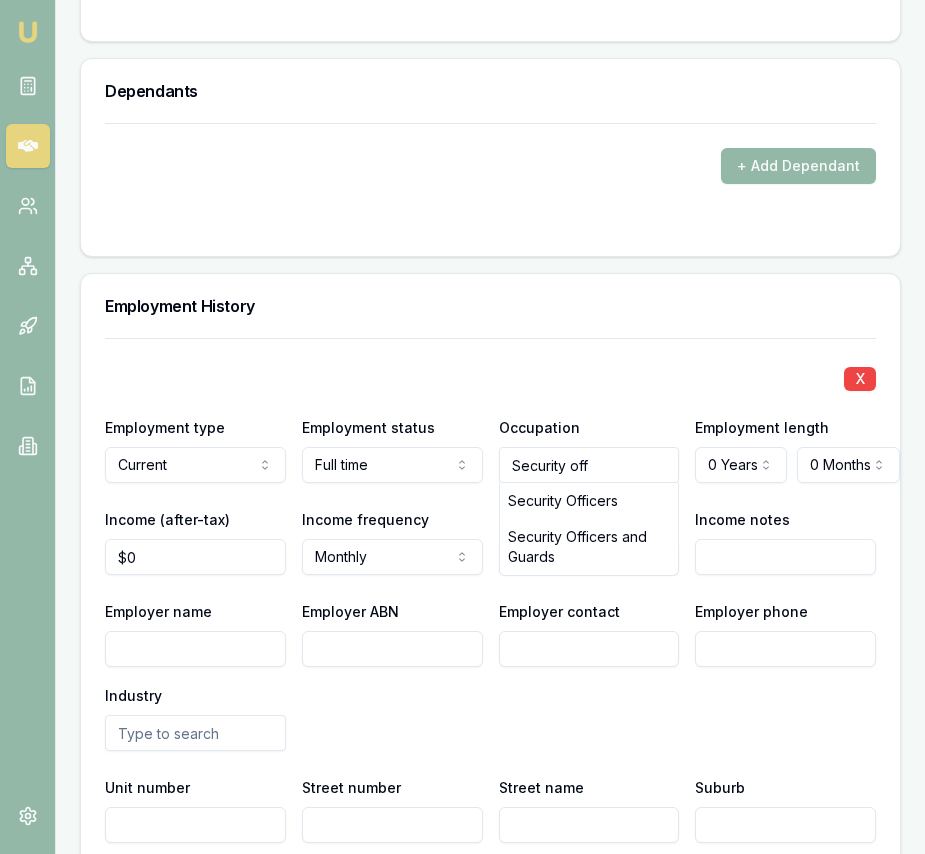 click on "Security Officers and Guards" at bounding box center (589, 547) 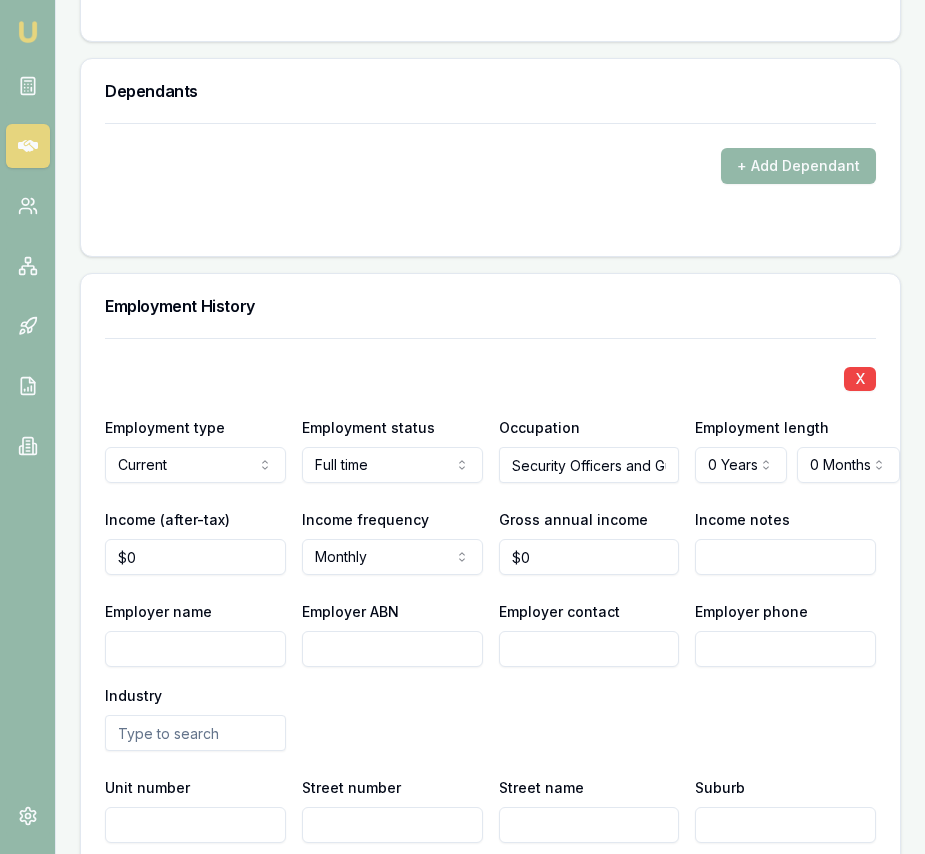 click on "Emu Broker Deals View D-2N9F7OONJM Eujin Ooi Toggle Menu Customer Haribansha Sanjel  0405880730 sanjelsuman@gmail.com Finance Summary $30,000 Loan Type: Consumer Loan Asset Type : Wedding Deal Dynamics Stage: New Lead Created Age: 1 day ago HEM: Needs More Data Finance Details Applicants Loan Options Lender Submission Applicant Information Haribansha Sanjel  switch Personal Personal Details Credit Score Identification Bank Details Residential Dependants Employment Income Expenses Assets & Liabilities Client Reference Summary Income & Expenses Summary Assets & Liabilities Summary HEM Check Personal Title * Mr Mr Mrs Miss Ms Dr Prof First name * Haribansha Middle name  Last name * Sanjel Date of birth 23/12/1991 Gender  Male Male Female Other Not disclosed Marital status  Single Single Married De facto Separated Divorced Widowed Residency status  Australian citizen Australian citizen Permanent resident Visa holder Email sanjelsuman@gmail.com Phone 0405880730 Applicant type  Applicant Applicant Non applicant 840" at bounding box center [462, -2653] 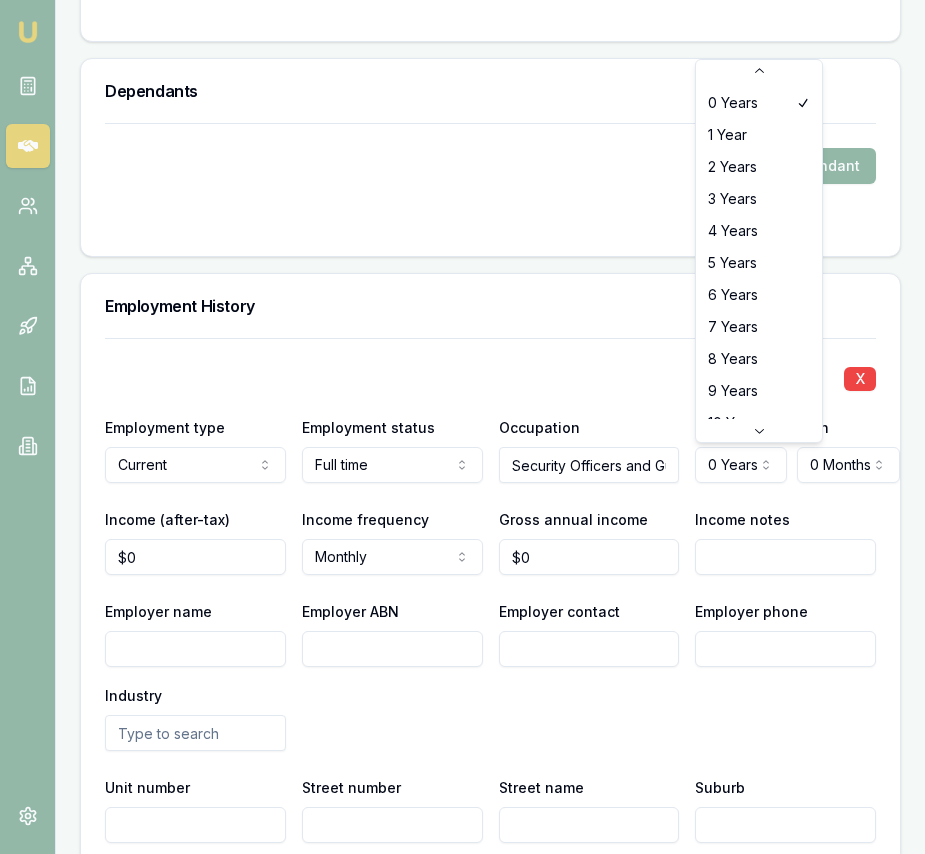 scroll, scrollTop: 64, scrollLeft: 0, axis: vertical 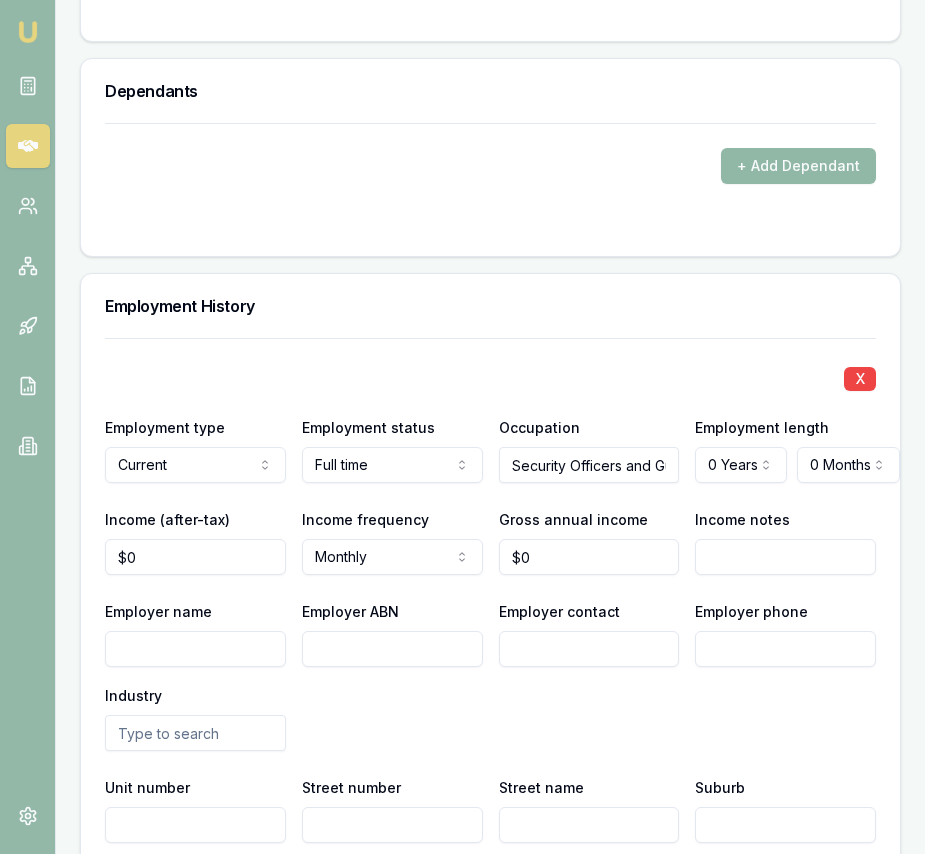 click on "+ Add Dependant" at bounding box center [798, 166] 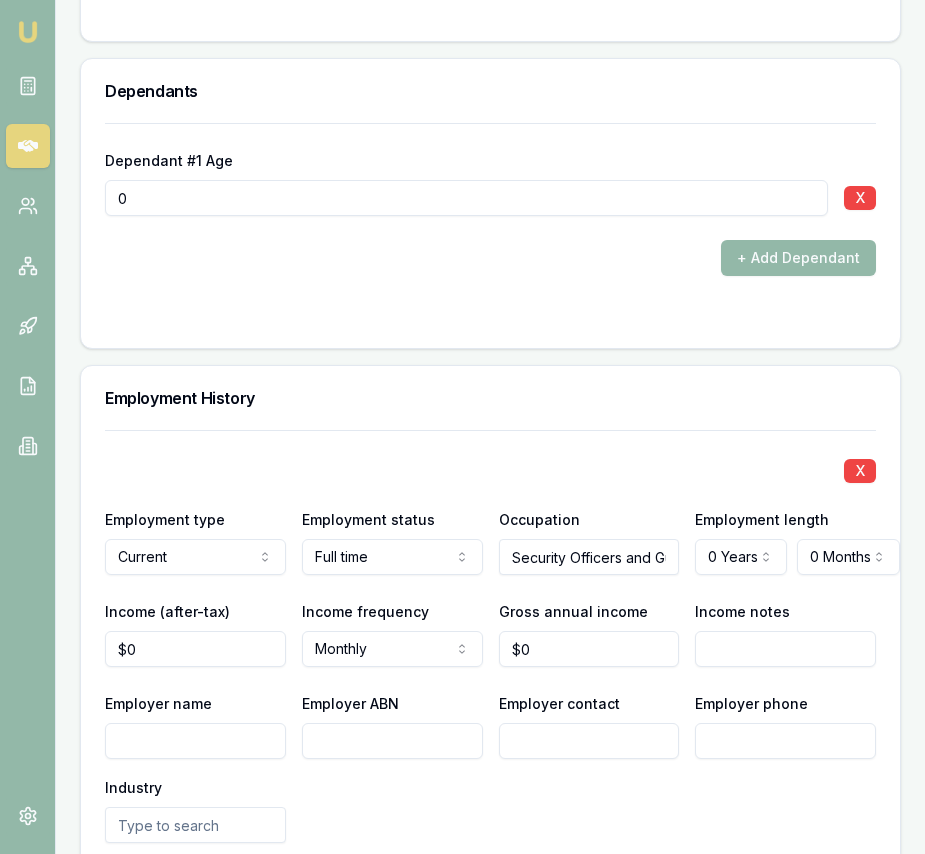 click on "Emu Broker Deals View D-2N9F7OONJM Eujin Ooi Toggle Menu Customer Haribansha Sanjel  0405880730 sanjelsuman@gmail.com Finance Summary $30,000 Loan Type: Consumer Loan Asset Type : Wedding Deal Dynamics Stage: New Lead Created Age: 1 day ago HEM: Needs More Data Finance Details Applicants Loan Options Lender Submission Applicant Information Haribansha Sanjel  switch Personal Personal Details Credit Score Identification Bank Details Residential Dependants Employment Income Expenses Assets & Liabilities Client Reference Summary Income & Expenses Summary Assets & Liabilities Summary HEM Check Personal Title * Mr Mr Mrs Miss Ms Dr Prof First name * Haribansha Middle name  Last name * Sanjel Date of birth 23/12/1991 Gender  Male Male Female Other Not disclosed Marital status  Single Single Married De facto Separated Divorced Widowed Residency status  Australian citizen Australian citizen Permanent resident Visa holder Email sanjelsuman@gmail.com Phone 0405880730 Applicant type  Applicant Applicant Non applicant 840" at bounding box center (462, -2653) 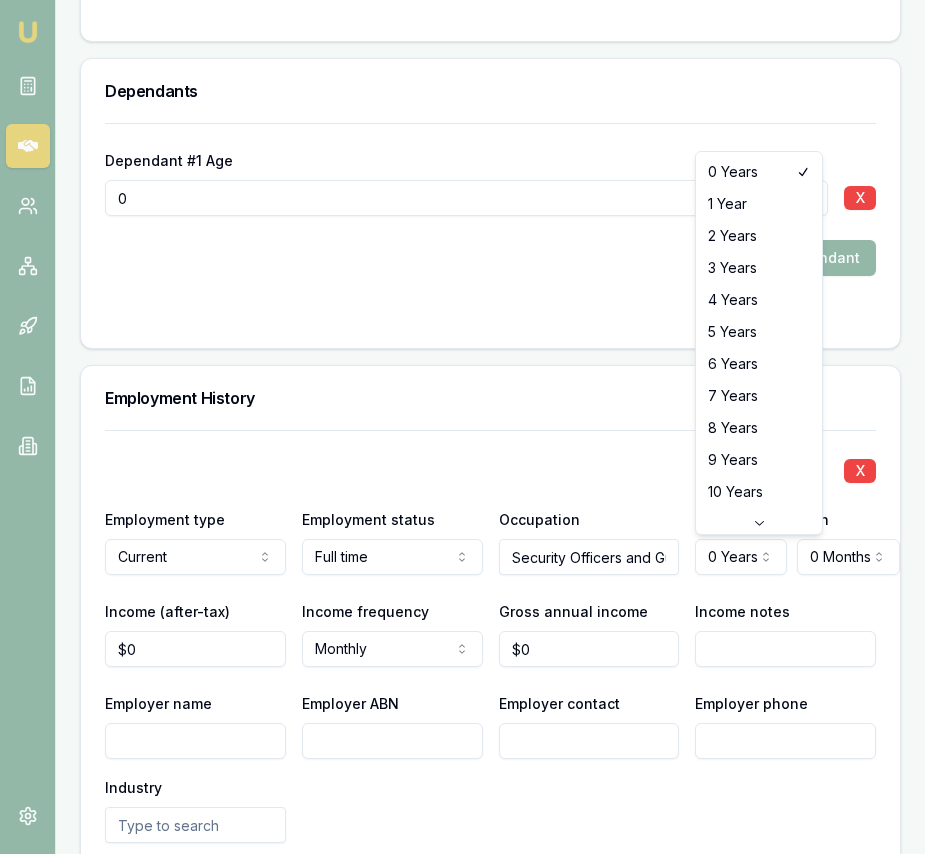 select on "4" 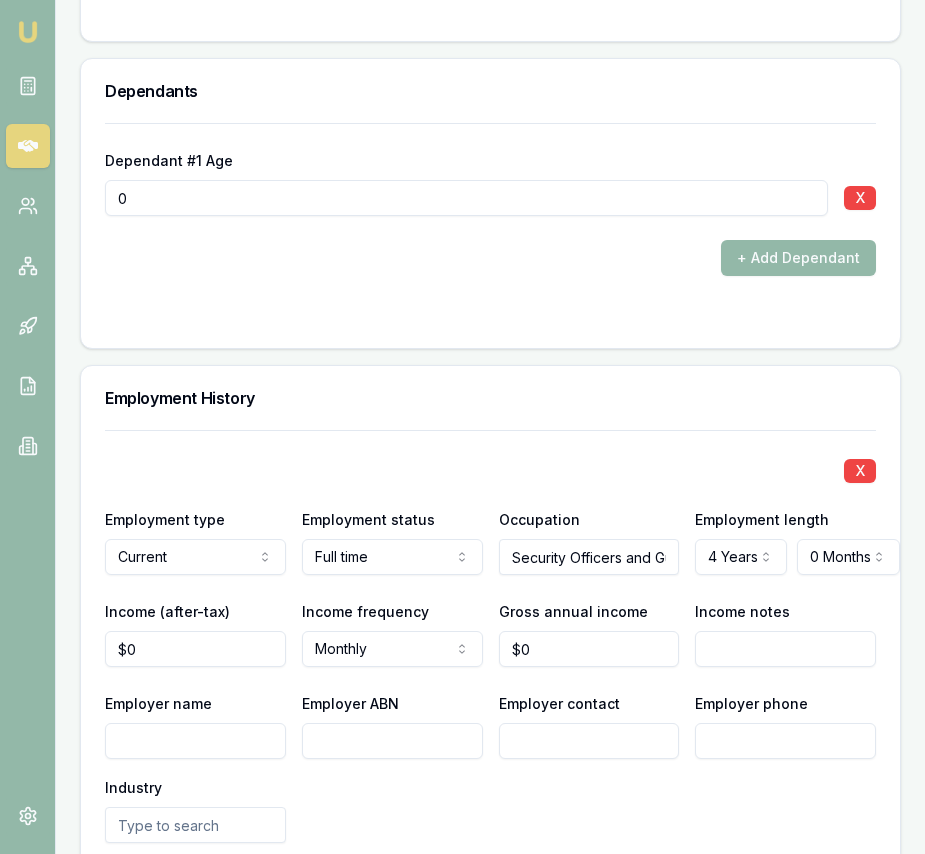 type on "0" 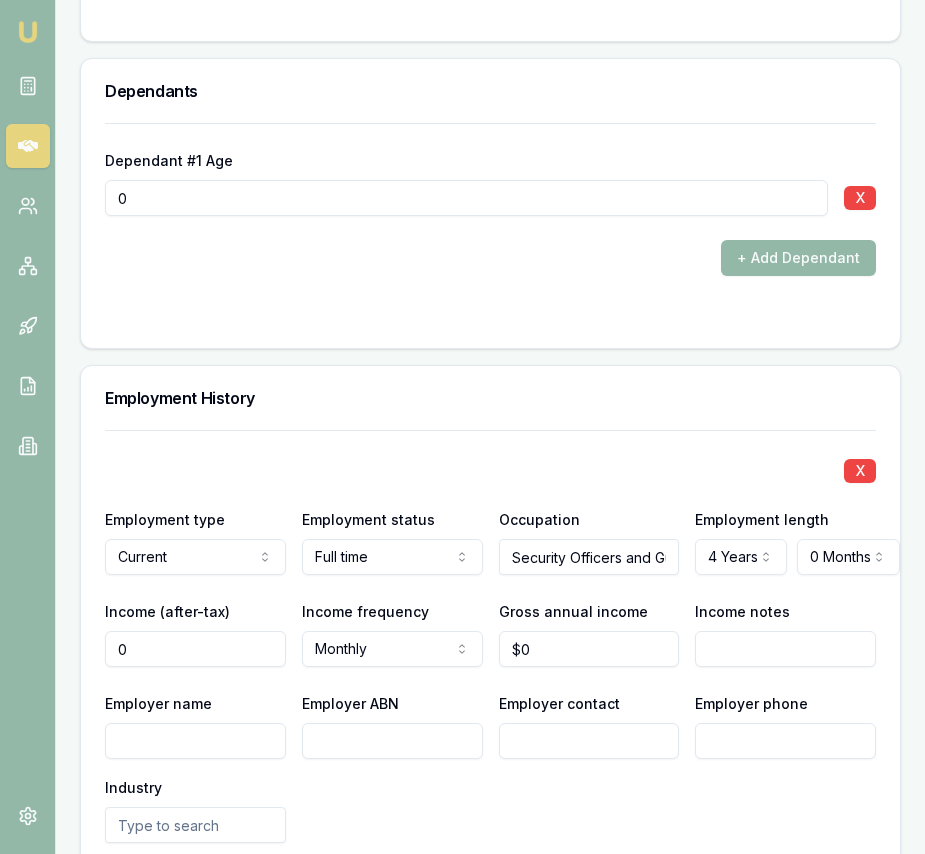 click on "0" at bounding box center (195, 649) 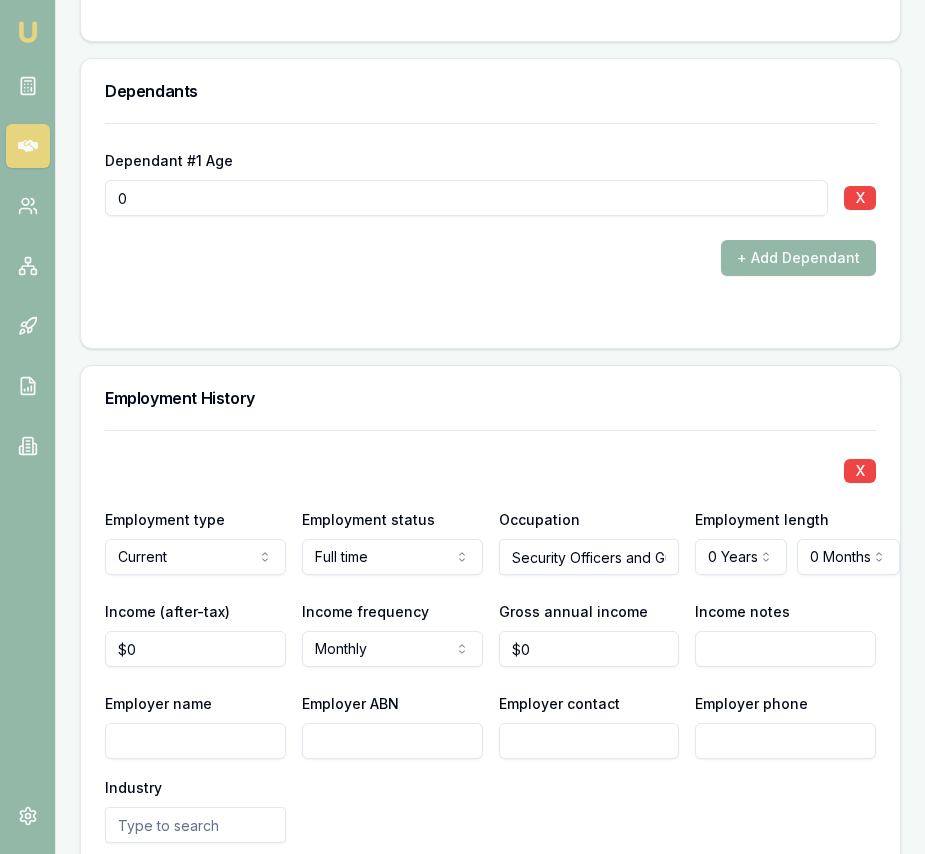 click on "$0" at bounding box center (195, 649) 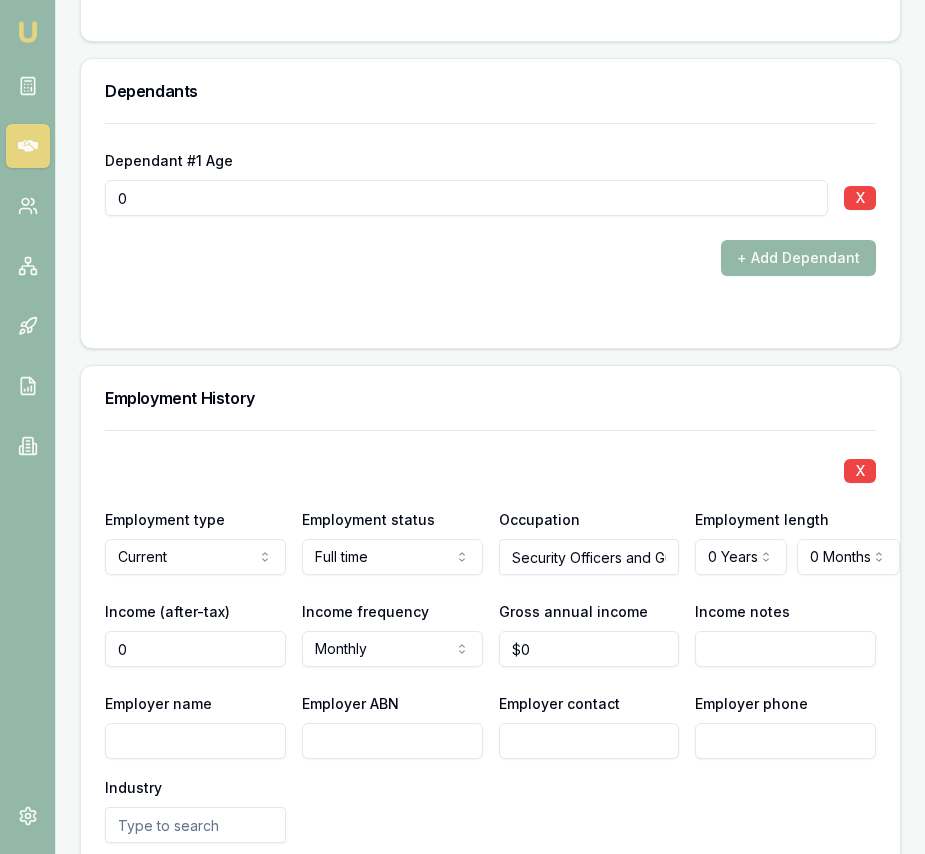 click on "0" at bounding box center [195, 649] 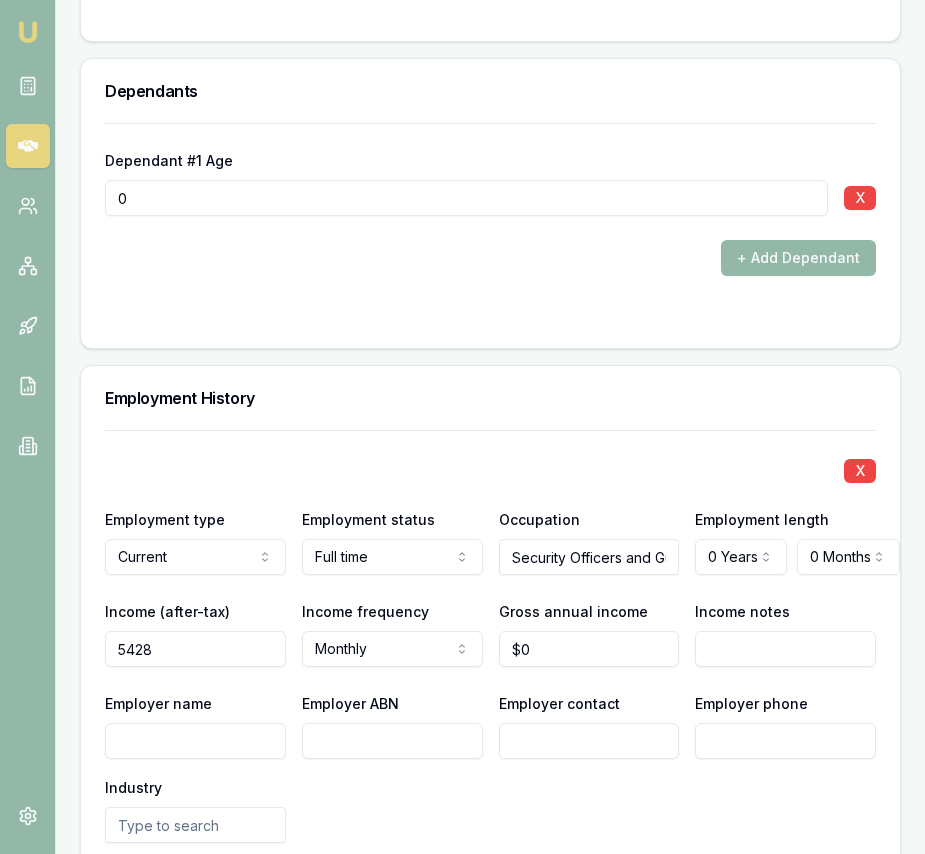 type on "$5,428" 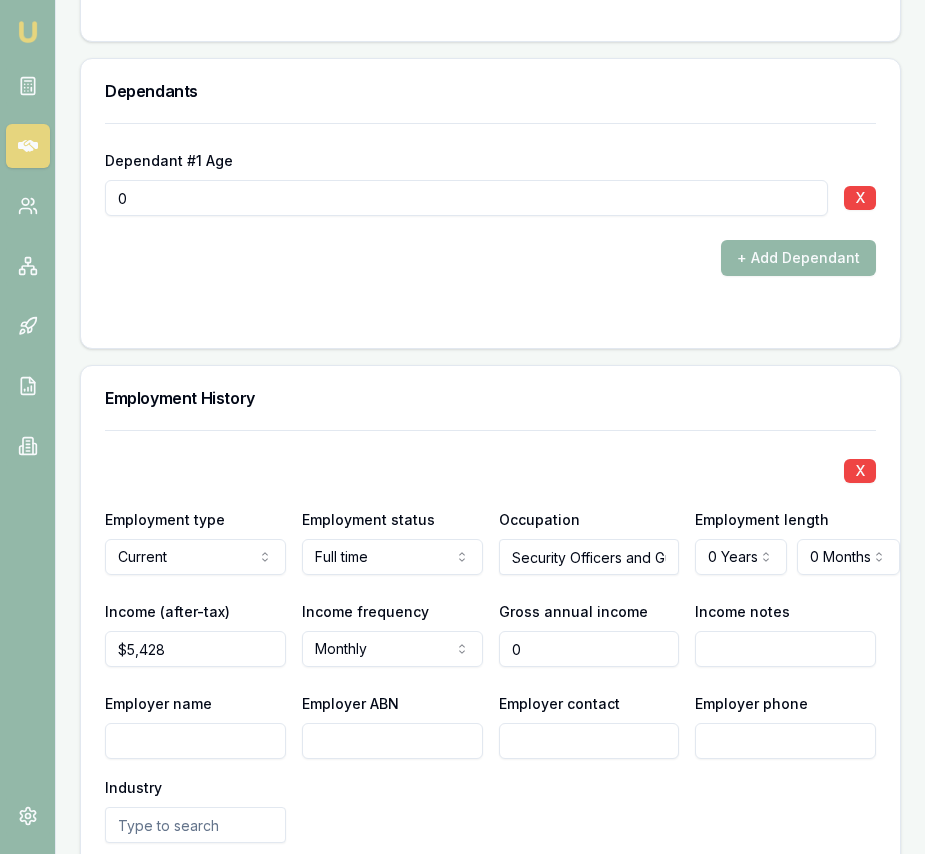 click on "0" at bounding box center (589, 649) 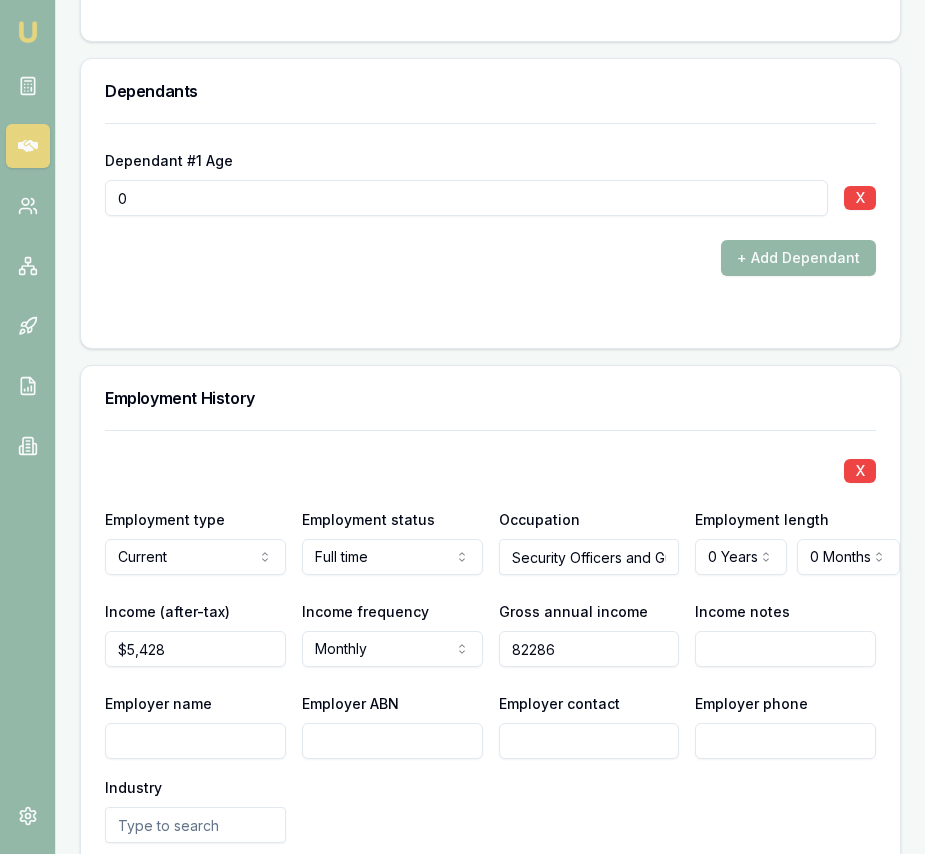 type on "$82,286" 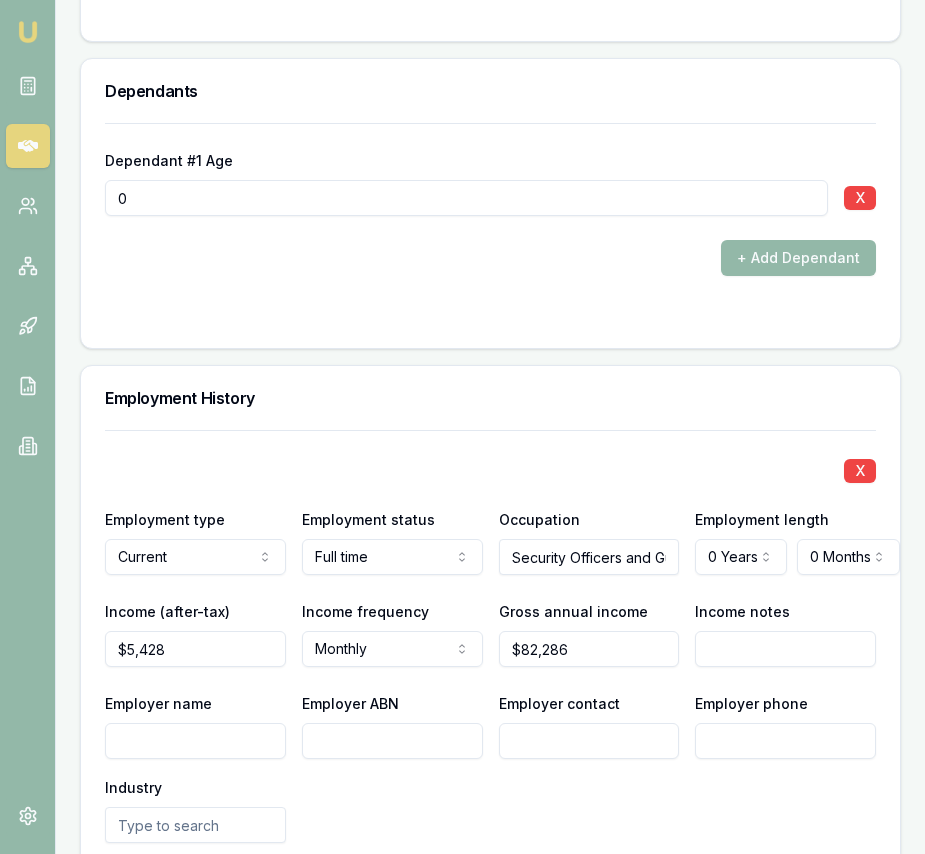 scroll, scrollTop: 3077, scrollLeft: 0, axis: vertical 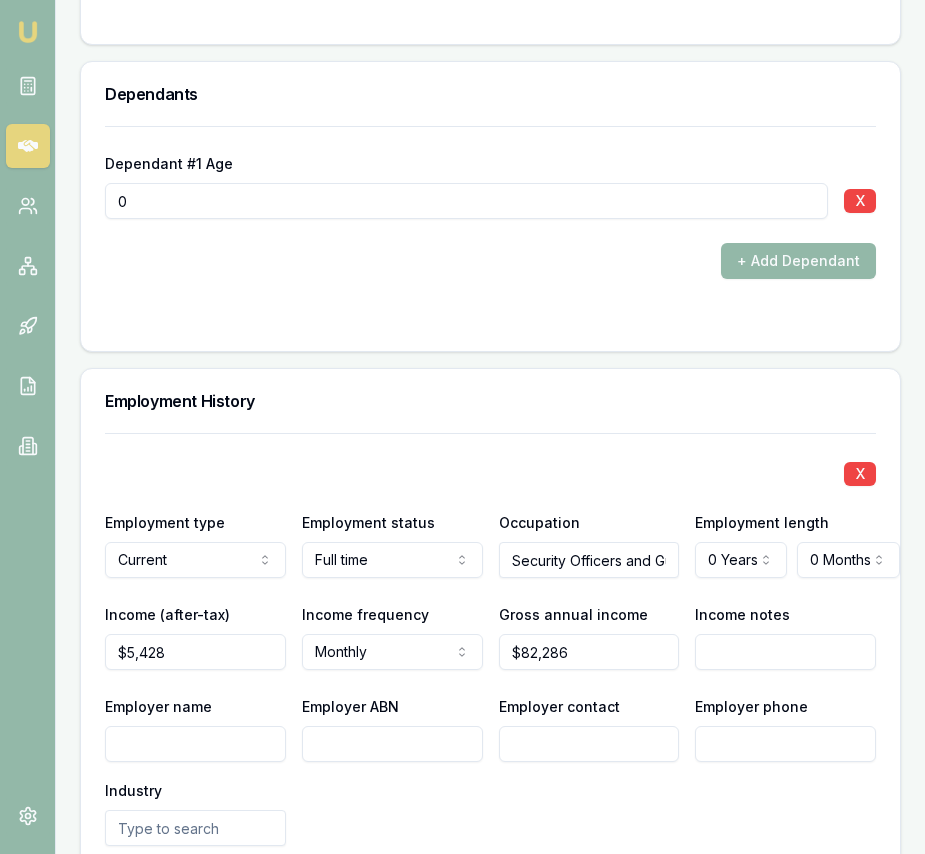 click on "Employer name" at bounding box center [195, 744] 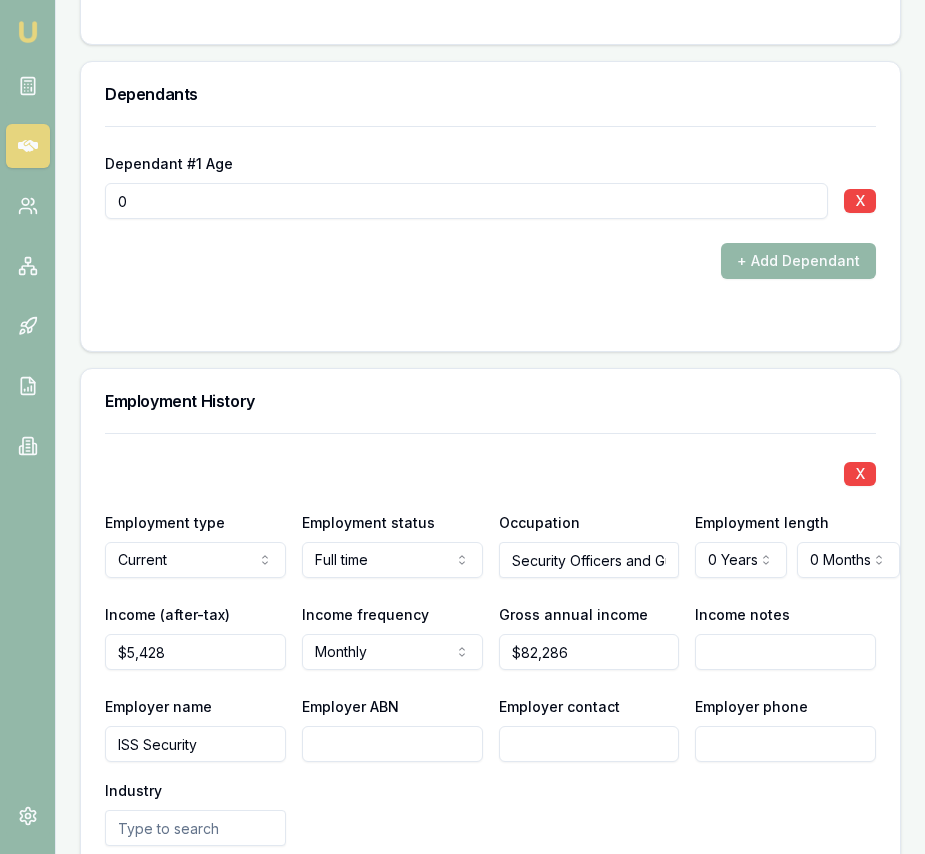 type on "ISS Security" 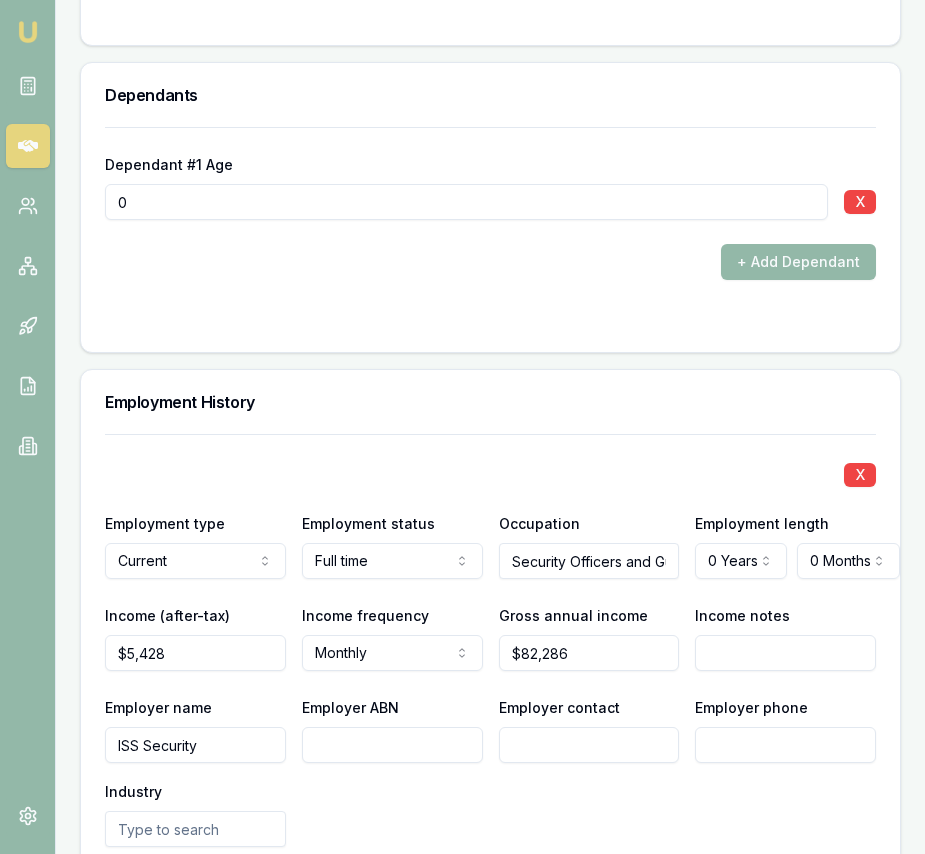 scroll, scrollTop: 3080, scrollLeft: 0, axis: vertical 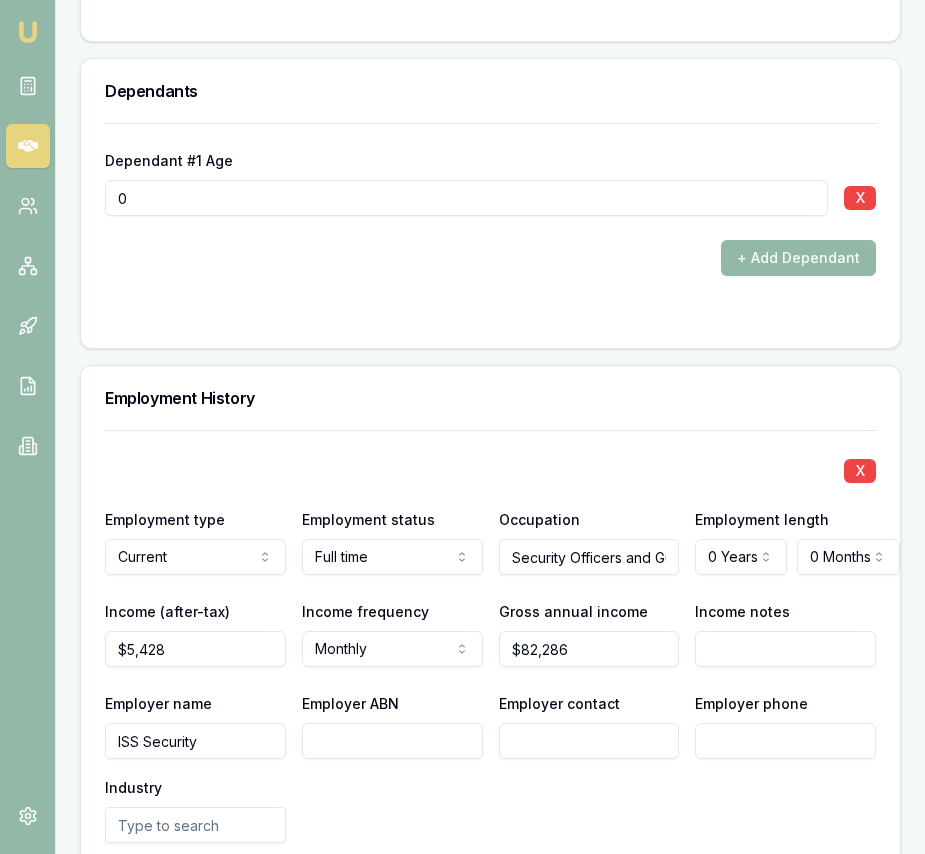 click on "Employer ABN" at bounding box center (392, 741) 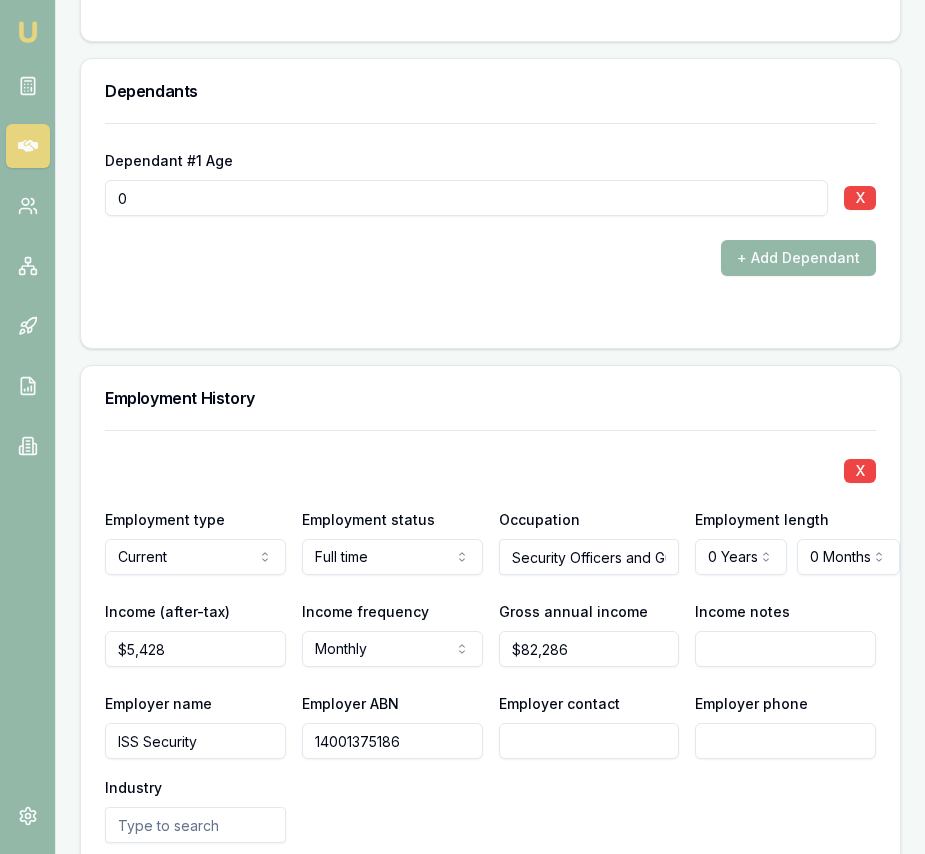 type on "14001375186" 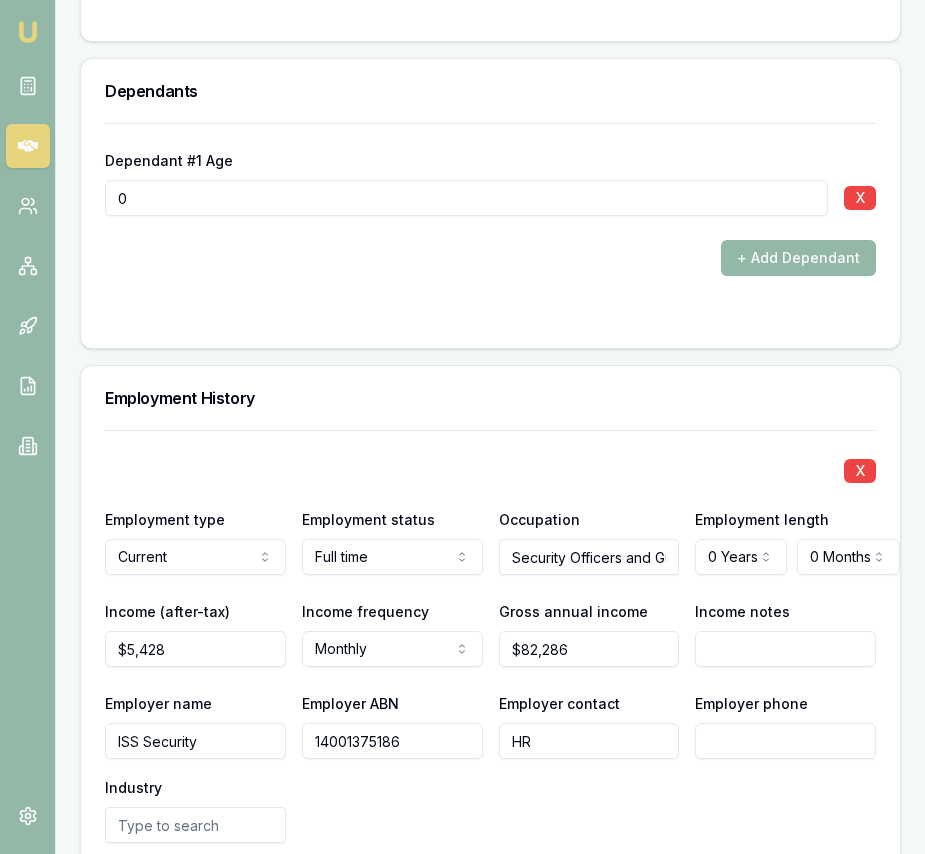 type on "HR" 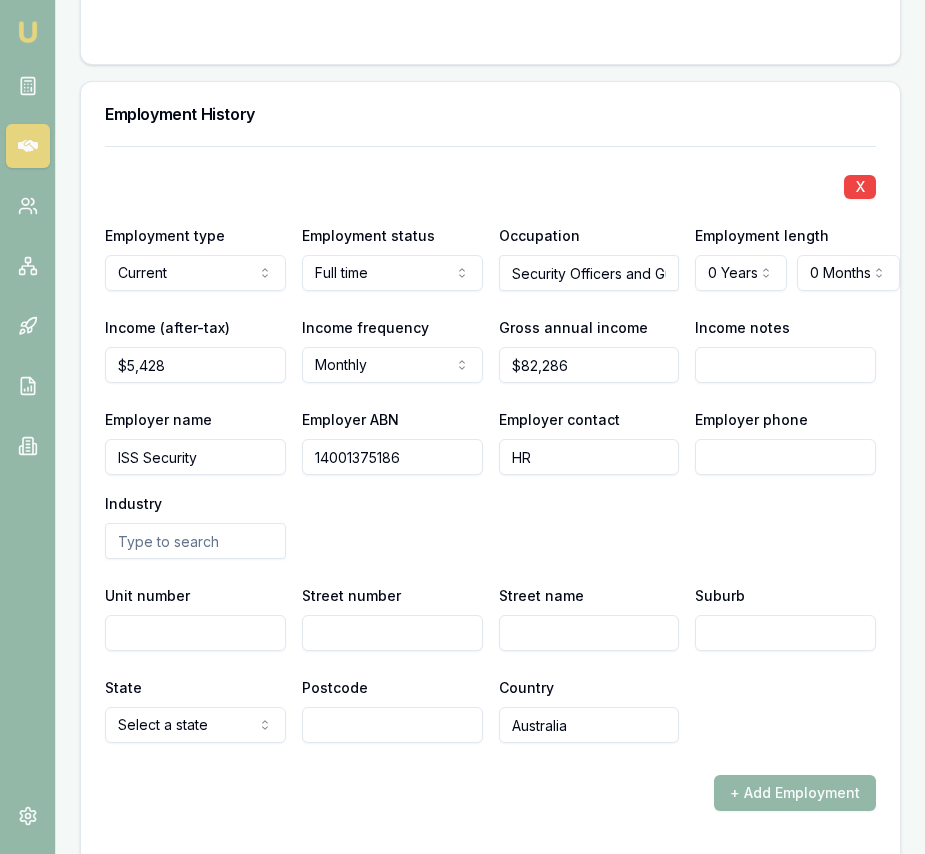 scroll, scrollTop: 3376, scrollLeft: 0, axis: vertical 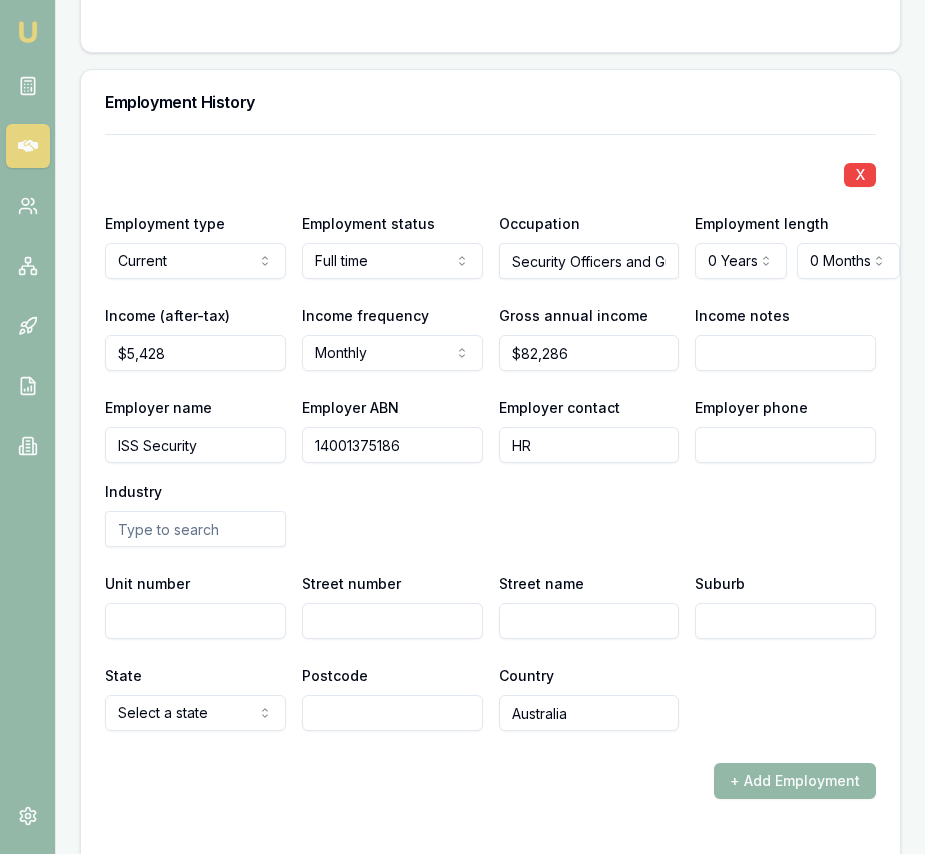 click on "Employer phone" at bounding box center (785, 445) 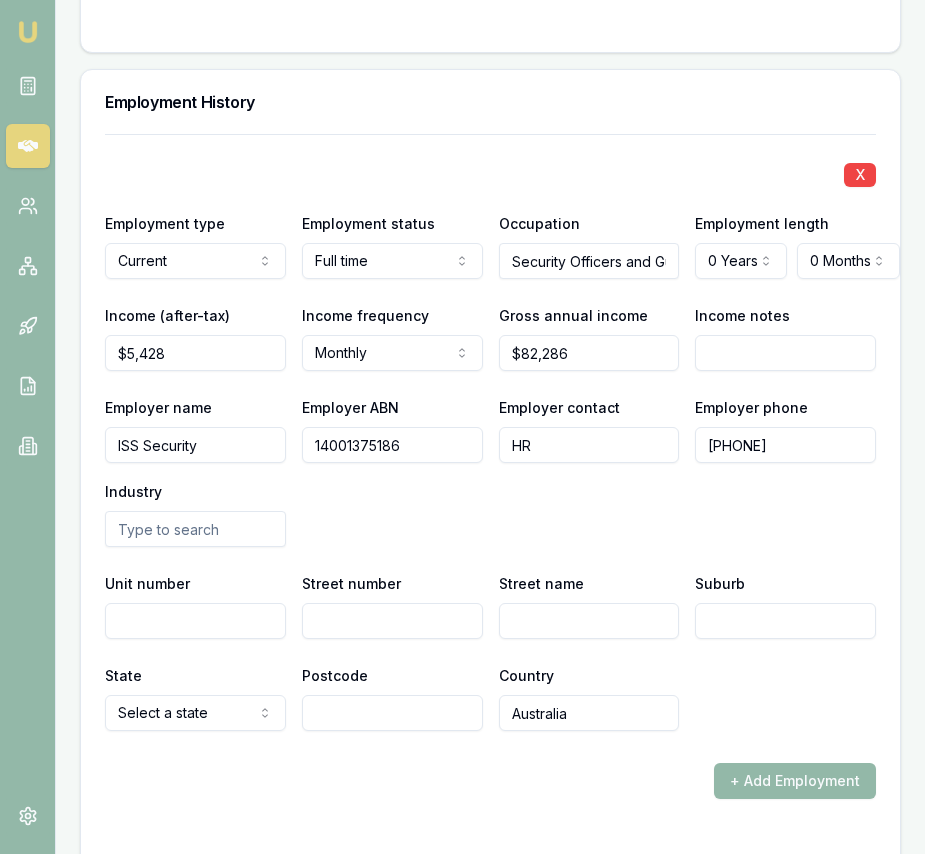 type on "1300 096 629" 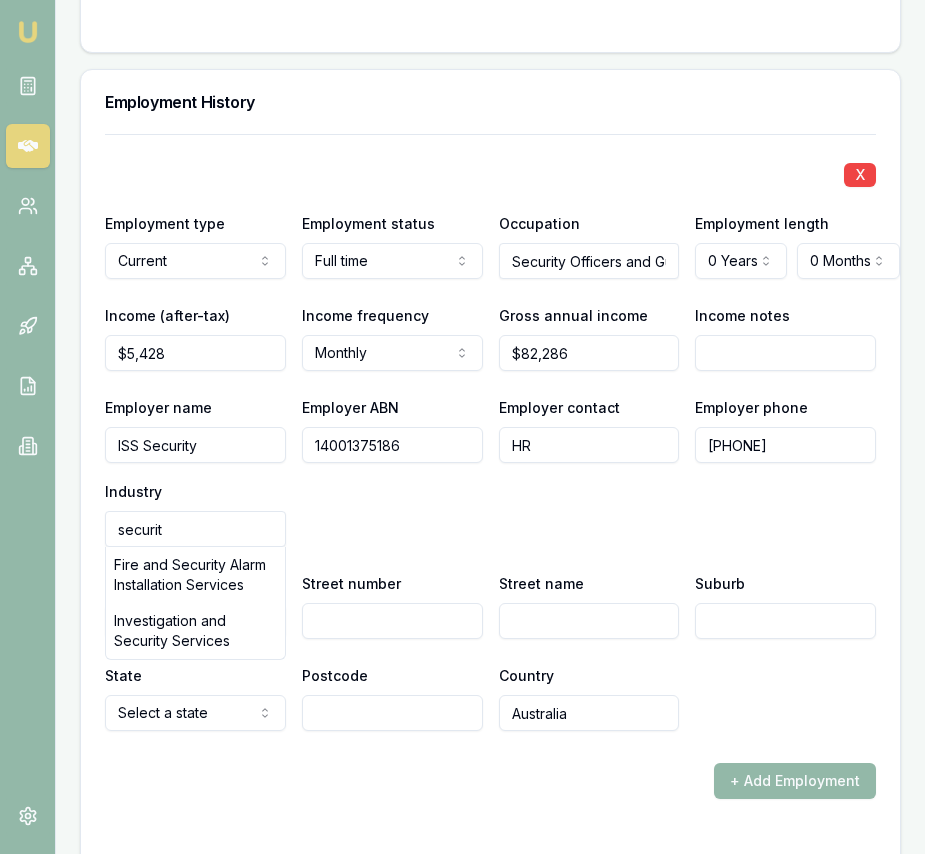 click on "Investigation and Security Services" at bounding box center [195, 631] 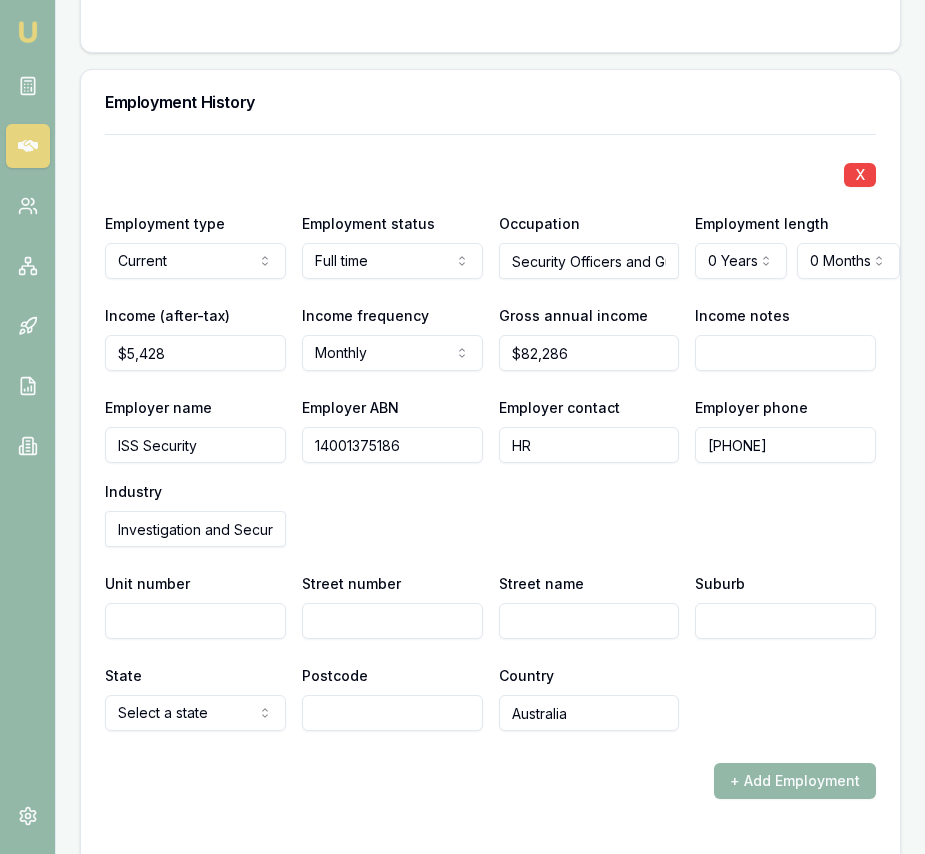 click on "Street number" at bounding box center (392, 621) 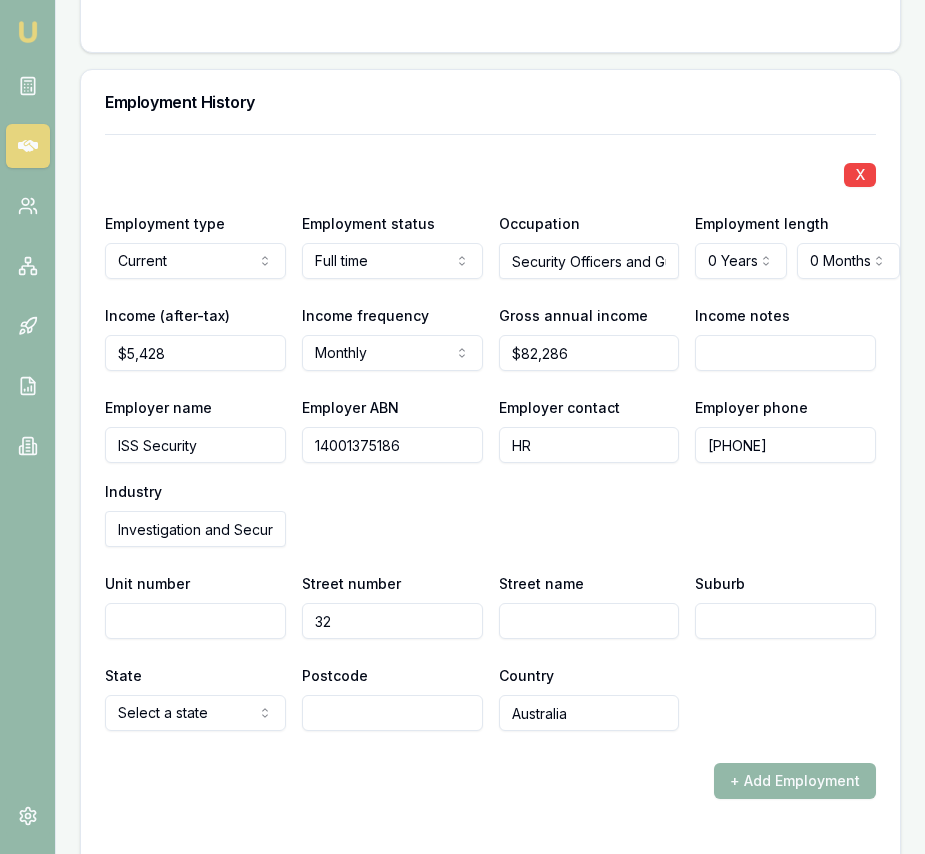 type on "32" 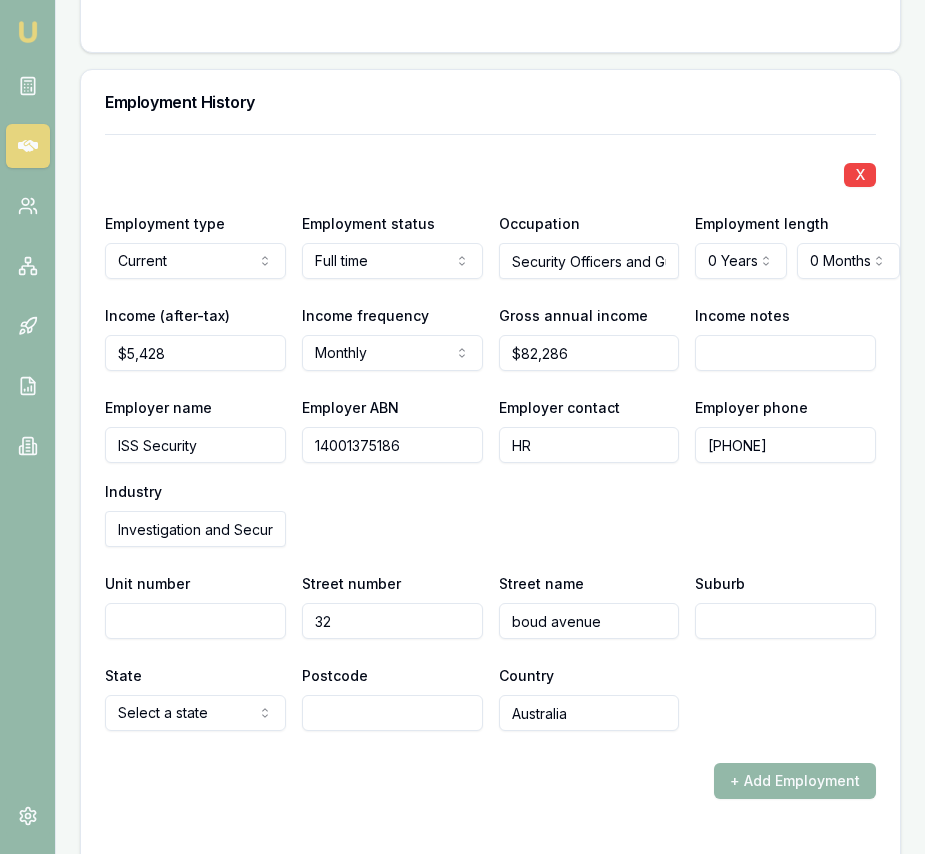 type on "boud avenue" 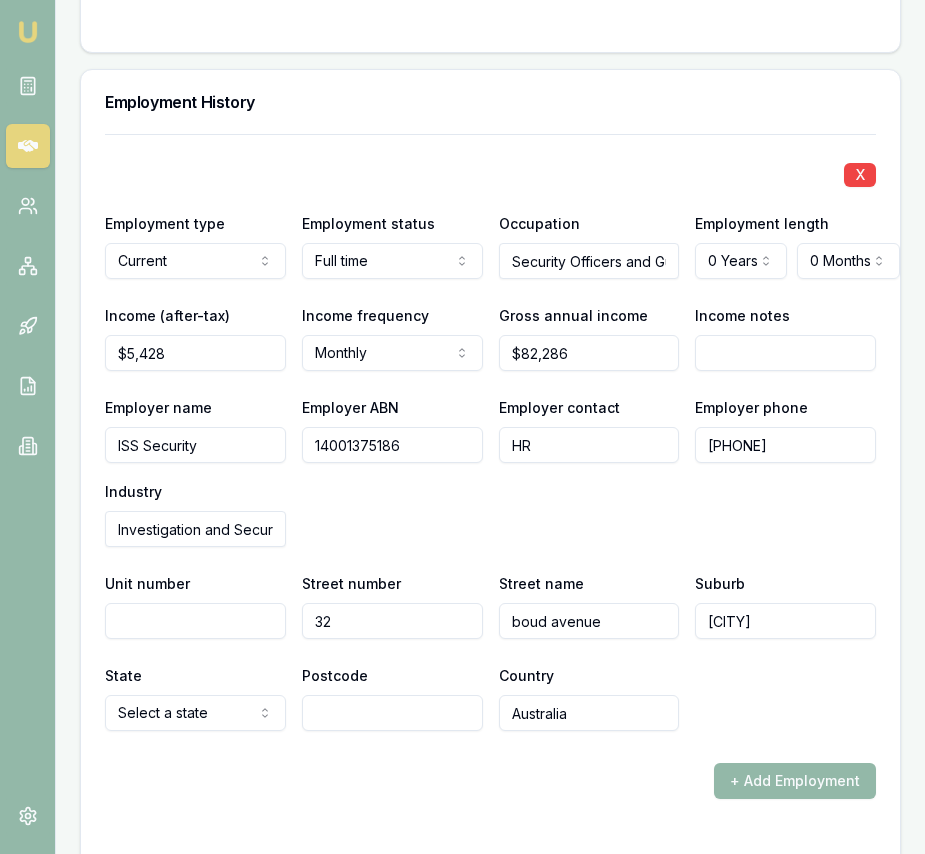 type on "Perth" 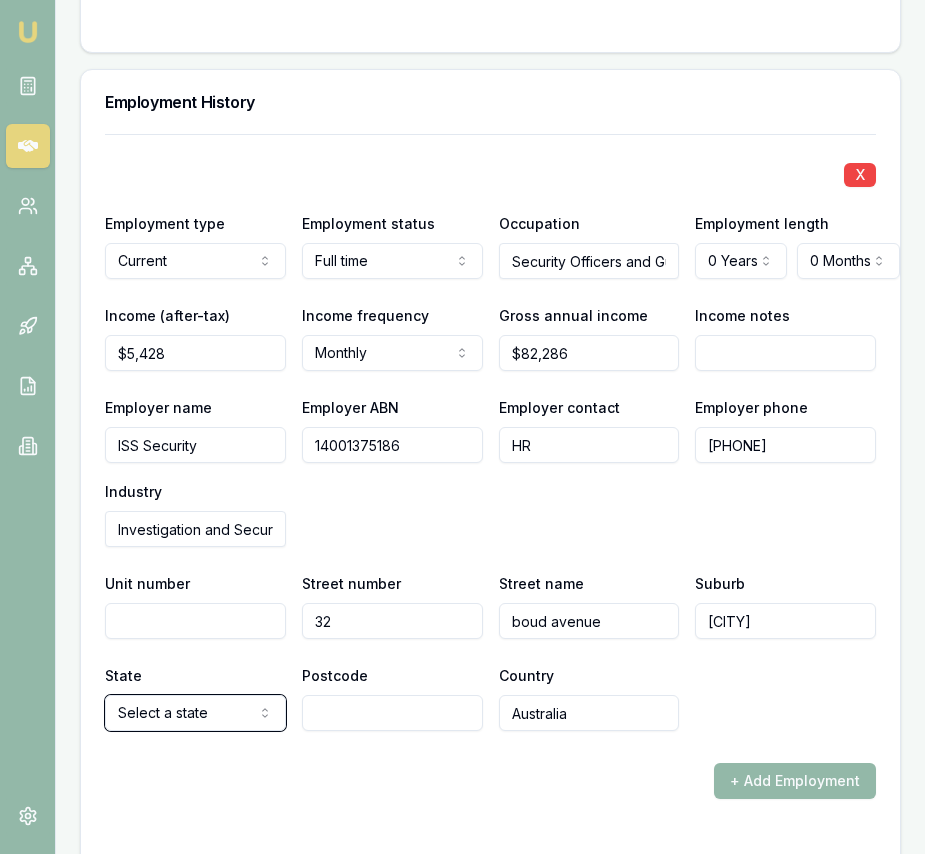 type 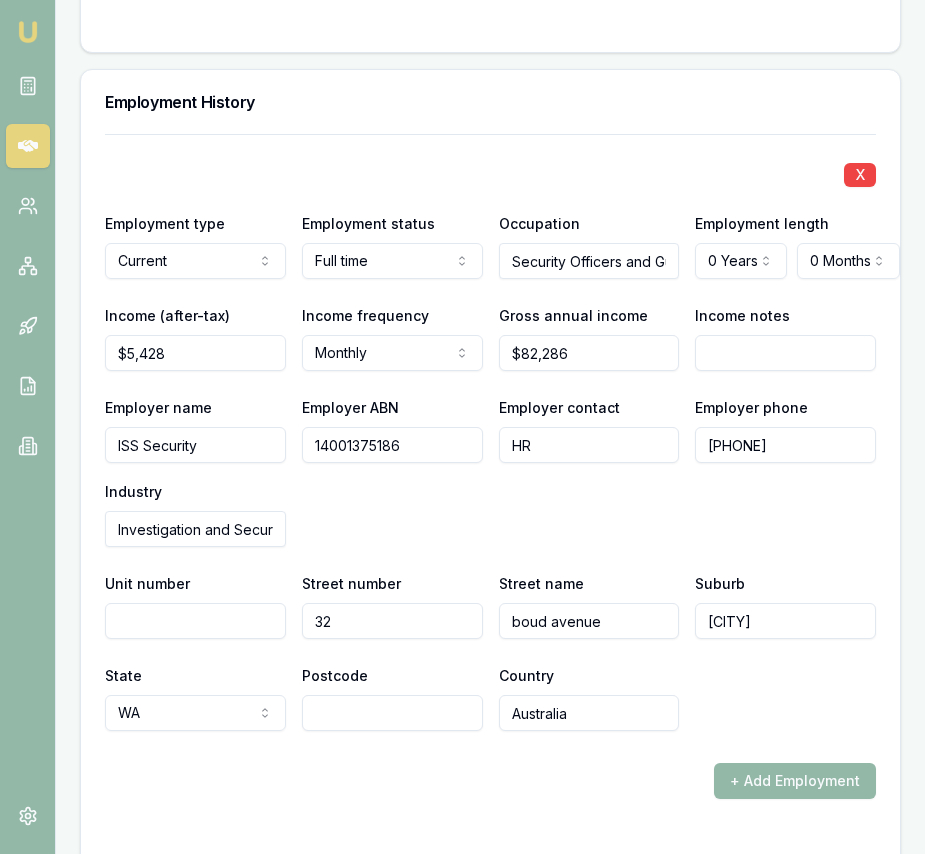 click on "Postcode" at bounding box center [392, 713] 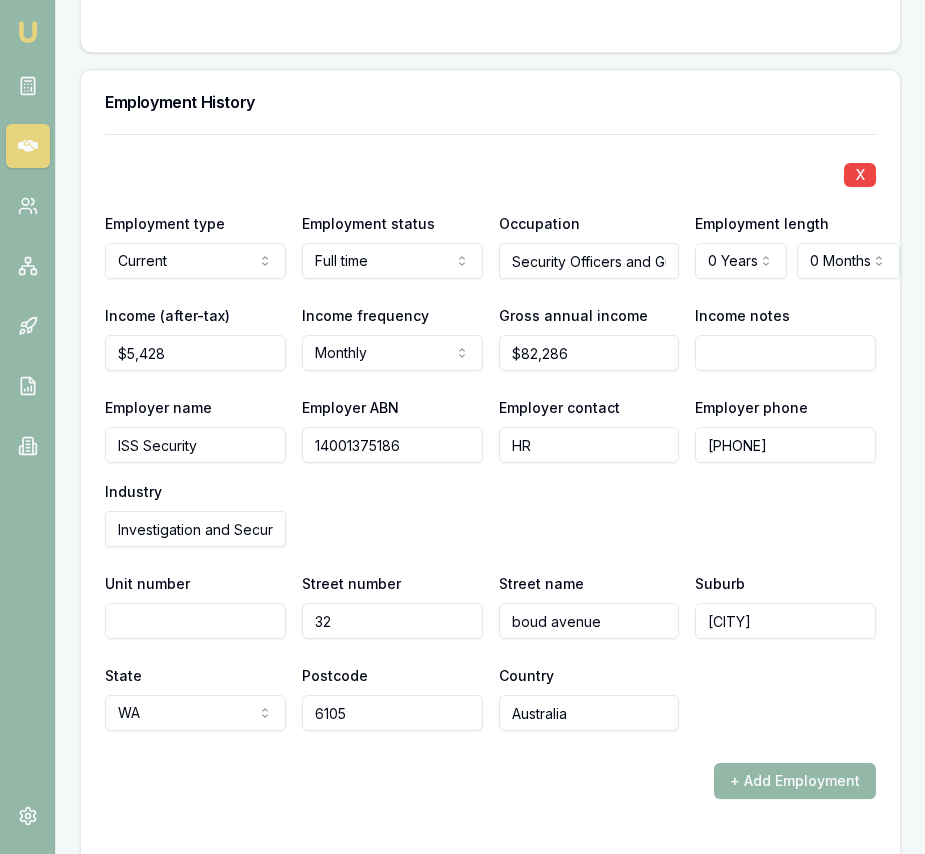 type on "6105" 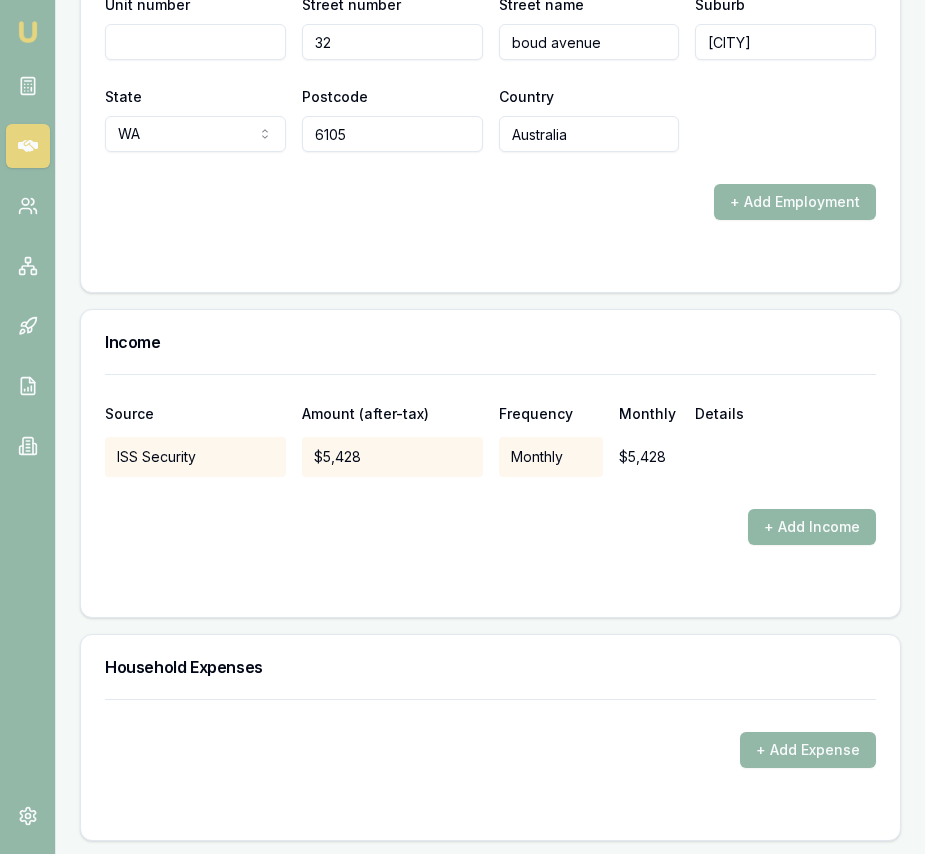scroll, scrollTop: 3950, scrollLeft: 0, axis: vertical 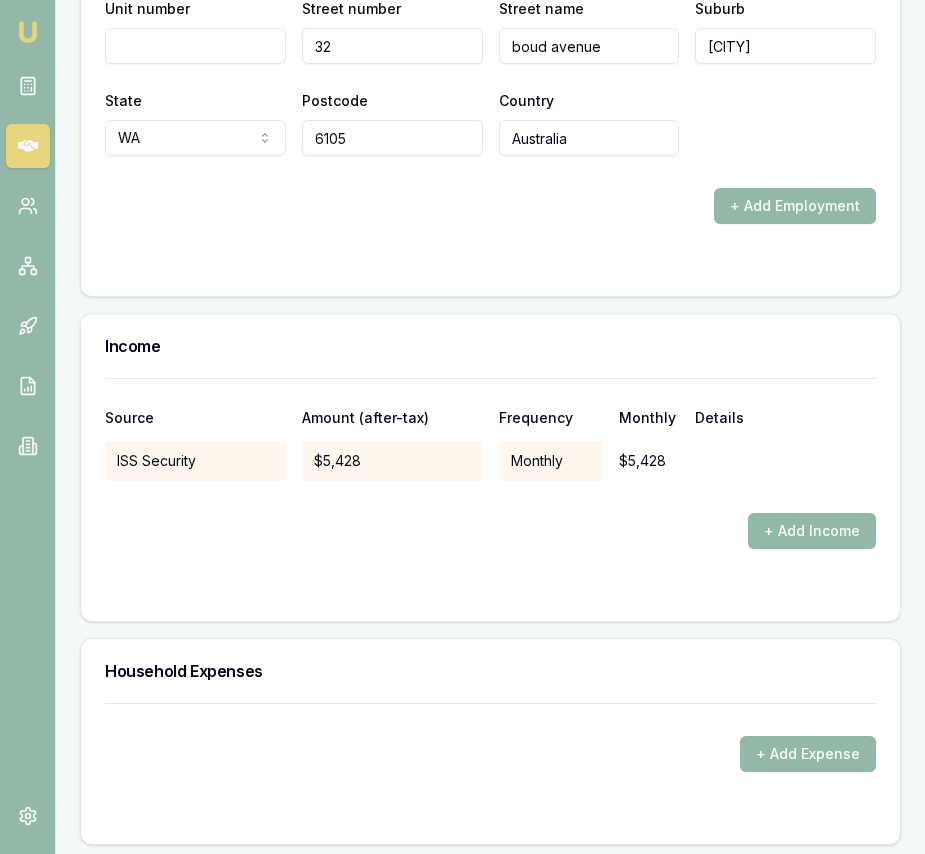 click on "+ Add Income" at bounding box center [812, 531] 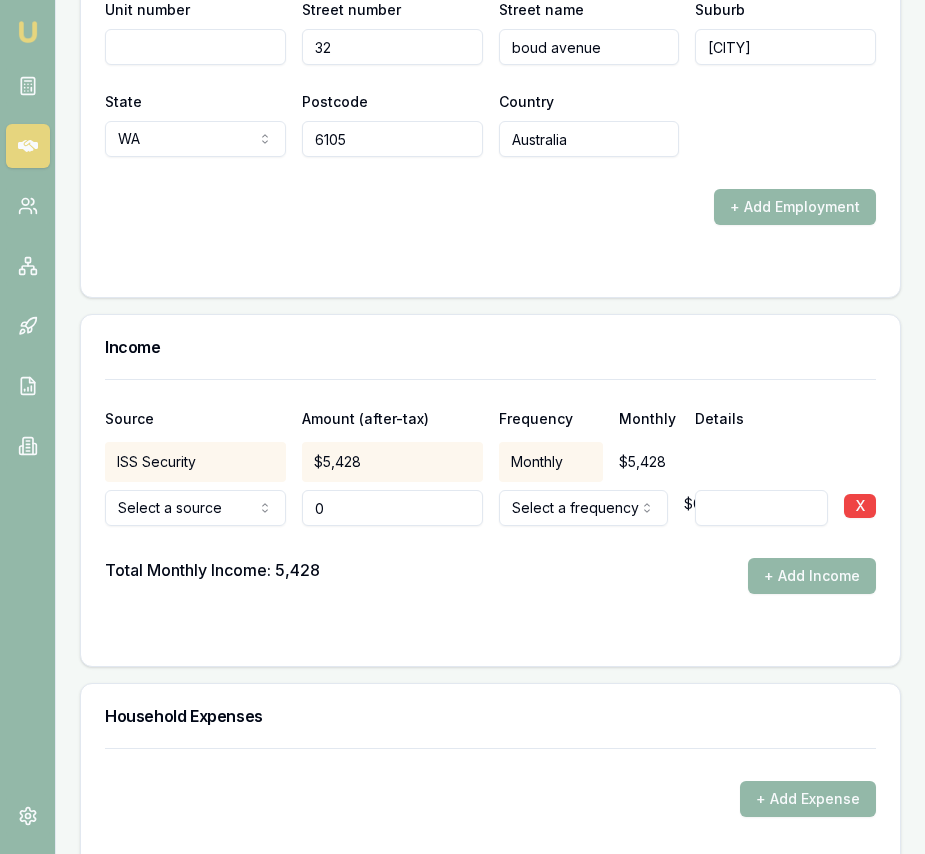 type on "$0" 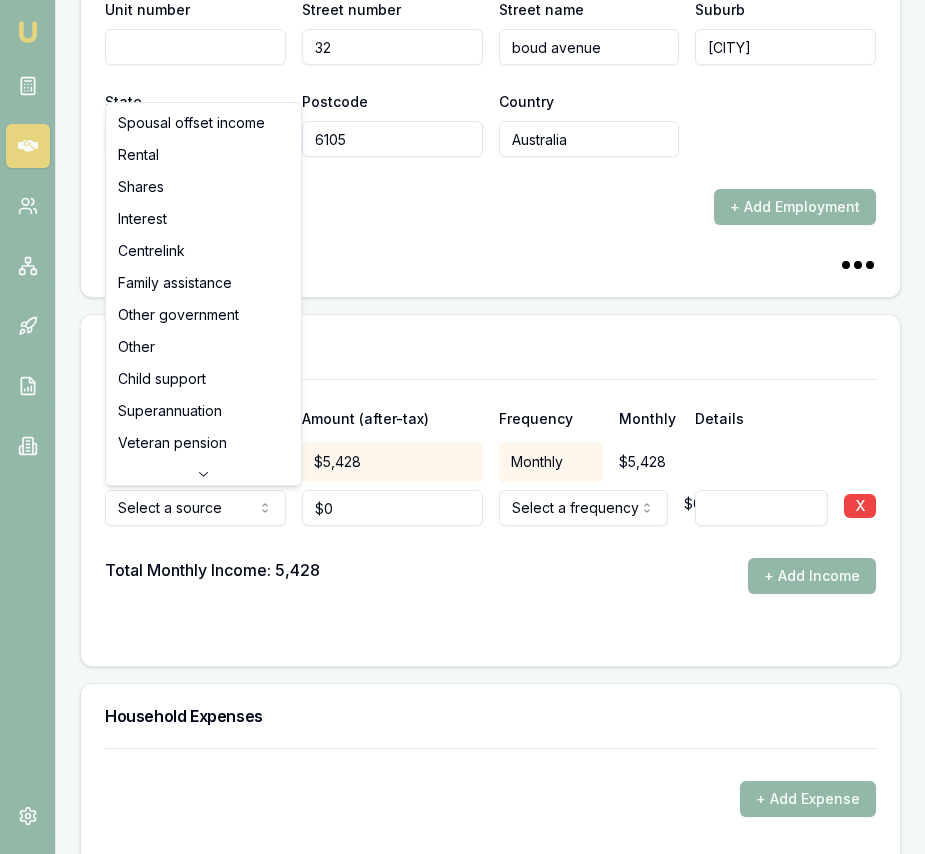 click on "Emu Broker Deals View D-2N9F7OONJM Eujin Ooi Toggle Menu Customer Haribansha Sanjel  0405880730 sanjelsuman@gmail.com Finance Summary $30,000 Loan Type: Consumer Loan Asset Type : Wedding Deal Dynamics Stage: New Lead Created Age: 1 day ago HEM: Below Benchmark Finance Details Applicants Loan Options Lender Submission Applicant Information Haribansha Sanjel  switch Personal Personal Details Credit Score Identification Bank Details Residential Dependants Employment Income Expenses Assets & Liabilities Client Reference Summary Income & Expenses Summary Assets & Liabilities Summary HEM Check Personal Title * Mr Mr Mrs Miss Ms Dr Prof First name * Haribansha Middle name  Last name * Sanjel Date of birth 23/12/1991 Gender  Male Male Female Other Not disclosed Marital status  Single Single Married De facto Separated Divorced Widowed Residency status  Australian citizen Australian citizen Permanent resident Visa holder Email sanjelsuman@gmail.com Phone 0405880730 Applicant type  Applicant Applicant Non applicant 840" at bounding box center [462, -3523] 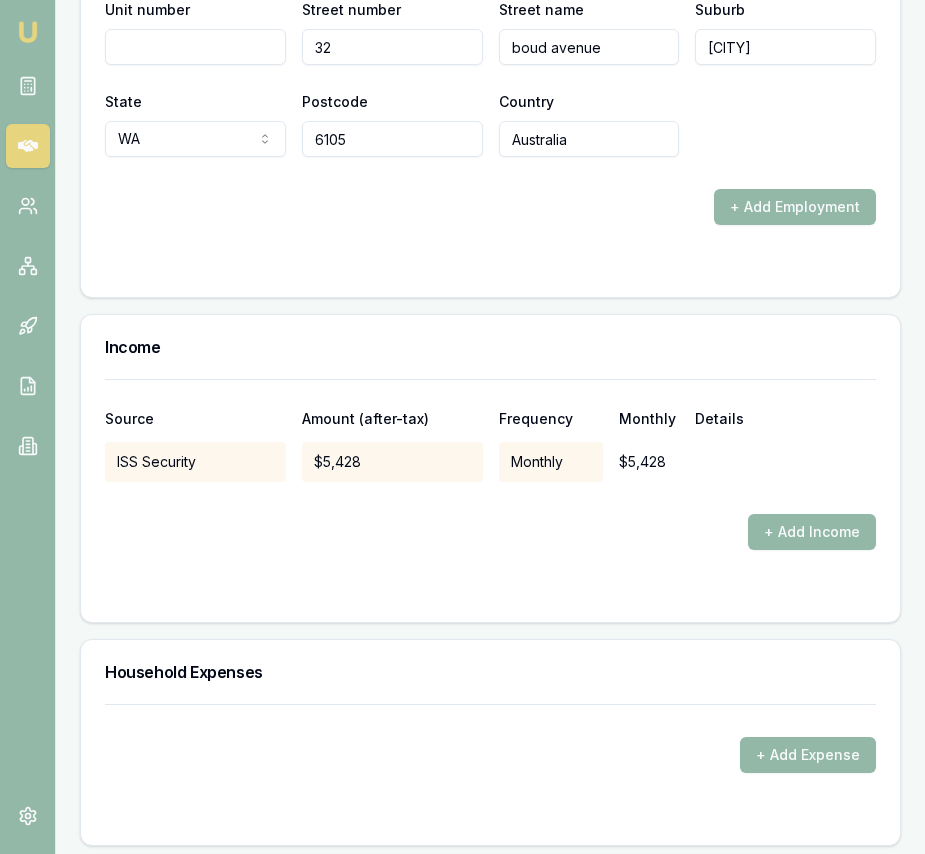 click on "+ Add Income" at bounding box center (812, 532) 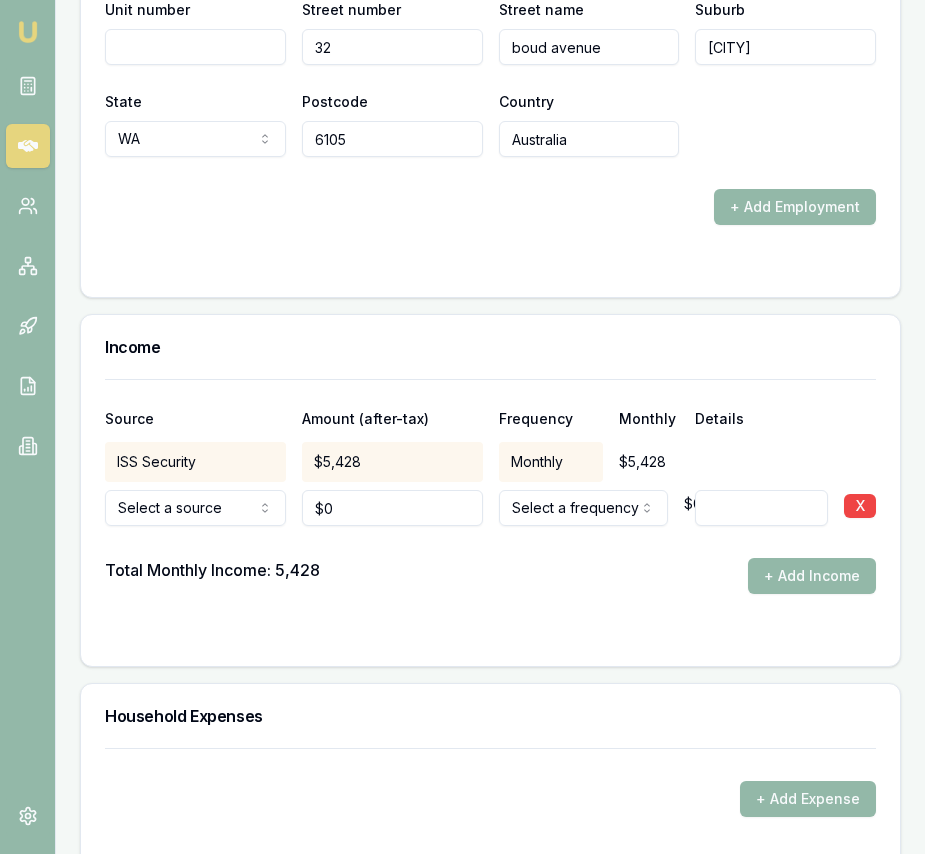 click on "Emu Broker Deals View D-2N9F7OONJM Eujin Ooi Toggle Menu Customer Haribansha Sanjel  0405880730 sanjelsuman@gmail.com Finance Summary $30,000 Loan Type: Consumer Loan Asset Type : Wedding Deal Dynamics Stage: New Lead Created Age: 1 day ago HEM: Below Benchmark Finance Details Applicants Loan Options Lender Submission Applicant Information Haribansha Sanjel  switch Personal Personal Details Credit Score Identification Bank Details Residential Dependants Employment Income Expenses Assets & Liabilities Client Reference Summary Income & Expenses Summary Assets & Liabilities Summary HEM Check Personal Title * Mr Mr Mrs Miss Ms Dr Prof First name * Haribansha Middle name  Last name * Sanjel Date of birth 23/12/1991 Gender  Male Male Female Other Not disclosed Marital status  Single Single Married De facto Separated Divorced Widowed Residency status  Australian citizen Australian citizen Permanent resident Visa holder Email sanjelsuman@gmail.com Phone 0405880730 Applicant type  Applicant Applicant Non applicant 840" at bounding box center [462, -3523] 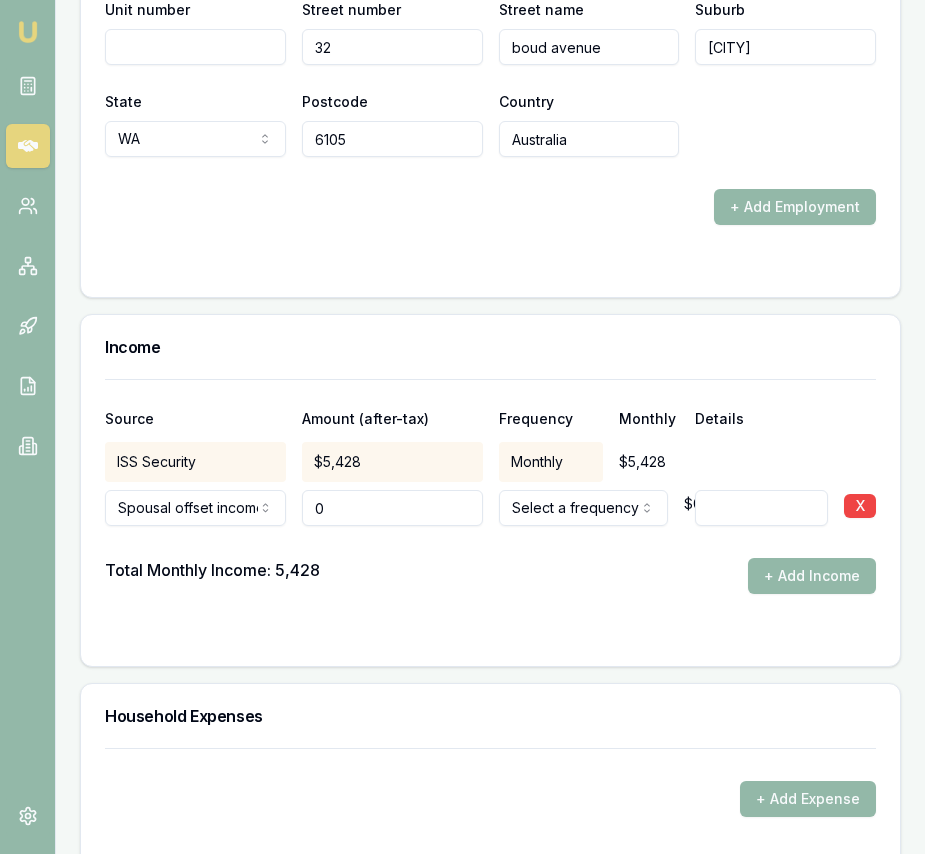 click on "0" at bounding box center (392, 508) 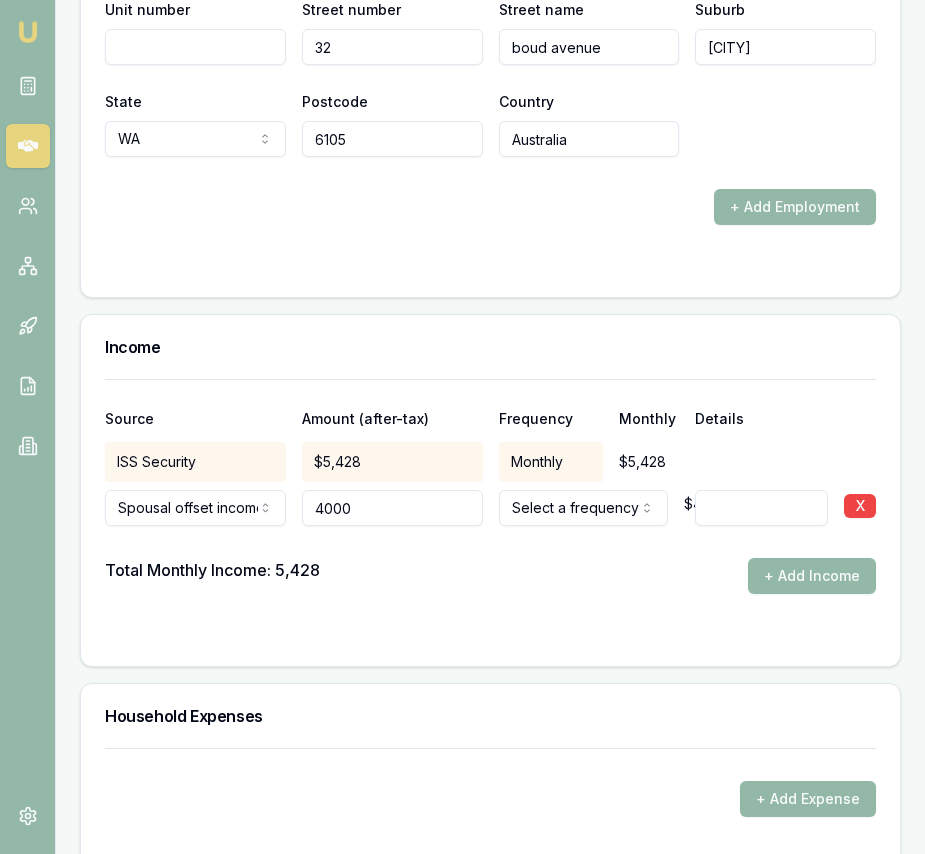 type on "$4,000" 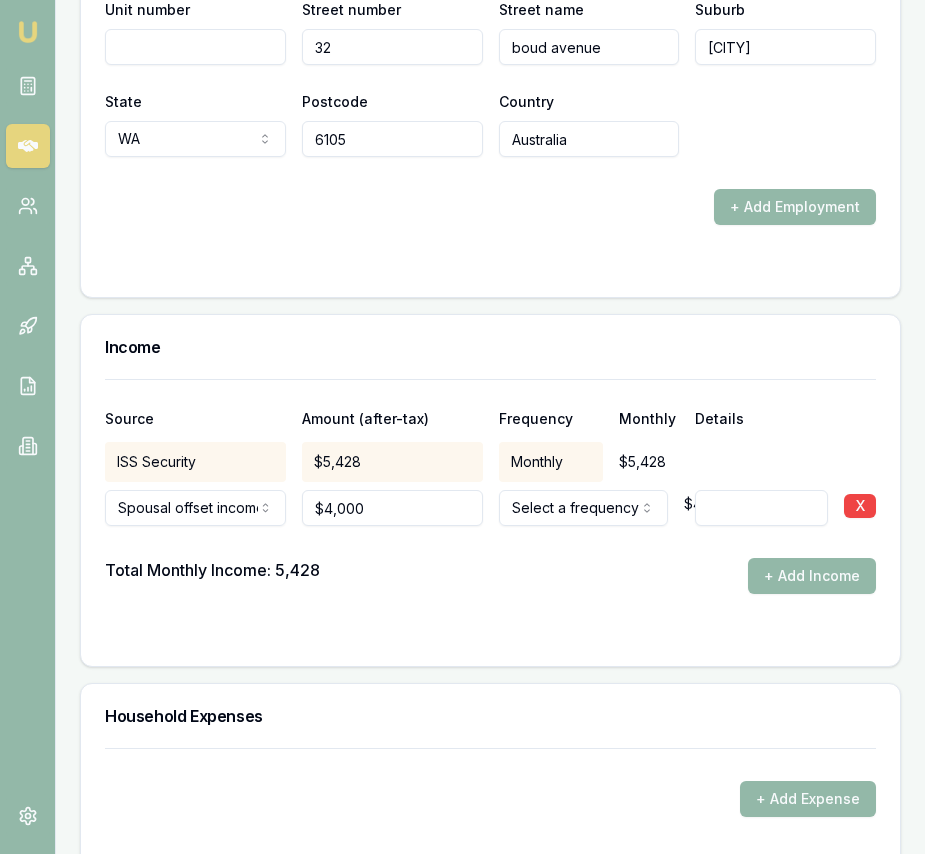 click on "Emu Broker Deals View D-2N9F7OONJM Eujin Ooi Toggle Menu Customer Haribansha Sanjel  0405880730 sanjelsuman@gmail.com Finance Summary $30,000 Loan Type: Consumer Loan Asset Type : Wedding Deal Dynamics Stage: New Lead Created Age: 1 day ago HEM: Below Benchmark Finance Details Applicants Loan Options Lender Submission Applicant Information Haribansha Sanjel  switch Personal Personal Details Credit Score Identification Bank Details Residential Dependants Employment Income Expenses Assets & Liabilities Client Reference Summary Income & Expenses Summary Assets & Liabilities Summary HEM Check Personal Title * Mr Mr Mrs Miss Ms Dr Prof First name * Haribansha Middle name  Last name * Sanjel Date of birth 23/12/1991 Gender  Male Male Female Other Not disclosed Marital status  Single Single Married De facto Separated Divorced Widowed Residency status  Australian citizen Australian citizen Permanent resident Visa holder Email sanjelsuman@gmail.com Phone 0405880730 Applicant type  Applicant Applicant Non applicant 840" at bounding box center [462, -3523] 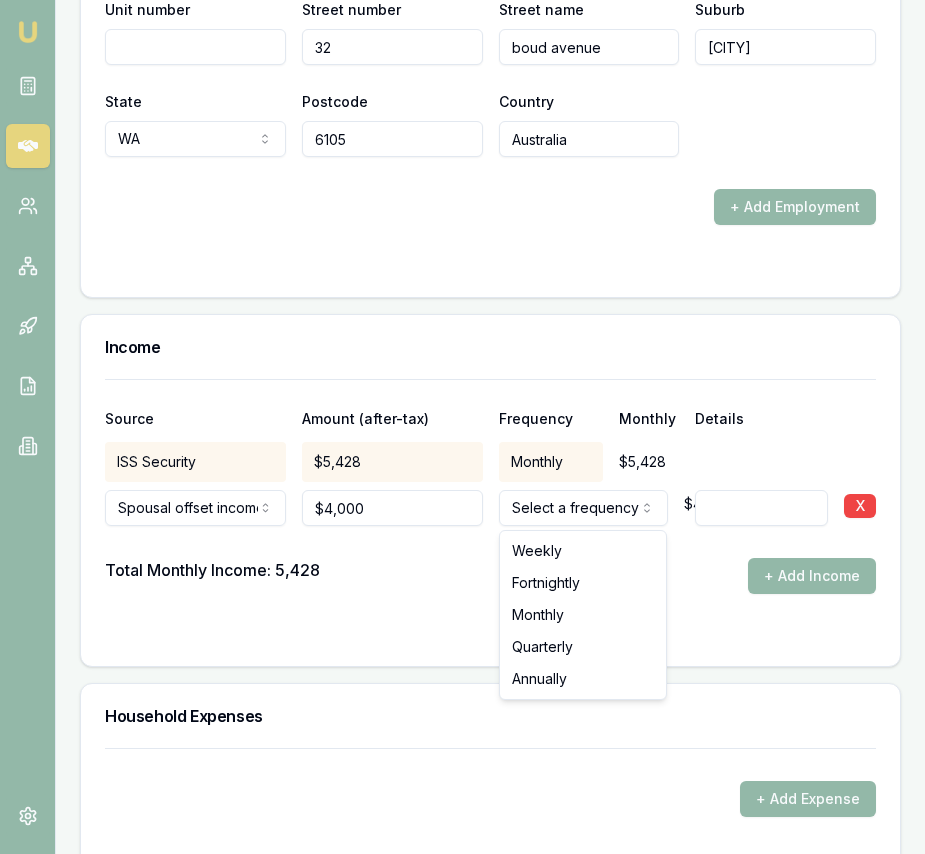 select on "MONTHLY" 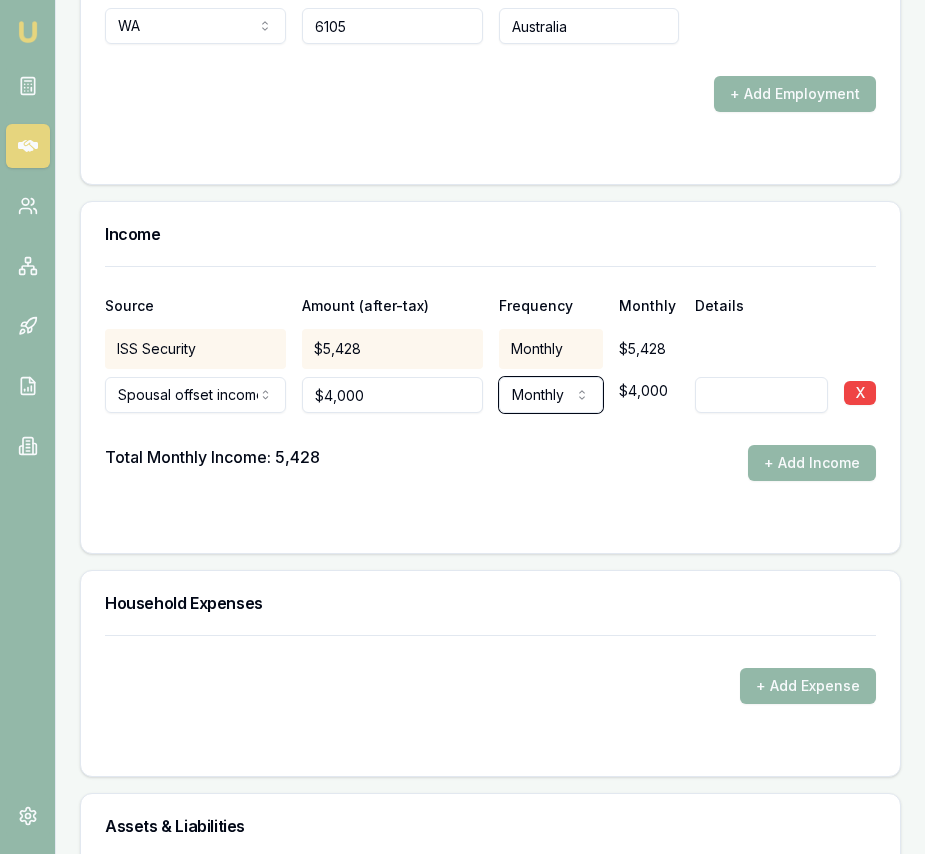 scroll, scrollTop: 4079, scrollLeft: 0, axis: vertical 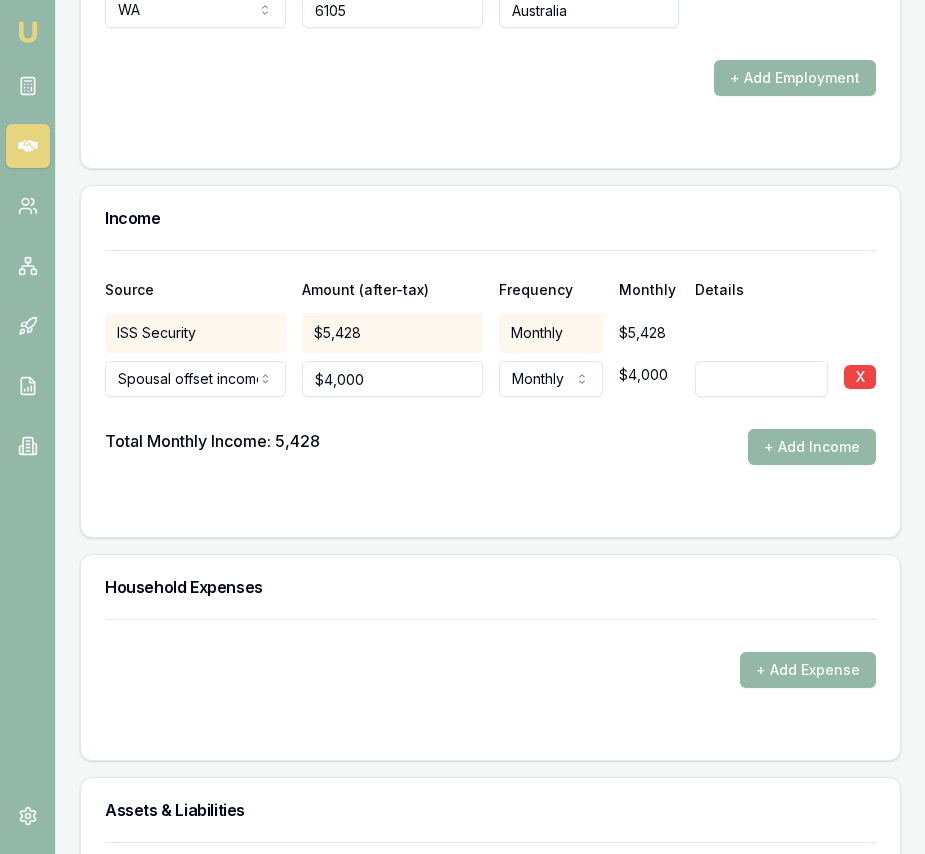 click on "Source Amount (after-tax) Frequency Monthly Details ISS Security  $5,428 Monthly $5,428   Spousal offset income Spousal offset income Rental Shares Interest Centrelink Family assistance Other government Other Child support Superannuation Veteran pension Foreign pension Foster care payments   $4,000   Monthly Weekly Fortnightly Monthly Quarterly Annually $4,000   X Total Monthly Income: $5,428 + Add Income" at bounding box center [490, 381] 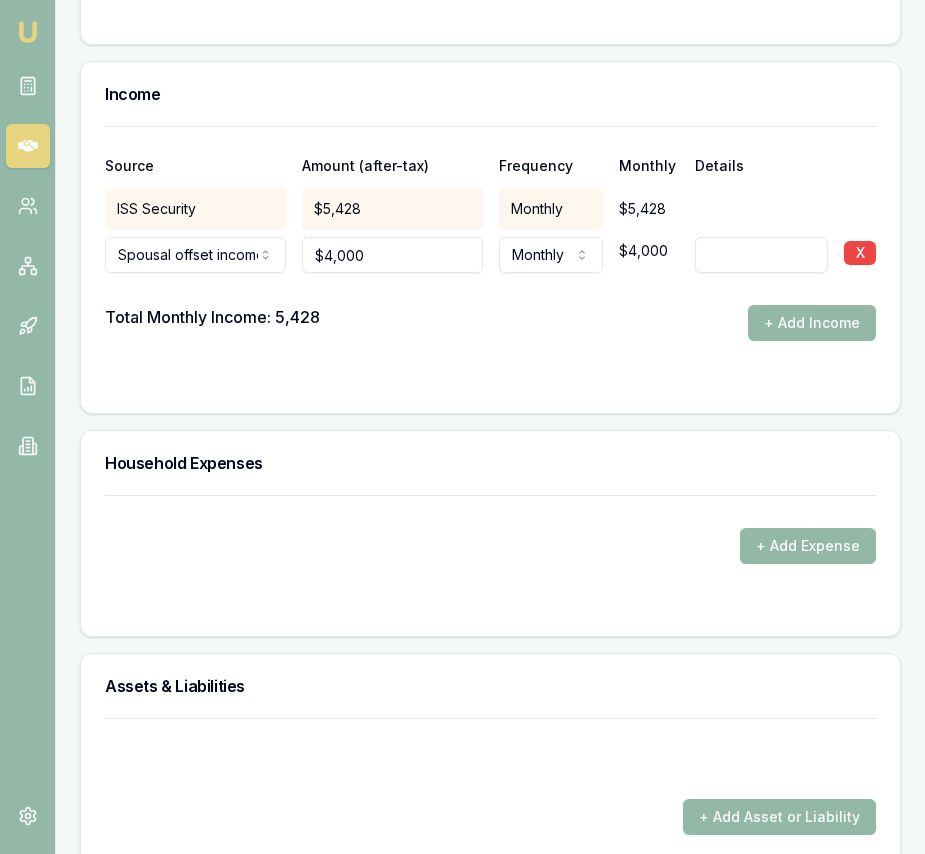 scroll, scrollTop: 4298, scrollLeft: 0, axis: vertical 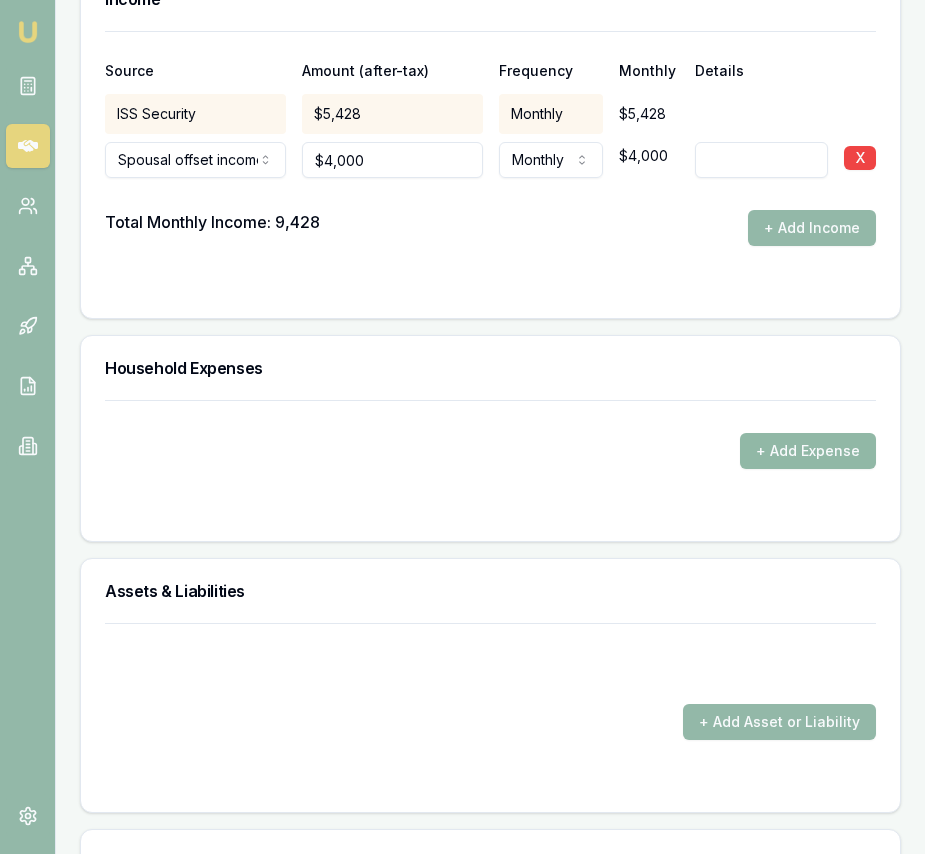 click on "+ Add Expense" at bounding box center (808, 451) 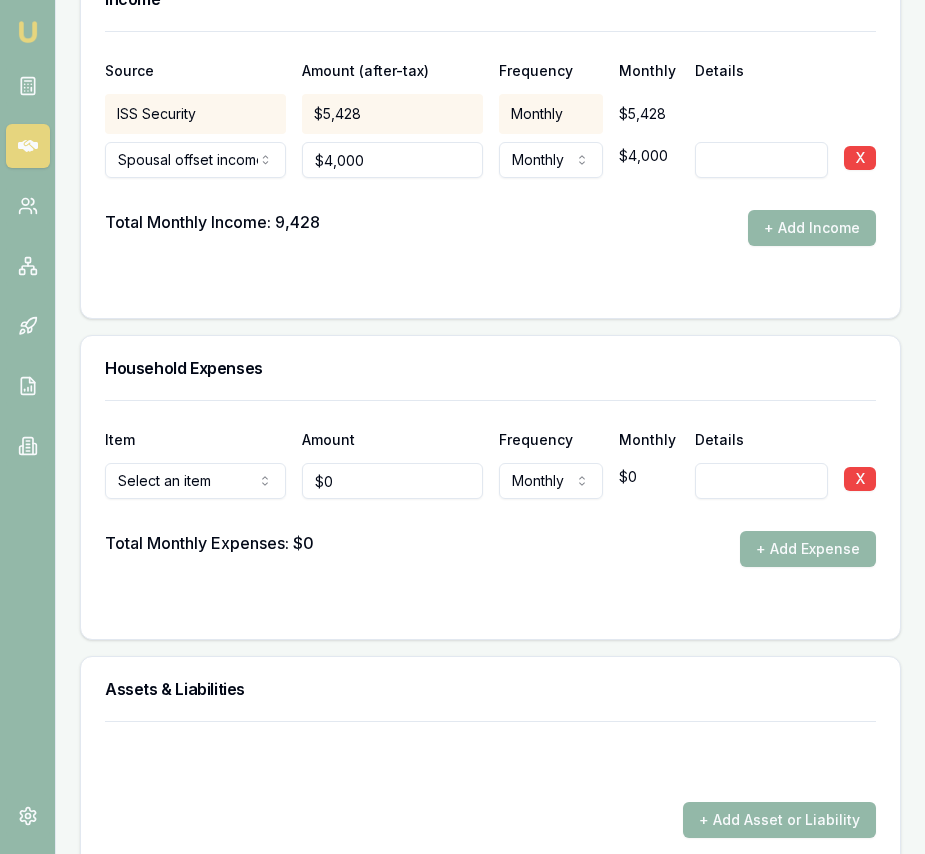 click on "Emu Broker Deals View D-2N9F7OONJM Eujin Ooi Toggle Menu Customer Haribansha Sanjel  0405880730 sanjelsuman@gmail.com Finance Summary $30,000 Loan Type: Consumer Loan Asset Type : Wedding Deal Dynamics Stage: New Lead Created Age: 1 day ago HEM: Below Benchmark Finance Details Applicants Loan Options Lender Submission Applicant Information Haribansha Sanjel  switch Personal Personal Details Credit Score Identification Bank Details Residential Dependants Employment Income Expenses Assets & Liabilities Client Reference Summary Income & Expenses Summary Assets & Liabilities Summary HEM Check Personal Title * Mr Mr Mrs Miss Ms Dr Prof First name * Haribansha Middle name  Last name * Sanjel Date of birth 23/12/1991 Gender  Male Male Female Other Not disclosed Marital status  Single Single Married De facto Separated Divorced Widowed Residency status  Australian citizen Australian citizen Permanent resident Visa holder Email sanjelsuman@gmail.com Phone 0405880730 Applicant type  Applicant Applicant Non applicant 840" at bounding box center (462, -3871) 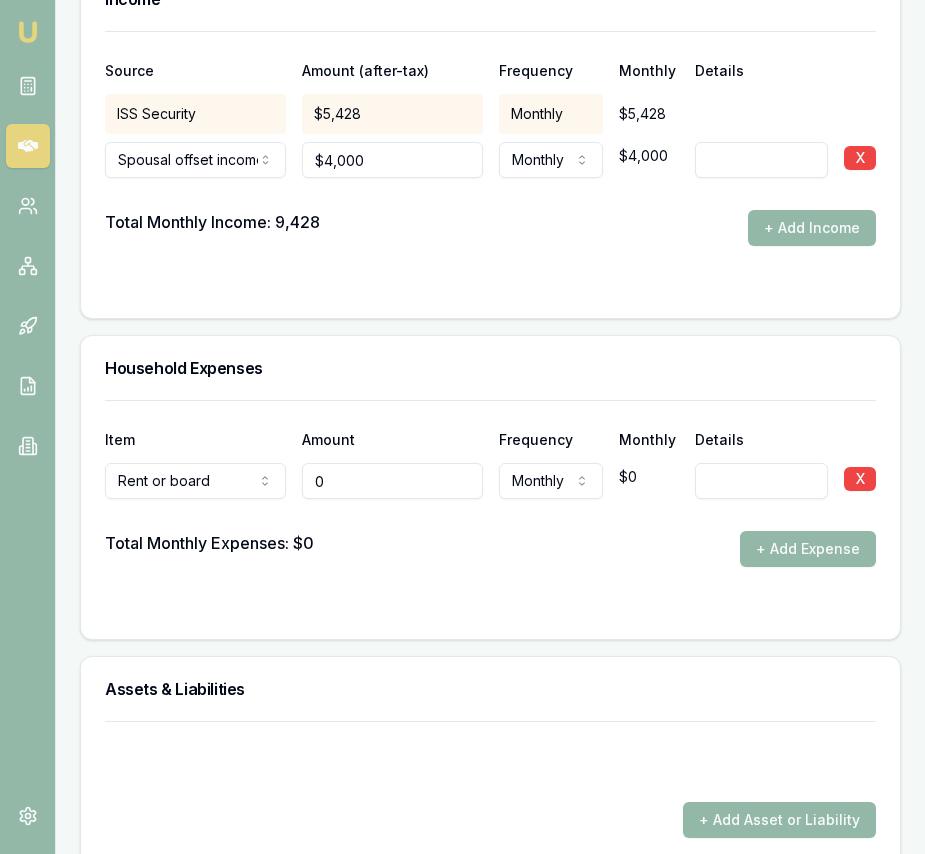 click on "0" at bounding box center (392, 481) 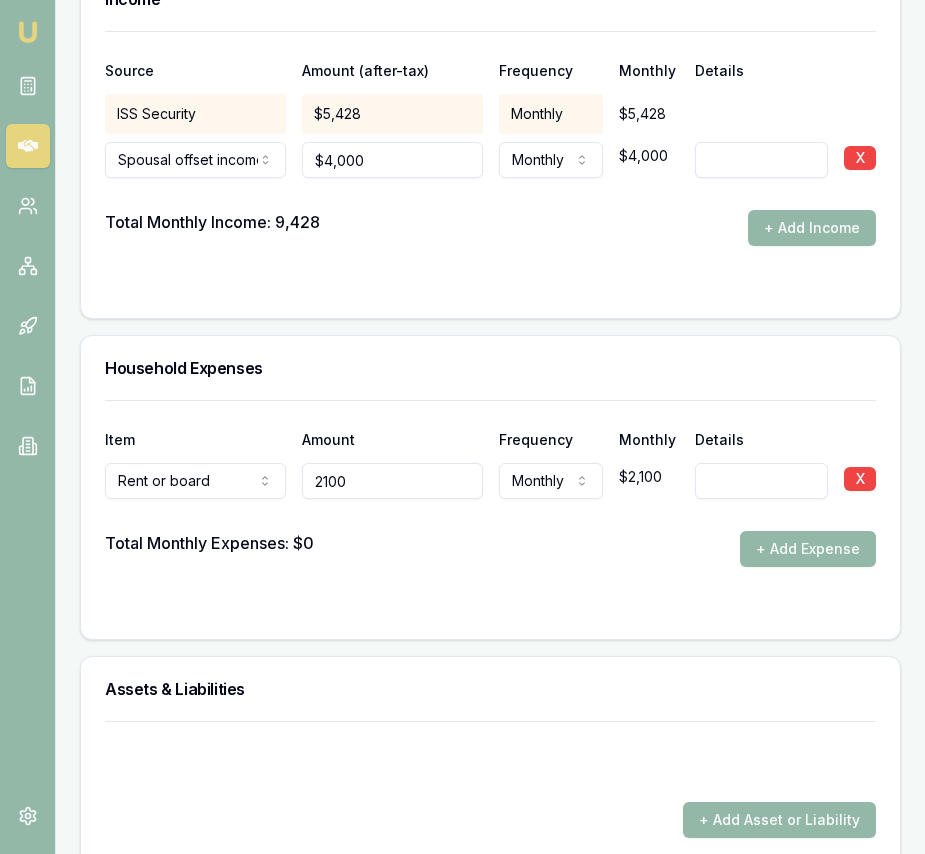 type on "$2,100" 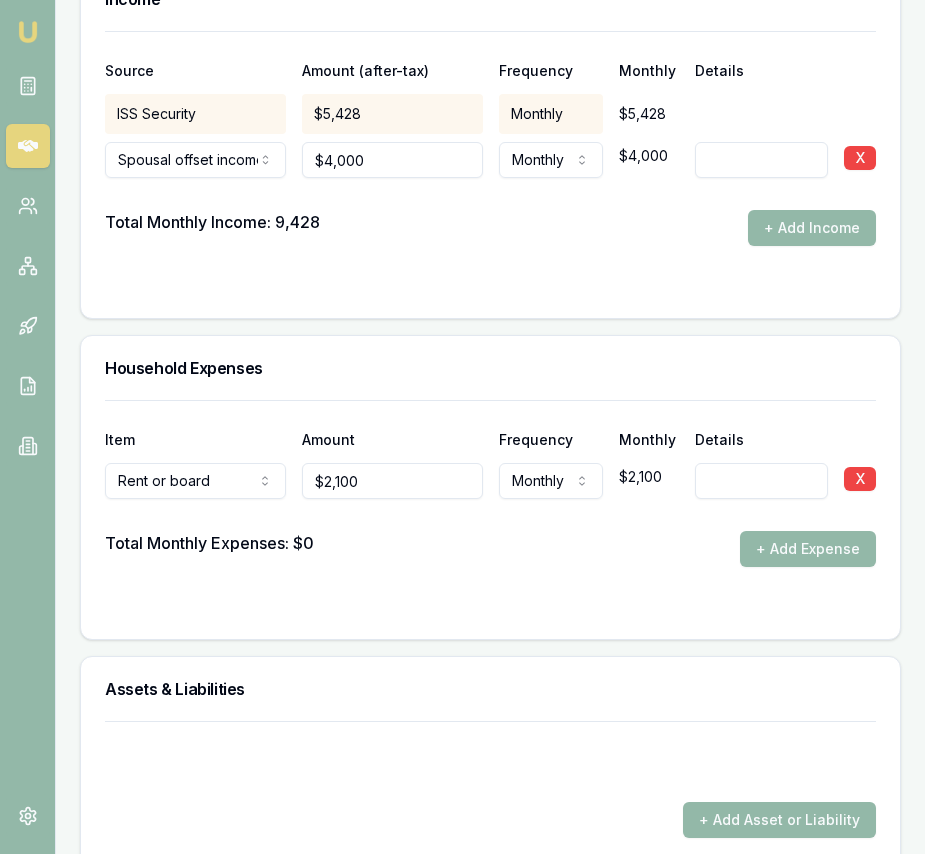 click on "Total Monthly Expenses: $0 + Add Expense" at bounding box center (490, 549) 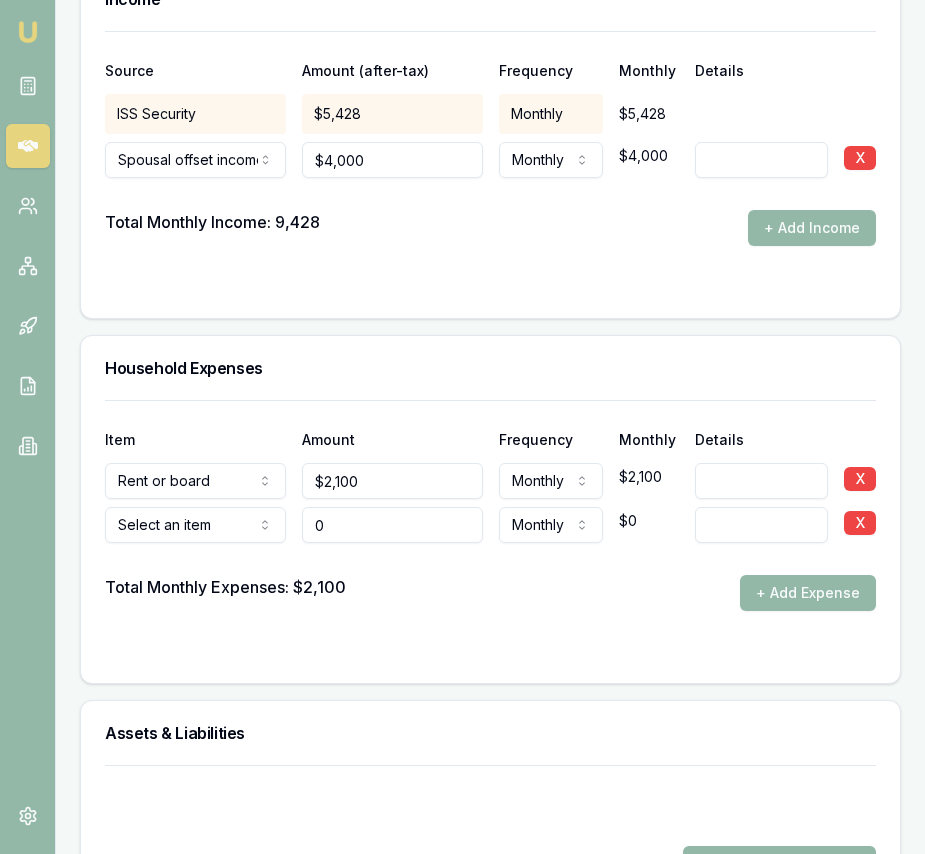 type on "$0" 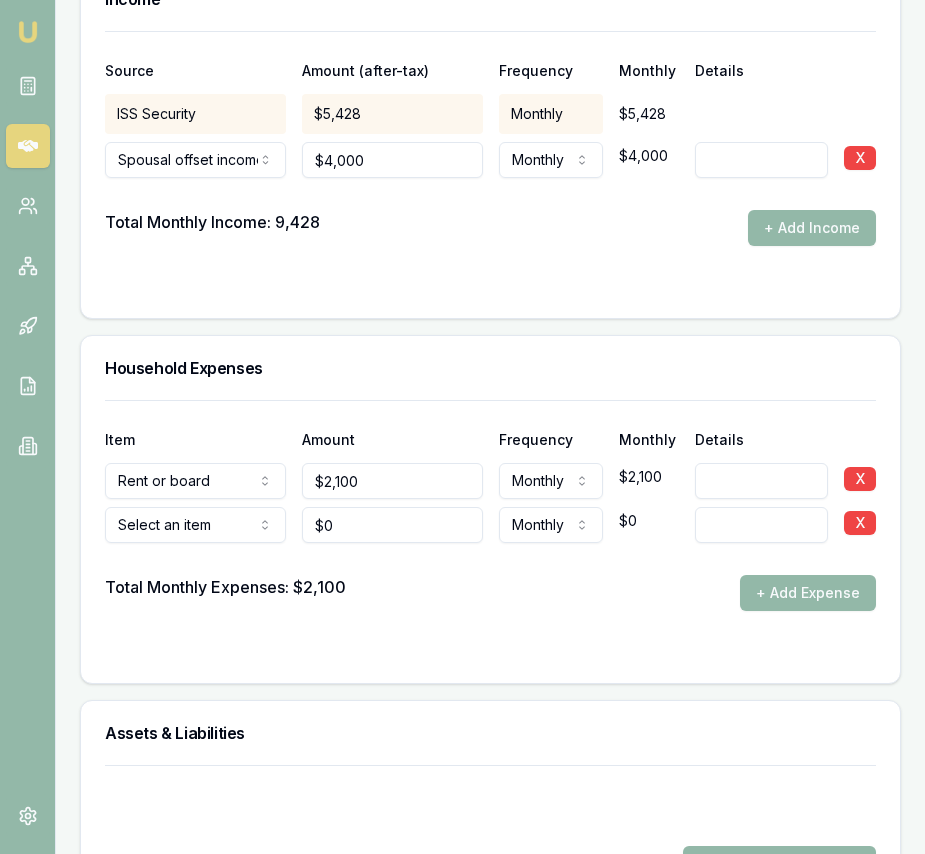 click on "Emu Broker Deals View D-2N9F7OONJM Eujin Ooi Toggle Menu Customer Haribansha Sanjel  0405880730 sanjelsuman@gmail.com Finance Summary $30,000 Loan Type: Consumer Loan Asset Type : Wedding Deal Dynamics Stage: New Lead Created Age: 1 day ago HEM: Below Benchmark Finance Details Applicants Loan Options Lender Submission Applicant Information Haribansha Sanjel  switch Personal Personal Details Credit Score Identification Bank Details Residential Dependants Employment Income Expenses Assets & Liabilities Client Reference Summary Income & Expenses Summary Assets & Liabilities Summary HEM Check Personal Title * Mr Mr Mrs Miss Ms Dr Prof First name * Haribansha Middle name  Last name * Sanjel Date of birth 23/12/1991 Gender  Male Male Female Other Not disclosed Marital status  Single Single Married De facto Separated Divorced Widowed Residency status  Australian citizen Australian citizen Permanent resident Visa holder Email sanjelsuman@gmail.com Phone 0405880730 Applicant type  Applicant Applicant Non applicant 840" at bounding box center (462, -3871) 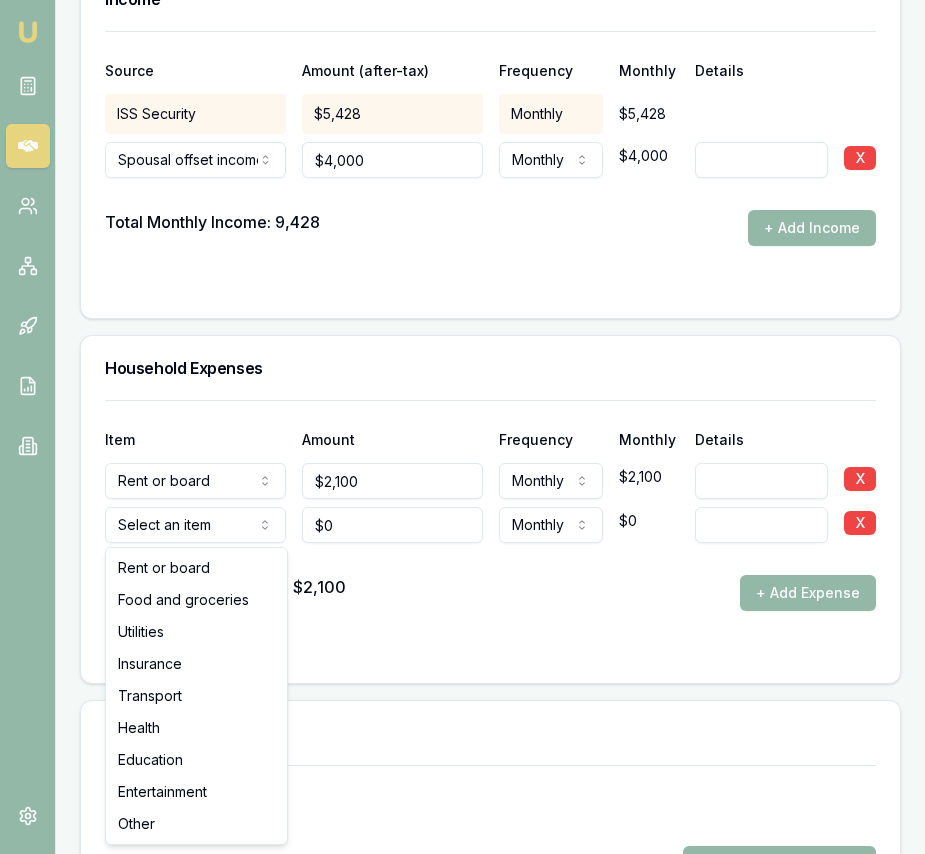 select on "FOOD_AND_GROCERIES" 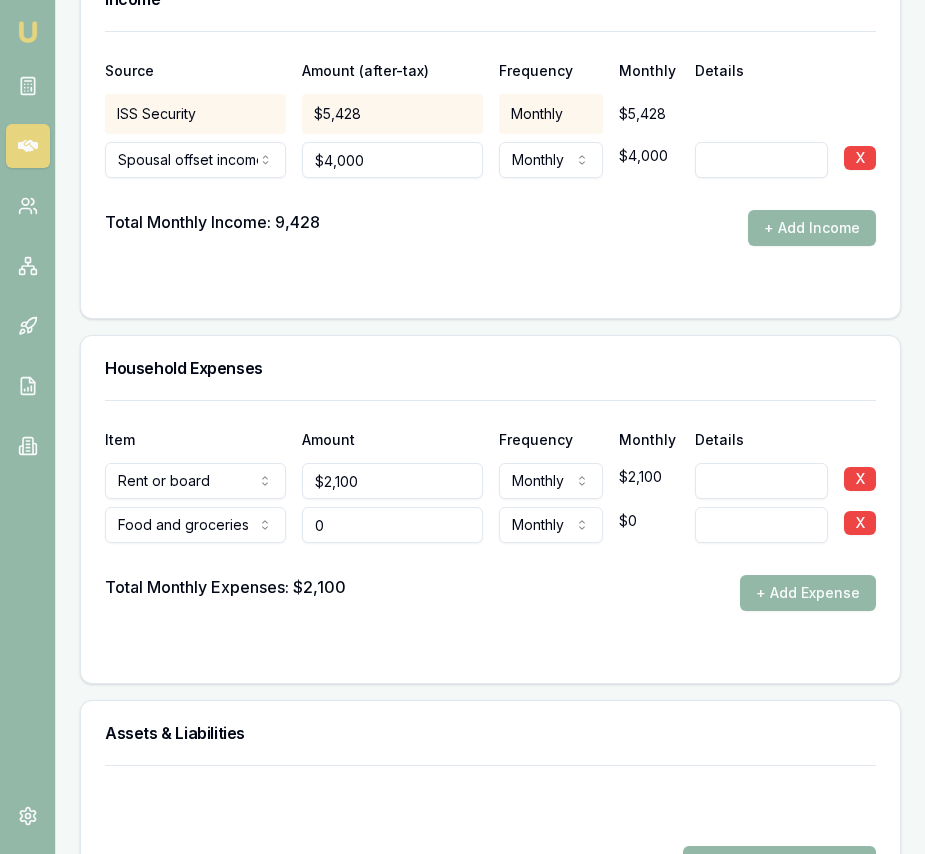 click on "0" at bounding box center (392, 525) 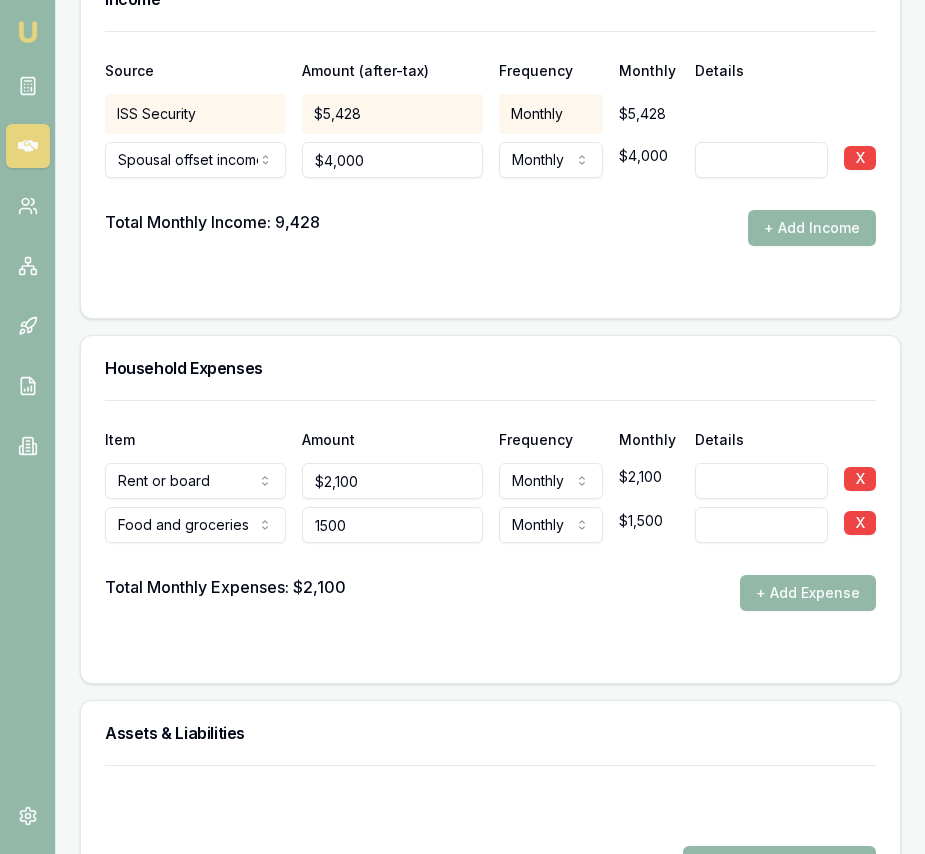 type on "$1,500" 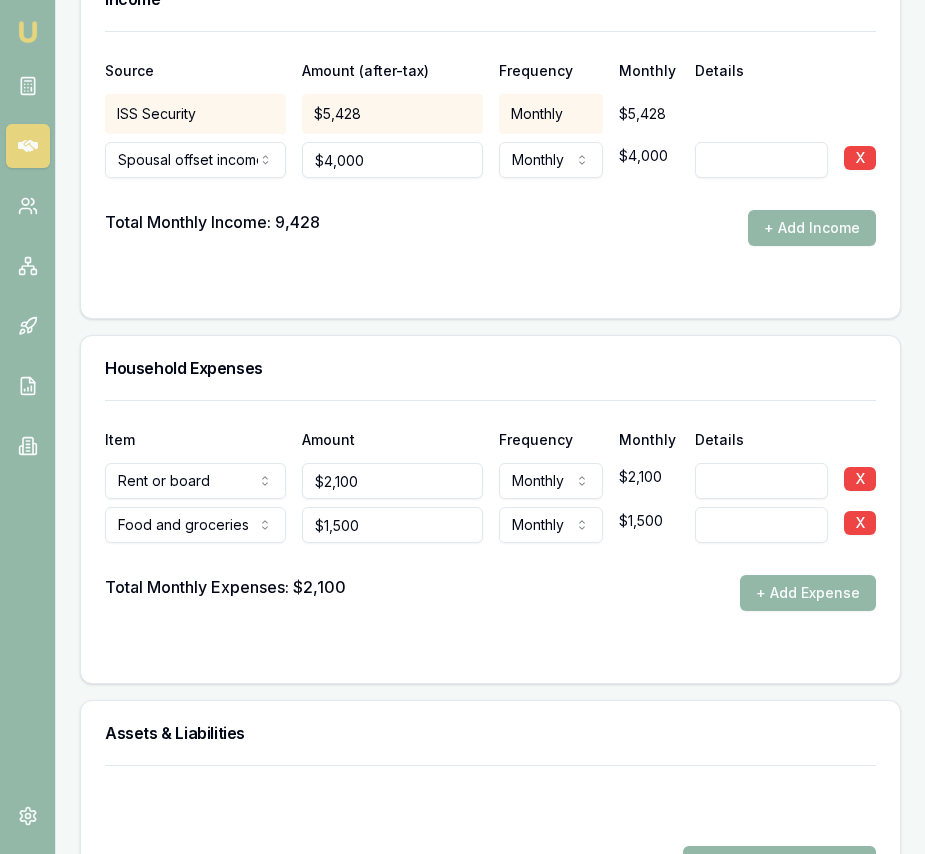 drag, startPoint x: 437, startPoint y: 544, endPoint x: 475, endPoint y: 553, distance: 39.051247 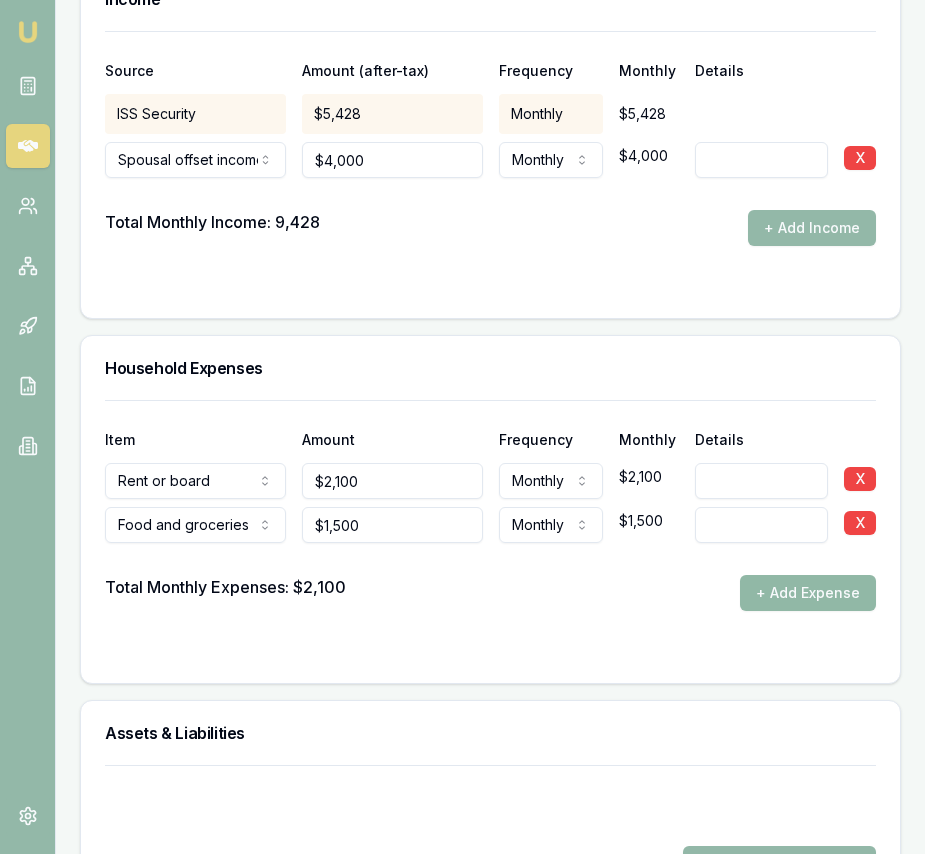 click on "+ Add Expense" at bounding box center (808, 593) 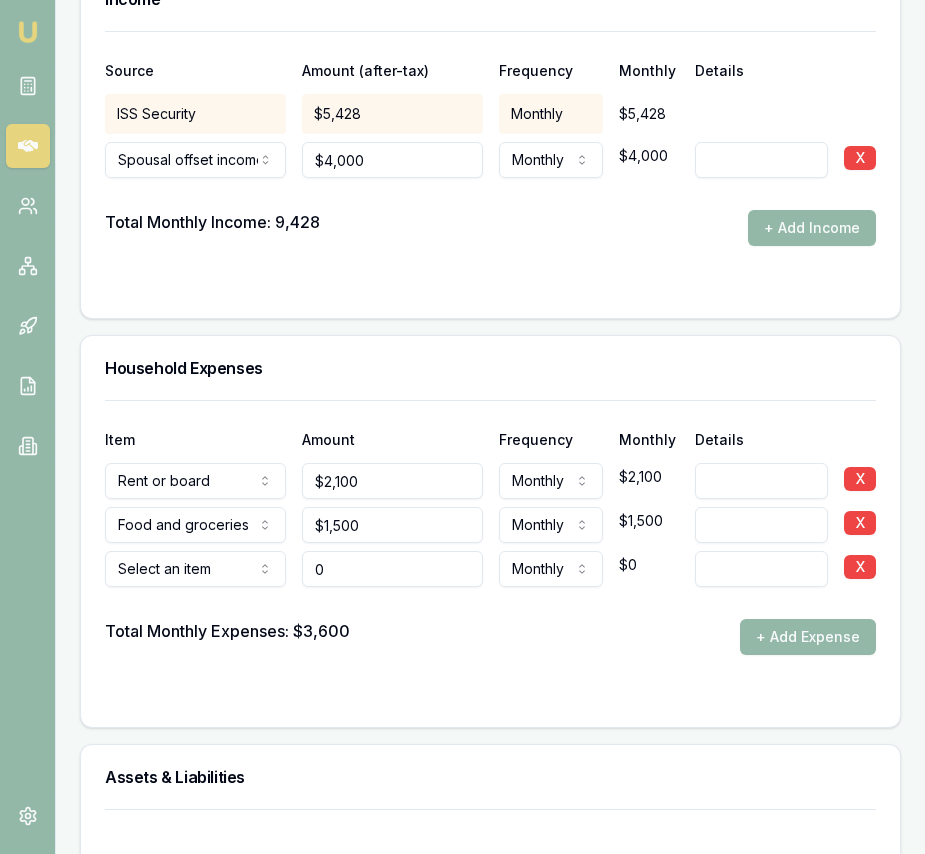 type on "$0" 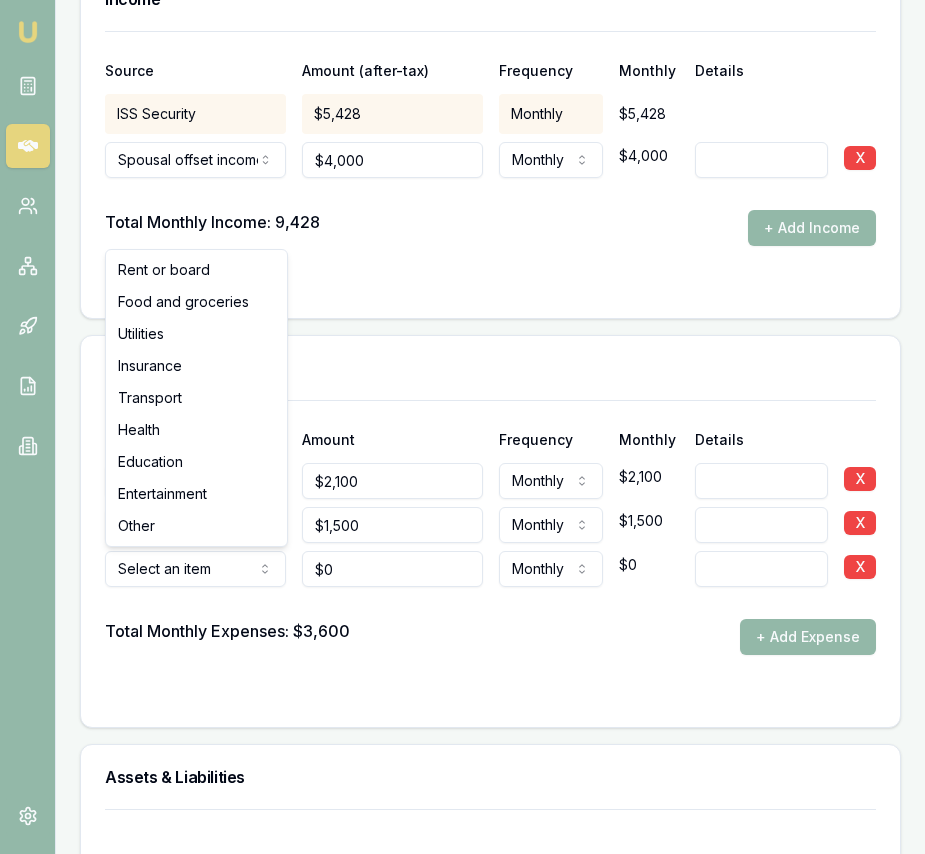 click on "Emu Broker Deals View D-2N9F7OONJM Eujin Ooi Toggle Menu Customer Haribansha Sanjel  0405880730 sanjelsuman@gmail.com Finance Summary $30,000 Loan Type: Consumer Loan Asset Type : Wedding Deal Dynamics Stage: New Lead Created Age: 1 day ago HEM: Below Benchmark Finance Details Applicants Loan Options Lender Submission Applicant Information Haribansha Sanjel  switch Personal Personal Details Credit Score Identification Bank Details Residential Dependants Employment Income Expenses Assets & Liabilities Client Reference Summary Income & Expenses Summary Assets & Liabilities Summary HEM Check Personal Title * Mr Mr Mrs Miss Ms Dr Prof First name * Haribansha Middle name  Last name * Sanjel Date of birth 23/12/1991 Gender  Male Male Female Other Not disclosed Marital status  Single Single Married De facto Separated Divorced Widowed Residency status  Australian citizen Australian citizen Permanent resident Visa holder Email sanjelsuman@gmail.com Phone 0405880730 Applicant type  Applicant Applicant Non applicant 840" at bounding box center [462, -3871] 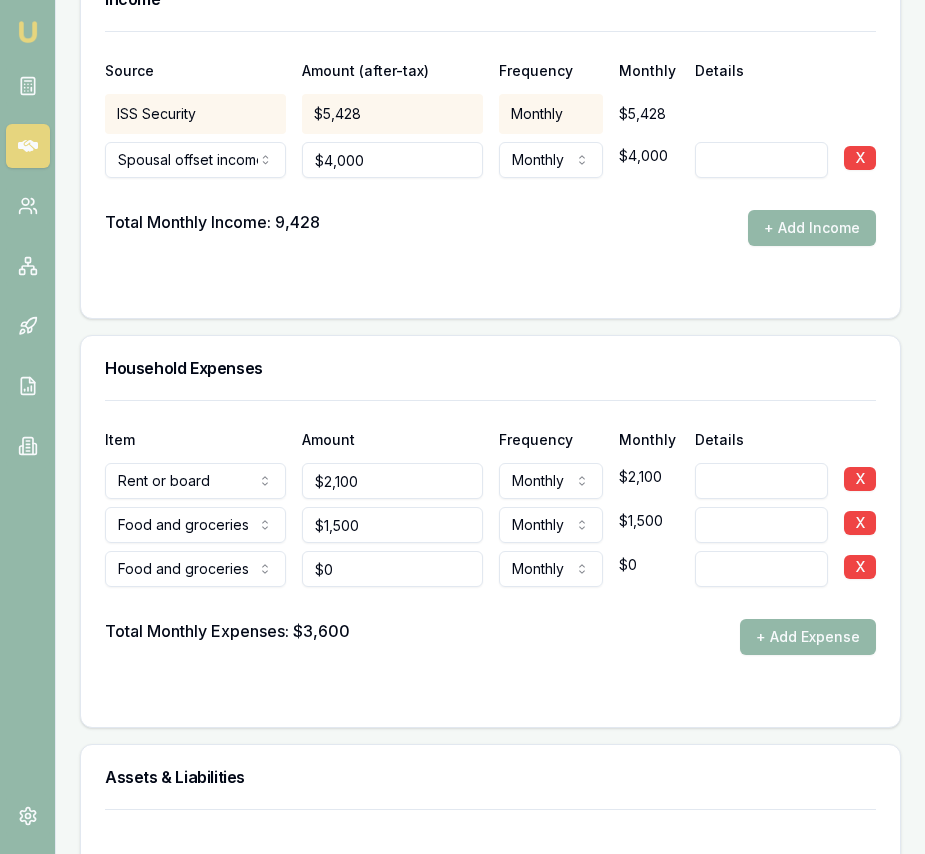 click on "Emu Broker Deals View D-2N9F7OONJM Eujin Ooi Toggle Menu Customer Haribansha Sanjel  0405880730 sanjelsuman@gmail.com Finance Summary $30,000 Loan Type: Consumer Loan Asset Type : Wedding Deal Dynamics Stage: New Lead Created Age: 1 day ago HEM: Below Benchmark Finance Details Applicants Loan Options Lender Submission Applicant Information Haribansha Sanjel  switch Personal Personal Details Credit Score Identification Bank Details Residential Dependants Employment Income Expenses Assets & Liabilities Client Reference Summary Income & Expenses Summary Assets & Liabilities Summary HEM Check Personal Title * Mr Mr Mrs Miss Ms Dr Prof First name * Haribansha Middle name  Last name * Sanjel Date of birth 23/12/1991 Gender  Male Male Female Other Not disclosed Marital status  Single Single Married De facto Separated Divorced Widowed Residency status  Australian citizen Australian citizen Permanent resident Visa holder Email sanjelsuman@gmail.com Phone 0405880730 Applicant type  Applicant Applicant Non applicant 840" at bounding box center (462, -3871) 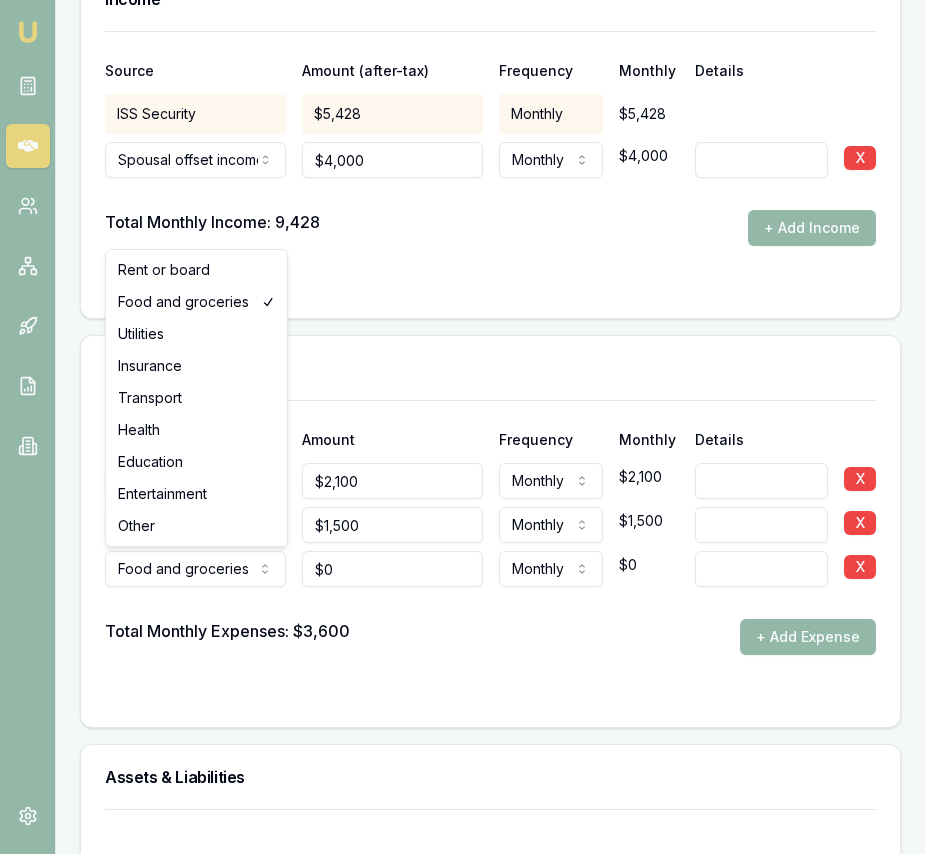 select on "UTILITIES" 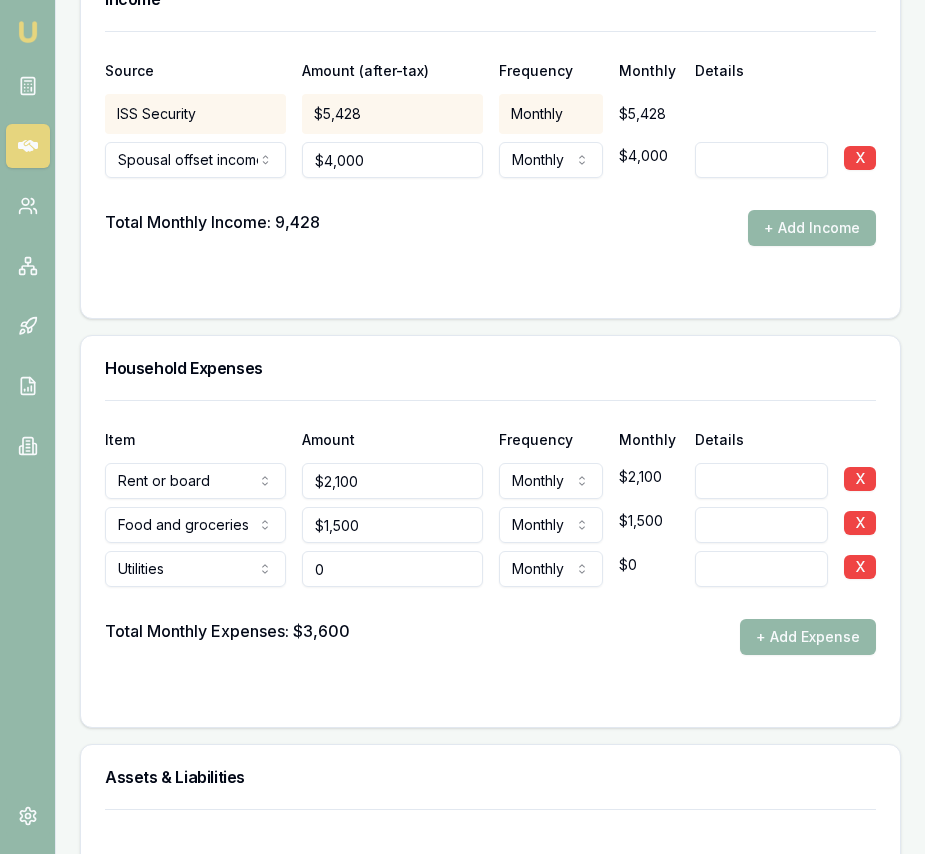 click on "0" at bounding box center (392, 569) 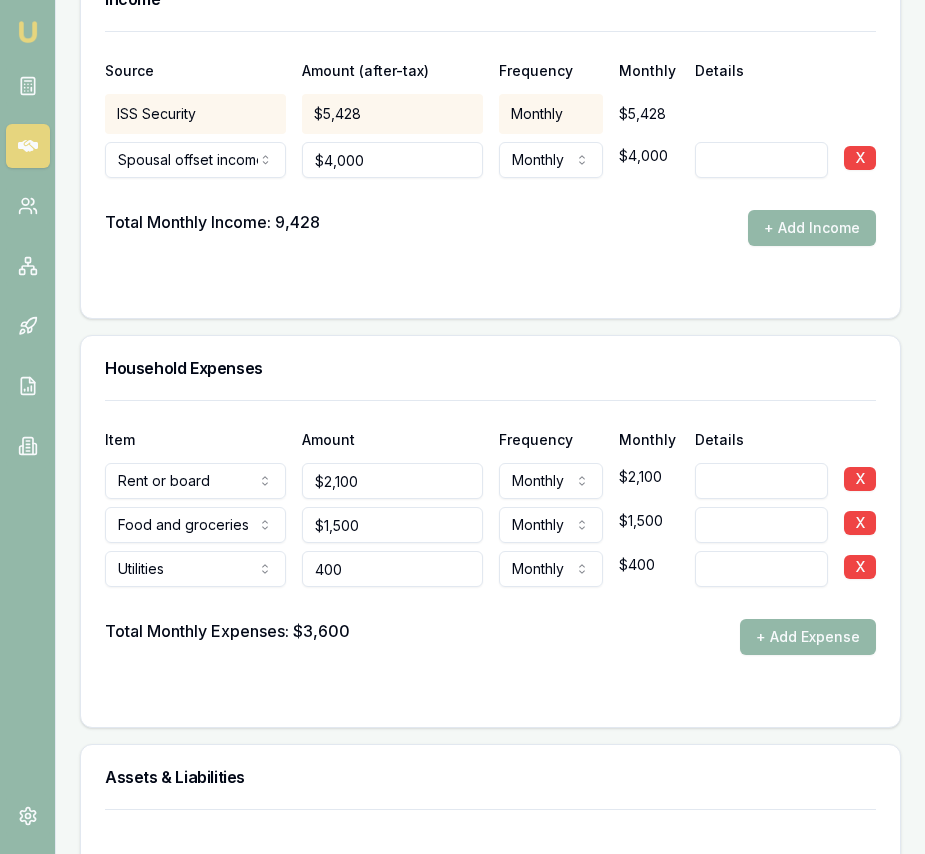 type on "$400" 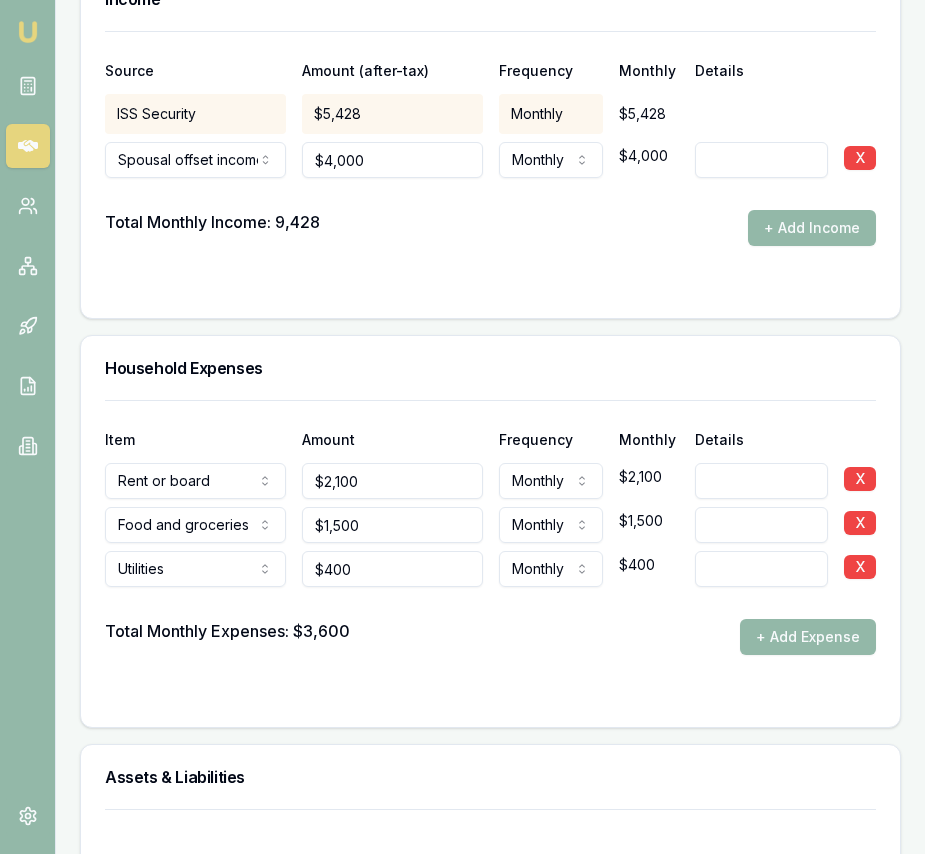drag, startPoint x: 509, startPoint y: 635, endPoint x: 532, endPoint y: 633, distance: 23.086792 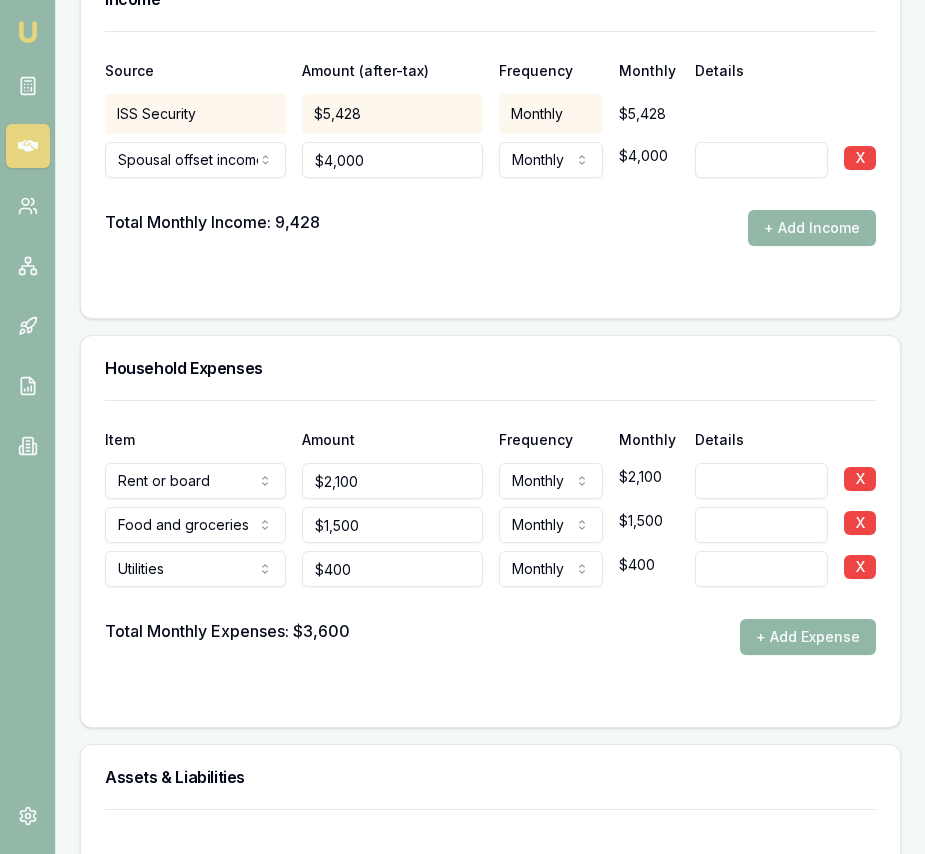 click on "+ Add Expense" at bounding box center (808, 637) 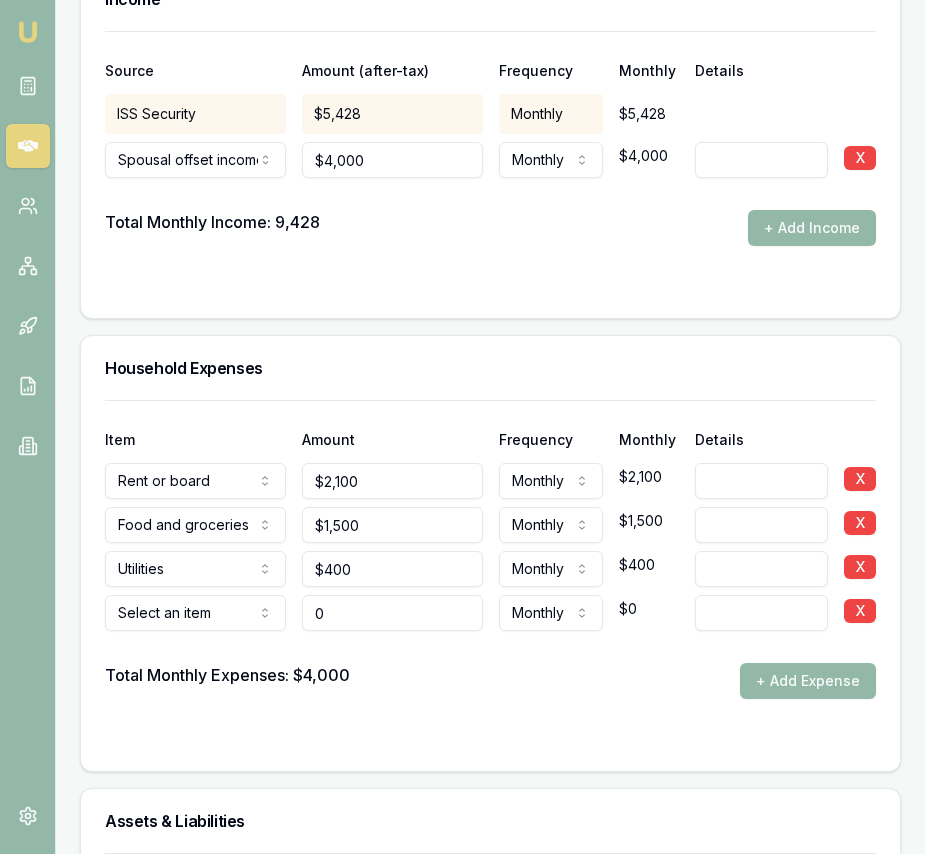 type on "$0" 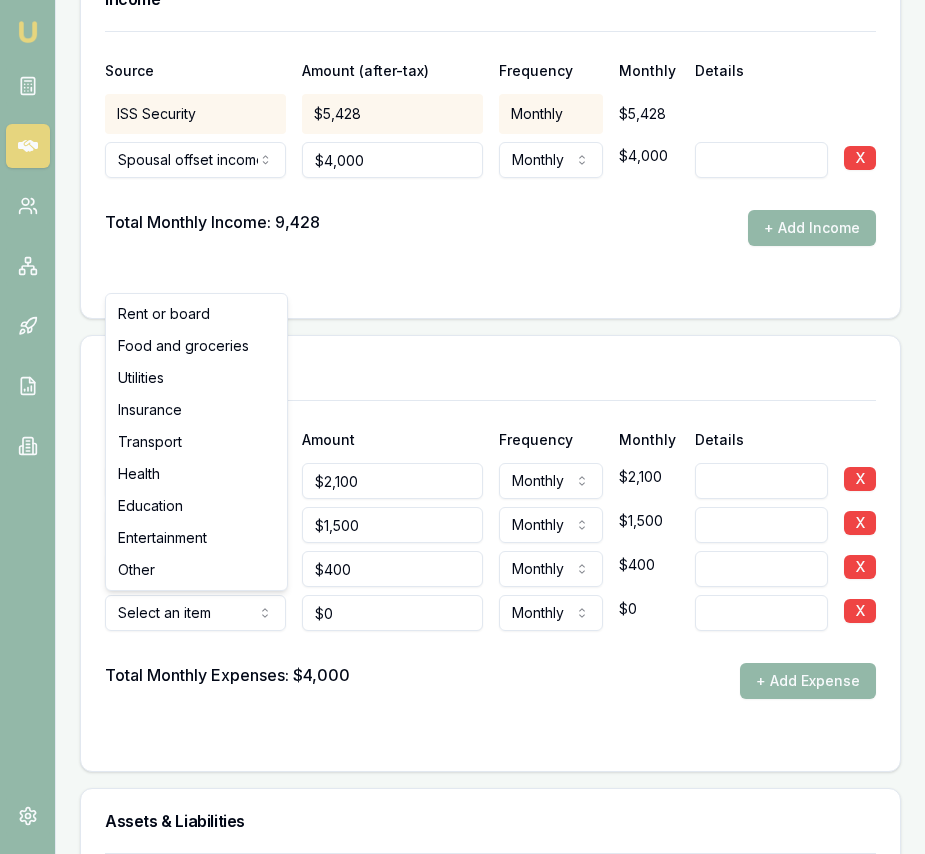click on "Emu Broker Deals View D-2N9F7OONJM Eujin Ooi Toggle Menu Customer Haribansha Sanjel  0405880730 sanjelsuman@gmail.com Finance Summary $30,000 Loan Type: Consumer Loan Asset Type : Wedding Deal Dynamics Stage: New Lead Created Age: 1 day ago HEM: Below Benchmark Finance Details Applicants Loan Options Lender Submission Applicant Information Haribansha Sanjel  switch Personal Personal Details Credit Score Identification Bank Details Residential Dependants Employment Income Expenses Assets & Liabilities Client Reference Summary Income & Expenses Summary Assets & Liabilities Summary HEM Check Personal Title * Mr Mr Mrs Miss Ms Dr Prof First name * Haribansha Middle name  Last name * Sanjel Date of birth 23/12/1991 Gender  Male Male Female Other Not disclosed Marital status  Single Single Married De facto Separated Divorced Widowed Residency status  Australian citizen Australian citizen Permanent resident Visa holder Email sanjelsuman@gmail.com Phone 0405880730 Applicant type  Applicant Applicant Non applicant 840" at bounding box center [462, -3871] 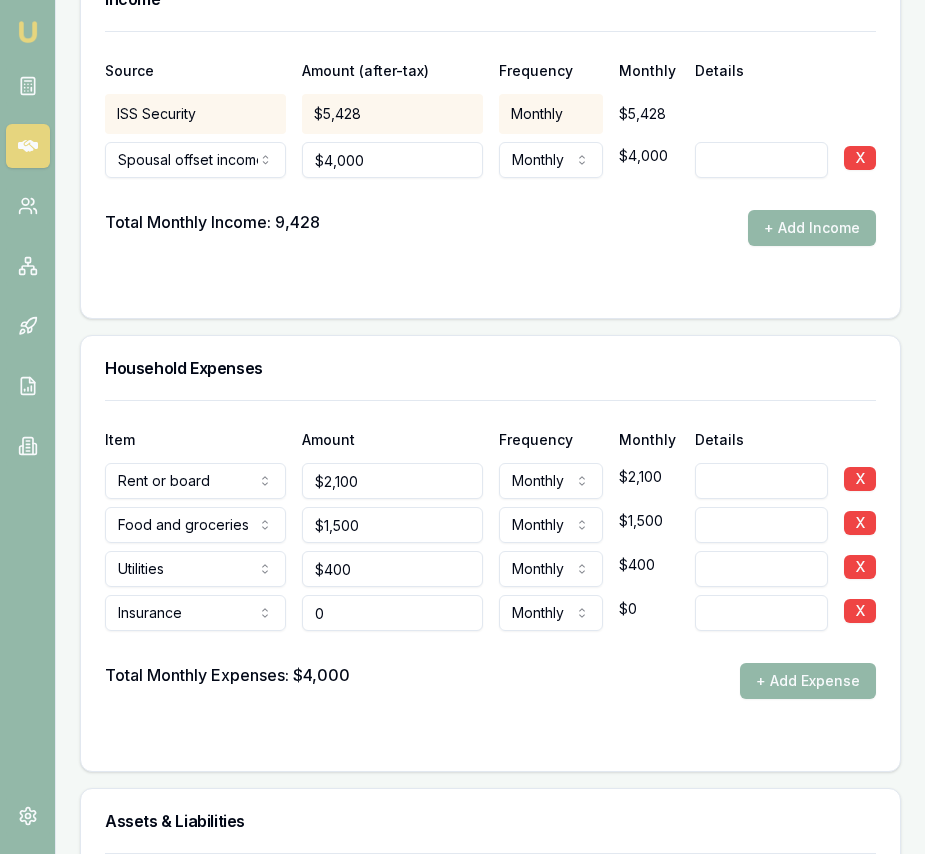 click on "0" at bounding box center [392, 613] 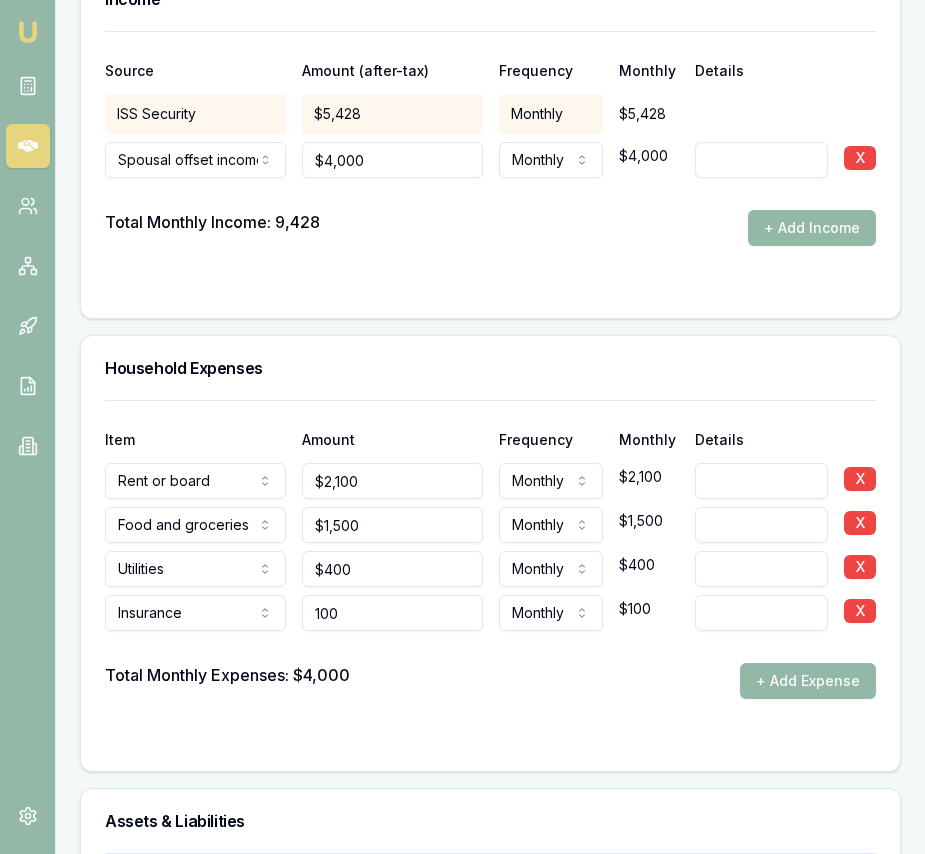 type on "$100" 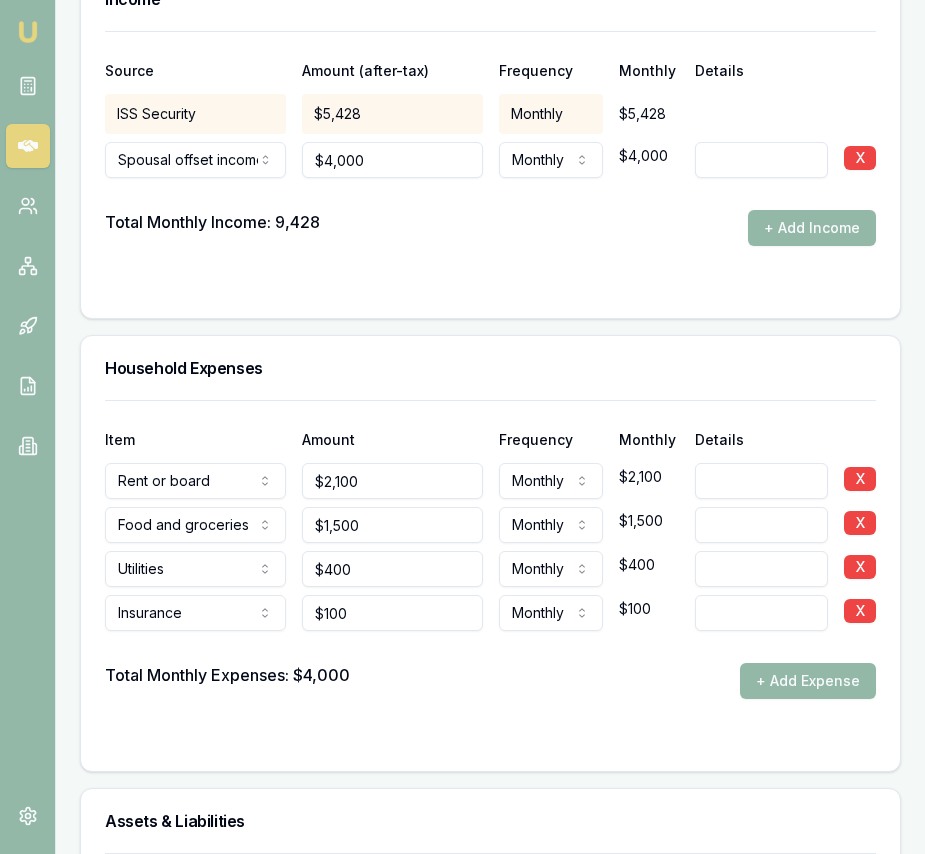 click on "Total Monthly Expenses: $4,000 + Add Expense" at bounding box center (490, 681) 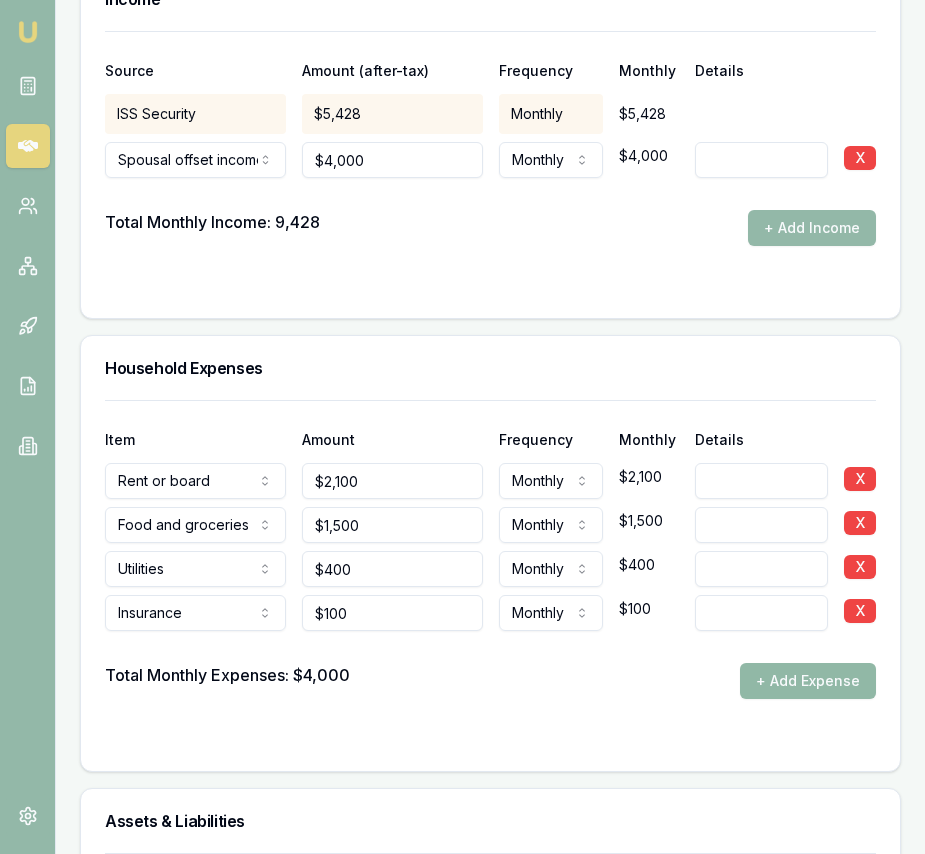click on "+ Add Expense" at bounding box center [808, 681] 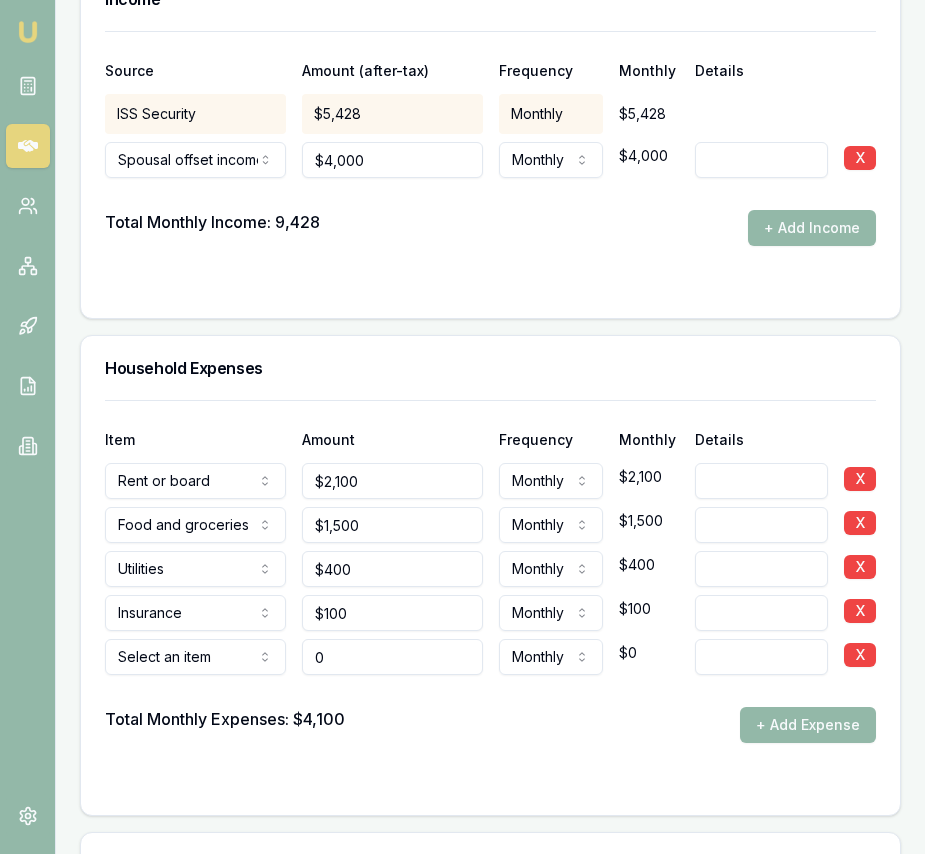 type on "$0" 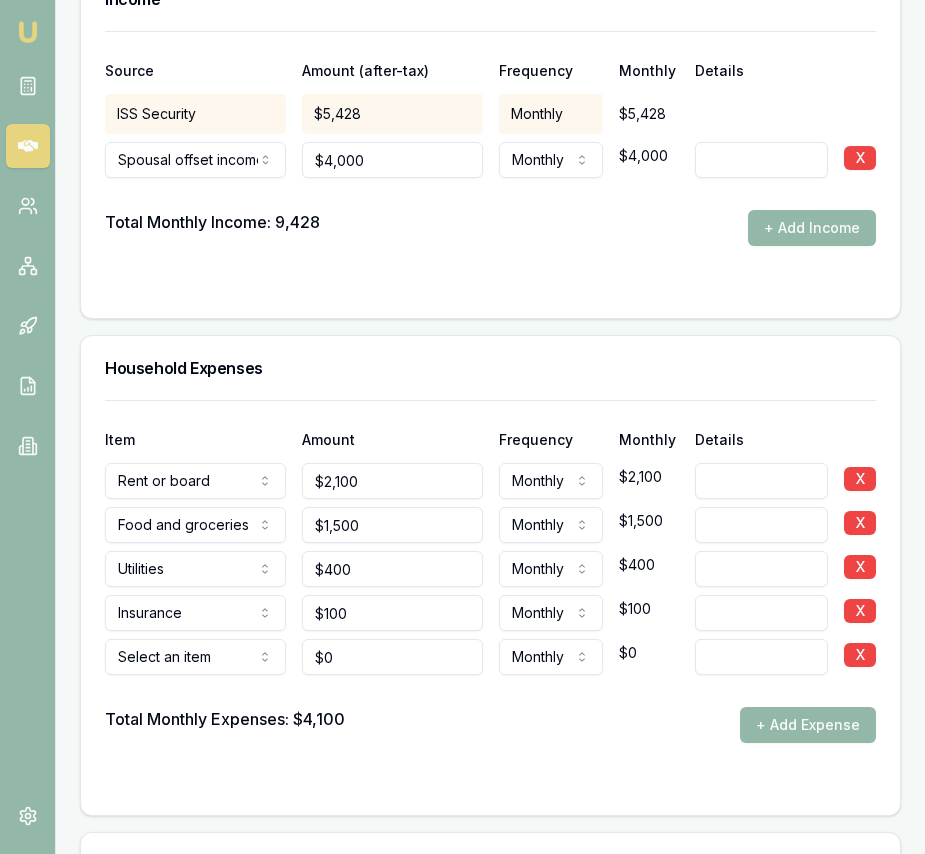 click on "Select an item Rent or board Food and groceries Utilities Insurance Transport Health Education Entertainment Other" at bounding box center [195, 653] 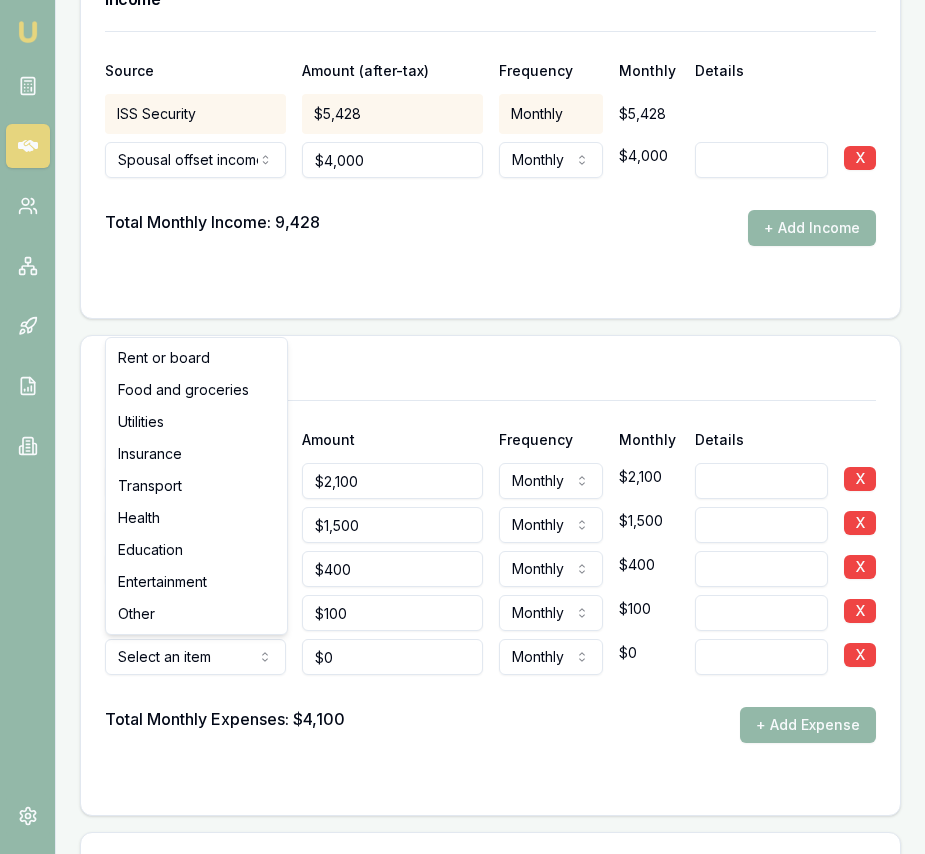 select on "TRANSPORT" 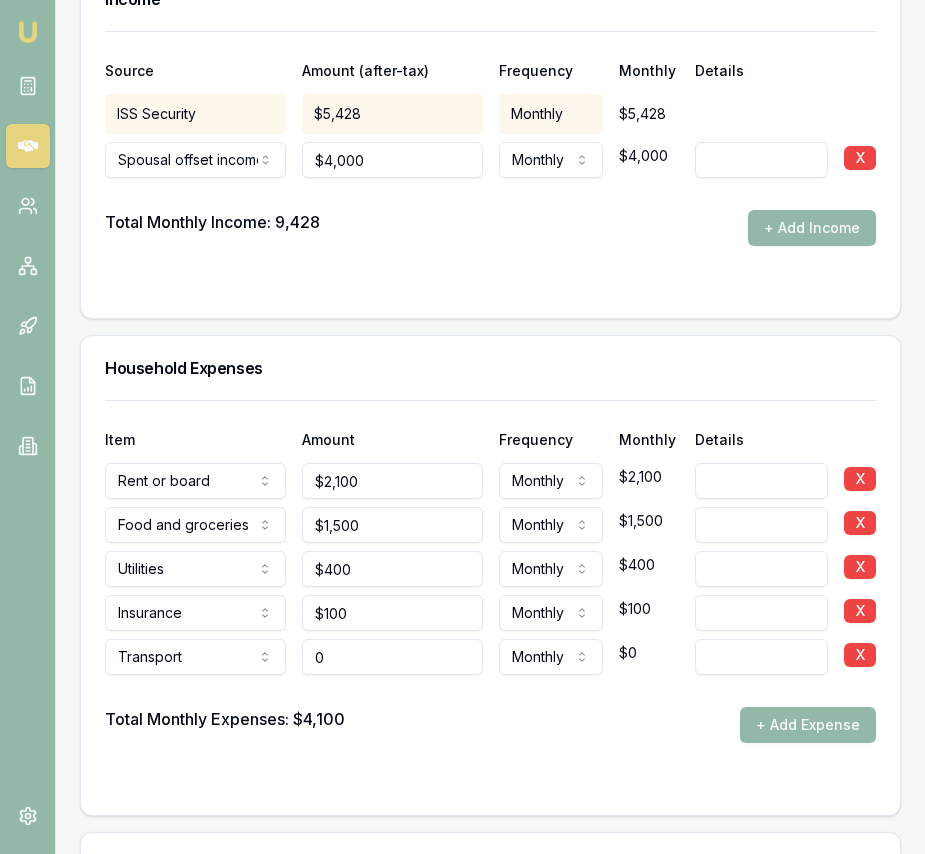 click on "0" at bounding box center (392, 657) 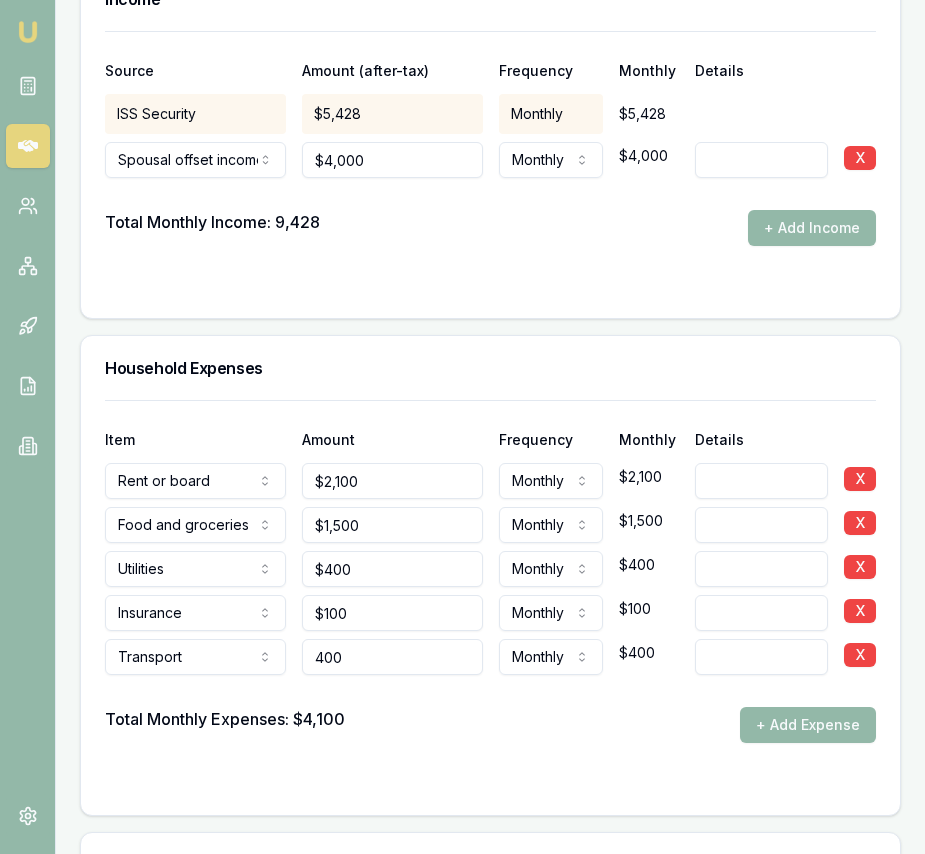 type on "$400" 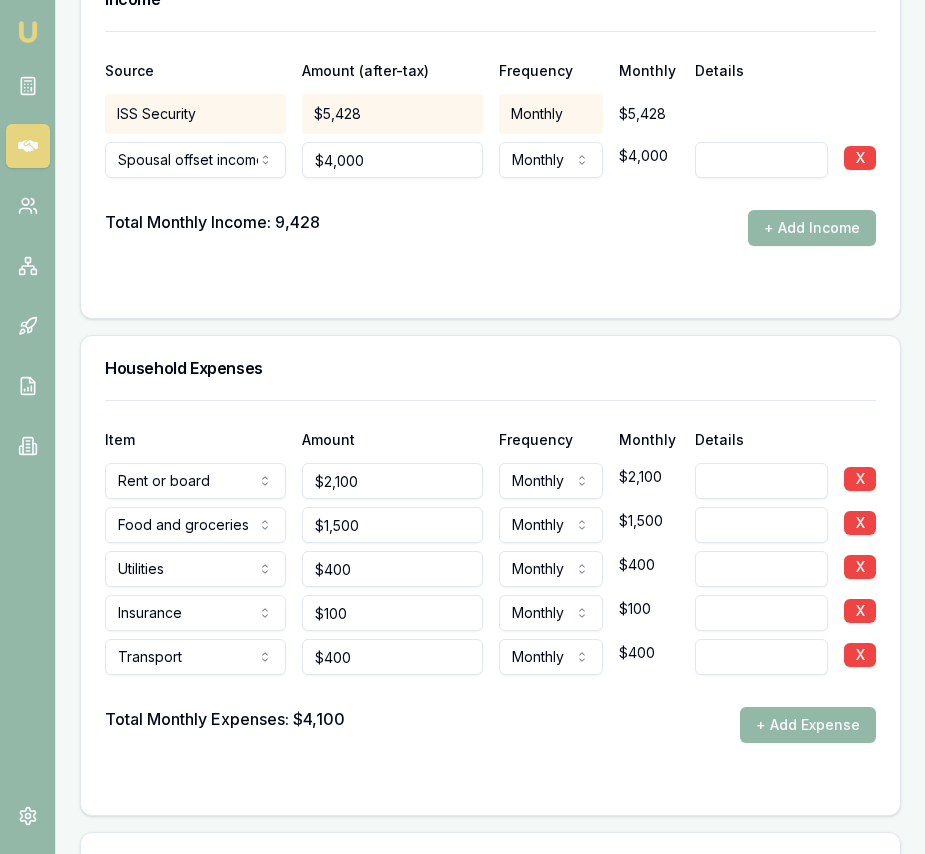 drag, startPoint x: 504, startPoint y: 737, endPoint x: 517, endPoint y: 733, distance: 13.601471 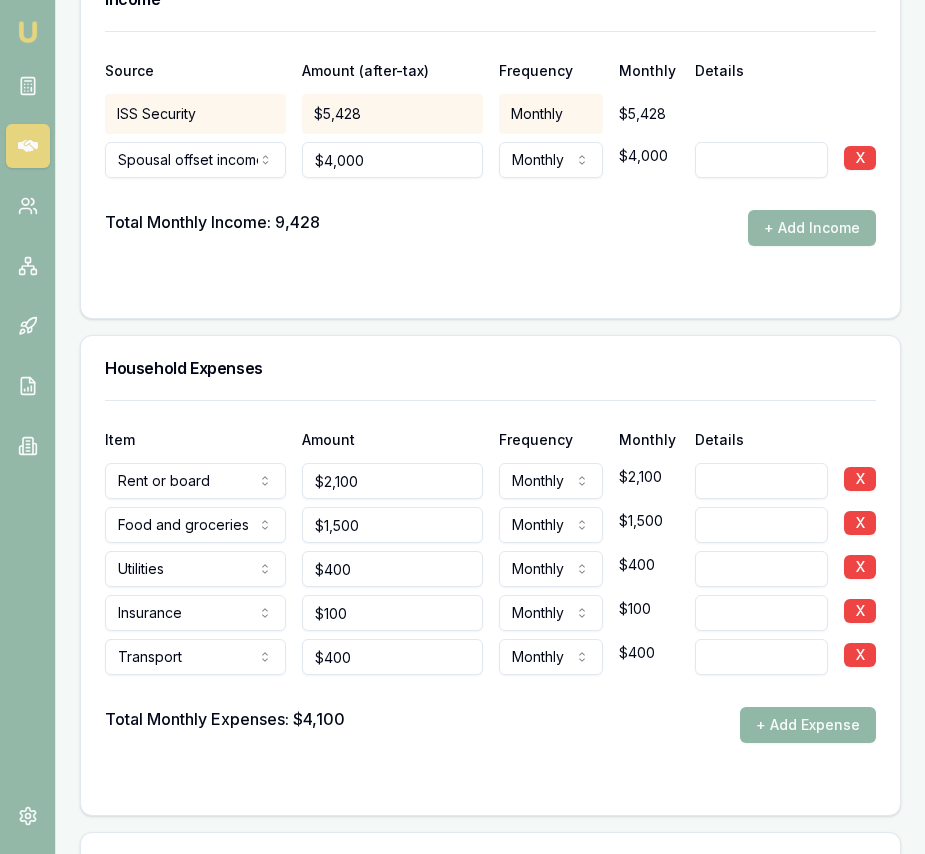 click on "+ Add Expense" at bounding box center (808, 725) 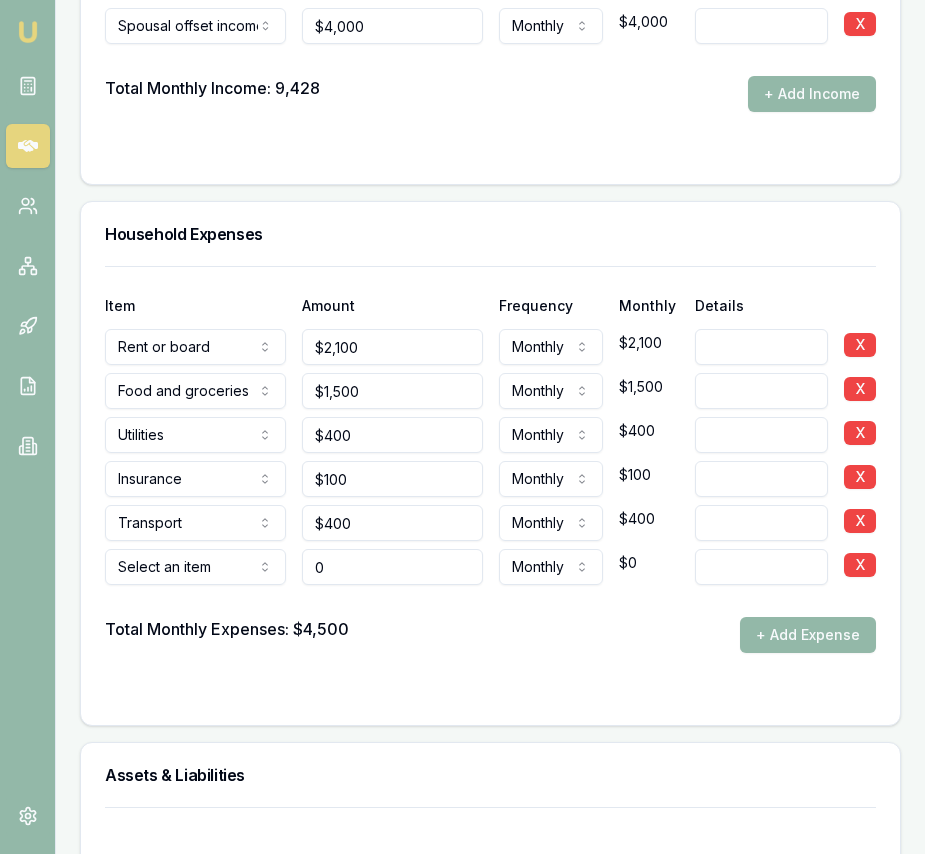 scroll, scrollTop: 4447, scrollLeft: 0, axis: vertical 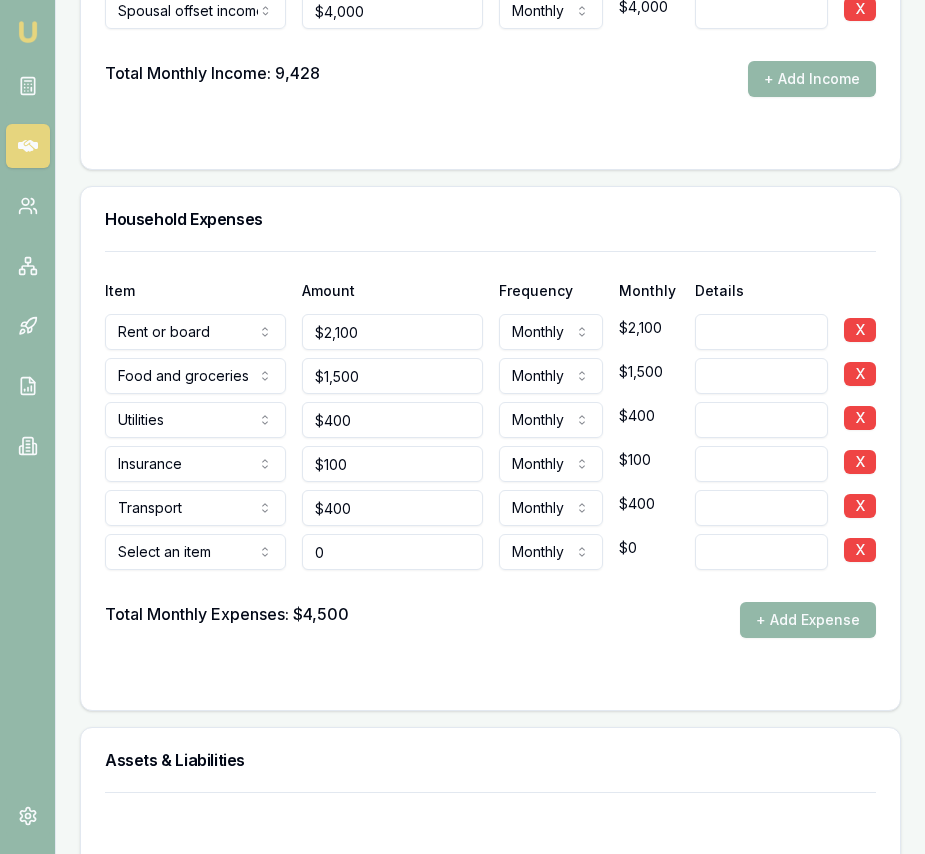type on "$0" 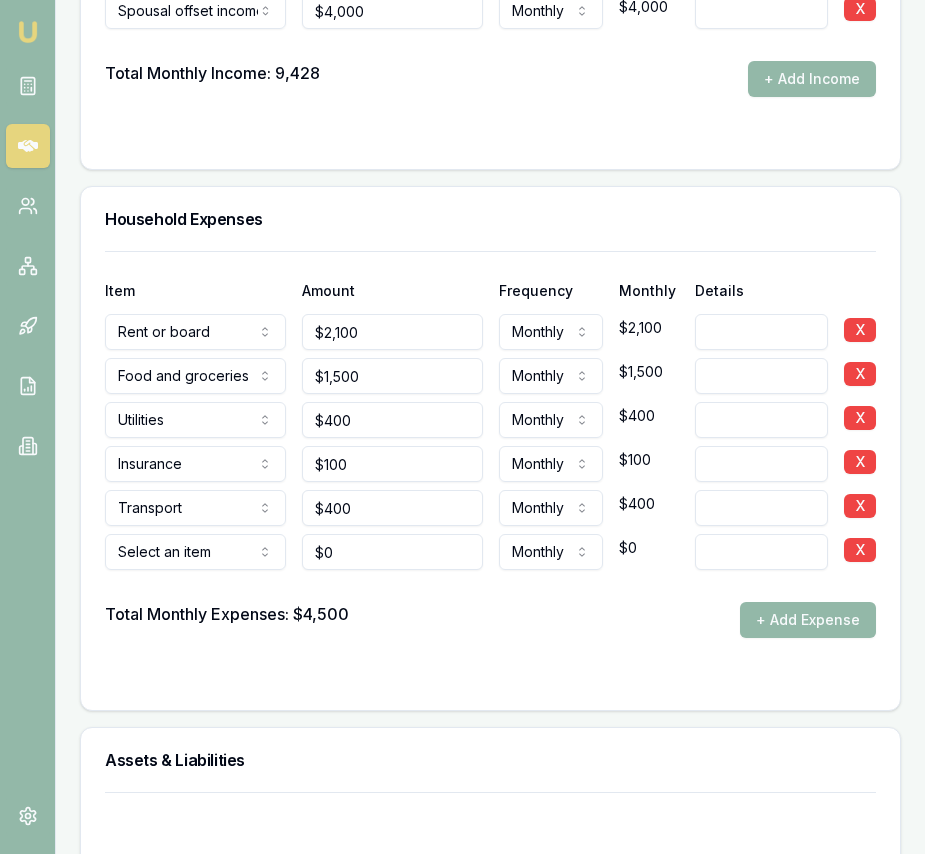 click on "Emu Broker Deals View D-2N9F7OONJM Eujin Ooi Toggle Menu Customer Haribansha Sanjel  0405880730 sanjelsuman@gmail.com Finance Summary $30,000 Loan Type: Consumer Loan Asset Type : Wedding Deal Dynamics Stage: New Lead Created Age: 1 day ago HEM: Below Benchmark Finance Details Applicants Loan Options Lender Submission Applicant Information Haribansha Sanjel  switch Personal Personal Details Credit Score Identification Bank Details Residential Dependants Employment Income Expenses Assets & Liabilities Client Reference Summary Income & Expenses Summary Assets & Liabilities Summary HEM Check Personal Title * Mr Mr Mrs Miss Ms Dr Prof First name * Haribansha Middle name  Last name * Sanjel Date of birth 23/12/1991 Gender  Male Male Female Other Not disclosed Marital status  Single Single Married De facto Separated Divorced Widowed Residency status  Australian citizen Australian citizen Permanent resident Visa holder Email sanjelsuman@gmail.com Phone 0405880730 Applicant type  Applicant Applicant Non applicant 840" at bounding box center [462, -4020] 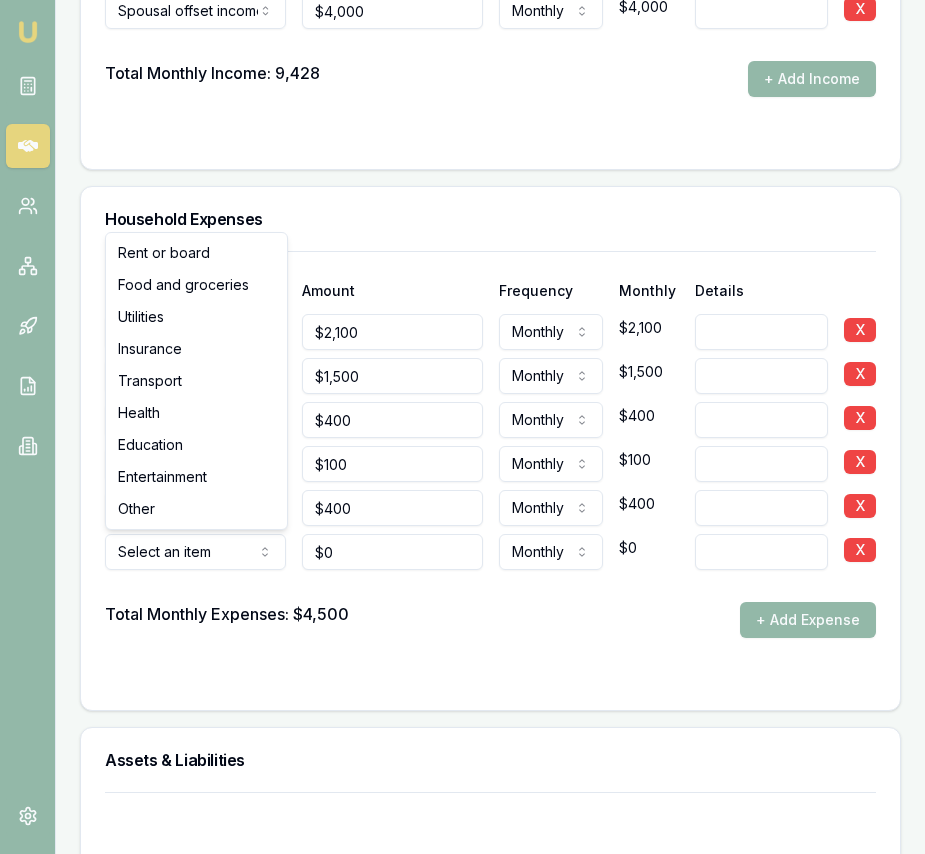 select on "HEALTH" 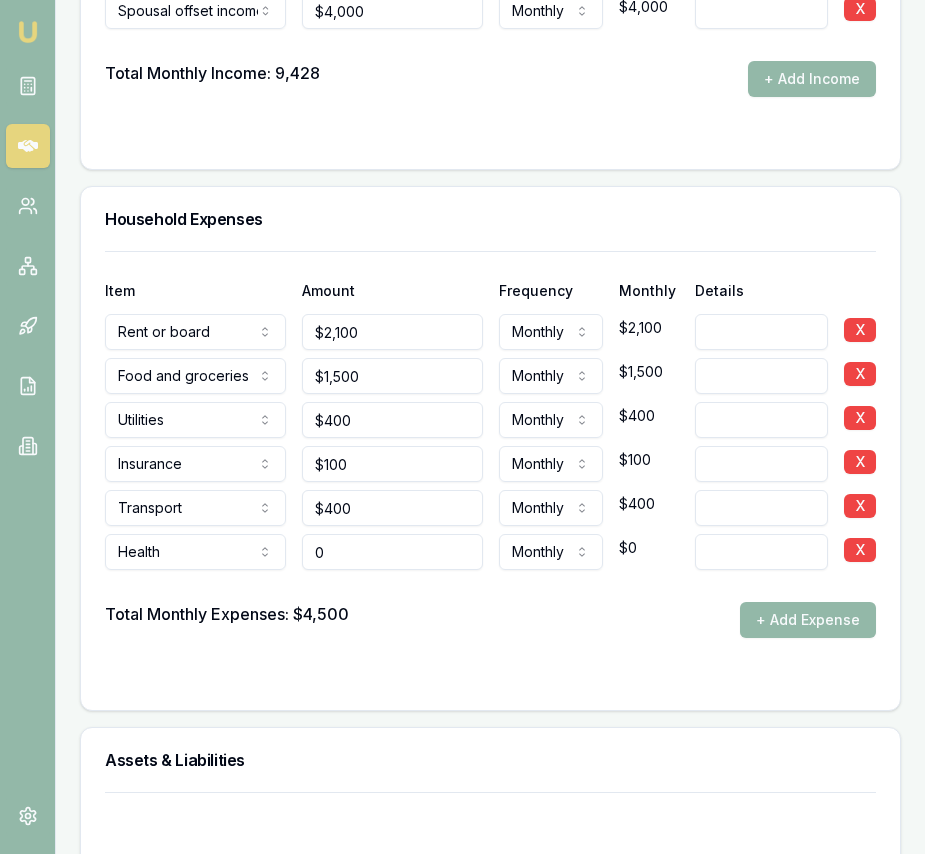 click on "0" at bounding box center [392, 552] 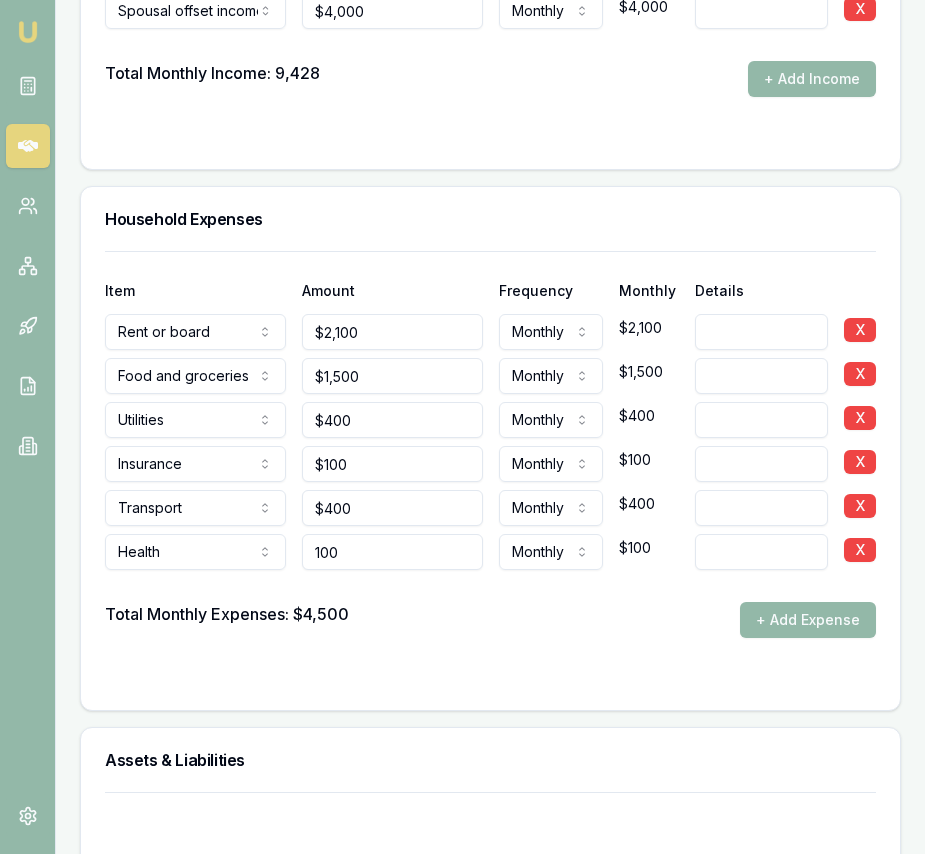 type on "$100" 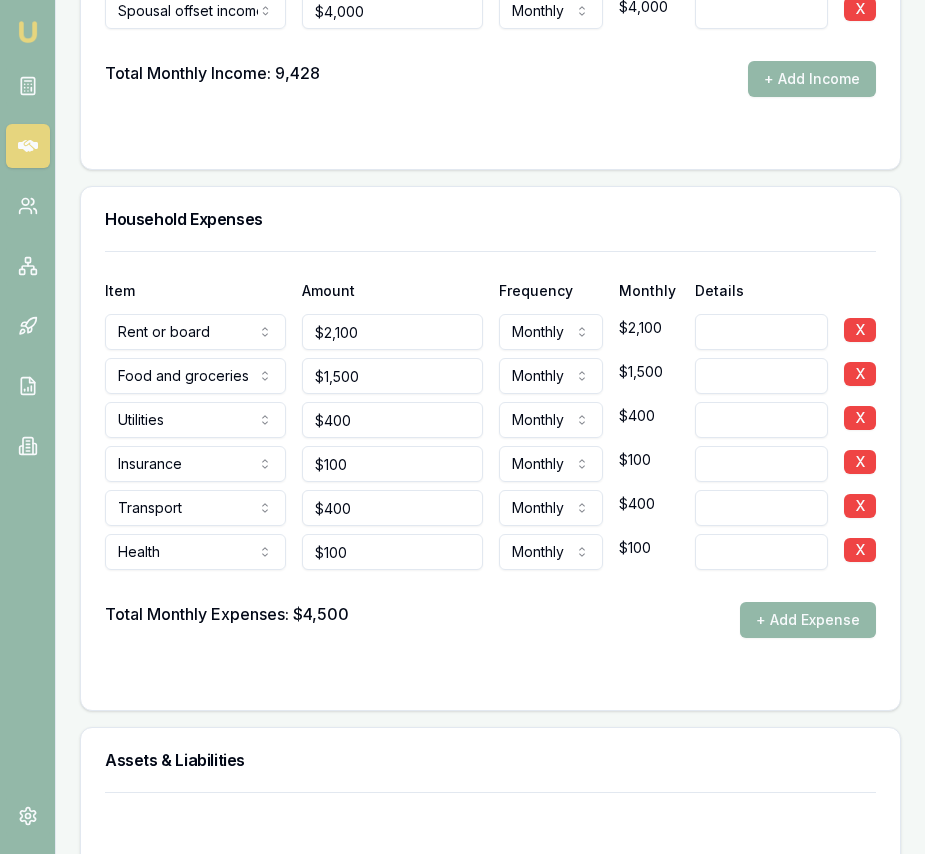 click on "Total Monthly Expenses: $4,500 + Add Expense" at bounding box center [490, 620] 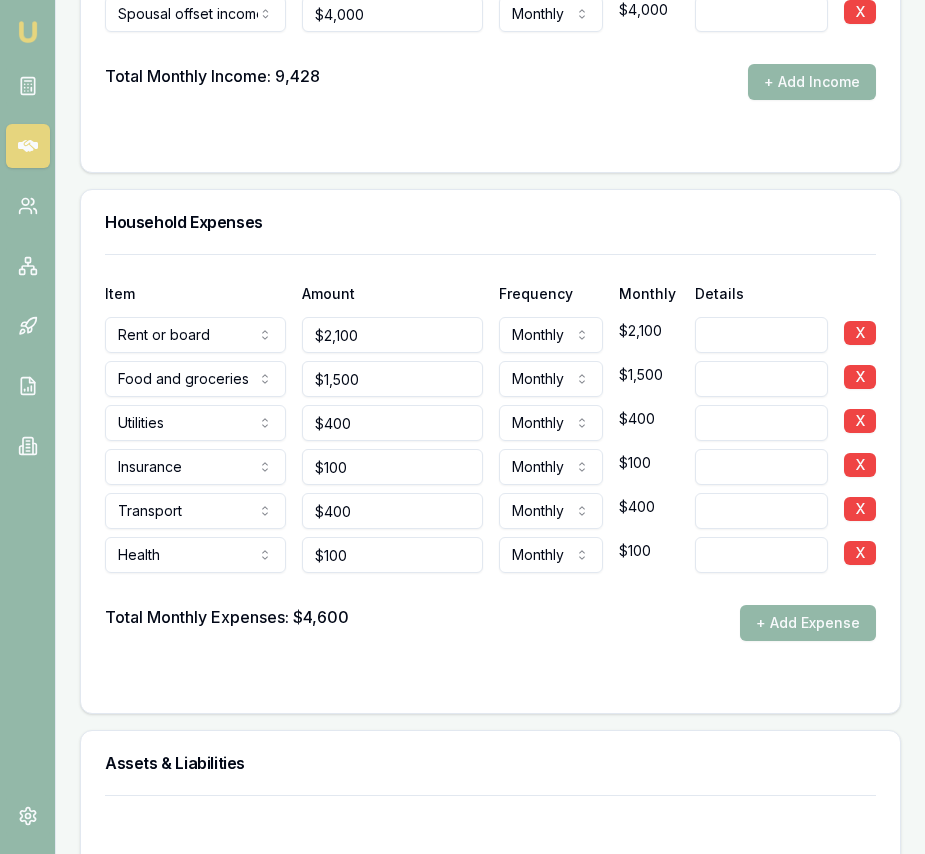 scroll, scrollTop: 4447, scrollLeft: 0, axis: vertical 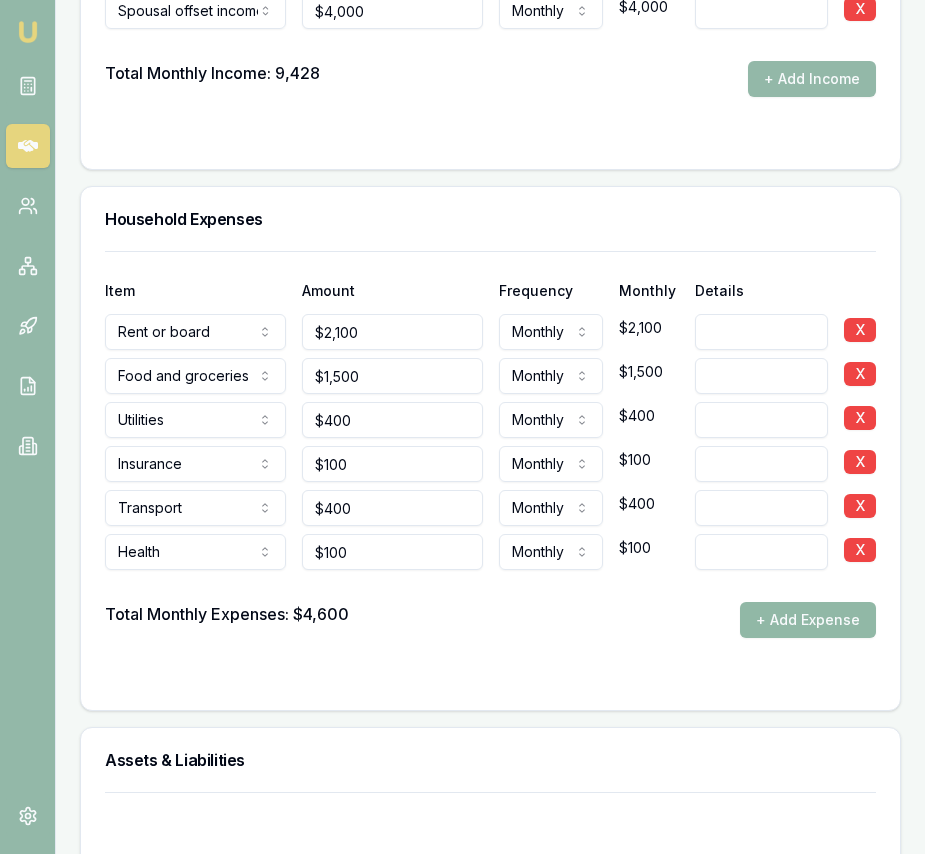 drag, startPoint x: 790, startPoint y: 615, endPoint x: 694, endPoint y: 614, distance: 96.00521 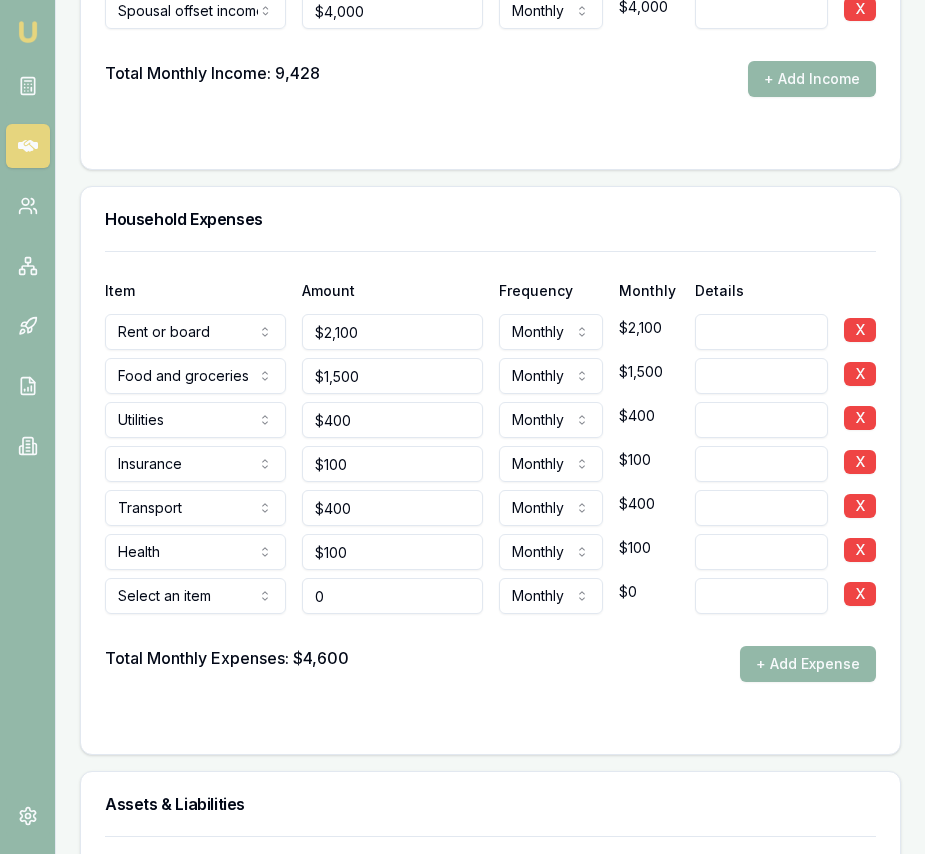 type on "$0" 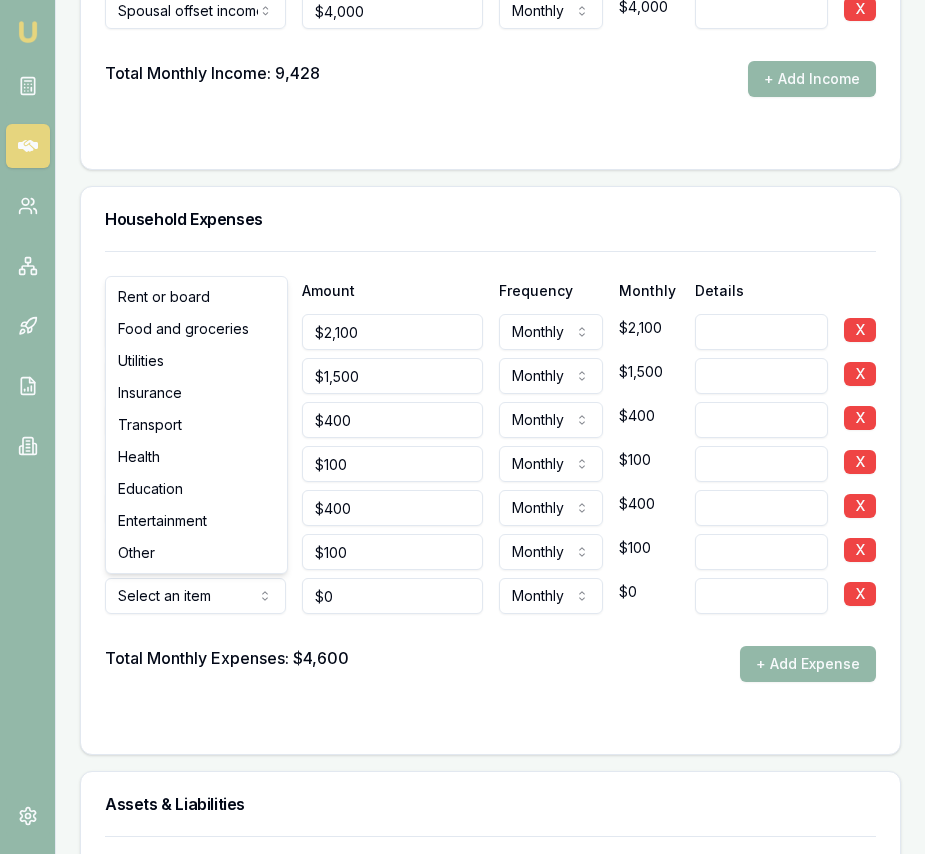 click on "Emu Broker Deals View D-2N9F7OONJM Eujin Ooi Toggle Menu Customer Haribansha Sanjel  0405880730 sanjelsuman@gmail.com Finance Summary $30,000 Loan Type: Consumer Loan Asset Type : Wedding Deal Dynamics Stage: New Lead Created Age: 1 day ago HEM: Below Benchmark Finance Details Applicants Loan Options Lender Submission Applicant Information Haribansha Sanjel  switch Personal Personal Details Credit Score Identification Bank Details Residential Dependants Employment Income Expenses Assets & Liabilities Client Reference Summary Income & Expenses Summary Assets & Liabilities Summary HEM Check Personal Title * Mr Mr Mrs Miss Ms Dr Prof First name * Haribansha Middle name  Last name * Sanjel Date of birth 23/12/1991 Gender  Male Male Female Other Not disclosed Marital status  Single Single Married De facto Separated Divorced Widowed Residency status  Australian citizen Australian citizen Permanent resident Visa holder Email sanjelsuman@gmail.com Phone 0405880730 Applicant type  Applicant Applicant Non applicant 840" at bounding box center [462, -4020] 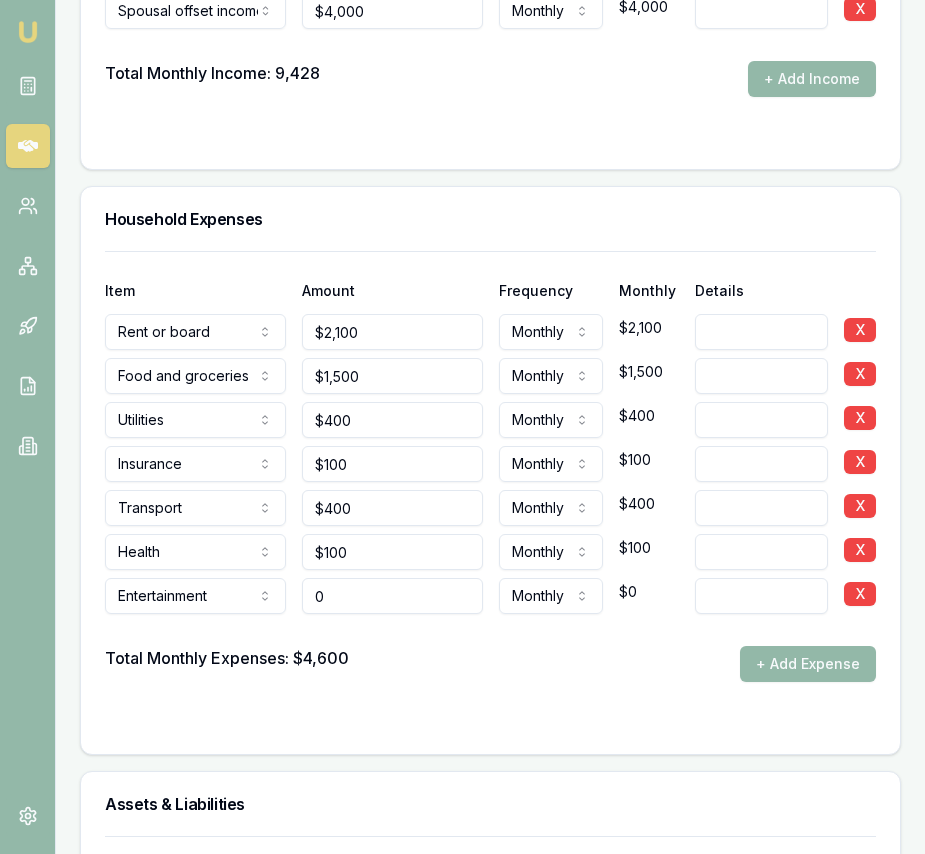 click on "0" at bounding box center (392, 596) 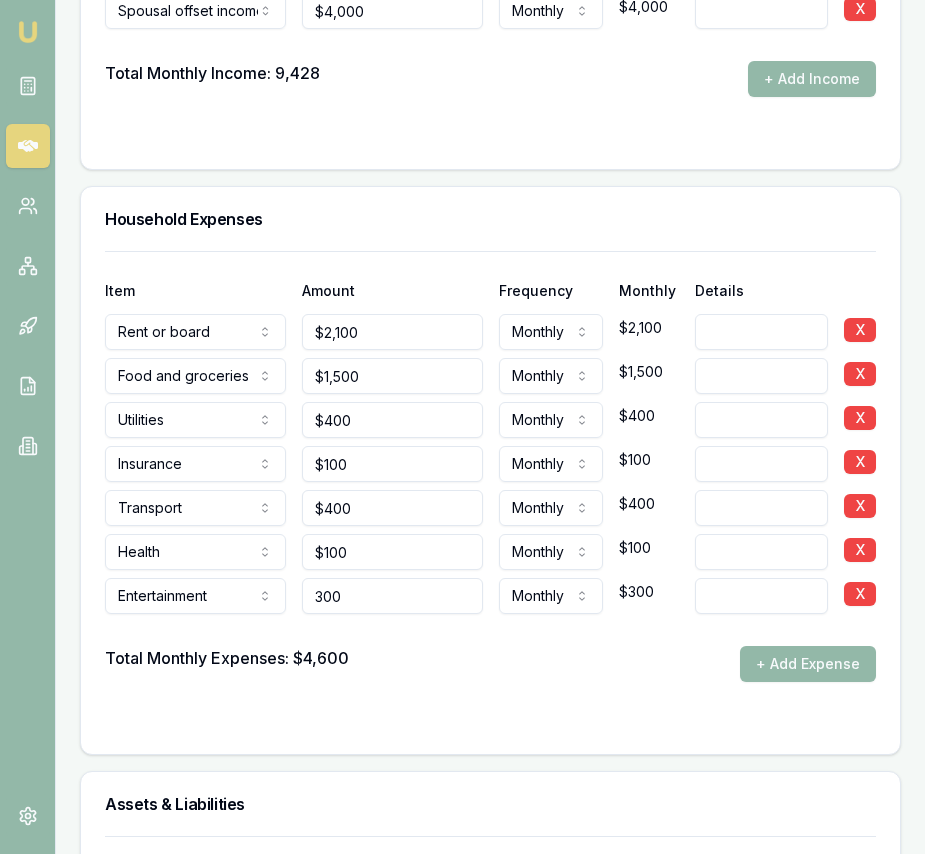 type on "$300" 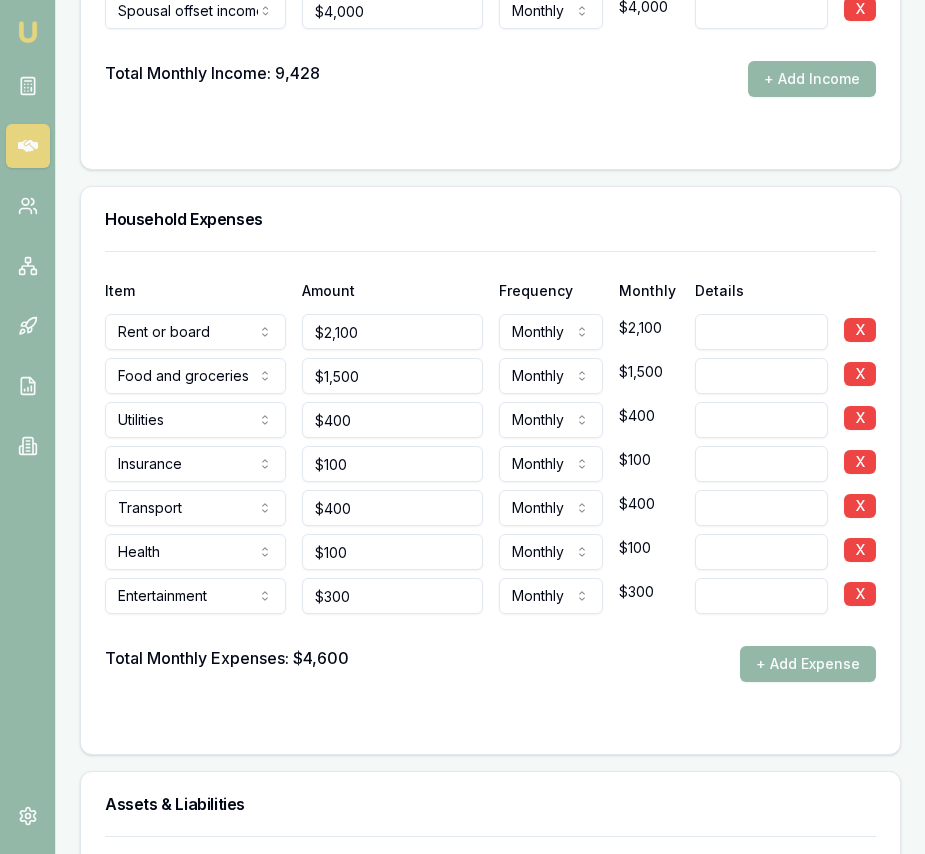 click on "Total Monthly Expenses: $4,600 + Add Expense" at bounding box center [490, 664] 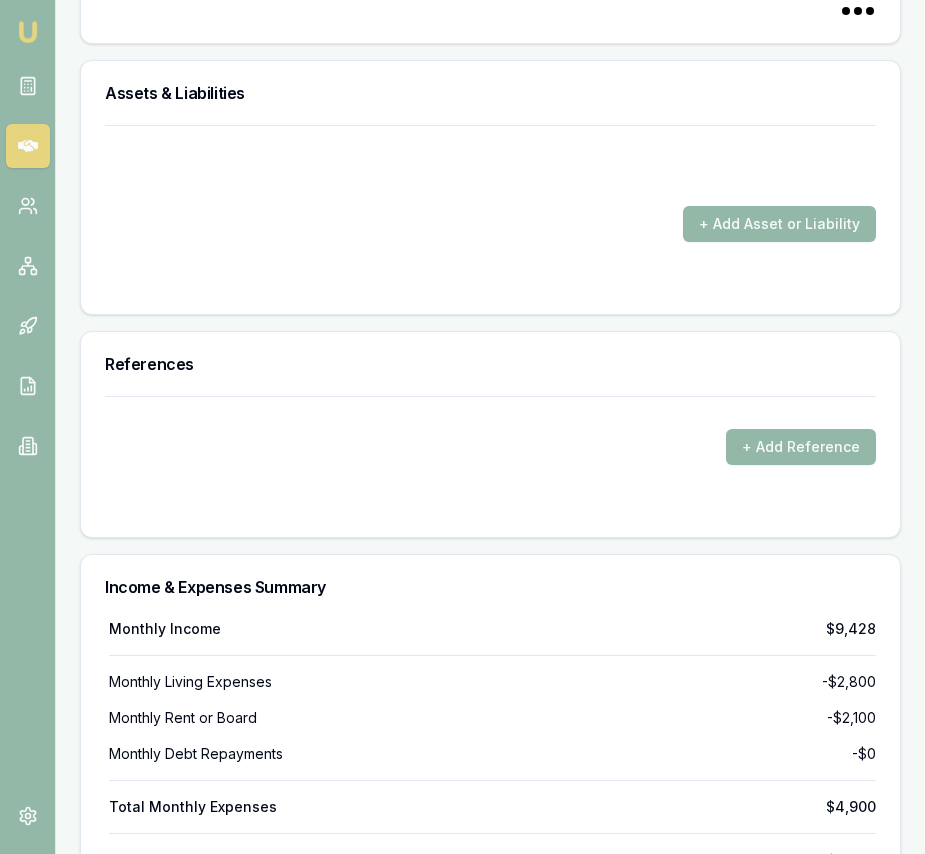 scroll, scrollTop: 5151, scrollLeft: 0, axis: vertical 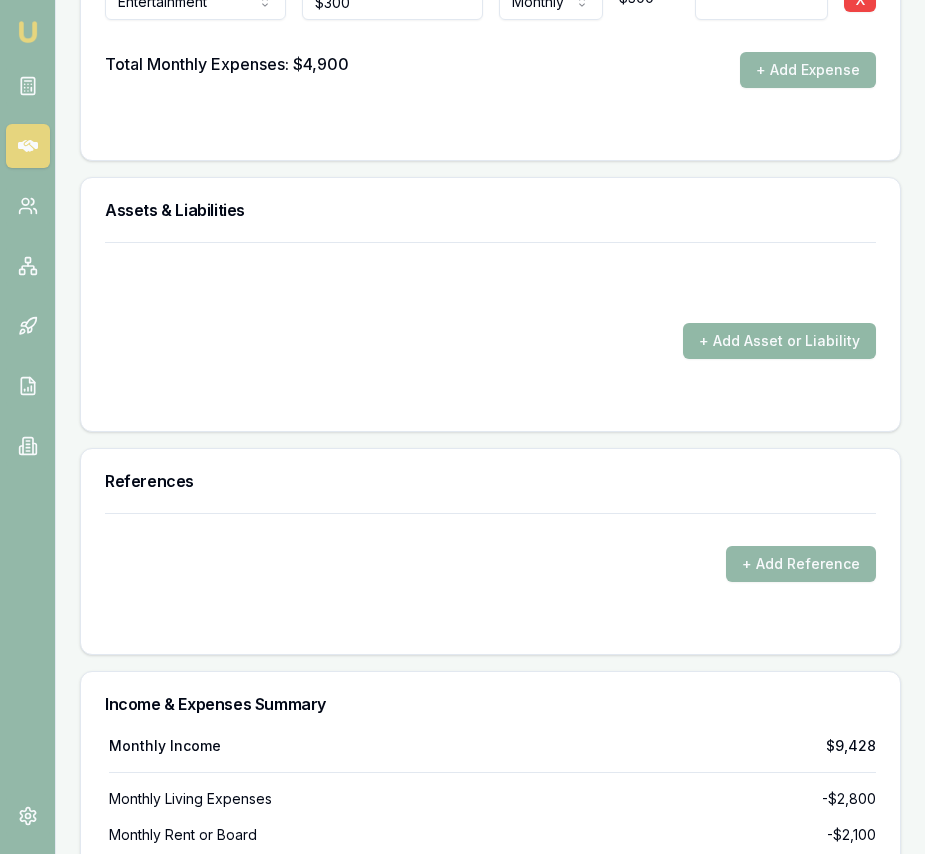 click on "+ Add Asset or Liability" at bounding box center [779, 341] 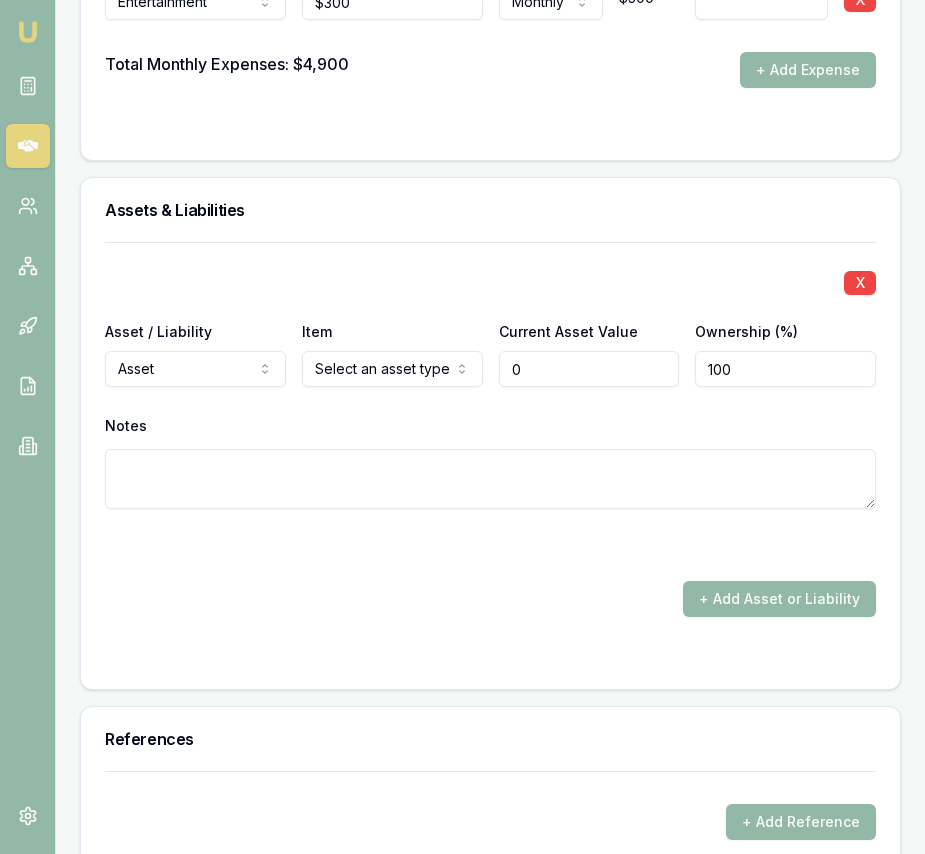 scroll, scrollTop: 5040, scrollLeft: 0, axis: vertical 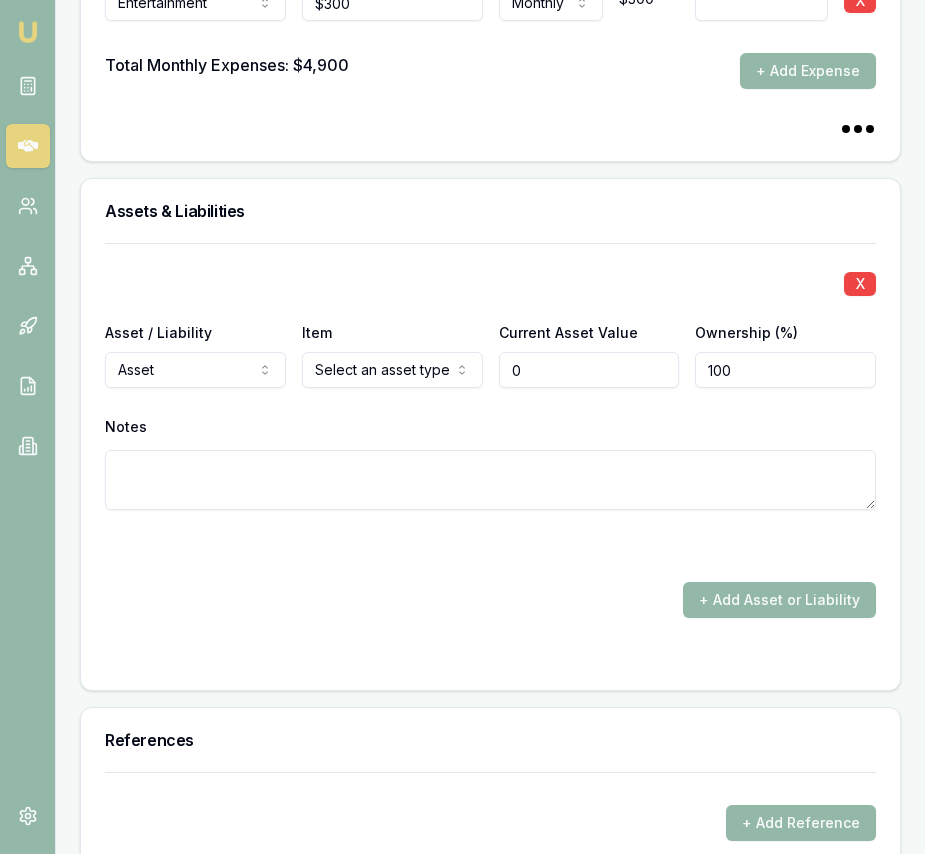 type on "$0" 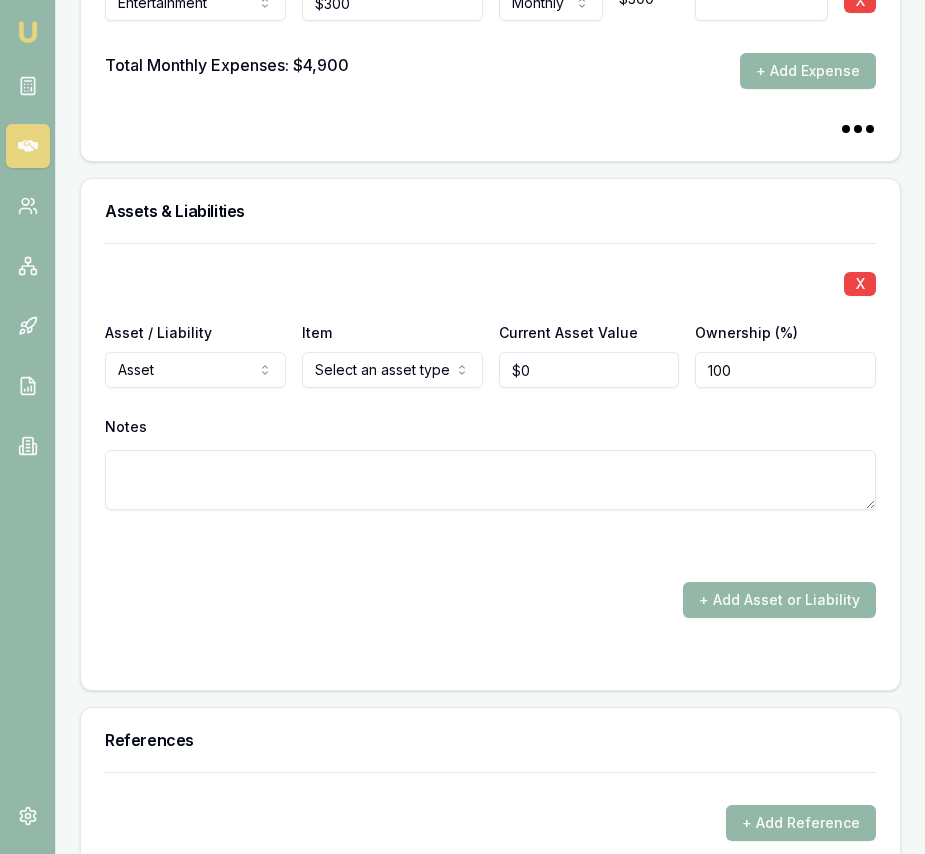 click on "Emu Broker Deals View D-2N9F7OONJM Eujin Ooi Toggle Menu Customer Haribansha Sanjel  0405880730 sanjelsuman@gmail.com Finance Summary $30,000 Loan Type: Consumer Loan Asset Type : Wedding Deal Dynamics Stage: New Lead Created Age: 1 day ago HEM: Below Benchmark Finance Details Applicants Loan Options Lender Submission Applicant Information Haribansha Sanjel  switch Personal Personal Details Credit Score Identification Bank Details Residential Dependants Employment Income Expenses Assets & Liabilities Client Reference Summary Income & Expenses Summary Assets & Liabilities Summary HEM Check Personal Title * Mr Mr Mrs Miss Ms Dr Prof First name * Haribansha Middle name  Last name * Sanjel Date of birth 23/12/1991 Gender  Male Male Female Other Not disclosed Marital status  Single Single Married De facto Separated Divorced Widowed Residency status  Australian citizen Australian citizen Permanent resident Visa holder Email sanjelsuman@gmail.com Phone 0405880730 Applicant type  Applicant Applicant Non applicant 840" at bounding box center [462, -4613] 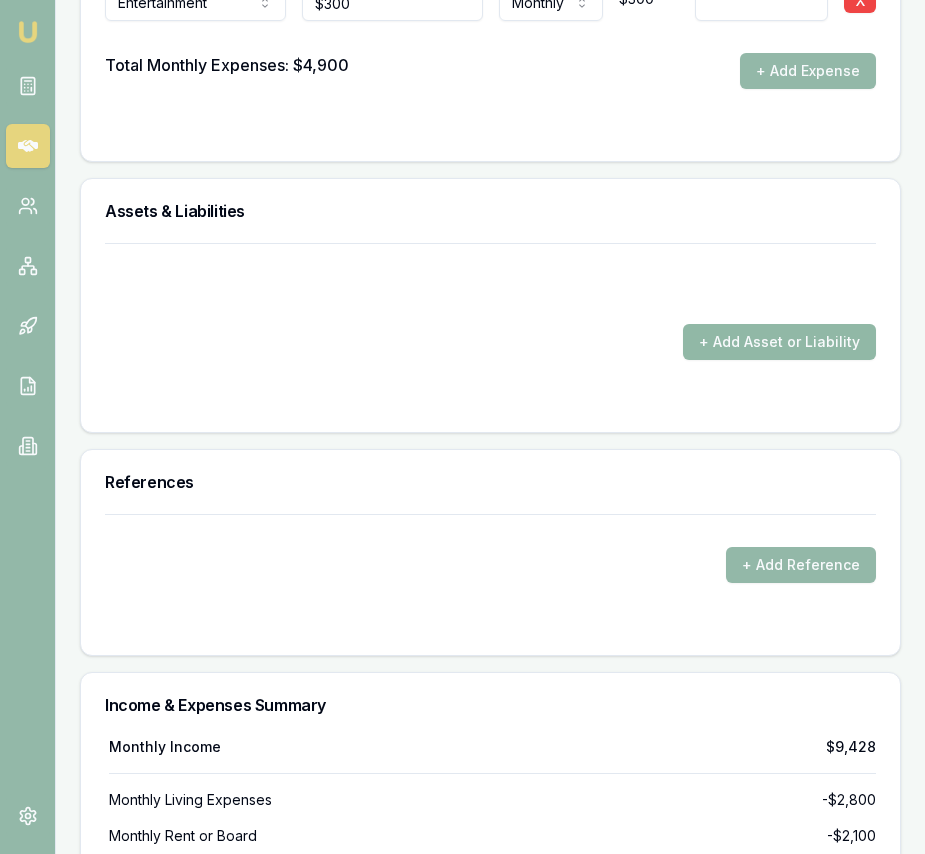 click on "+ Add Asset or Liability" at bounding box center (779, 342) 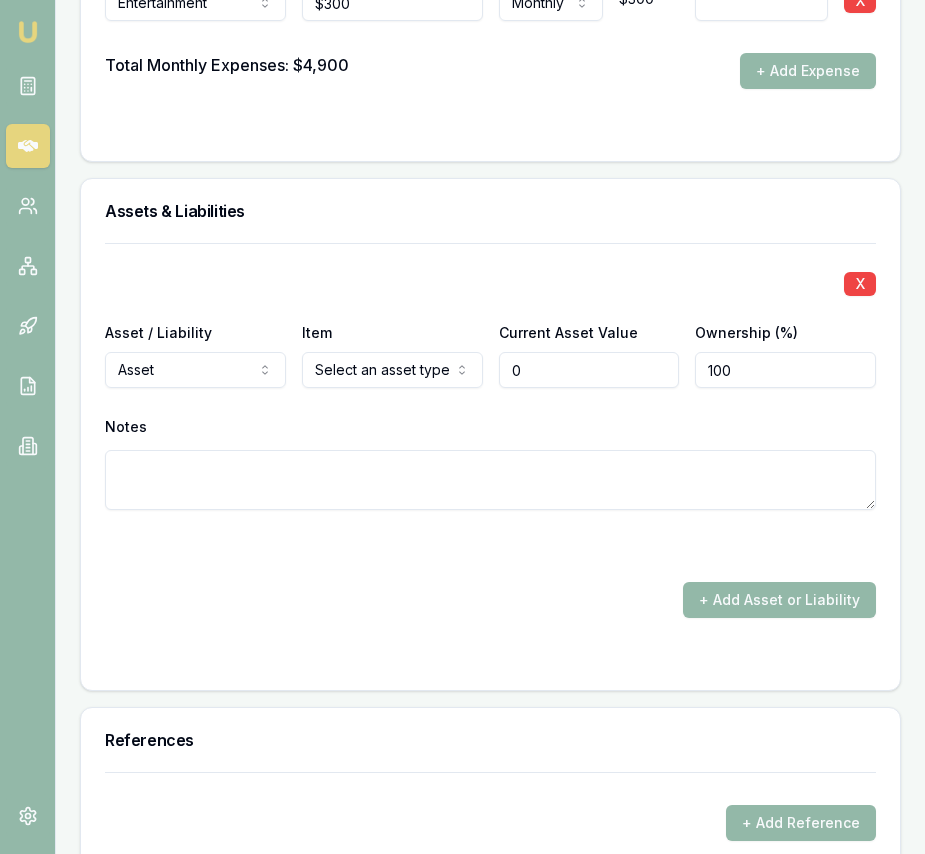 type on "$0" 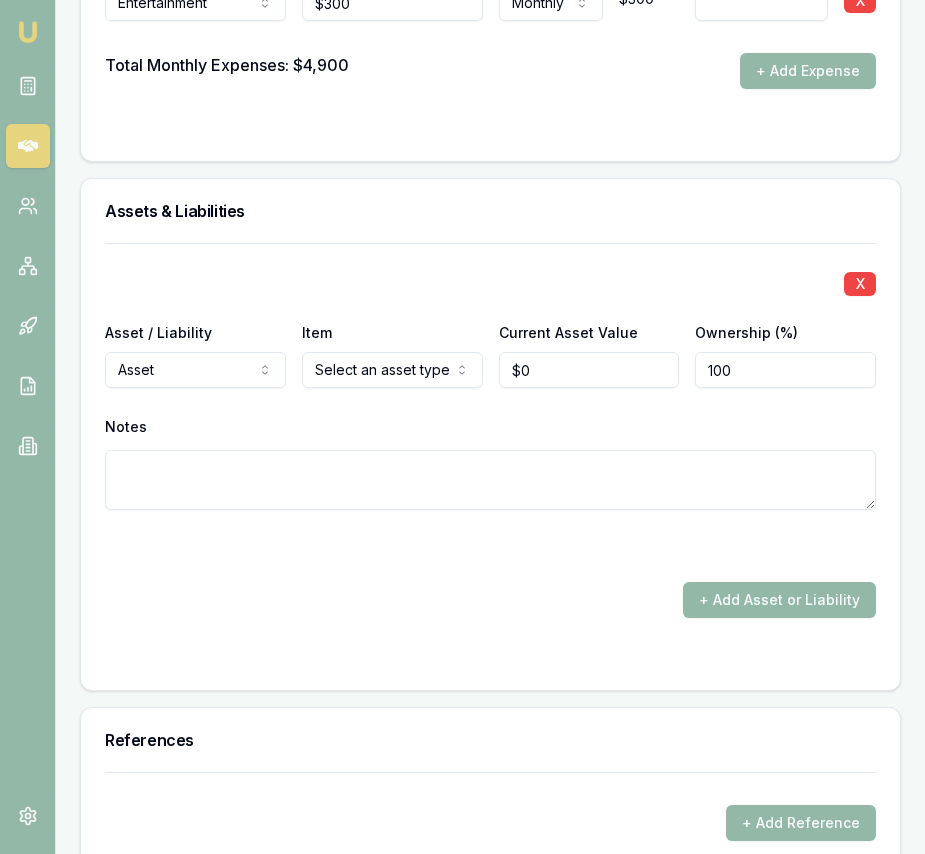 click on "Emu Broker Deals View D-2N9F7OONJM Eujin Ooi Toggle Menu Customer Haribansha Sanjel  0405880730 sanjelsuman@gmail.com Finance Summary $30,000 Loan Type: Consumer Loan Asset Type : Wedding Deal Dynamics Stage: New Lead Created Age: 1 day ago HEM: Above Benchmark Finance Details Applicants Loan Options Lender Submission Applicant Information Haribansha Sanjel  switch Personal Personal Details Credit Score Identification Bank Details Residential Dependants Employment Income Expenses Assets & Liabilities Client Reference Summary Income & Expenses Summary Assets & Liabilities Summary HEM Check Personal Title * Mr Mr Mrs Miss Ms Dr Prof First name * Haribansha Middle name  Last name * Sanjel Date of birth 23/12/1991 Gender  Male Male Female Other Not disclosed Marital status  Single Single Married De facto Separated Divorced Widowed Residency status  Australian citizen Australian citizen Permanent resident Visa holder Email sanjelsuman@gmail.com Phone 0405880730 Applicant type  Applicant Applicant Non applicant 840" at bounding box center [462, -4613] 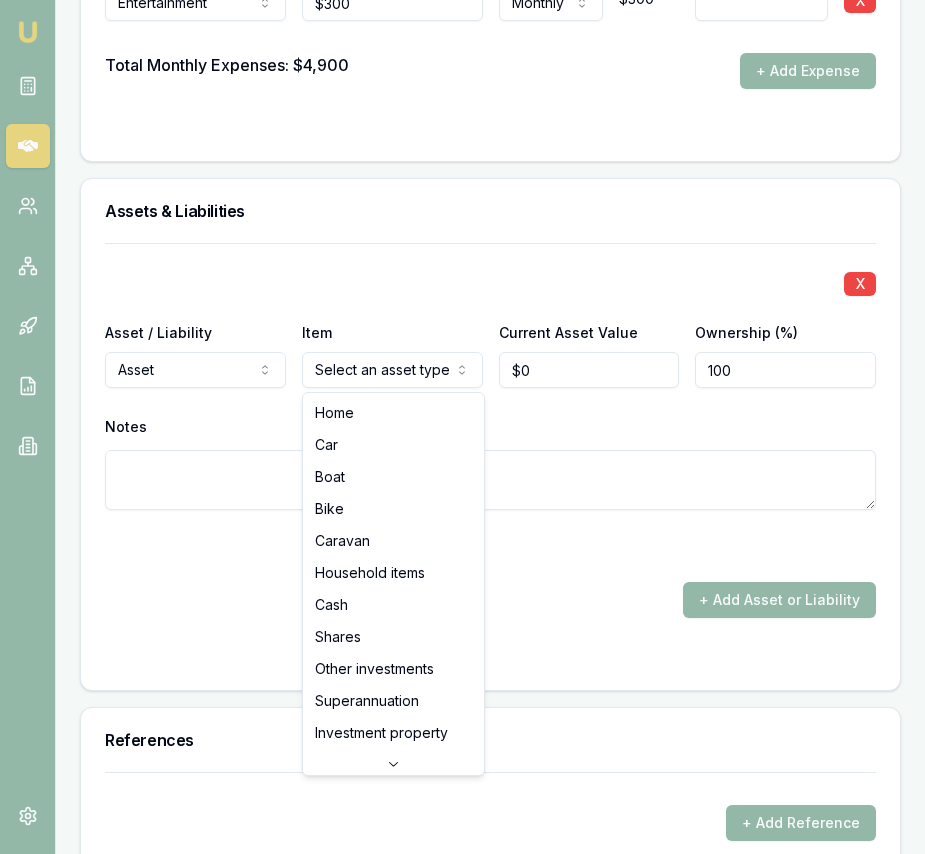 select on "HOUSEHOLD_ITEMS" 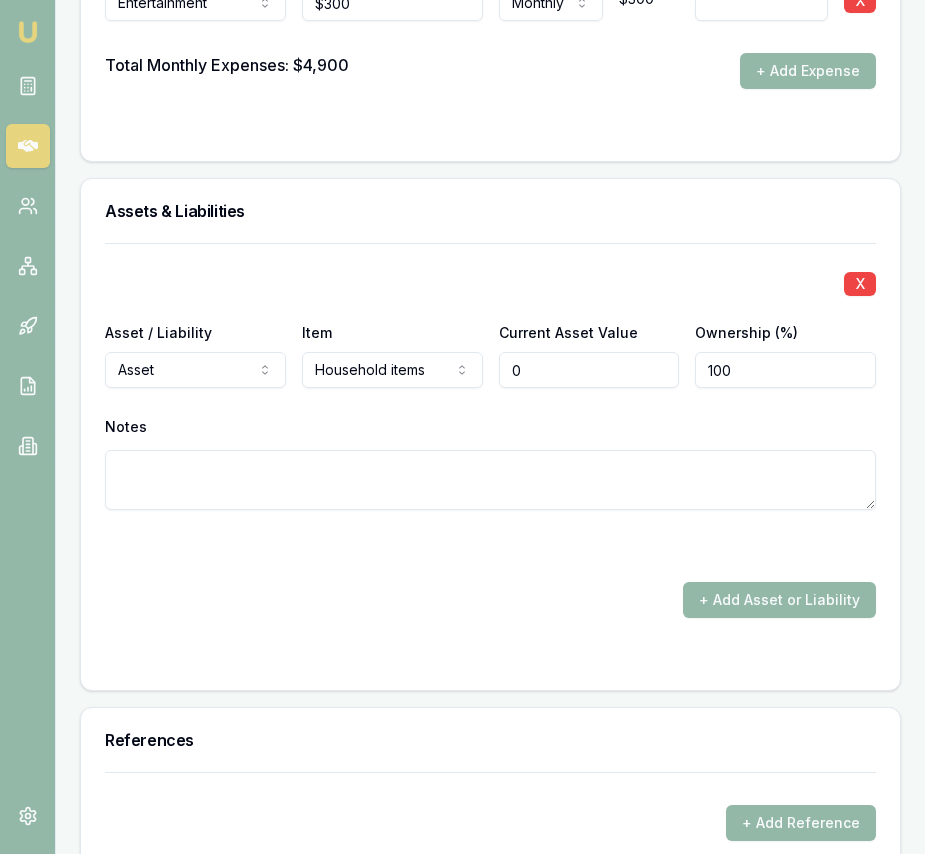click on "0" at bounding box center [589, 370] 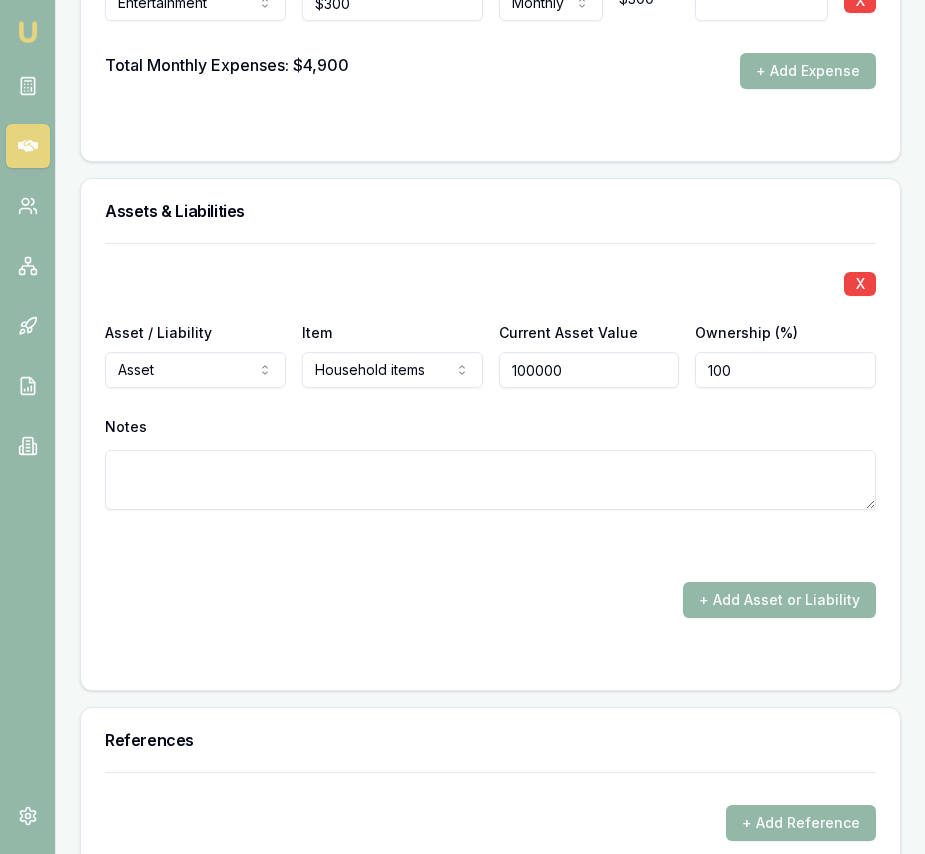 type on "$100,000" 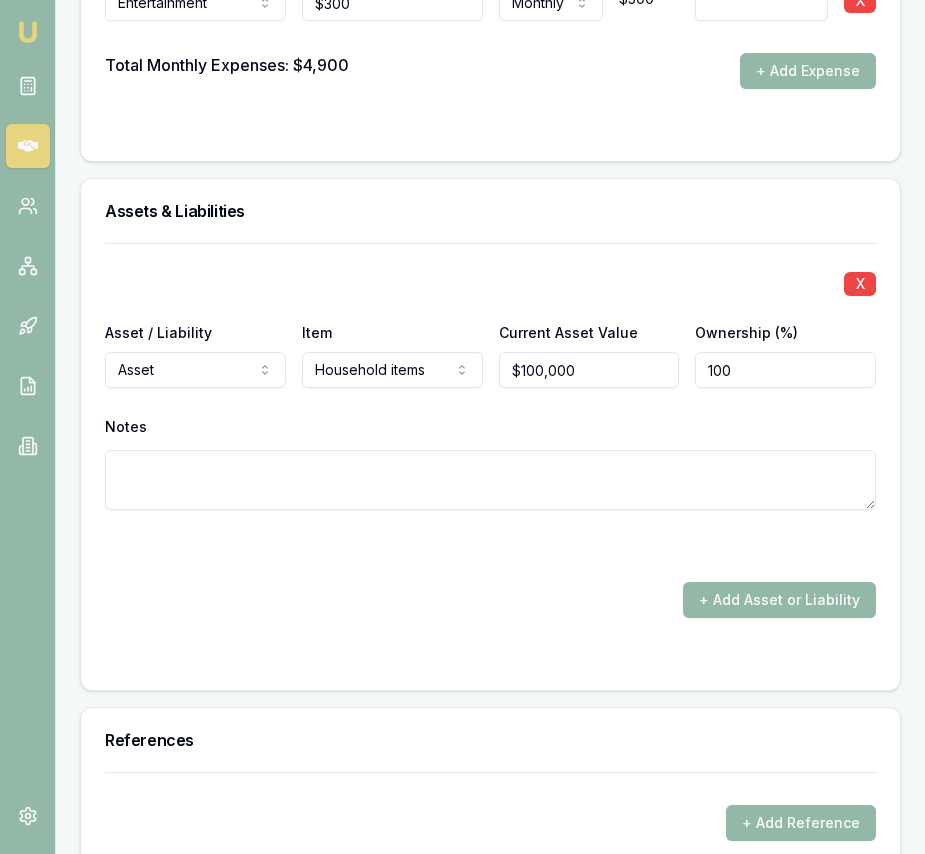 click on "X Asset / Liability  Asset Asset Liability Item  Household items Home Car Boat Bike Caravan Household items Cash Shares Other investments Superannuation Investment property Credit card Personal loan Payday loan Other Current Asset Value  $100,000 Ownership (%)  100 Notes   + Add Asset or Liability" at bounding box center [490, 454] 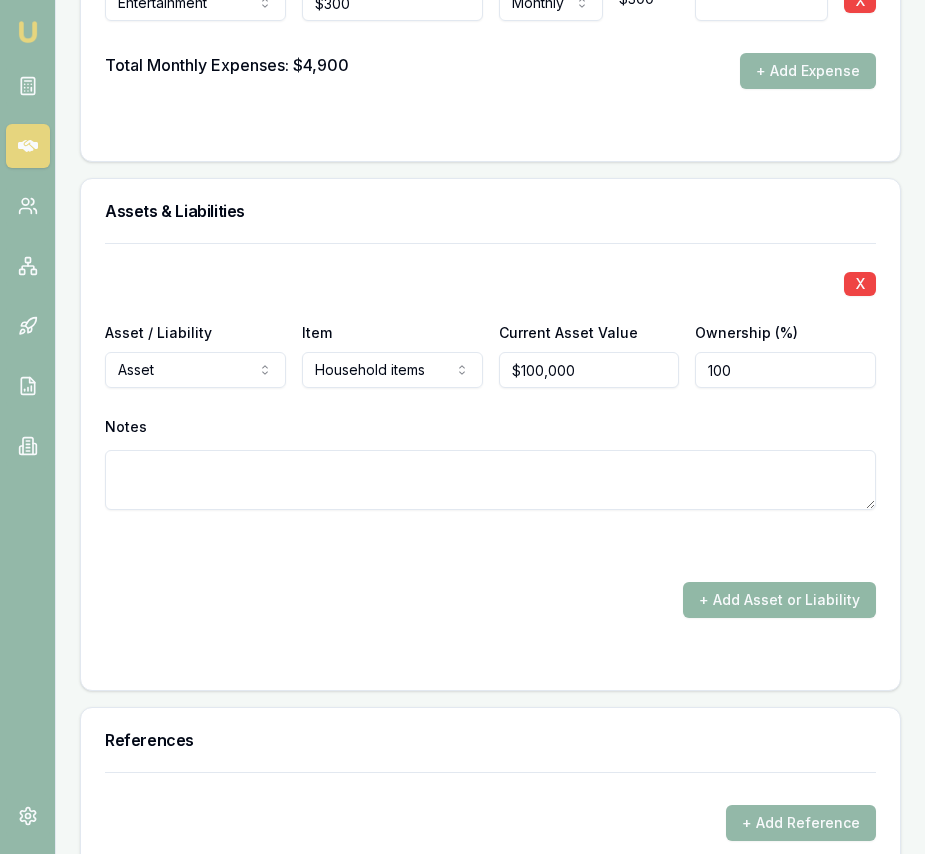 click on "+ Add Asset or Liability" at bounding box center (779, 600) 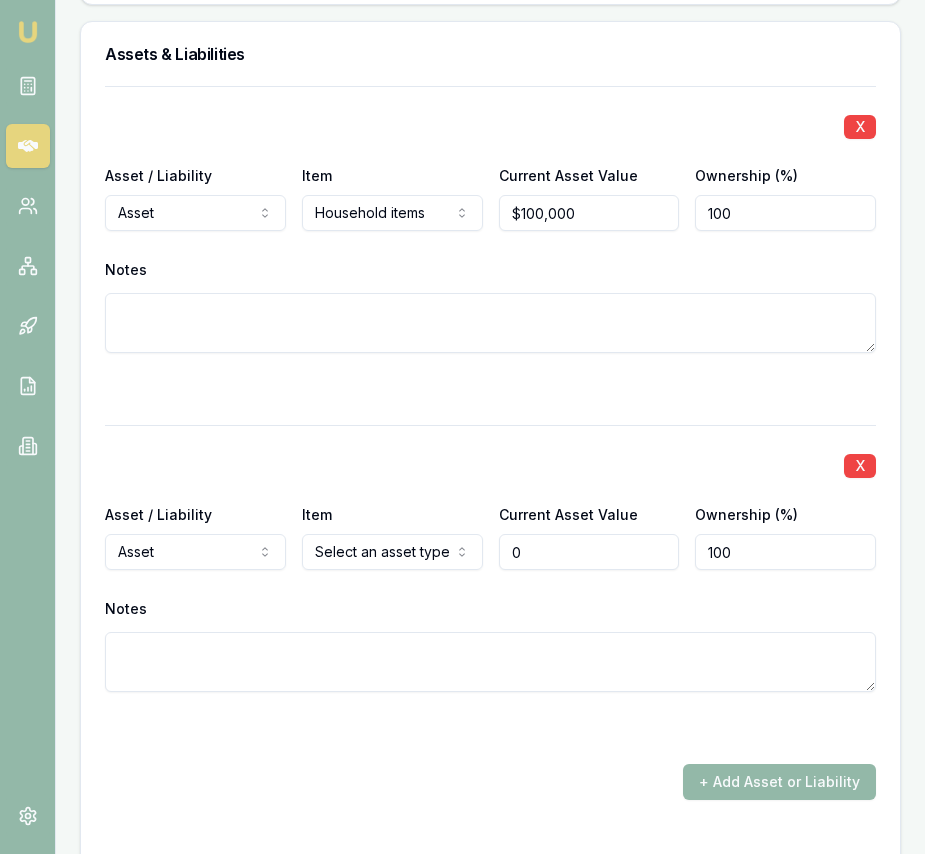 type on "$0" 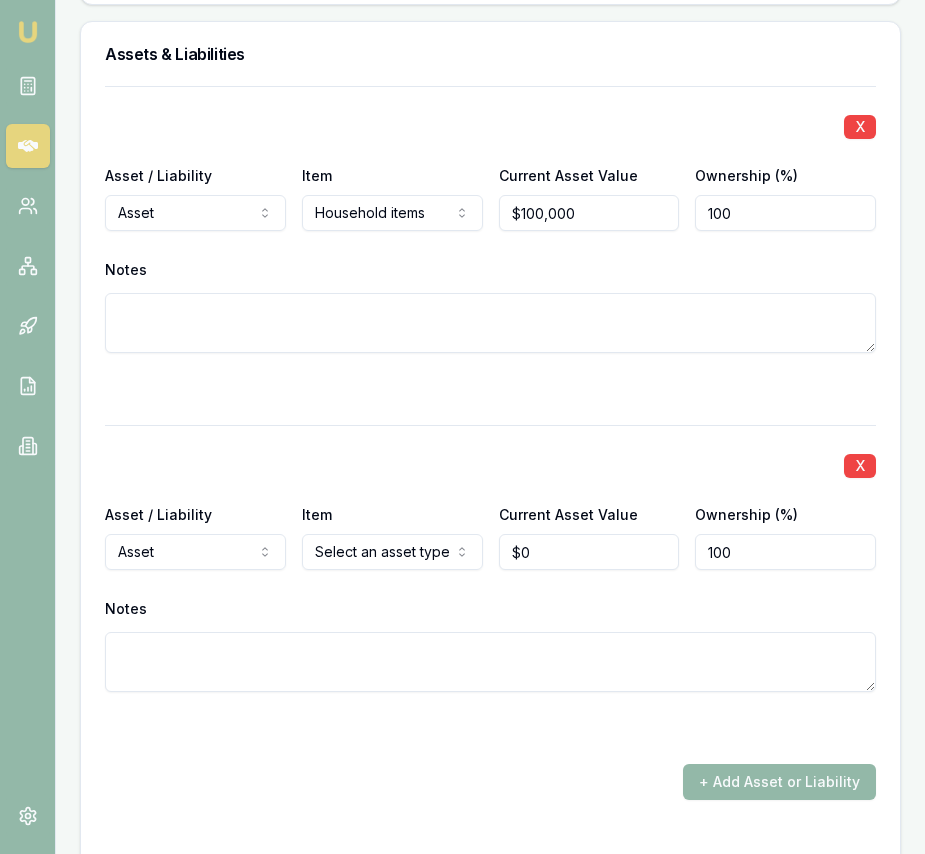 click on "Emu Broker Deals View D-2N9F7OONJM Eujin Ooi Toggle Menu Customer Haribansha Sanjel  0405880730 sanjelsuman@gmail.com Finance Summary $30,000 Loan Type: Consumer Loan Asset Type : Wedding Deal Dynamics Stage: New Lead Created Age: 1 day ago HEM: Above Benchmark Finance Details Applicants Loan Options Lender Submission Applicant Information Haribansha Sanjel  switch Personal Personal Details Credit Score Identification Bank Details Residential Dependants Employment Income Expenses Assets & Liabilities Client Reference Summary Income & Expenses Summary Assets & Liabilities Summary HEM Check Personal Title * Mr Mr Mrs Miss Ms Dr Prof First name * Haribansha Middle name  Last name * Sanjel Date of birth 23/12/1991 Gender  Male Male Female Other Not disclosed Marital status  Single Single Married De facto Separated Divorced Widowed Residency status  Australian citizen Australian citizen Permanent resident Visa holder Email sanjelsuman@gmail.com Phone 0405880730 Applicant type  Applicant Applicant Non applicant 840" at bounding box center (462, -4770) 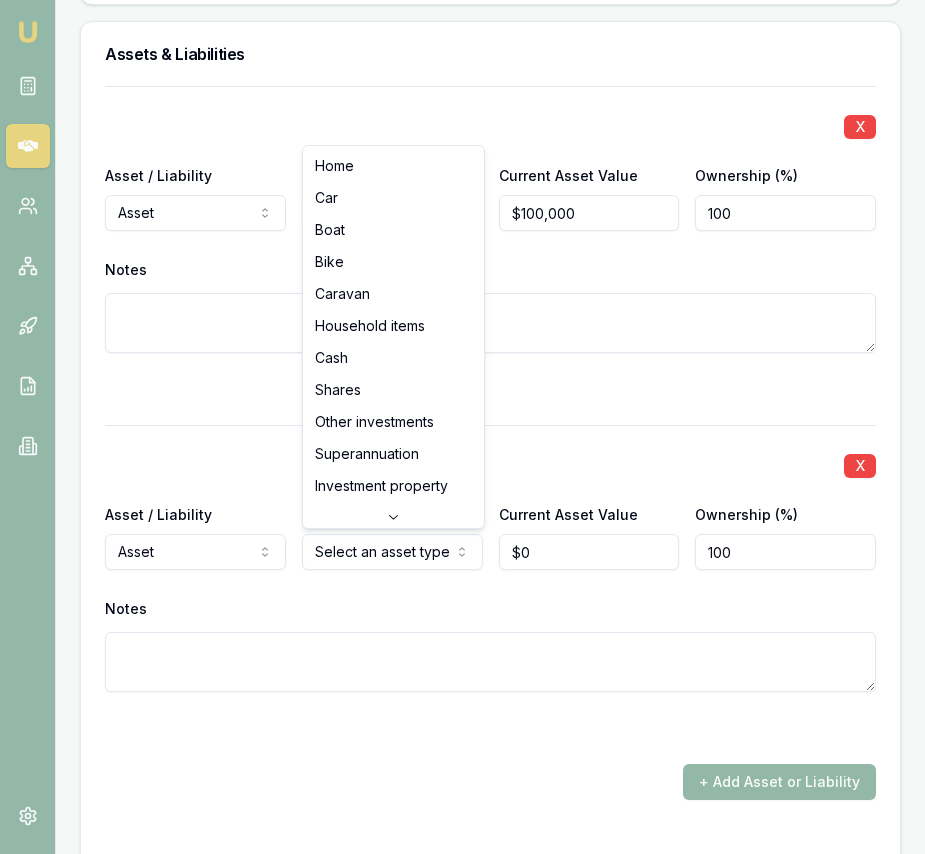 scroll, scrollTop: 5198, scrollLeft: 0, axis: vertical 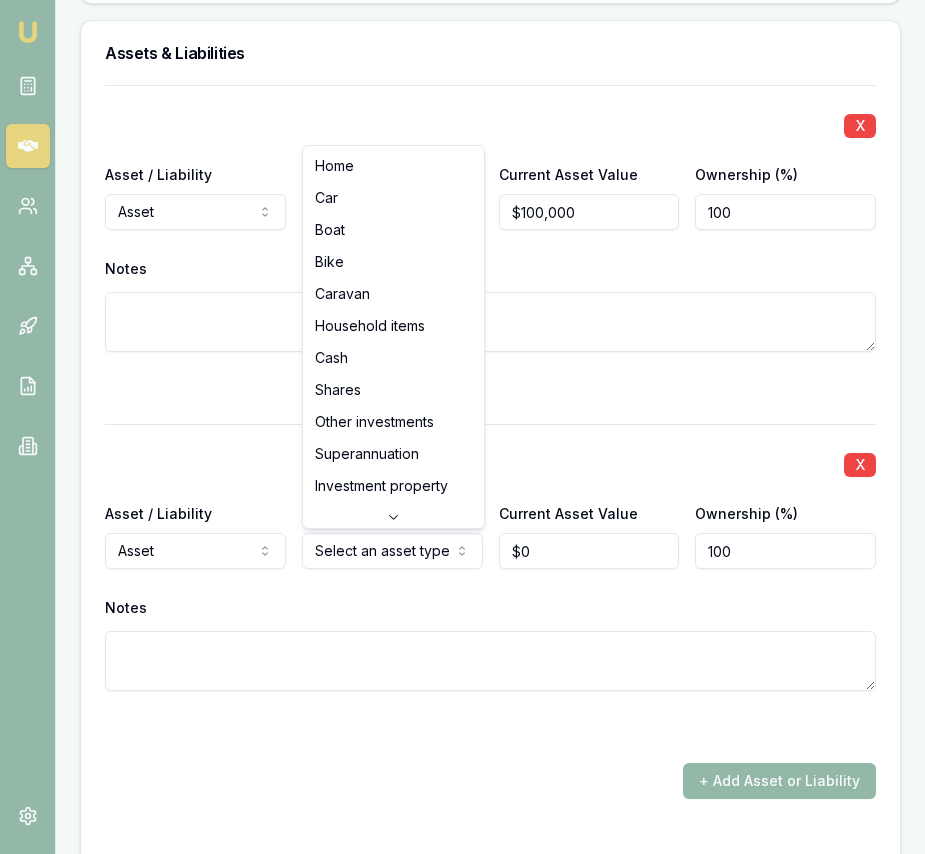 select on "SUPERANNUATION" 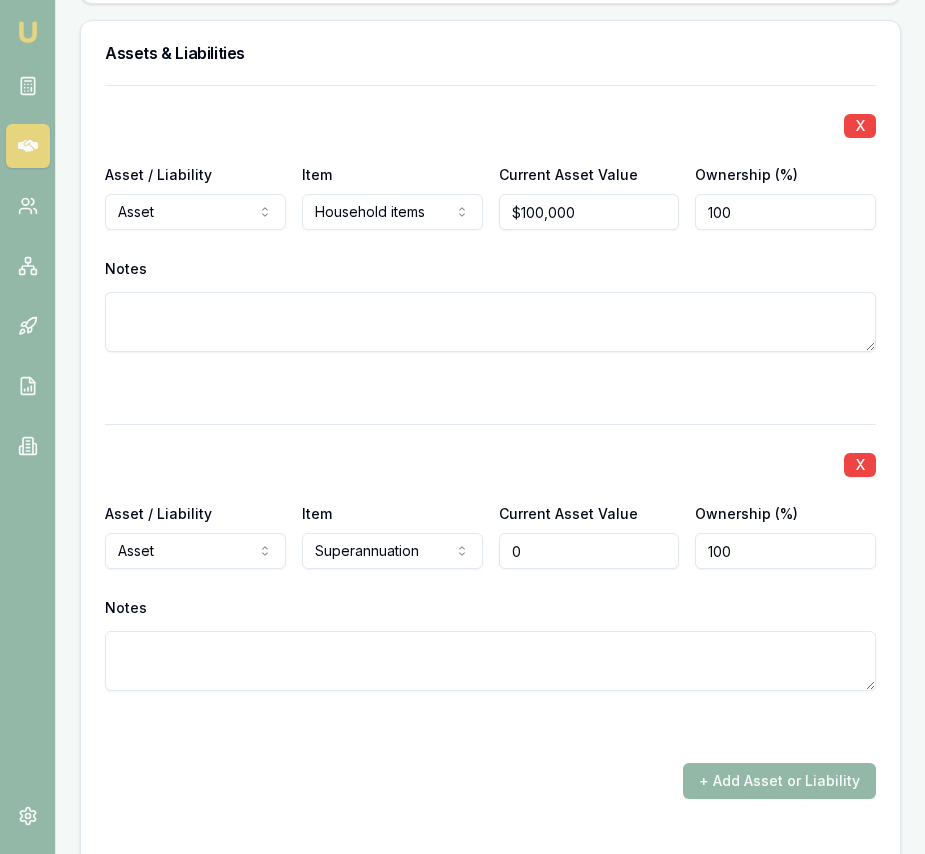 click on "0" at bounding box center (589, 551) 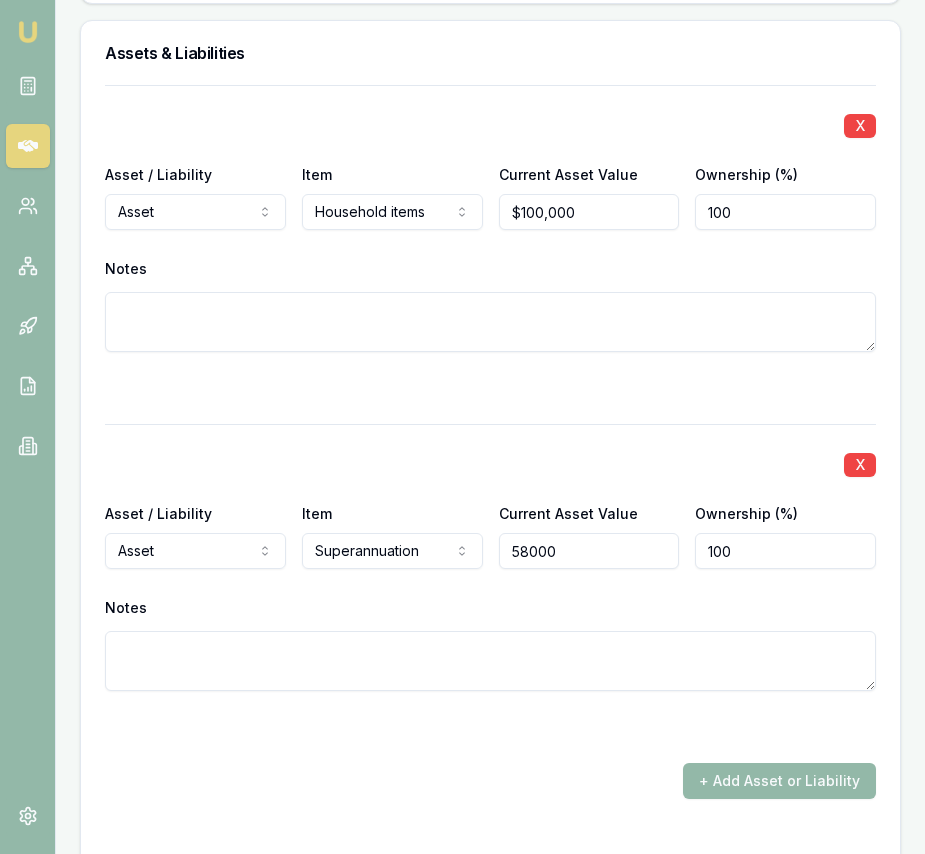 type on "$58,000" 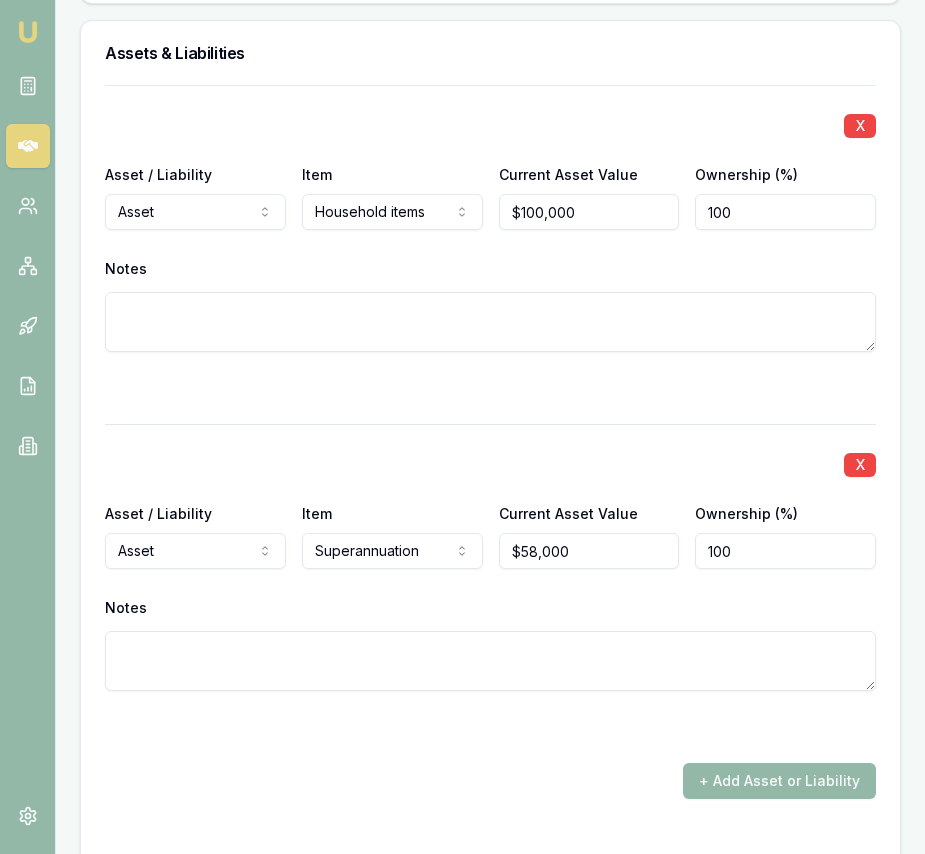 drag, startPoint x: 482, startPoint y: 788, endPoint x: 473, endPoint y: 752, distance: 37.107952 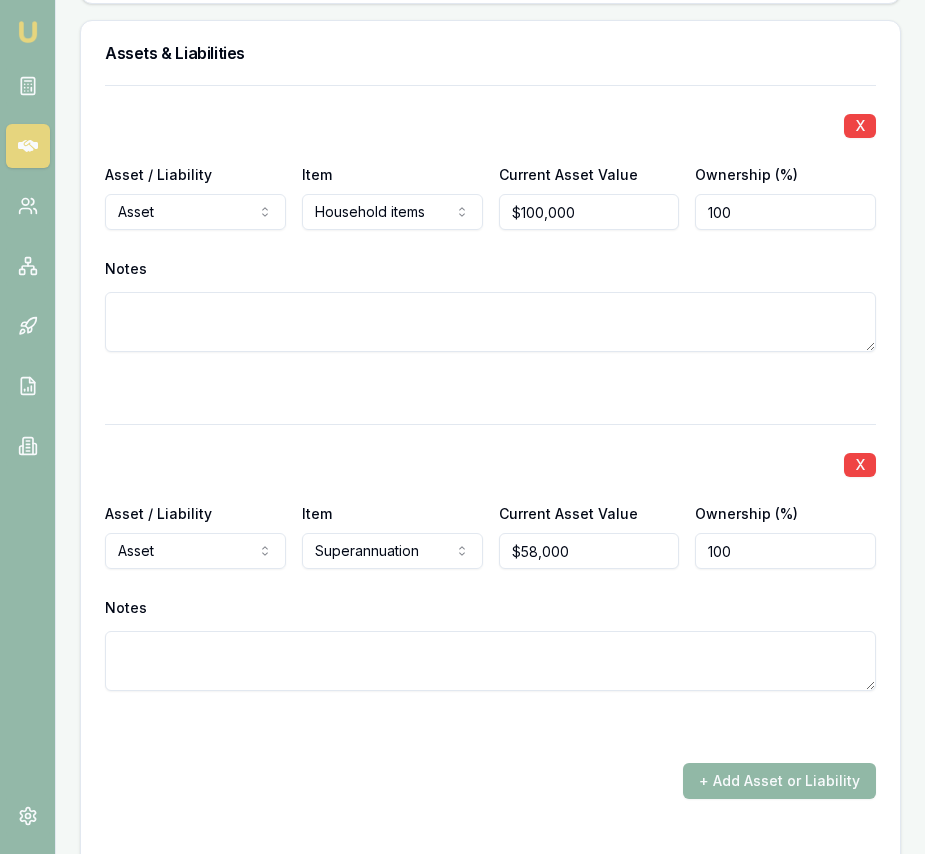 click on "+ Add Asset or Liability" at bounding box center [779, 781] 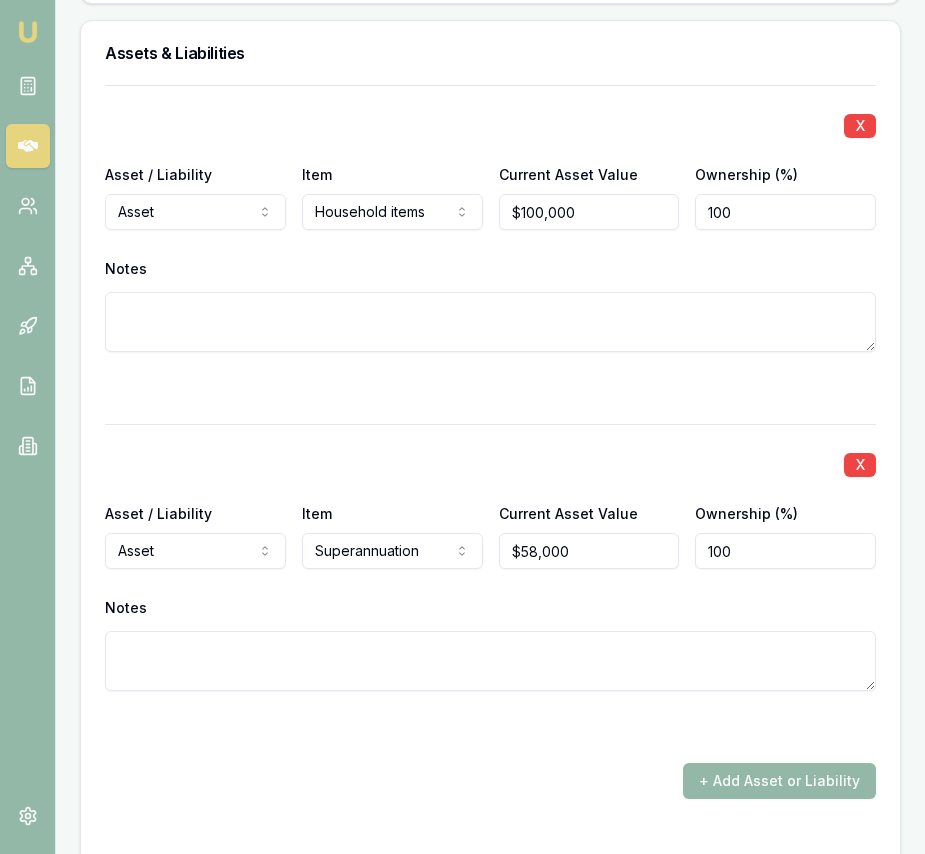 scroll, scrollTop: 5661, scrollLeft: 0, axis: vertical 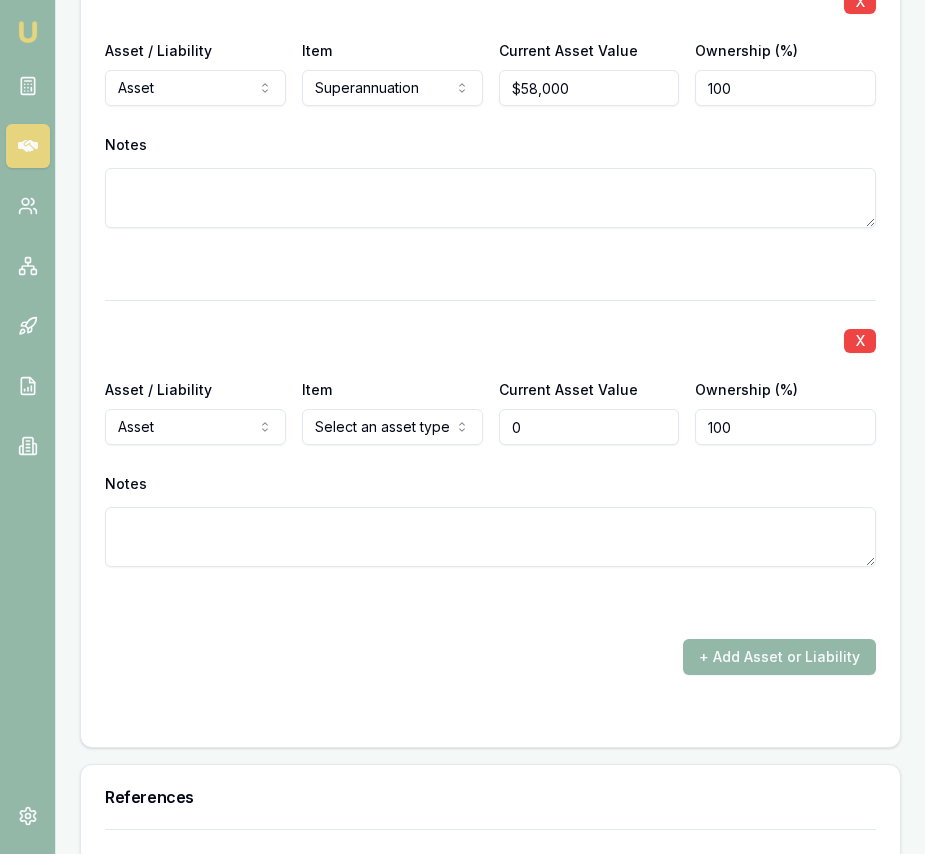 type on "$0" 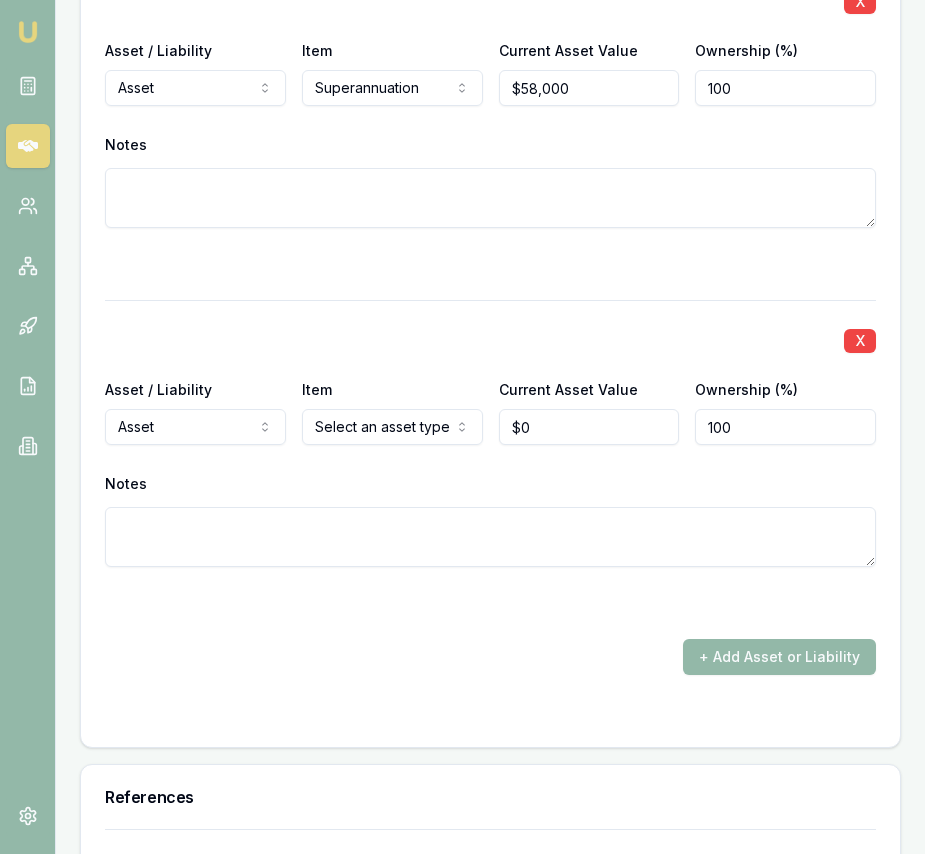 click on "Emu Broker Deals View D-2N9F7OONJM Eujin Ooi Toggle Menu Customer Haribansha Sanjel  0405880730 sanjelsuman@gmail.com Finance Summary $30,000 Loan Type: Consumer Loan Asset Type : Wedding Deal Dynamics Stage: New Lead Created Age: 1 day ago HEM: Above Benchmark Finance Details Applicants Loan Options Lender Submission Applicant Information Haribansha Sanjel  switch Personal Personal Details Credit Score Identification Bank Details Residential Dependants Employment Income Expenses Assets & Liabilities Client Reference Summary Income & Expenses Summary Assets & Liabilities Summary HEM Check Personal Title * Mr Mr Mrs Miss Ms Dr Prof First name * Haribansha Middle name  Last name * Sanjel Date of birth 23/12/1991 Gender  Male Male Female Other Not disclosed Marital status  Single Single Married De facto Separated Divorced Widowed Residency status  Australian citizen Australian citizen Permanent resident Visa holder Email sanjelsuman@gmail.com Phone 0405880730 Applicant type  Applicant Applicant Non applicant 840" at bounding box center (462, -5234) 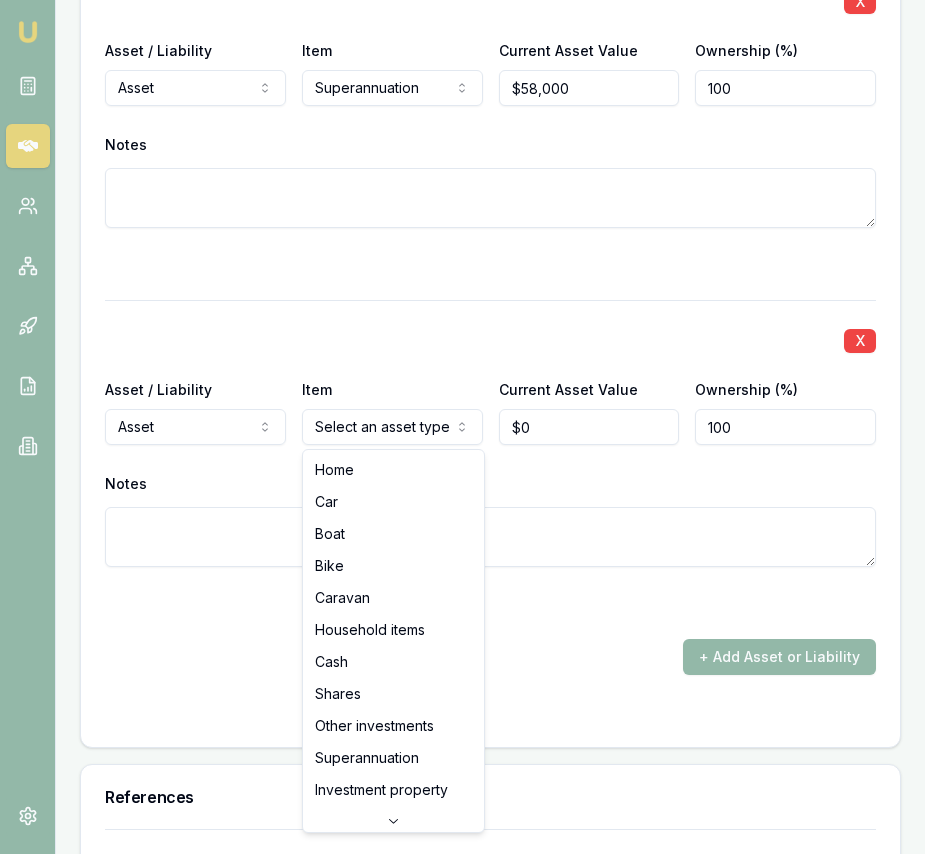 select on "CAR" 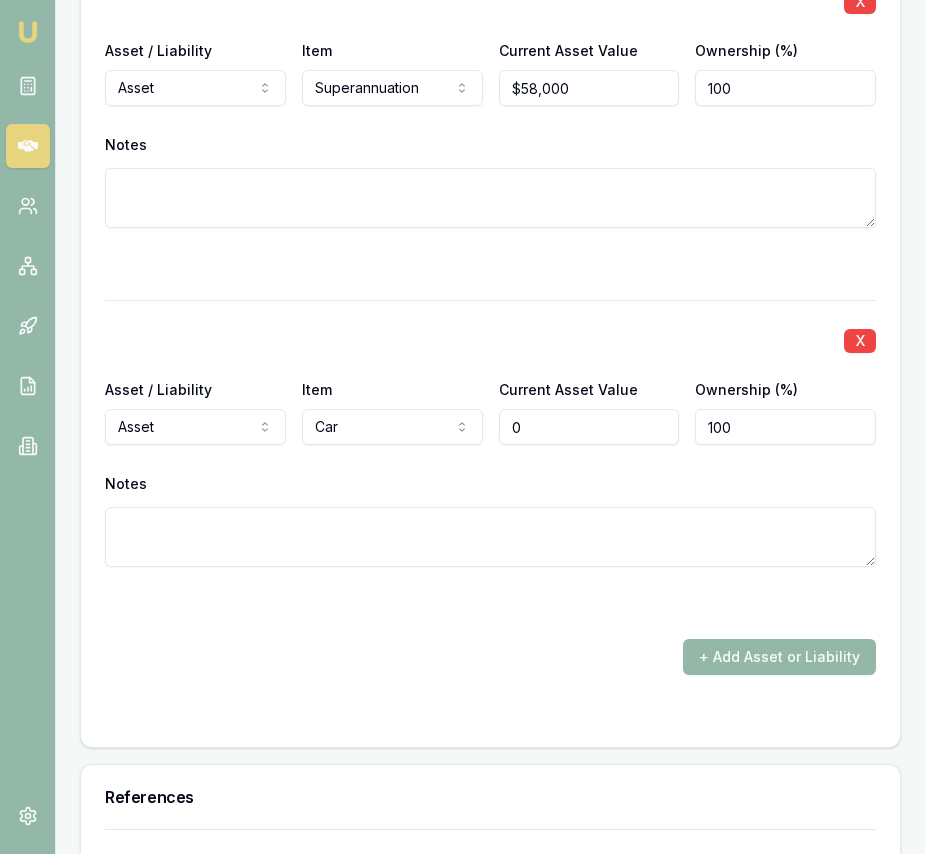 click on "0" at bounding box center (589, 427) 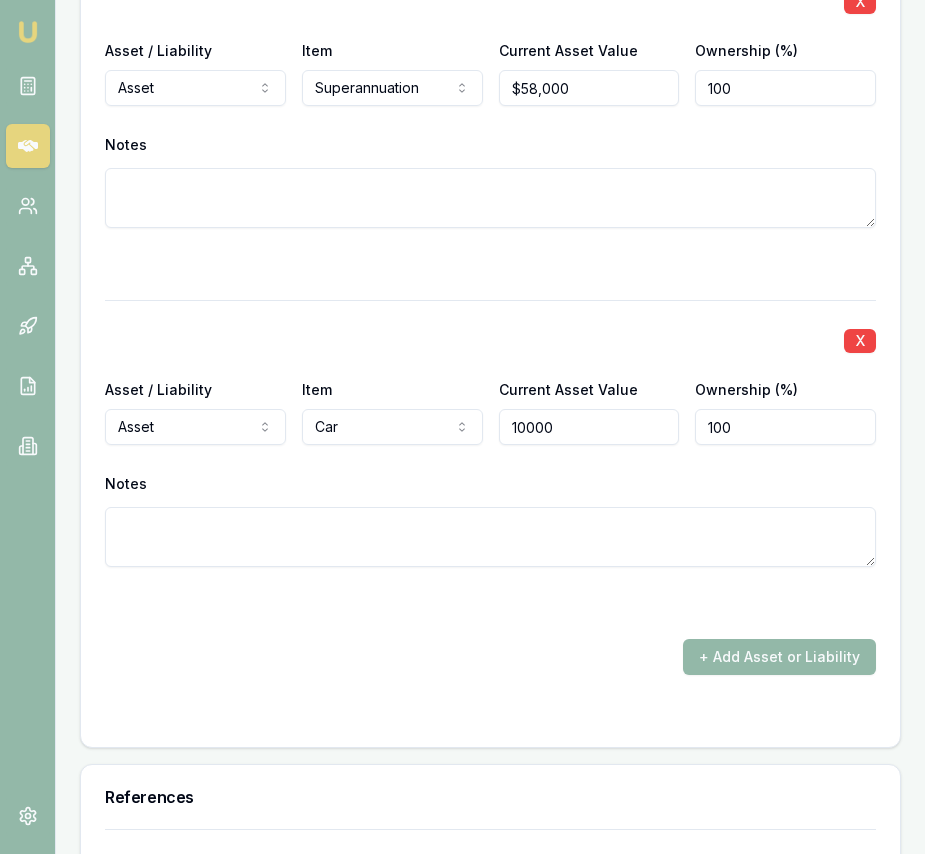 type on "$10,000" 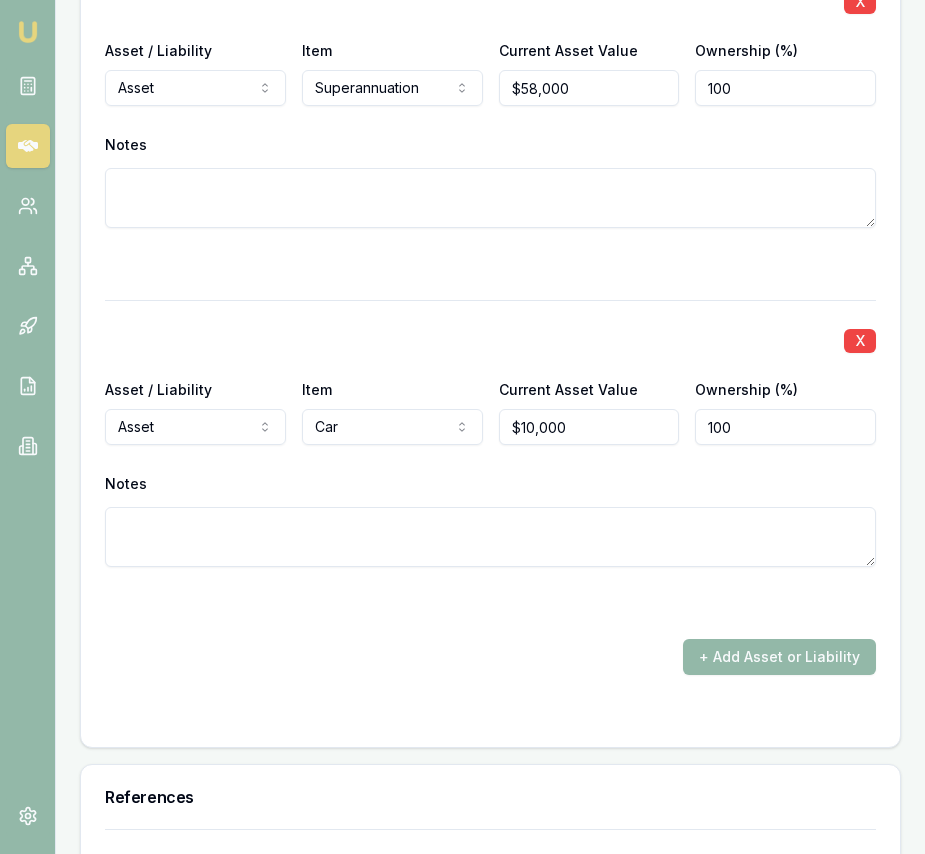 click at bounding box center (490, 603) 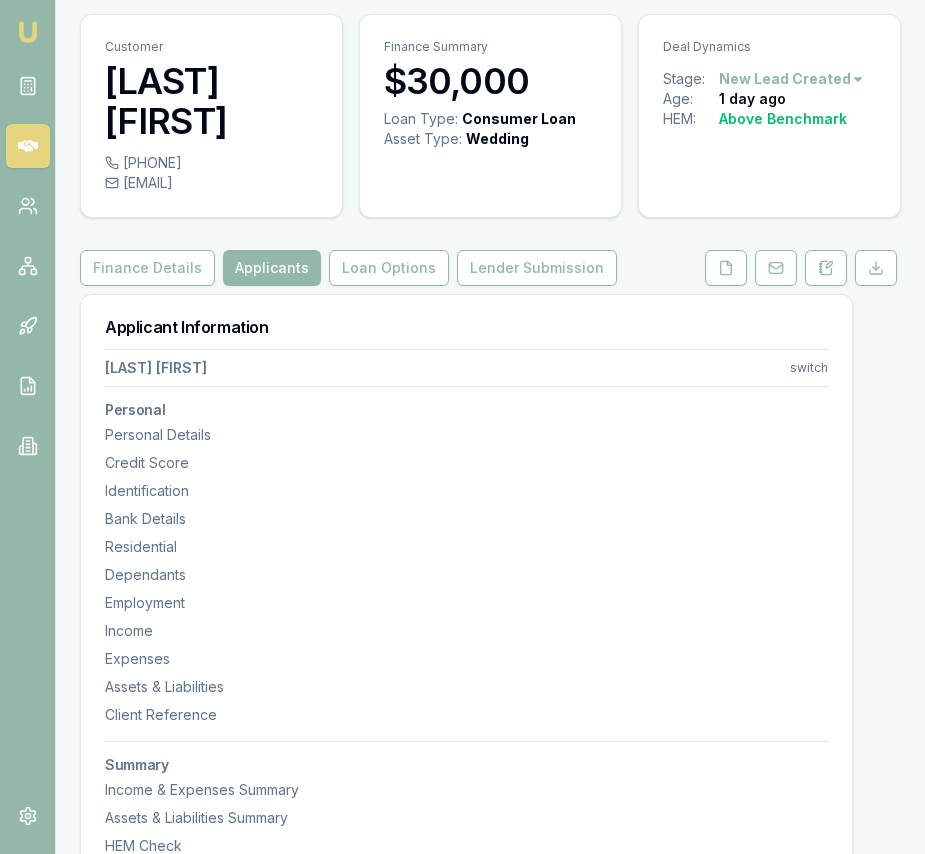 scroll, scrollTop: 0, scrollLeft: 0, axis: both 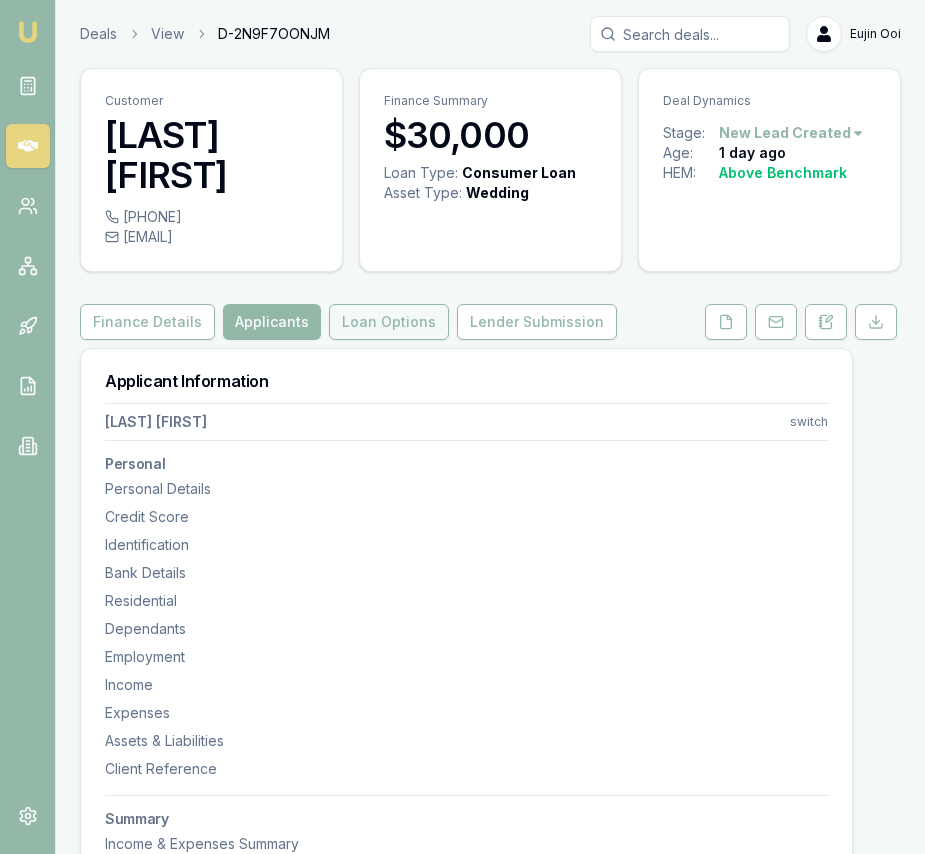 click on "Loan Options" at bounding box center (389, 322) 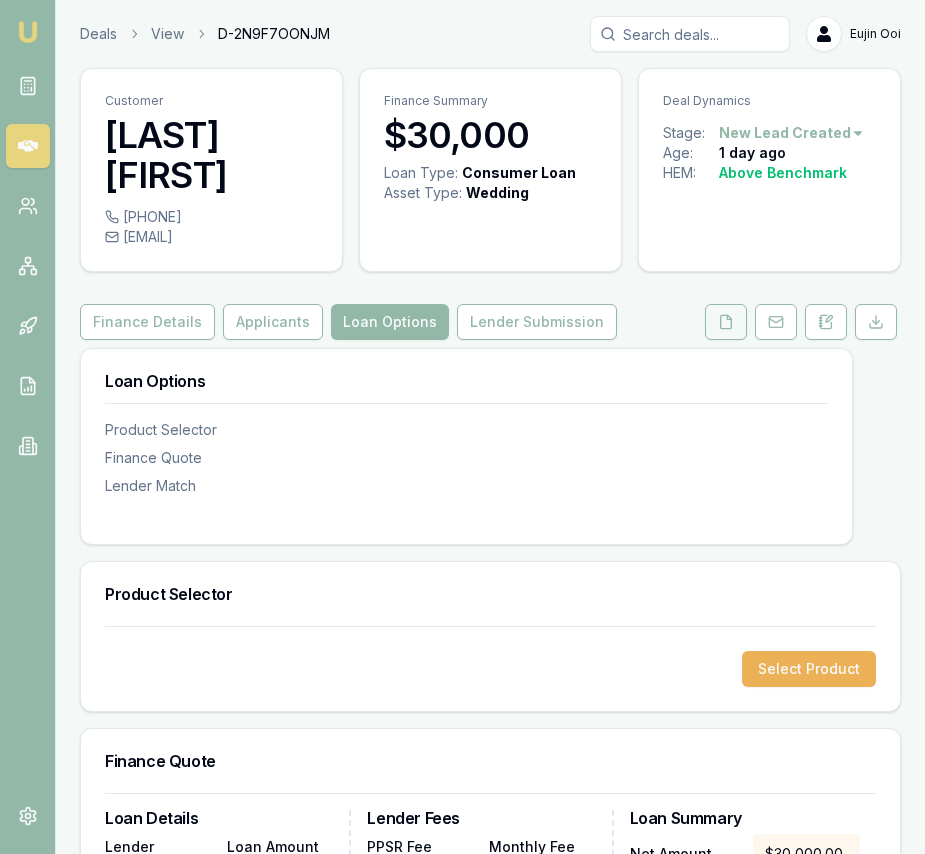 click 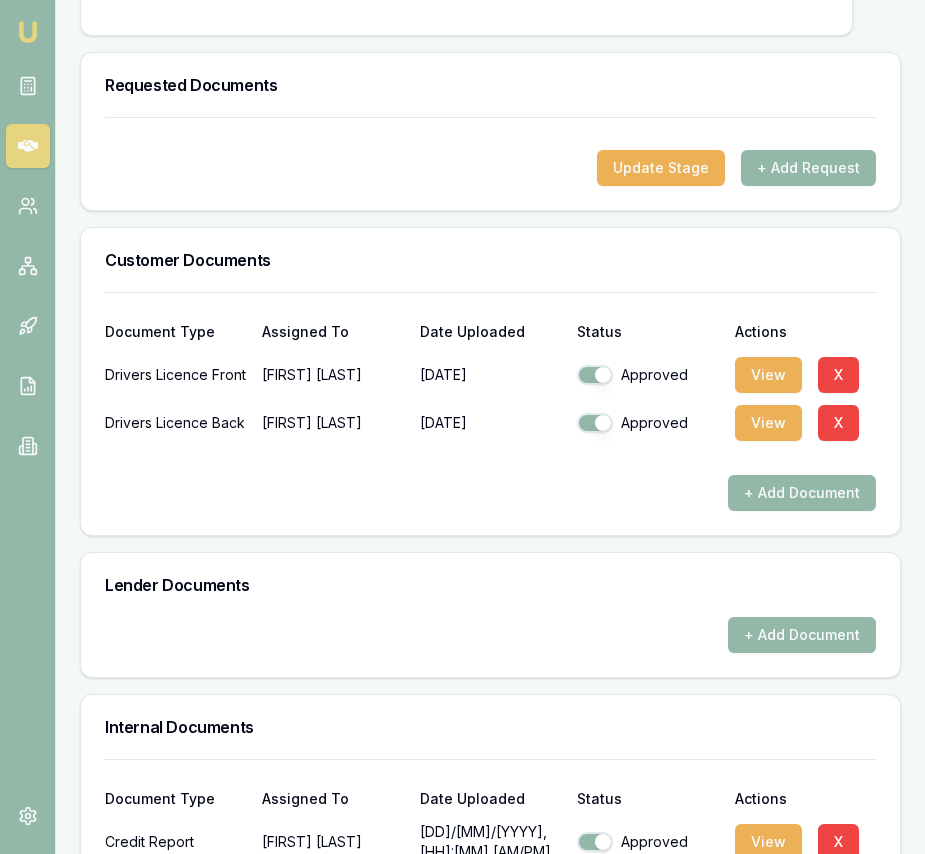 scroll, scrollTop: 595, scrollLeft: 0, axis: vertical 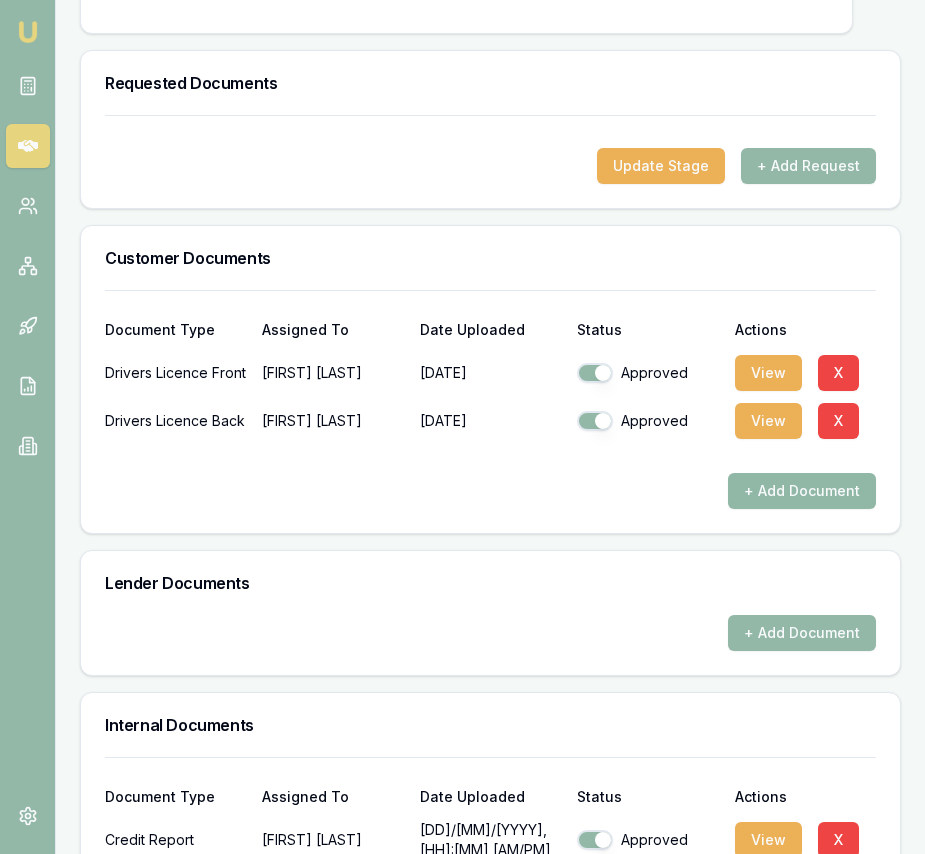 click on "+ Add Document" at bounding box center [802, 491] 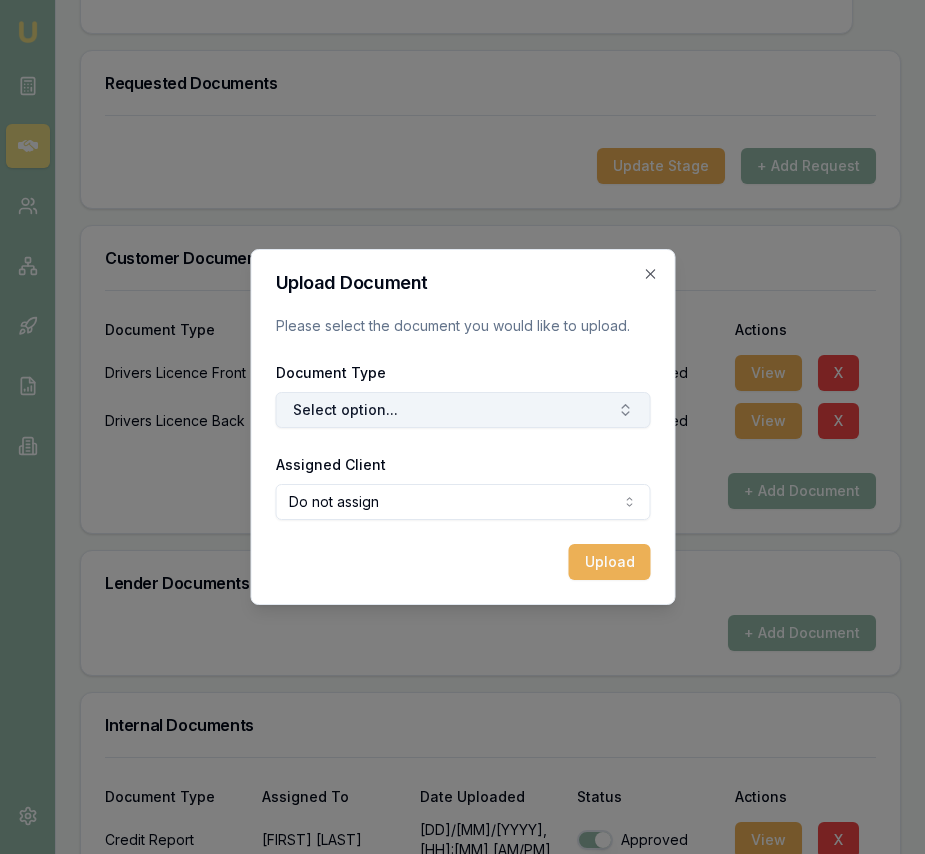 click on "Select option..." at bounding box center [462, 410] 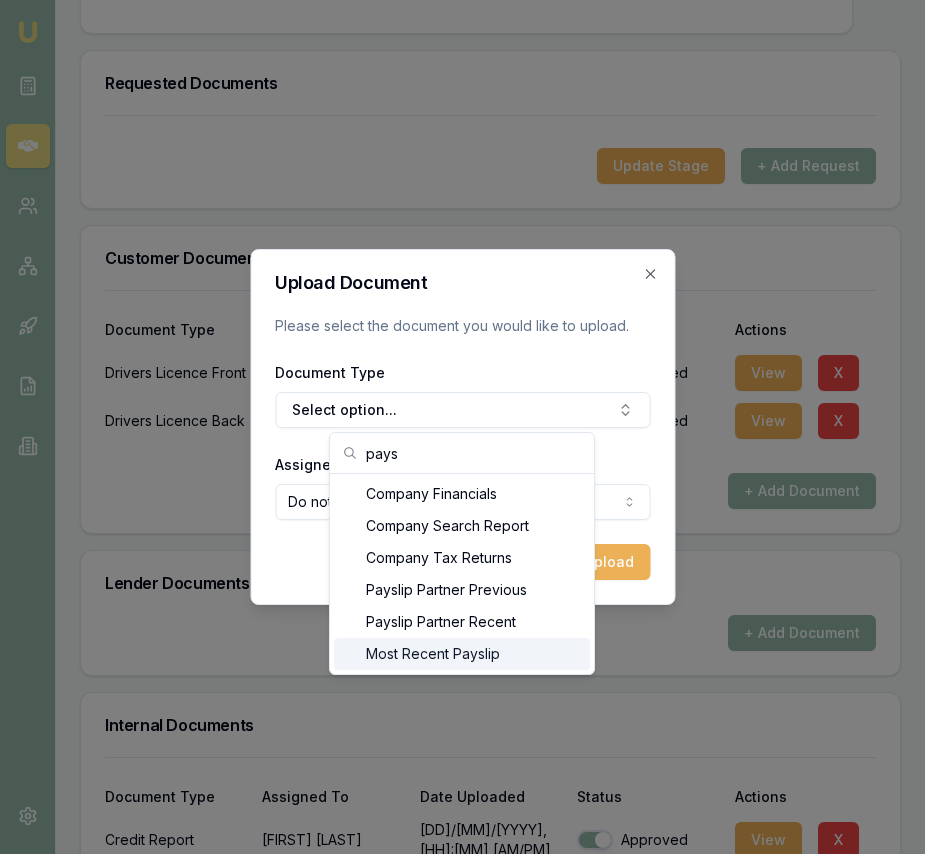 type on "pays" 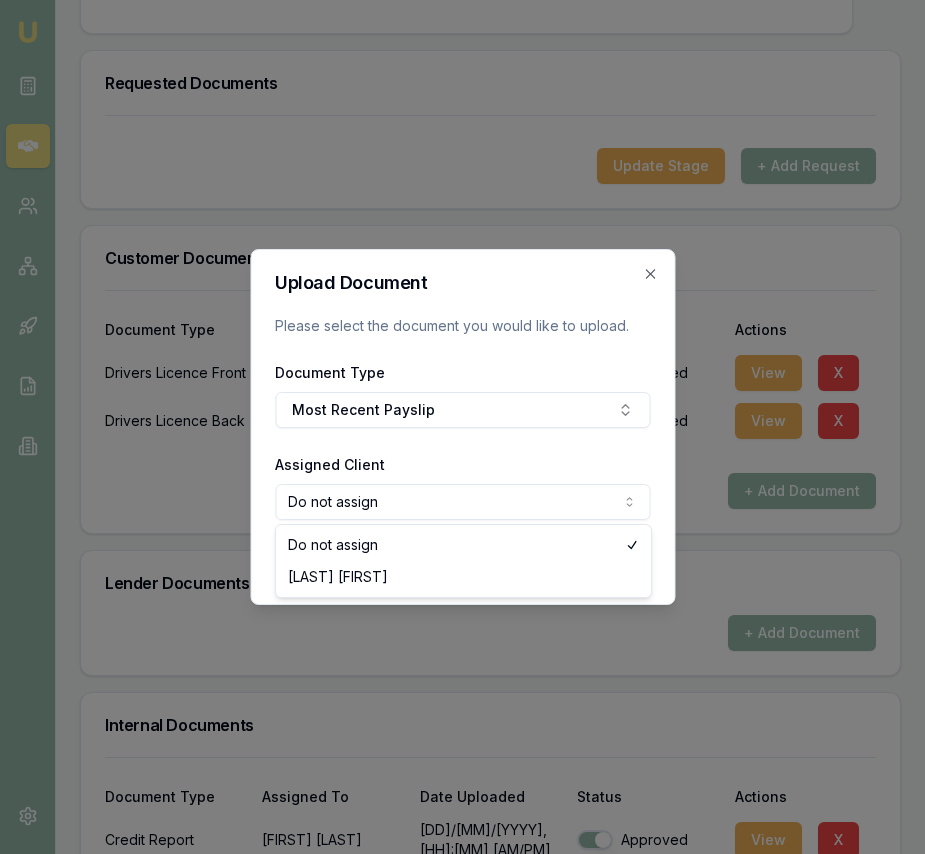 click on "Emu Broker Deals View D-2N9F7OONJM Eujin Ooi Toggle Menu Customer Haribansha Sanjel  0405880730 sanjelsuman@gmail.com Finance Summary $30,000 Loan Type: Consumer Loan Asset Type : Wedding Deal Dynamics Stage: New Lead Created Age: 1 day ago HEM: Above Benchmark Finance Details Applicants Loan Options Lender Submission Documents Requested Documents Customer Documents Seller Documents Lender Documents Internal Documents Signed Documents Requested Documents Update Stage + Add Request Customer Documents Document Type Assigned To Date Uploaded Status Actions Drivers Licence Front Haribansha   Sanjel  06/08/2025, 01:54 pm Approved View X Drivers Licence Back Haribansha   Sanjel  06/08/2025, 01:54 pm Approved View X + Add Document Lender Documents + Add Document Internal Documents Document Type Assigned To Date Uploaded Status Actions Credit Report Haribansha   Sanjel  06/08/2025, 03:45 pm Approved View X + Add Document Signed Documents Document Type Assigned To Date Uploaded Status Actions Privacy Consent   Sanjel" at bounding box center [462, -168] 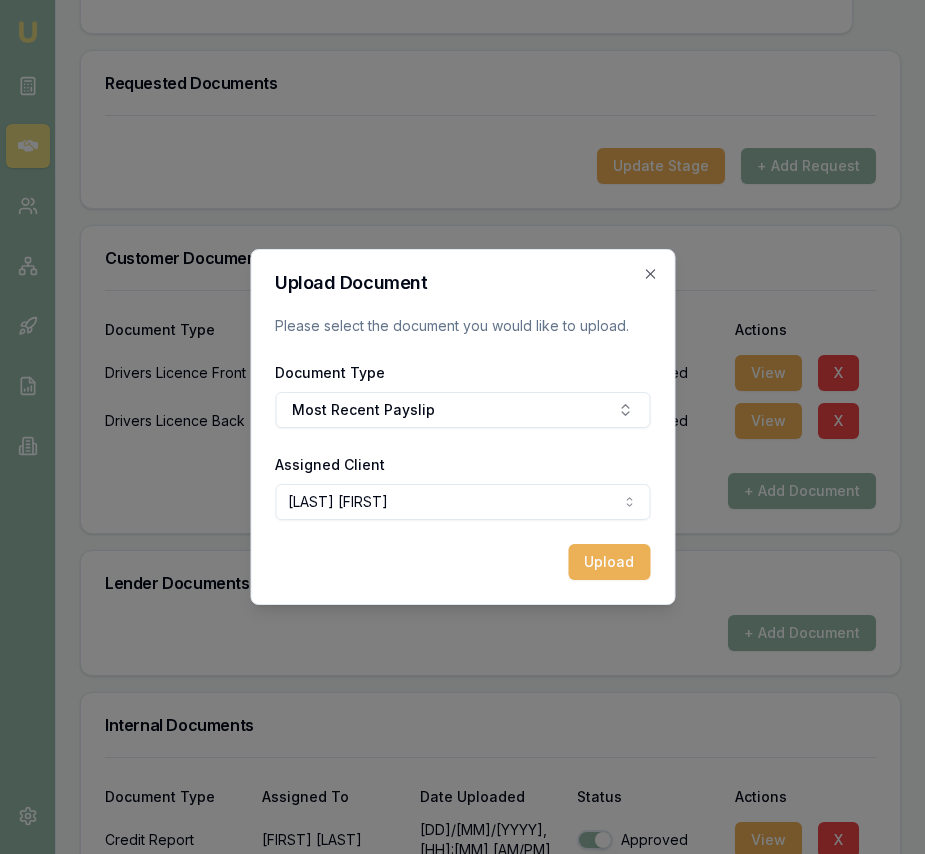 click on "Upload" at bounding box center [609, 562] 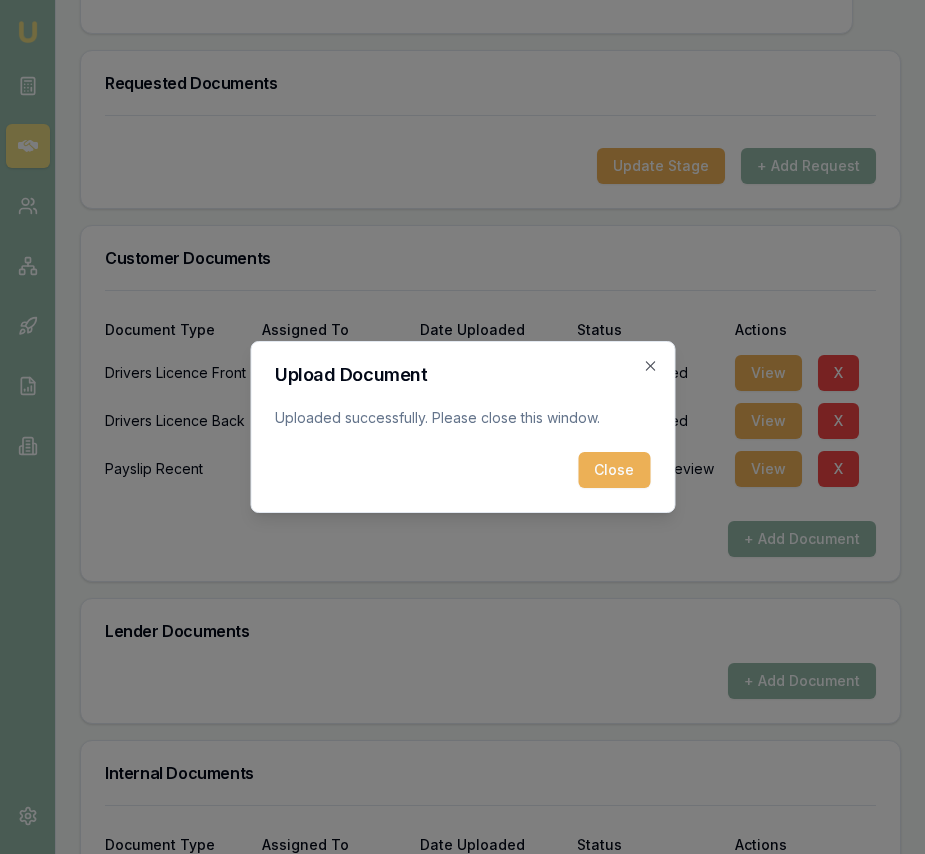 drag, startPoint x: 616, startPoint y: 466, endPoint x: 634, endPoint y: 476, distance: 20.59126 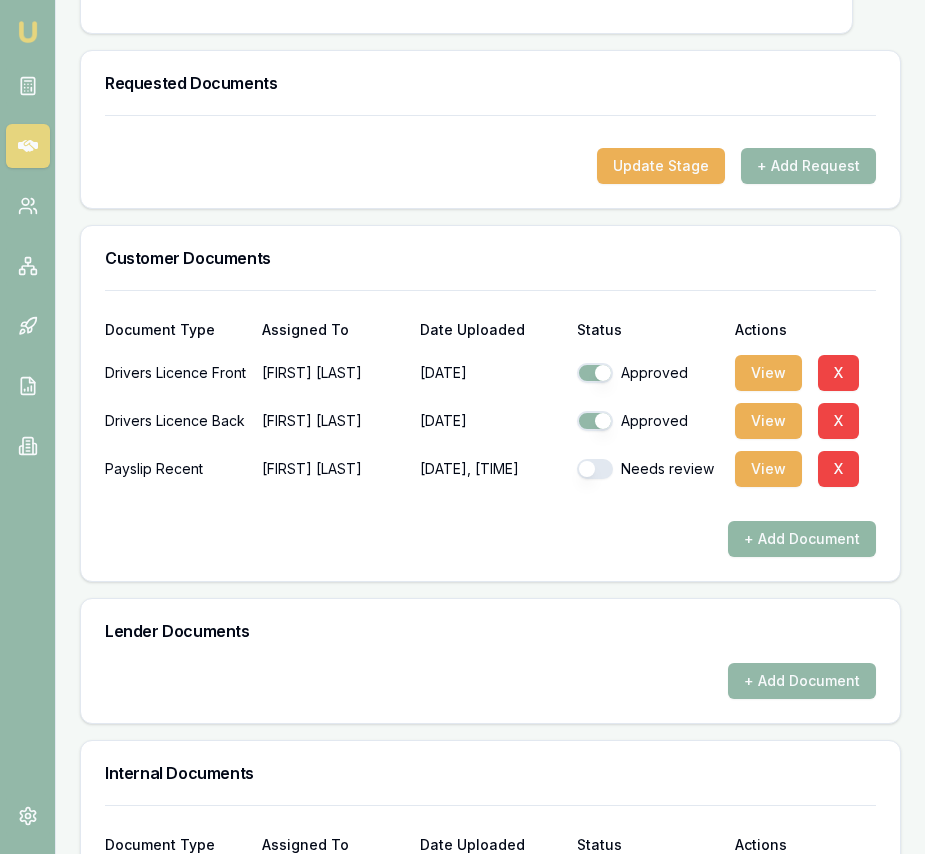 click on "+ Add Document" at bounding box center (802, 539) 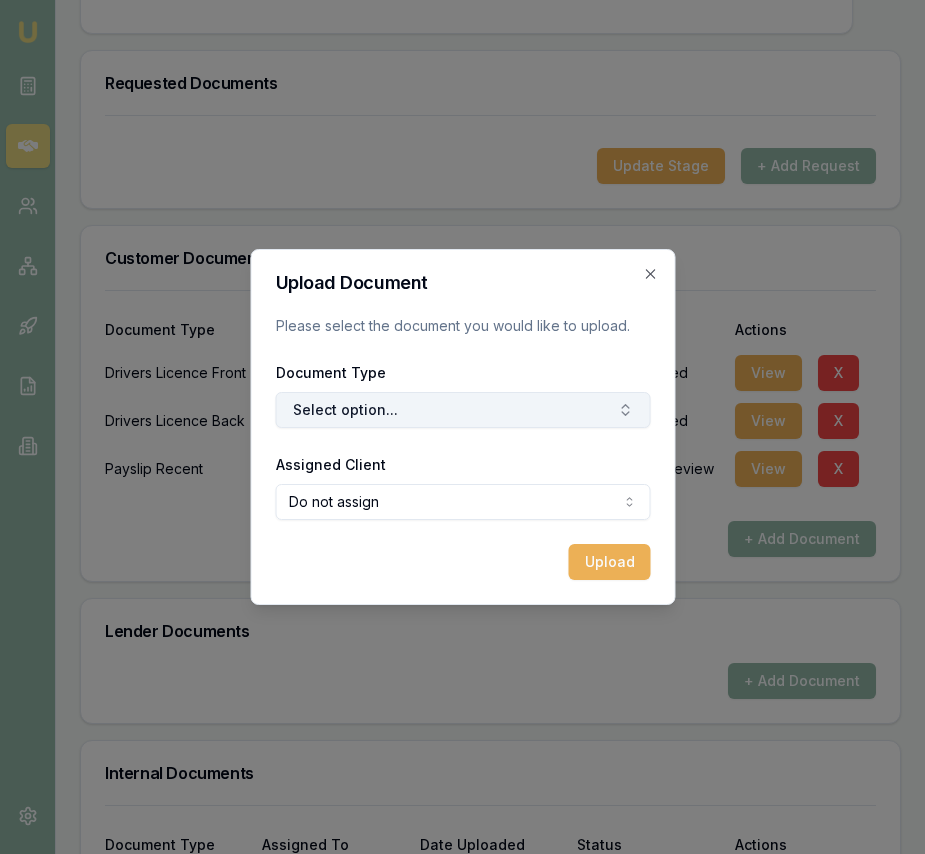 click on "Select option..." at bounding box center [462, 410] 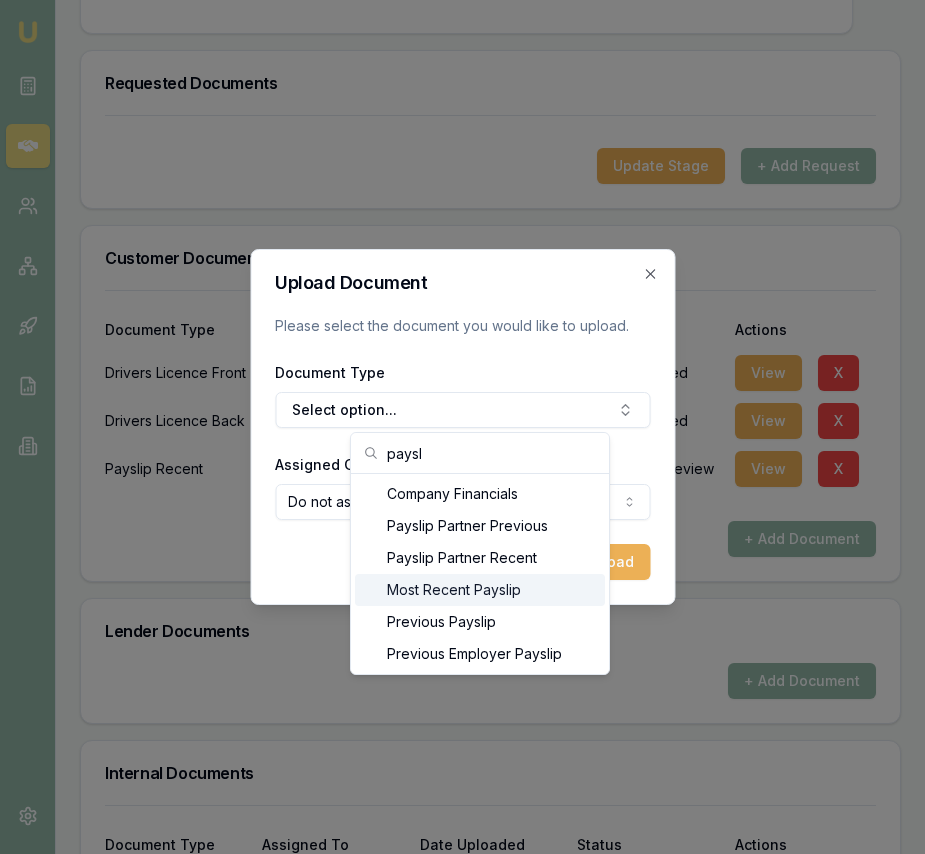 type on "paysl" 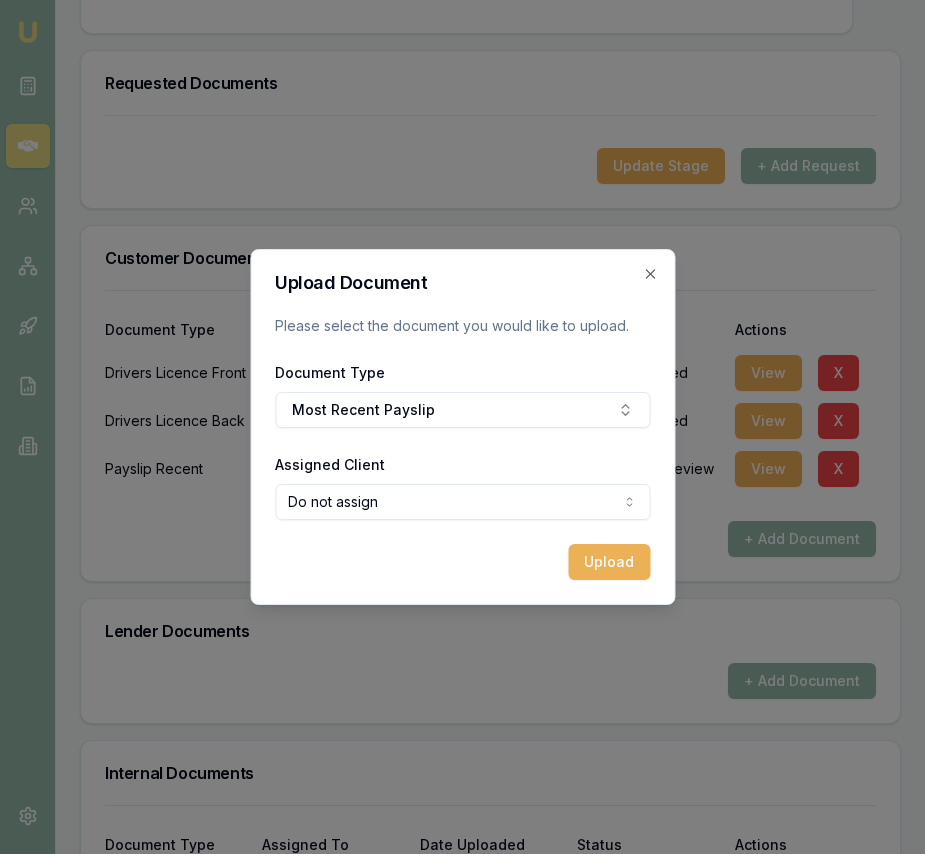 click on "Upload Document Please select the document you would like to upload. Document Type  Most Recent Payslip Assigned Client Do not assign Do not assign Haribansha Sanjel  Upload" at bounding box center (462, 427) 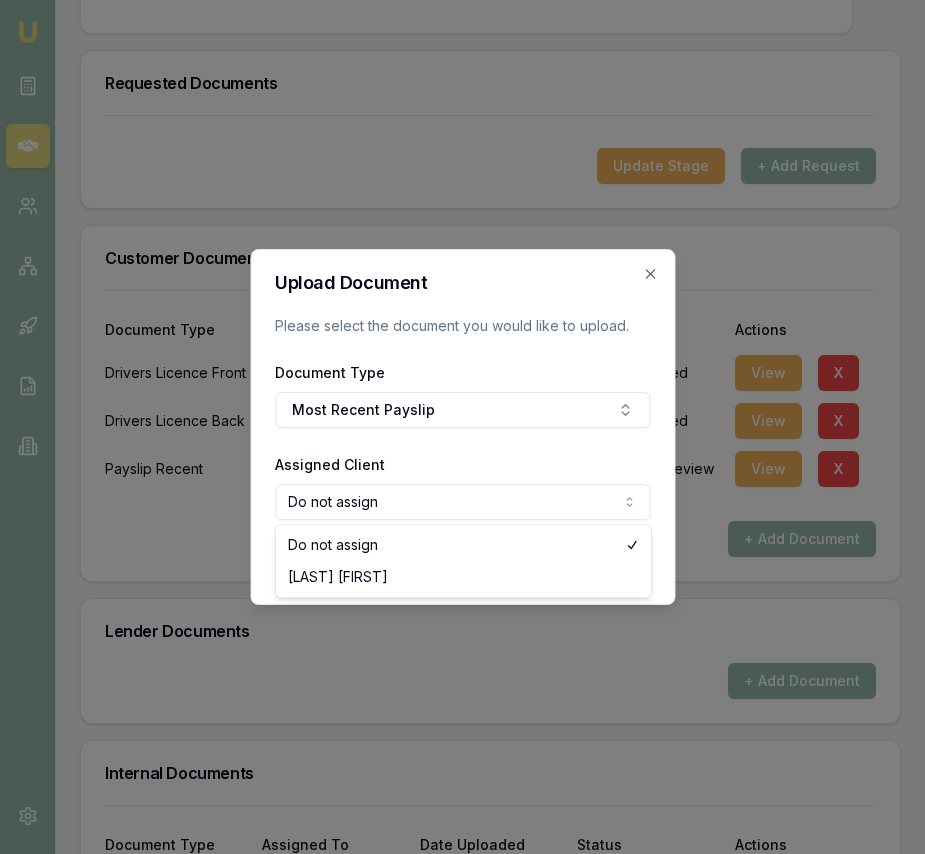 select on "U-81EC4H7RY1" 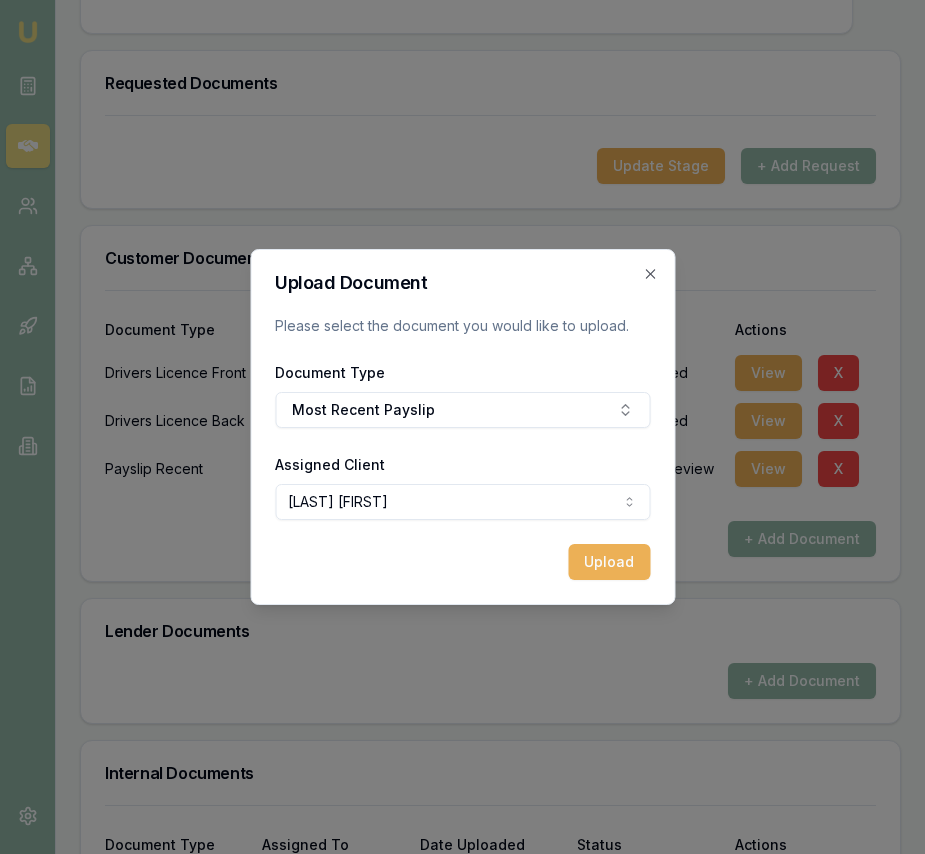 click on "Upload" at bounding box center [609, 562] 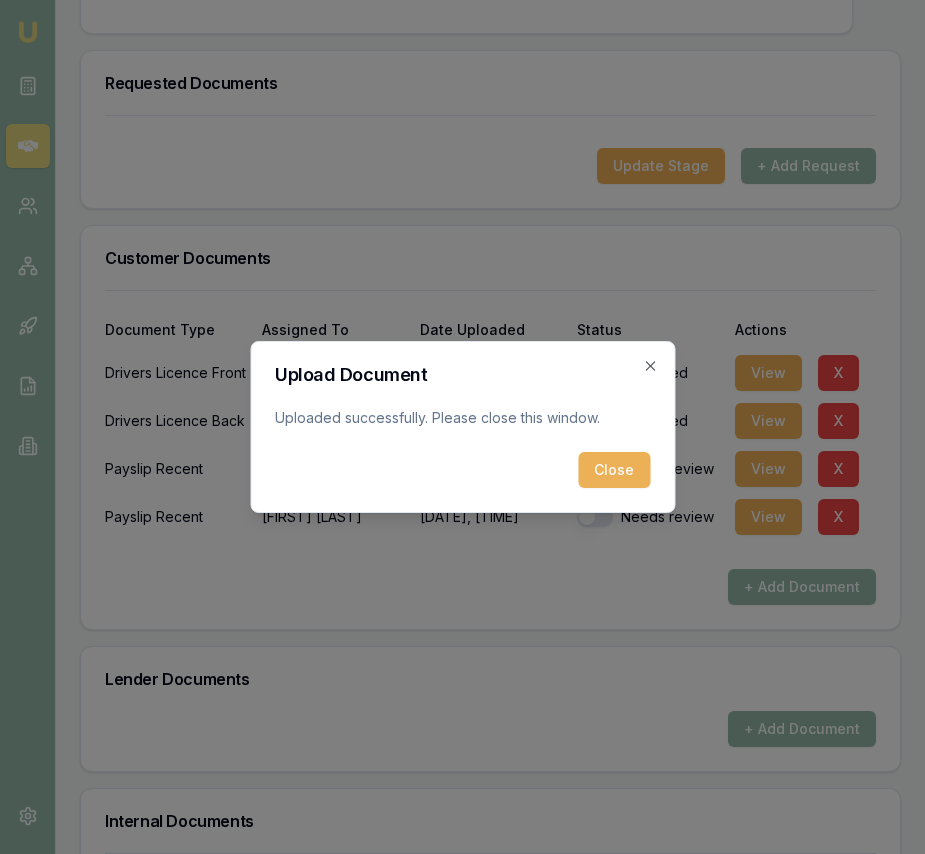 drag, startPoint x: 619, startPoint y: 461, endPoint x: 629, endPoint y: 478, distance: 19.723083 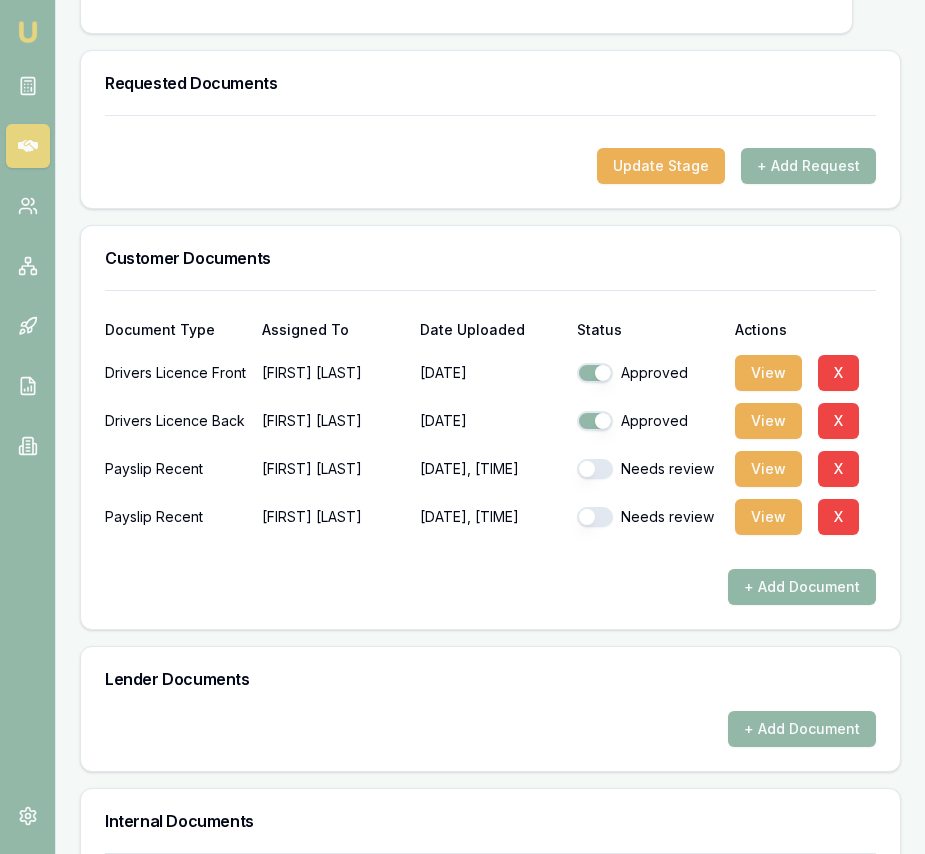 click on "+ Add Document" at bounding box center (802, 587) 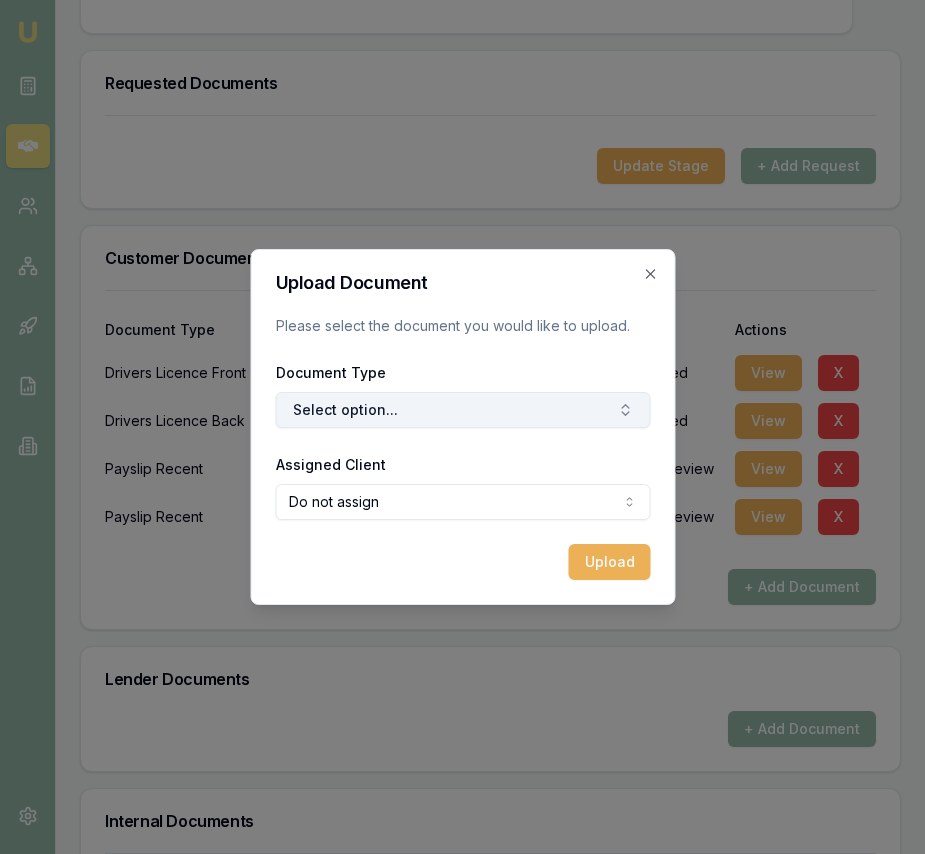 click on "Select option..." at bounding box center [462, 410] 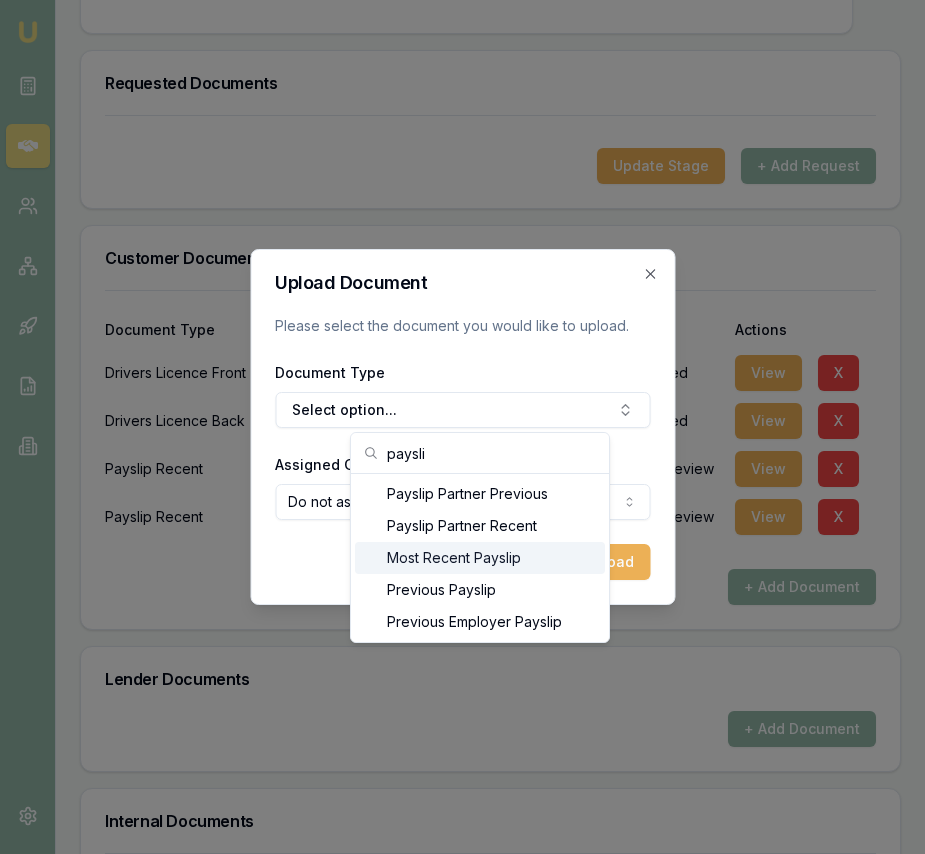 type on "paysli" 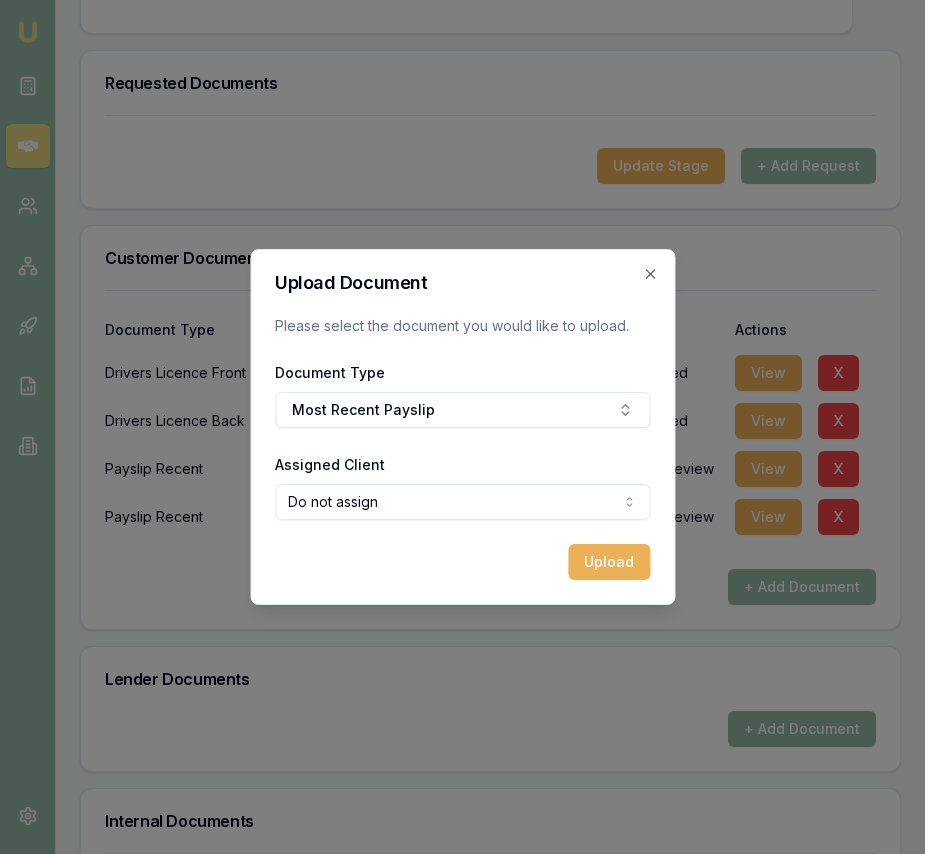 click on "Emu Broker Deals View D-2N9F7OONJM Eujin Ooi Toggle Menu Customer Haribansha Sanjel  0405880730 sanjelsuman@gmail.com Finance Summary $30,000 Loan Type: Consumer Loan Asset Type : Wedding Deal Dynamics Stage: New Lead Created Age: 1 day ago HEM: Above Benchmark Finance Details Applicants Loan Options Lender Submission Documents Requested Documents Customer Documents Seller Documents Lender Documents Internal Documents Signed Documents Requested Documents Update Stage + Add Request Customer Documents Document Type Assigned To Date Uploaded Status Actions Drivers Licence Front Haribansha   Sanjel  06/08/2025, 01:54 pm Approved View X Drivers Licence Back Haribansha   Sanjel  06/08/2025, 01:54 pm Approved View X Payslip Recent Haribansha   Sanjel  08/08/2025, 09:35 am Needs review View X Payslip Recent Haribansha   Sanjel  08/08/2025, 09:35 am Needs review View X + Add Document Lender Documents + Add Document Internal Documents Document Type Assigned To Date Uploaded Status Actions Credit Report Haribansha   X" at bounding box center (462, -168) 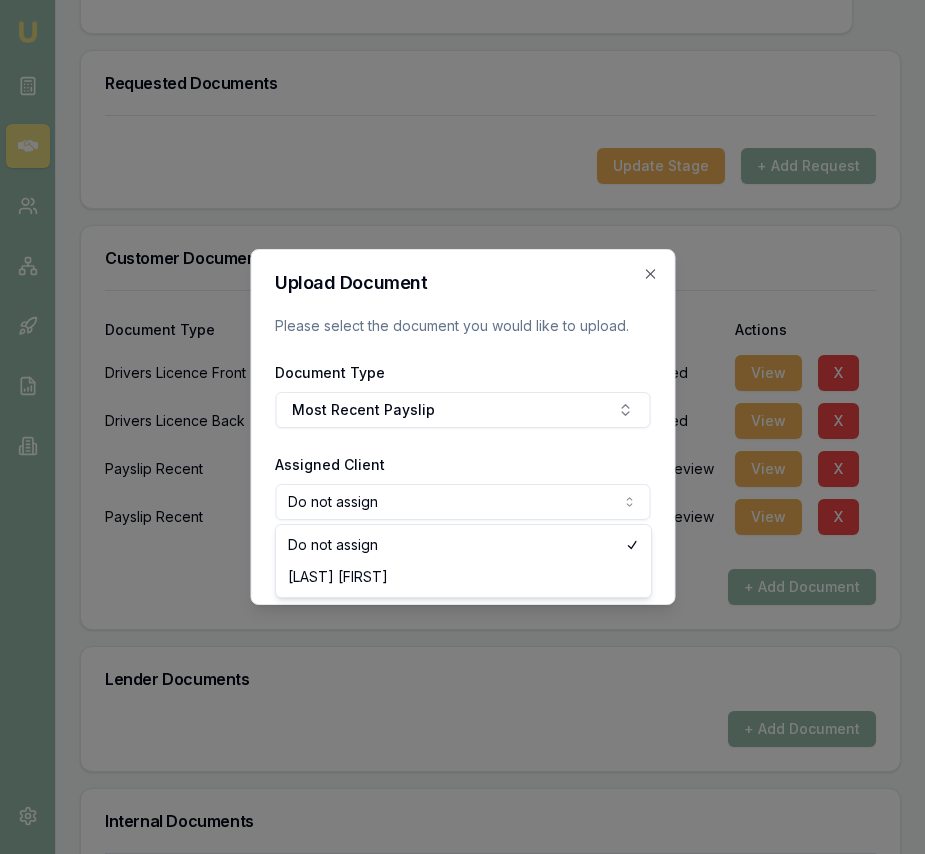 select on "U-81EC4H7RY1" 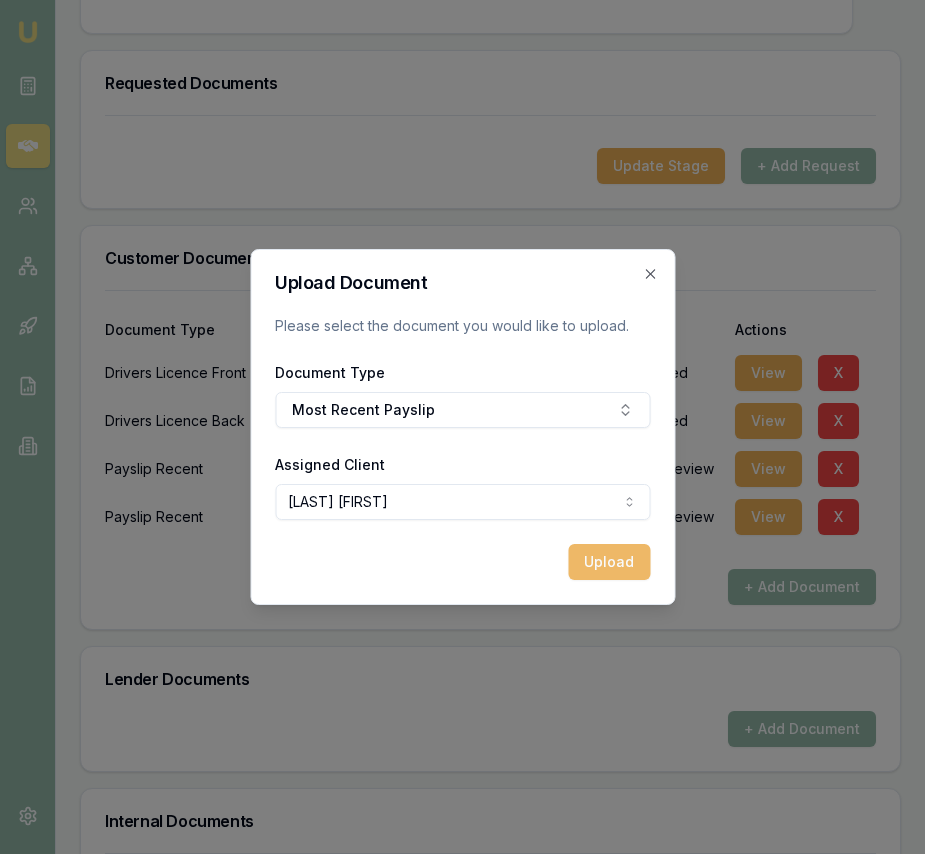 click on "Upload" at bounding box center (609, 562) 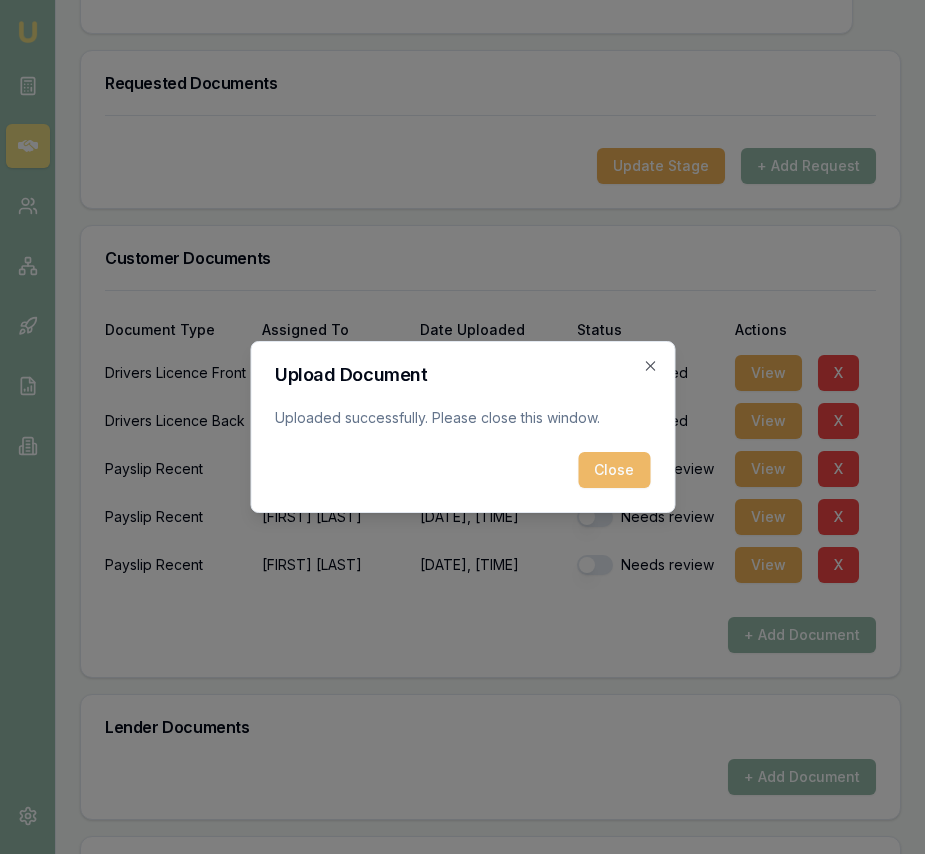 click on "Close" at bounding box center (614, 470) 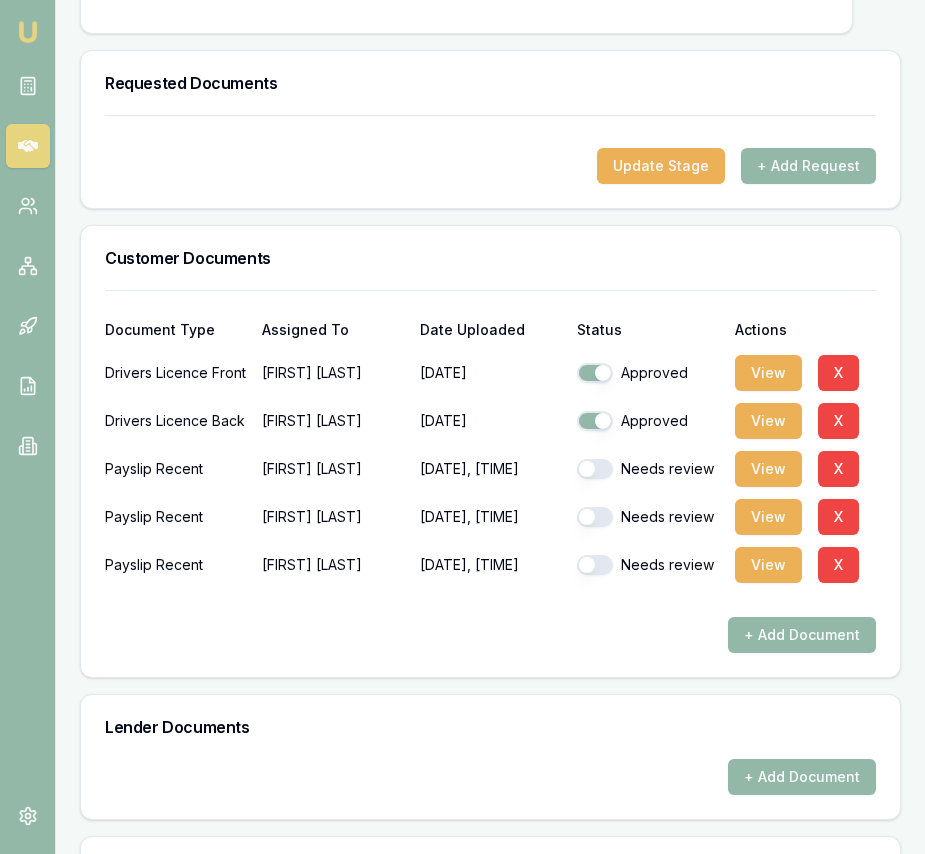 click at bounding box center [595, 469] 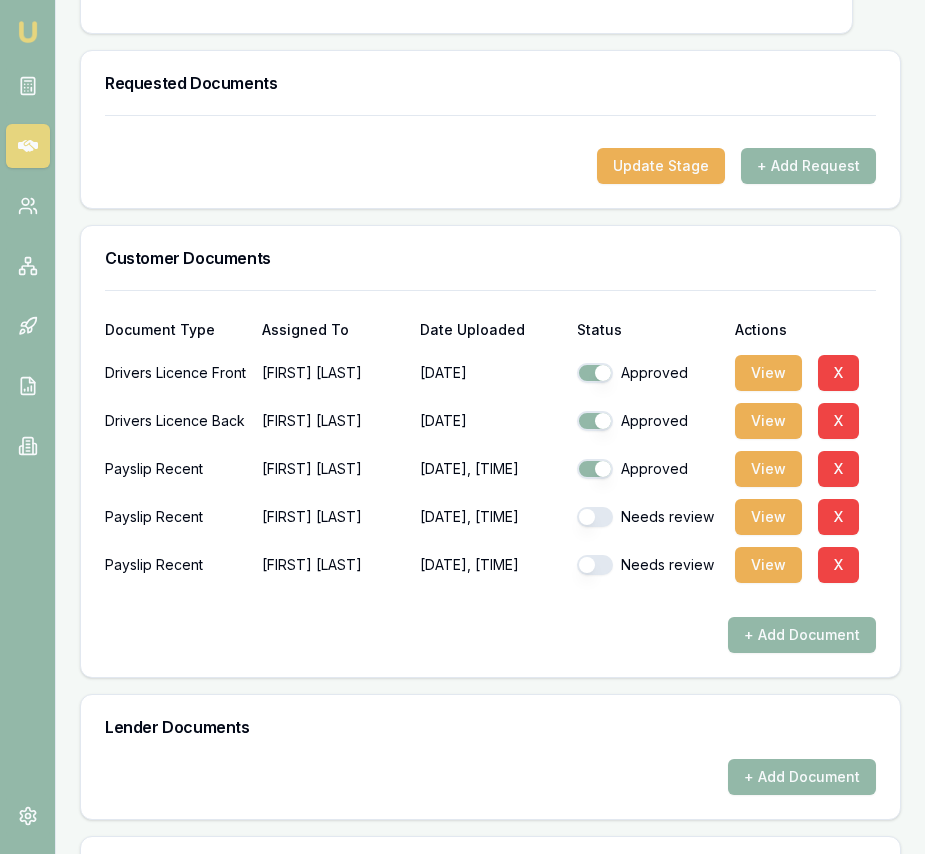 drag, startPoint x: 601, startPoint y: 505, endPoint x: 605, endPoint y: 522, distance: 17.464249 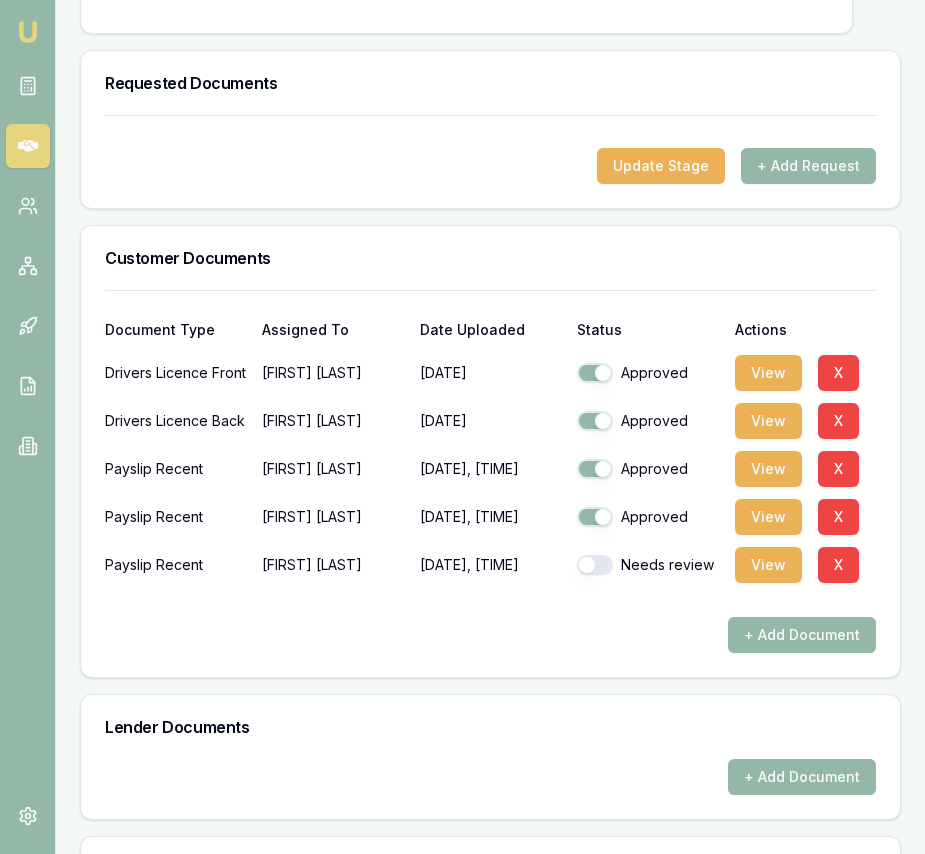 click at bounding box center [595, 565] 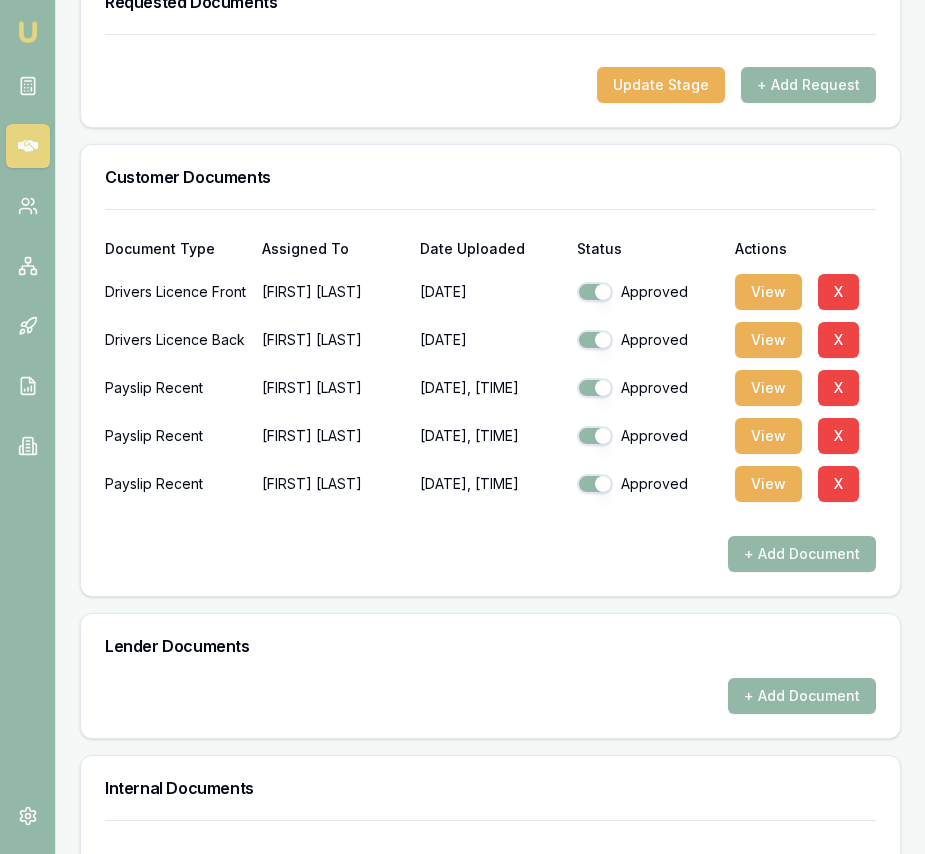 scroll, scrollTop: 0, scrollLeft: 0, axis: both 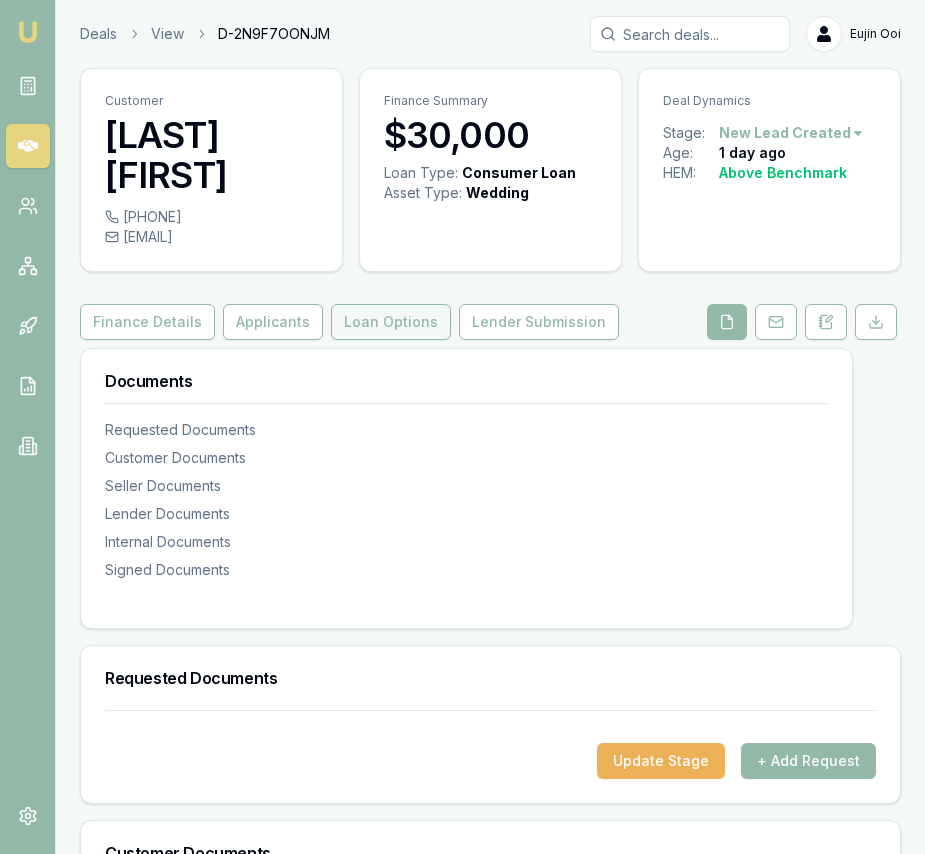 click on "Loan Options" at bounding box center (391, 322) 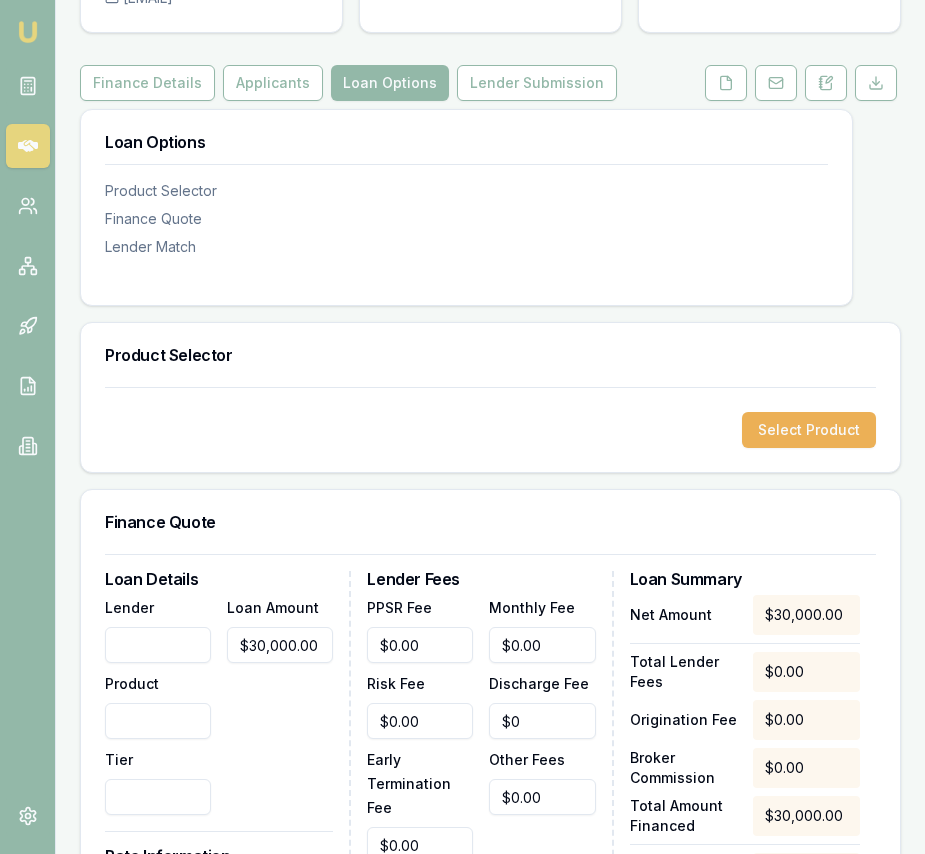 scroll, scrollTop: 291, scrollLeft: 0, axis: vertical 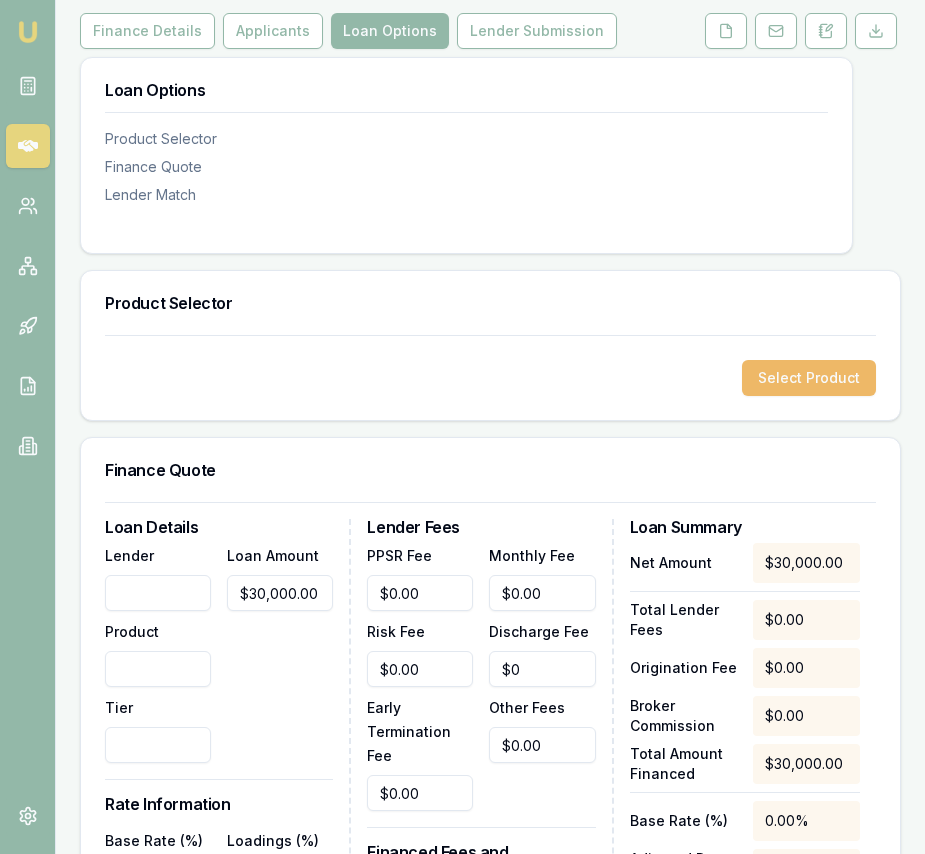 click on "Select Product" at bounding box center (809, 378) 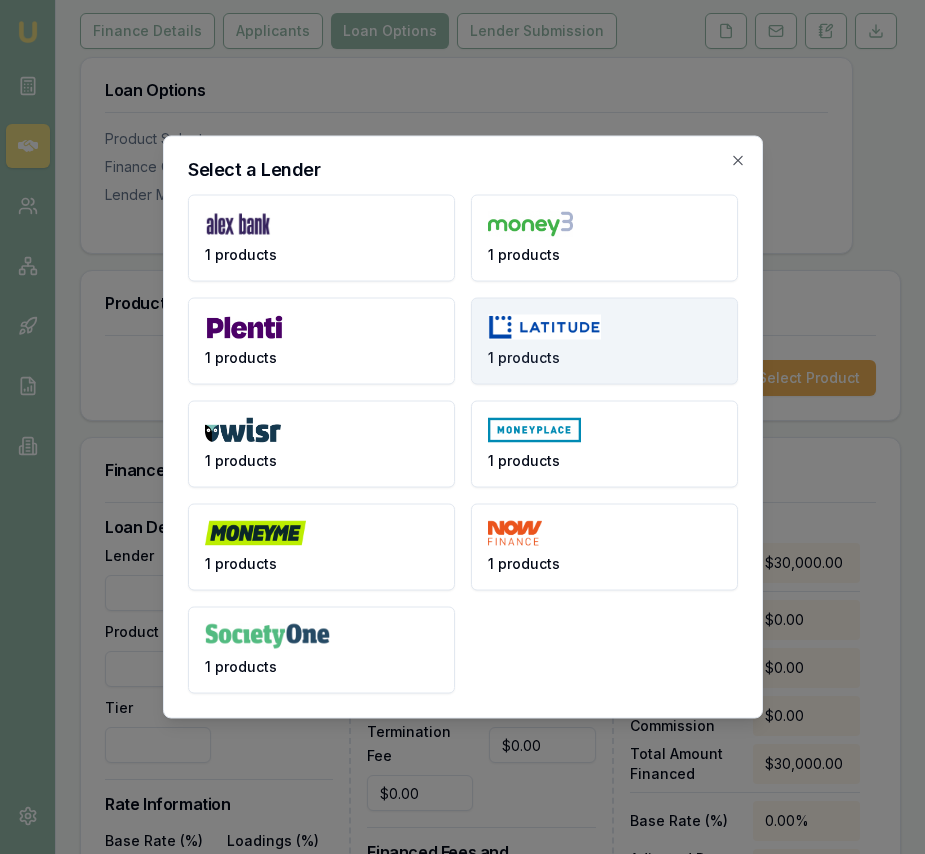 click on "1   products" at bounding box center [604, 341] 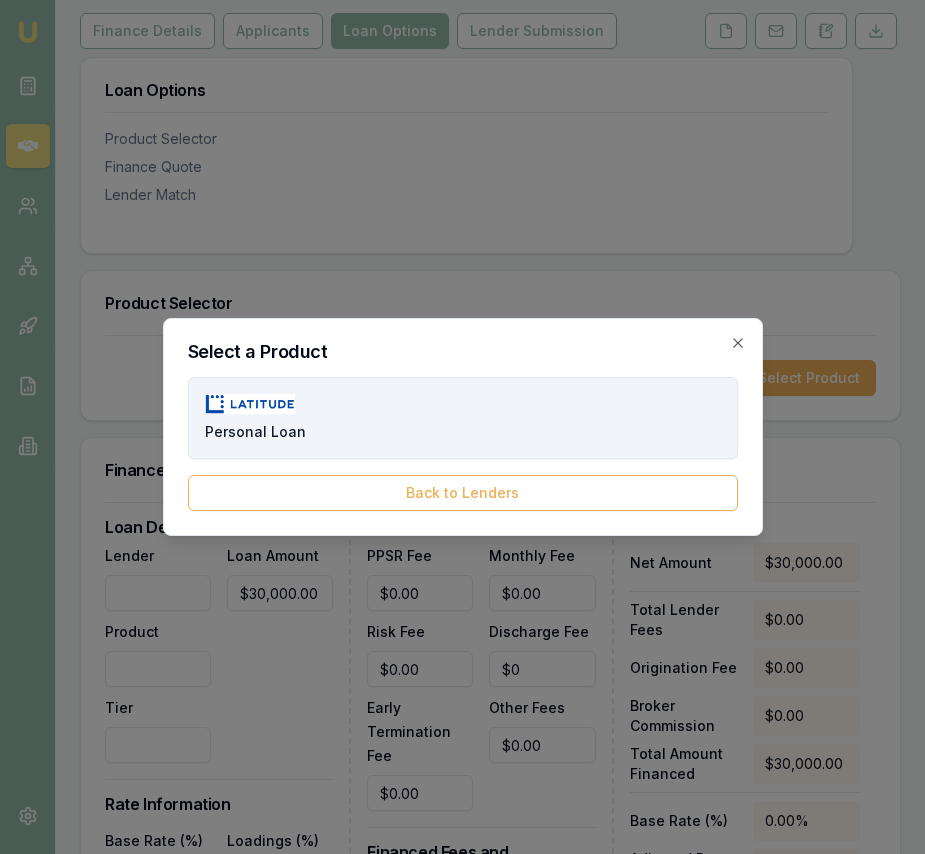 click on "Personal Loan" at bounding box center [463, 418] 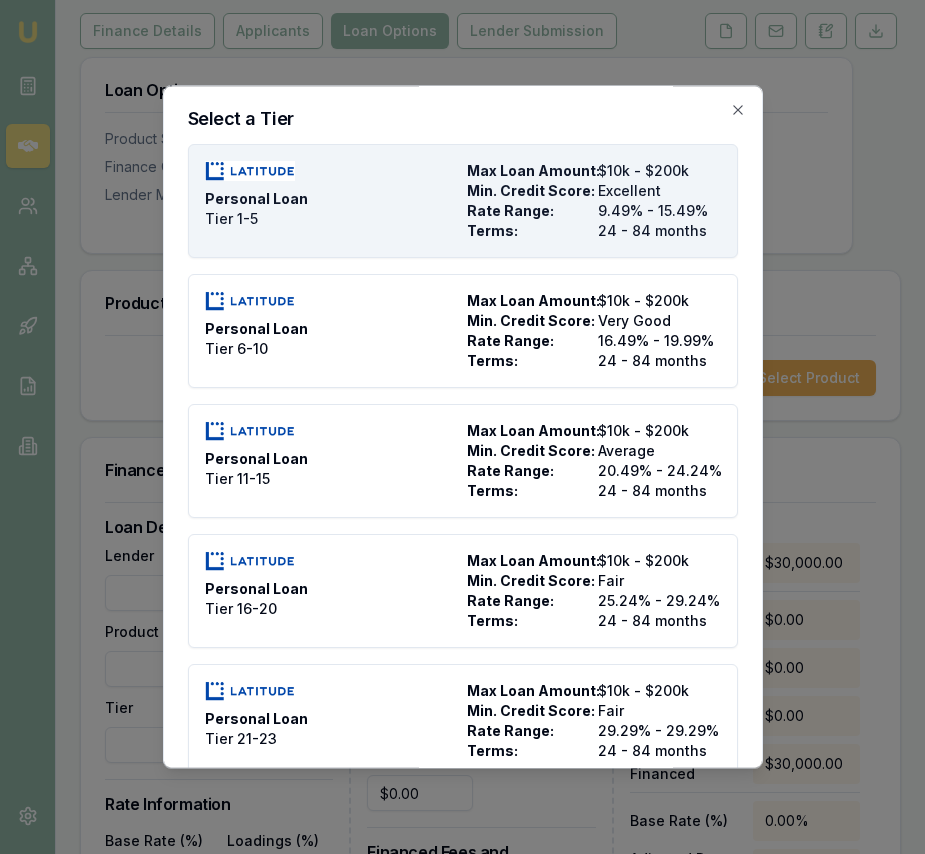 click on "Personal Loan Tier 1-5" at bounding box center [332, 201] 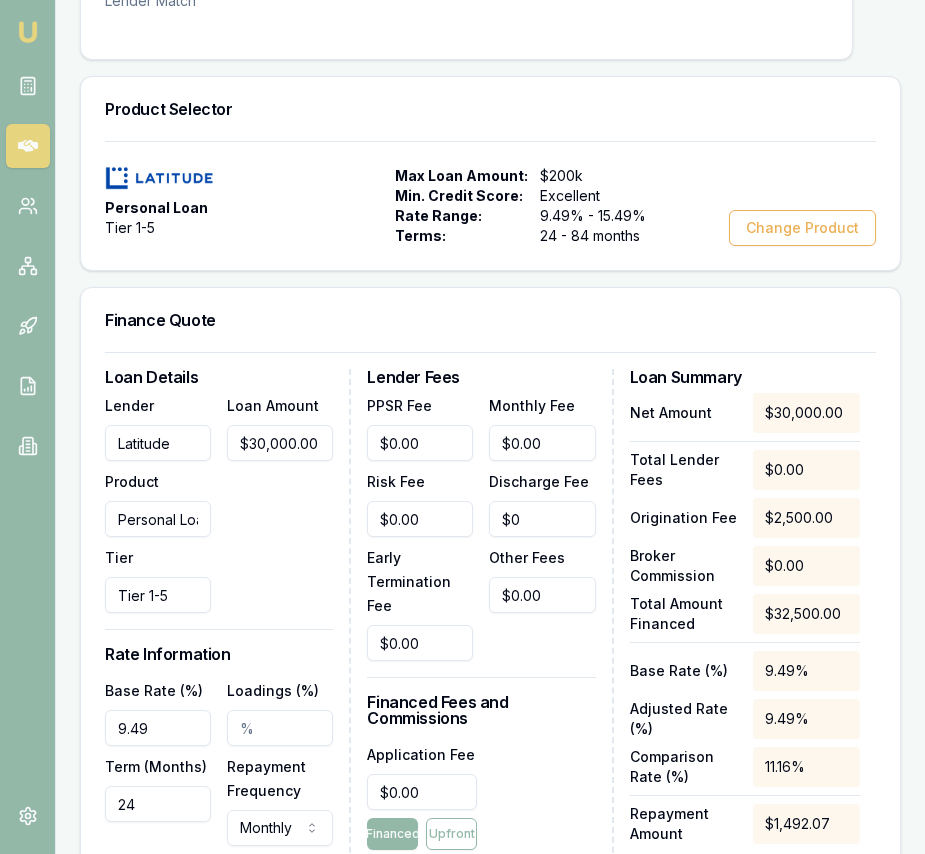 scroll, scrollTop: 596, scrollLeft: 0, axis: vertical 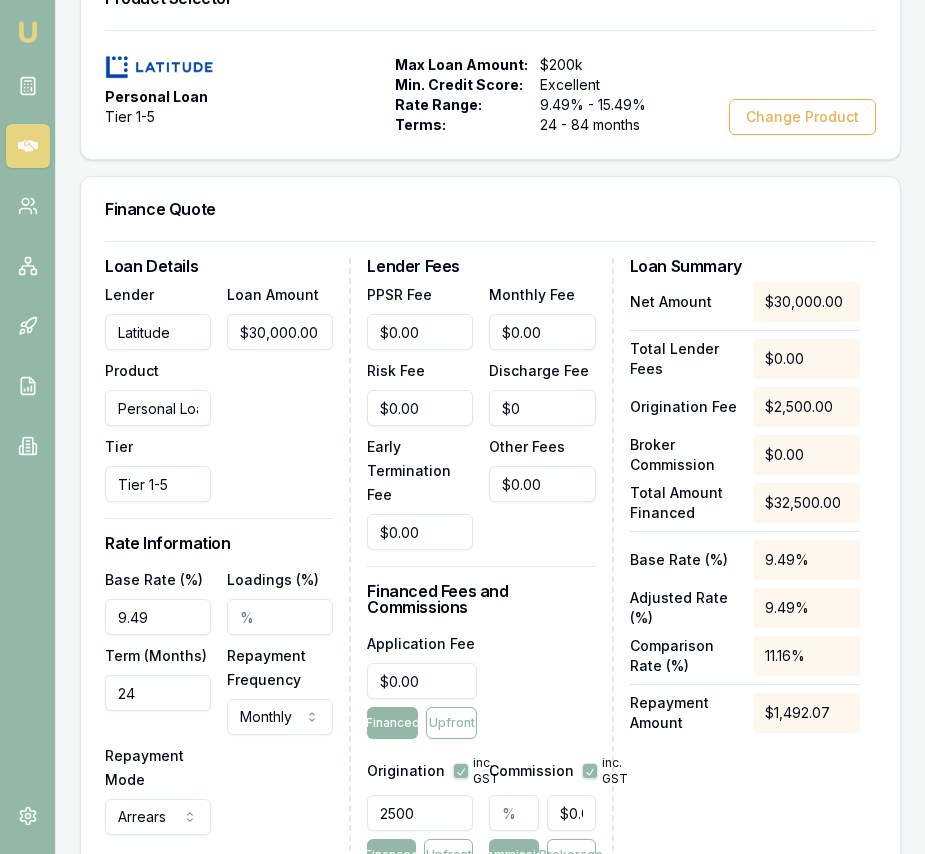click on "9.49" at bounding box center [158, 617] 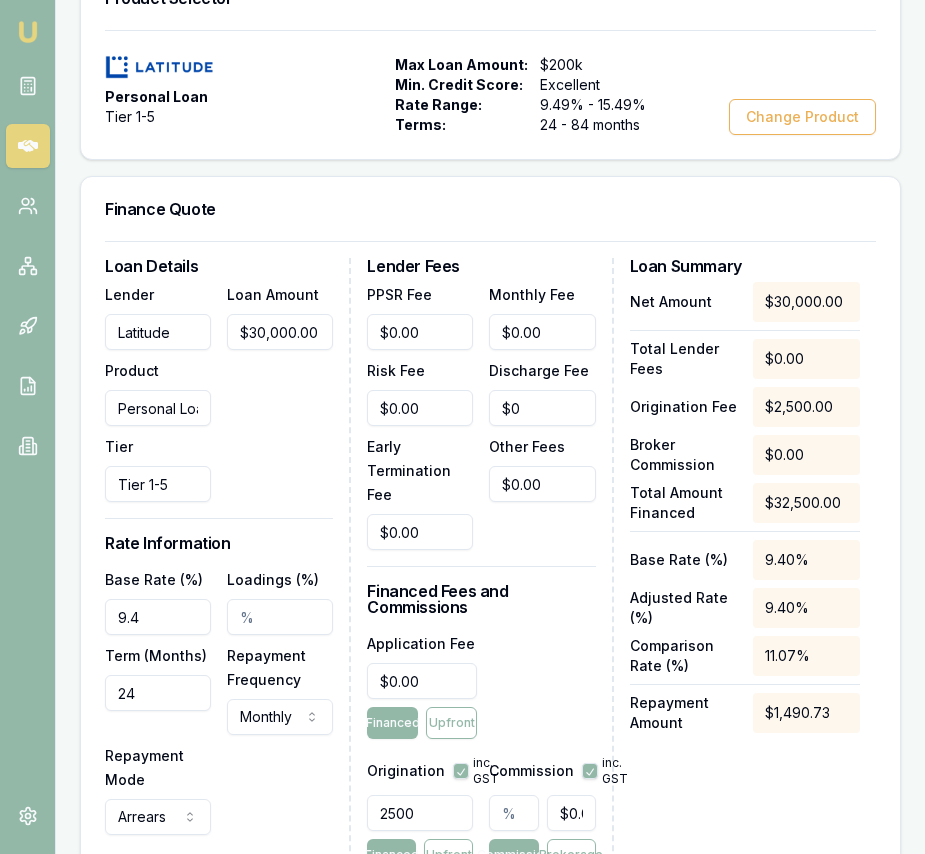 type on "9" 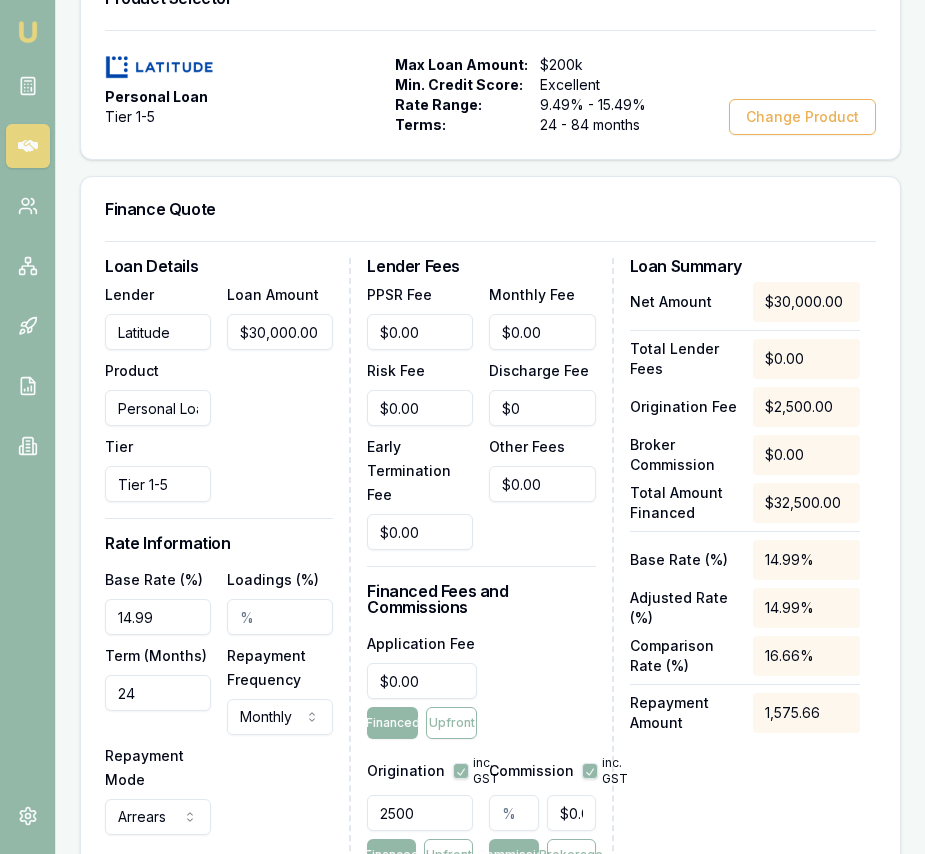 type on "14.99%" 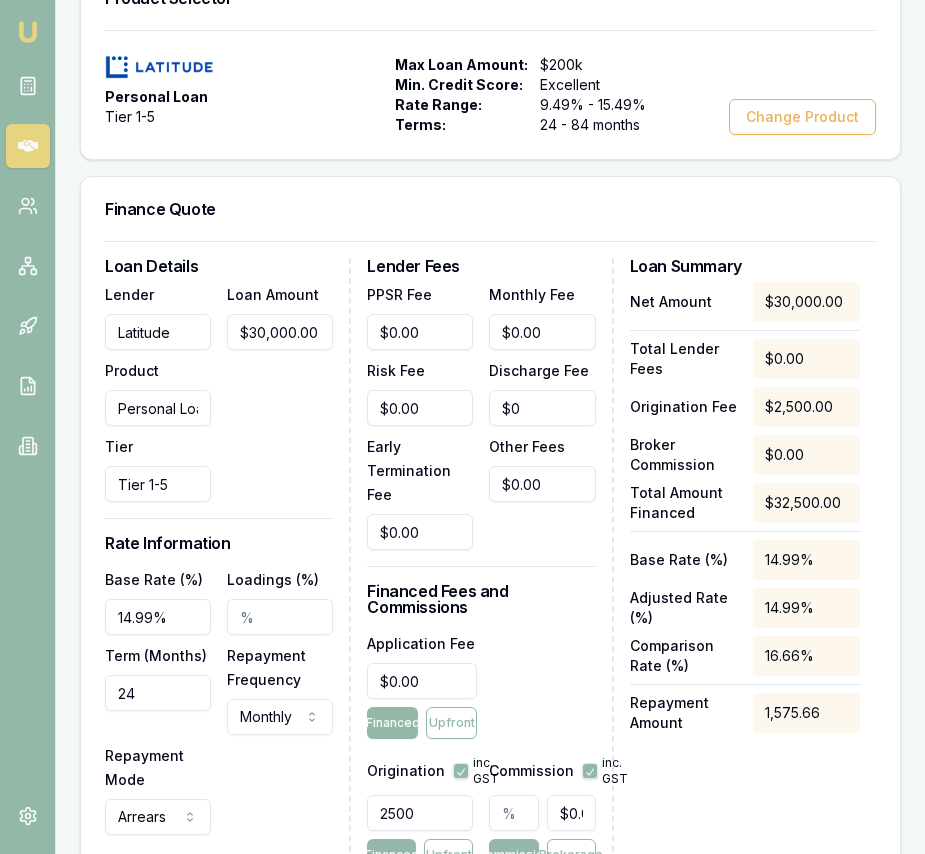 click on "24" at bounding box center [158, 693] 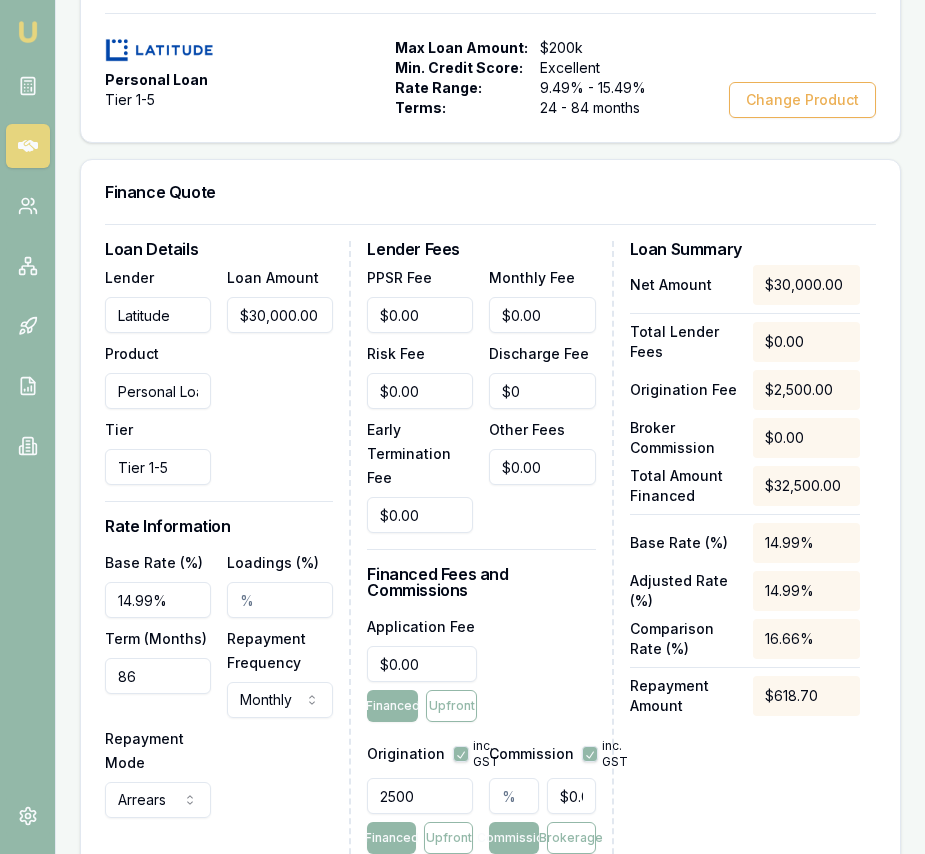 scroll, scrollTop: 614, scrollLeft: 0, axis: vertical 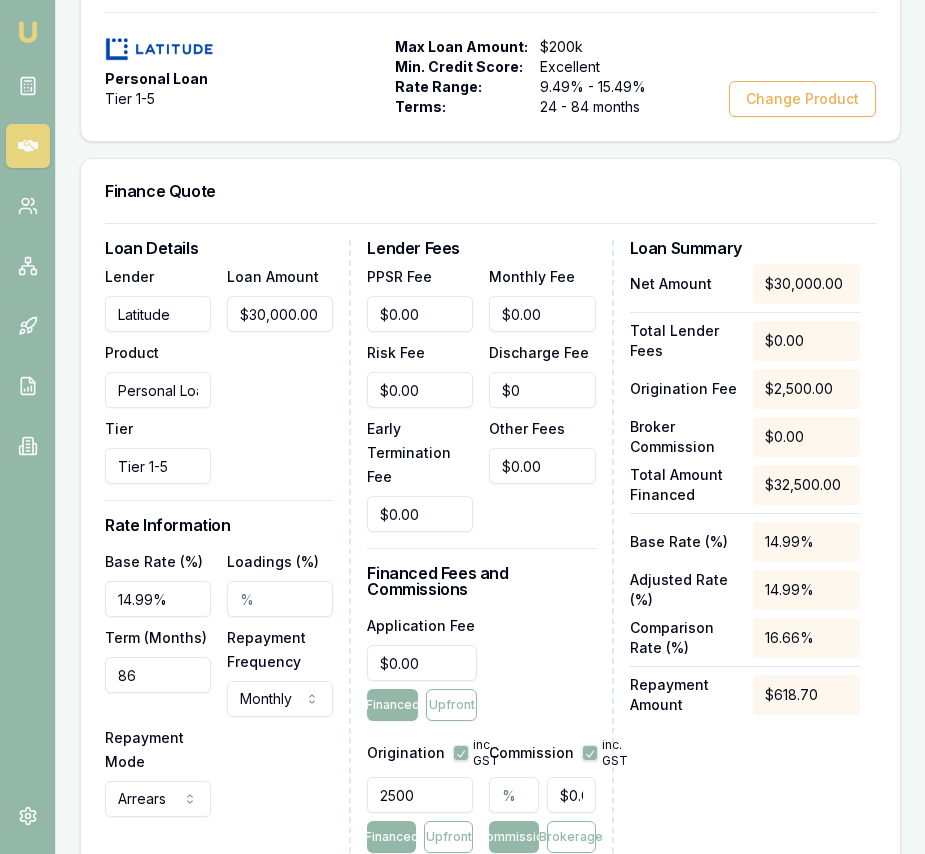 type on "86" 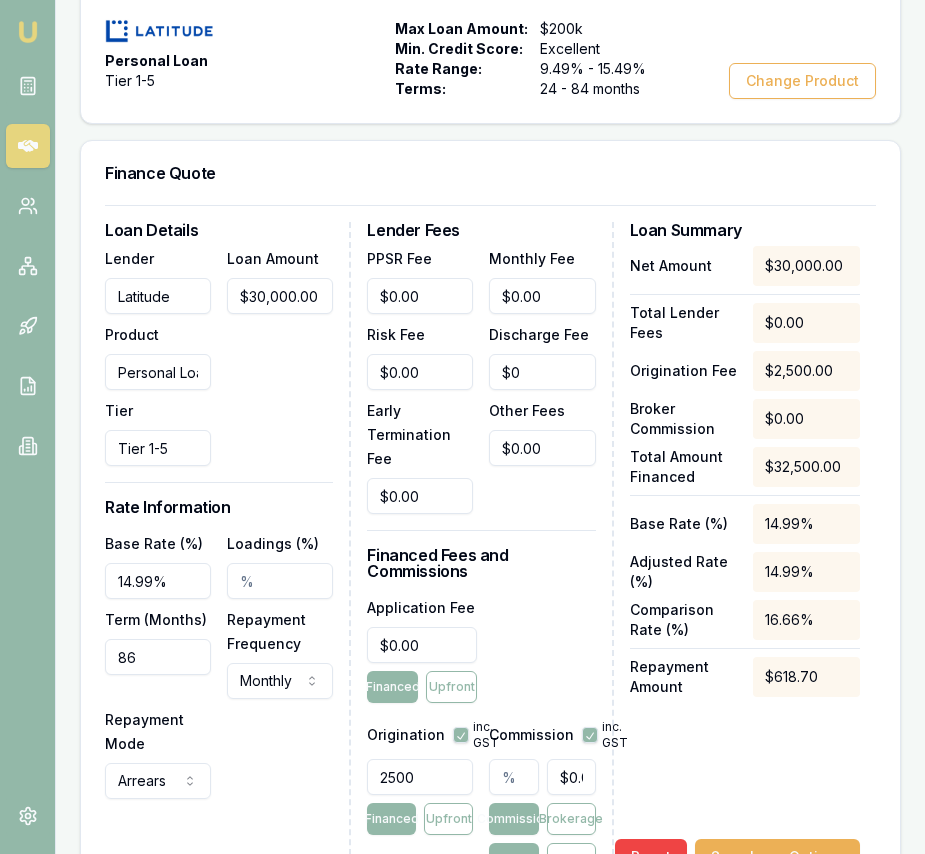 type on "0" 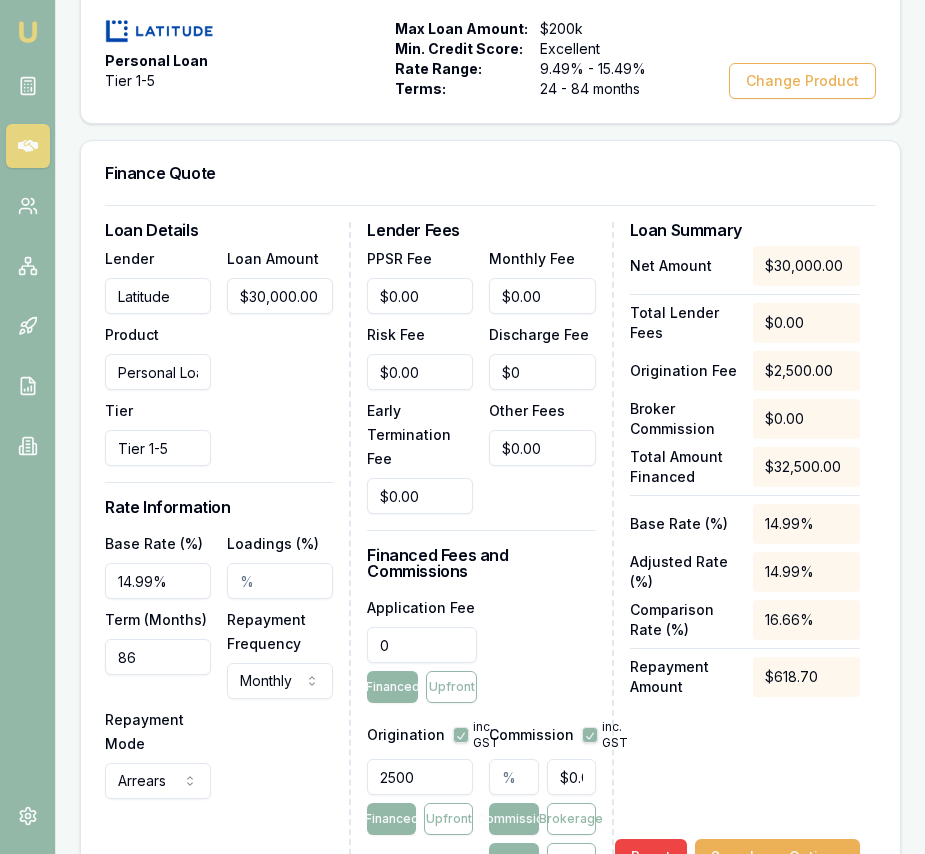 click on "0" at bounding box center (422, 645) 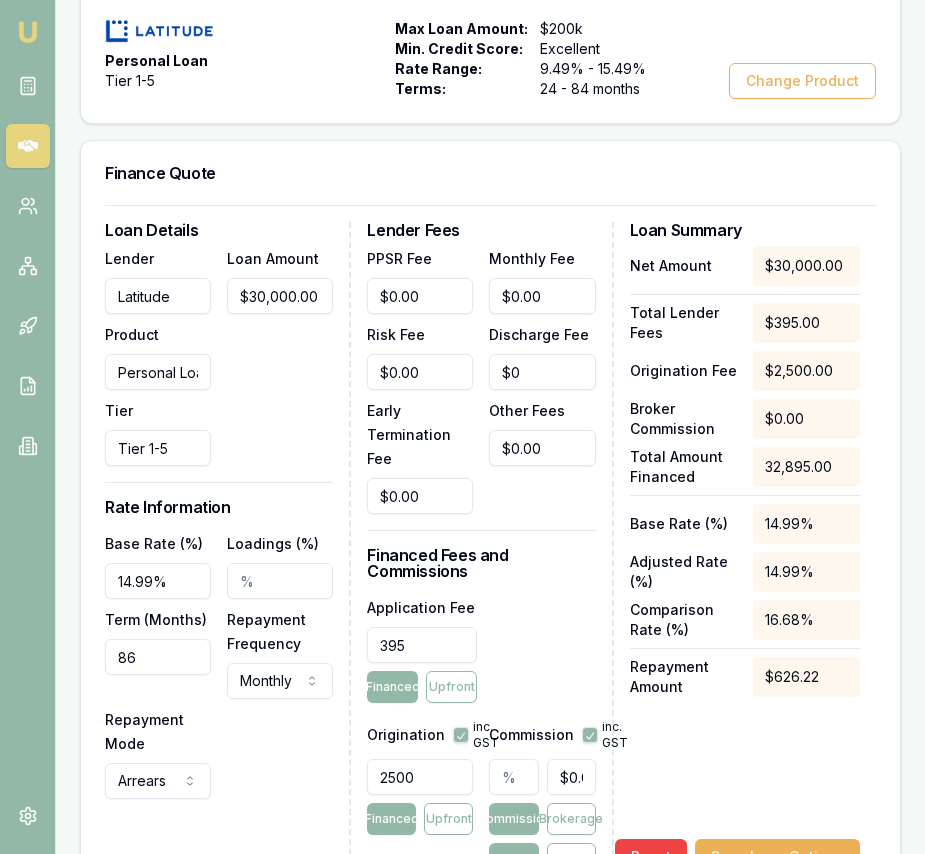 type on "$395.00" 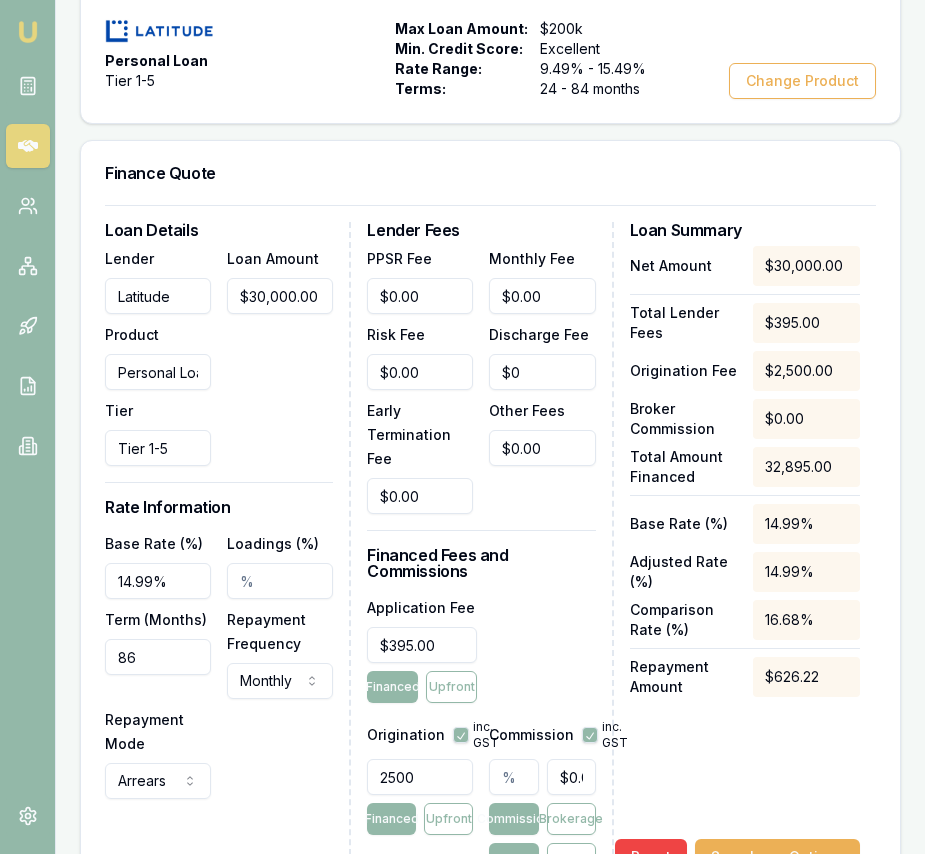 click on "2500" at bounding box center [420, 777] 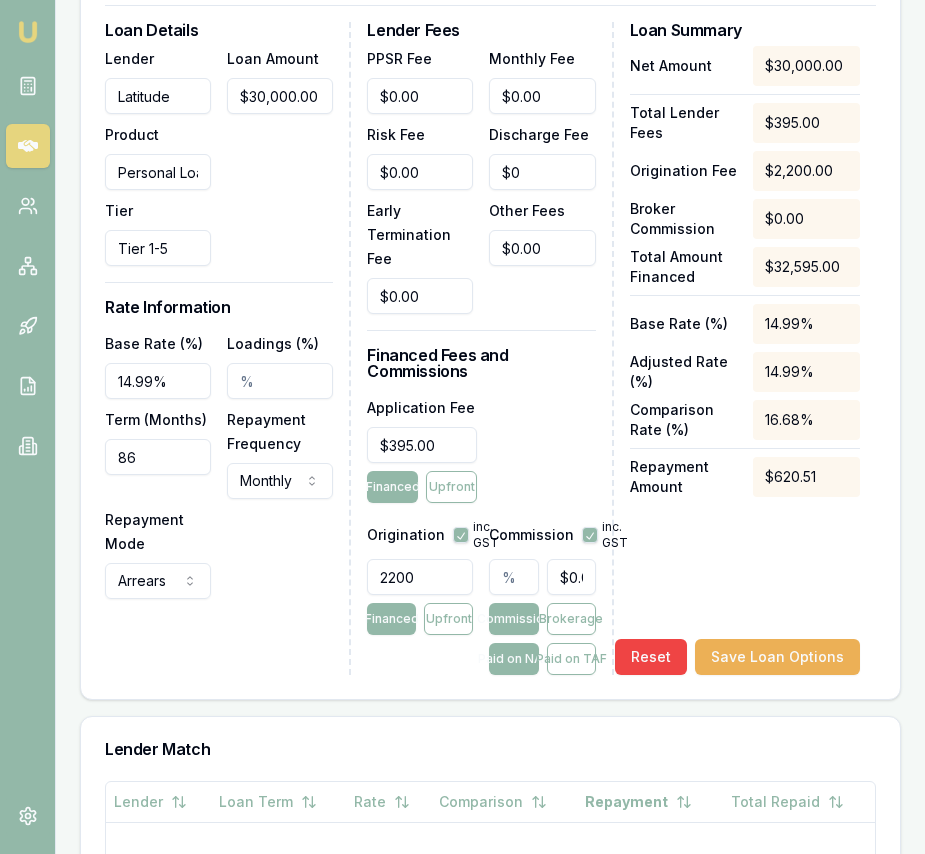 scroll, scrollTop: 835, scrollLeft: 0, axis: vertical 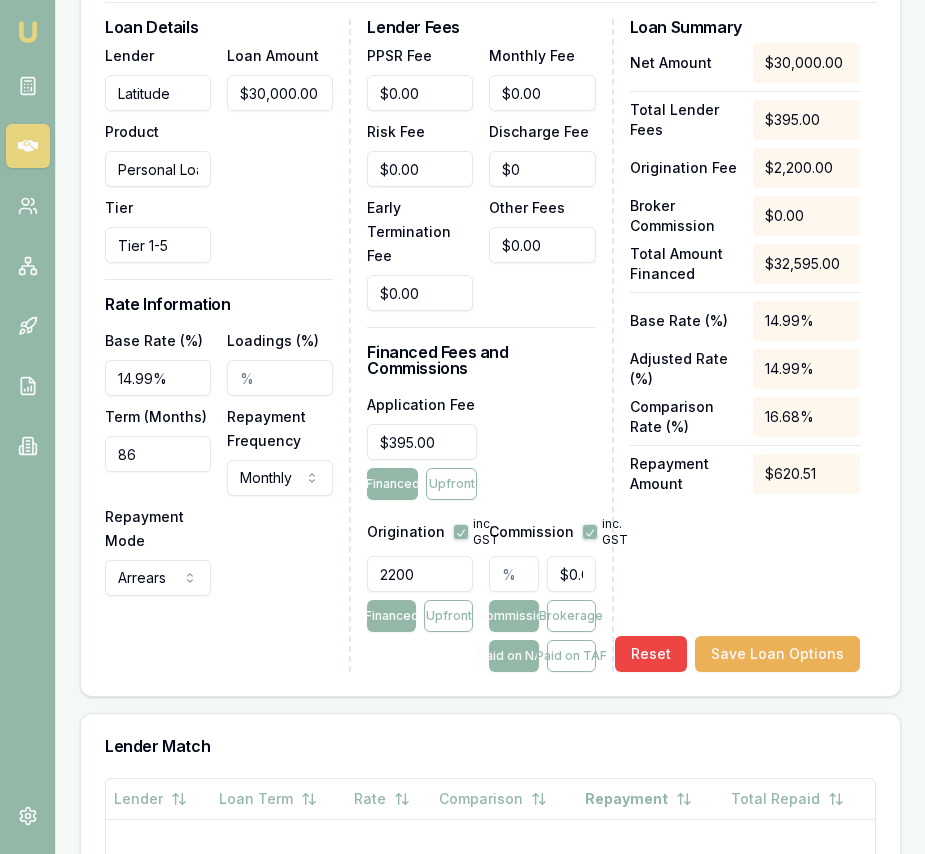 type on "2200" 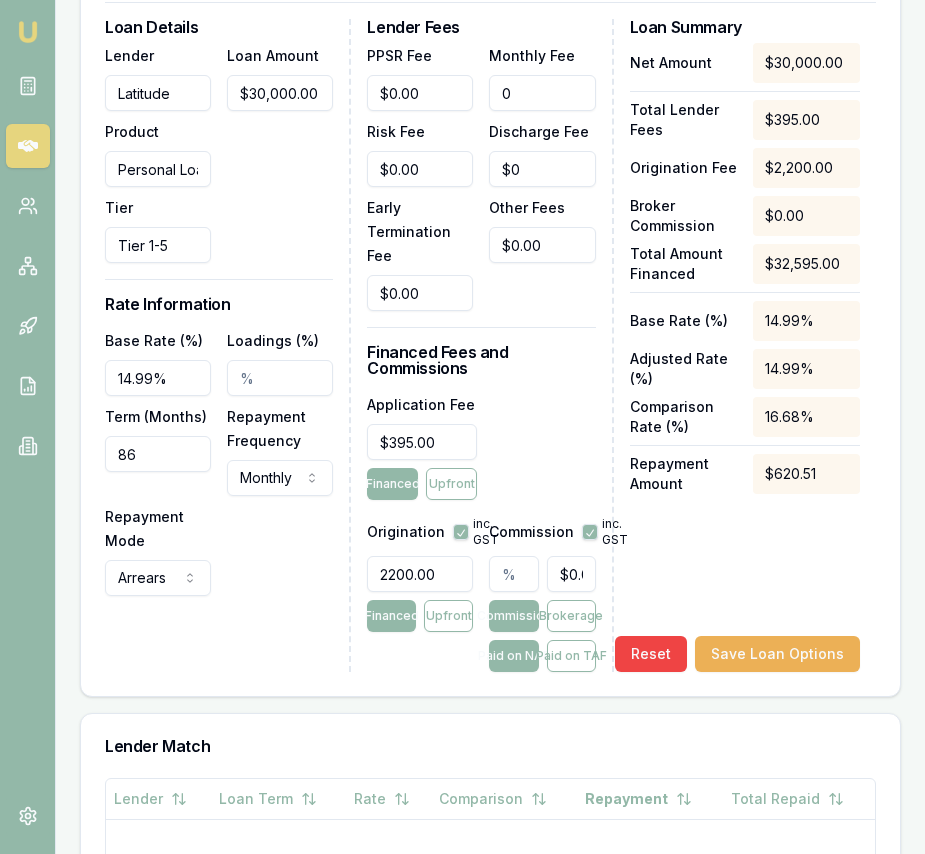 click on "0" at bounding box center (542, 93) 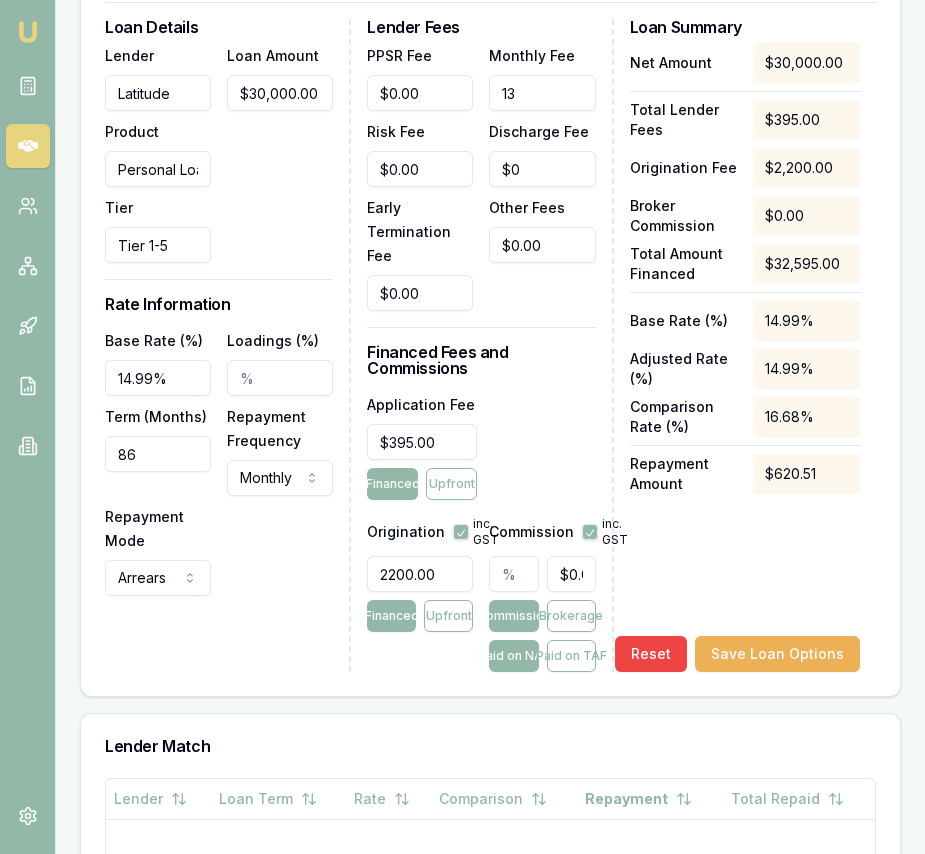 type on "$13.00" 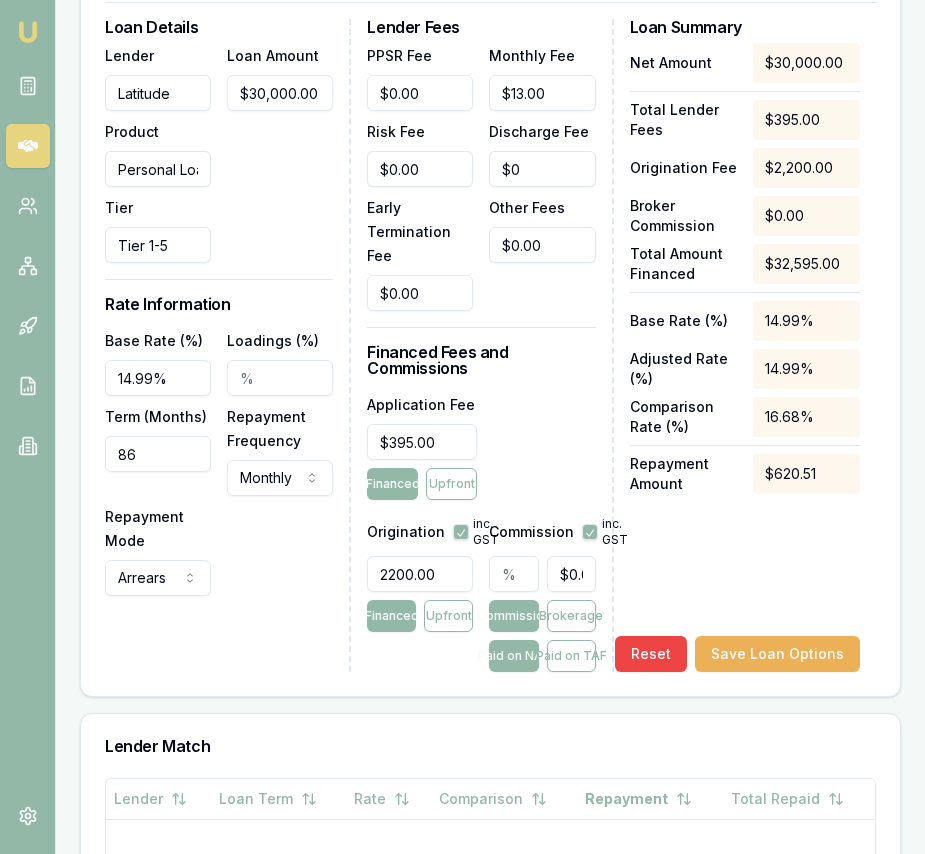 click on "Lender Fees PPSR Fee  $0.00 Monthly Fee  $13.00 Risk Fee  $0.00 Discharge Fee  $0 Early Termination Fee  $0.00 Other Fees  $0.00 Financed Fees and Commissions Application Fee  $395.00 Financed Upfront Origination inc. GST   2200.00 Financed Upfront Commission inc. GST   $0.00 Commission Brokerage Paid on NAF Paid on TAF" at bounding box center (490, 345) 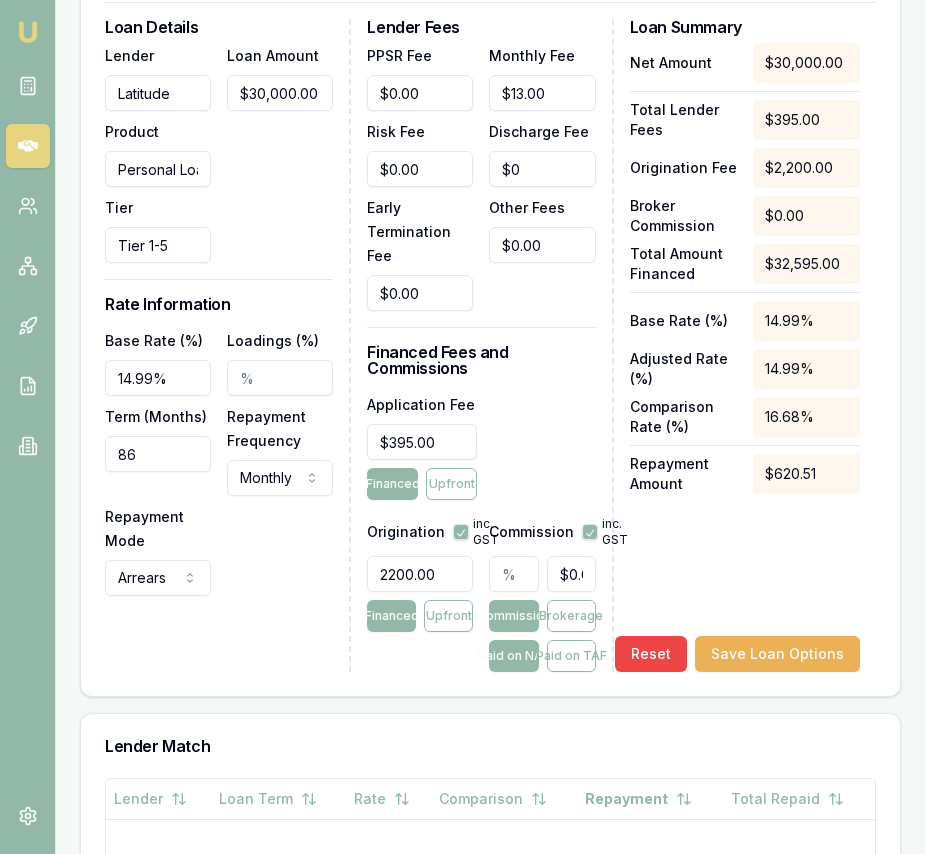 type on "2" 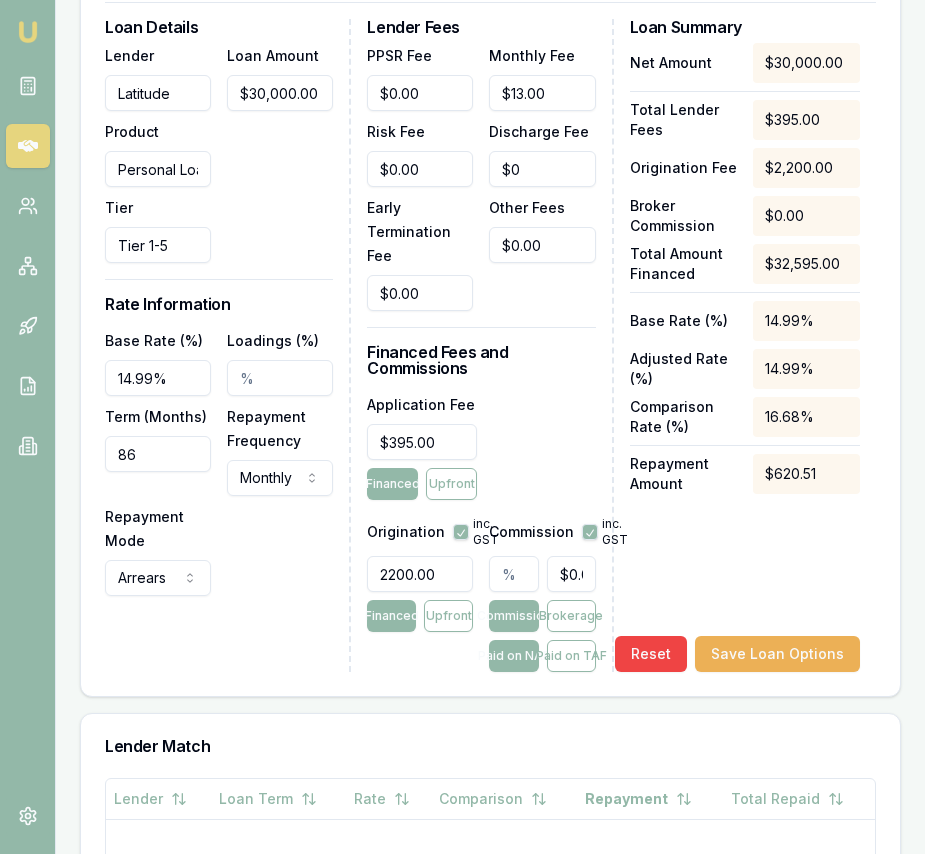 type on "$600.00" 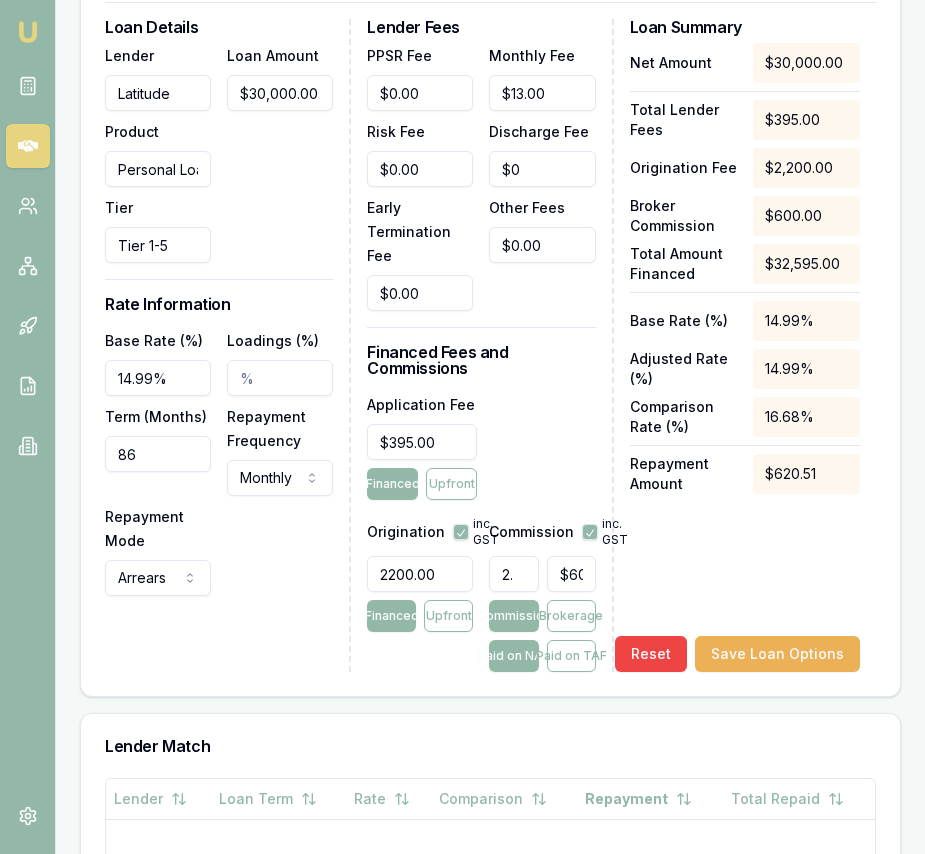 type on "2.4" 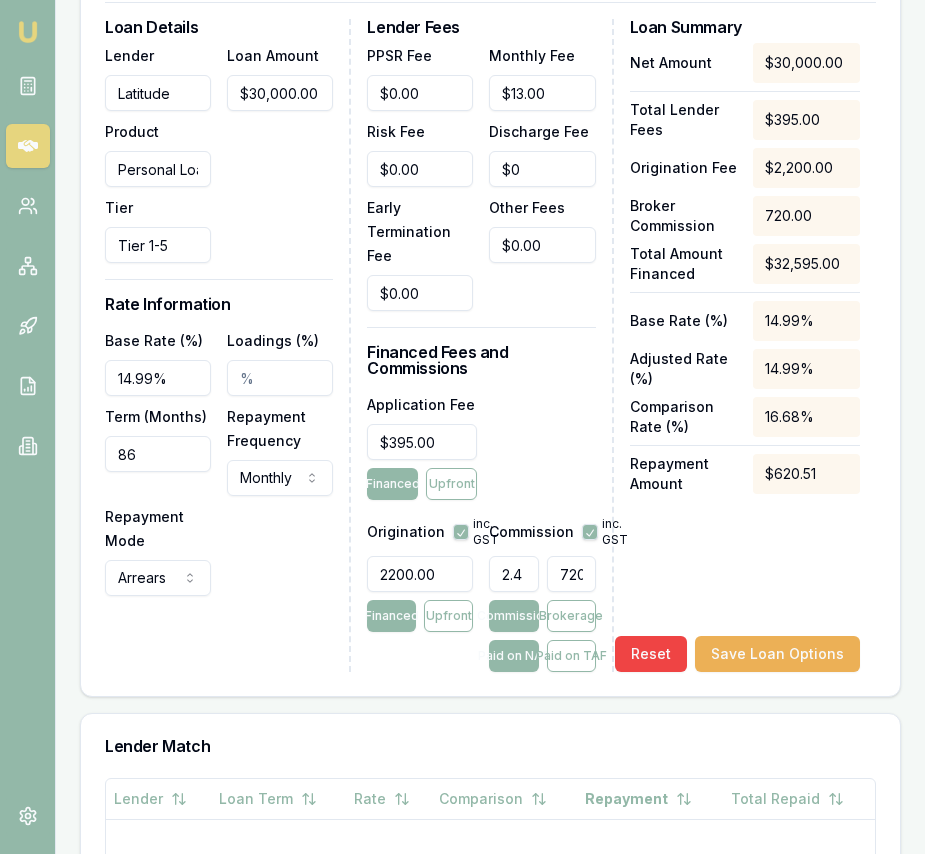 type on "2.47" 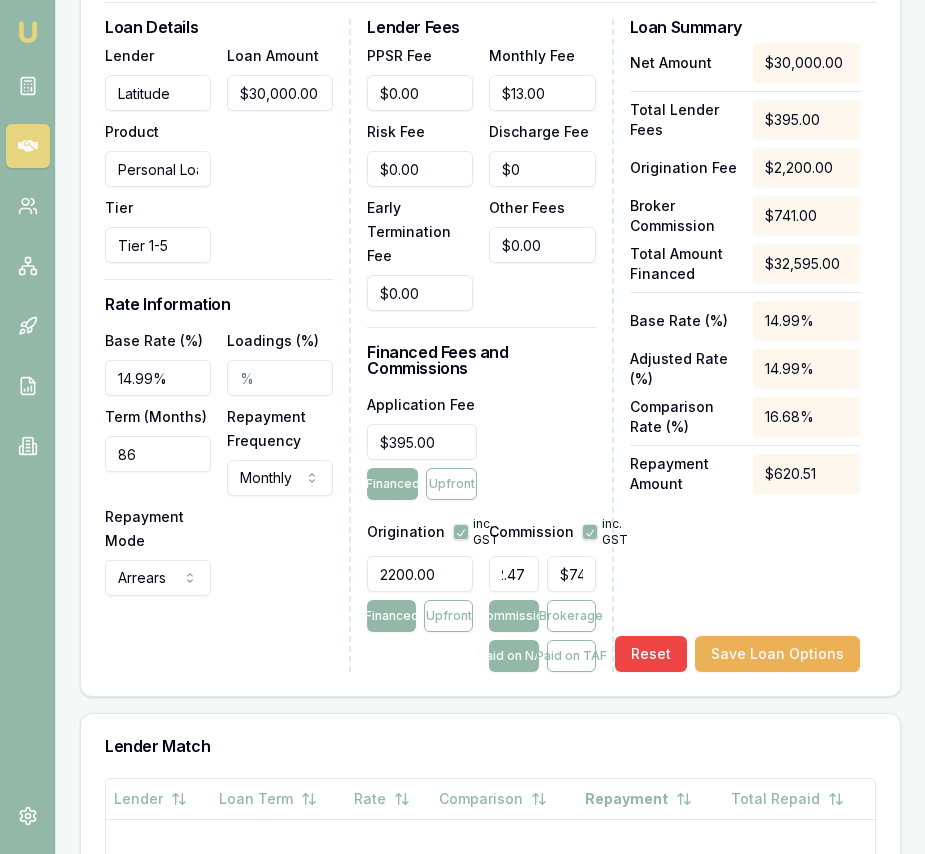 type on "2.475" 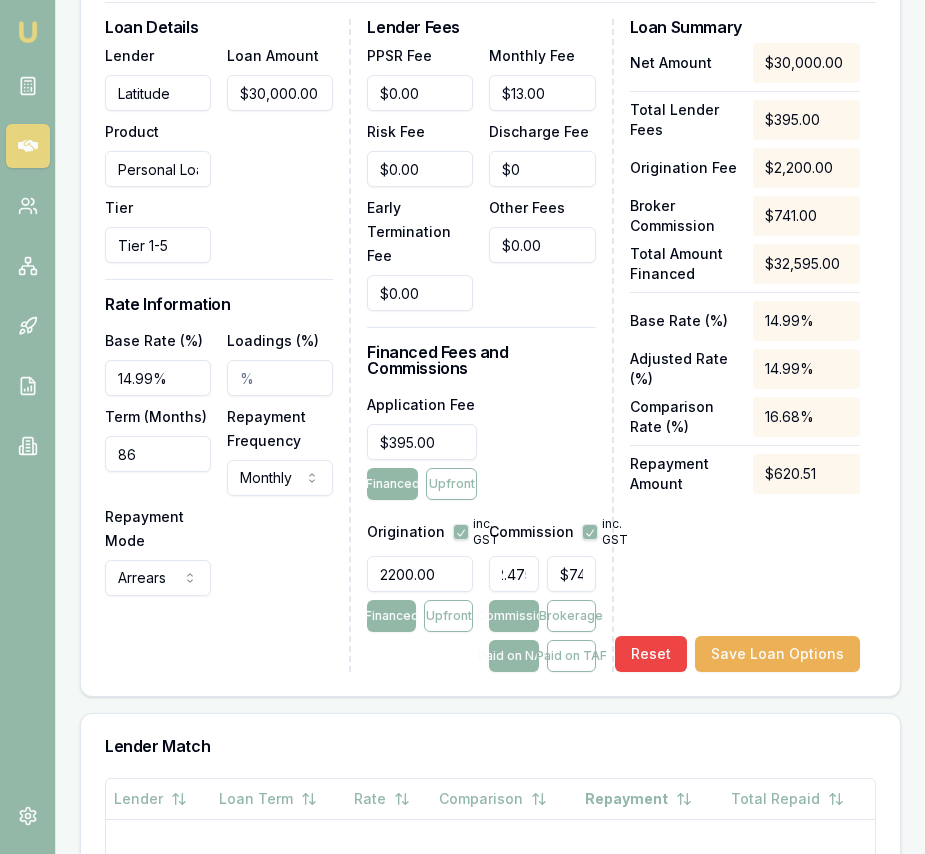 scroll, scrollTop: 0, scrollLeft: 14, axis: horizontal 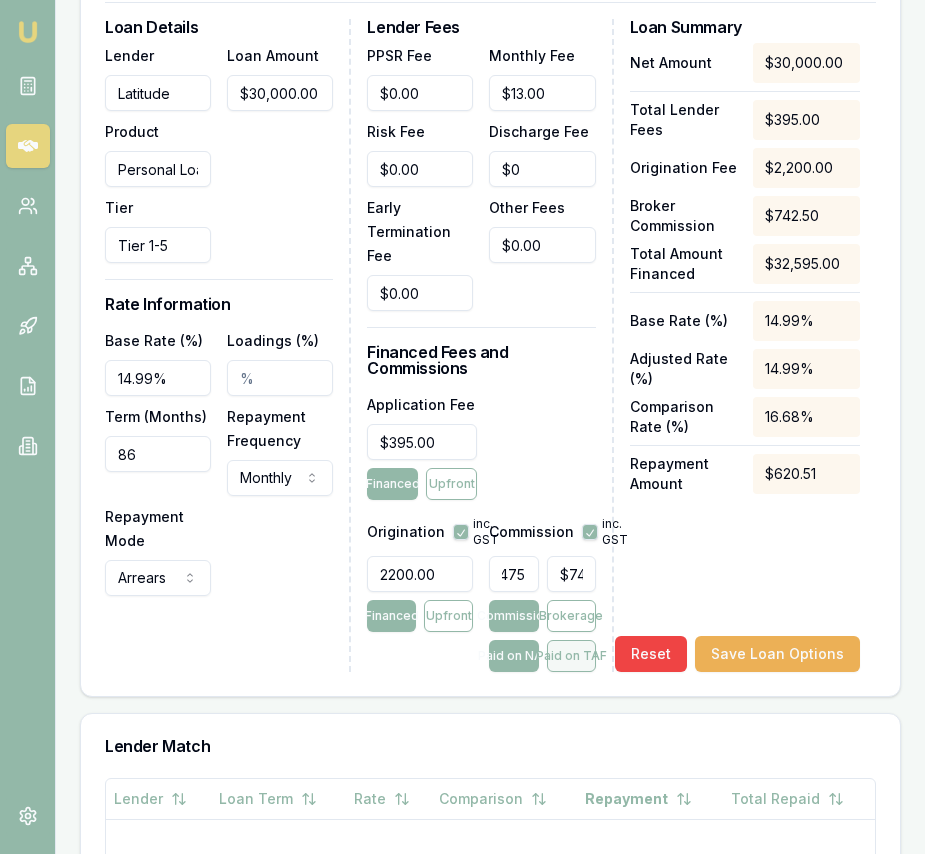 type on "2.48%" 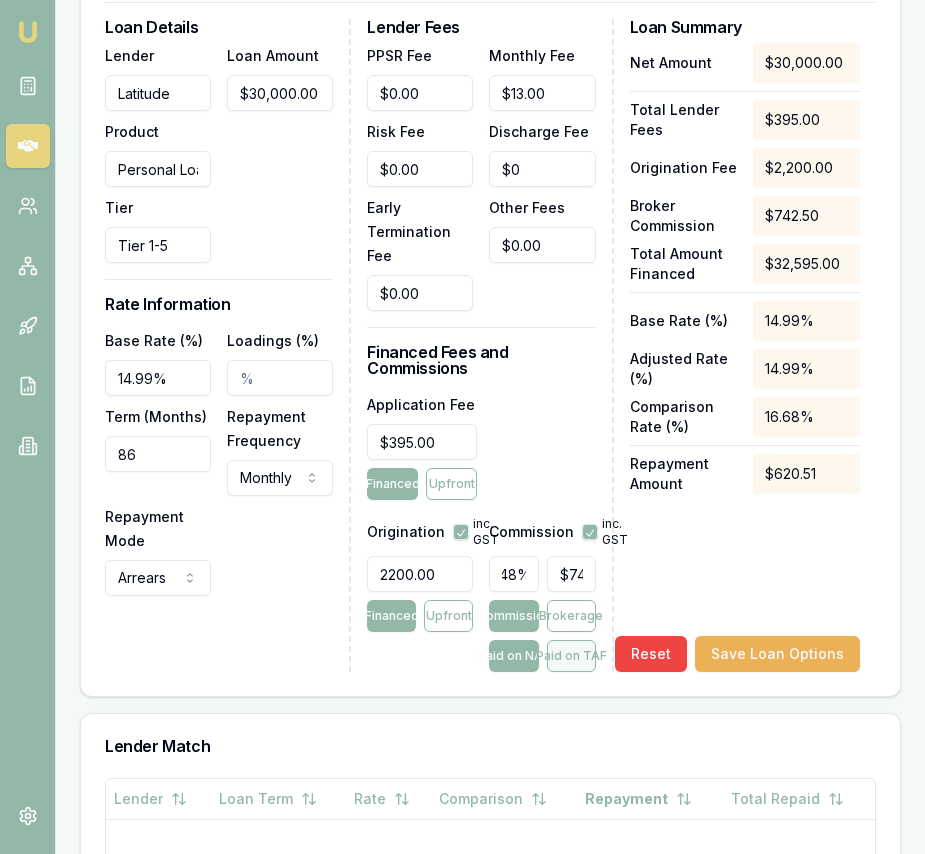 scroll, scrollTop: 0, scrollLeft: 0, axis: both 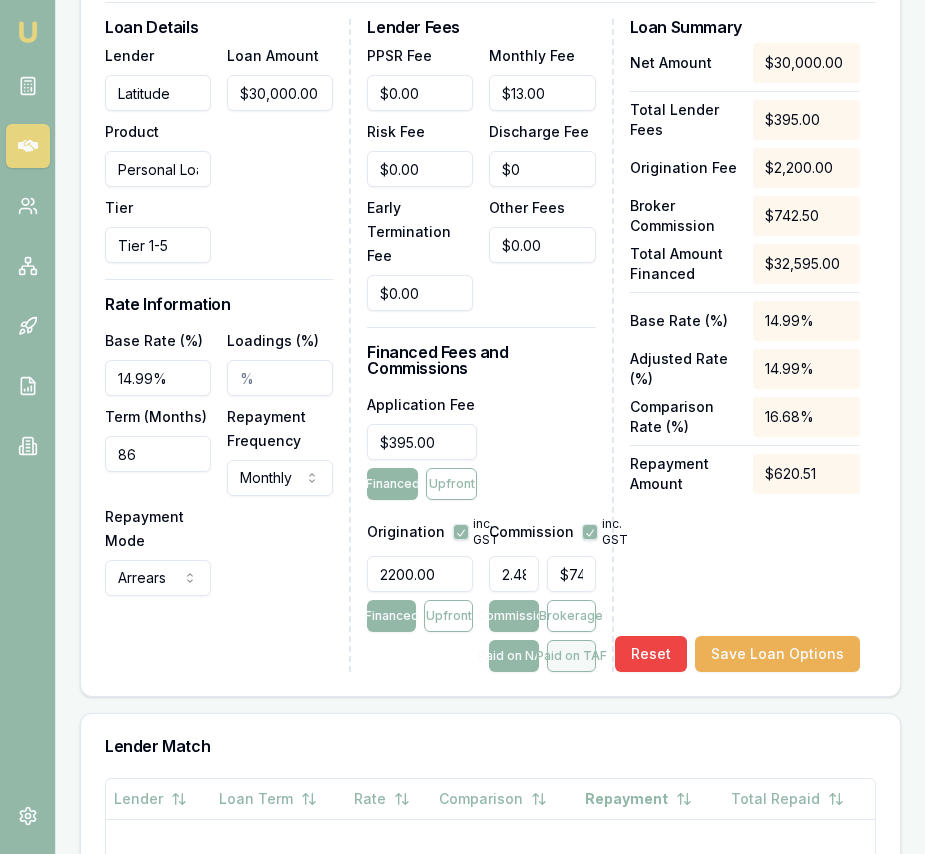 click on "Paid on TAF" at bounding box center [571, 656] 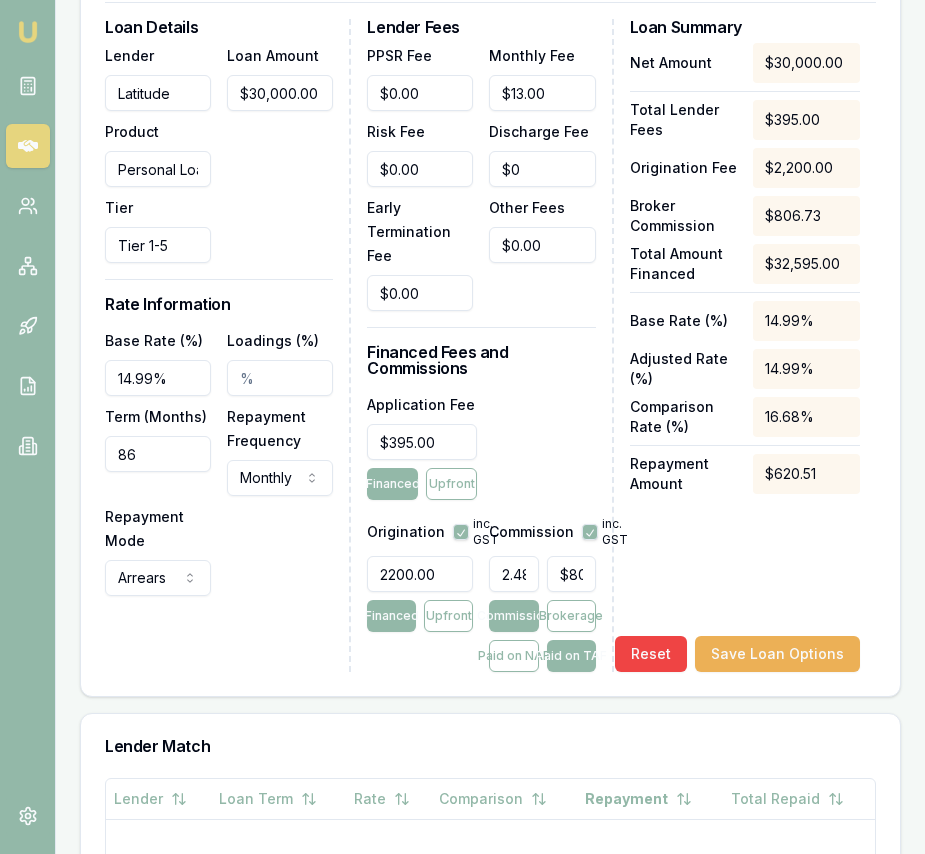 click on "Net Amount $30,000.00 Total Lender Fees $395.00 Origination Fee $2,200.00 Broker Commission $806.73 Total Amount Financed $32,595.00 Base Rate (%) 14.99% Adjusted Rate (%) 14.99% Comparison Rate (%) 16.68% Repayment Amount $620.51 Reset Save Loan Options" at bounding box center [745, 357] 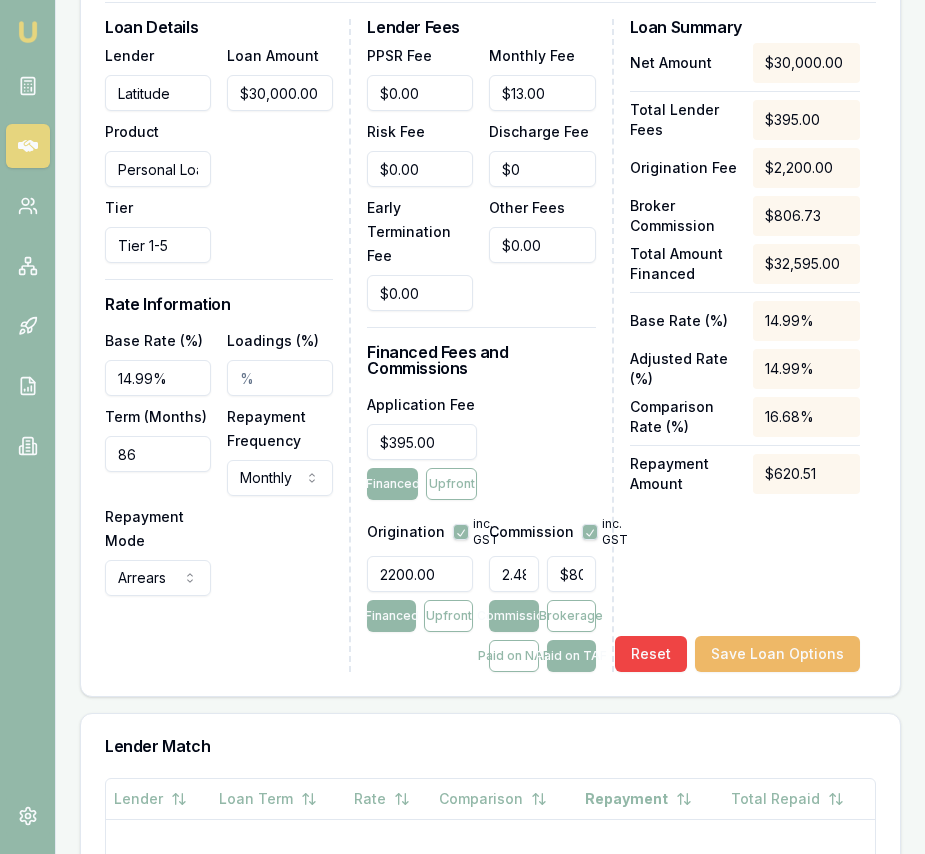 click on "Save Loan Options" at bounding box center (777, 654) 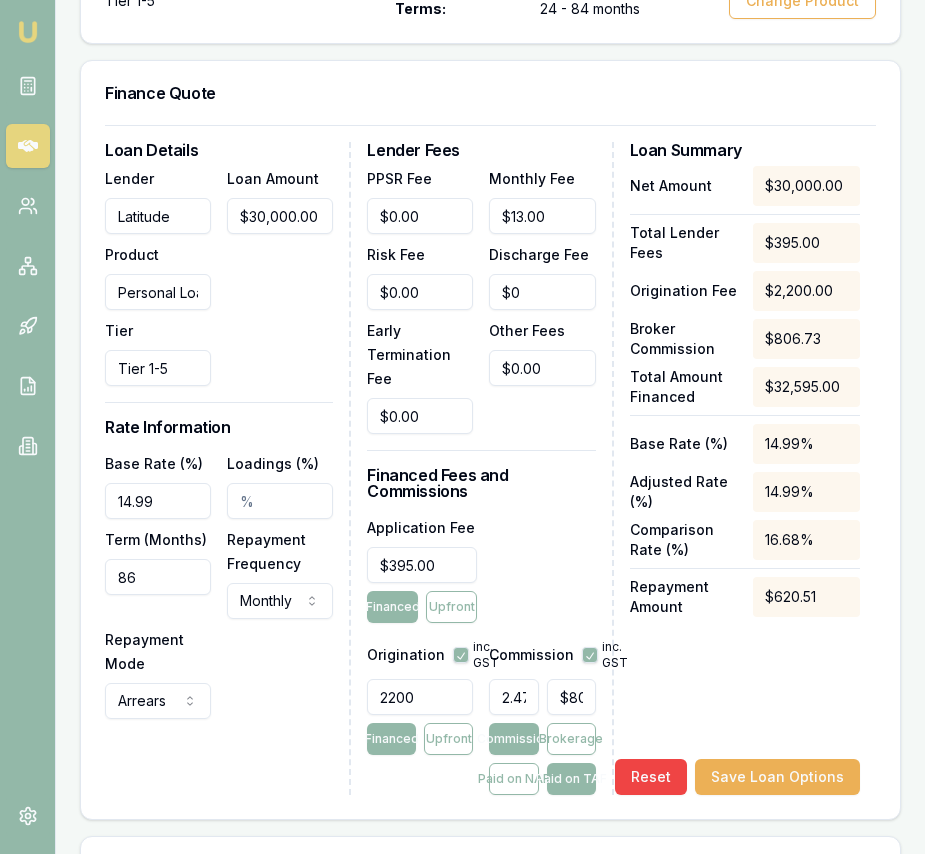 scroll, scrollTop: 707, scrollLeft: 0, axis: vertical 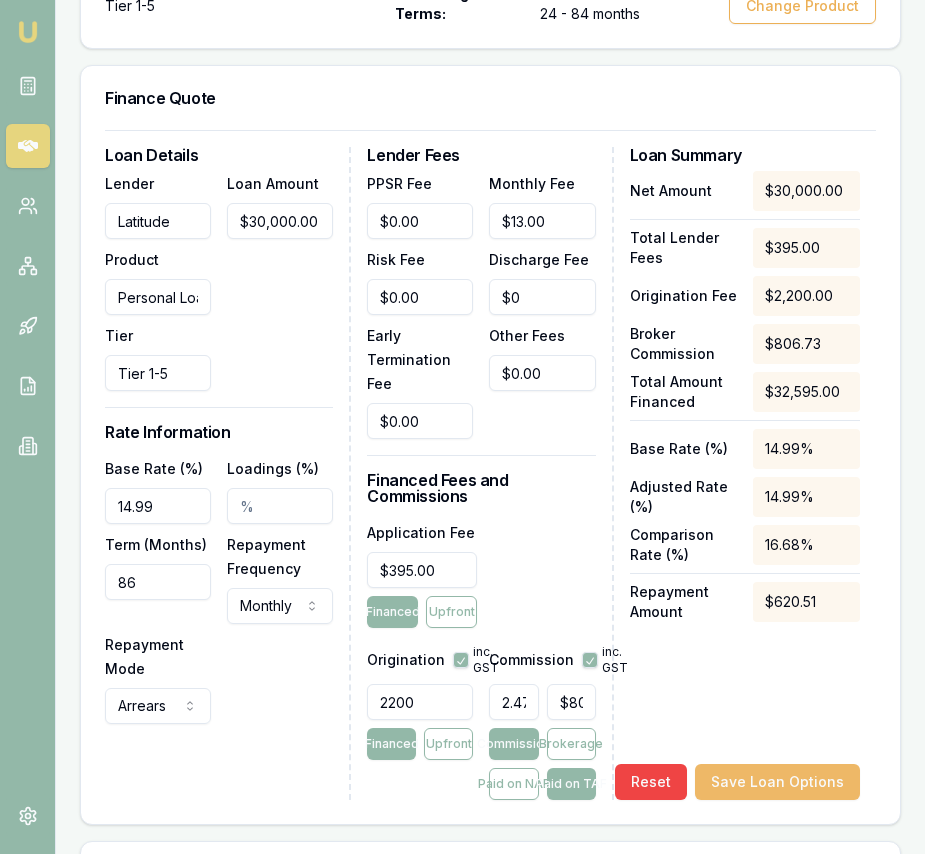 click on "Save Loan Options" at bounding box center (777, 782) 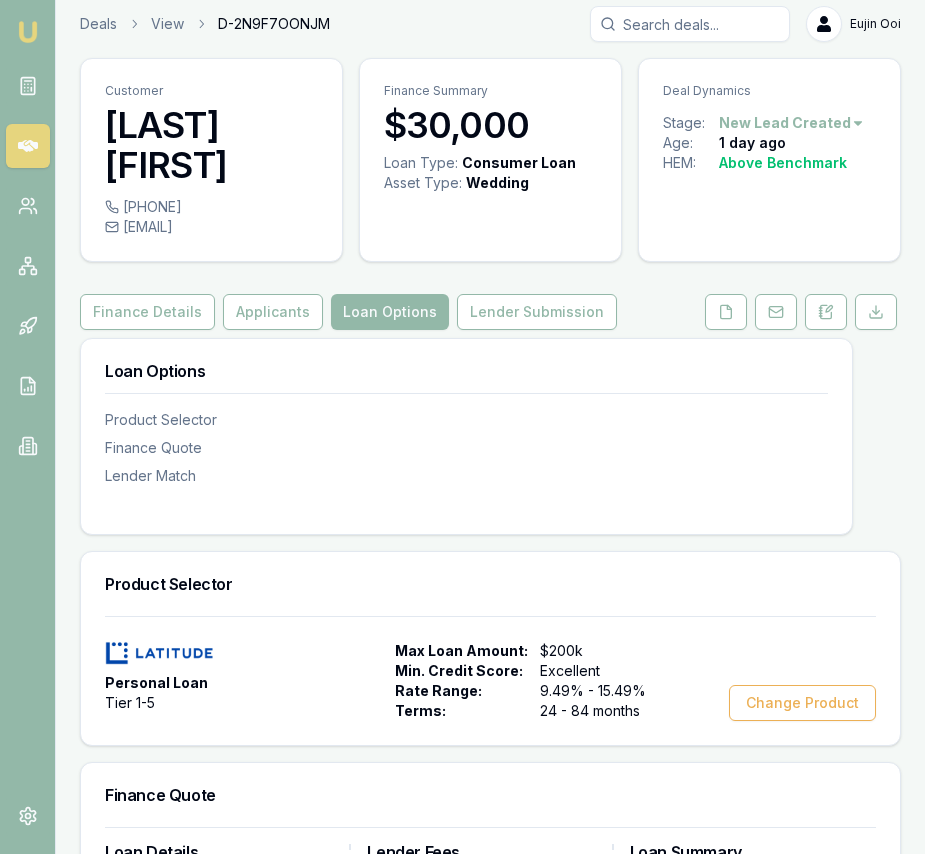 scroll, scrollTop: 0, scrollLeft: 0, axis: both 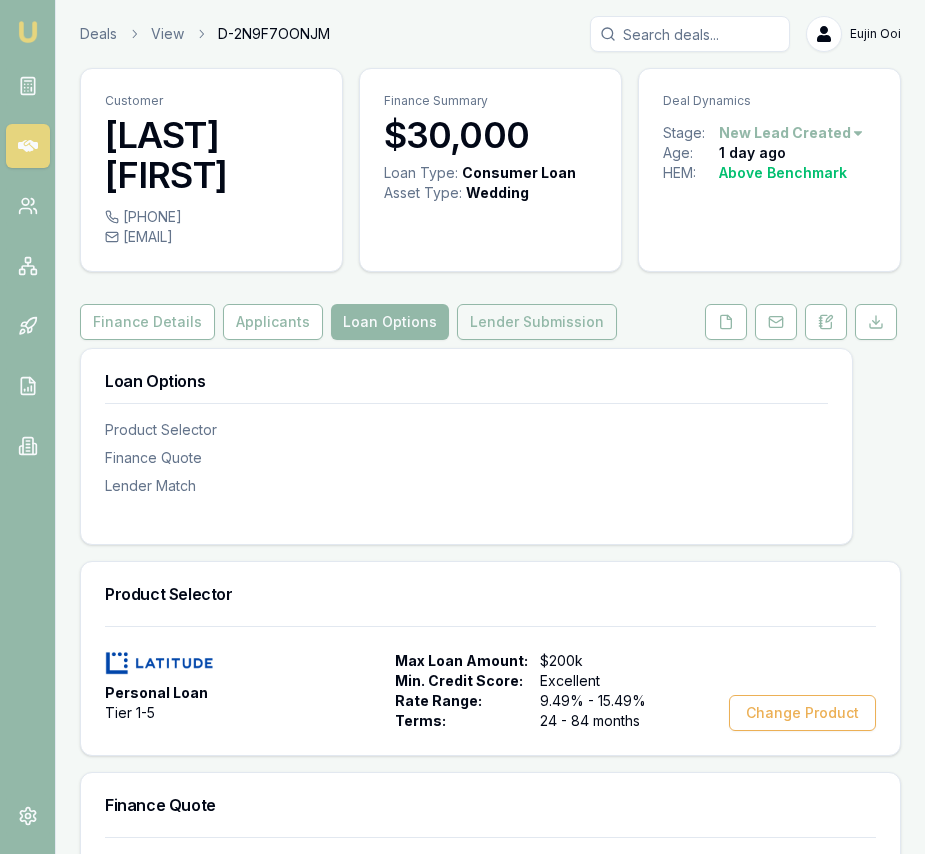 click on "Lender Submission" at bounding box center (537, 322) 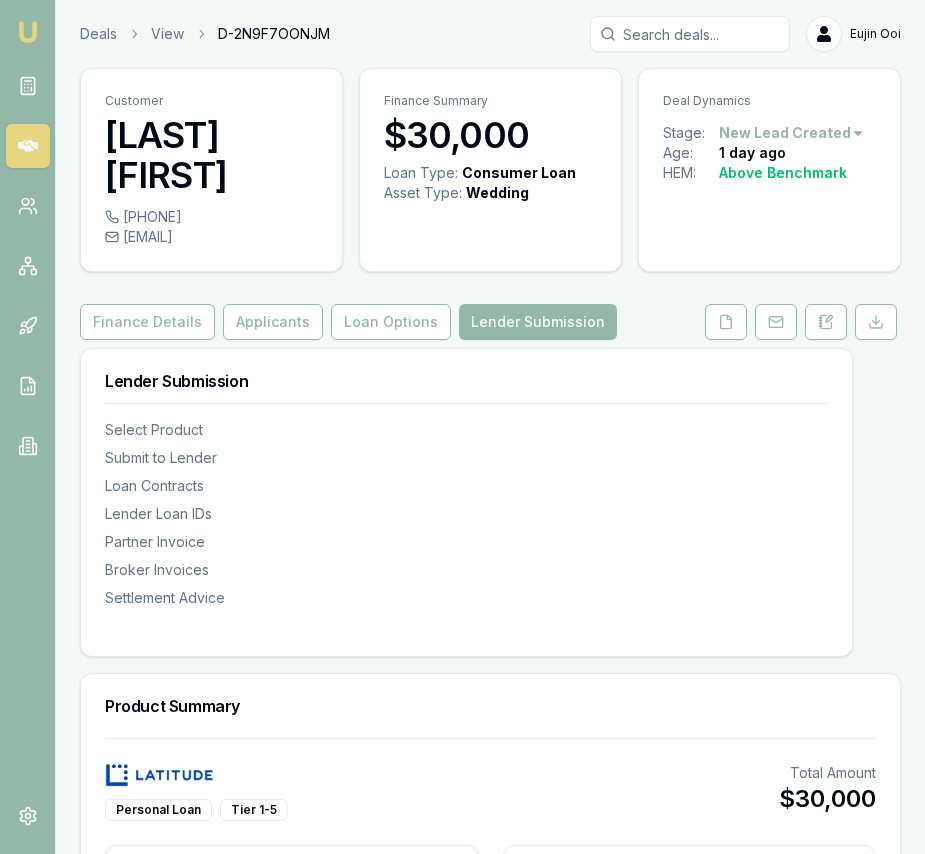 click on "Emu Broker Deals View D-2N9F7OONJM Eujin Ooi Toggle Menu Customer Haribansha Sanjel  0405880730 sanjelsuman@gmail.com Finance Summary $30,000 Loan Type: Consumer Loan Asset Type : Wedding Deal Dynamics Stage: New Lead Created Age: 1 day ago HEM: Above Benchmark Finance Details Applicants Loan Options Lender Submission Lender Submission Select Product Submit to Lender Loan Contracts Lender Loan IDs Partner Invoice Broker Invoices Settlement Advice Product Summary Personal Loan Tier 1-5 Total Amount $30,000 Loan Details Term 86 months Repayment Frequency Monthly Repayment Amount $621 Balloon 0% Rate Information Base Rate 14.99% Loadings 0% Adjusted Rate 14.99% Comparison Rate 16.68% Fees Application Fee $395 PPSR Fee $0 Monthly Fee $13 Risk Fee $0 Discharge Fee $0 Early Termination Fee $0 Commission Details Origination Fee $2,200 Broker Commission $807 (2.48%) Submit to Lender Loan Submission Actions Status Submit to Lender Loan Contracts + Add Document Update Stage Lender Loan IDs Lender Application ID  $0 $0" at bounding box center [462, 427] 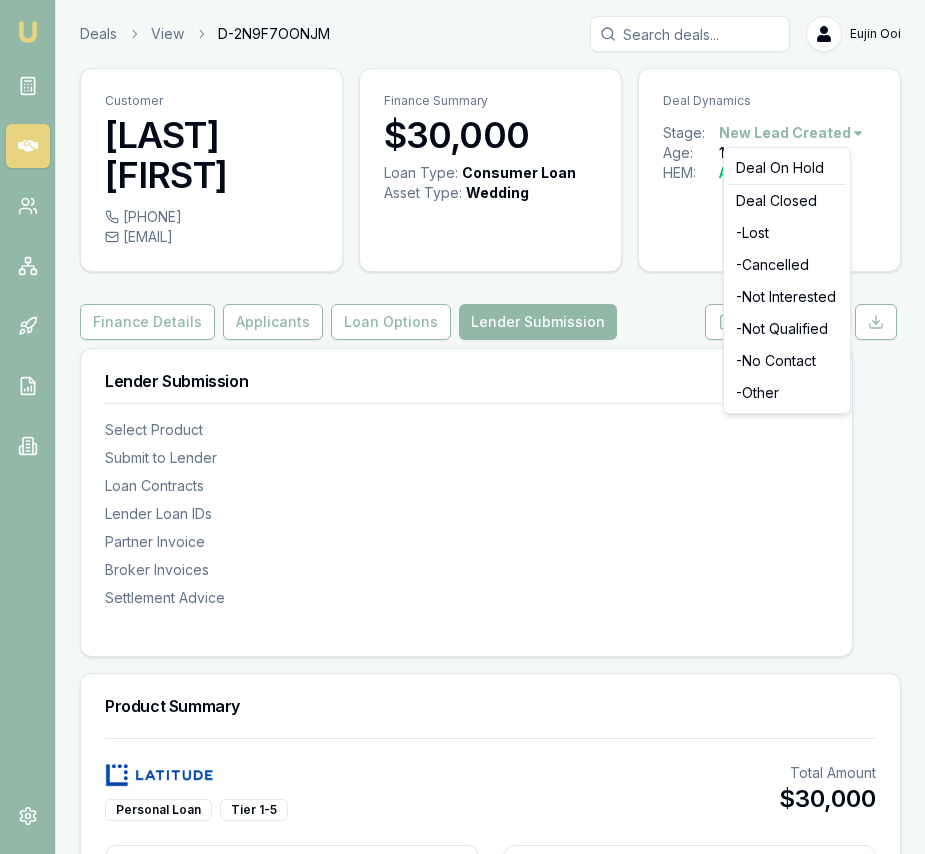 click on "Emu Broker Deals View D-2N9F7OONJM Eujin Ooi Toggle Menu Customer Haribansha Sanjel  0405880730 sanjelsuman@gmail.com Finance Summary $30,000 Loan Type: Consumer Loan Asset Type : Wedding Deal Dynamics Stage: New Lead Created Age: 1 day ago HEM: Above Benchmark Finance Details Applicants Loan Options Lender Submission Lender Submission Select Product Submit to Lender Loan Contracts Lender Loan IDs Partner Invoice Broker Invoices Settlement Advice Product Summary Personal Loan Tier 1-5 Total Amount $30,000 Loan Details Term 86 months Repayment Frequency Monthly Repayment Amount $621 Balloon 0% Rate Information Base Rate 14.99% Loadings 0% Adjusted Rate 14.99% Comparison Rate 16.68% Fees Application Fee $395 PPSR Fee $0 Monthly Fee $13 Risk Fee $0 Discharge Fee $0 Early Termination Fee $0 Commission Details Origination Fee $2,200 Broker Commission $807 (2.48%) Submit to Lender Loan Submission Actions Status Submit to Lender Loan Contracts + Add Document Update Stage Lender Loan IDs Lender Application ID  $0 $0" at bounding box center [462, 427] 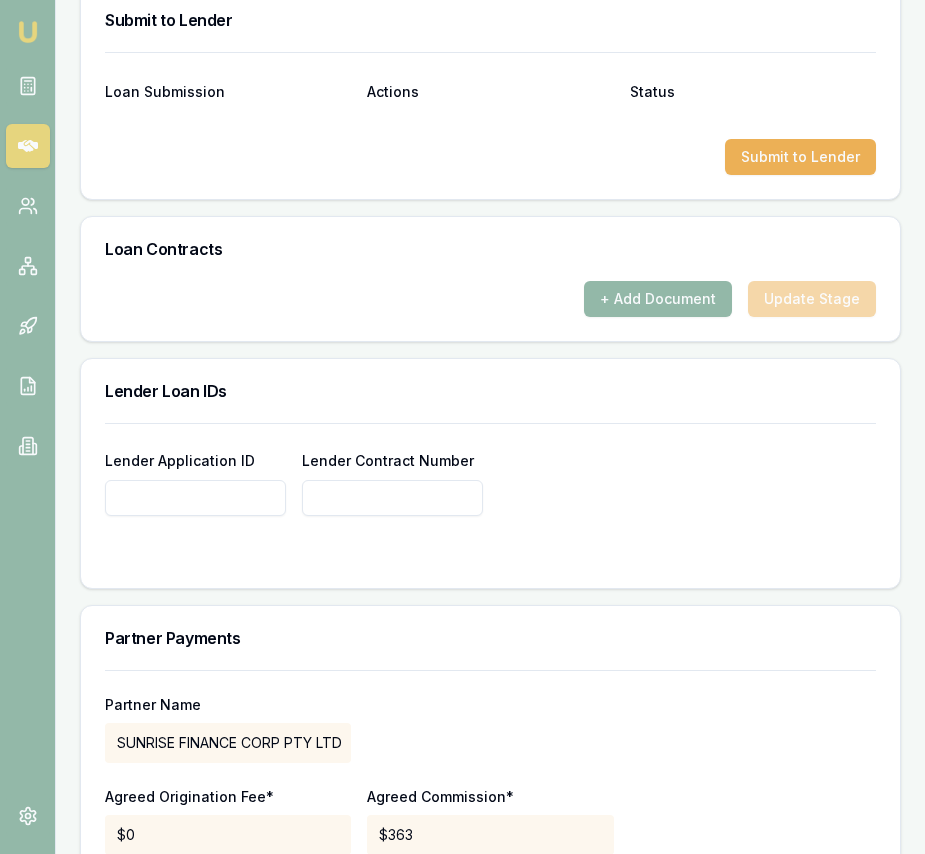 scroll, scrollTop: 1405, scrollLeft: 0, axis: vertical 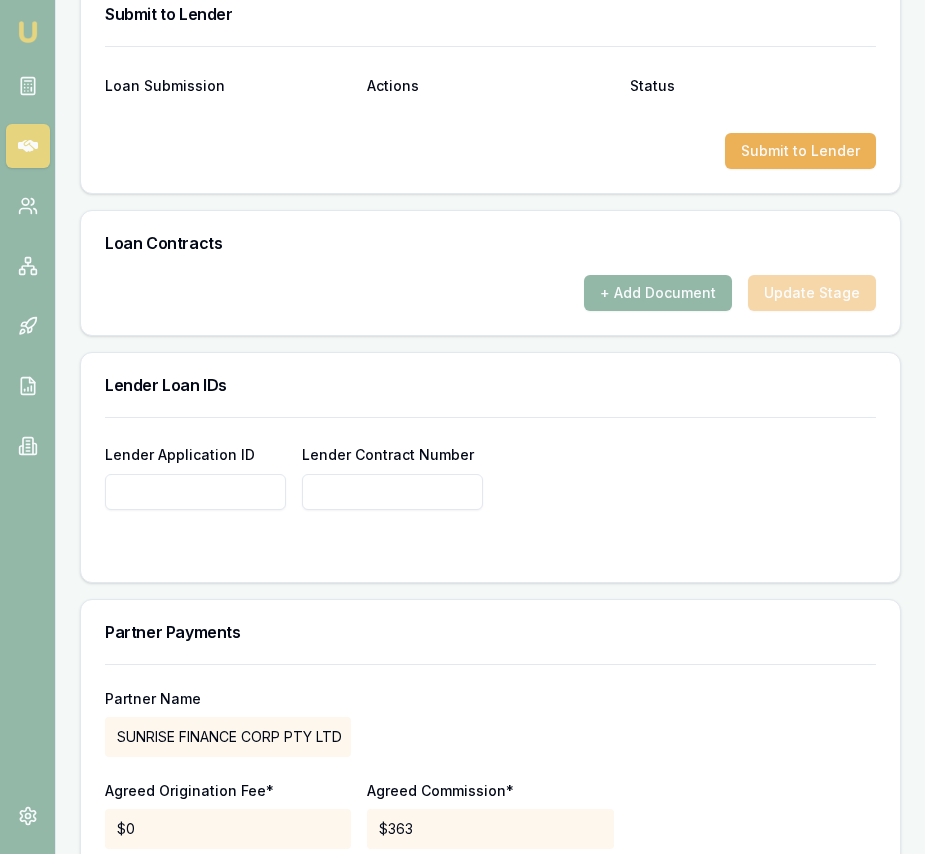 click on "Lender Application ID" at bounding box center (195, 492) 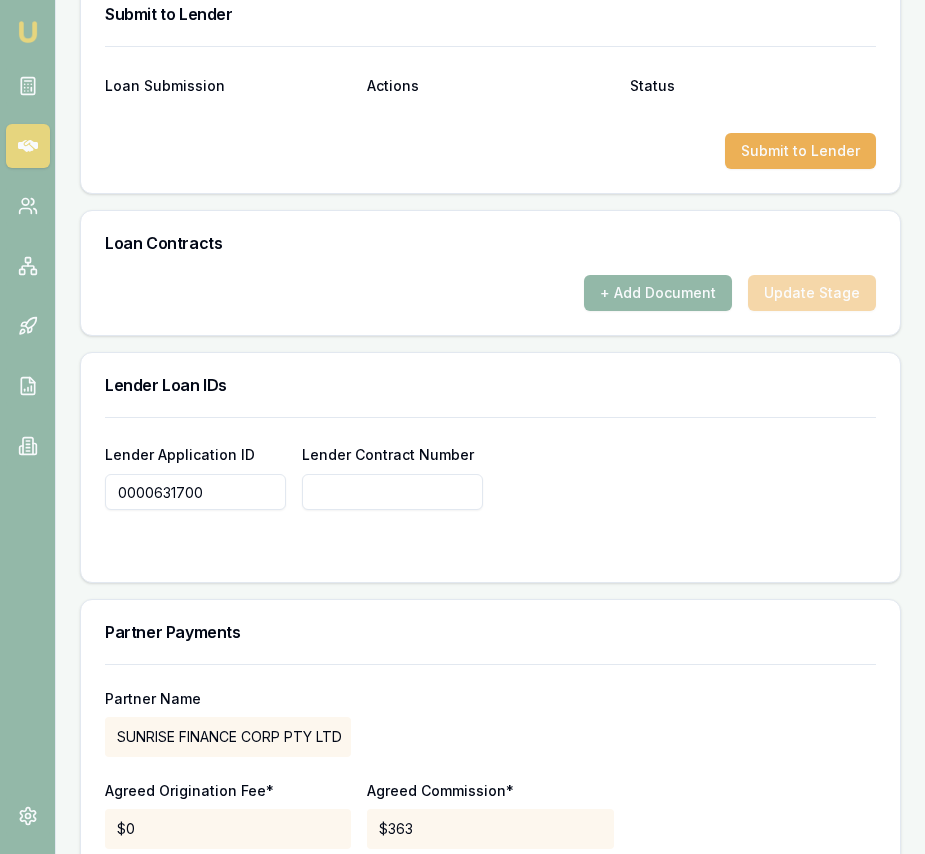 type on "0000631700" 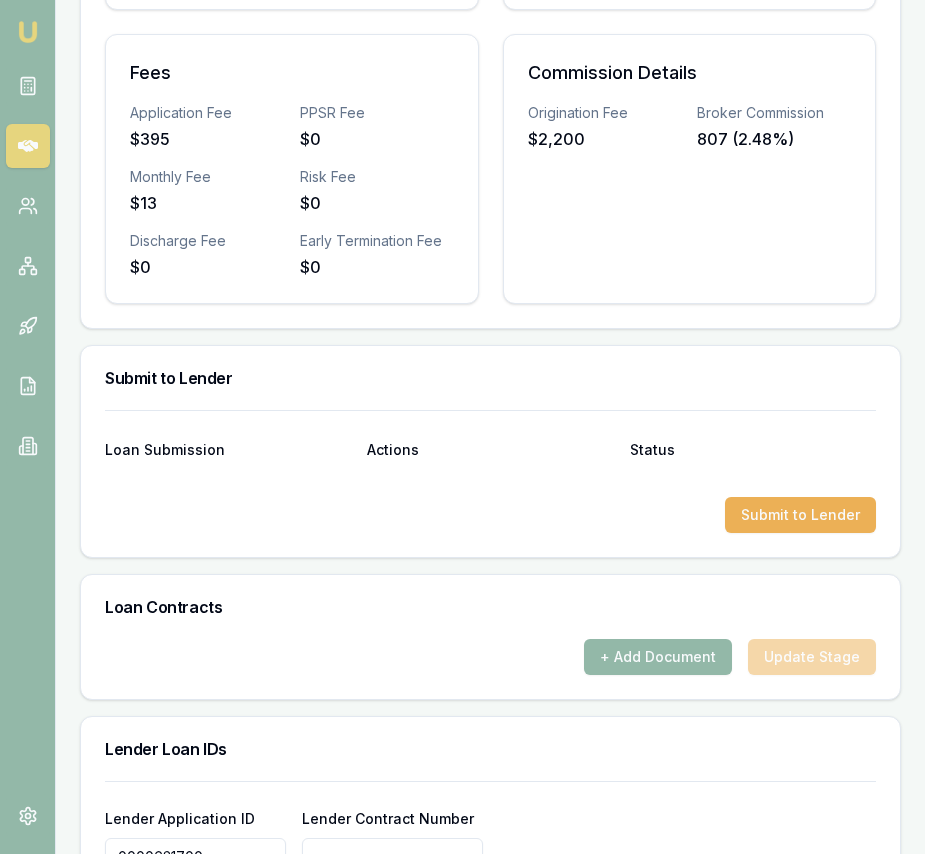 scroll, scrollTop: 1013, scrollLeft: 0, axis: vertical 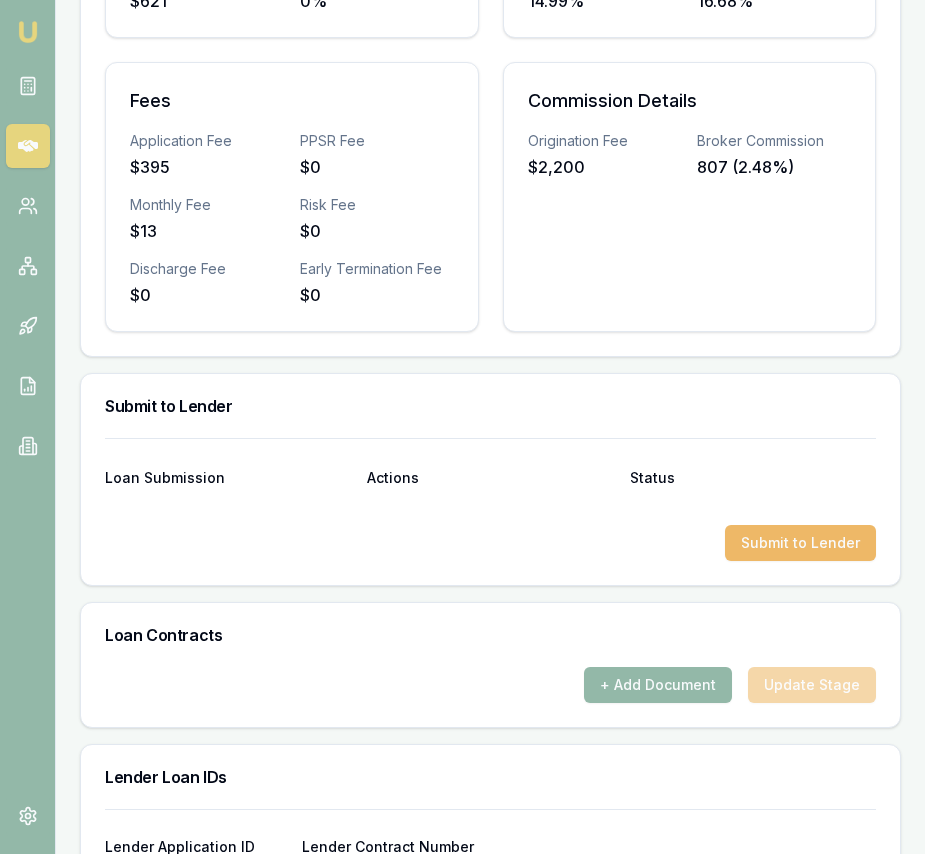 click on "Submit to Lender" at bounding box center (800, 543) 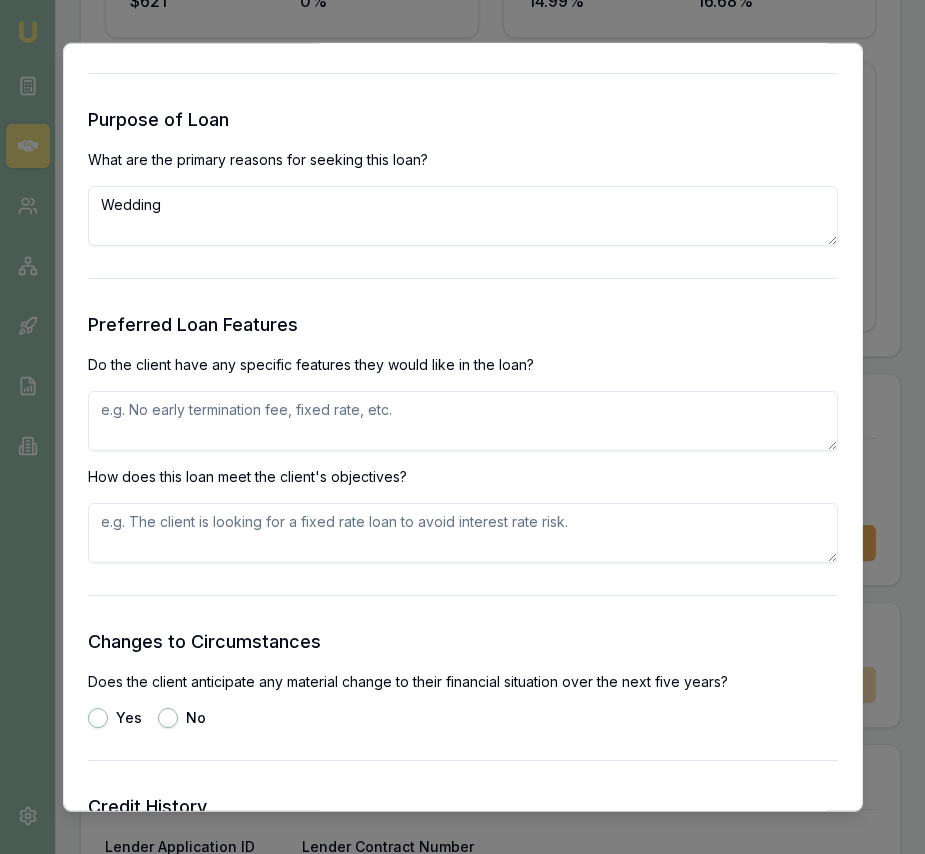 scroll, scrollTop: 1972, scrollLeft: 0, axis: vertical 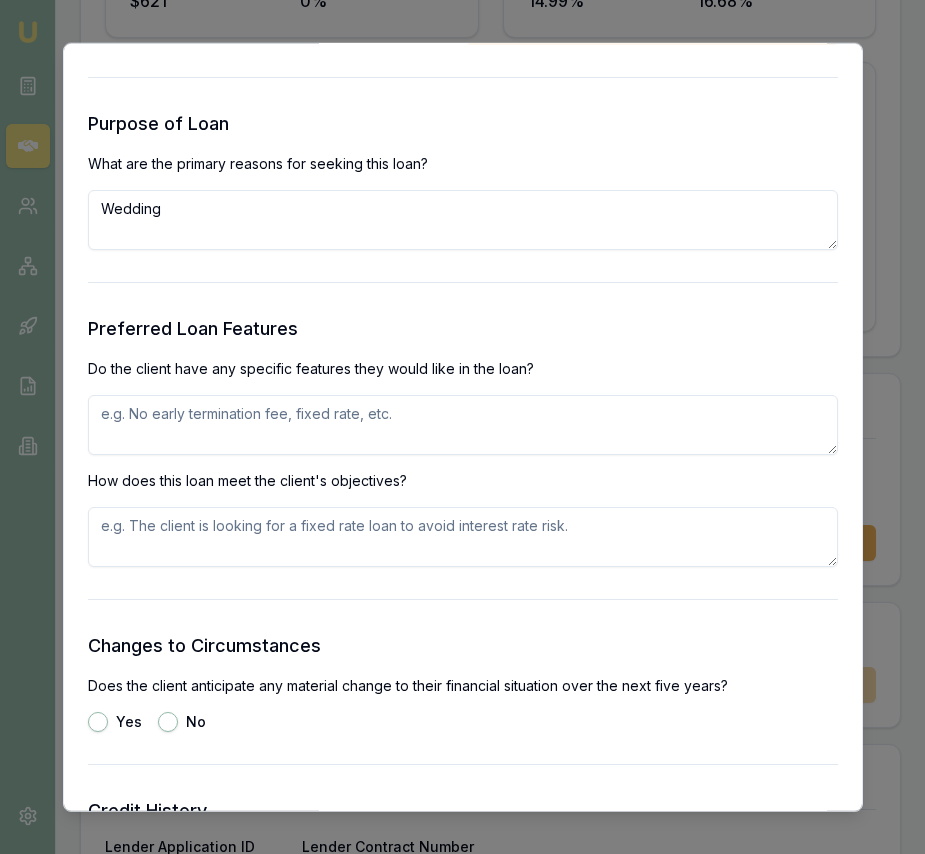 click on "Wedding" at bounding box center (463, 220) 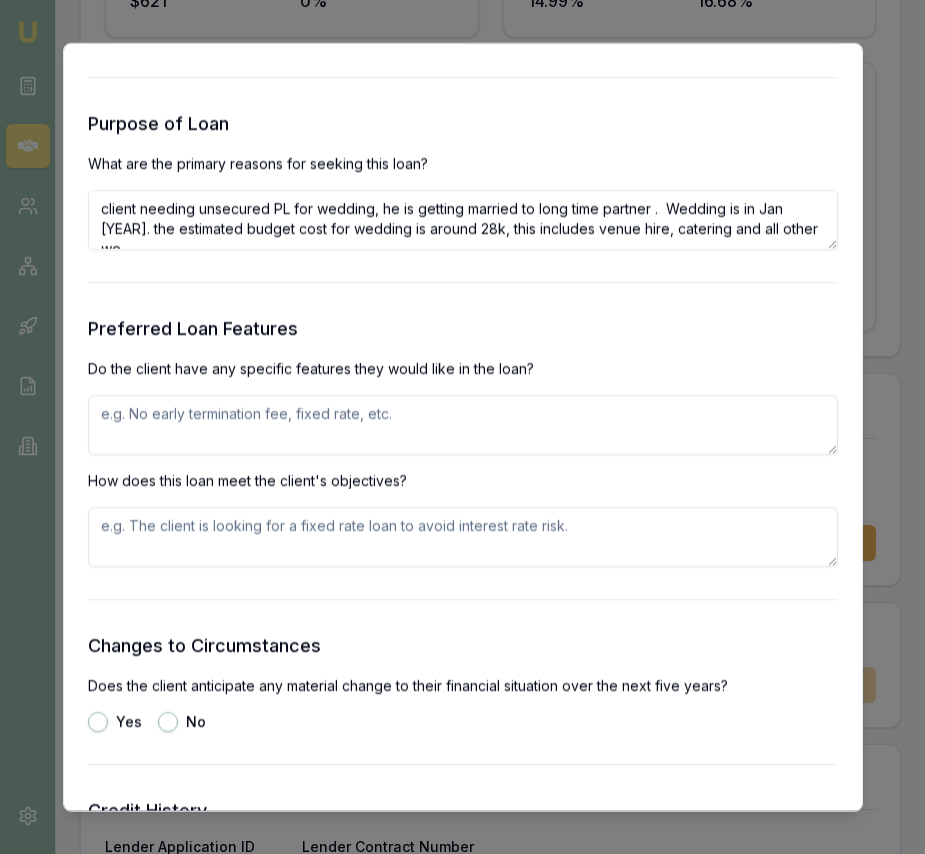 scroll, scrollTop: 8, scrollLeft: 0, axis: vertical 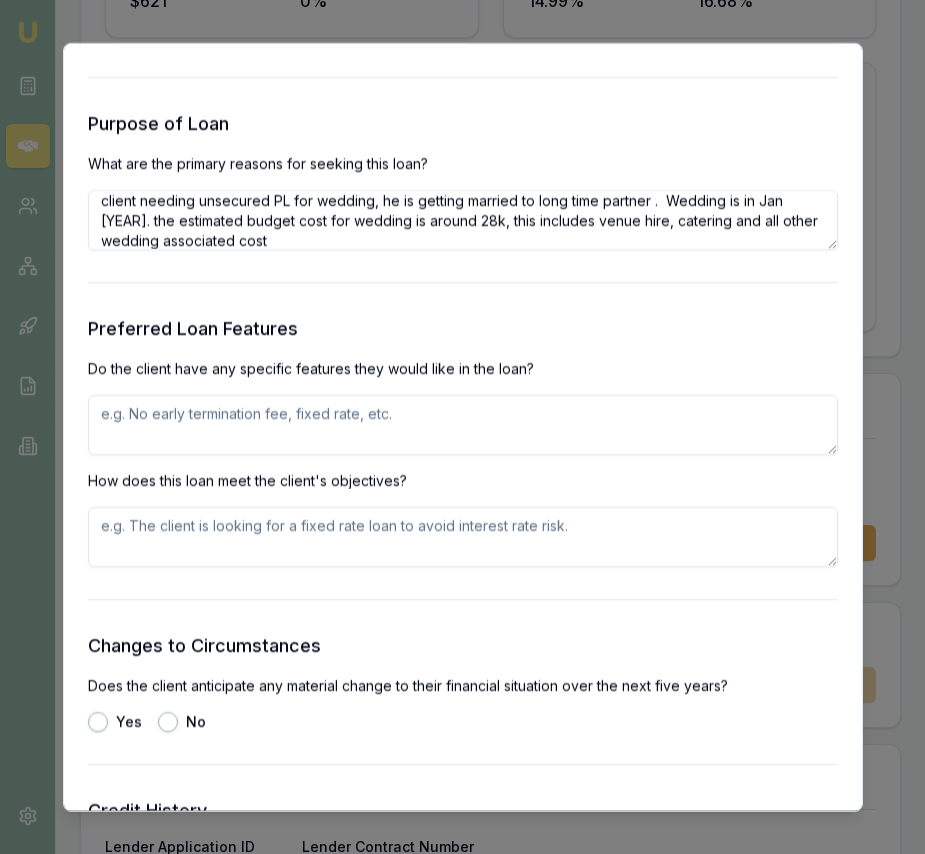 type on "client needing unsecured PL for wedding, he is getting married to long time partner .  Wedding is in Jan 2026. the estimated budget cost for wedding is around 28k, this includes venue hire, catering and all other wedding associated cost" 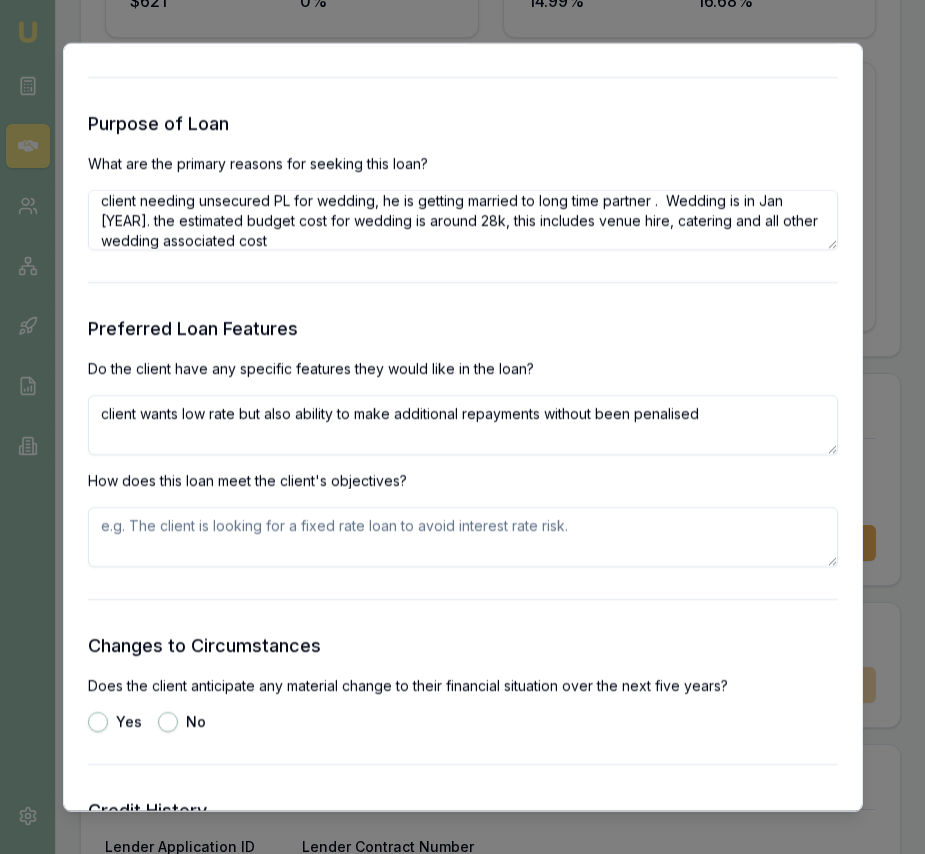 type on "client wants low rate but also ability to make additional repayments without been penalised" 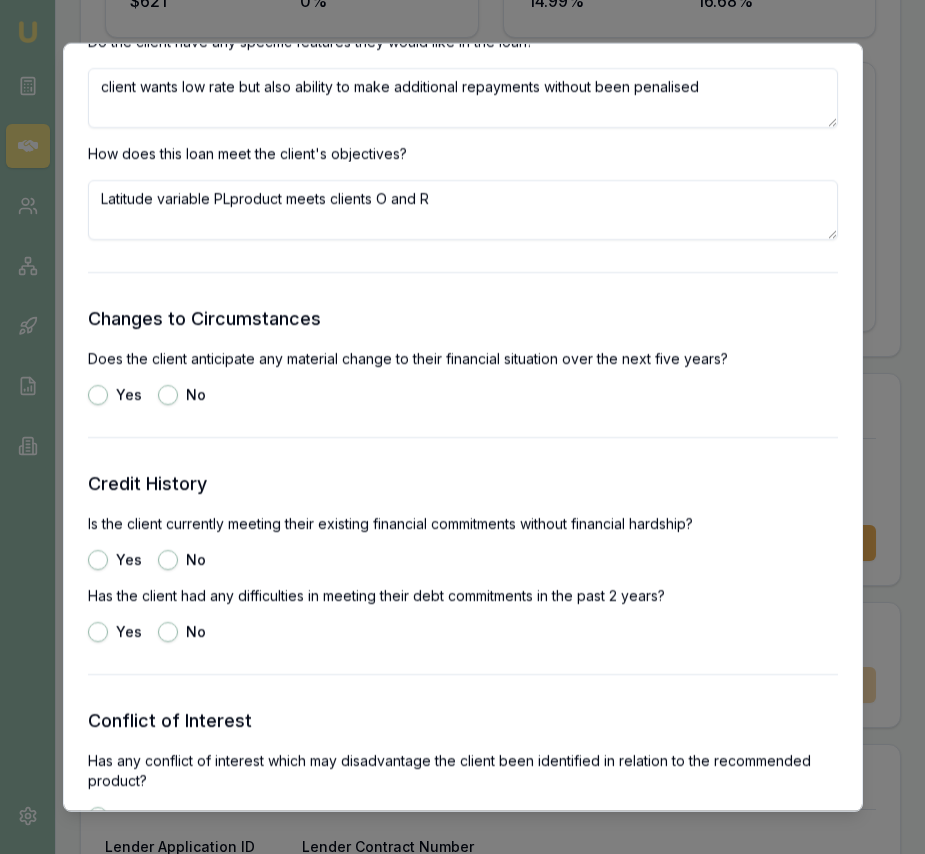 scroll, scrollTop: 2307, scrollLeft: 0, axis: vertical 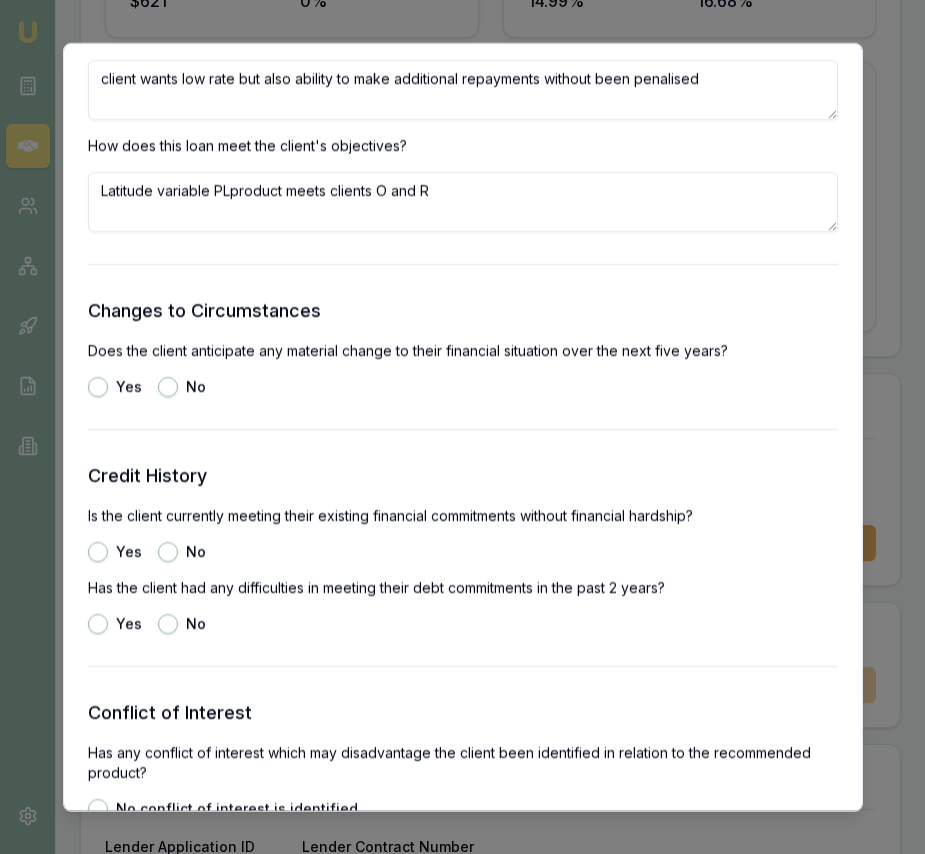 type on "Latitude variable PLproduct meets clients O and R" 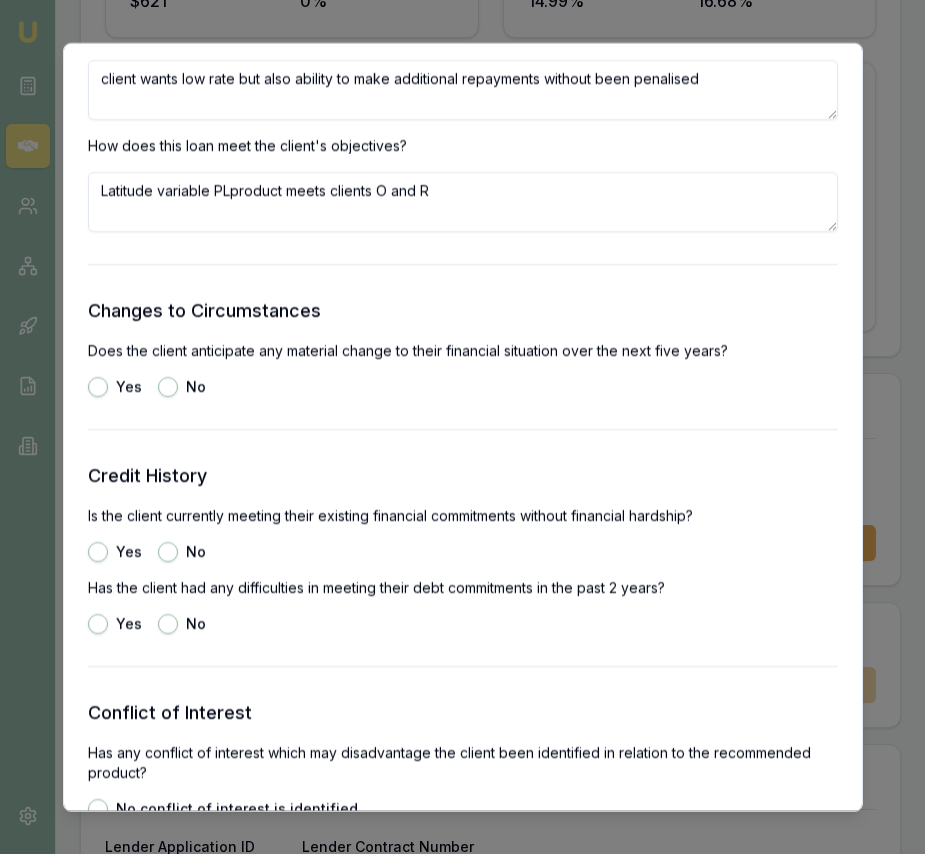 drag, startPoint x: 166, startPoint y: 385, endPoint x: 165, endPoint y: 401, distance: 16.03122 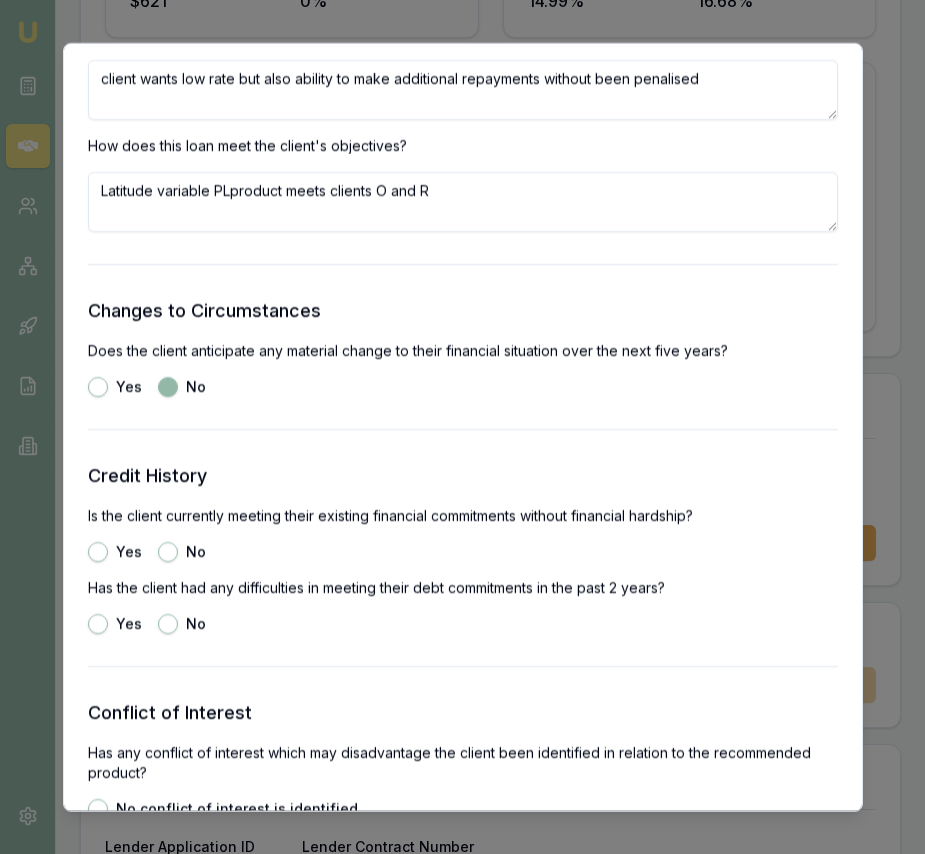 drag, startPoint x: 99, startPoint y: 556, endPoint x: 110, endPoint y: 556, distance: 11 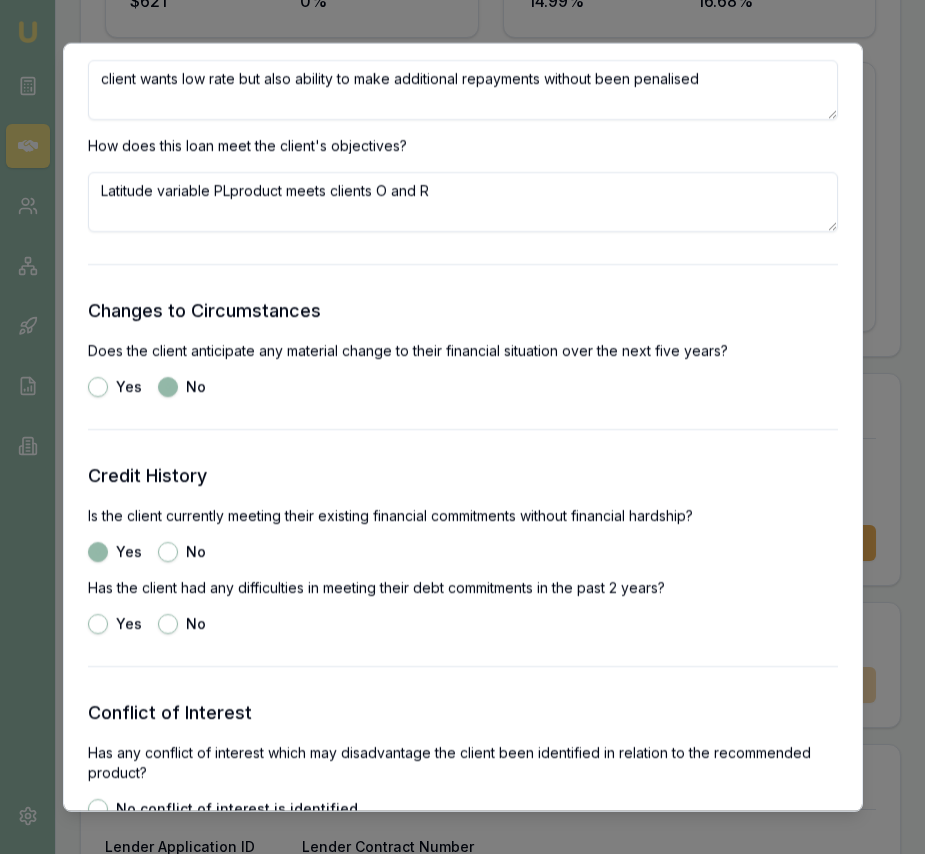 click on "No" at bounding box center (168, 624) 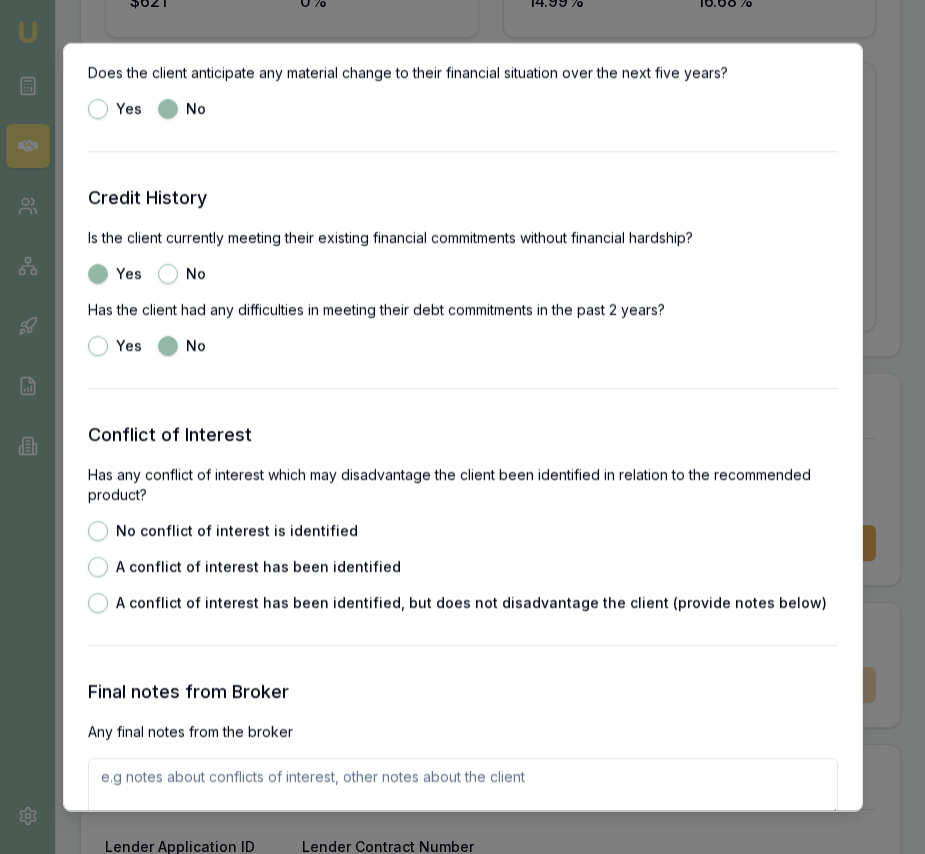 scroll, scrollTop: 2591, scrollLeft: 0, axis: vertical 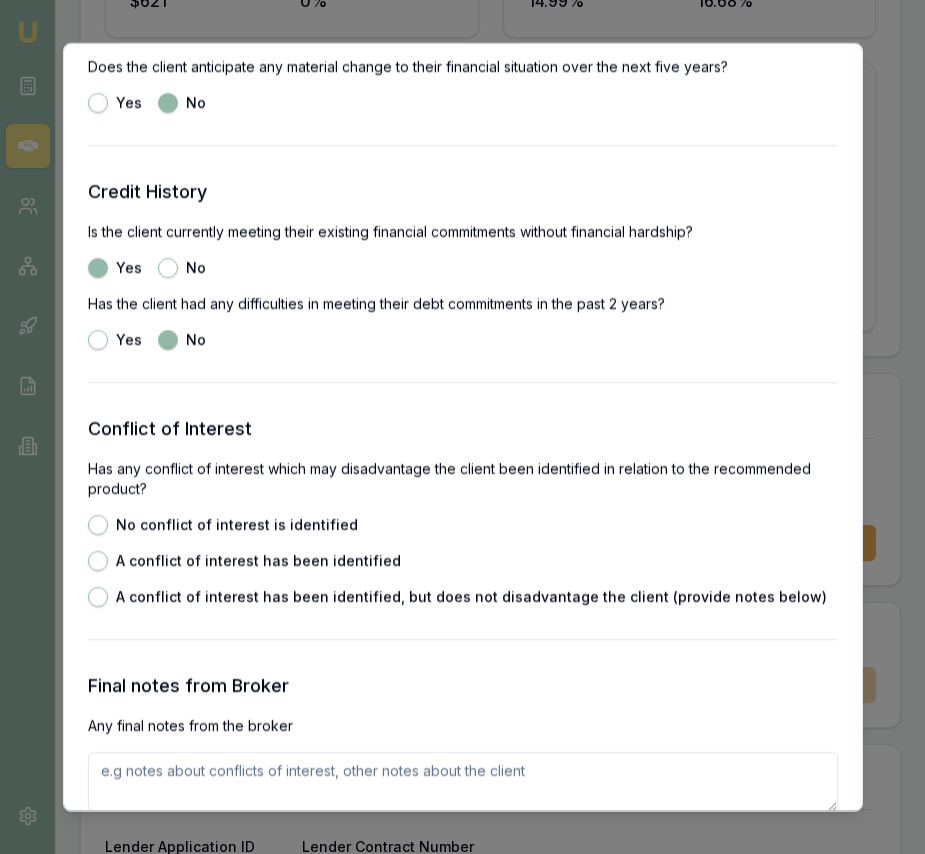click on "No conflict of interest is identified" at bounding box center [223, 525] 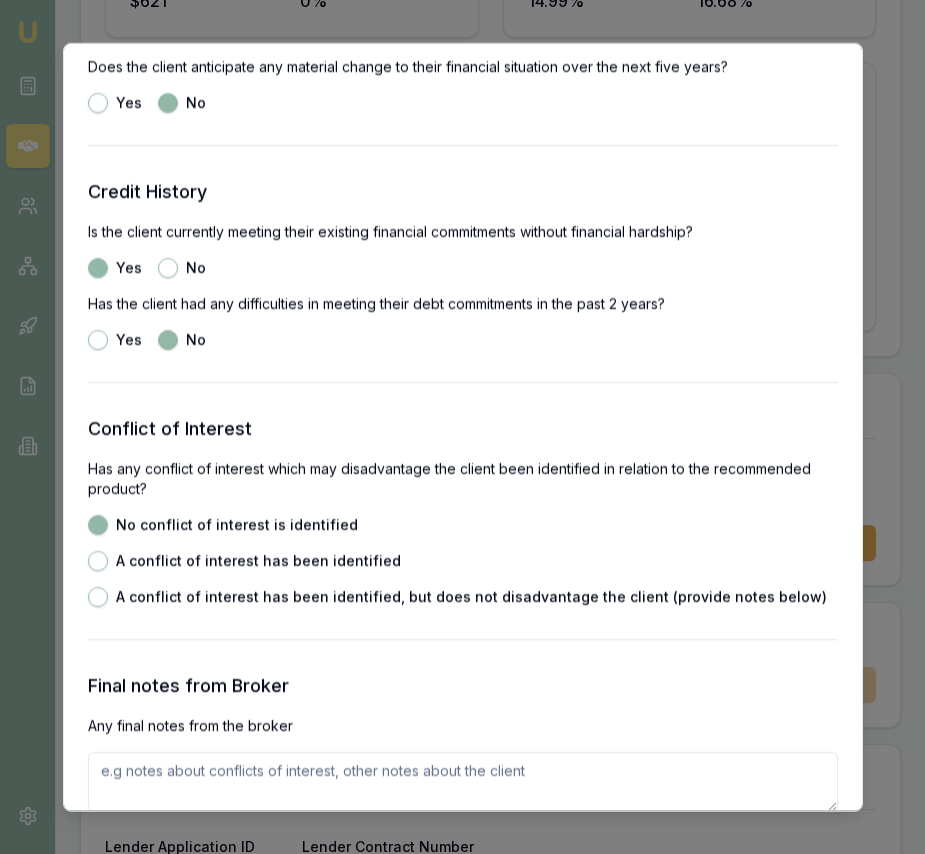 click on "No conflict of interest is identified A conflict of interest has been identified A conflict of interest has been identified, but does not disadvantage the client (provide notes below)" at bounding box center [463, 561] 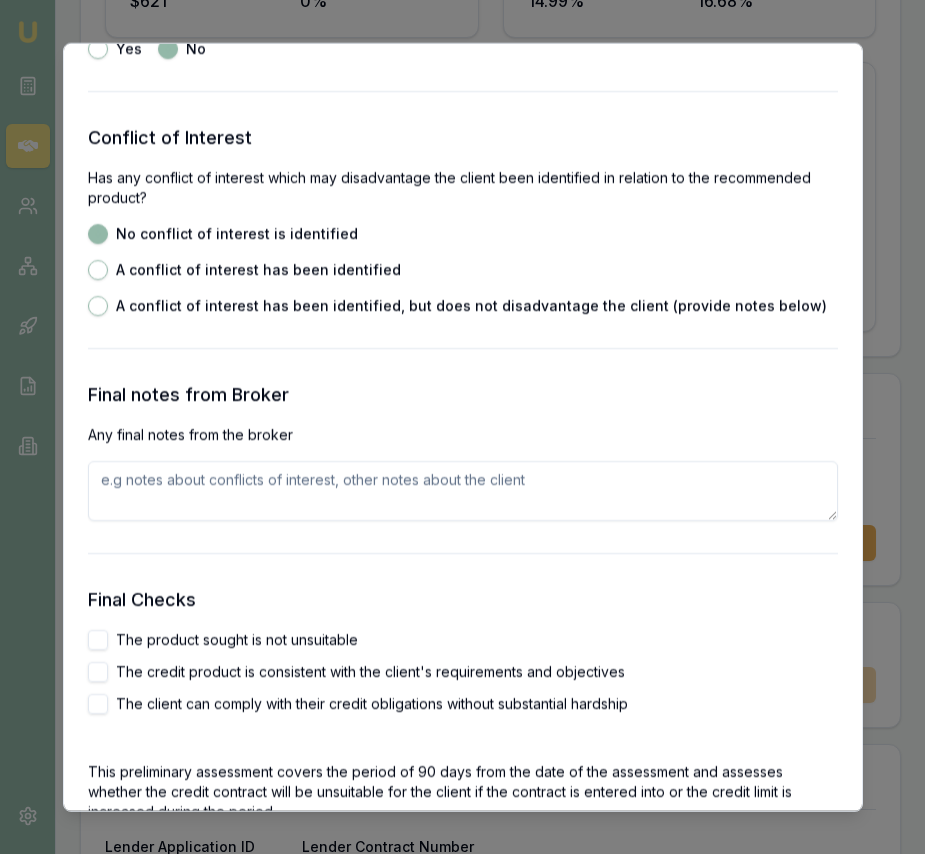 scroll, scrollTop: 2895, scrollLeft: 0, axis: vertical 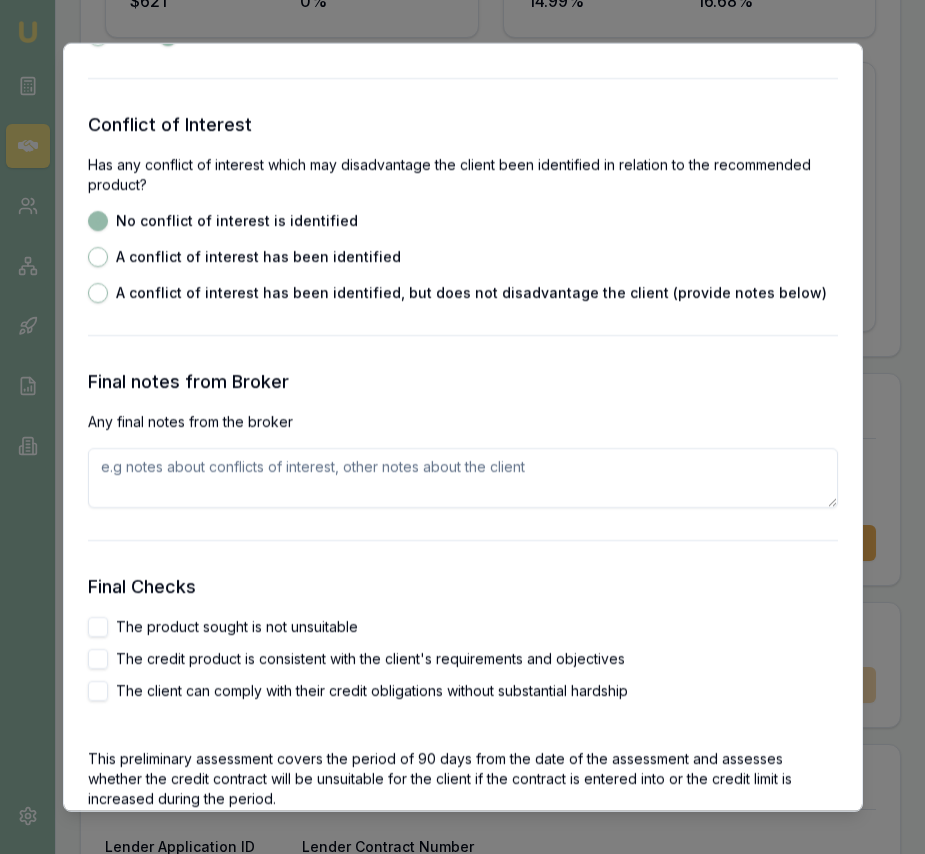 click on "The product sought is not unsuitable" at bounding box center (98, 627) 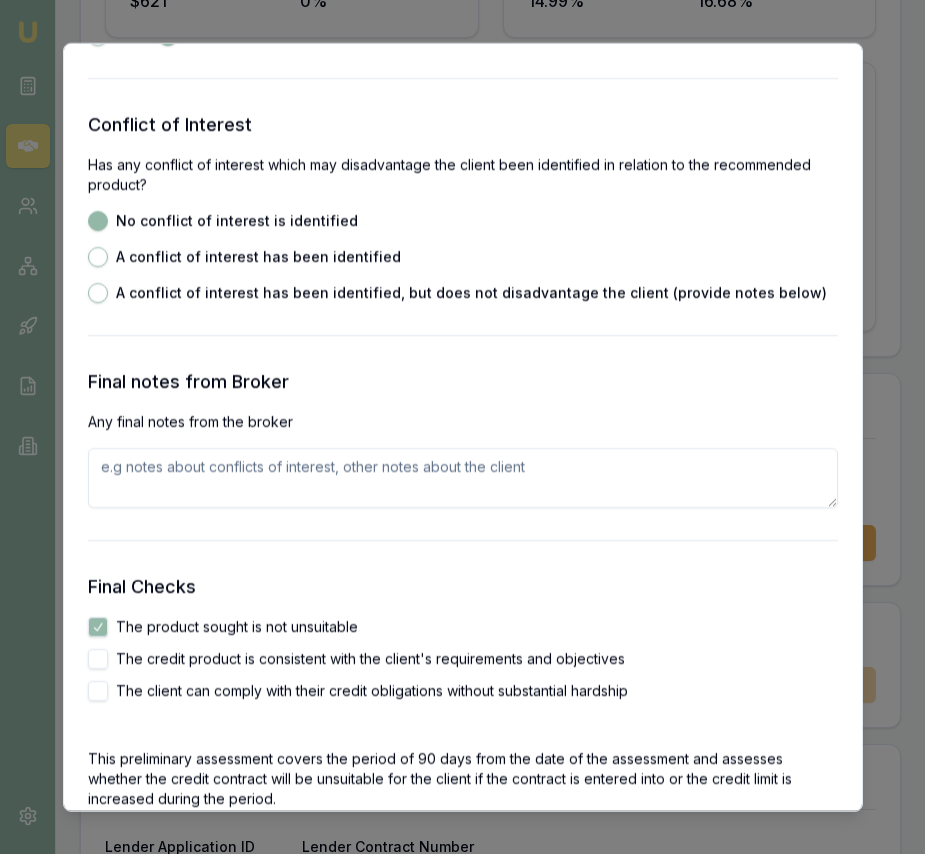 click on "The credit product is consistent with the client's requirements and objectives" at bounding box center [98, 659] 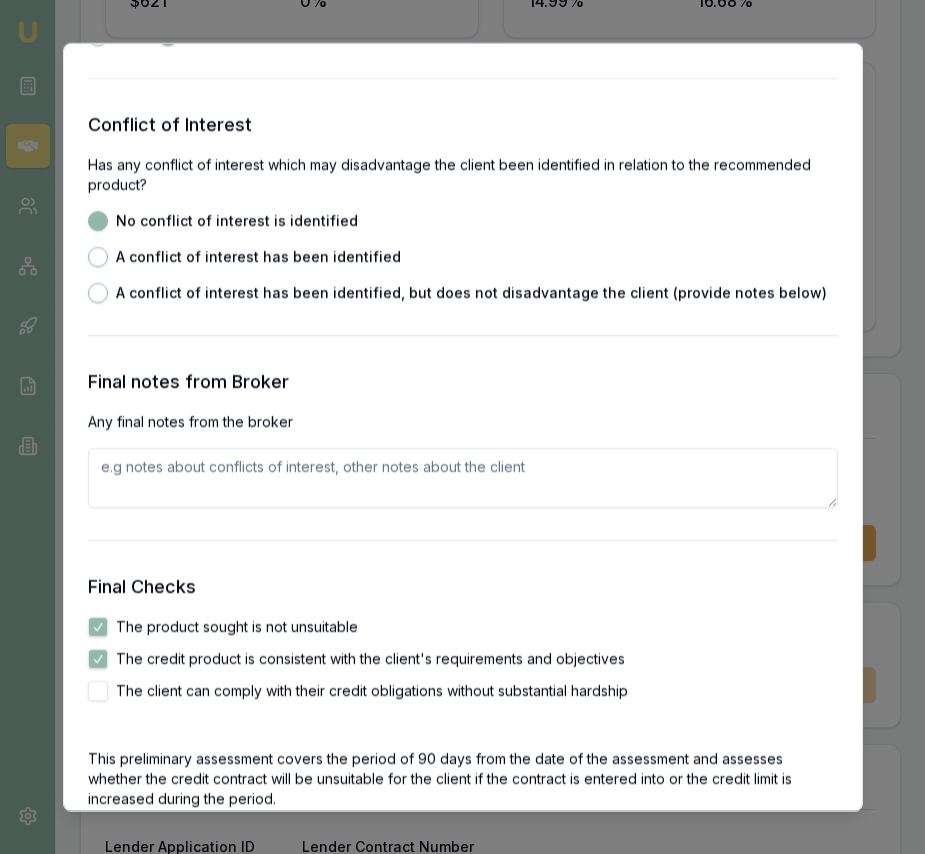 click on "The client can comply with their credit obligations without substantial hardship" at bounding box center [98, 691] 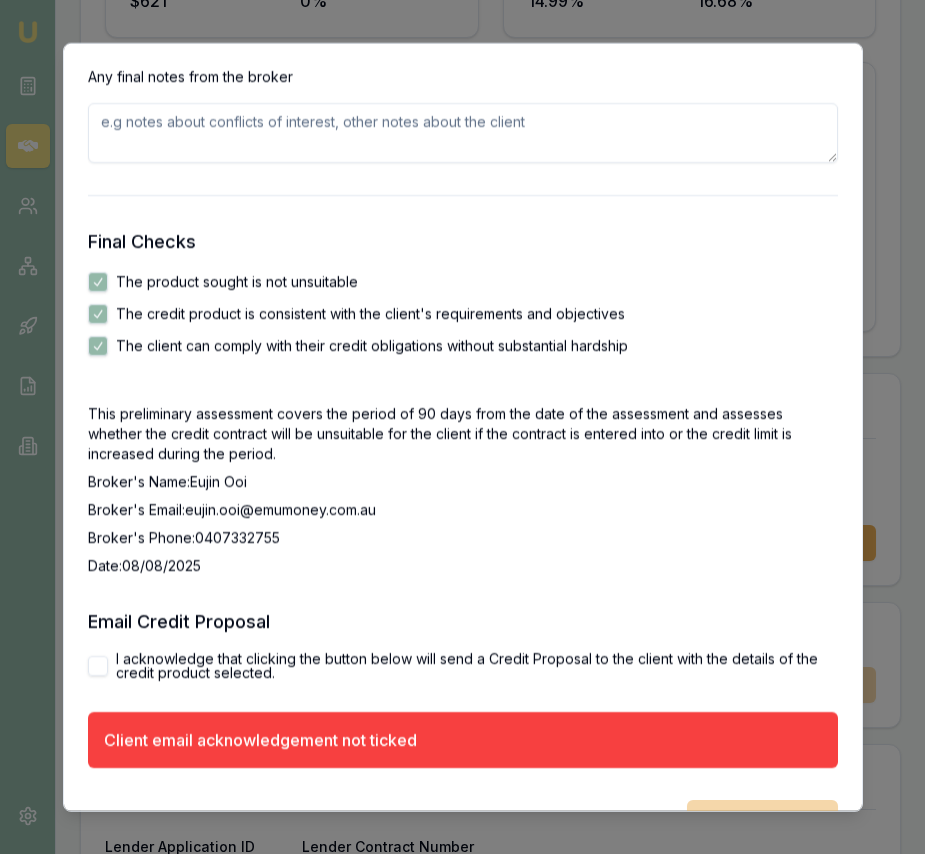 scroll, scrollTop: 3289, scrollLeft: 0, axis: vertical 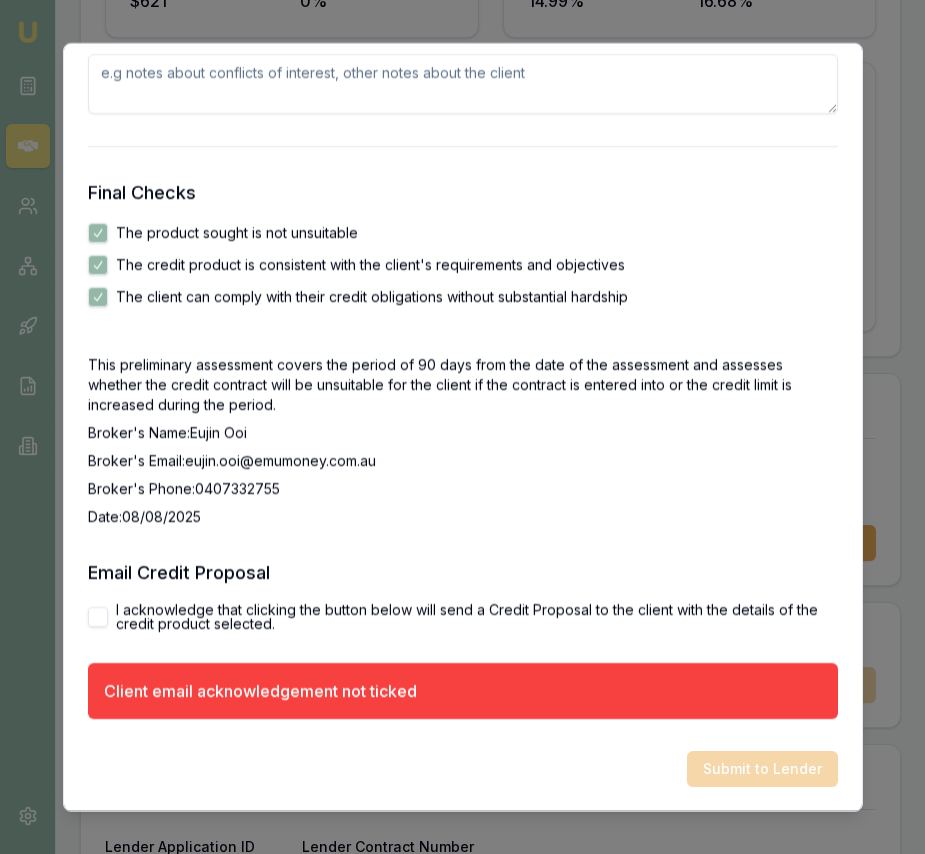 click on "I acknowledge that clicking the button below will send a Credit Proposal to the client with the details of the credit product selected." at bounding box center (98, 617) 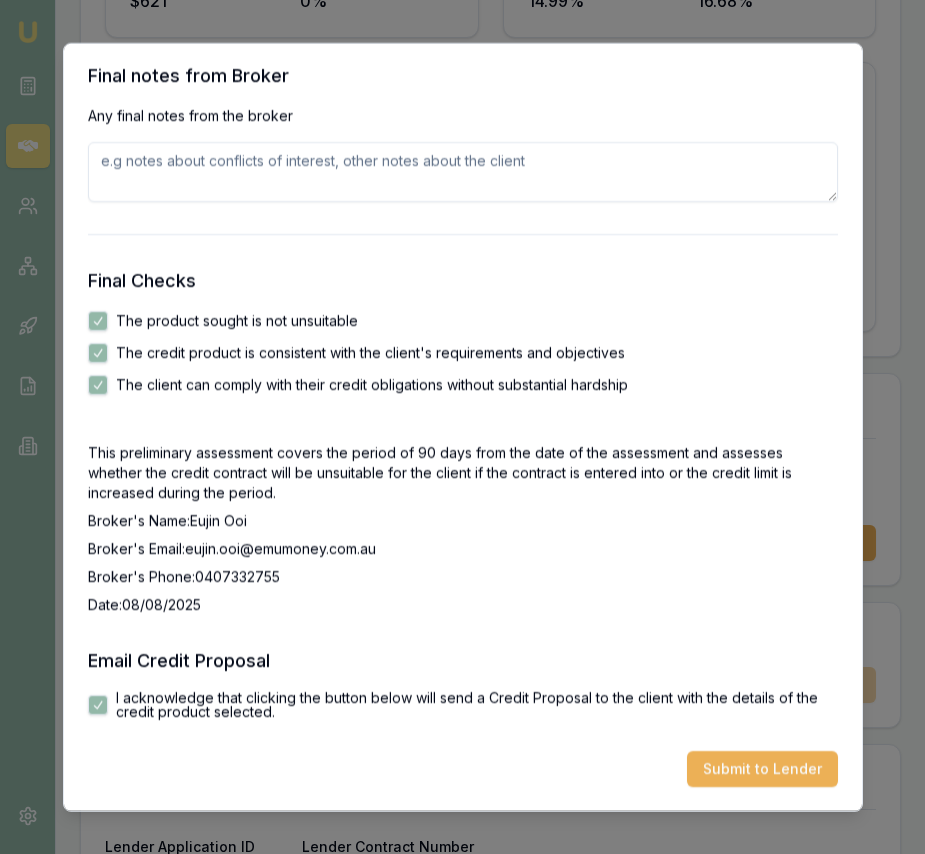 scroll, scrollTop: 3201, scrollLeft: 0, axis: vertical 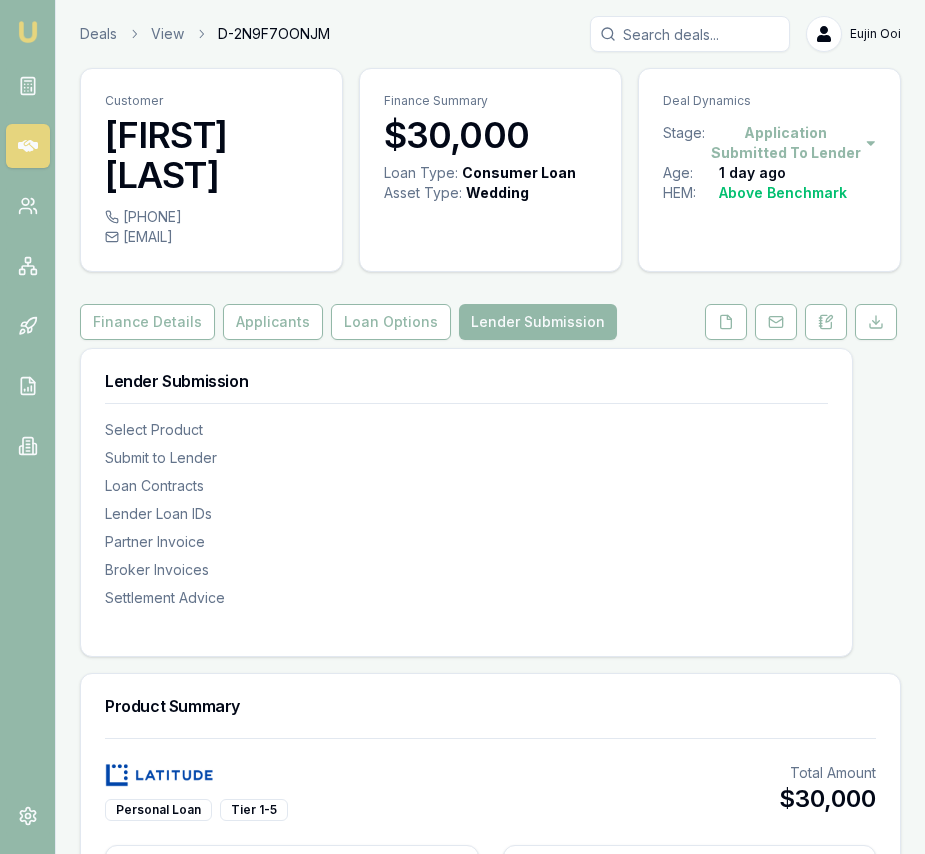 click on "Emu Broker" at bounding box center (27, 242) 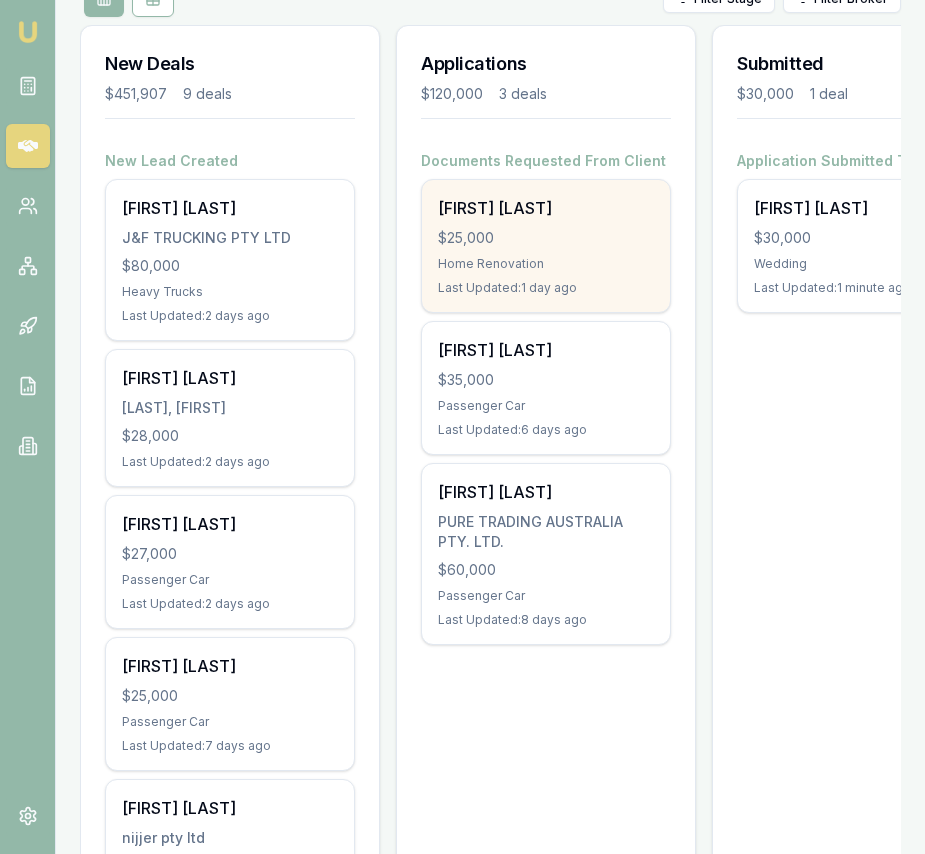 scroll, scrollTop: 263, scrollLeft: 0, axis: vertical 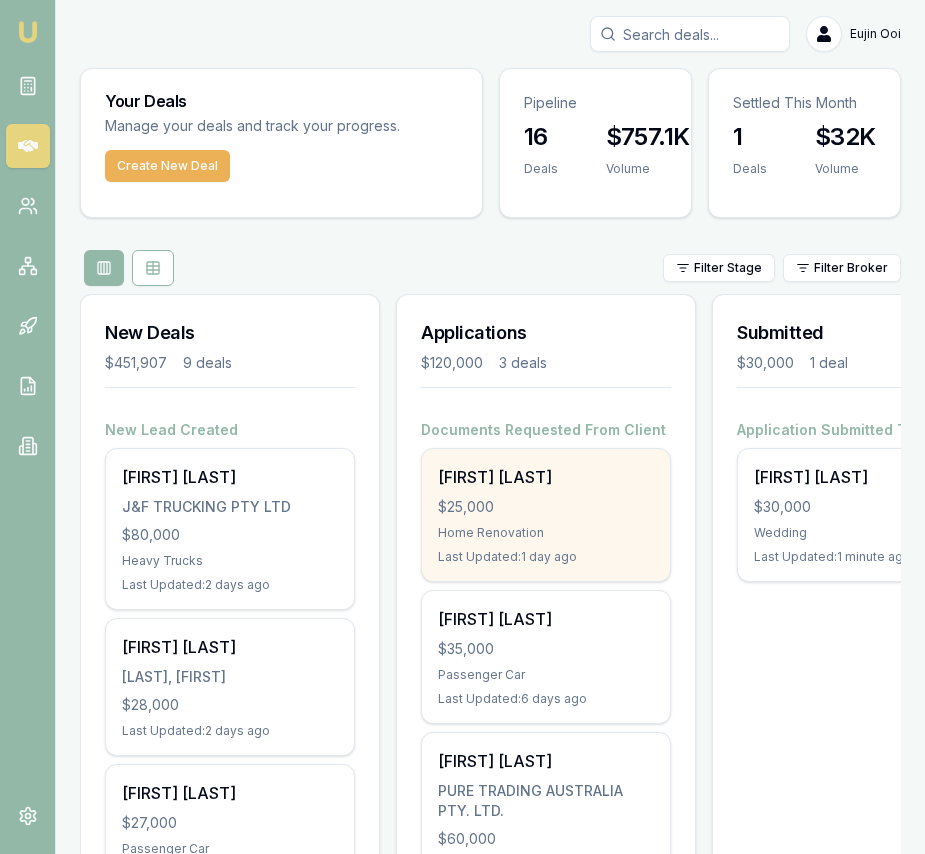 click on "[FIRST] [LAST]" at bounding box center (546, 477) 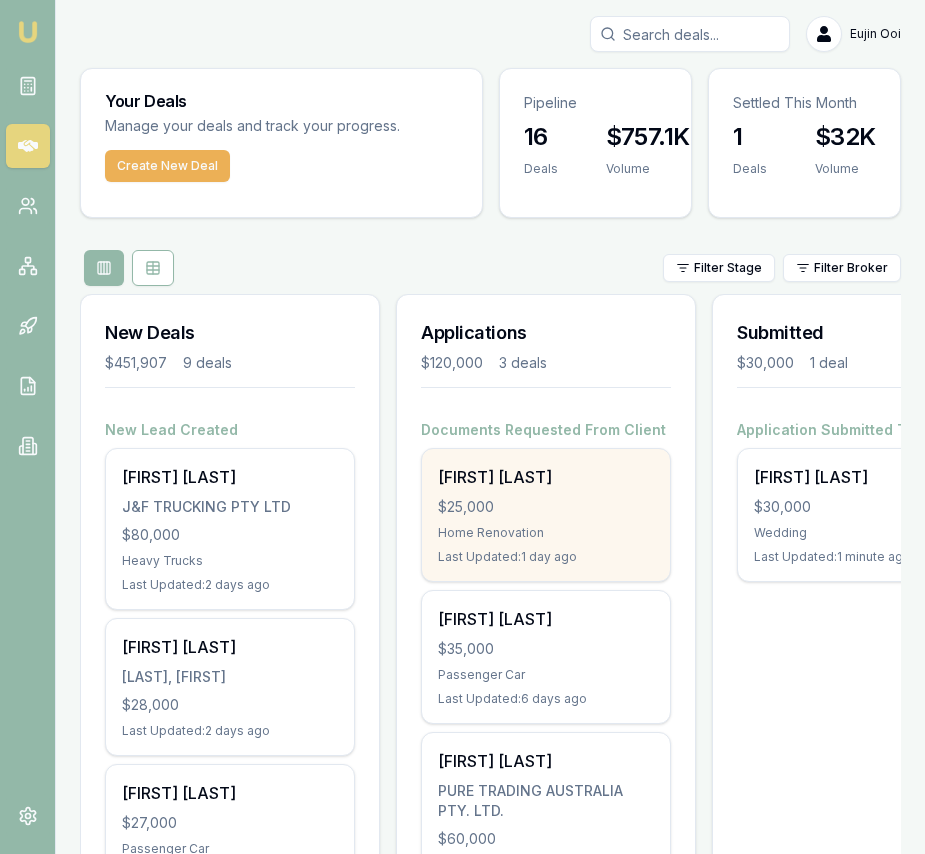 click on "Emu Broker [FIRST] [LAST] Toggle Menu Your Deals Manage your deals and track your progress. Create New Deal Pipeline 16 Deals $757.1K Volume $10.3K Income (ex. GST) Settled This Month 1 Deals $32K Volume $2.8K Income (ex. GST) Filter Stage Filter Broker New Deals $451,907 9   deals New Lead Created [FIRST]  [LAST]  J&F TRUCKING PTY LTD $80,000 Heavy Trucks Last Updated:  2 days ago [FIRST]  [LAST] [LAST], [FIRST] $28,000 Last Updated:  2 days ago [FIRST] [LAST] $27,000 Passenger Car Last Updated:  2 days ago [FIRST] [LAST] $25,000 Passenger Car Last Updated:  7 days ago [FIRST] [LAST] nijjer pty ltd $100,000 Light Trucks Last Updated:  7 days ago [FIRST] [MIDDLE] [LAST] Talmat Support Services Pty Ltd $31,042 Passenger Car Last Updated:  17 days ago [FIRST] [LAST] $45,865 Passenger Car Last Updated:  31 days ago [FIRST] [LAST] $30,000 Passenger Car Last Updated:  42 days ago [FIRST] [LAST] C M A WA GROUP PTY LTD $85,000 Investing In Growth Last Updated:  73 days ago Applications $120,000 3   deals" at bounding box center [462, 963] 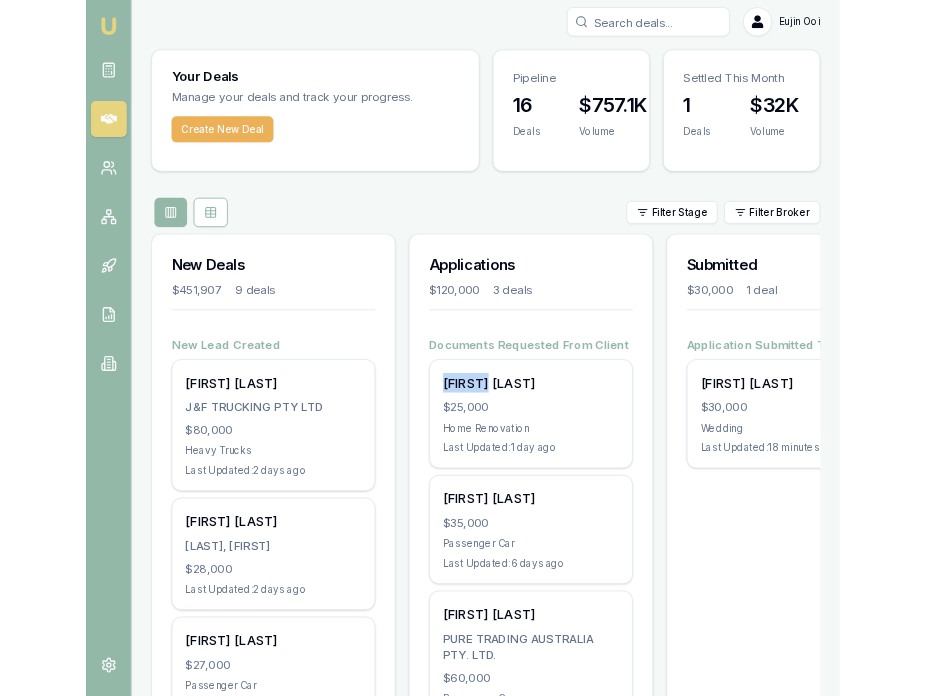 scroll, scrollTop: 8, scrollLeft: 0, axis: vertical 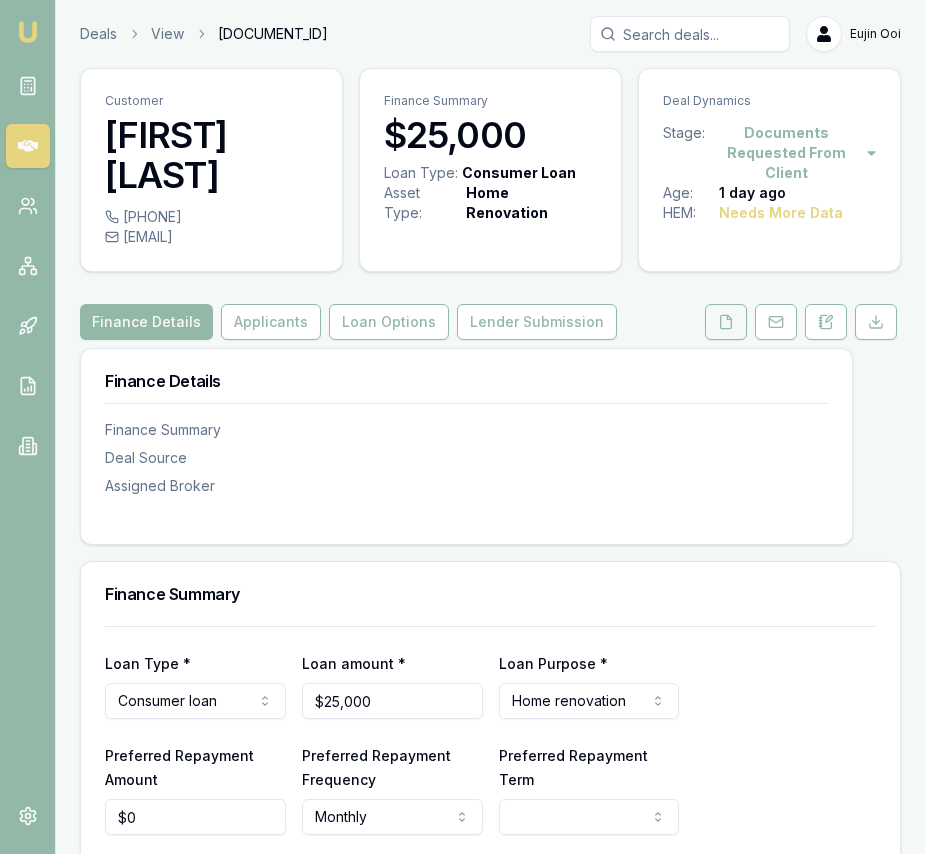 click 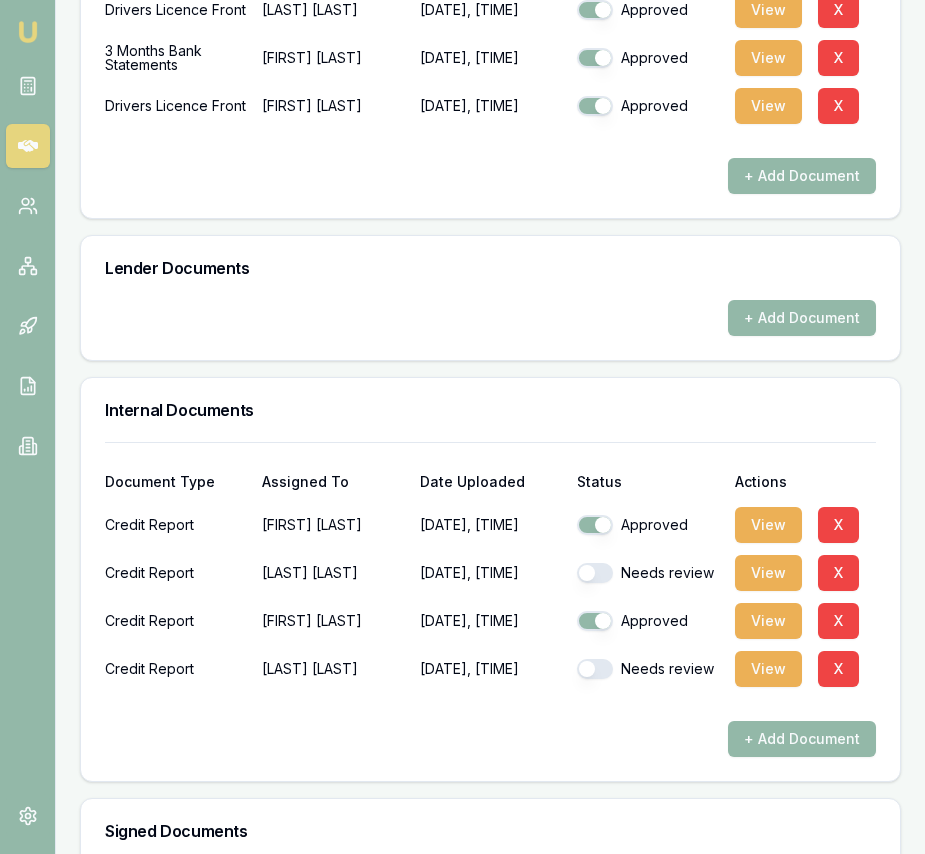 scroll, scrollTop: 986, scrollLeft: 0, axis: vertical 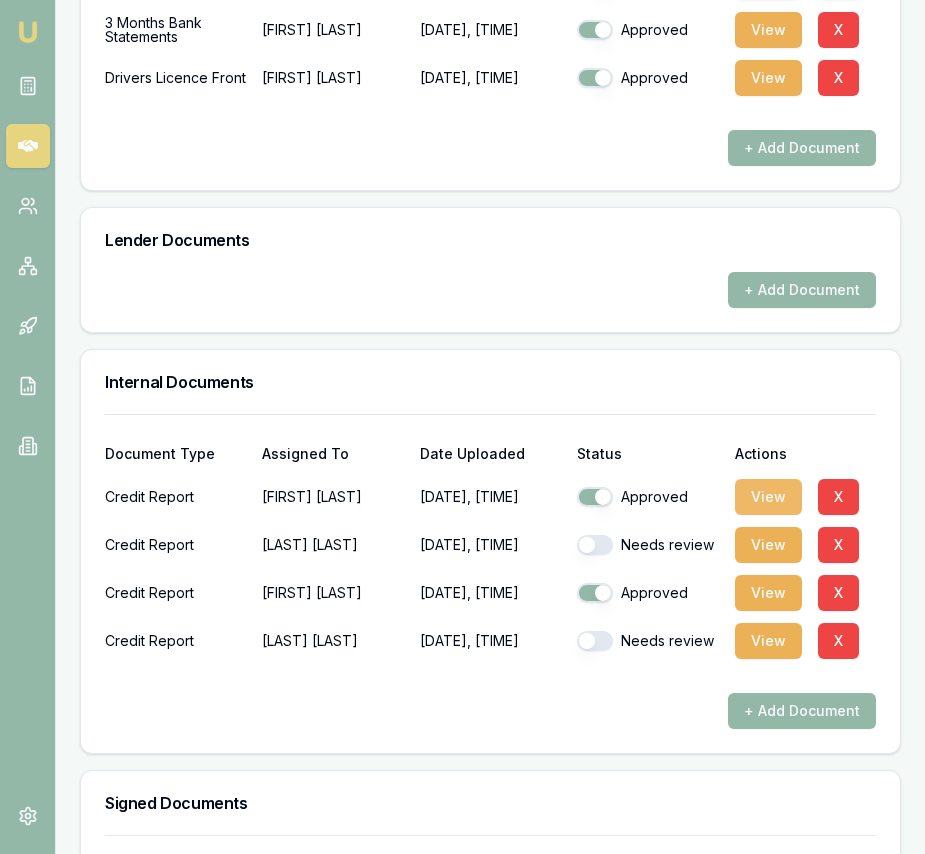 click on "View" at bounding box center [768, 497] 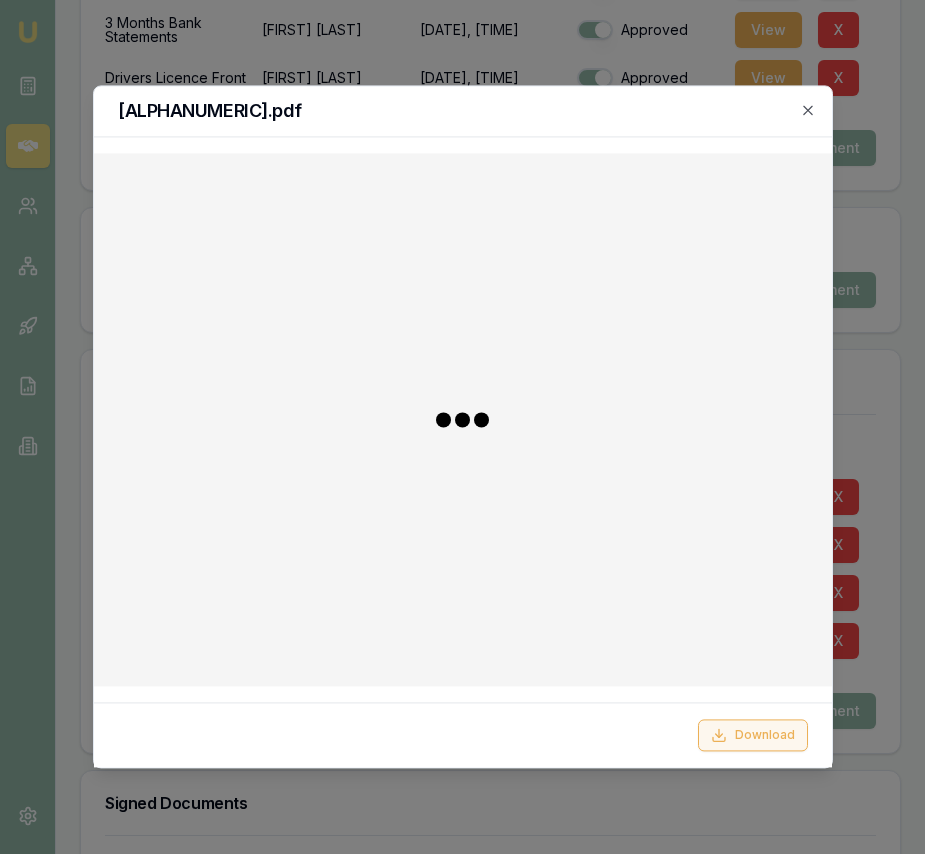 click on "Download" at bounding box center (753, 736) 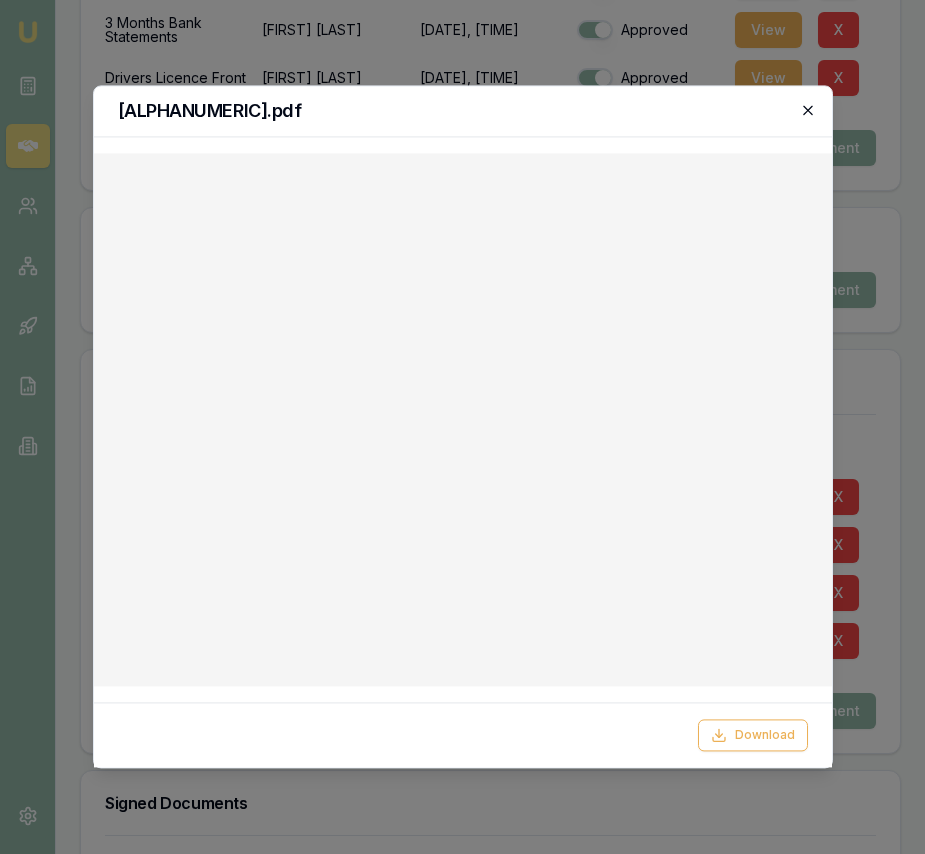 click 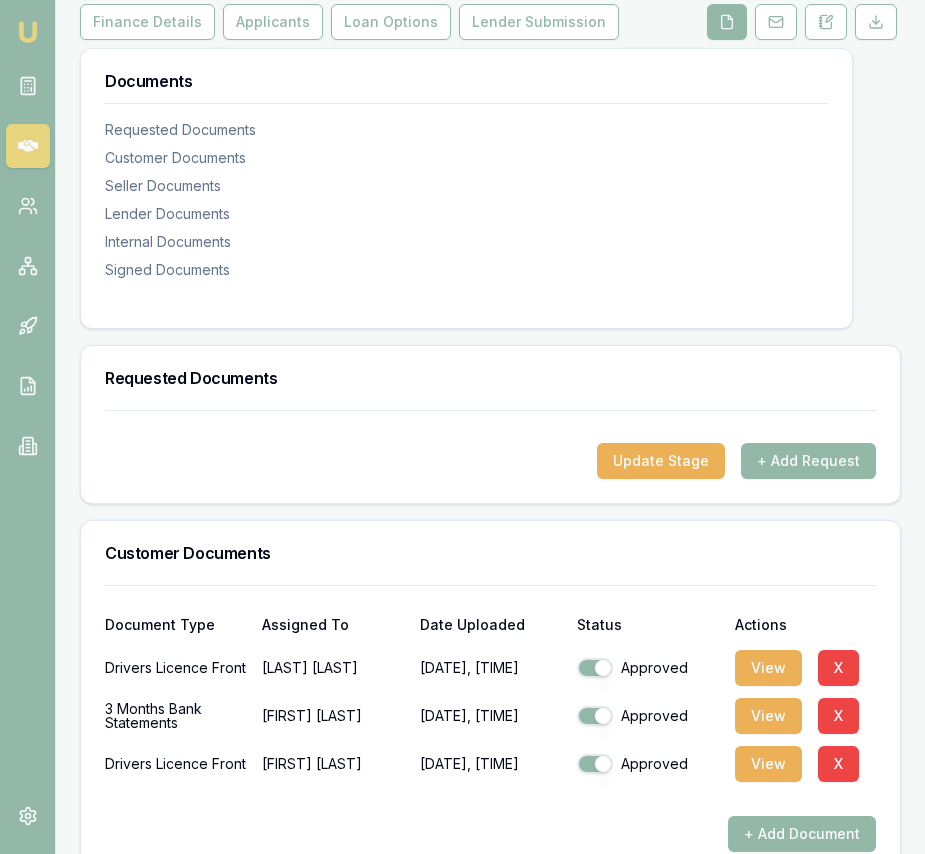 scroll, scrollTop: 0, scrollLeft: 0, axis: both 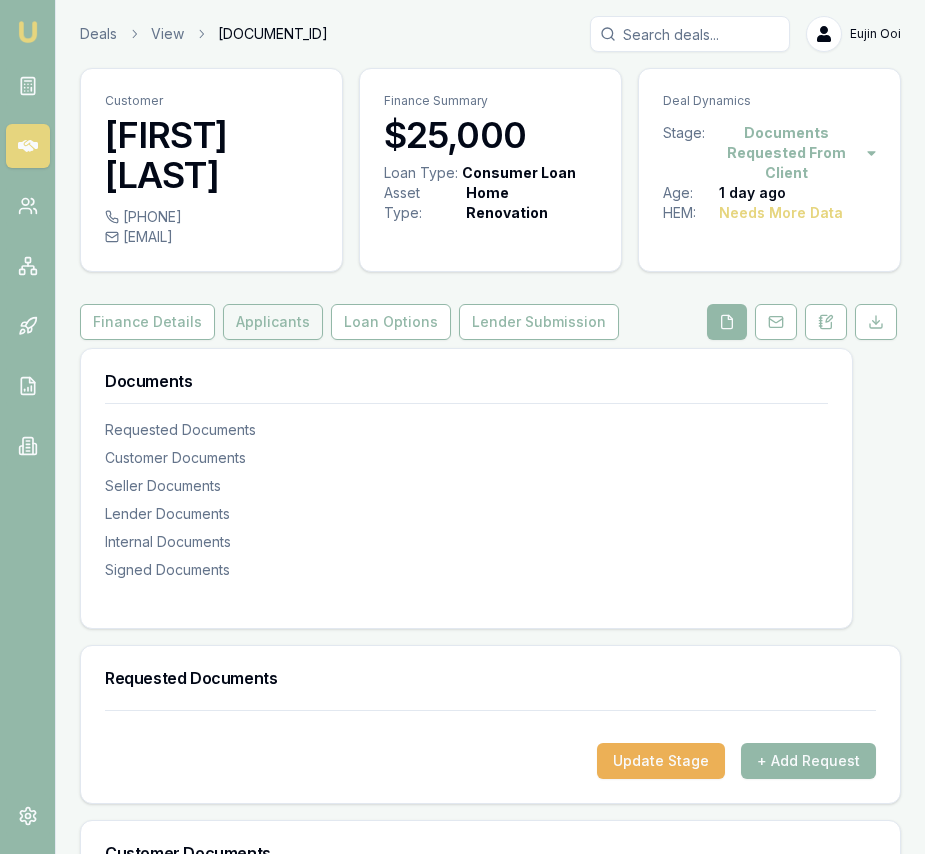 click on "Applicants" at bounding box center [273, 322] 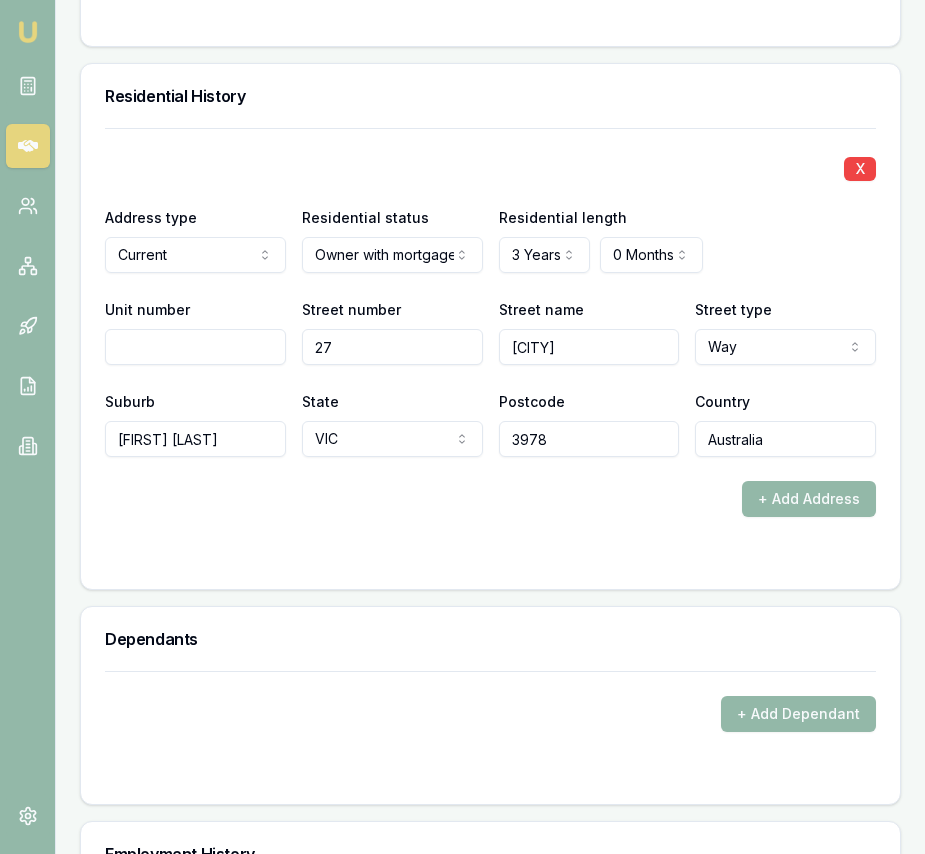 scroll, scrollTop: 2543, scrollLeft: 0, axis: vertical 